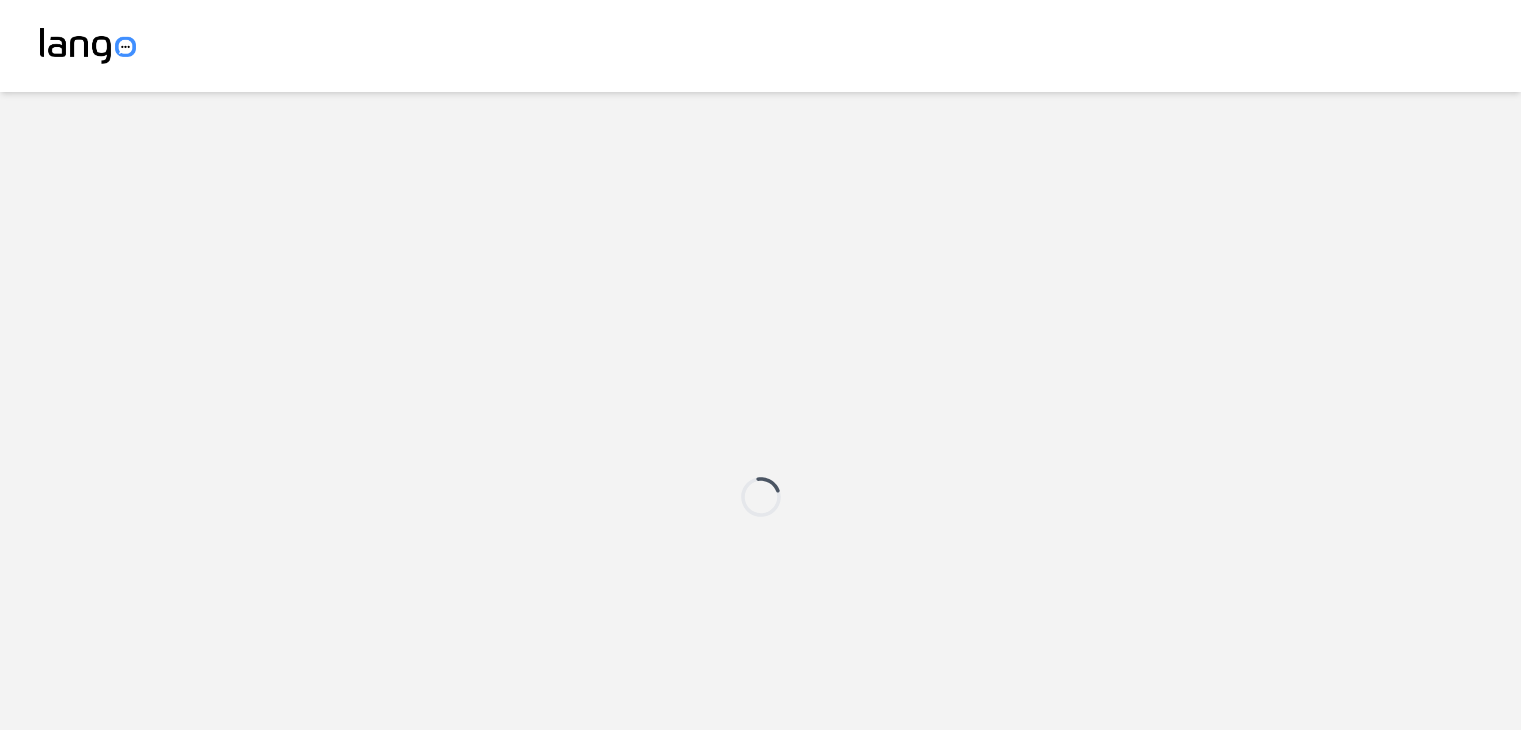 scroll, scrollTop: 0, scrollLeft: 0, axis: both 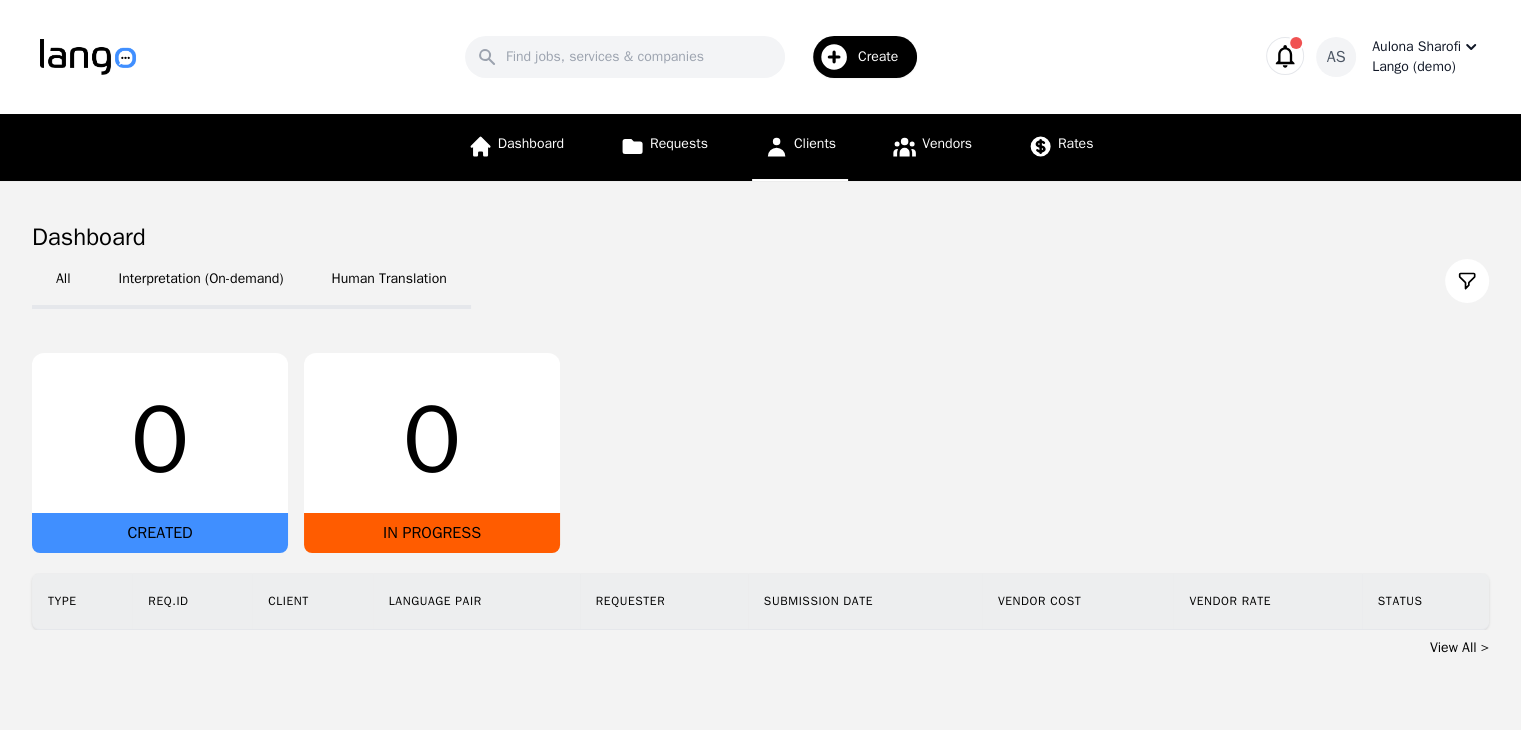 click on "Clients" at bounding box center [815, 143] 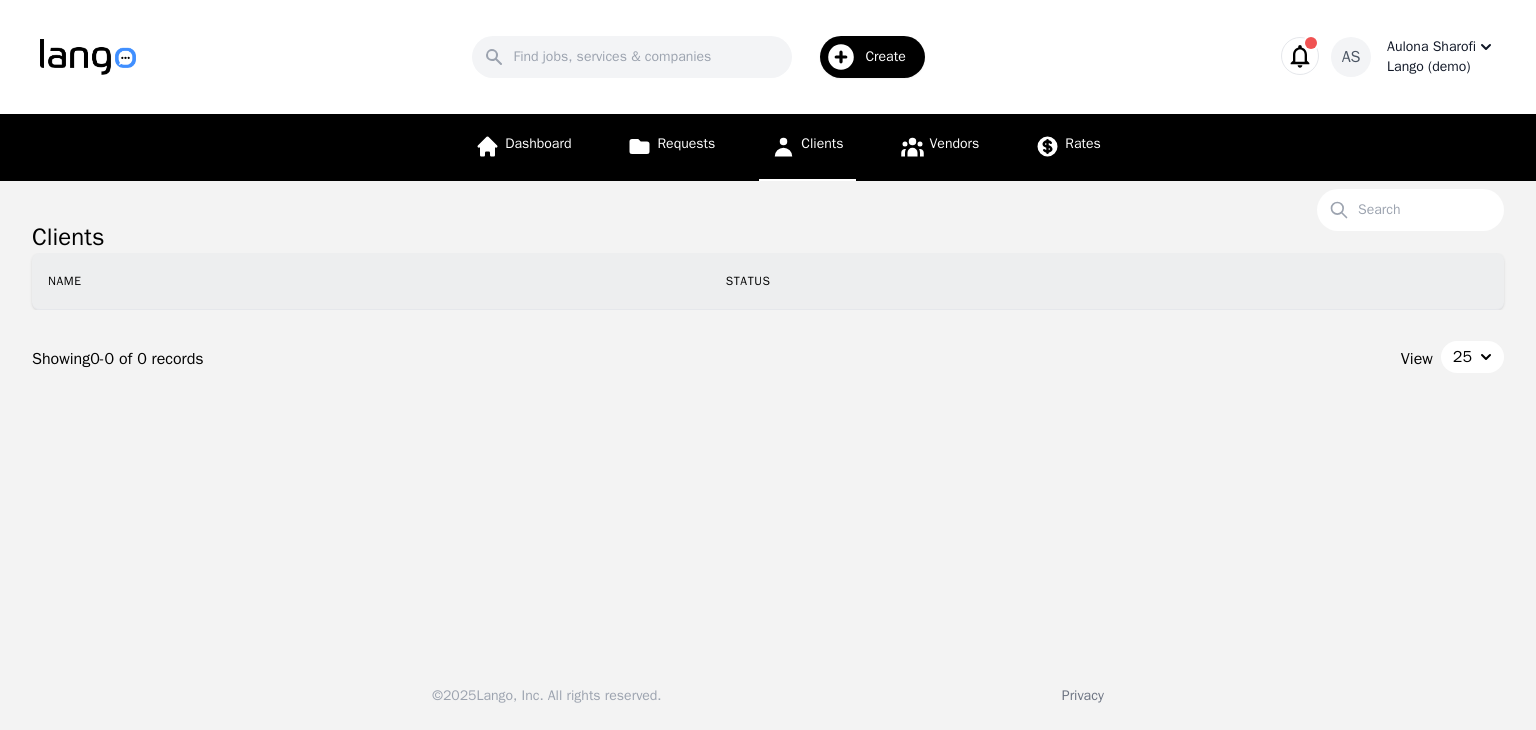 click 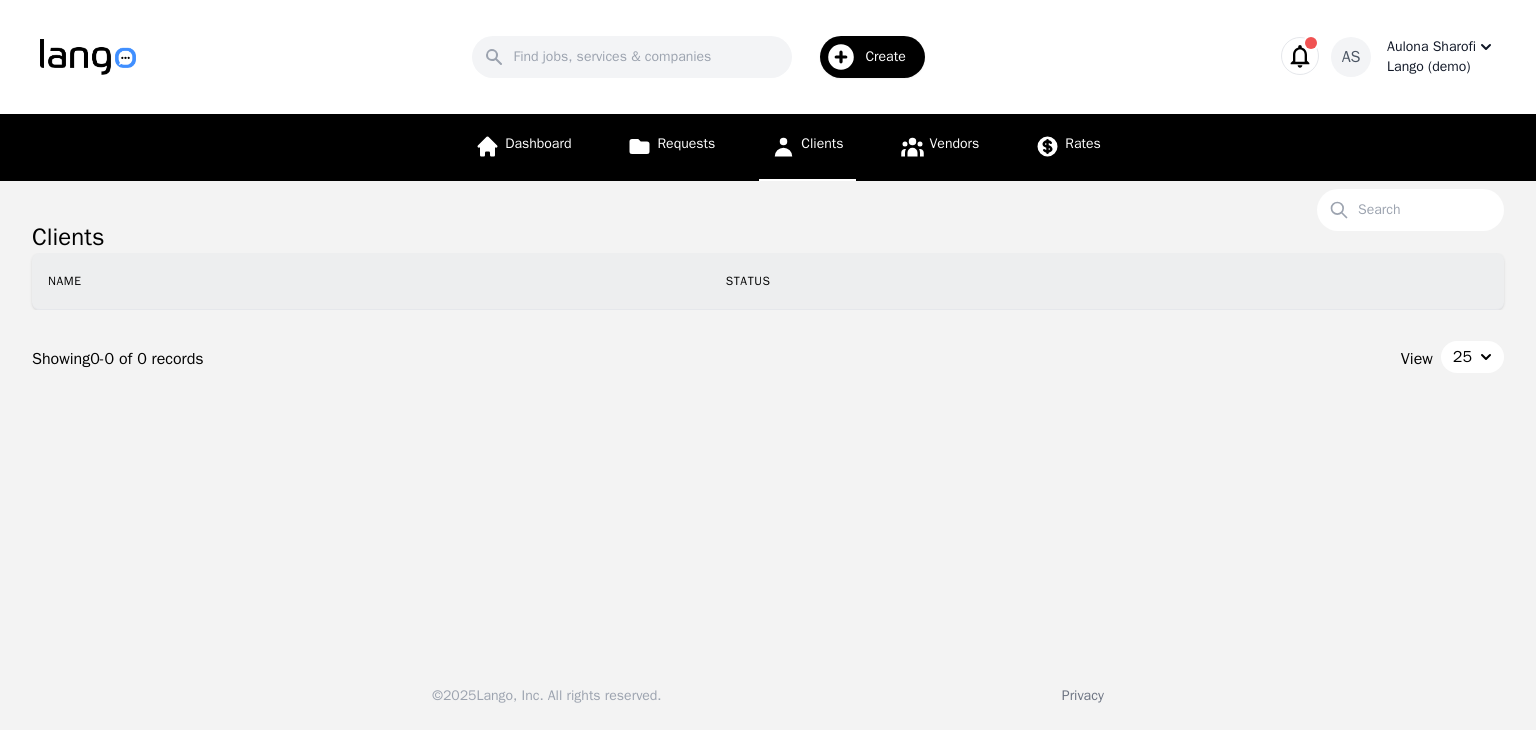 click on "Create" at bounding box center [872, 57] 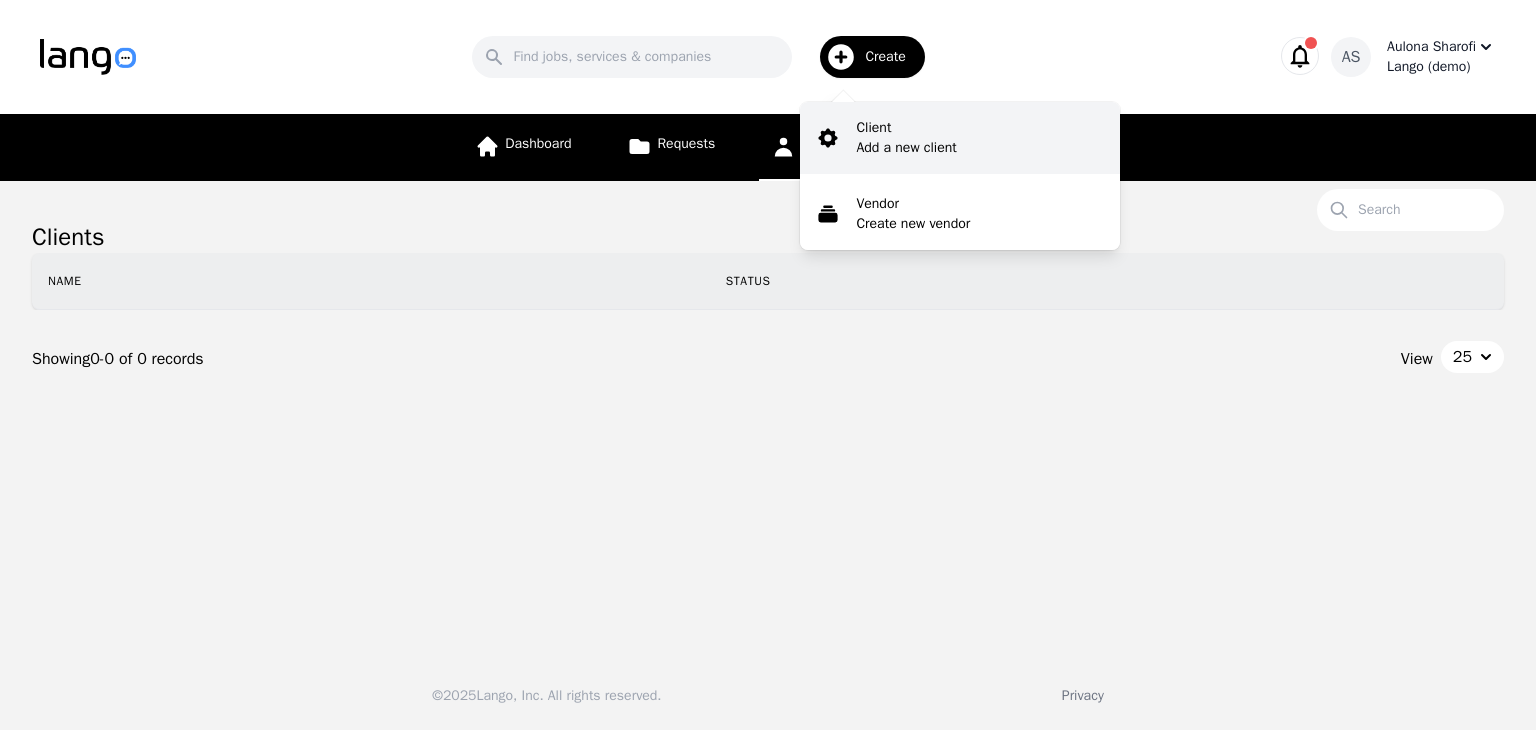click on "Add a new client" at bounding box center (906, 148) 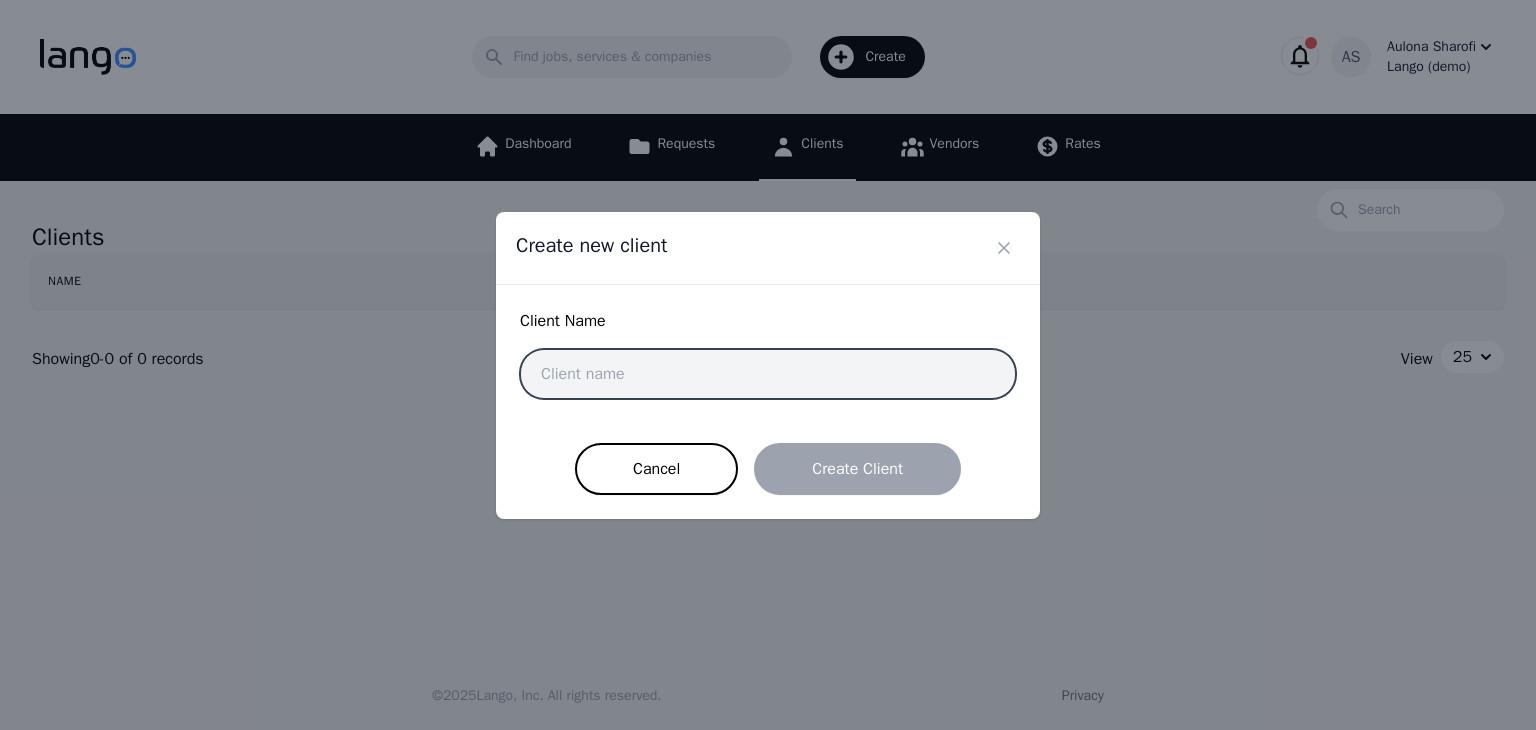 click at bounding box center [768, 374] 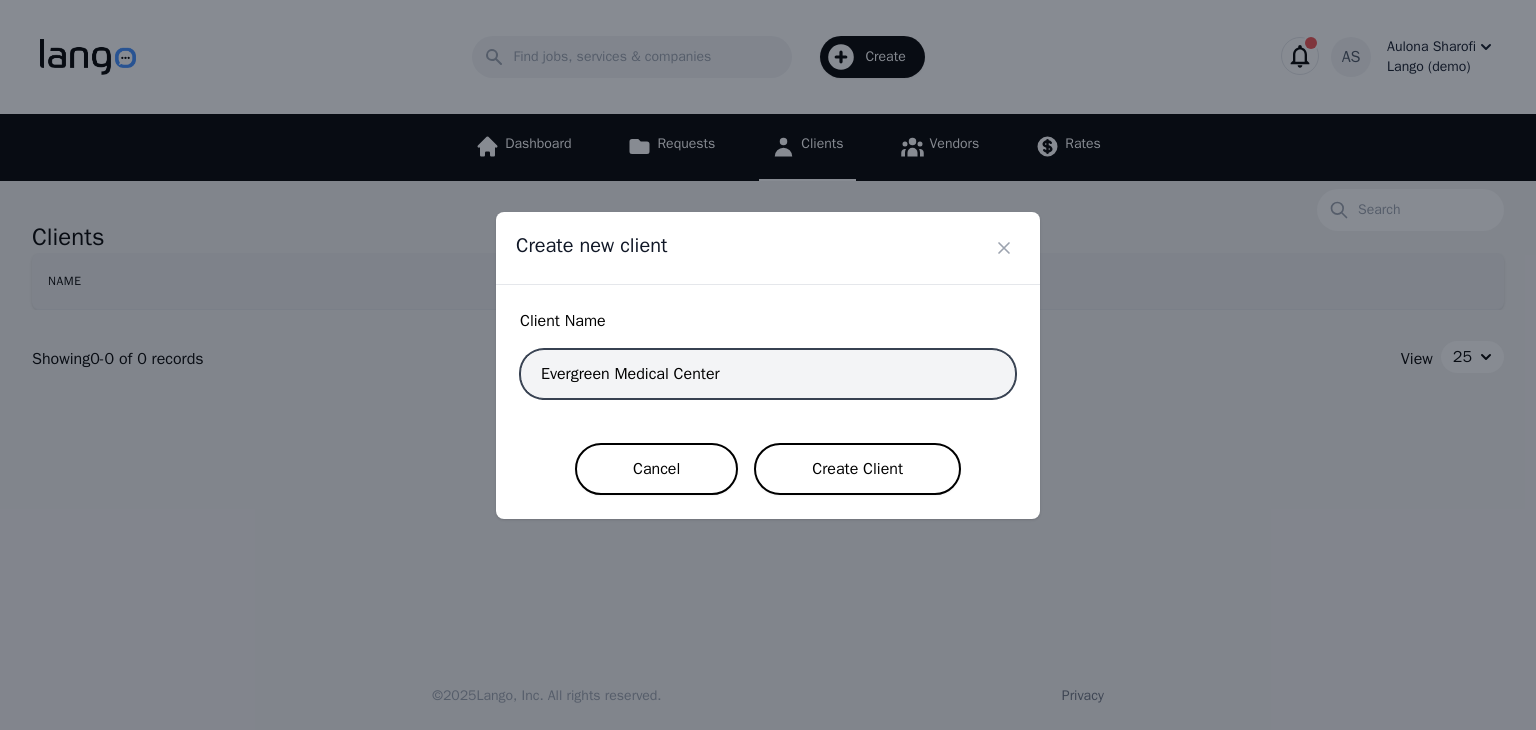 type on "Evergreen Medical Center" 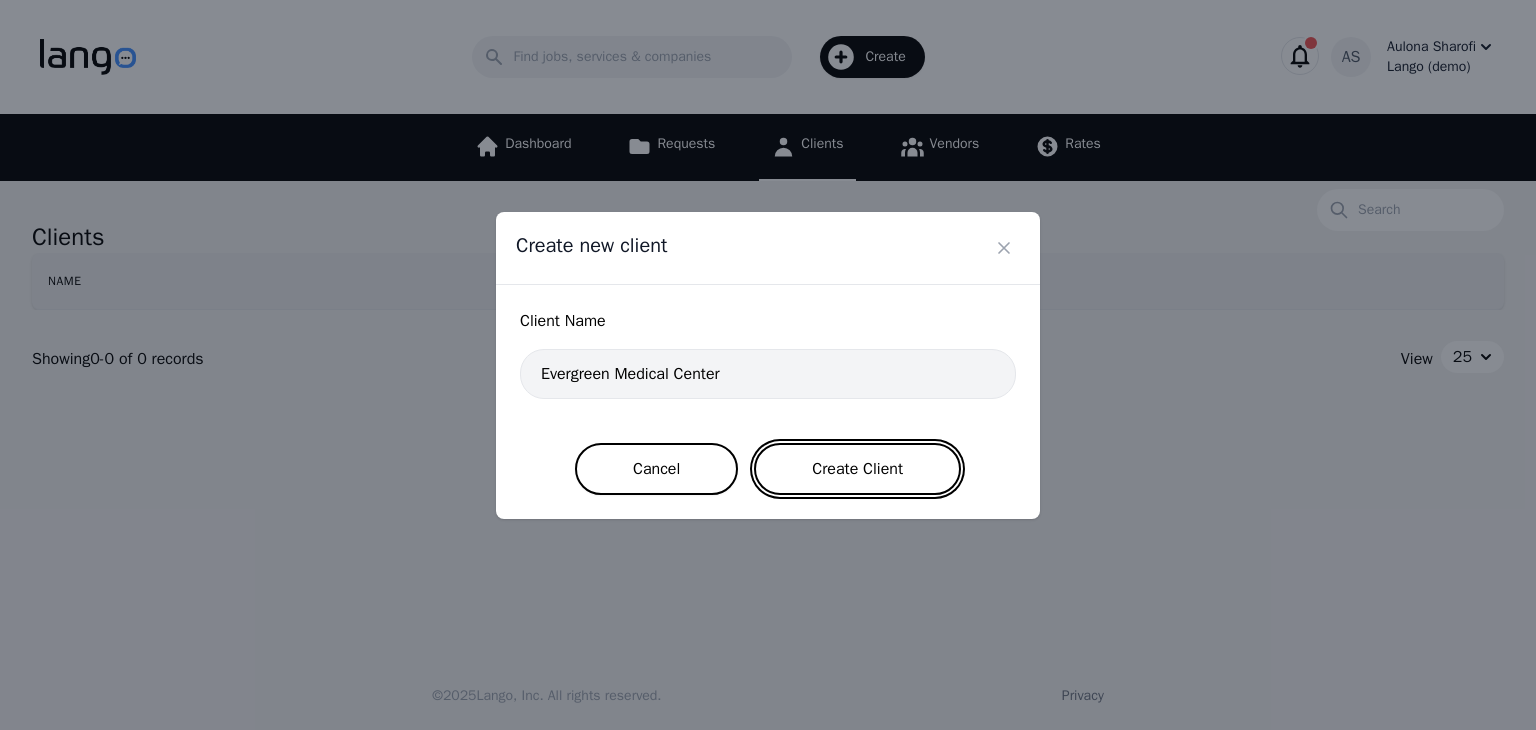 click on "Create Client" at bounding box center (857, 469) 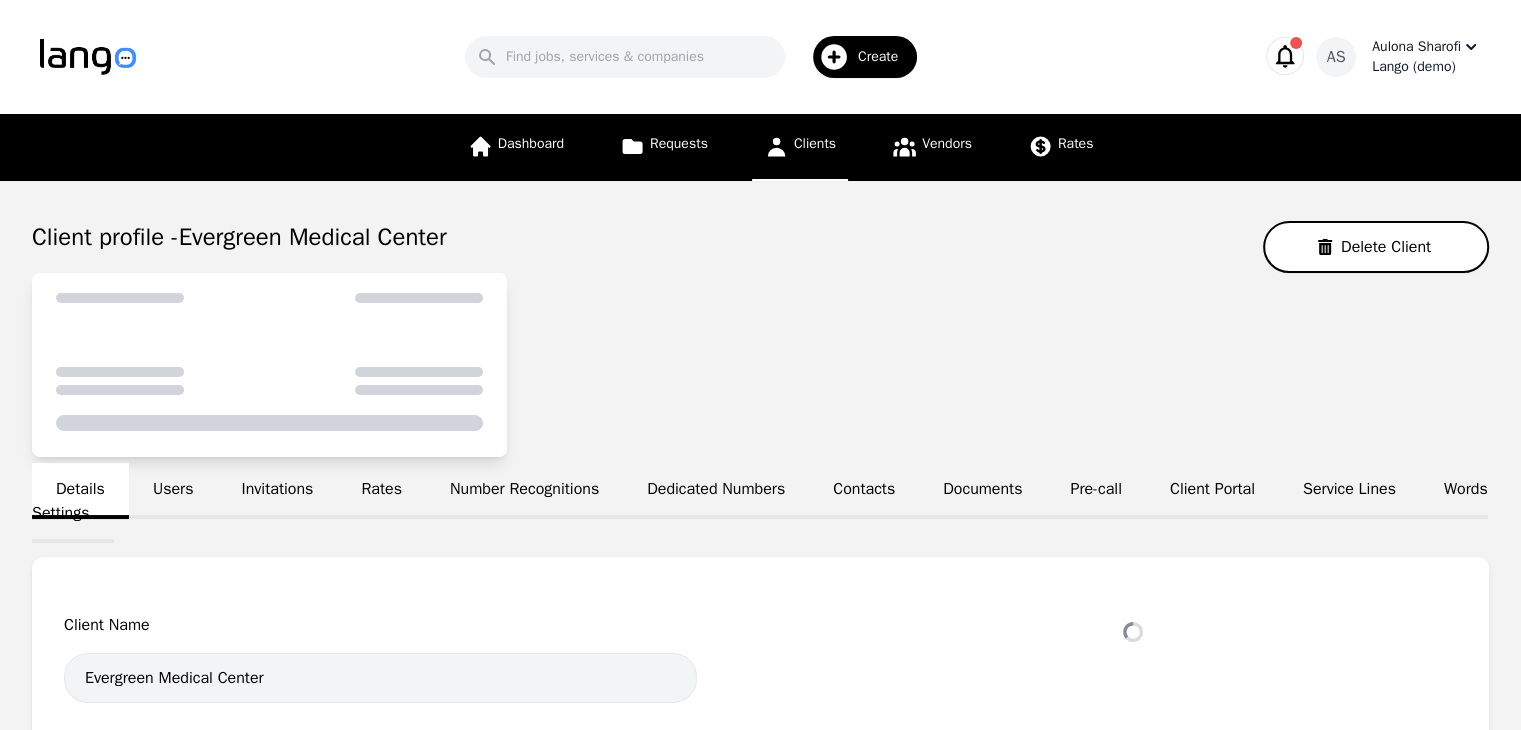 select on "active" 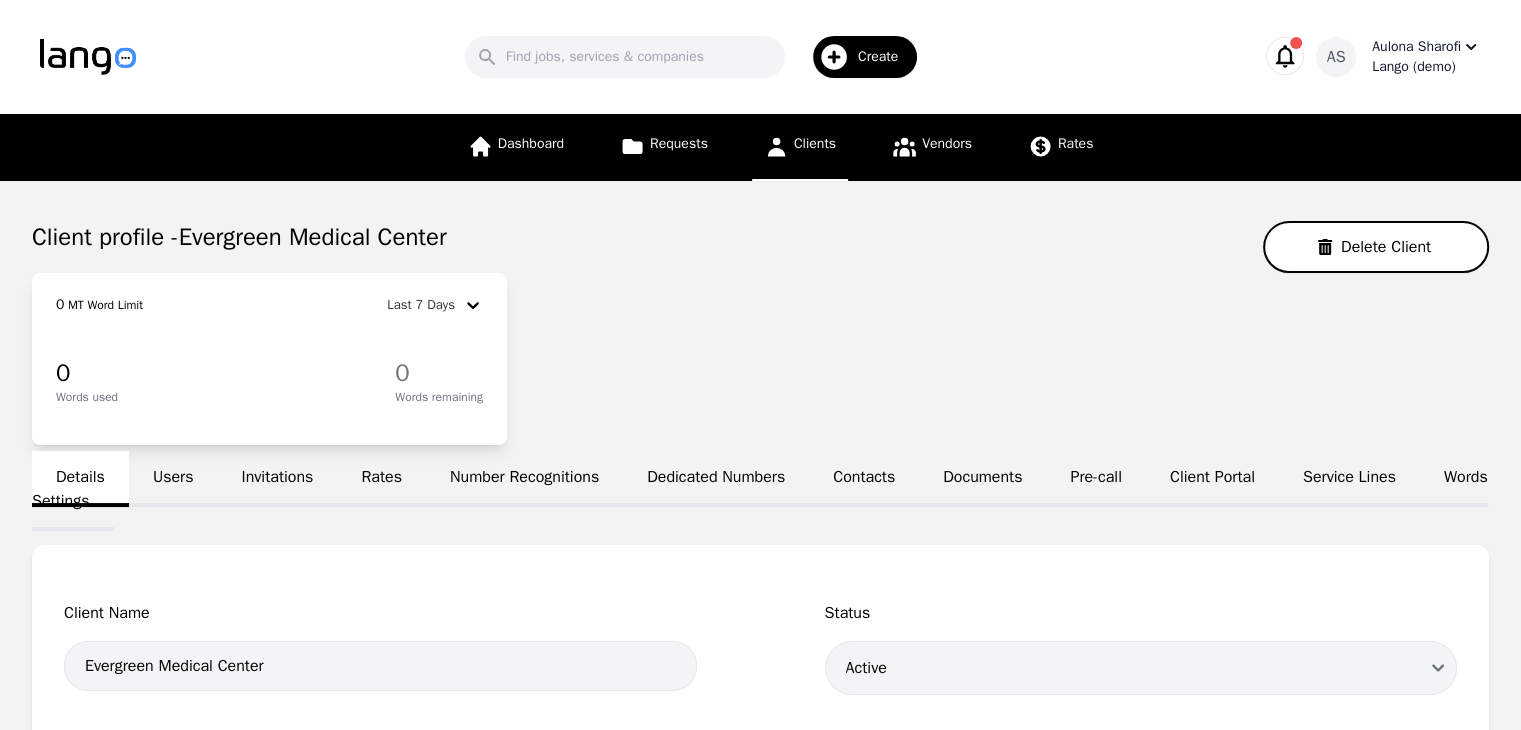 click on "Create" at bounding box center (885, 57) 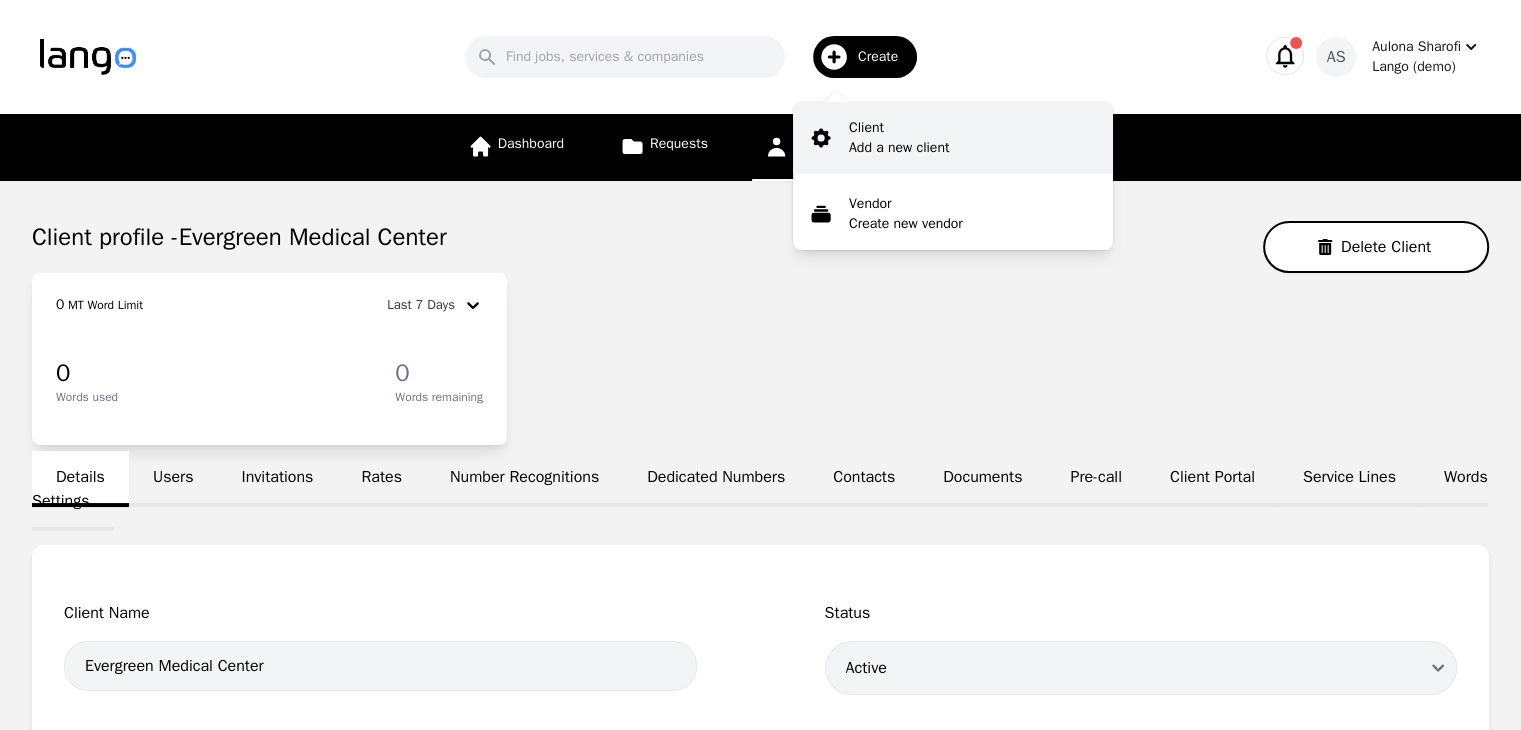 click on "Add a new client" at bounding box center [899, 148] 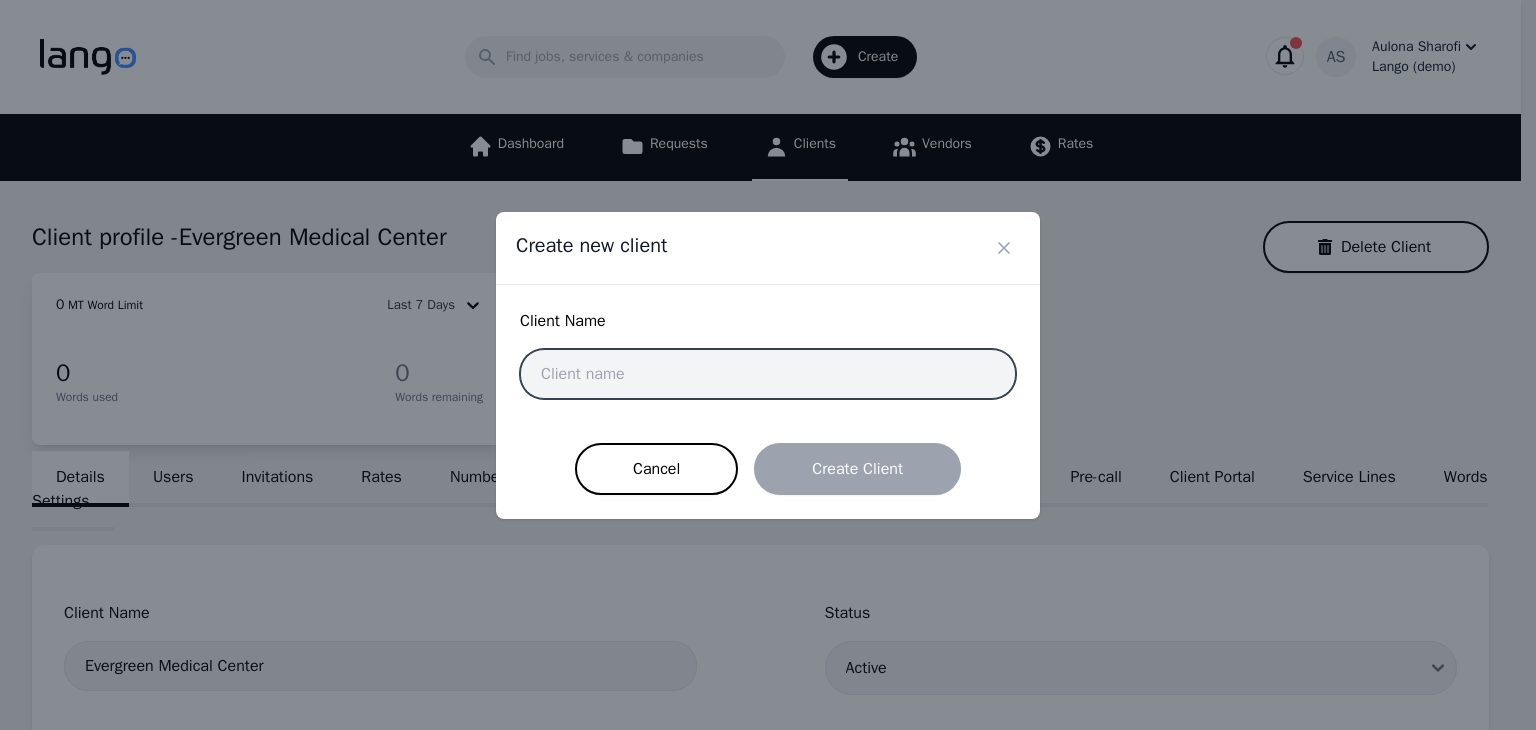 click at bounding box center [768, 374] 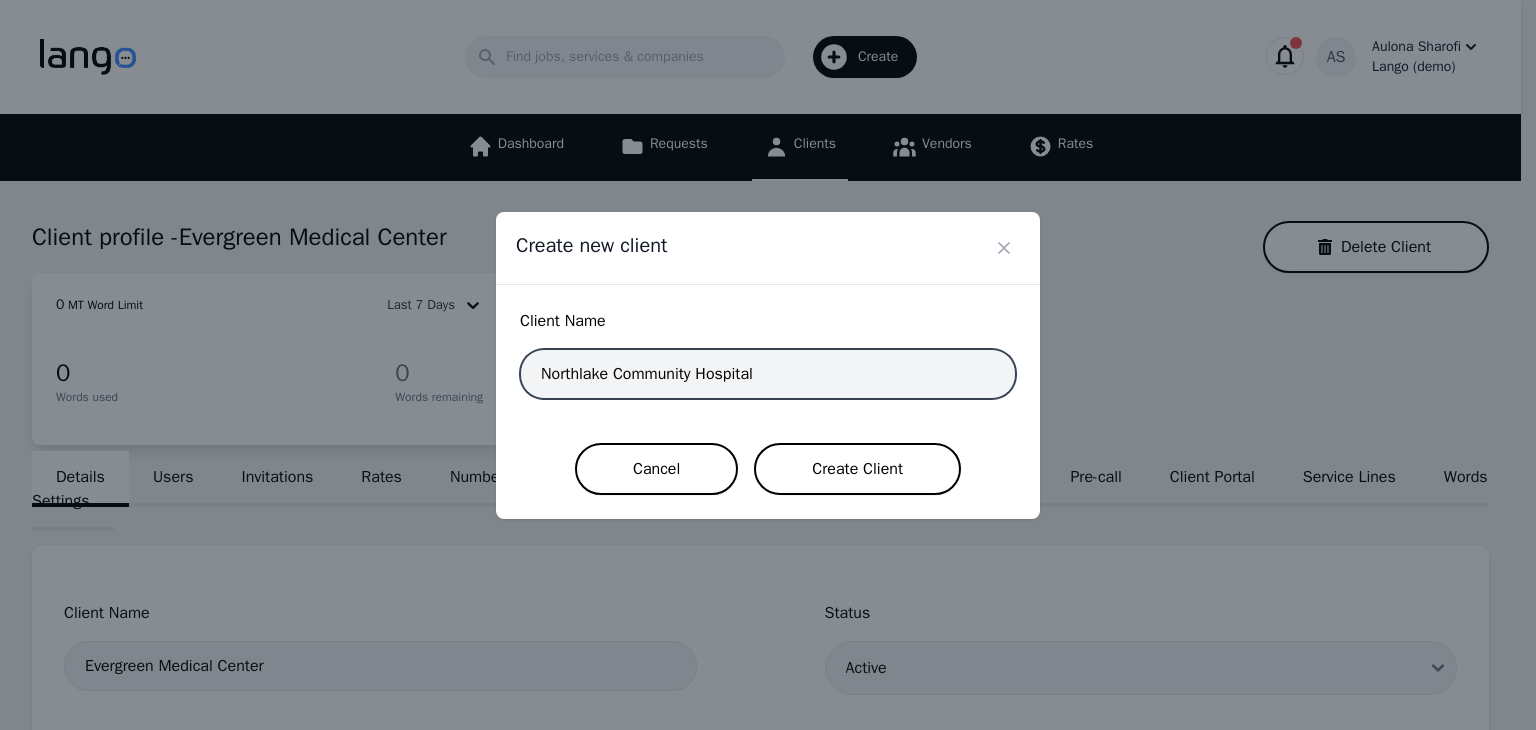 type on "Northlake Community Hospital" 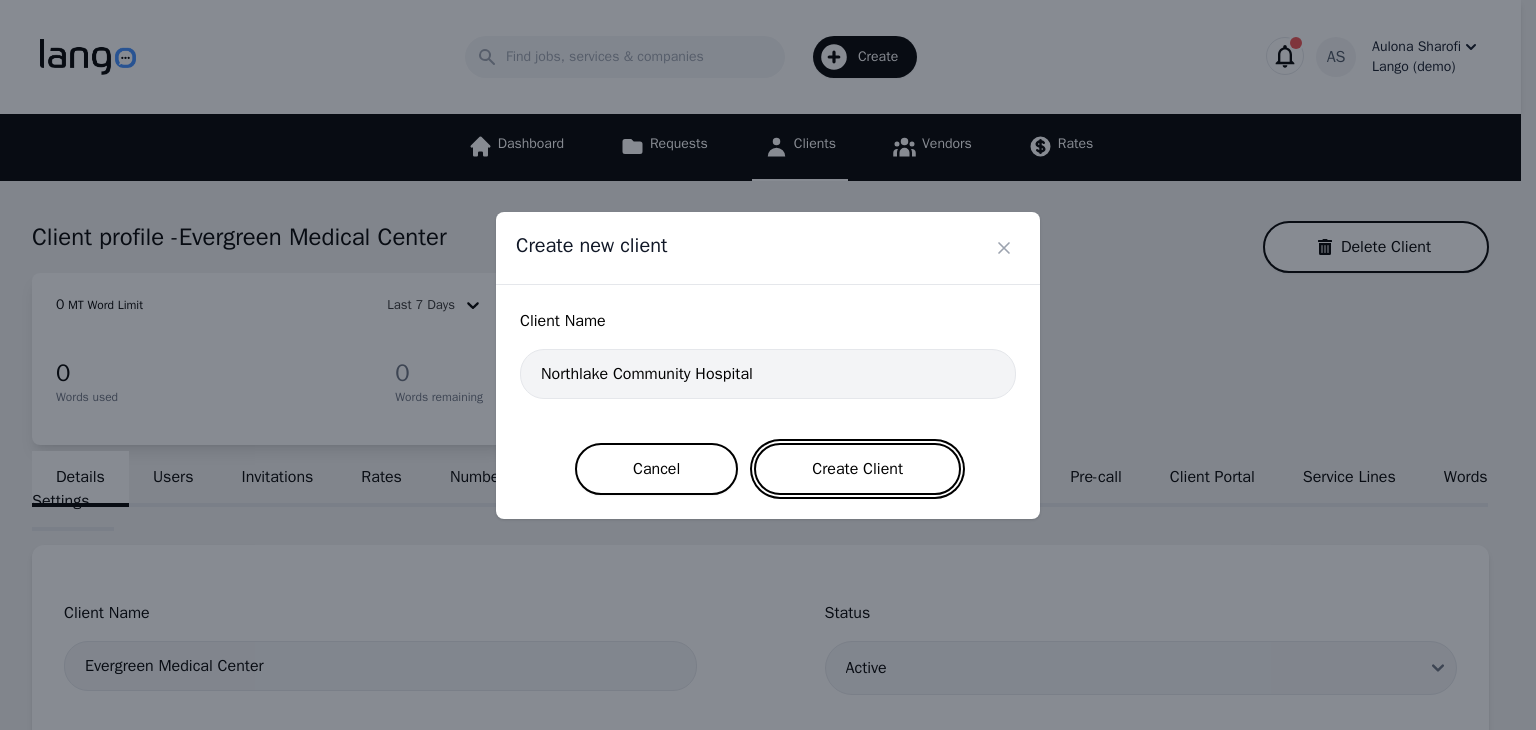 click on "Create Client" at bounding box center [857, 469] 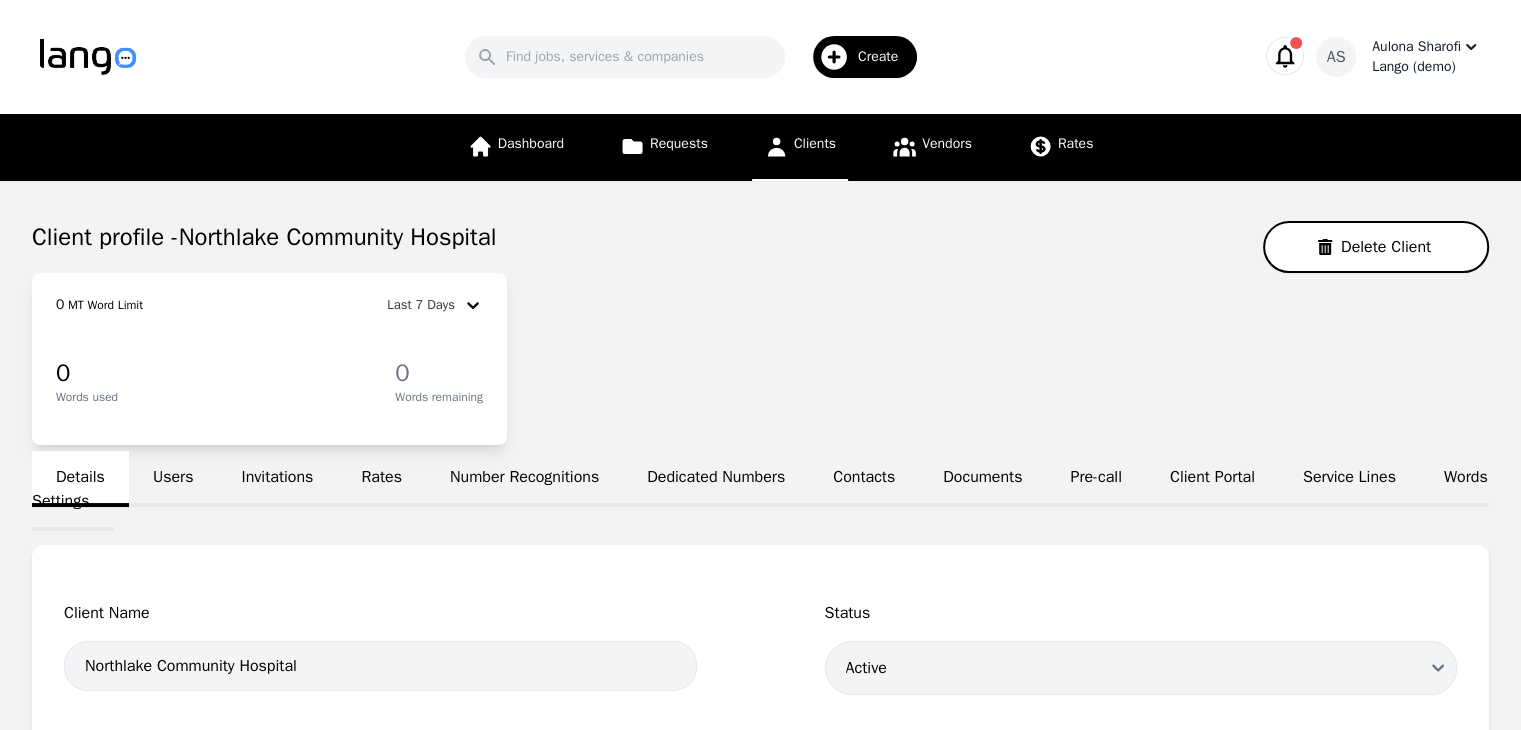 click on "Create" at bounding box center (885, 57) 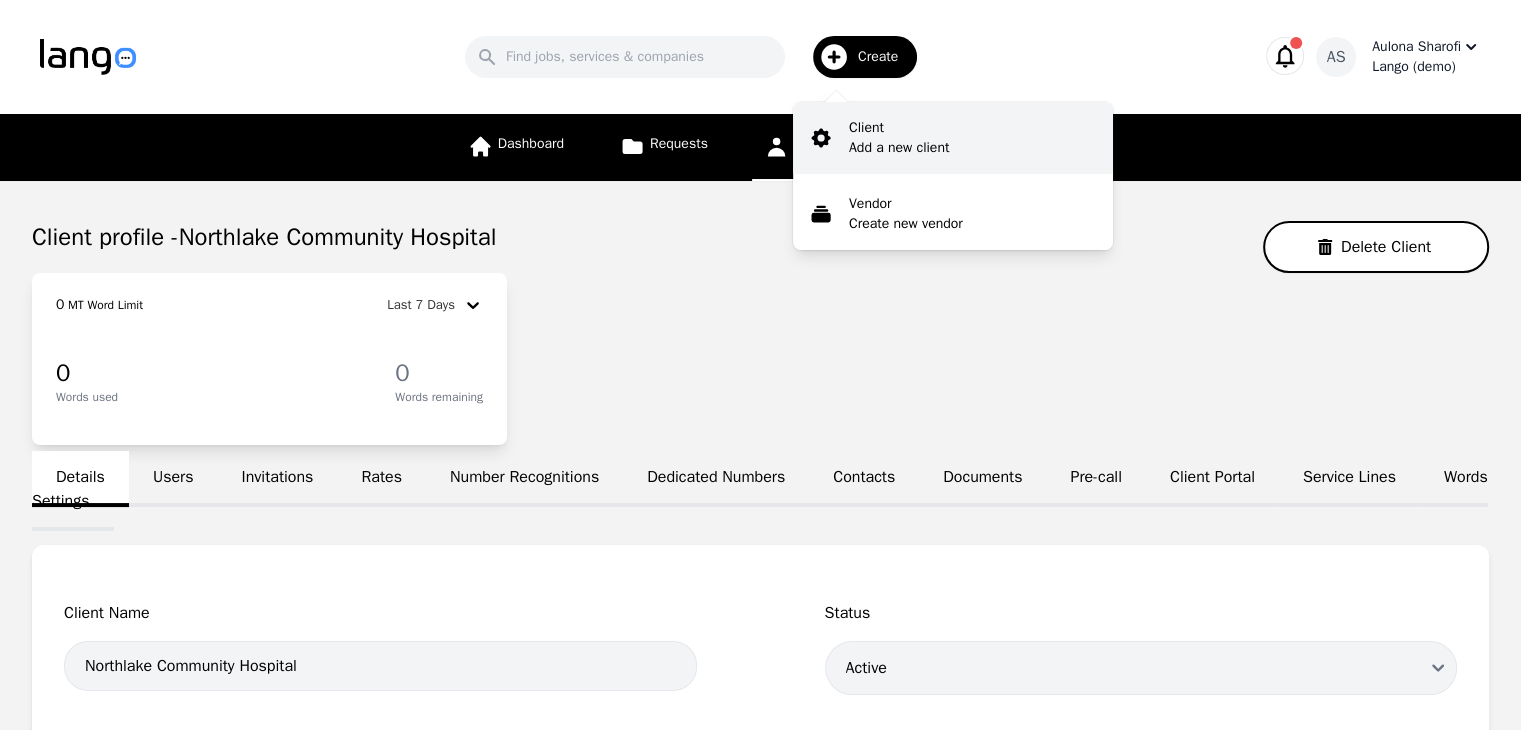 click on "Client" at bounding box center [899, 128] 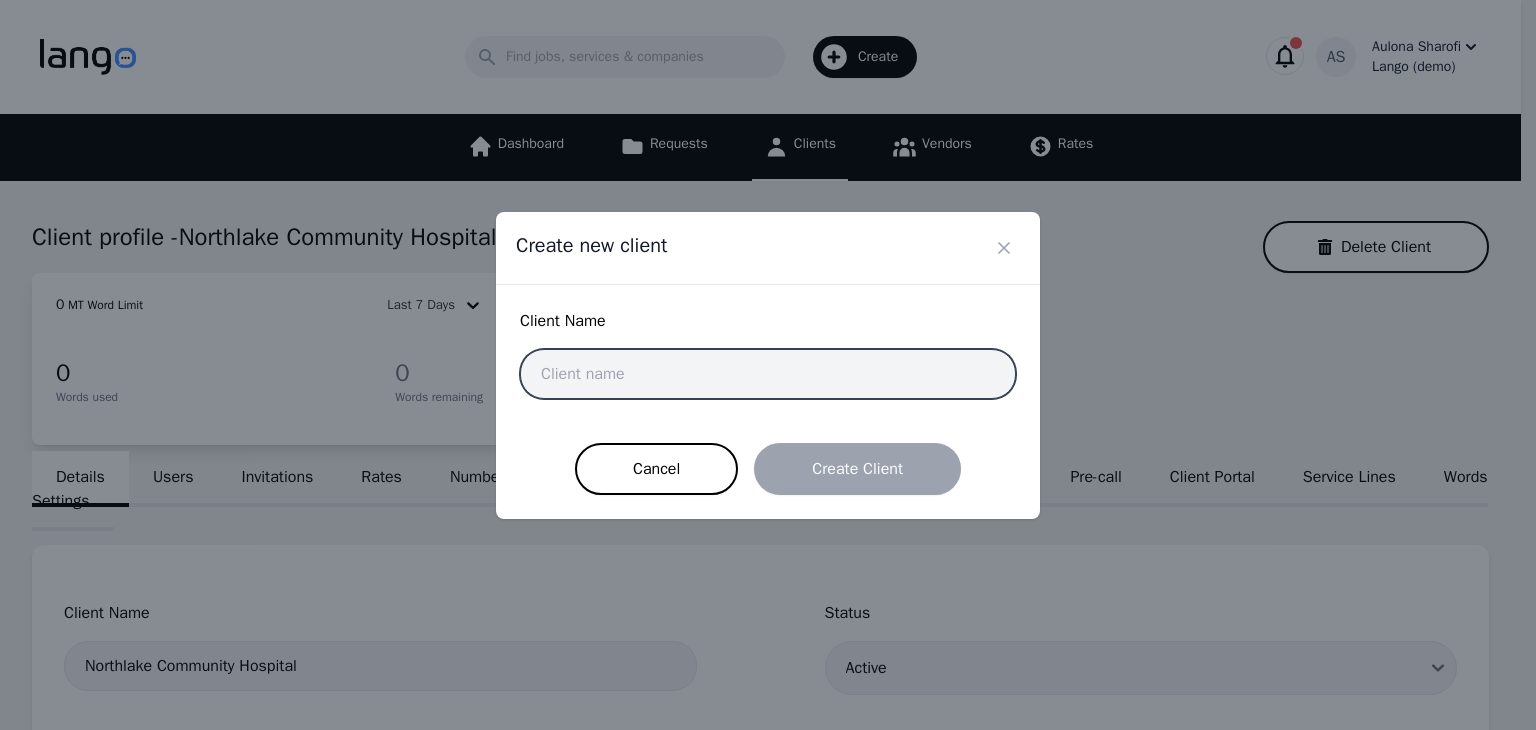 click at bounding box center [768, 374] 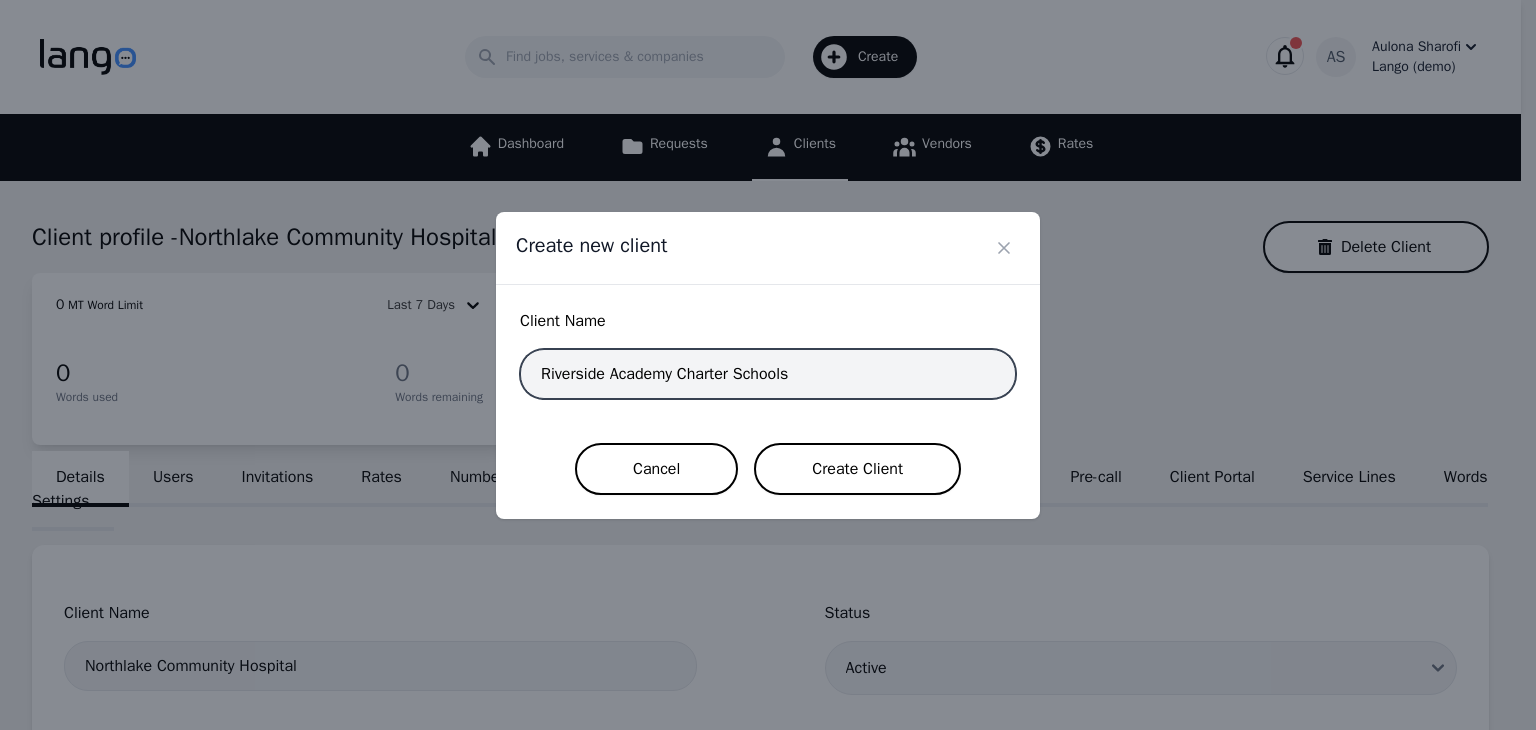 type on "Riverside Academy Charter Schools" 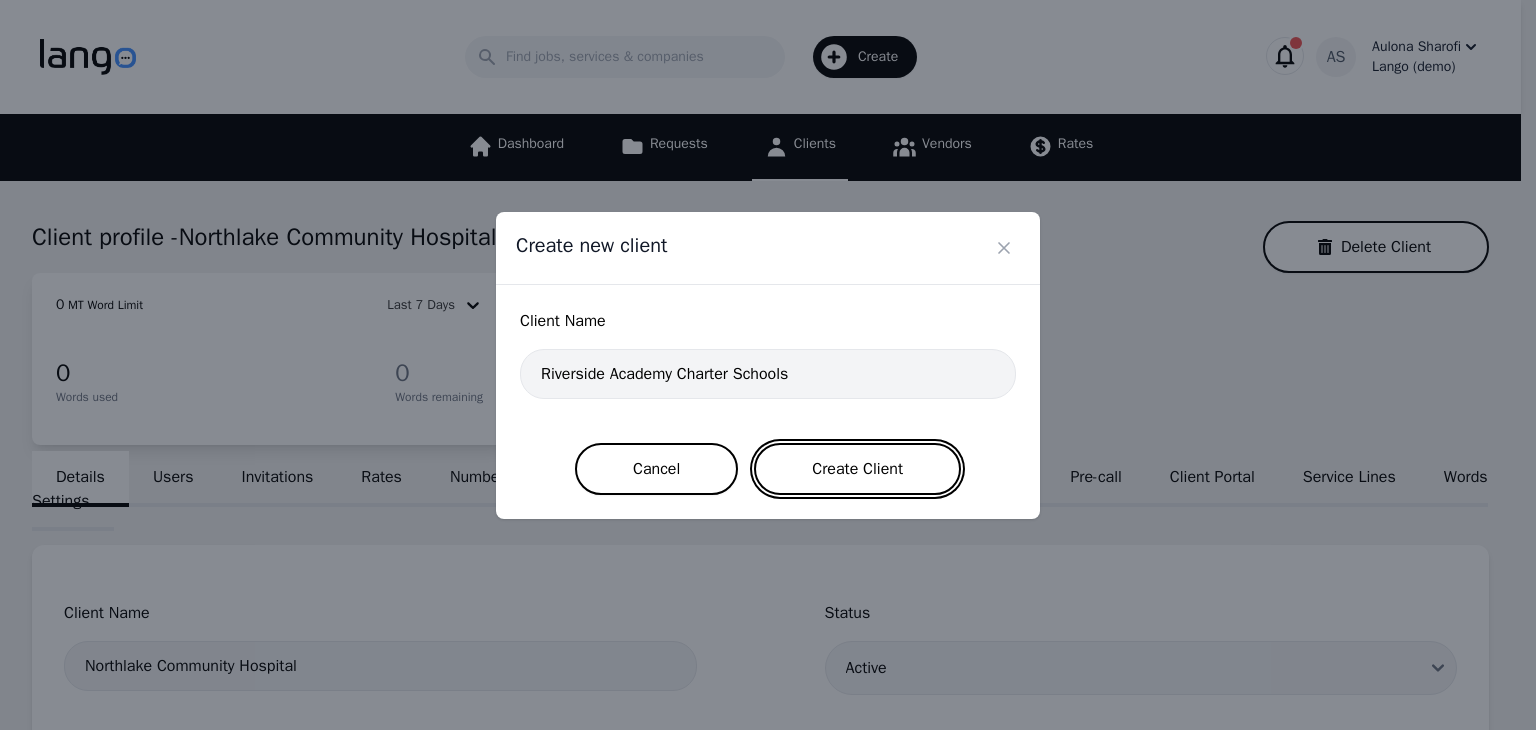 click on "Create Client" at bounding box center (857, 469) 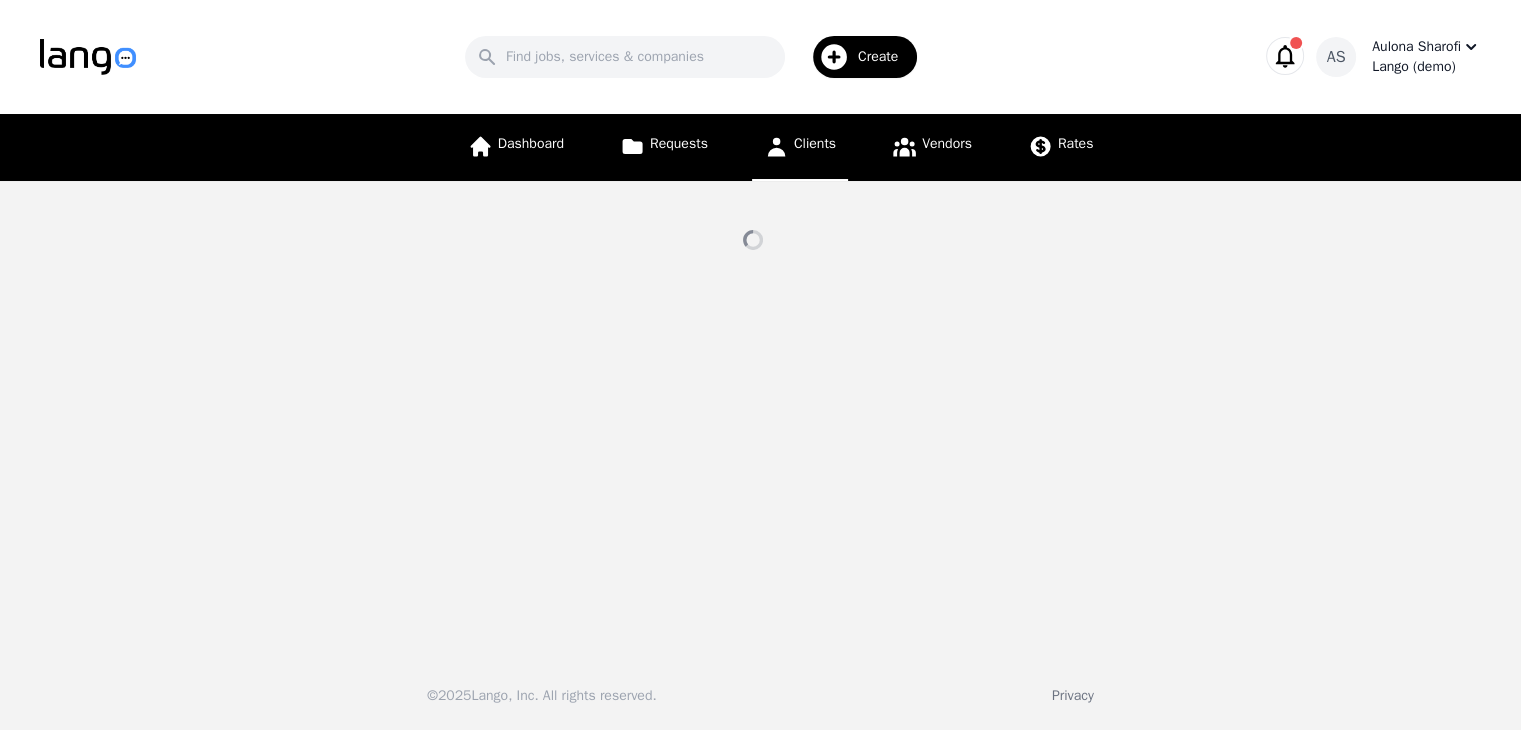 select on "active" 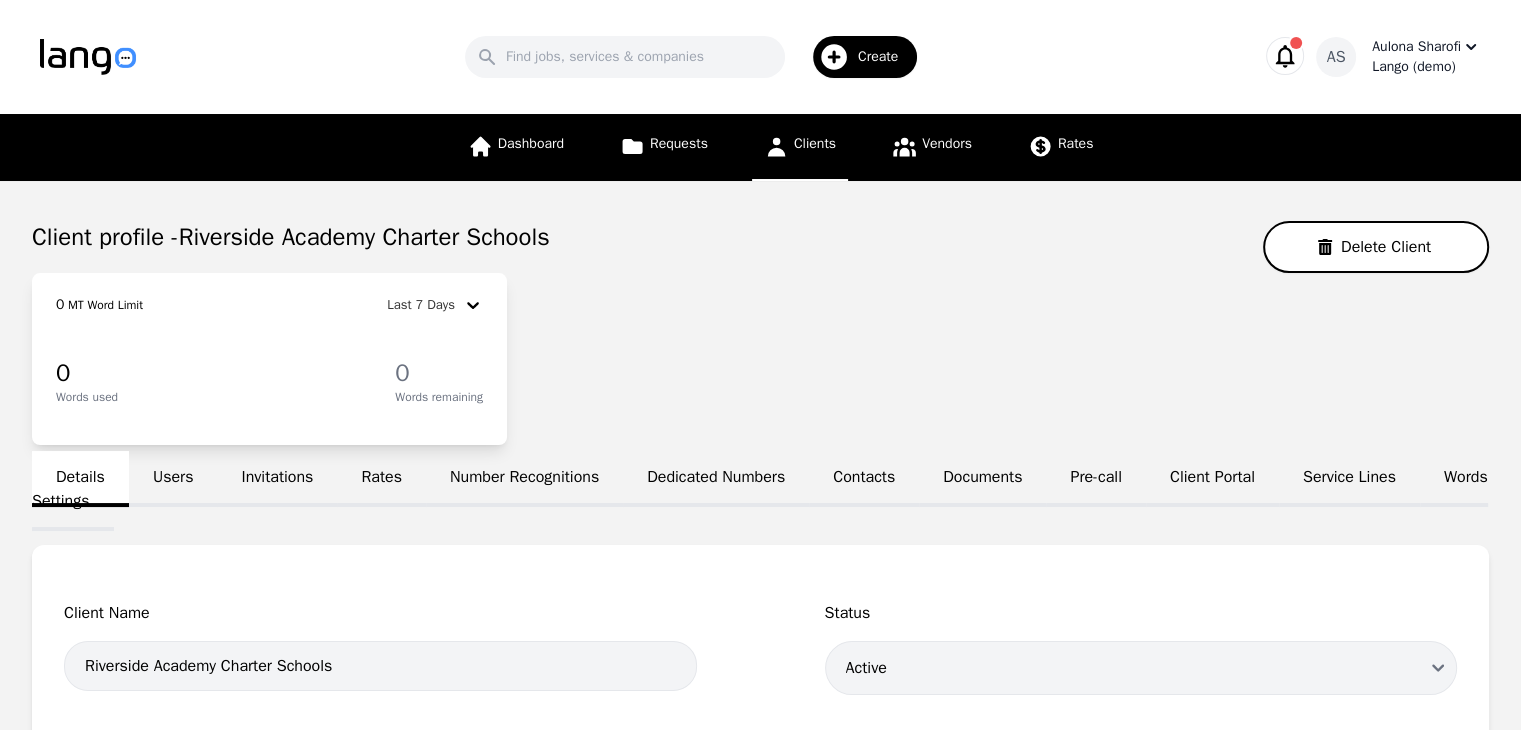 click on "Create" at bounding box center [865, 57] 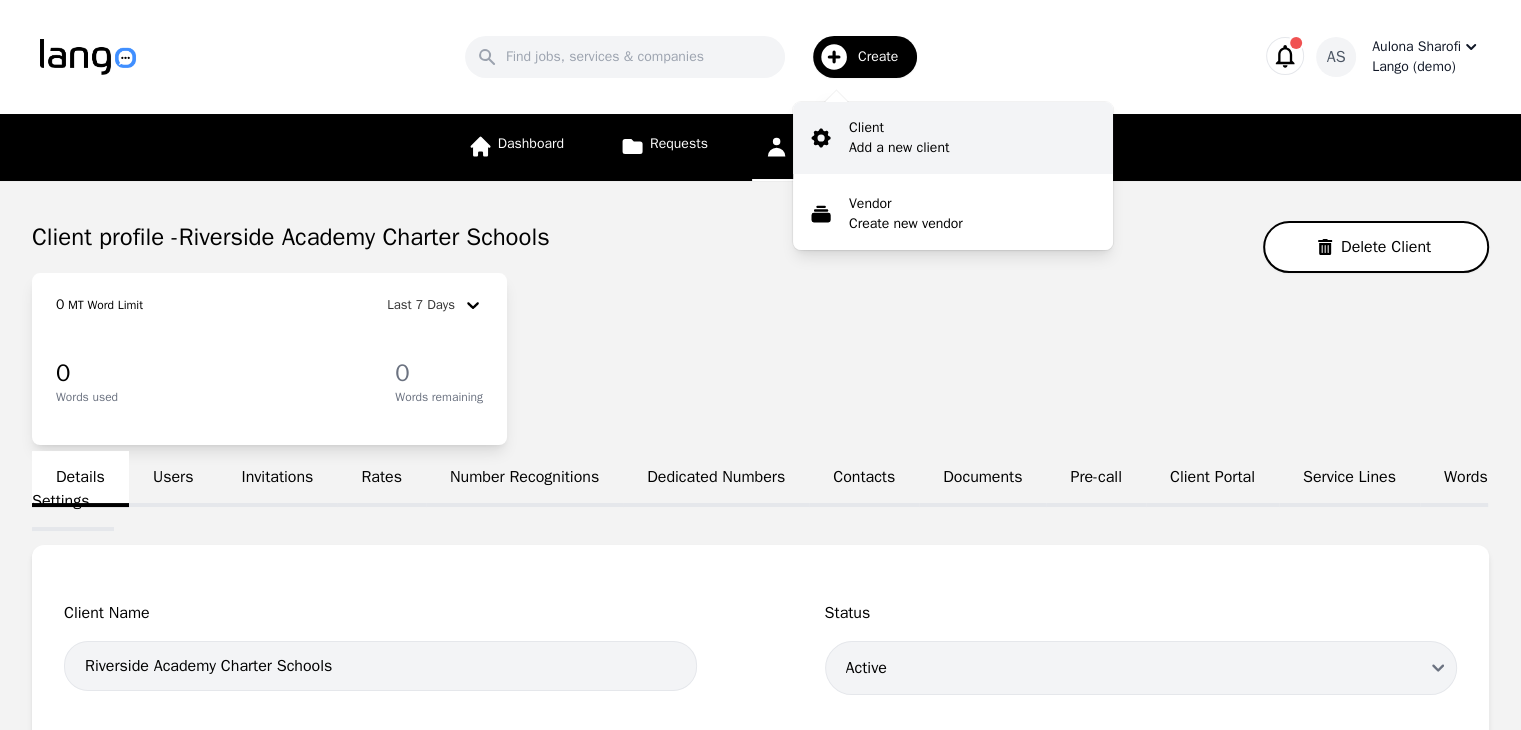 click on "Add a new client" at bounding box center [899, 148] 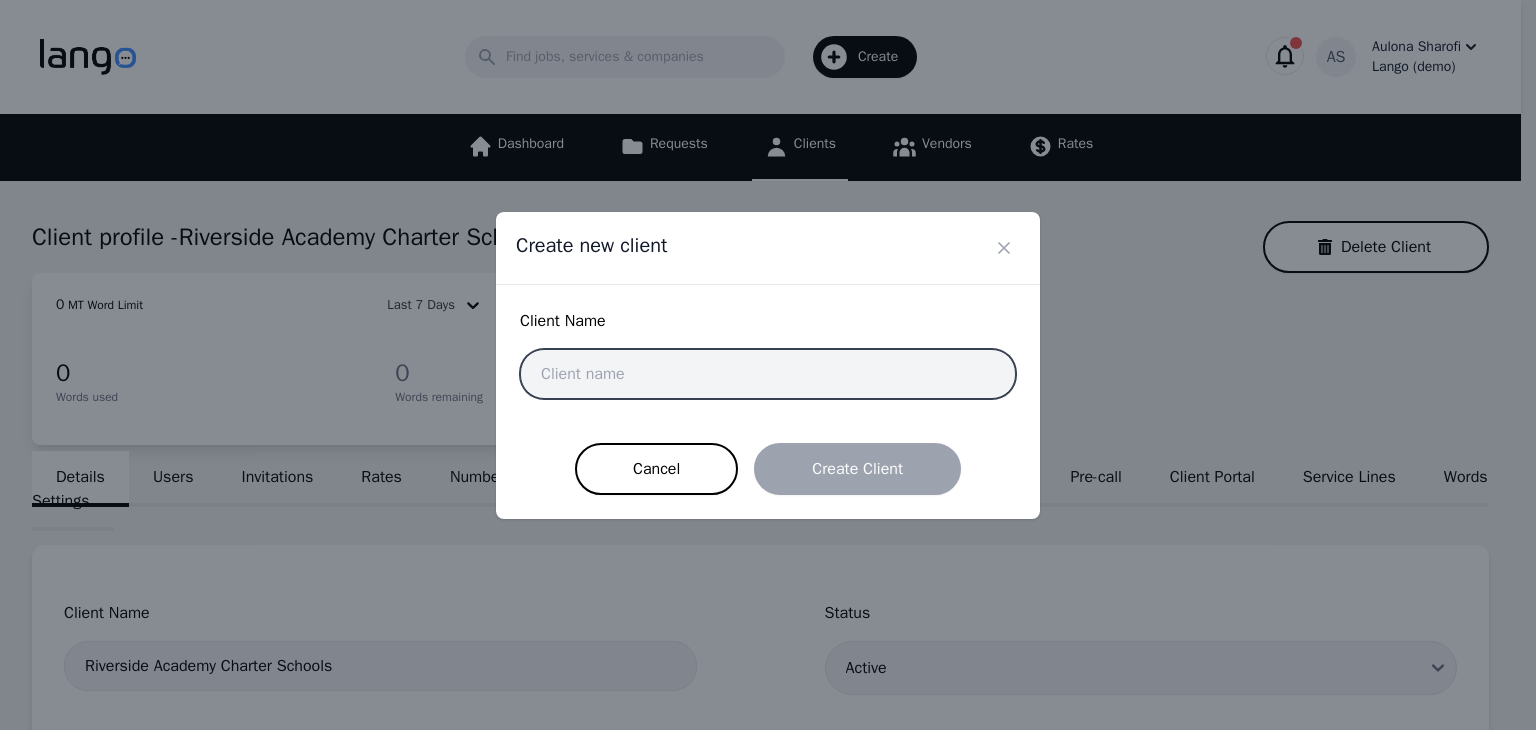 click at bounding box center [768, 374] 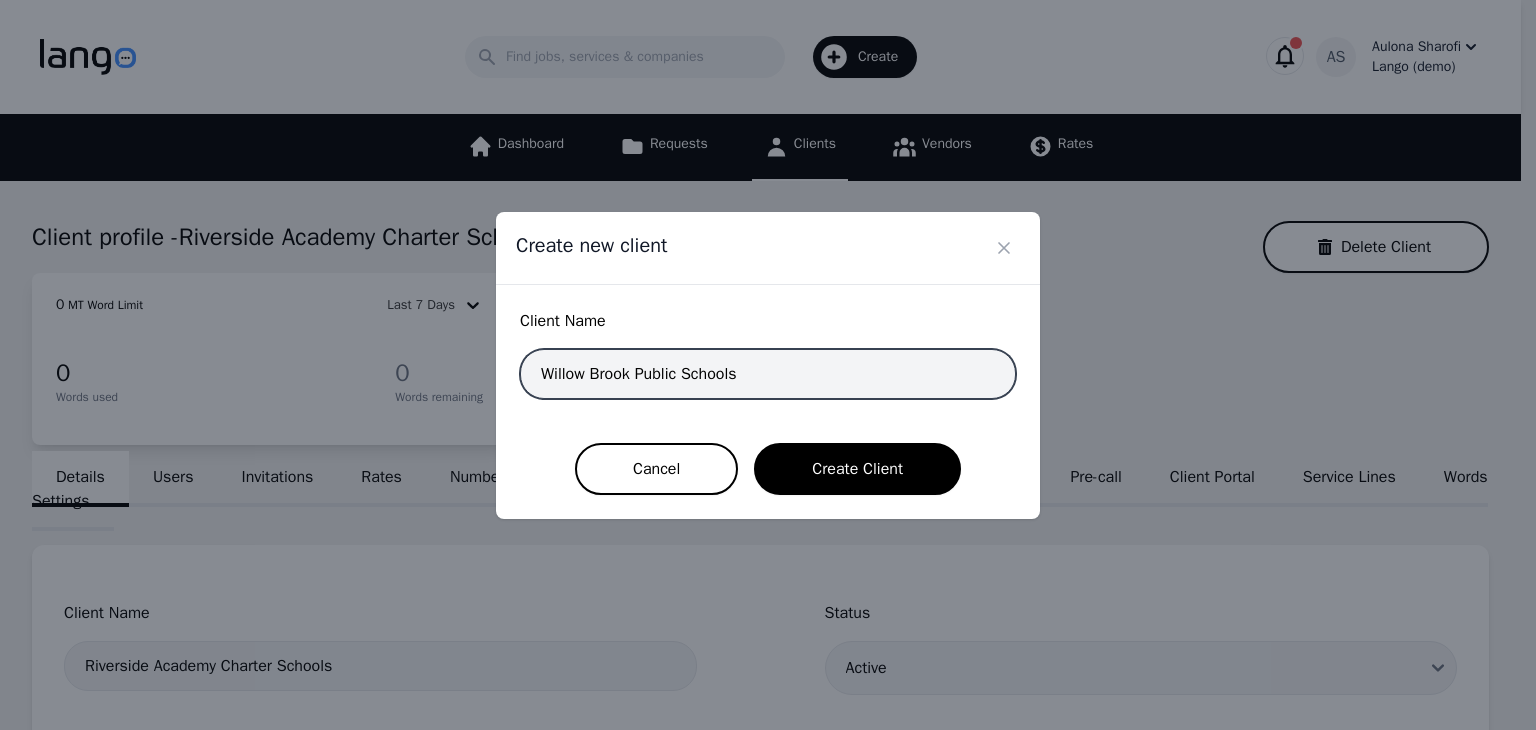 type on "Willow Brook Public Schools" 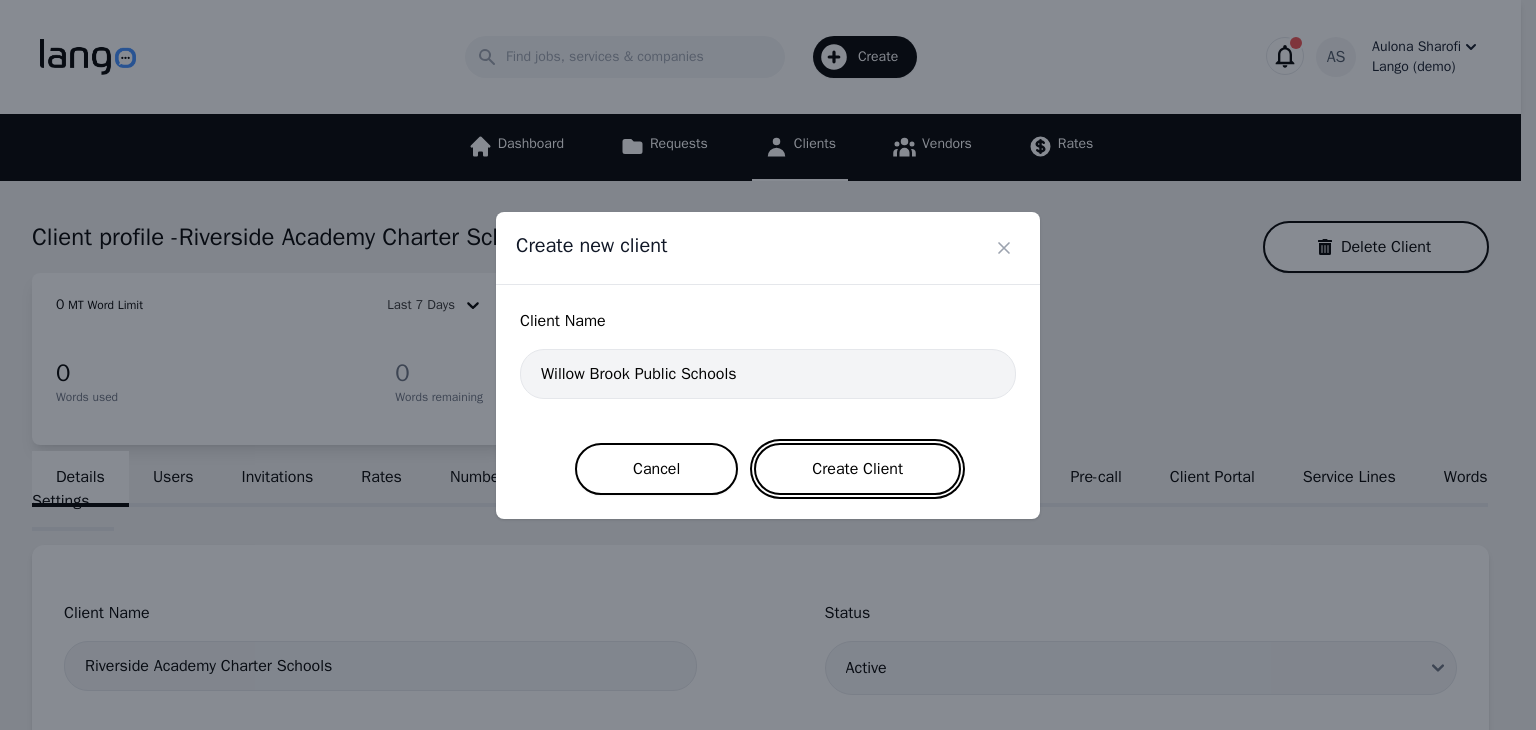 click on "Create Client" at bounding box center (857, 469) 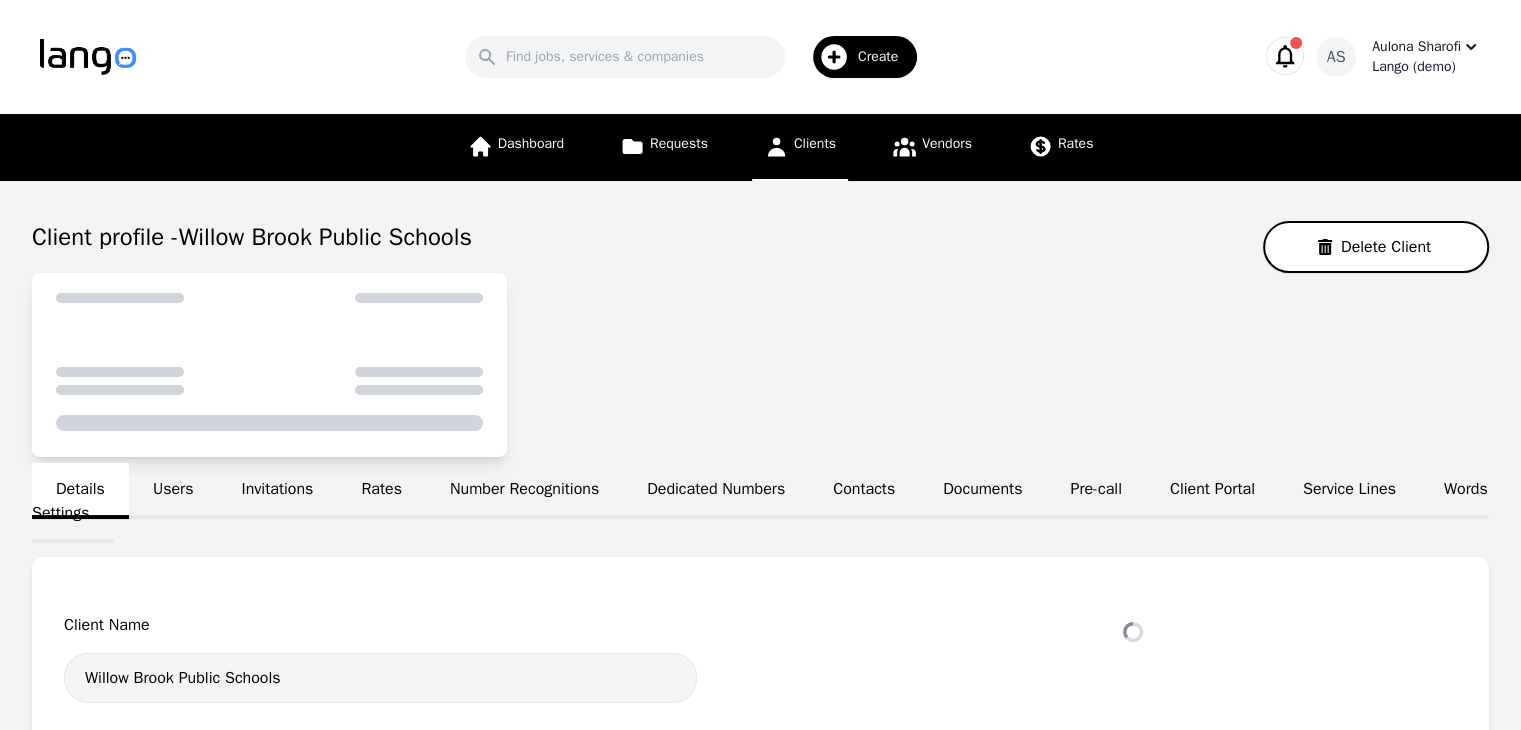 select on "active" 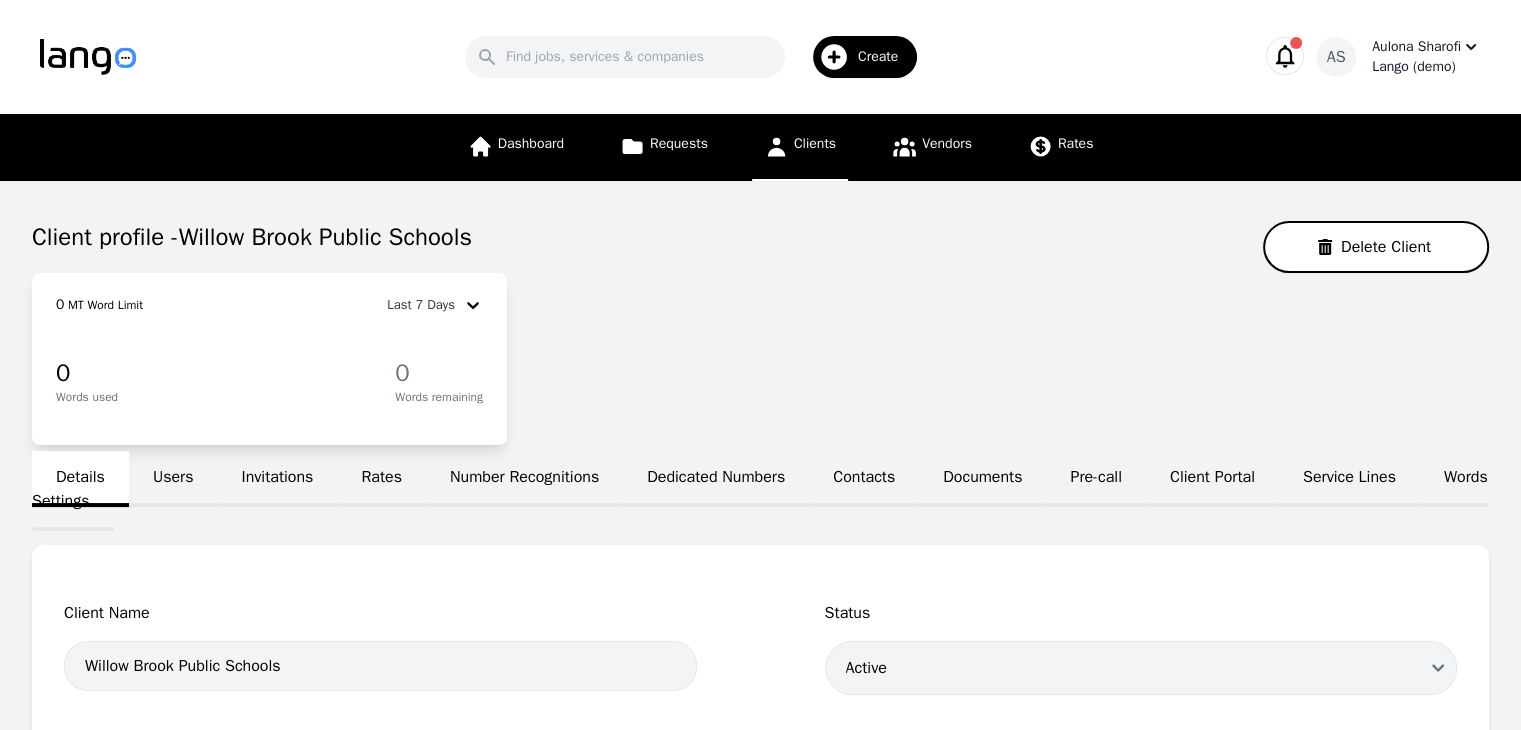 click on "Create" at bounding box center [865, 57] 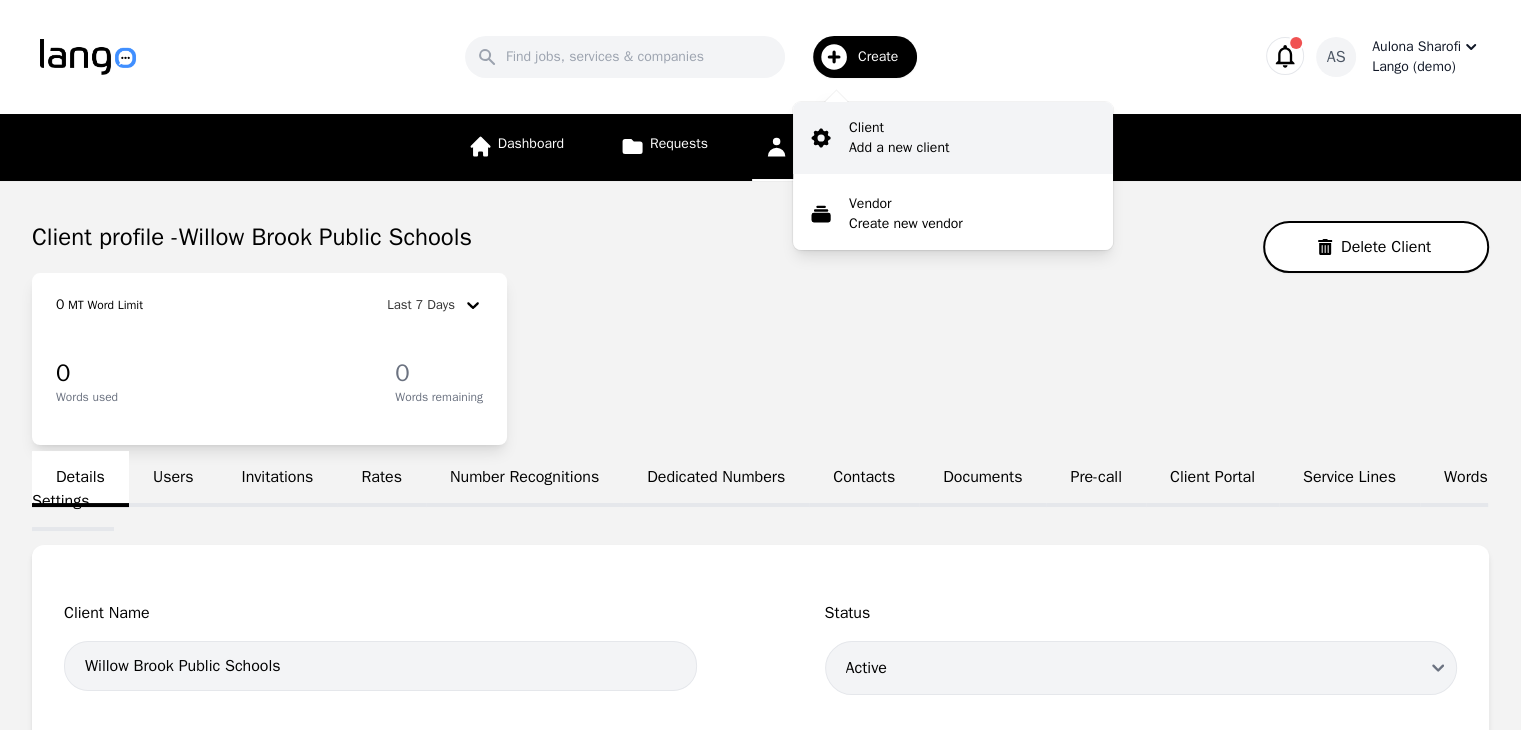 click on "Client" at bounding box center [899, 128] 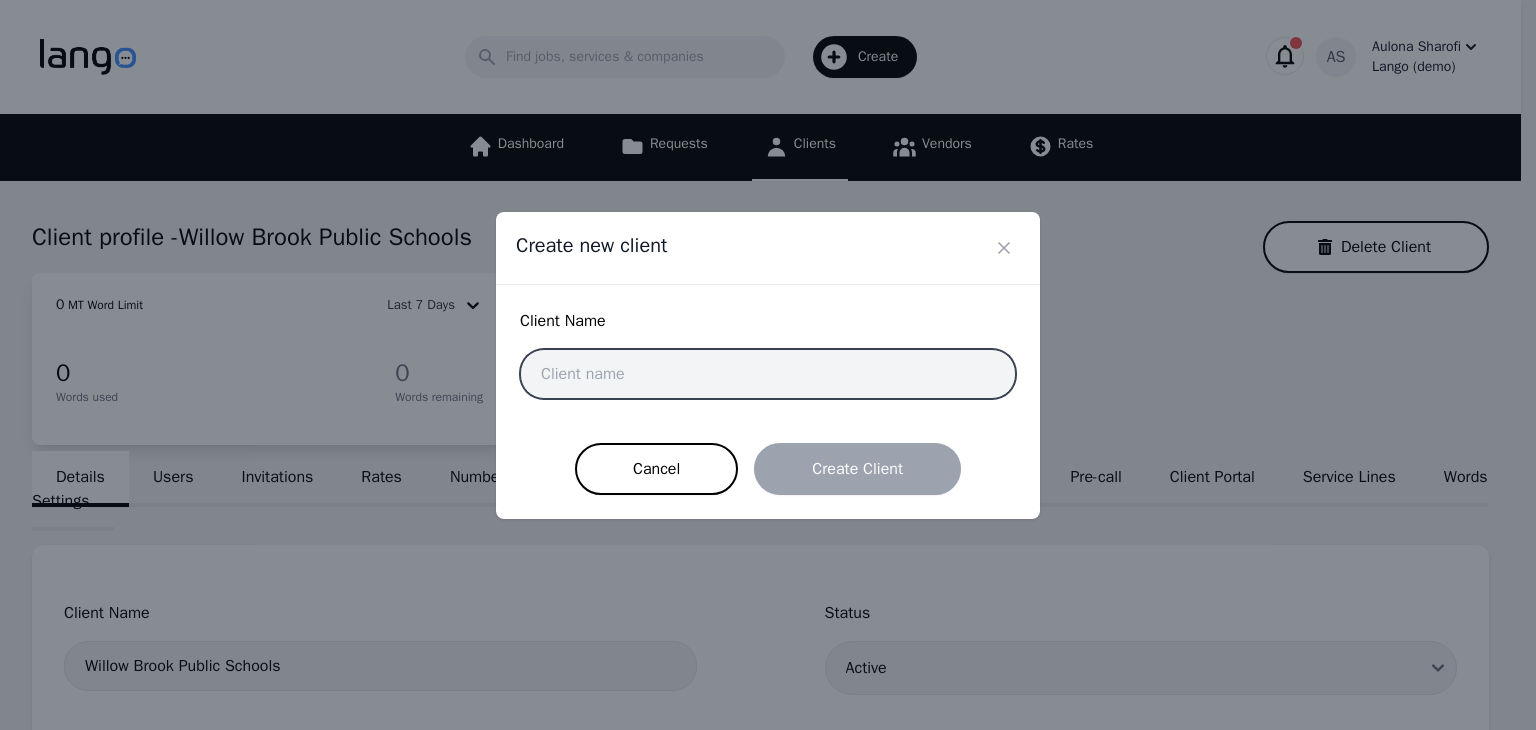 click at bounding box center (768, 374) 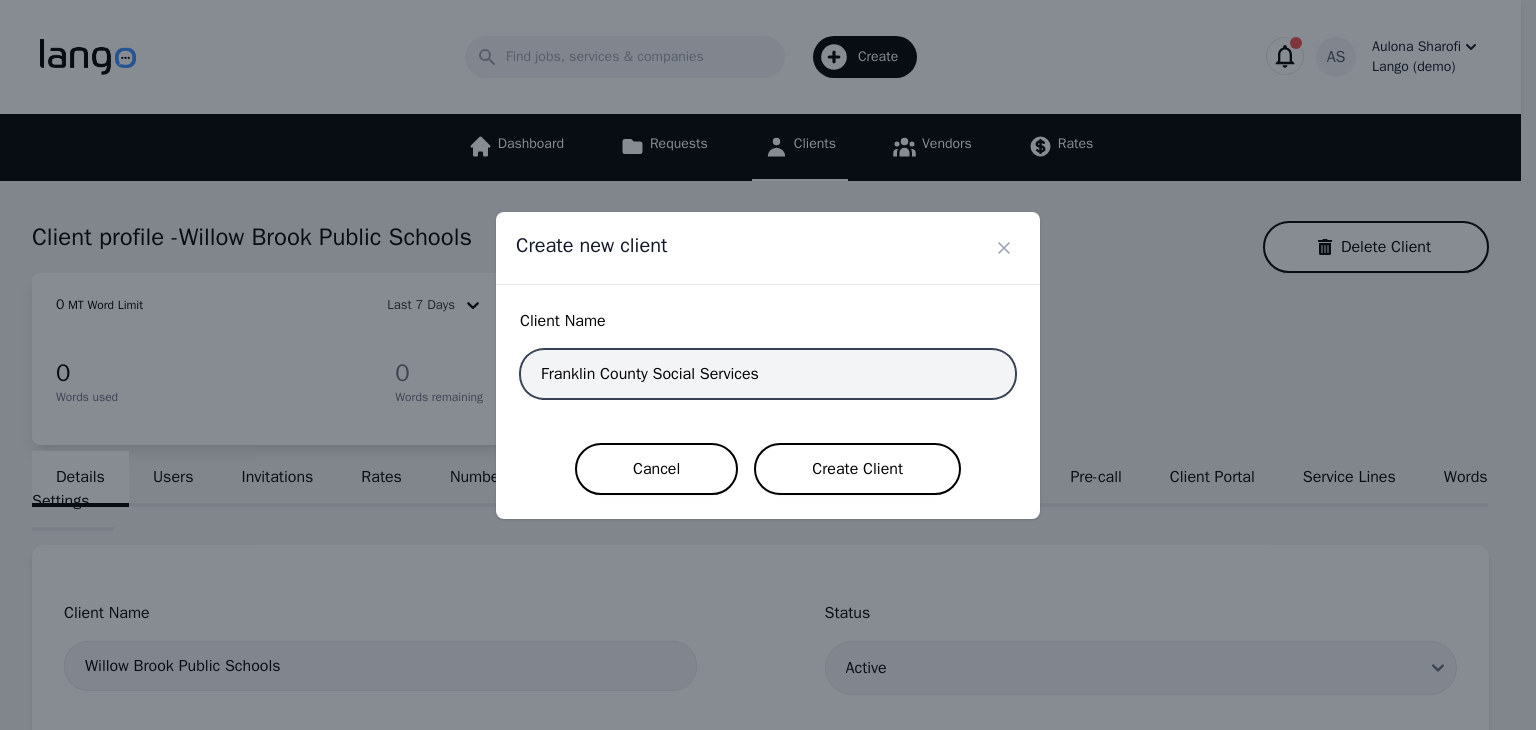type on "Franklin County Social Services" 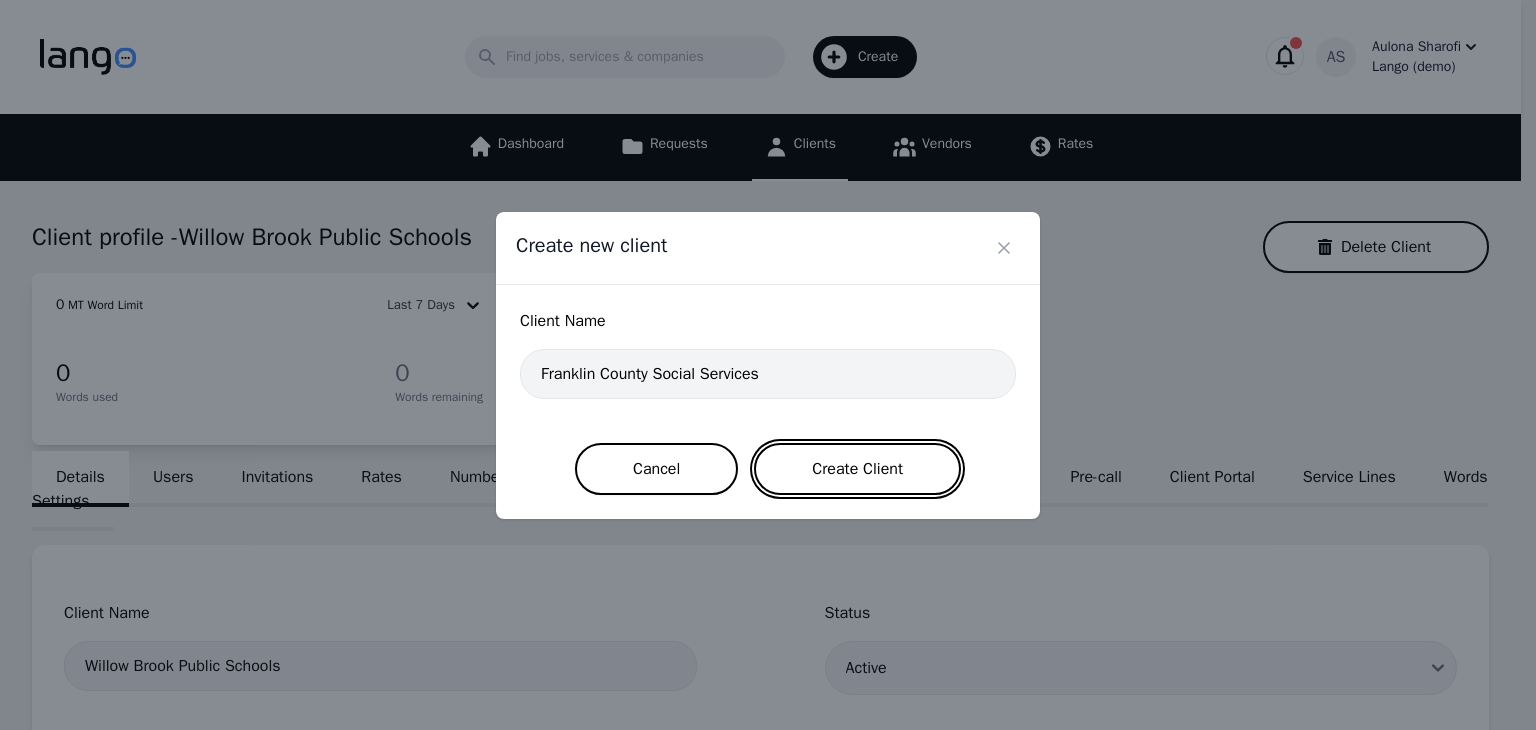 click on "Create Client" at bounding box center (857, 469) 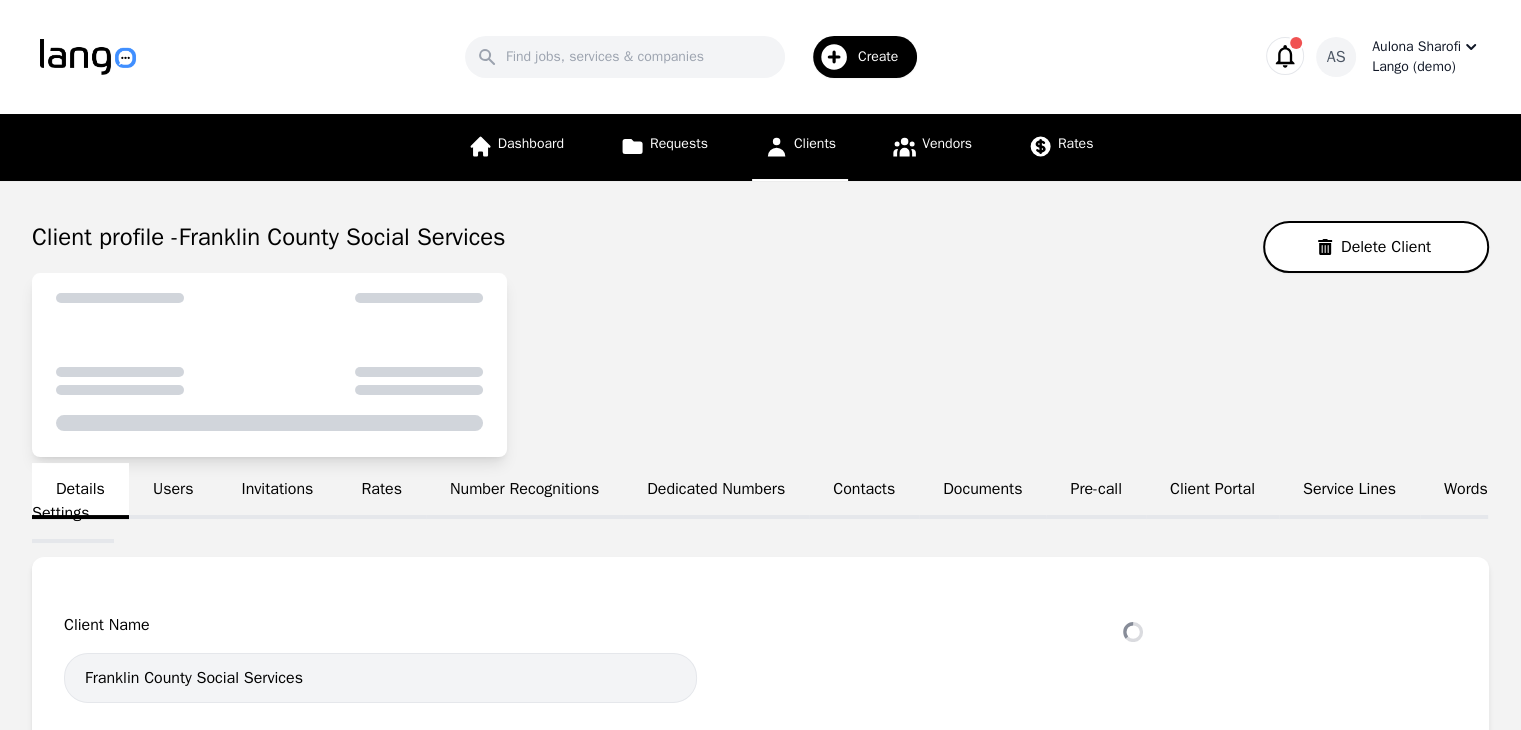 select on "active" 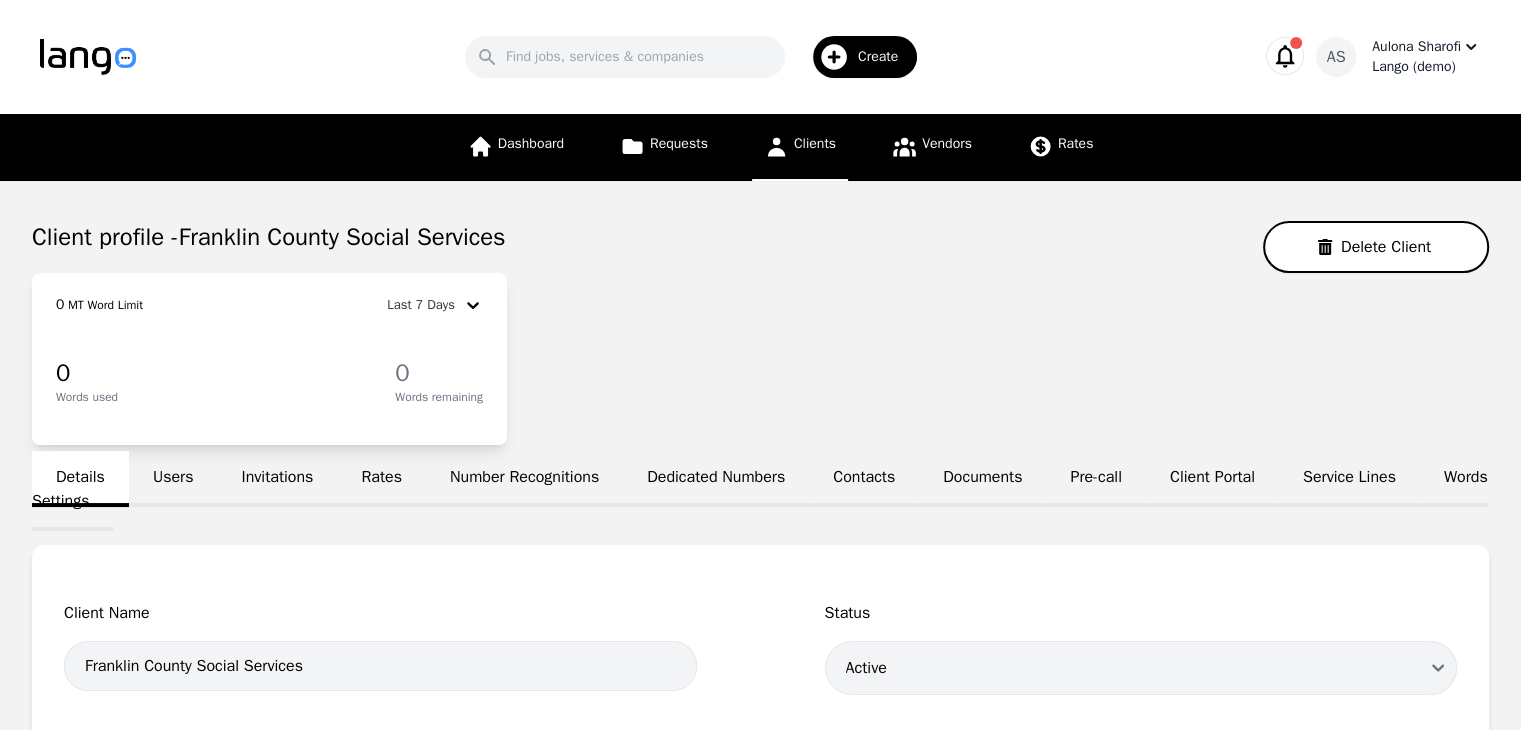 click on "Create" at bounding box center (865, 57) 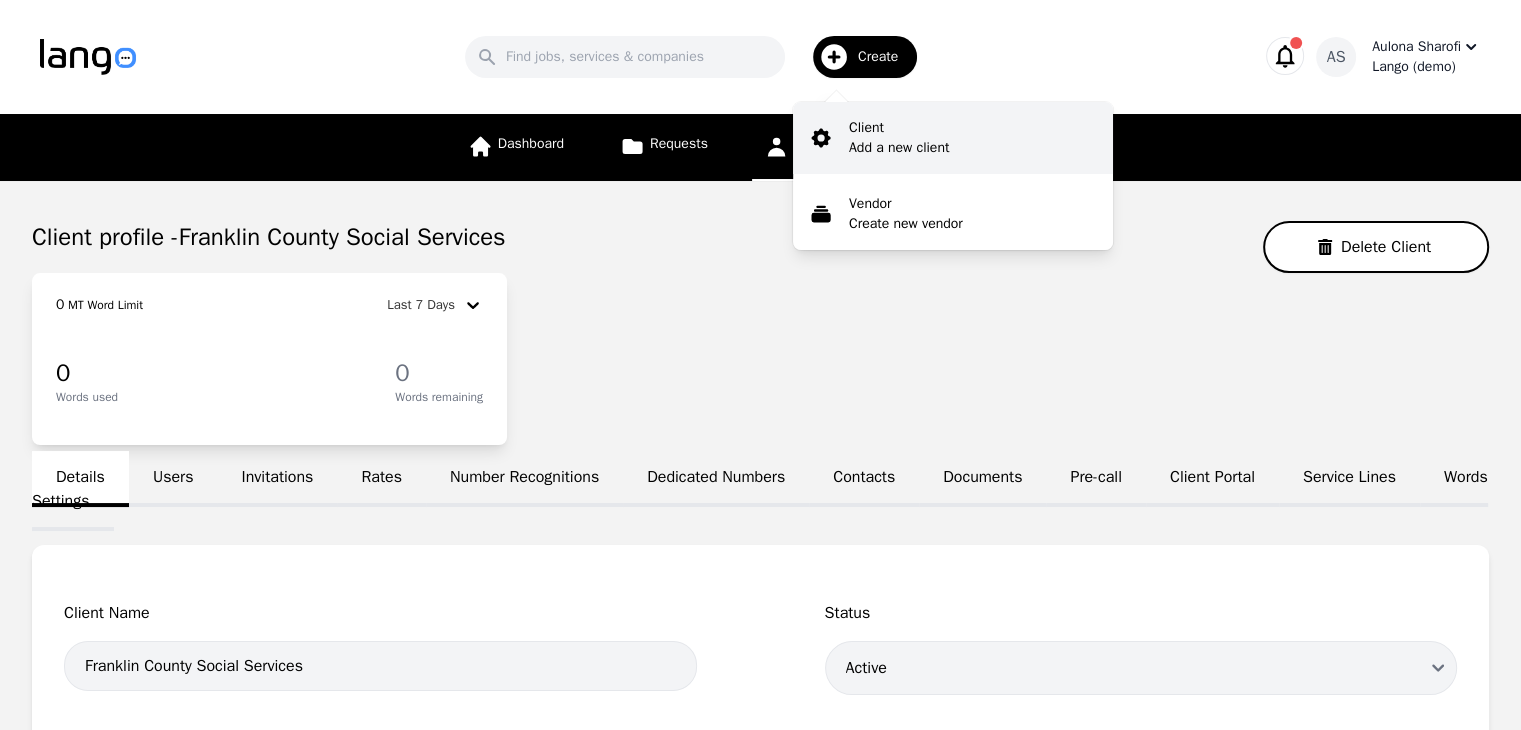click on "Add a new client" at bounding box center (899, 148) 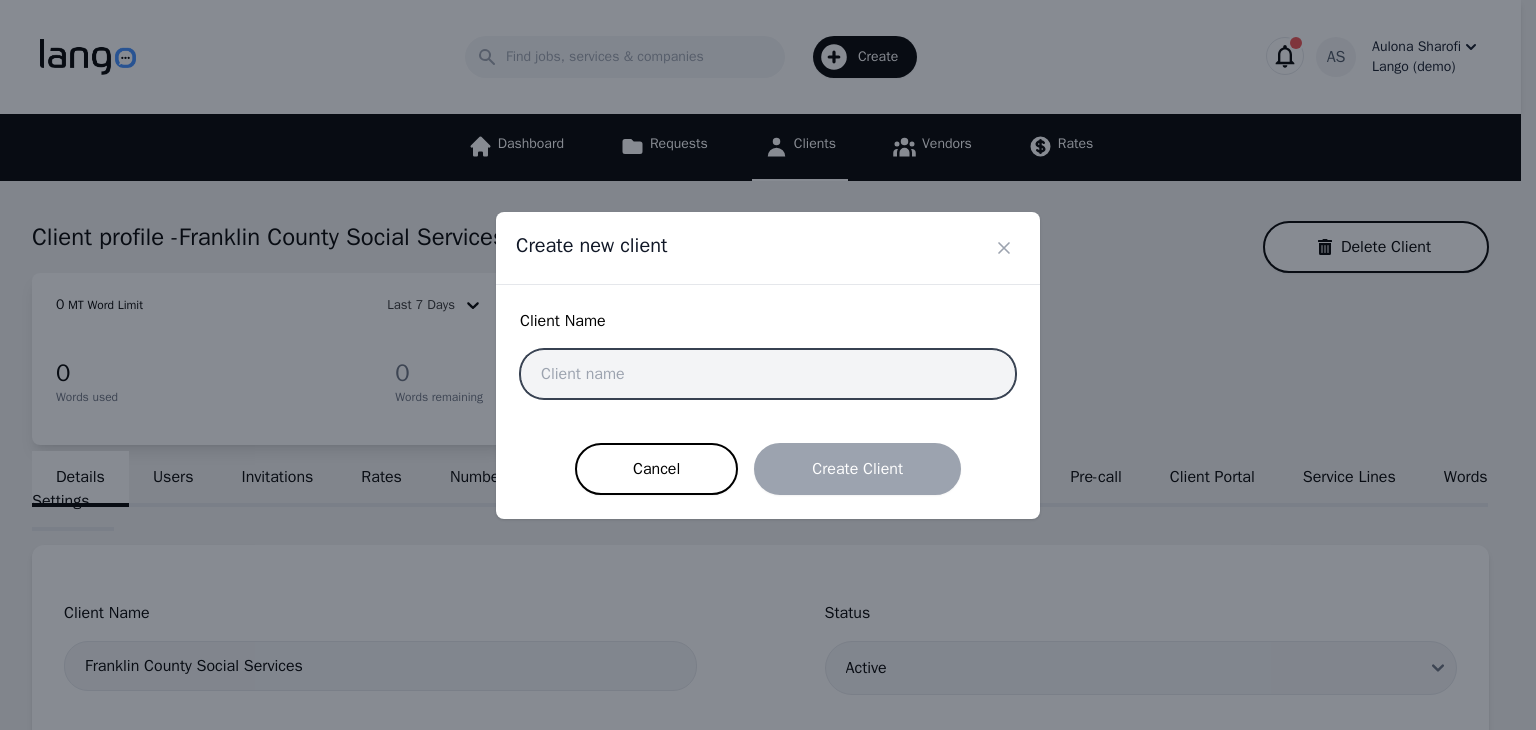 click at bounding box center [768, 374] 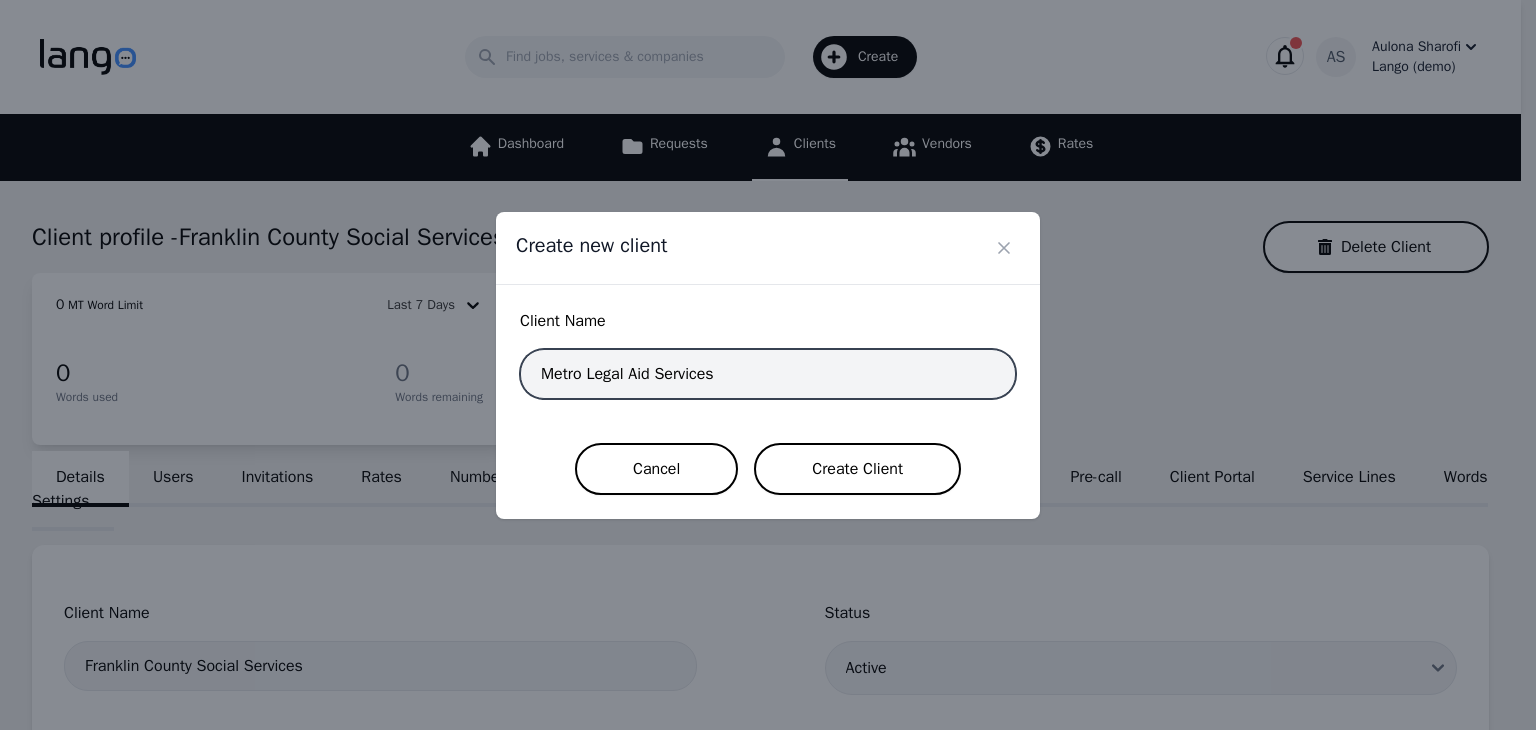 type on "Metro Legal Aid Services" 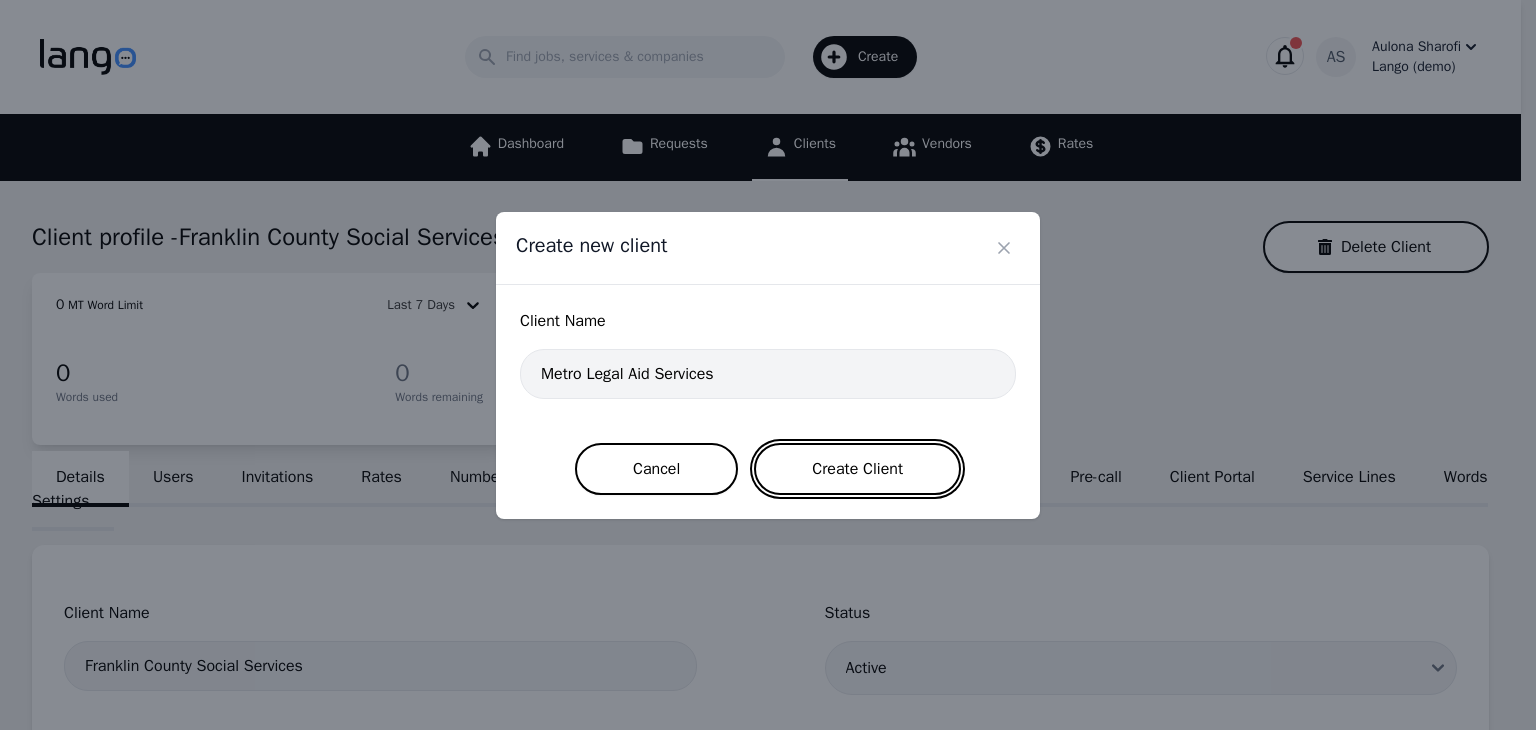 click on "Create Client" at bounding box center [857, 469] 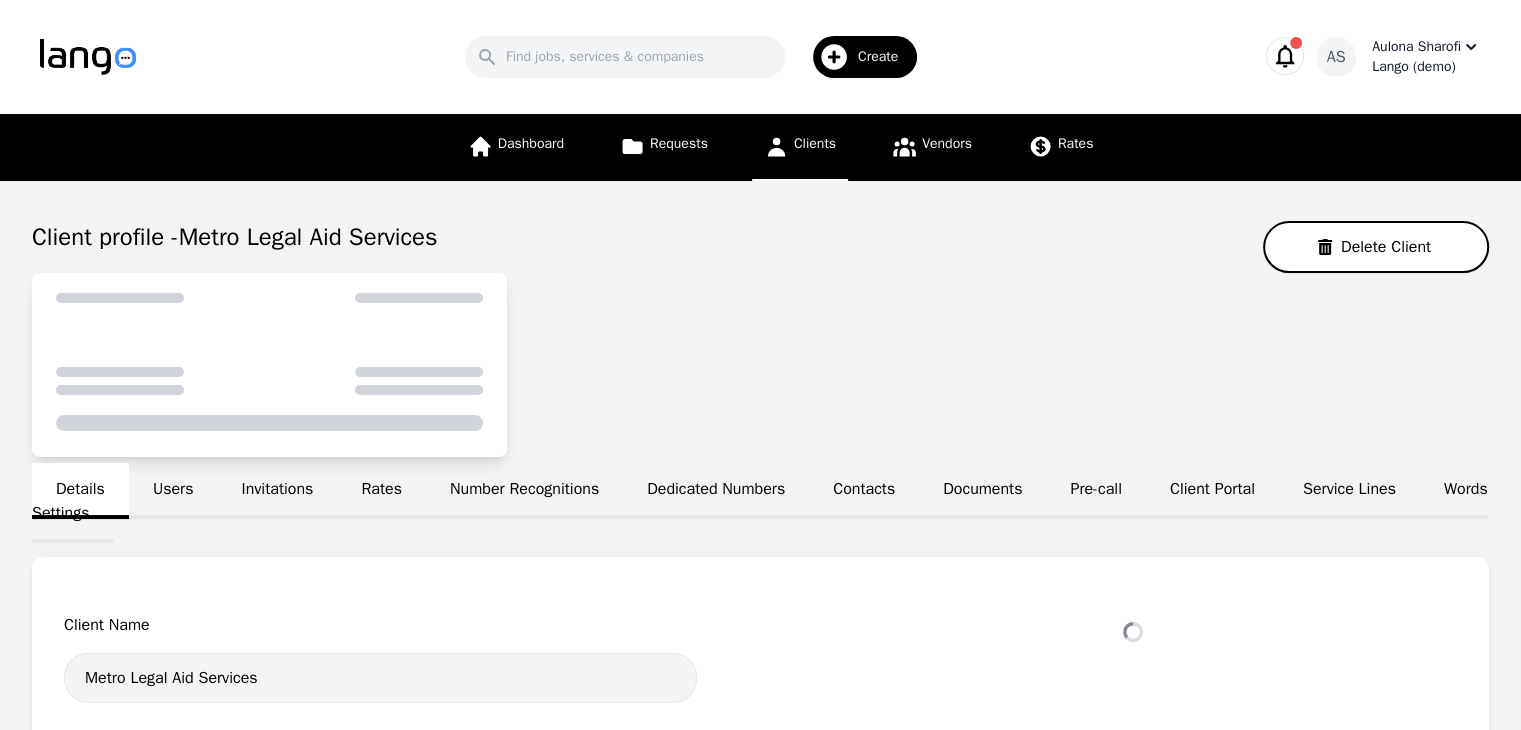 select on "active" 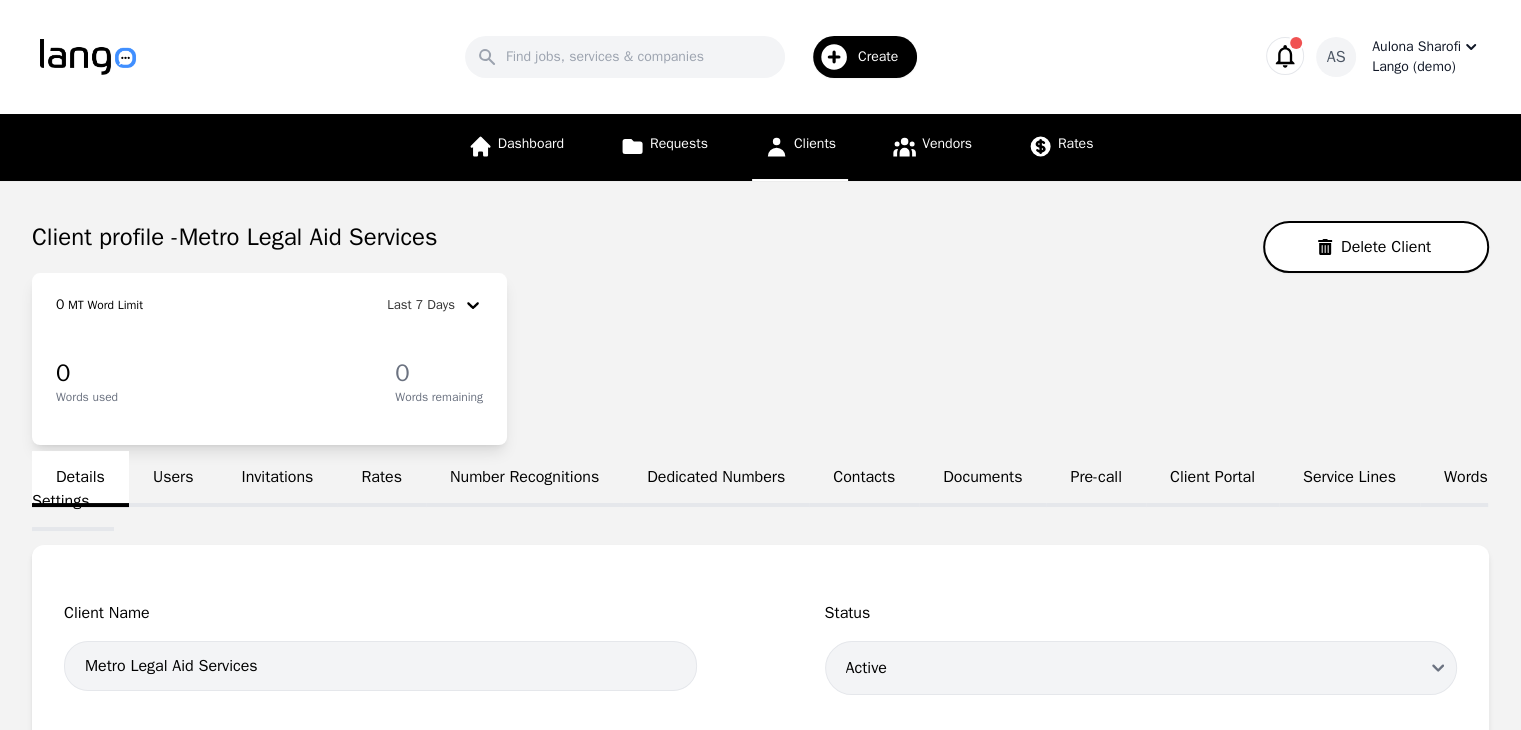 click on "Create" at bounding box center [885, 57] 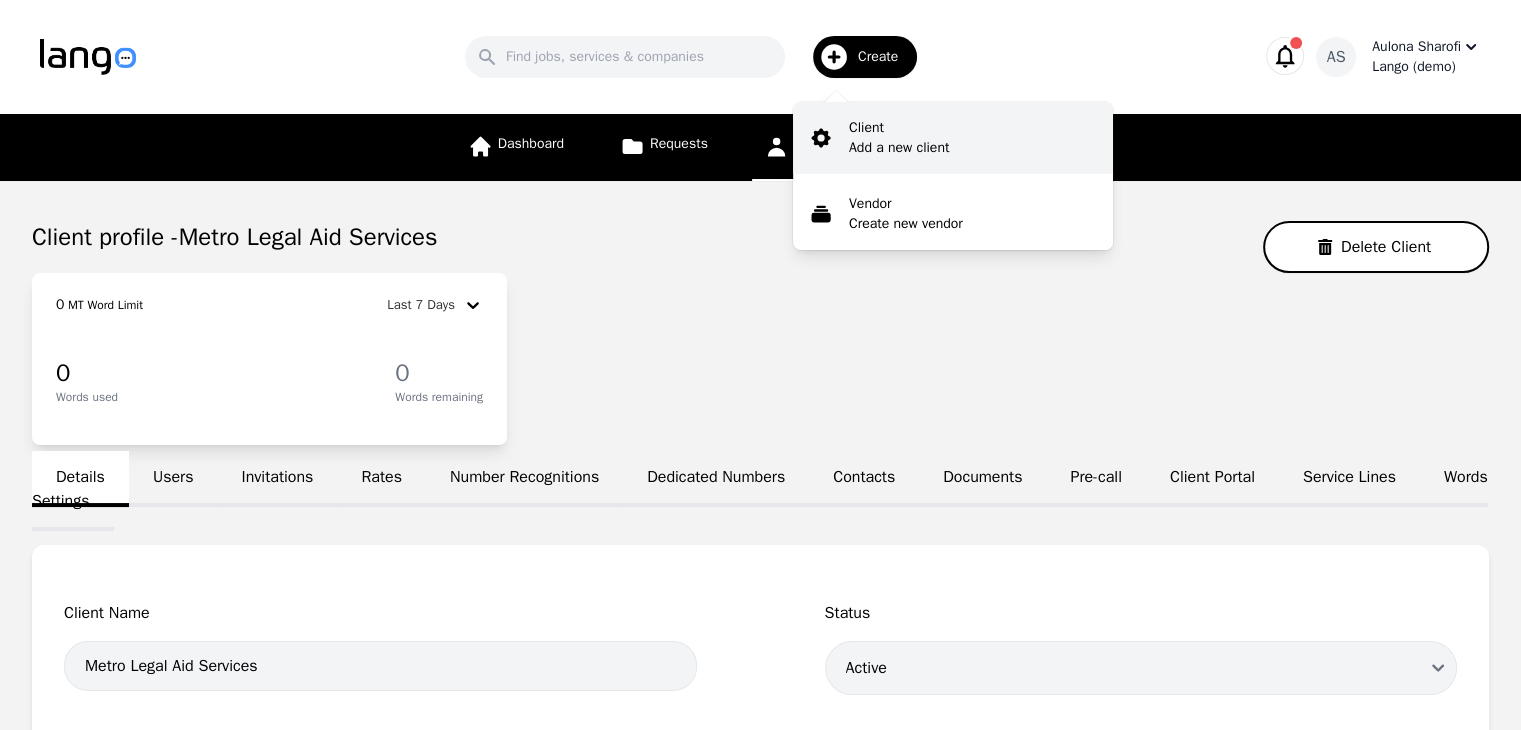 click on "Add a new client" at bounding box center (899, 148) 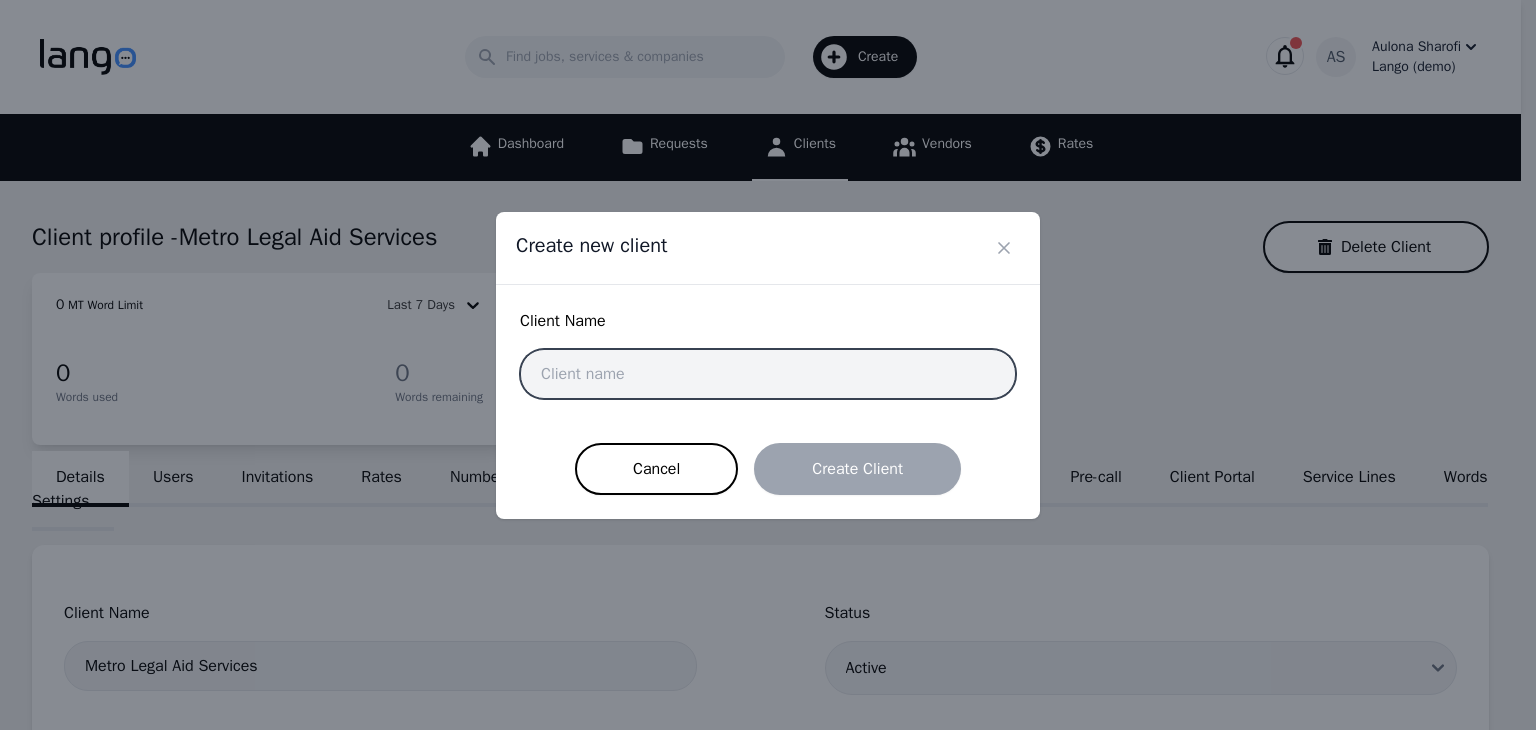 click at bounding box center [768, 374] 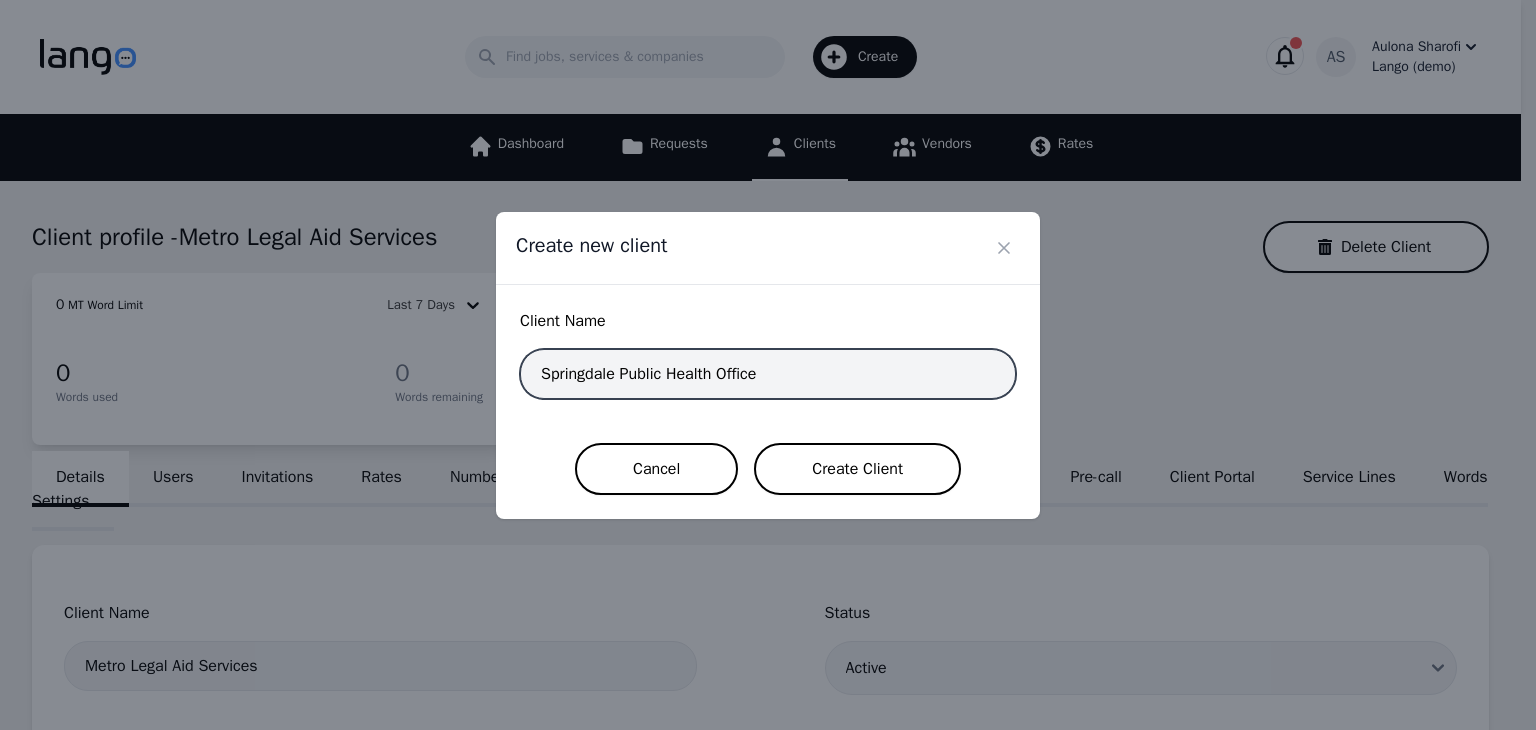 type on "Springdale Public Health Office" 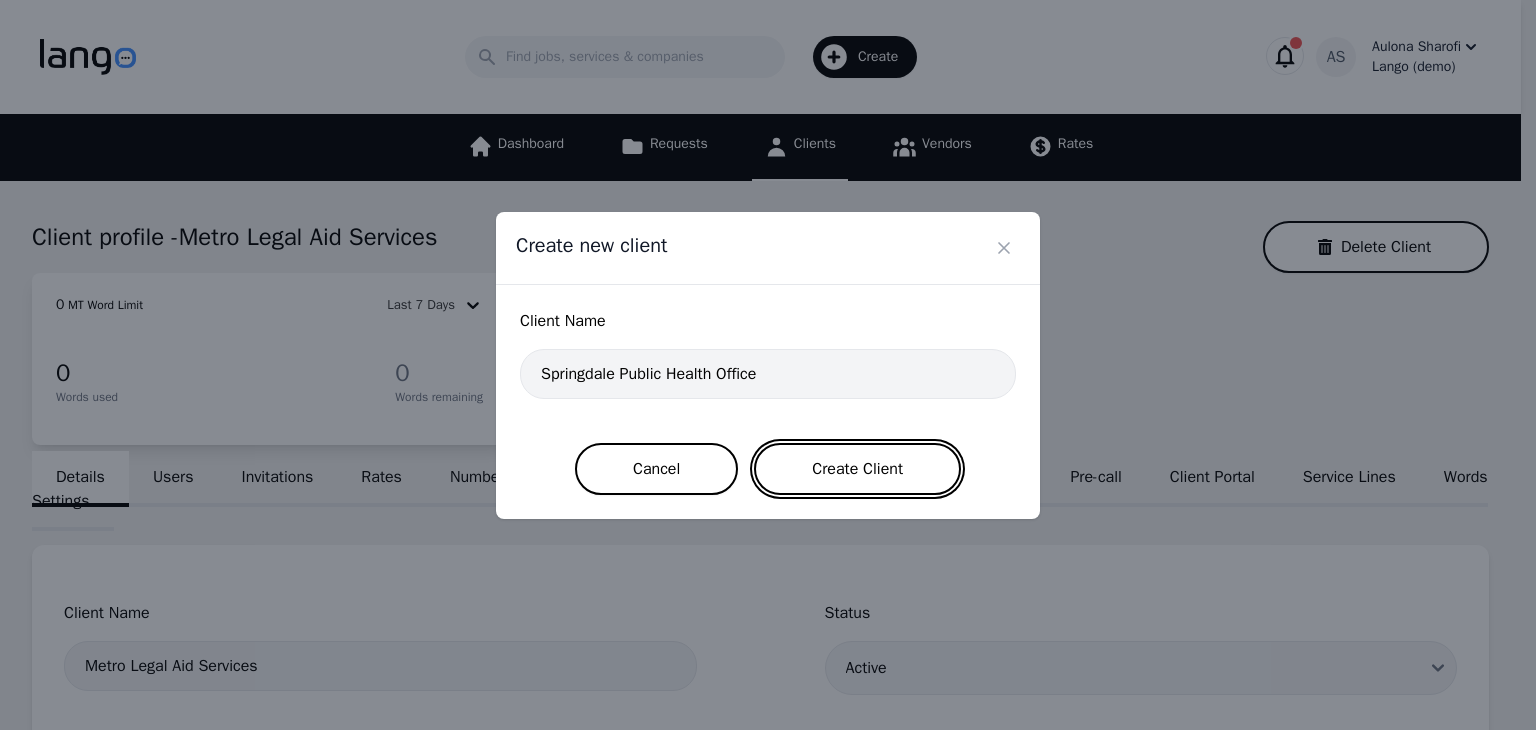 click on "Create Client" at bounding box center (857, 469) 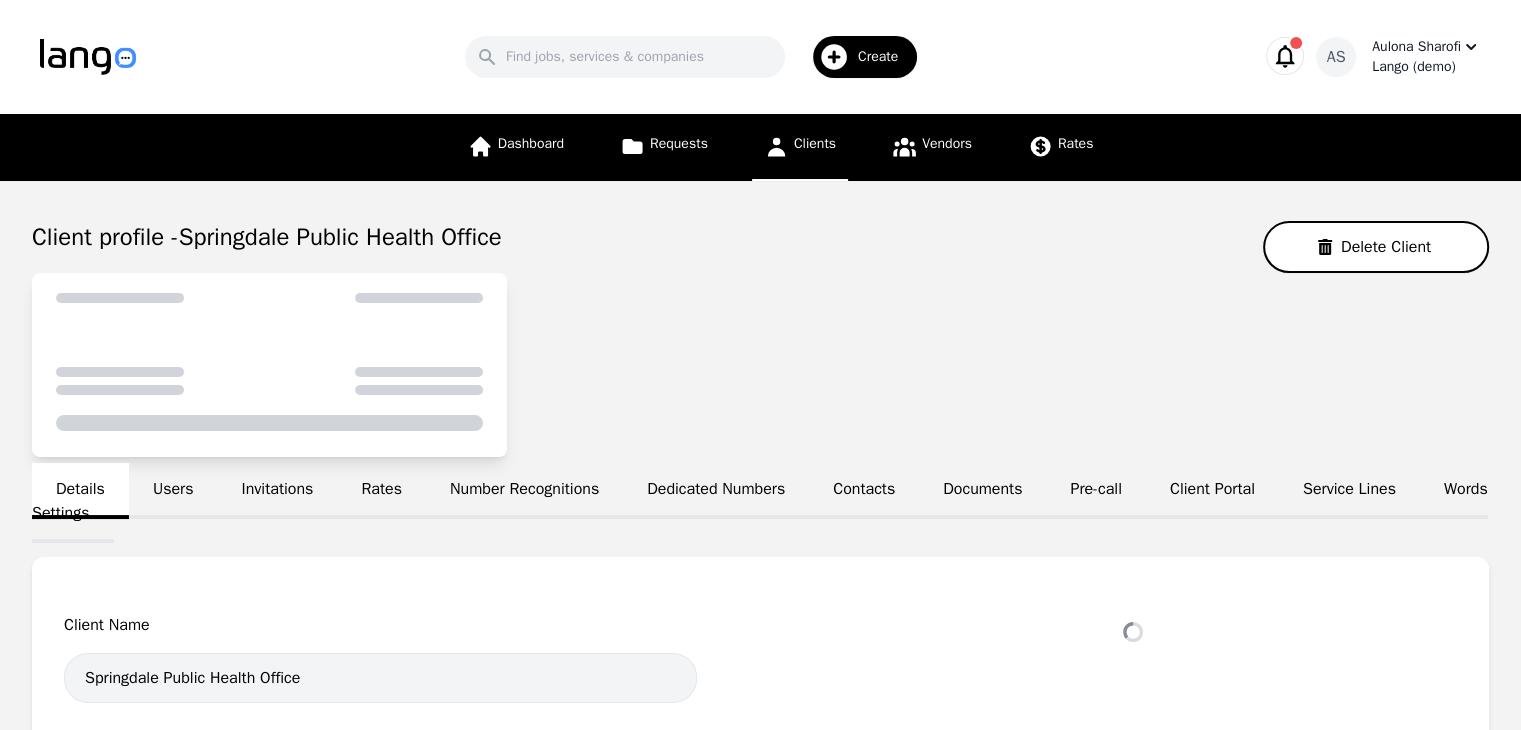 select on "active" 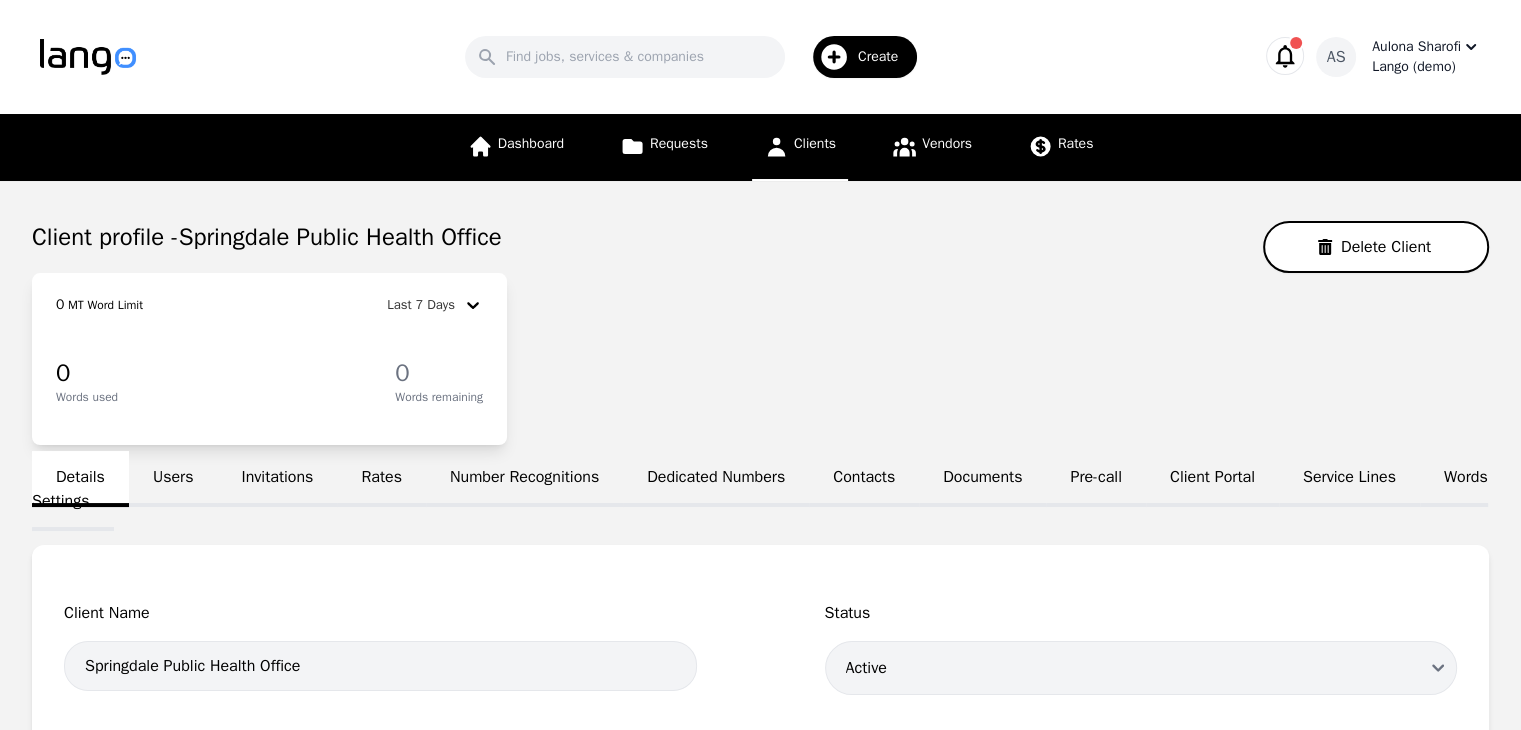 click on "Create" at bounding box center [865, 57] 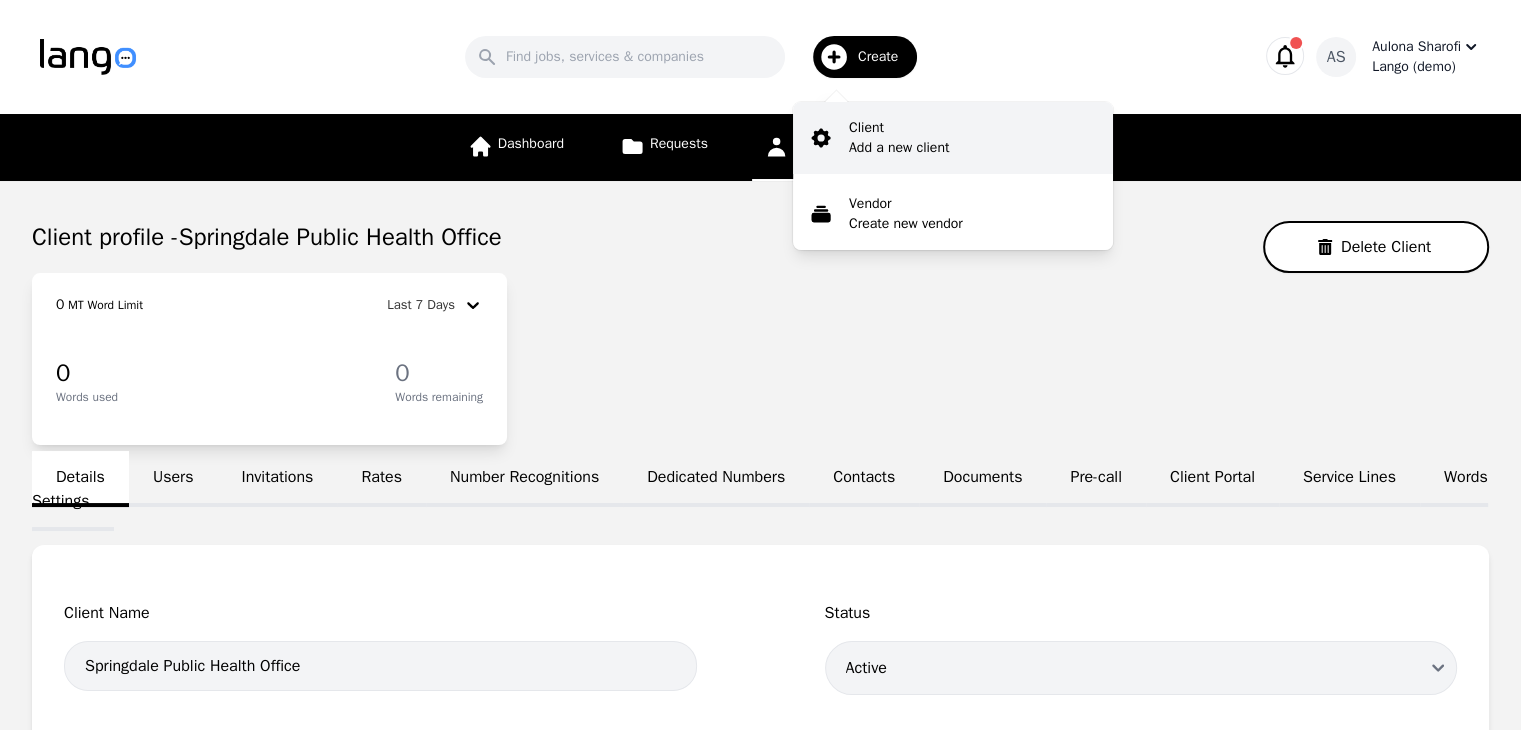 click on "Add a new client" at bounding box center (899, 148) 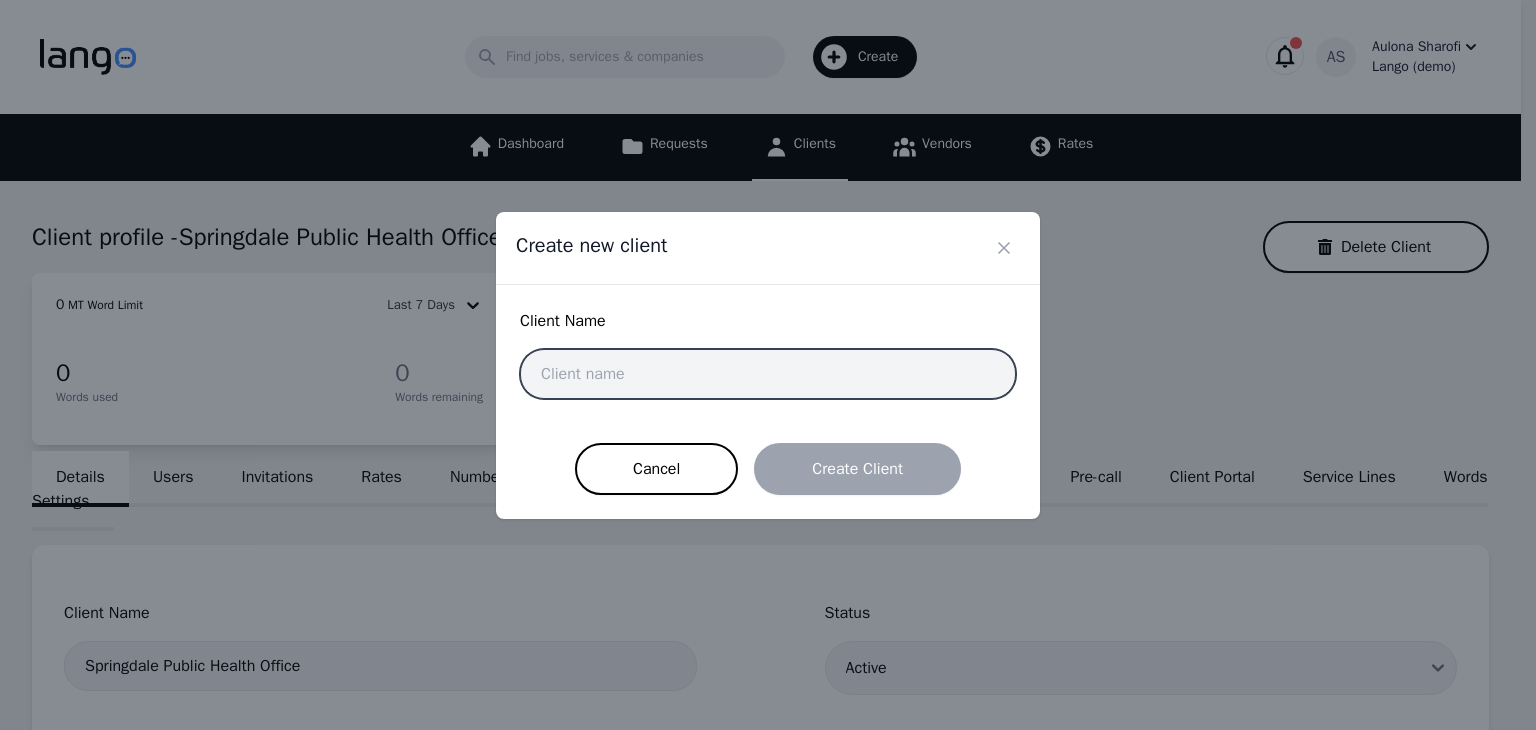 click at bounding box center (768, 374) 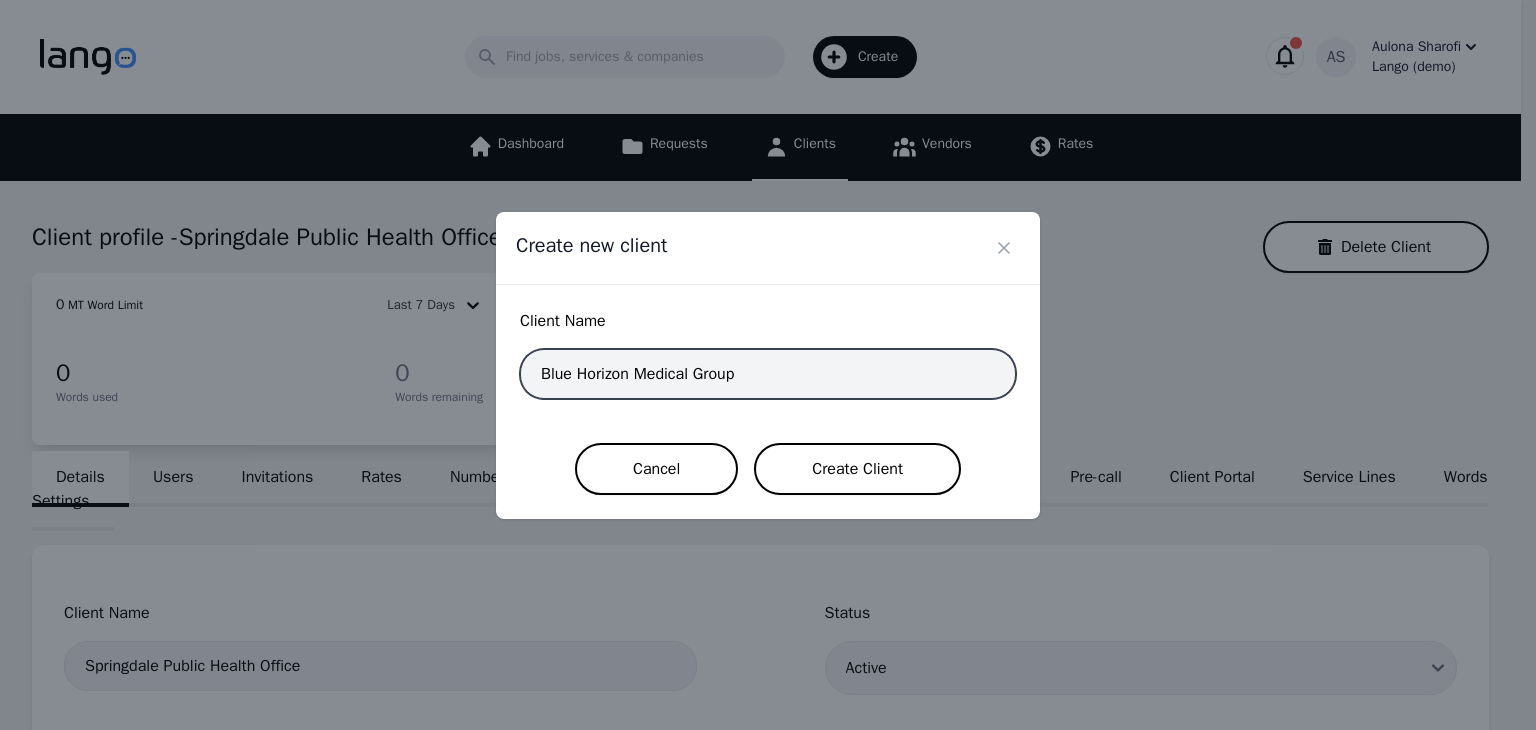 type on "Blue Horizon Medical Group" 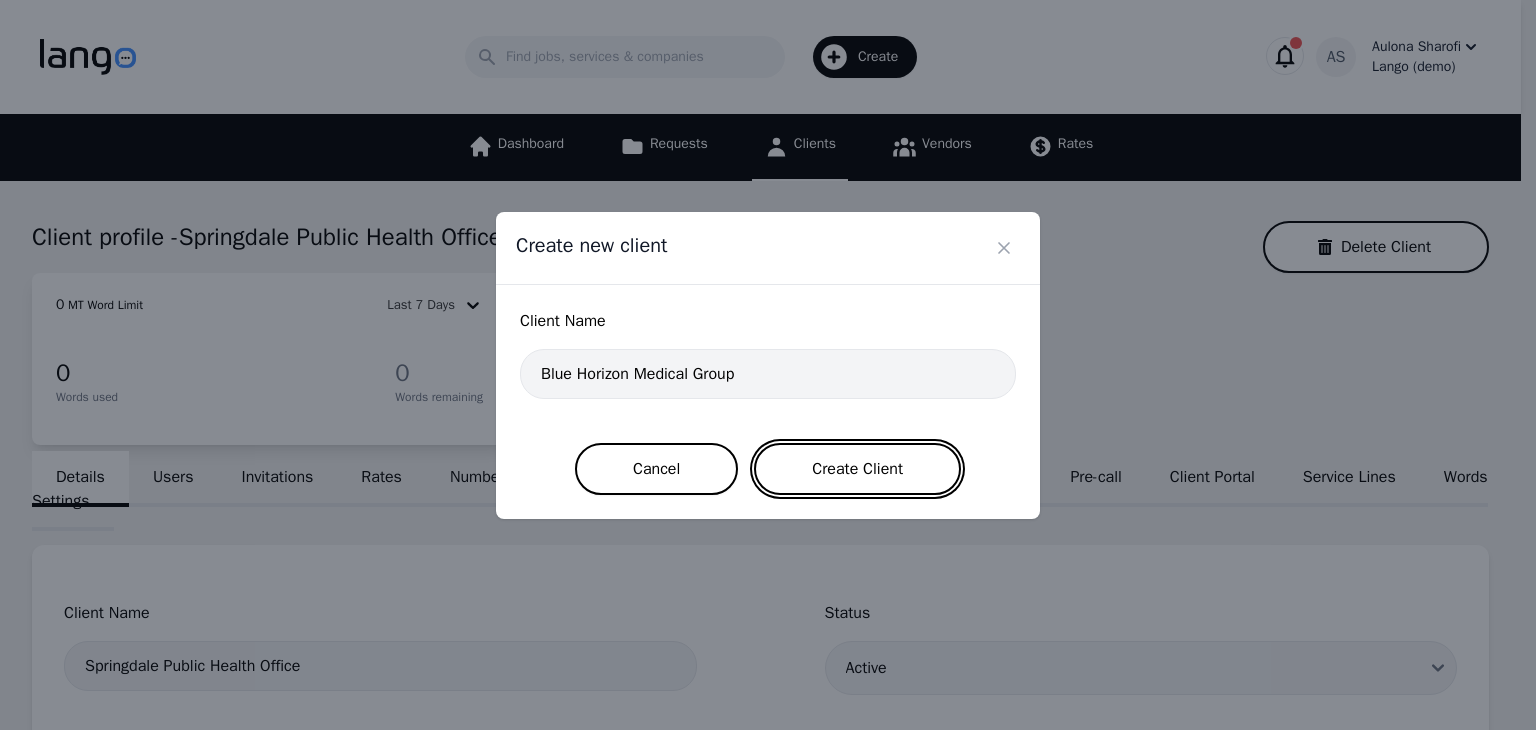 click on "Create Client" at bounding box center [857, 469] 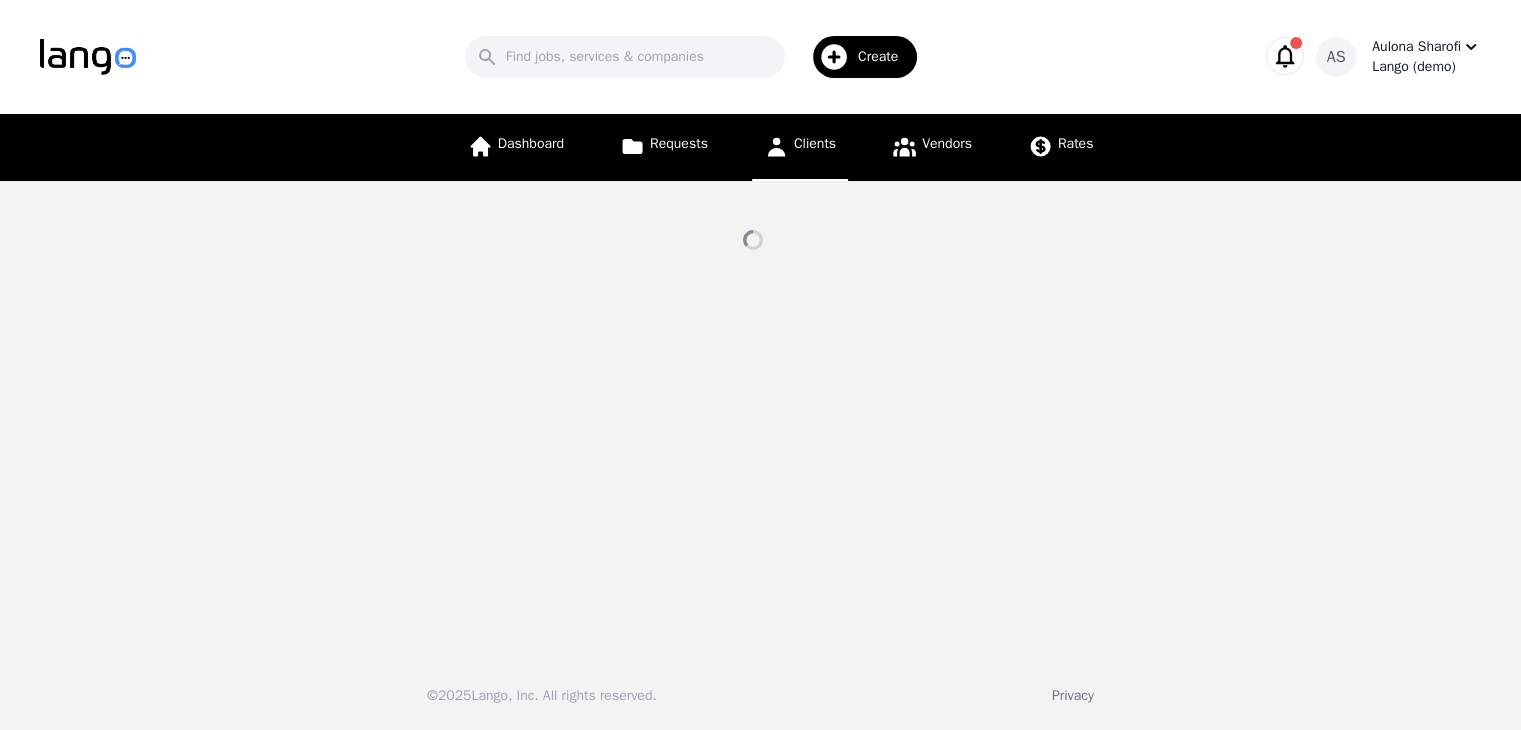 select on "active" 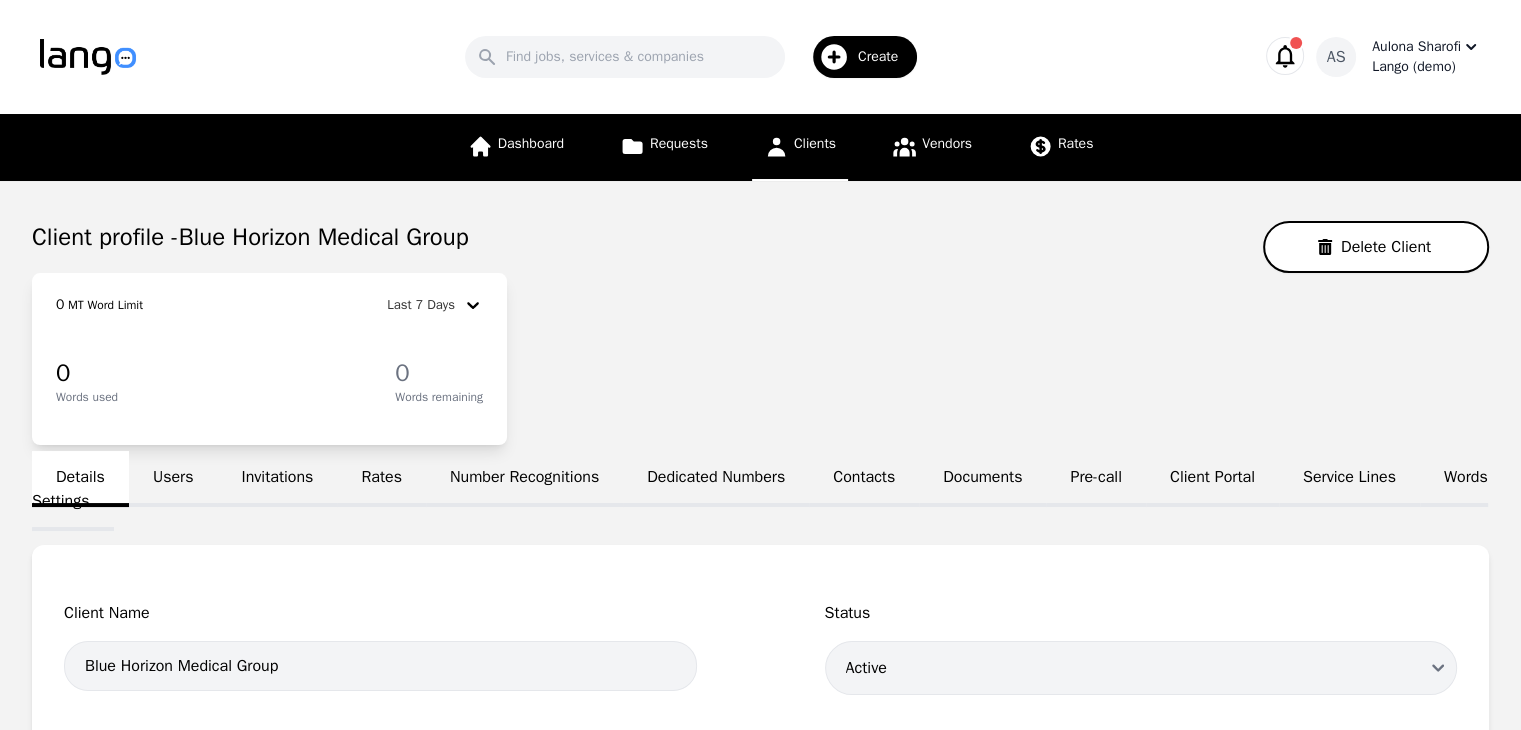 click on "Create" at bounding box center (885, 57) 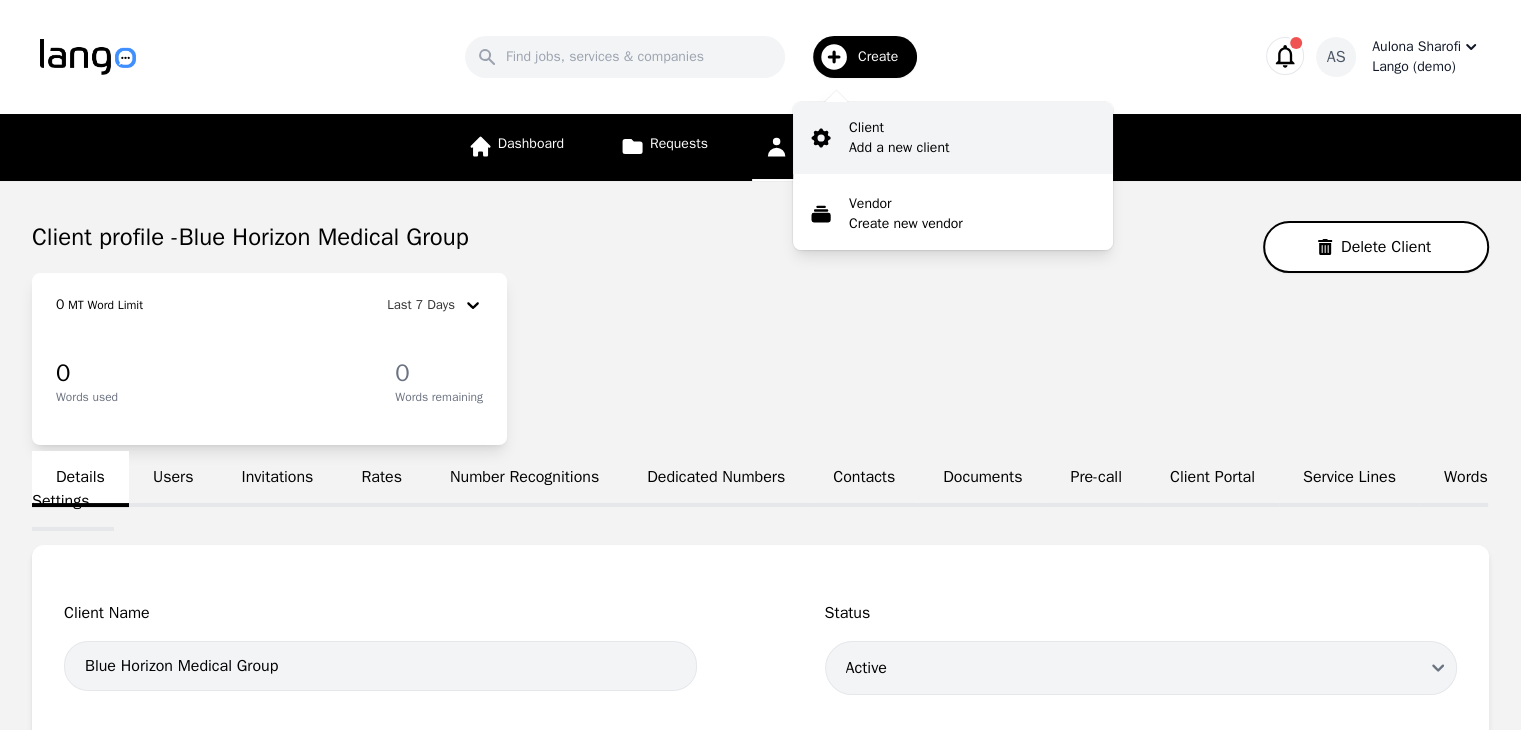 click on "Client" at bounding box center (899, 128) 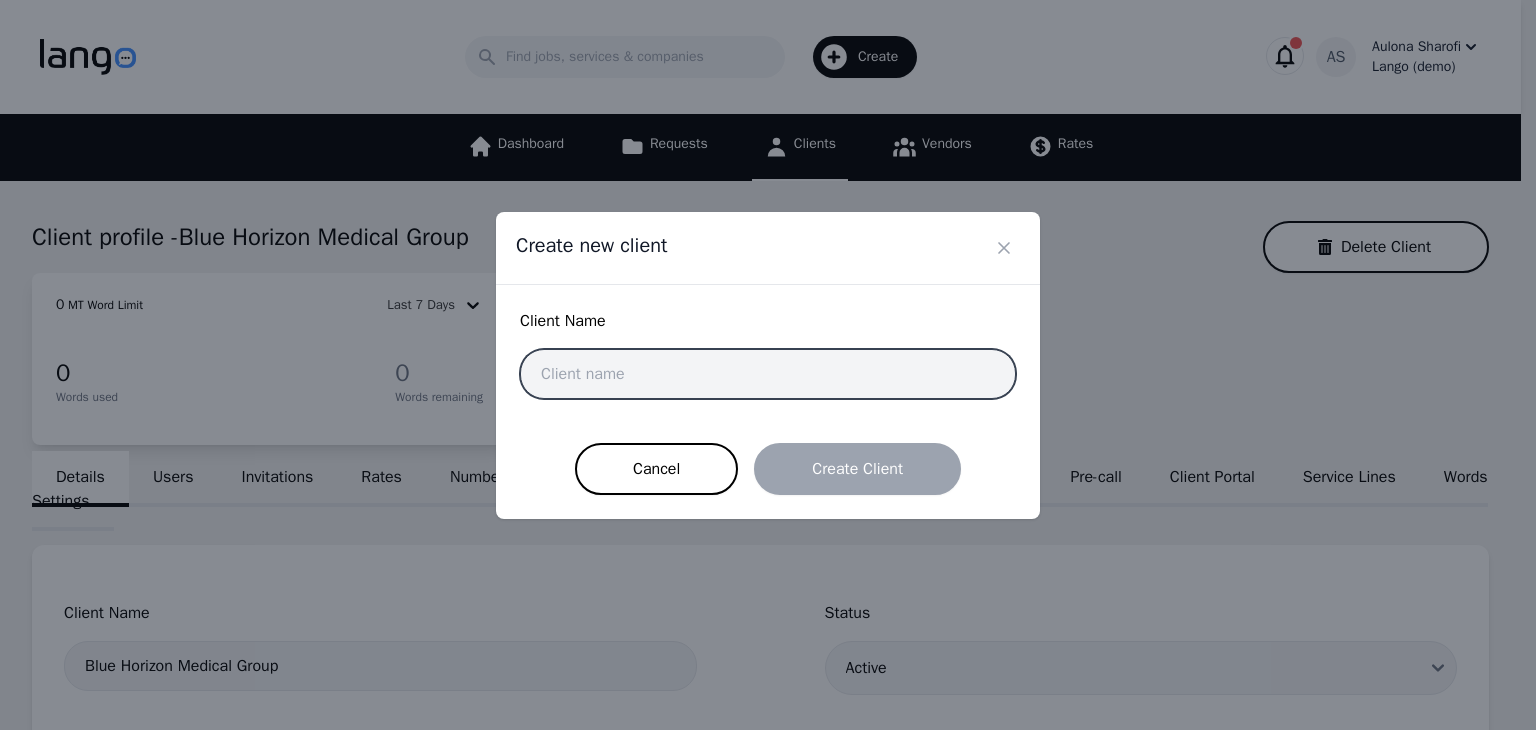 click at bounding box center [768, 374] 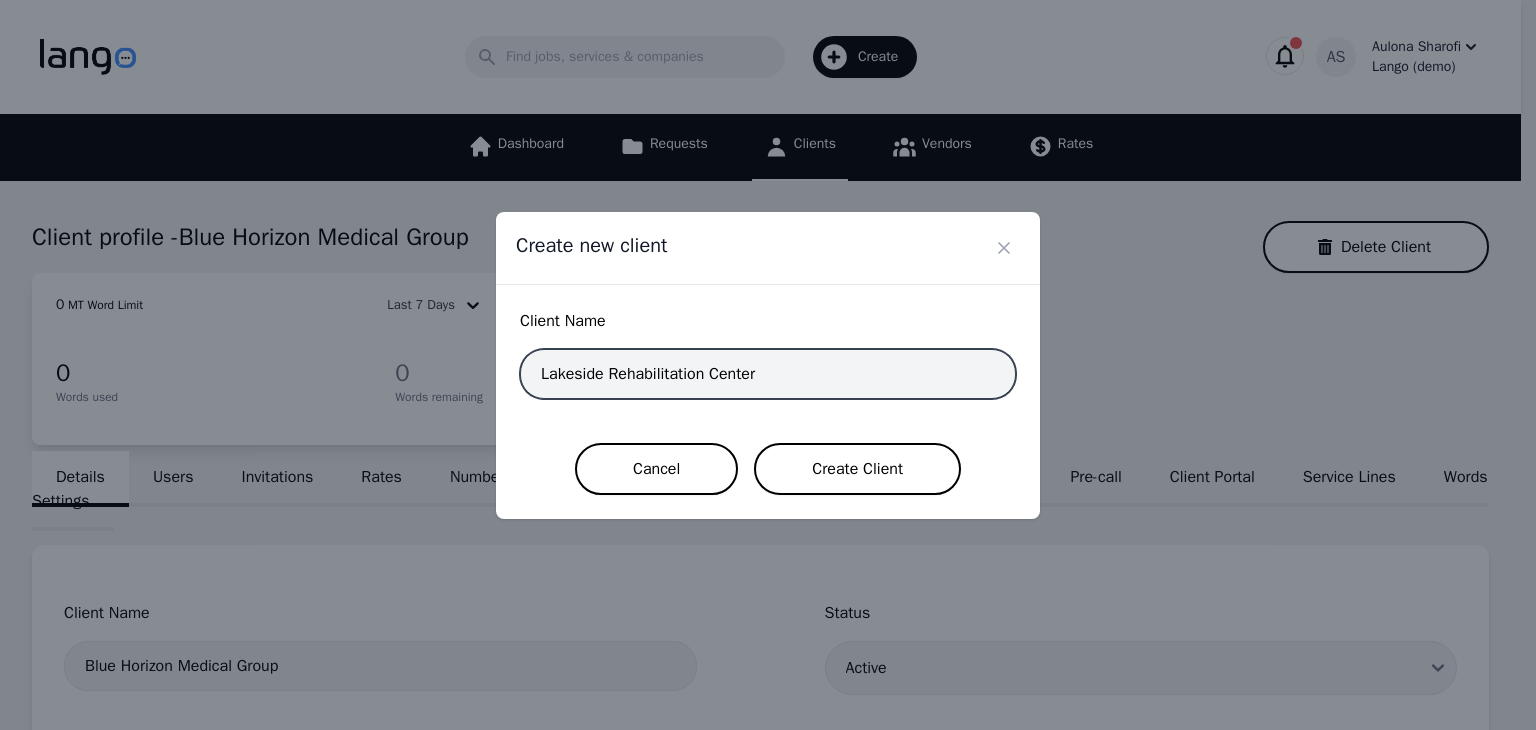 type on "Lakeside Rehabilitation Center" 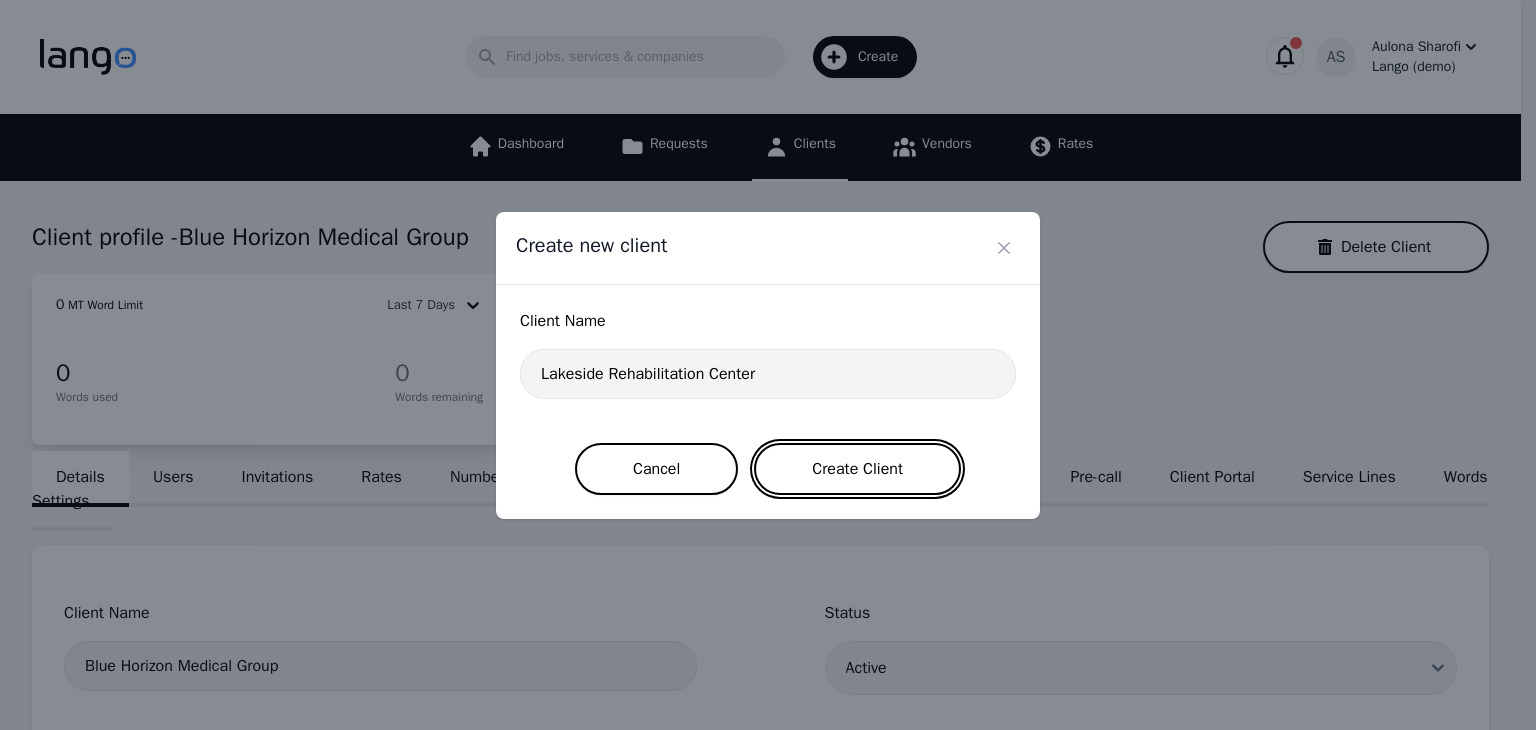 click on "Create Client" at bounding box center [857, 469] 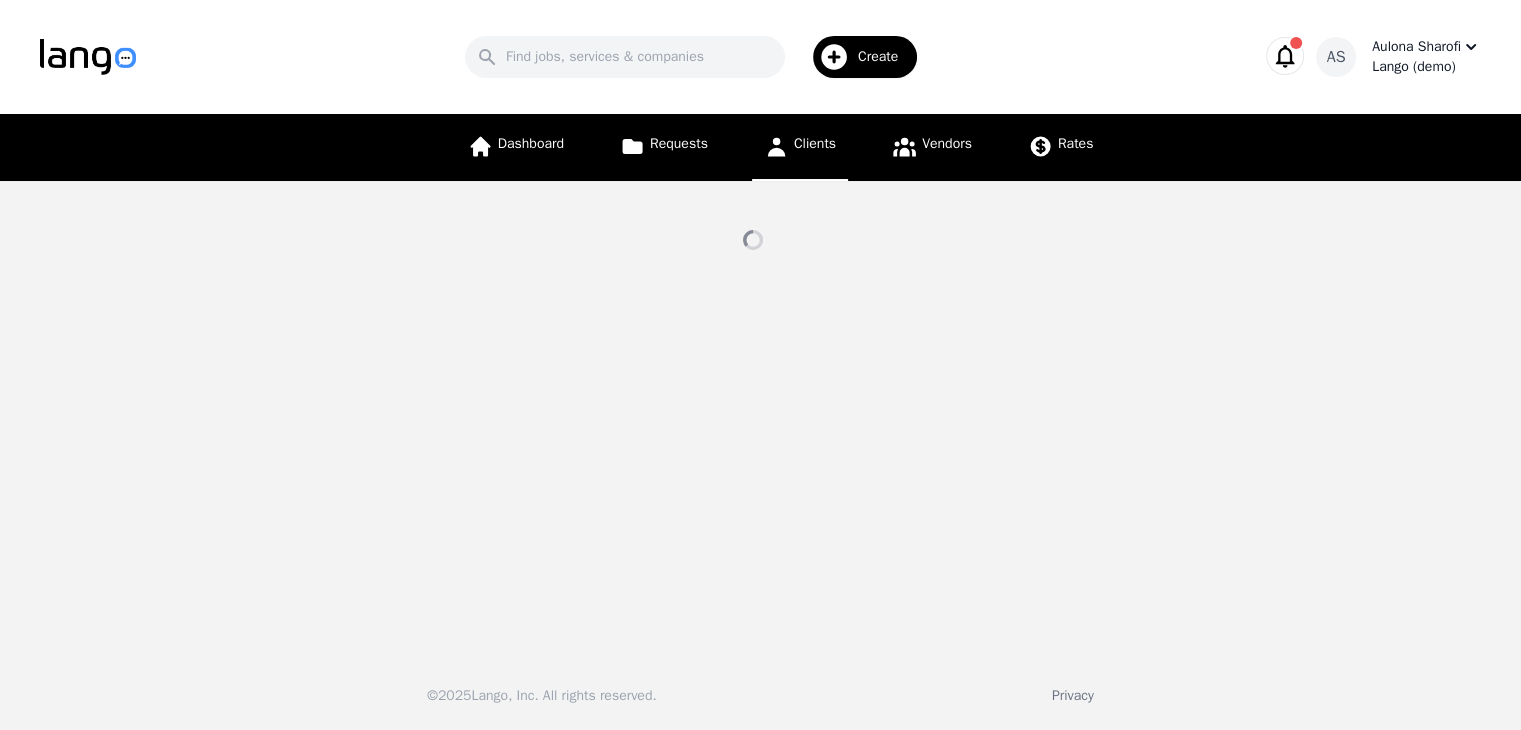select on "active" 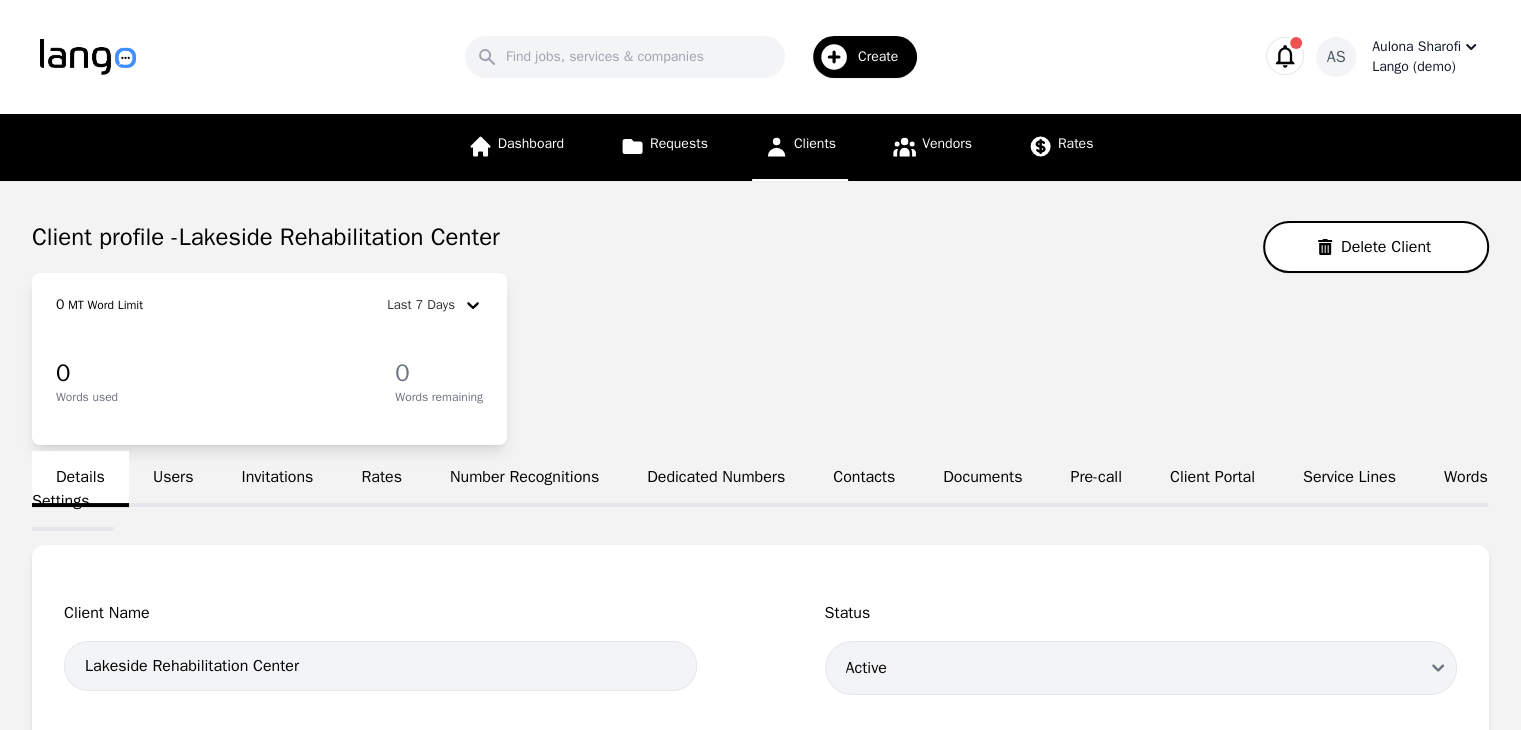click 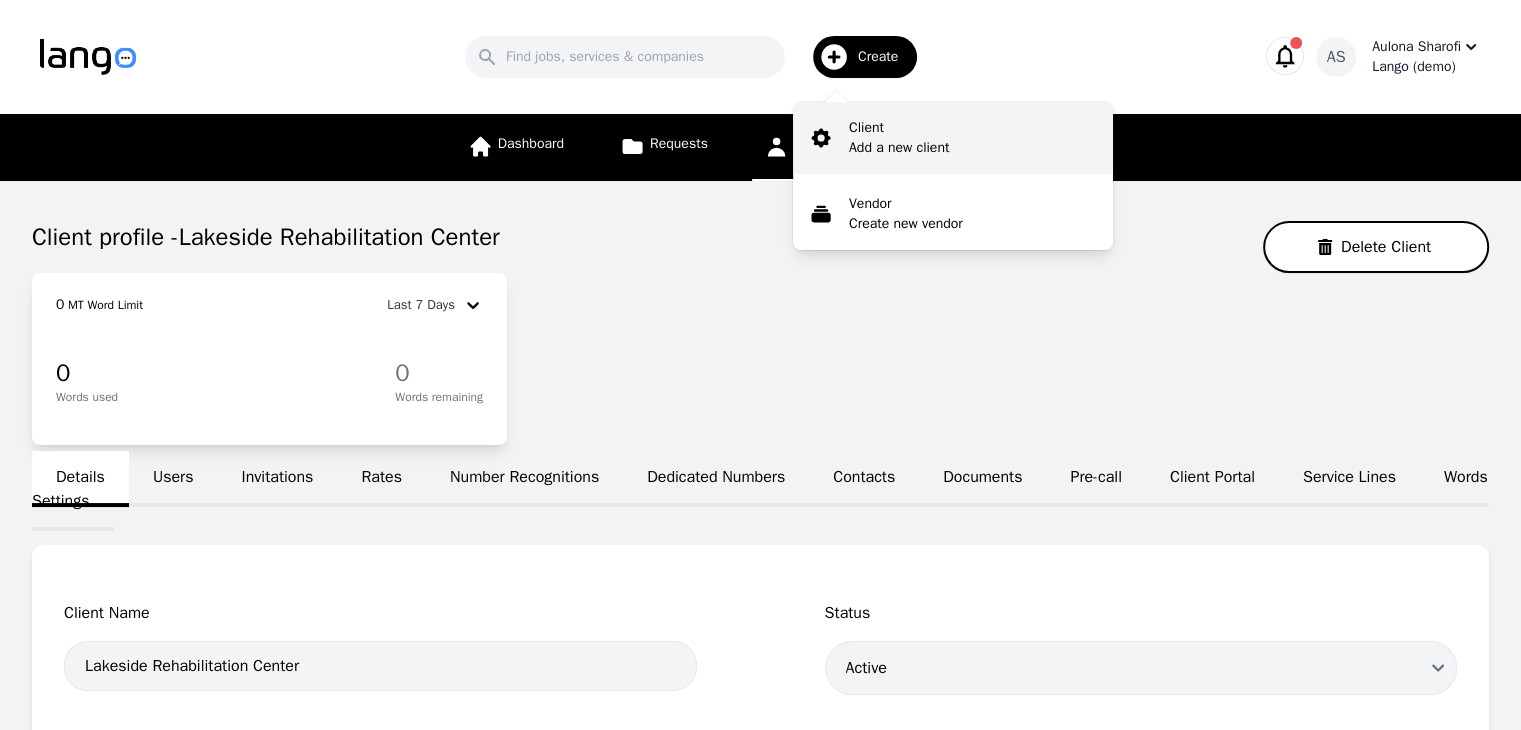 click on "Client" at bounding box center (899, 128) 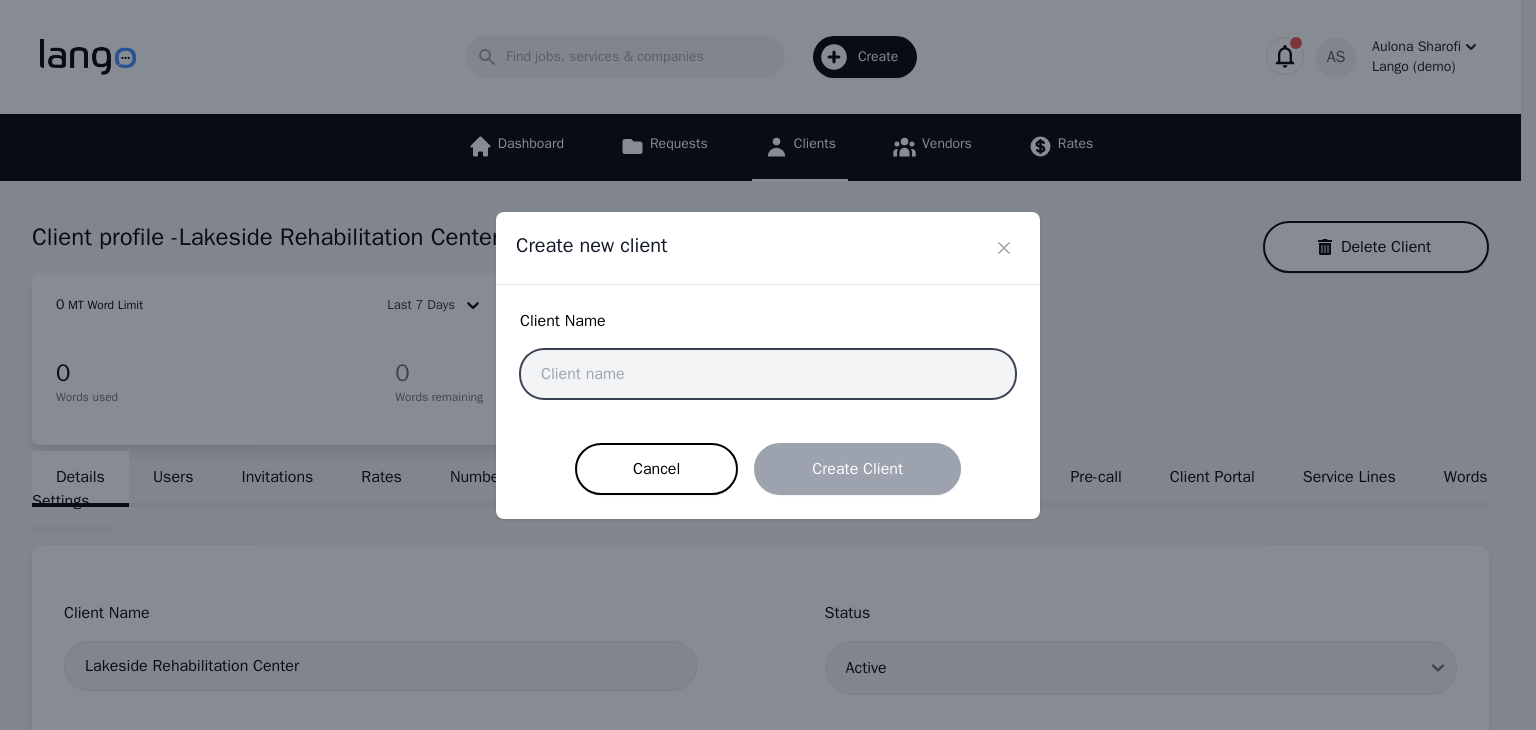 click at bounding box center [768, 374] 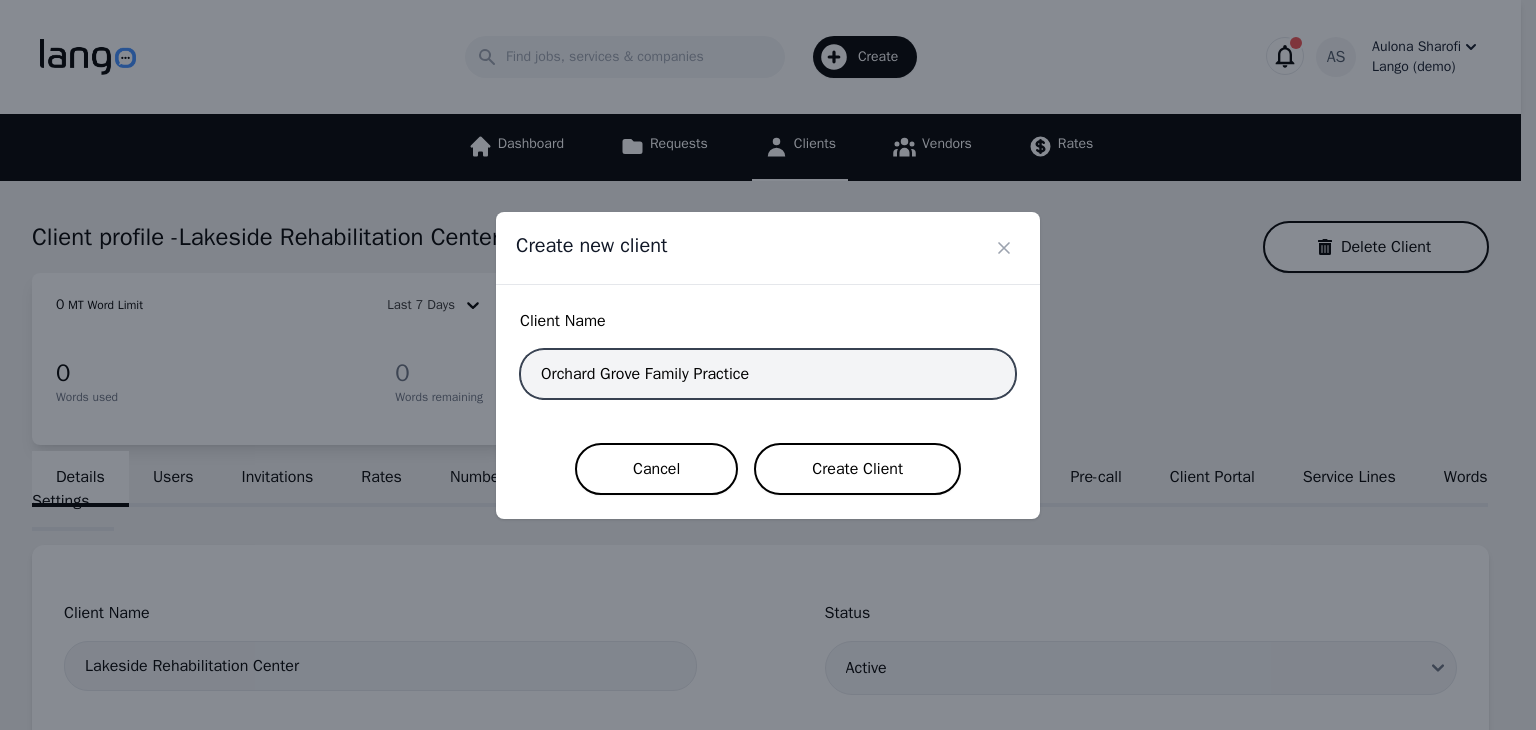 type on "Orchard Grove Family Practice" 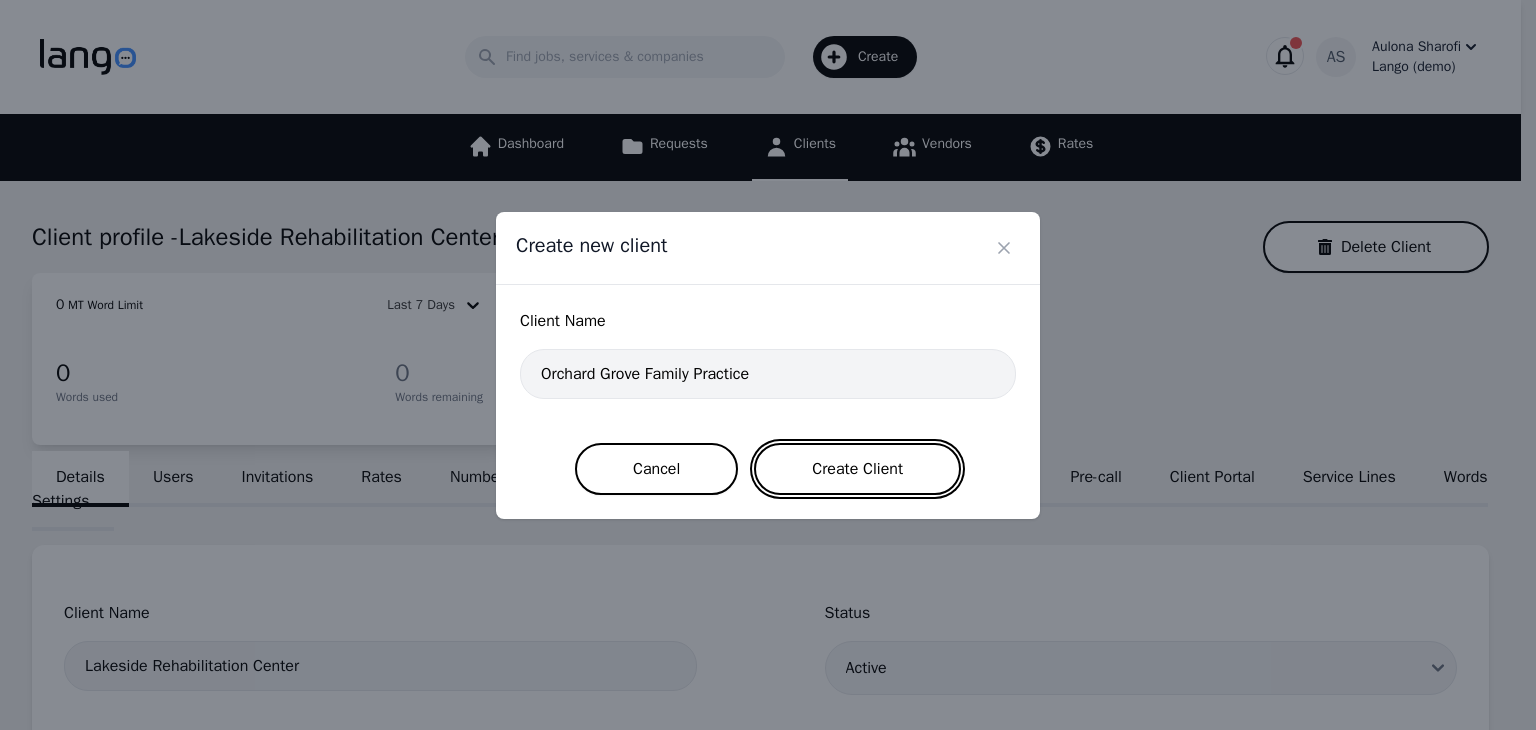 click on "Create Client" at bounding box center (857, 469) 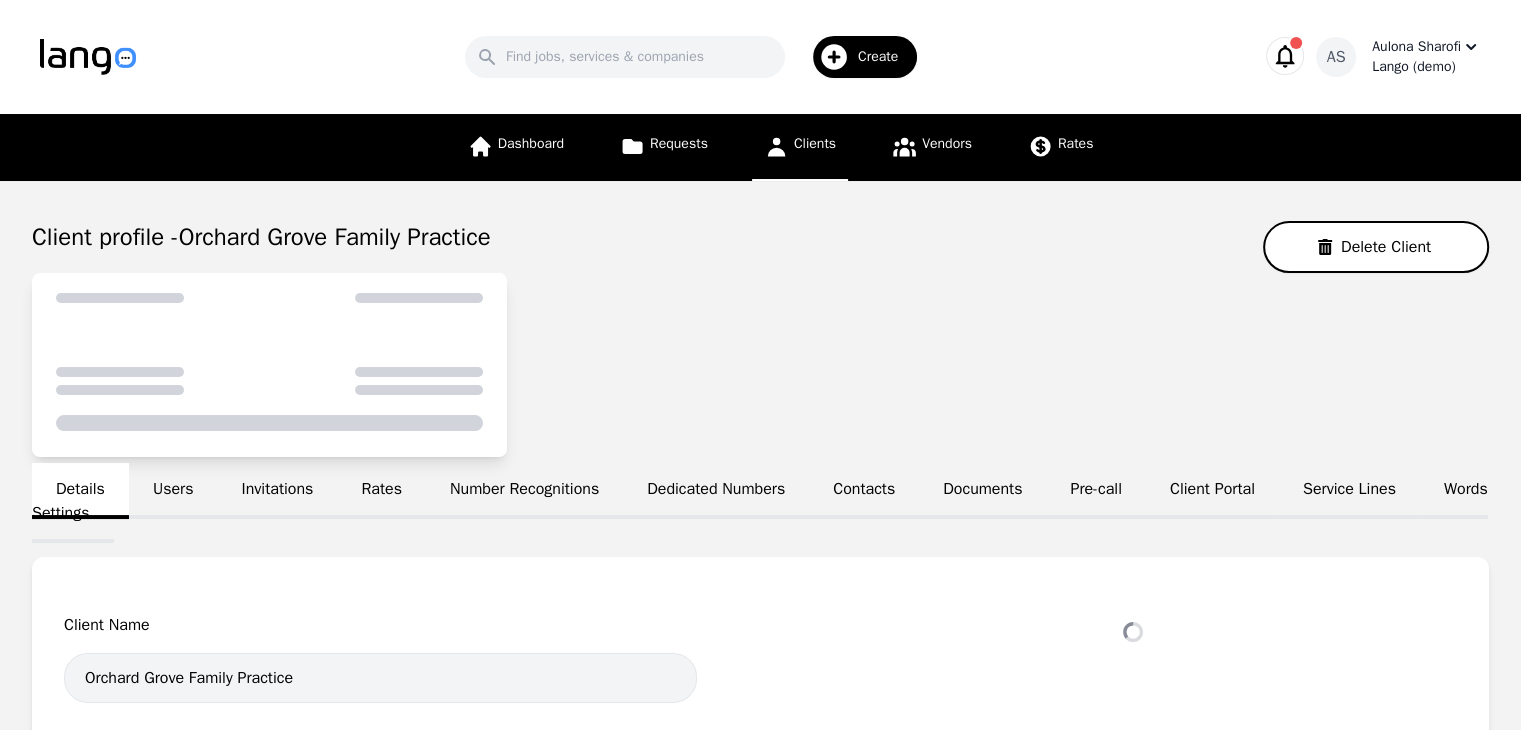 select on "active" 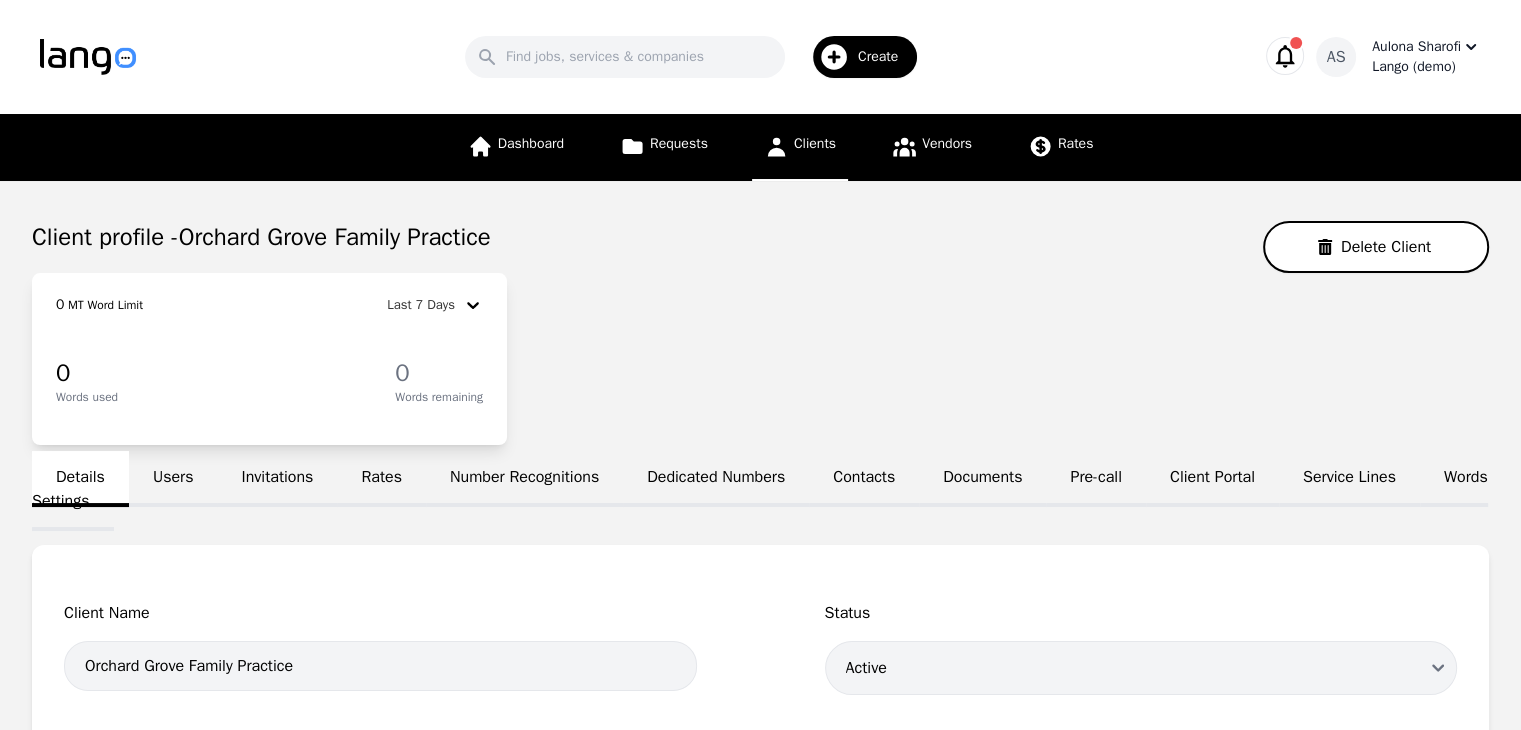 click on "Create" at bounding box center (865, 57) 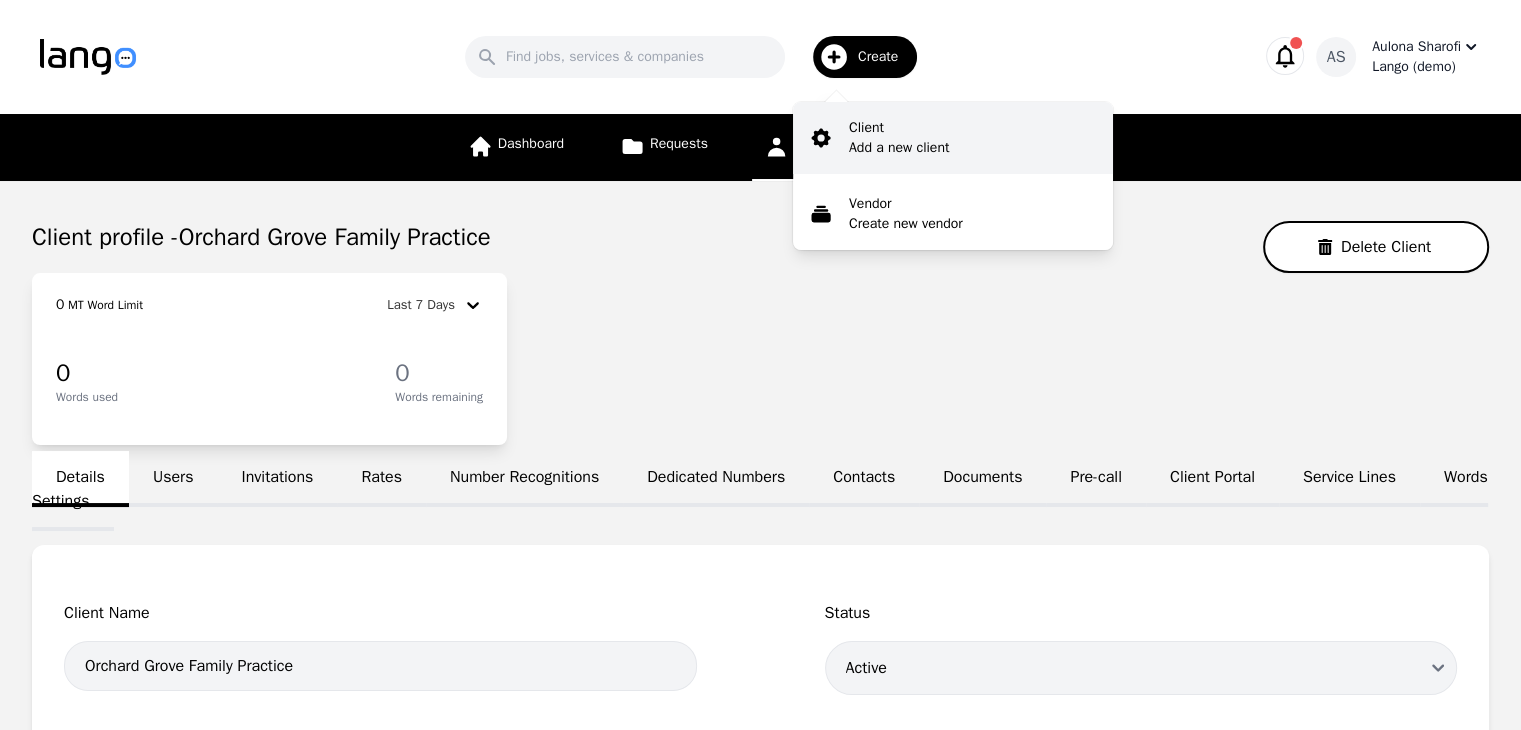 click on "Add a new client" at bounding box center [899, 148] 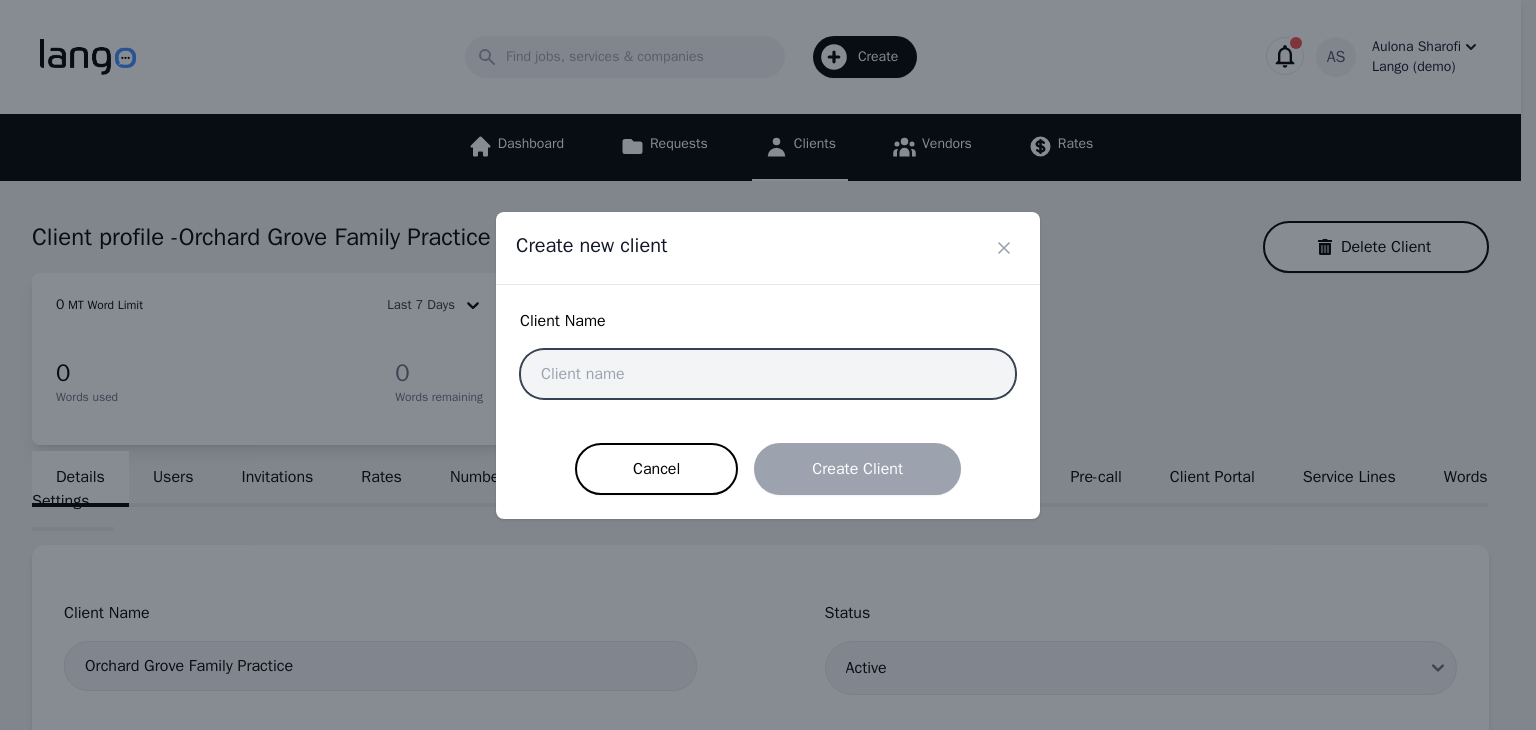 click at bounding box center (768, 374) 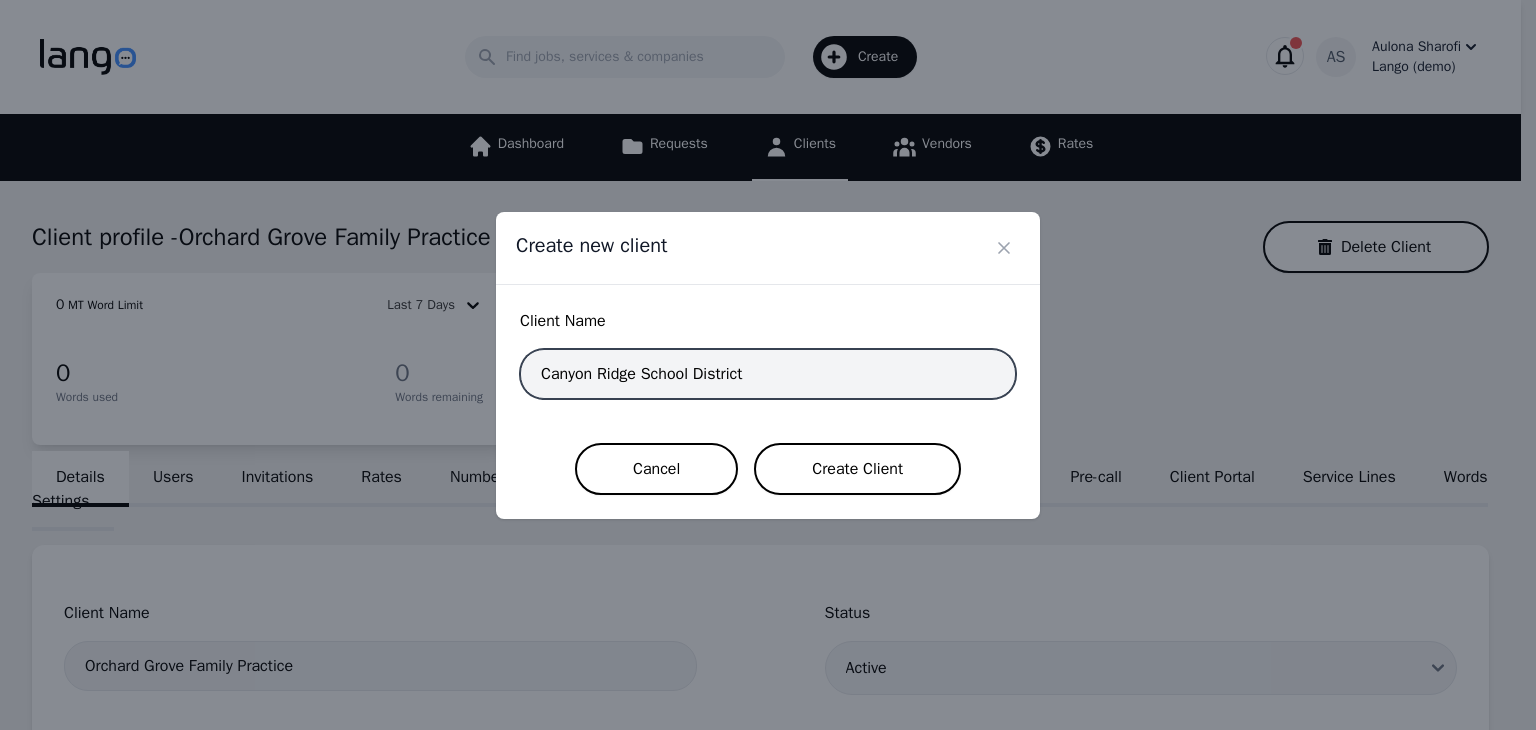 type on "Canyon Ridge School District" 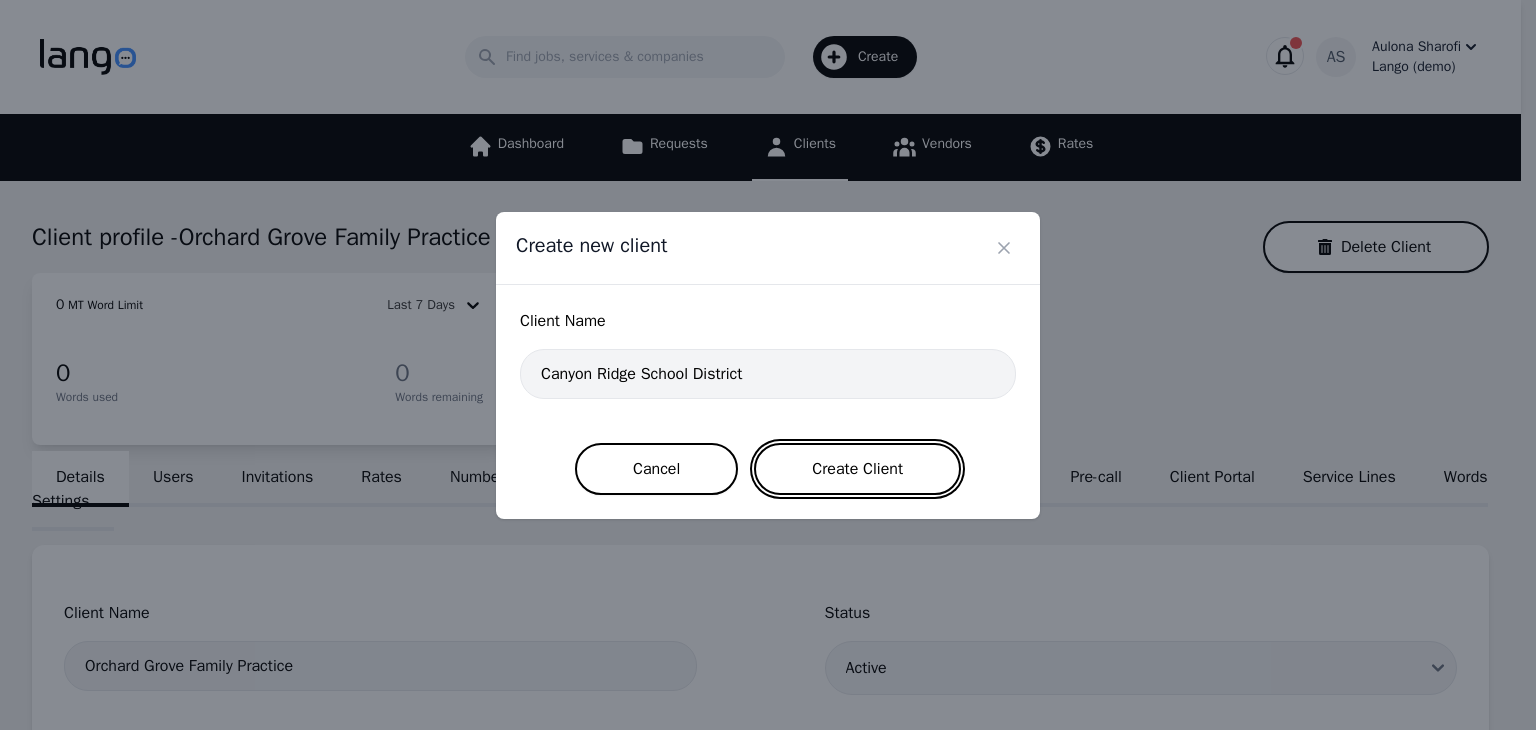 click on "Create Client" at bounding box center [857, 469] 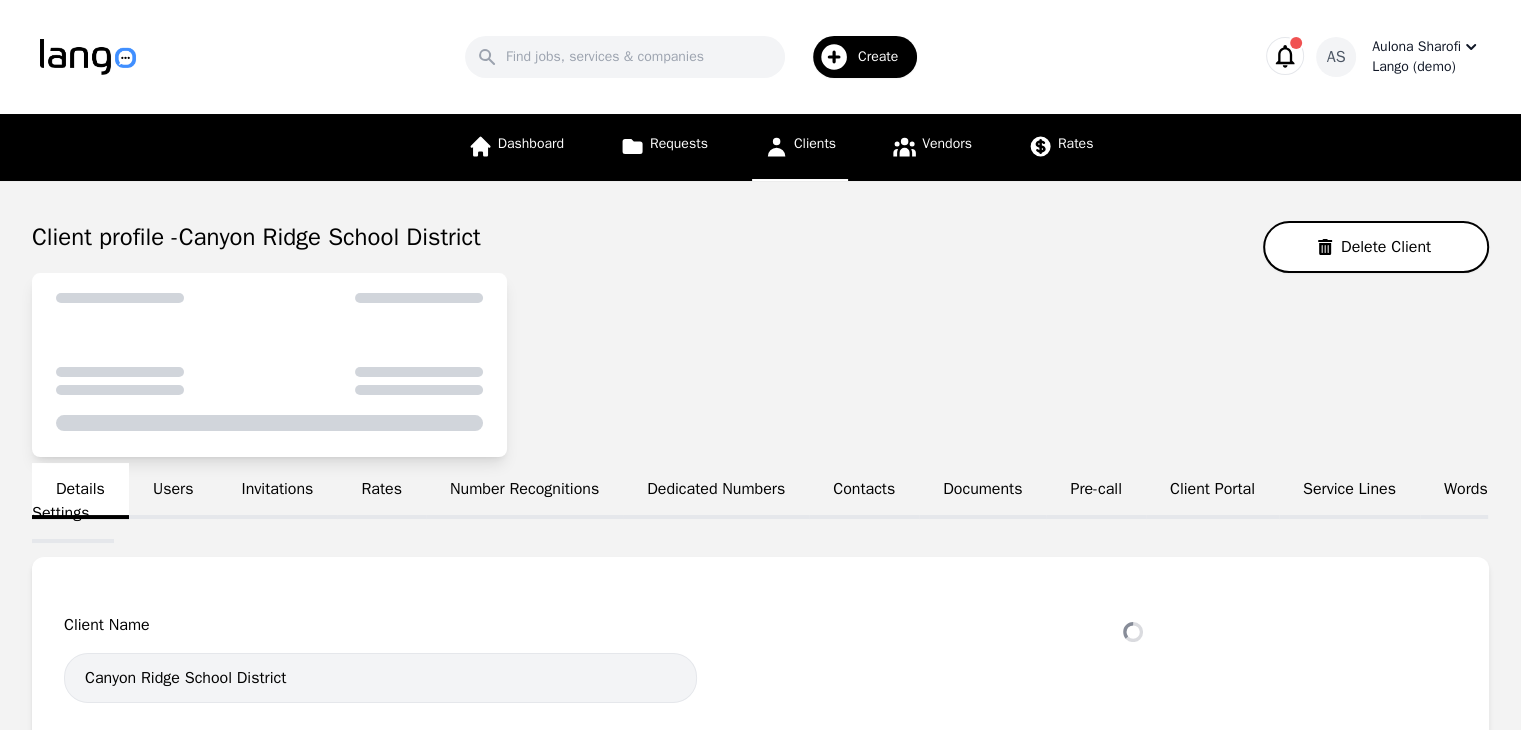 select on "active" 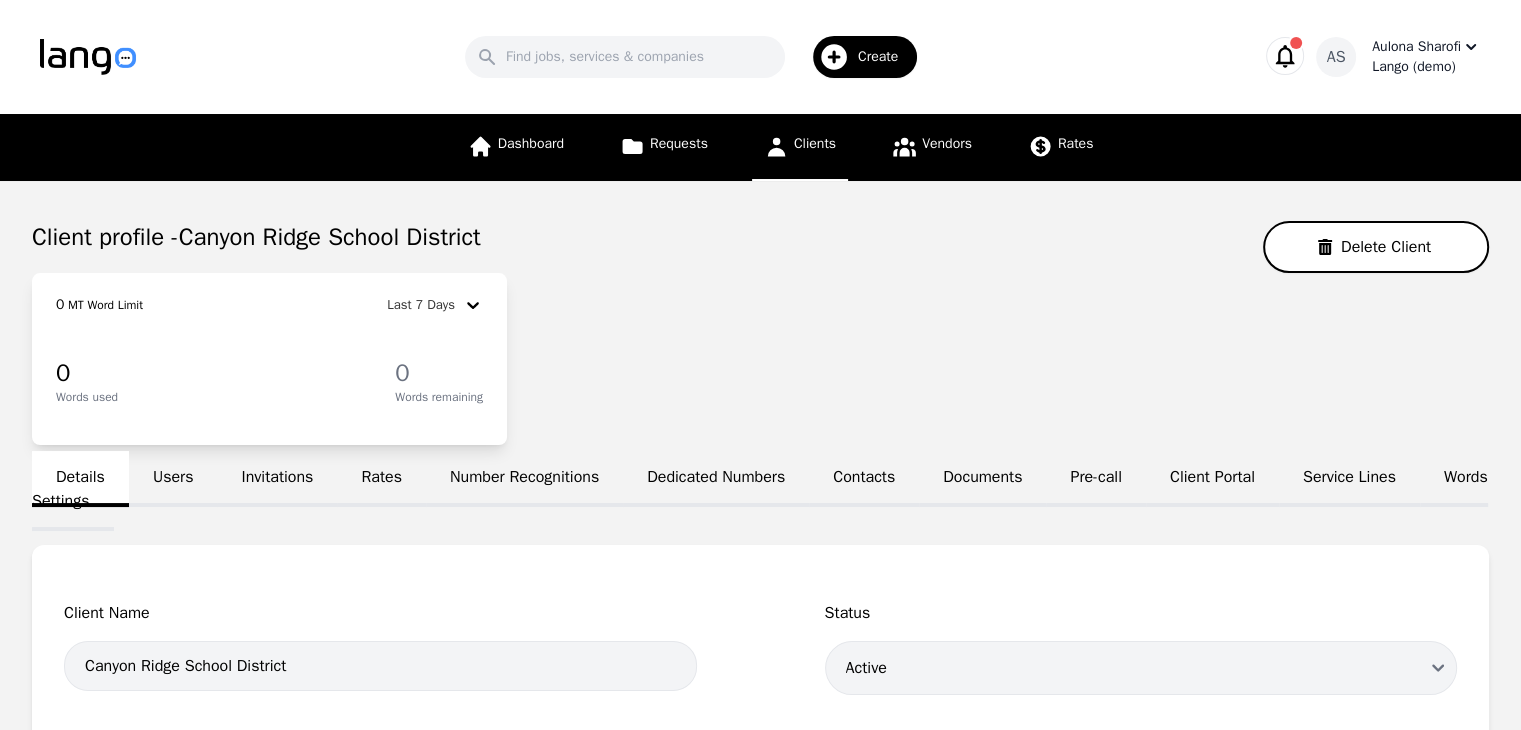 click on "Create" at bounding box center (885, 57) 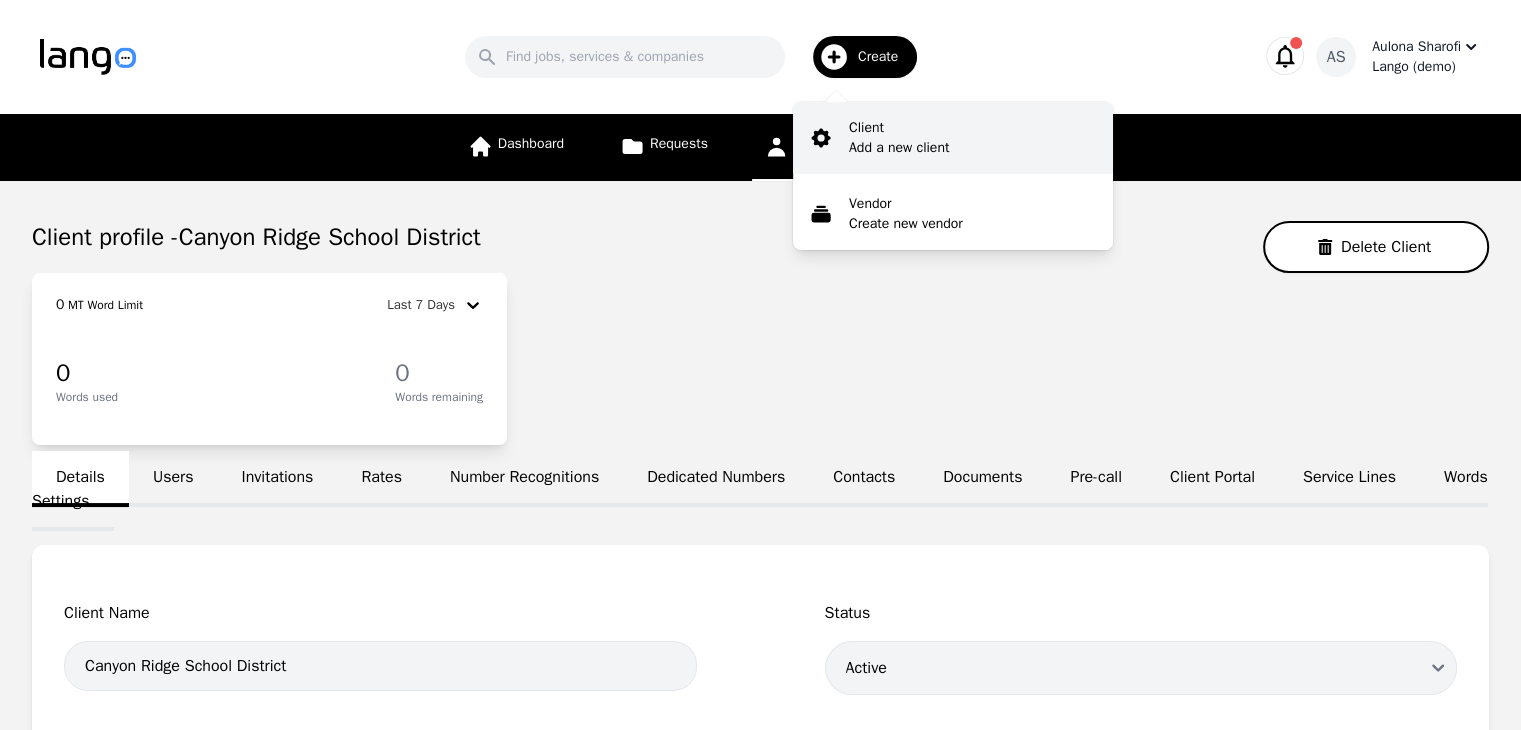 click on "Add a new client" at bounding box center (899, 148) 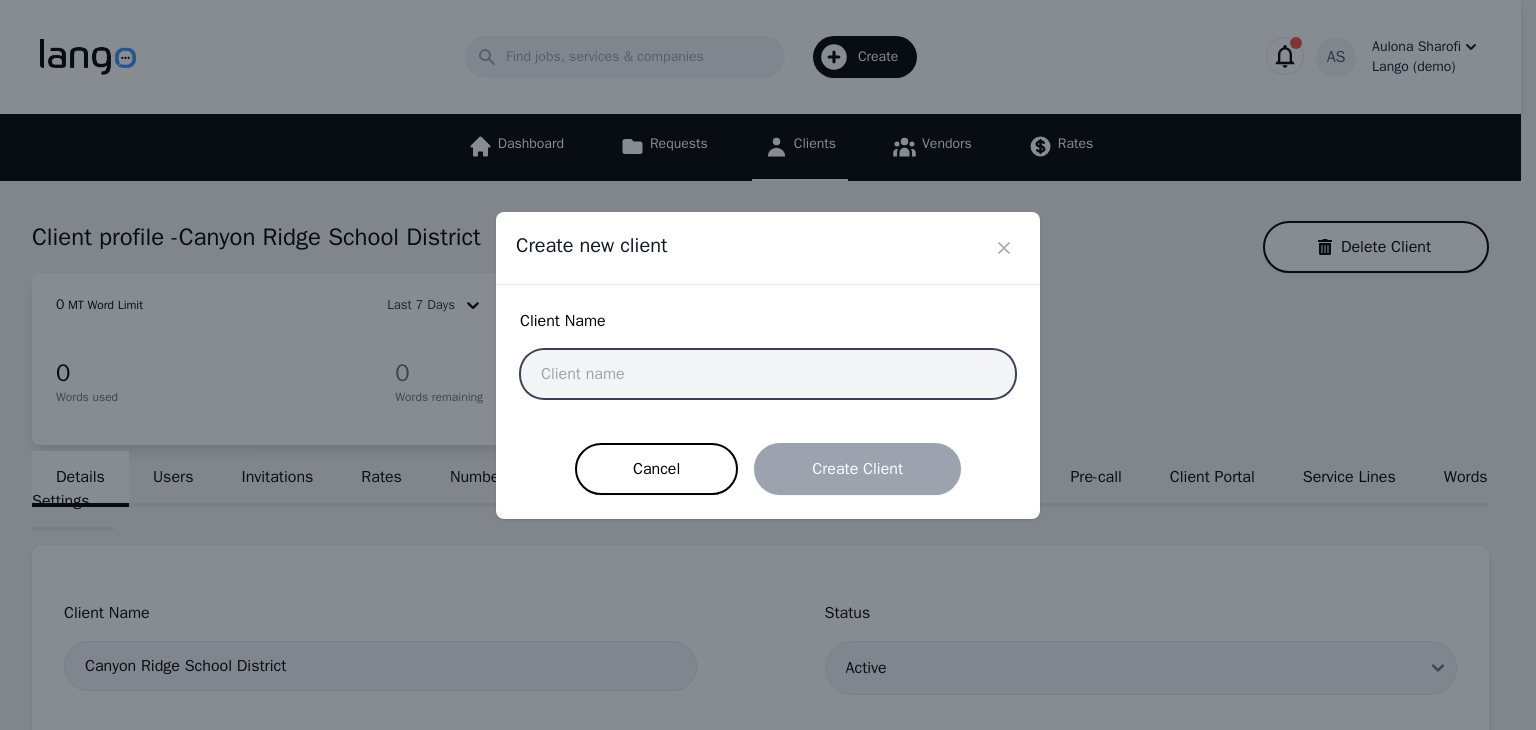 click at bounding box center [768, 374] 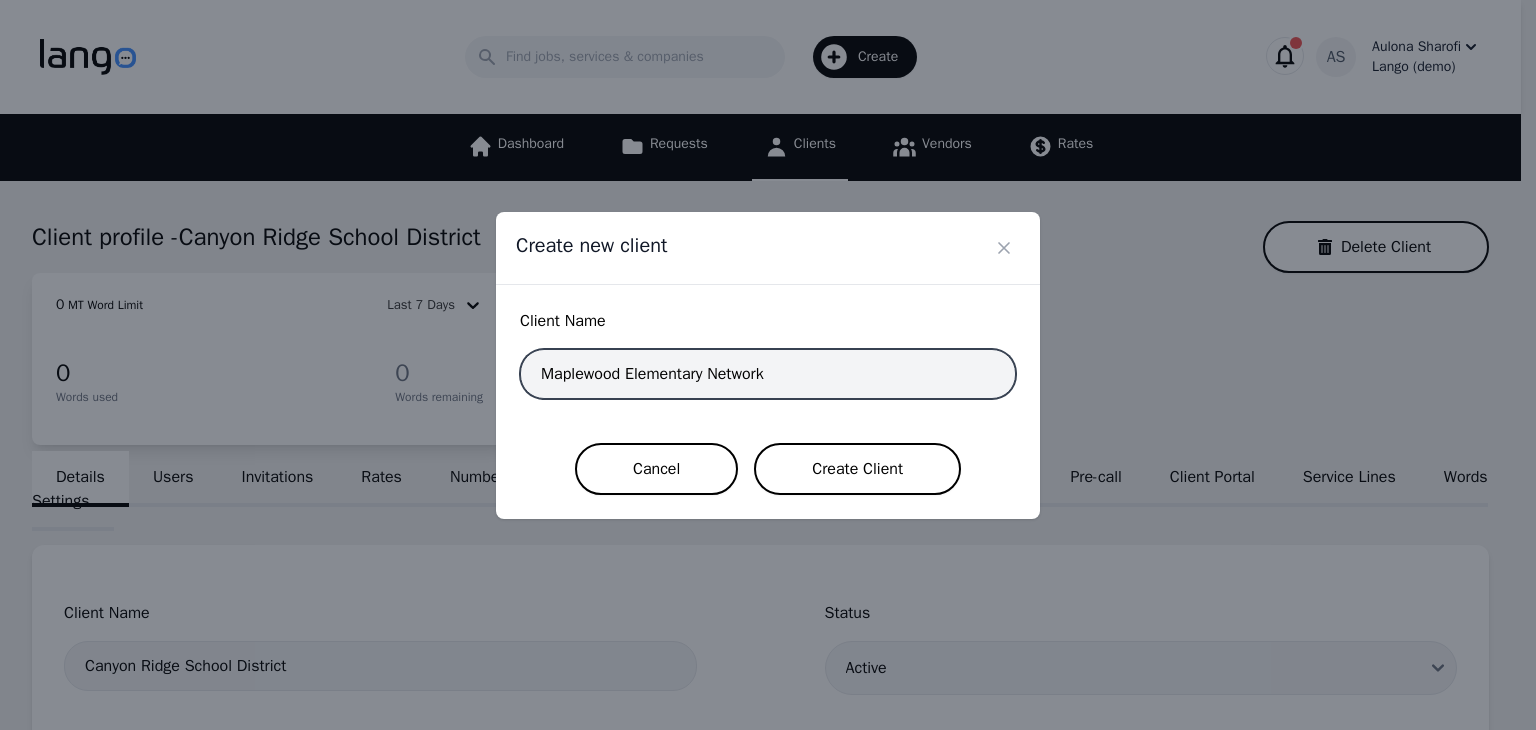 type on "Maplewood Elementary Network" 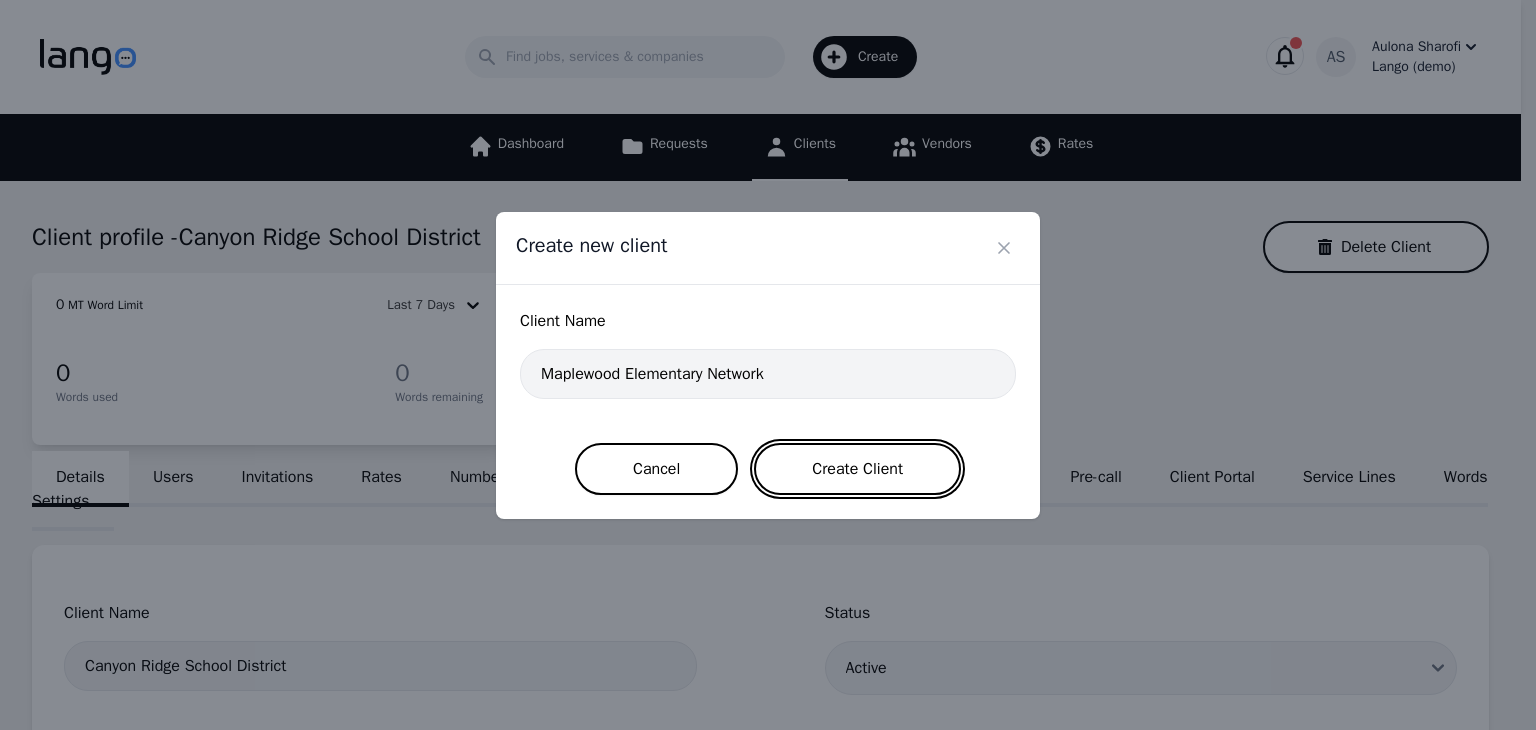 click on "Create Client" at bounding box center (857, 469) 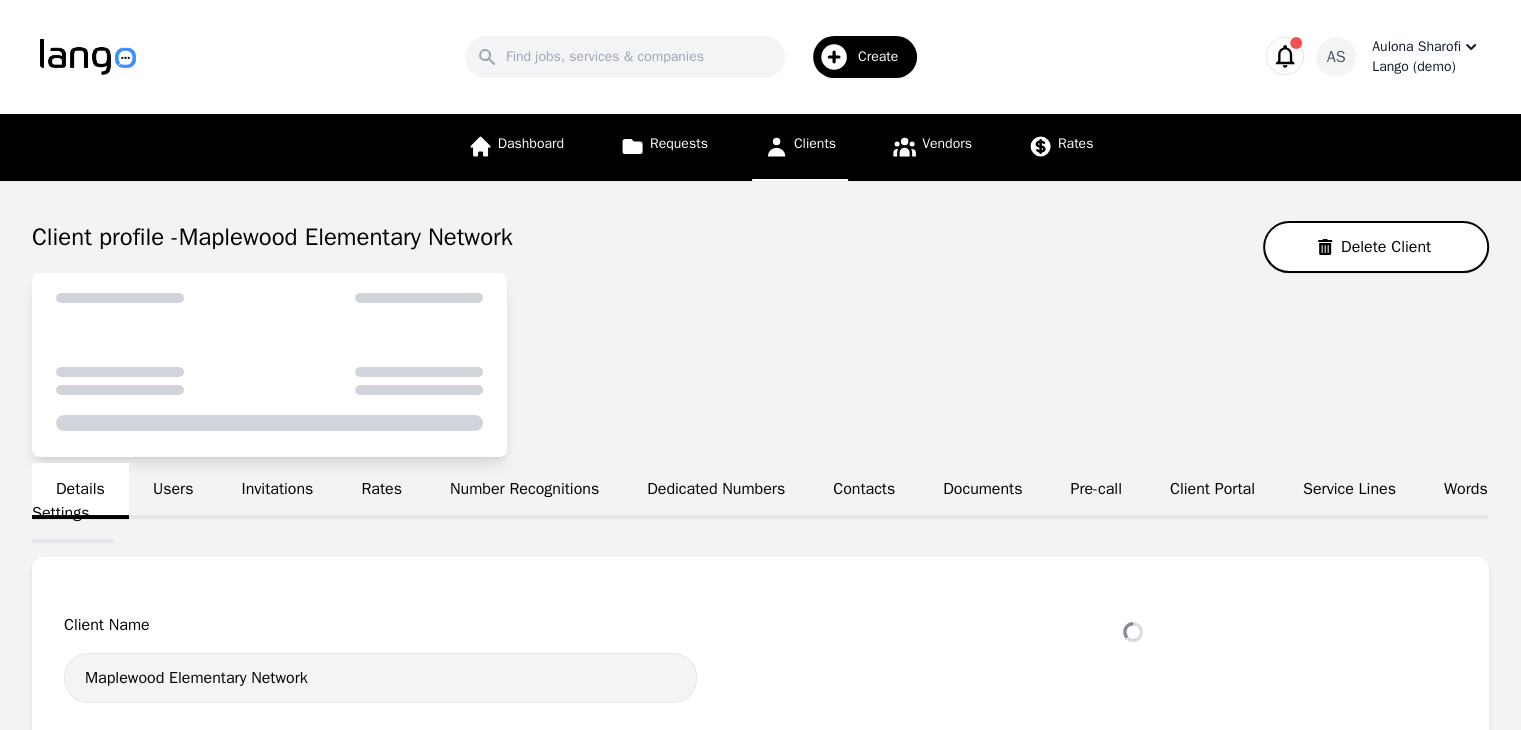 select on "active" 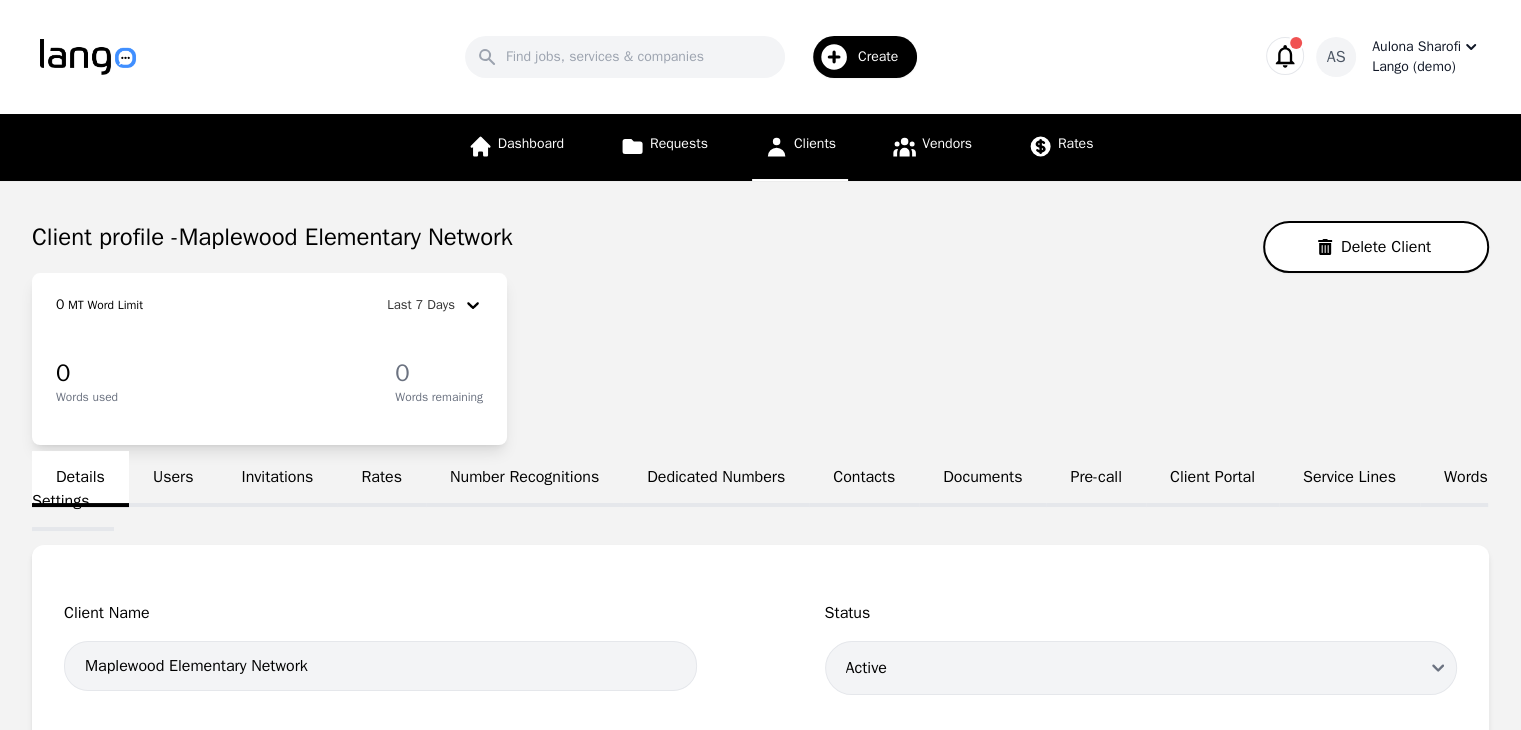 click on "Create" at bounding box center [865, 57] 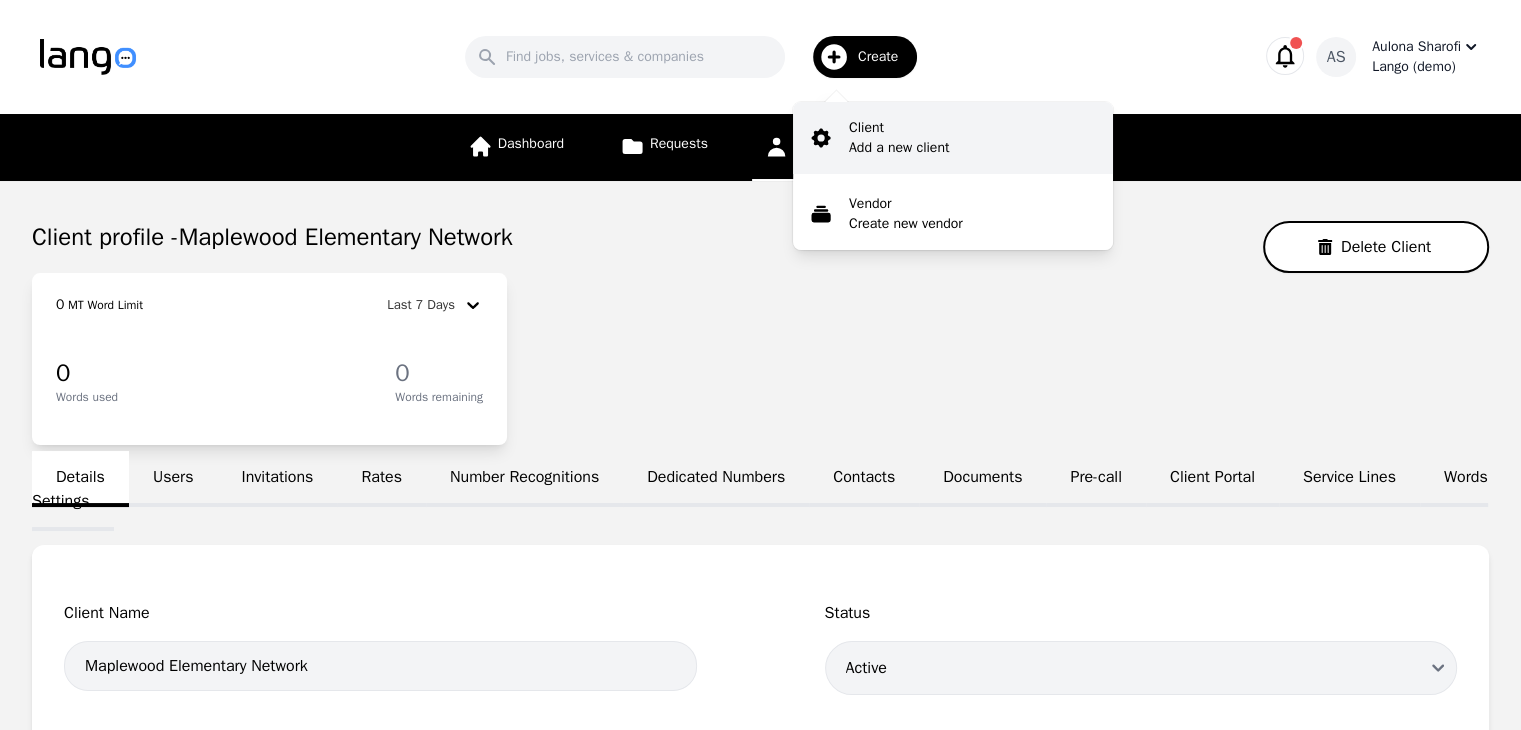 click on "Add a new client" at bounding box center [899, 148] 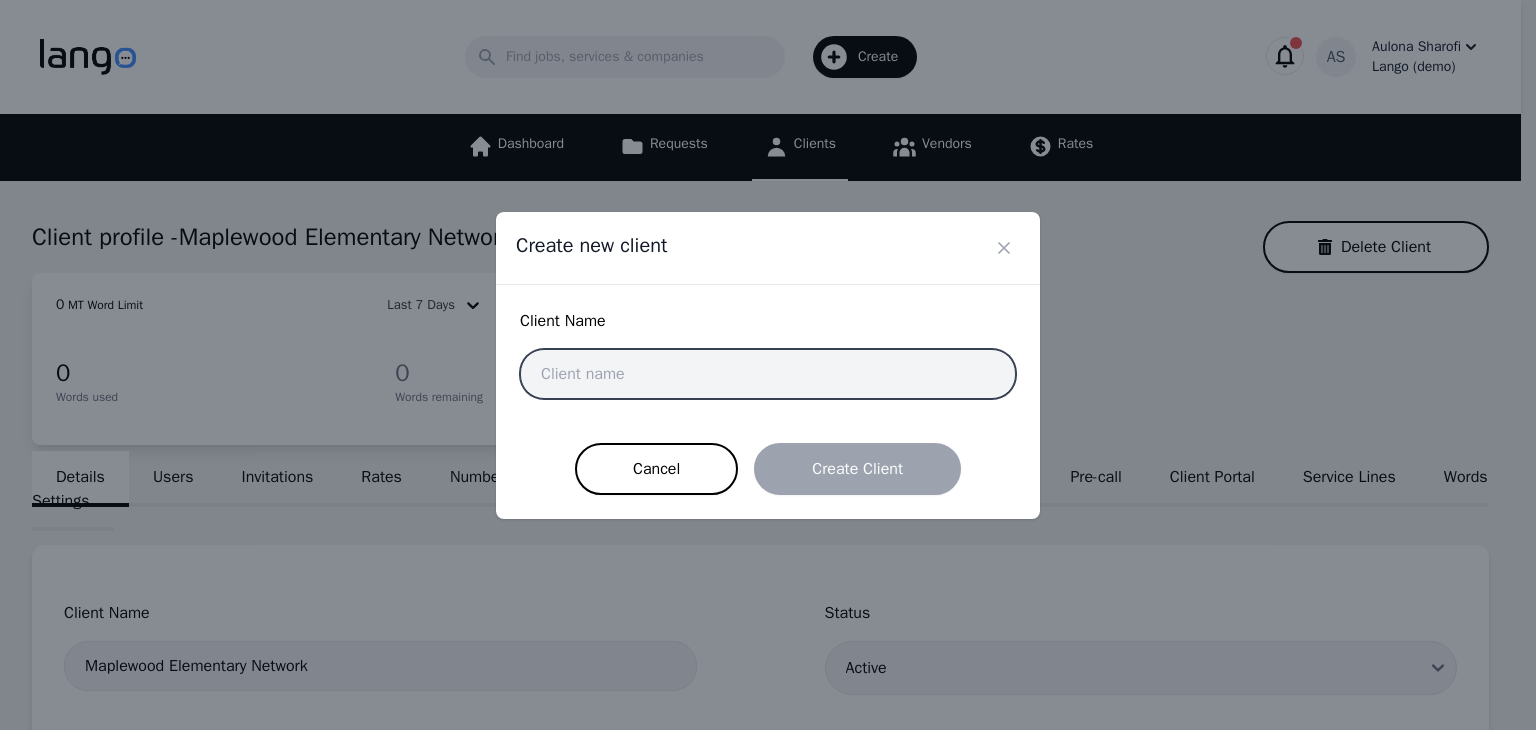 click at bounding box center [768, 374] 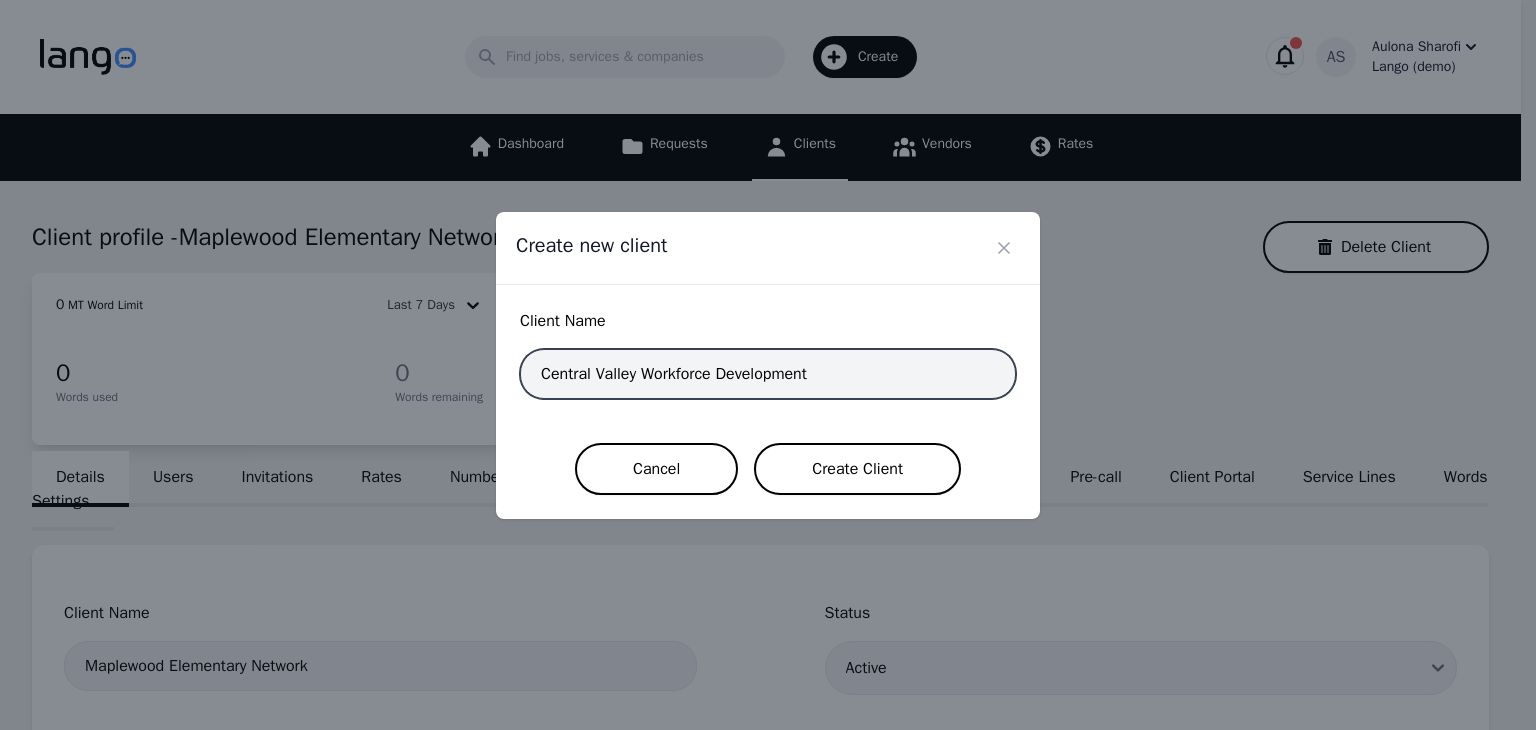 type on "Central Valley Workforce Development" 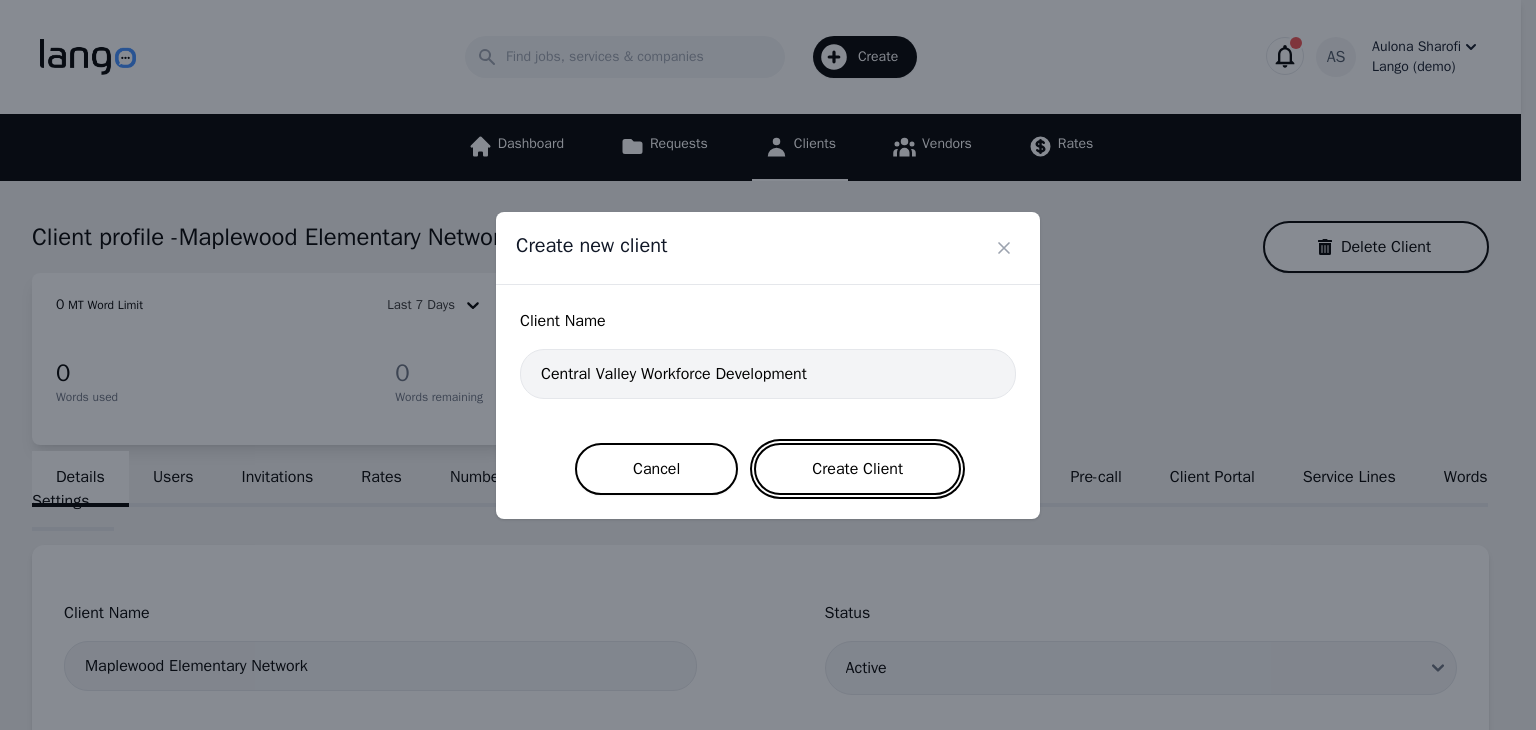 click on "Create Client" at bounding box center (857, 469) 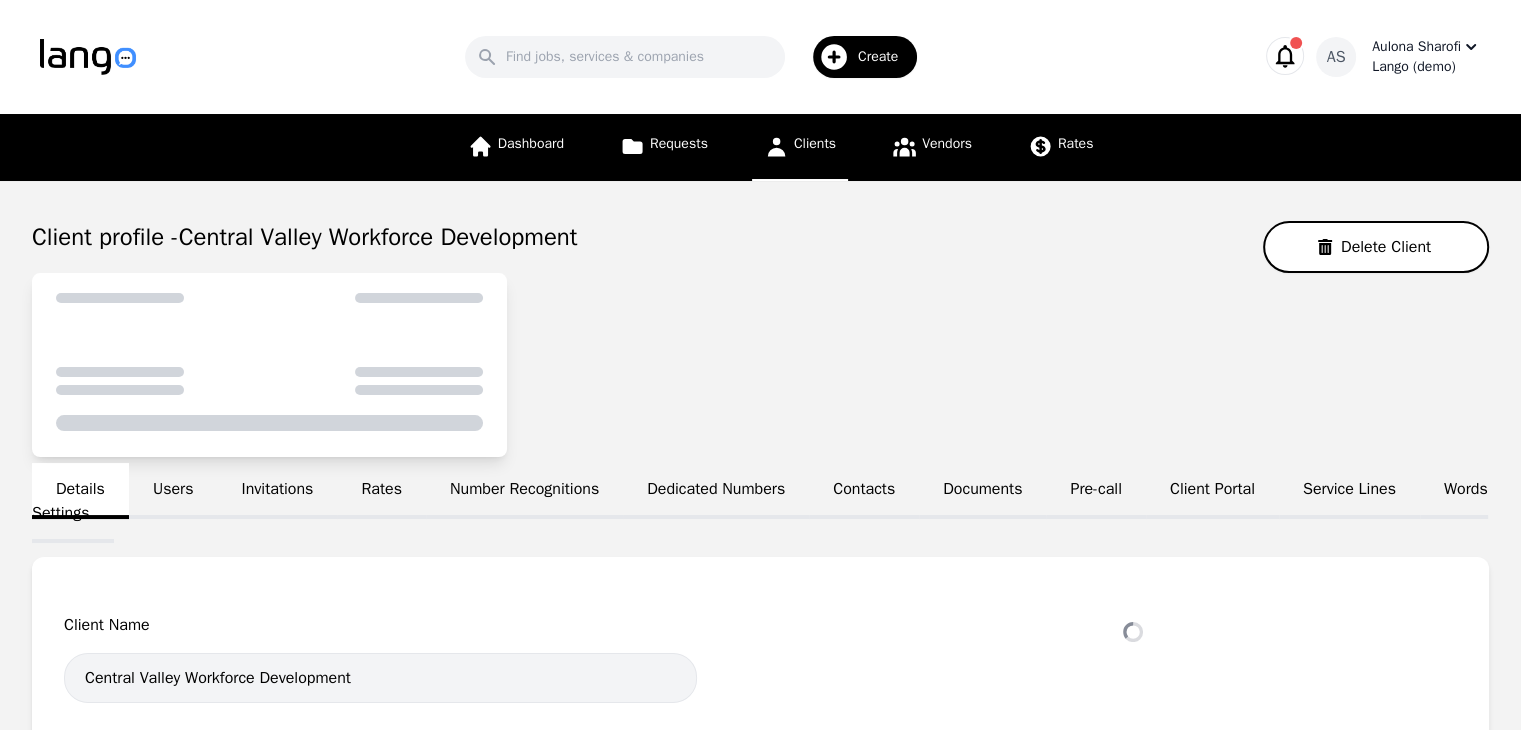 select on "active" 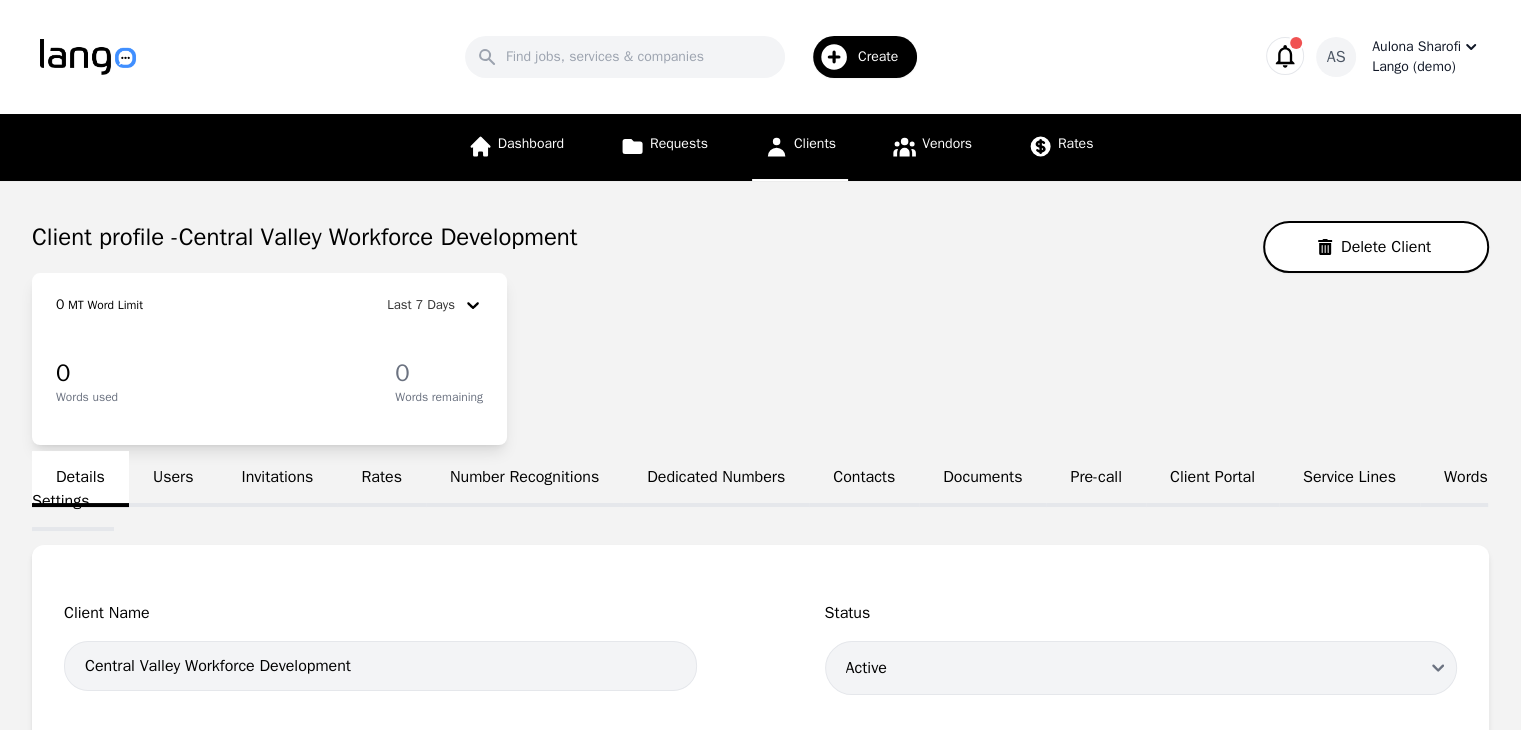 click on "Create" at bounding box center [885, 57] 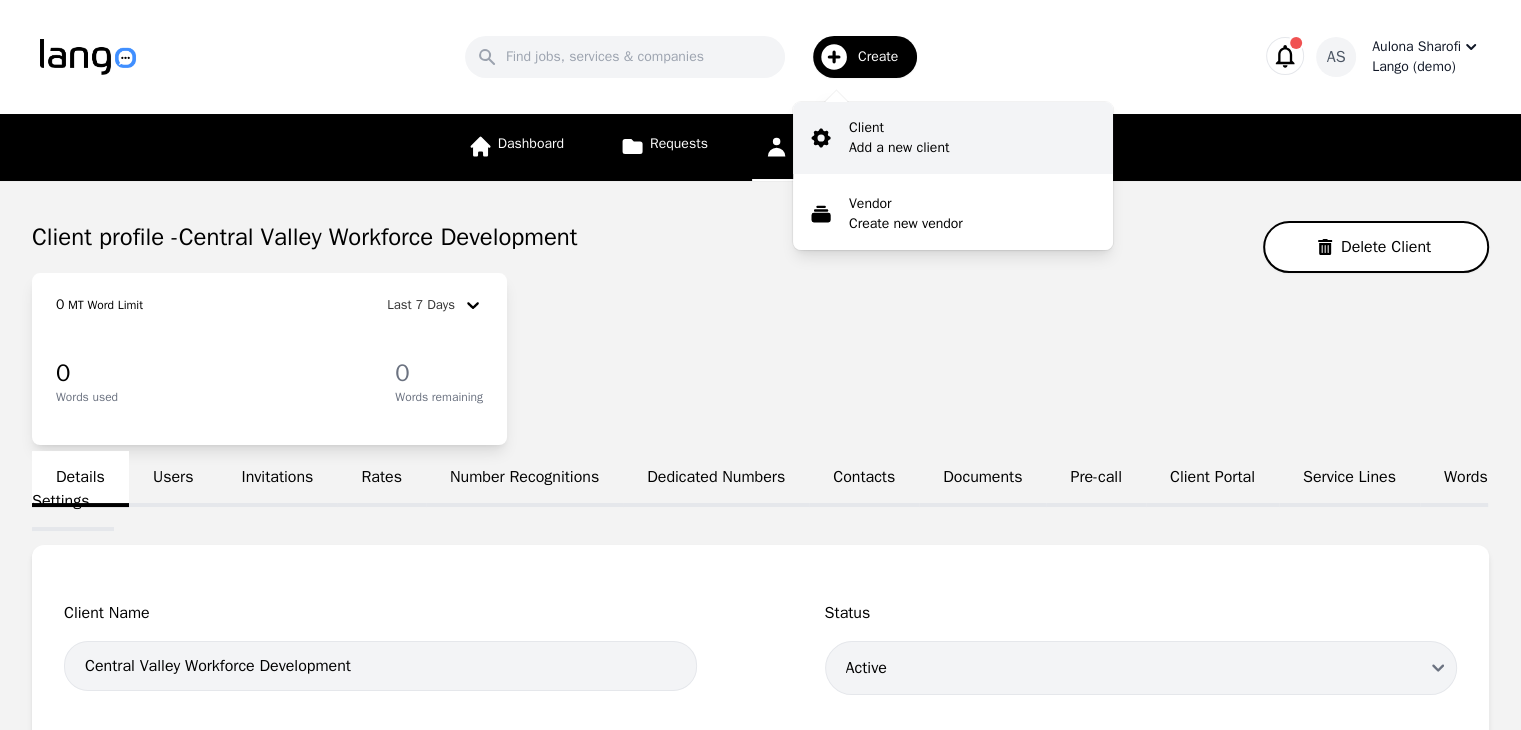 click on "Client Add a new client" at bounding box center (953, 138) 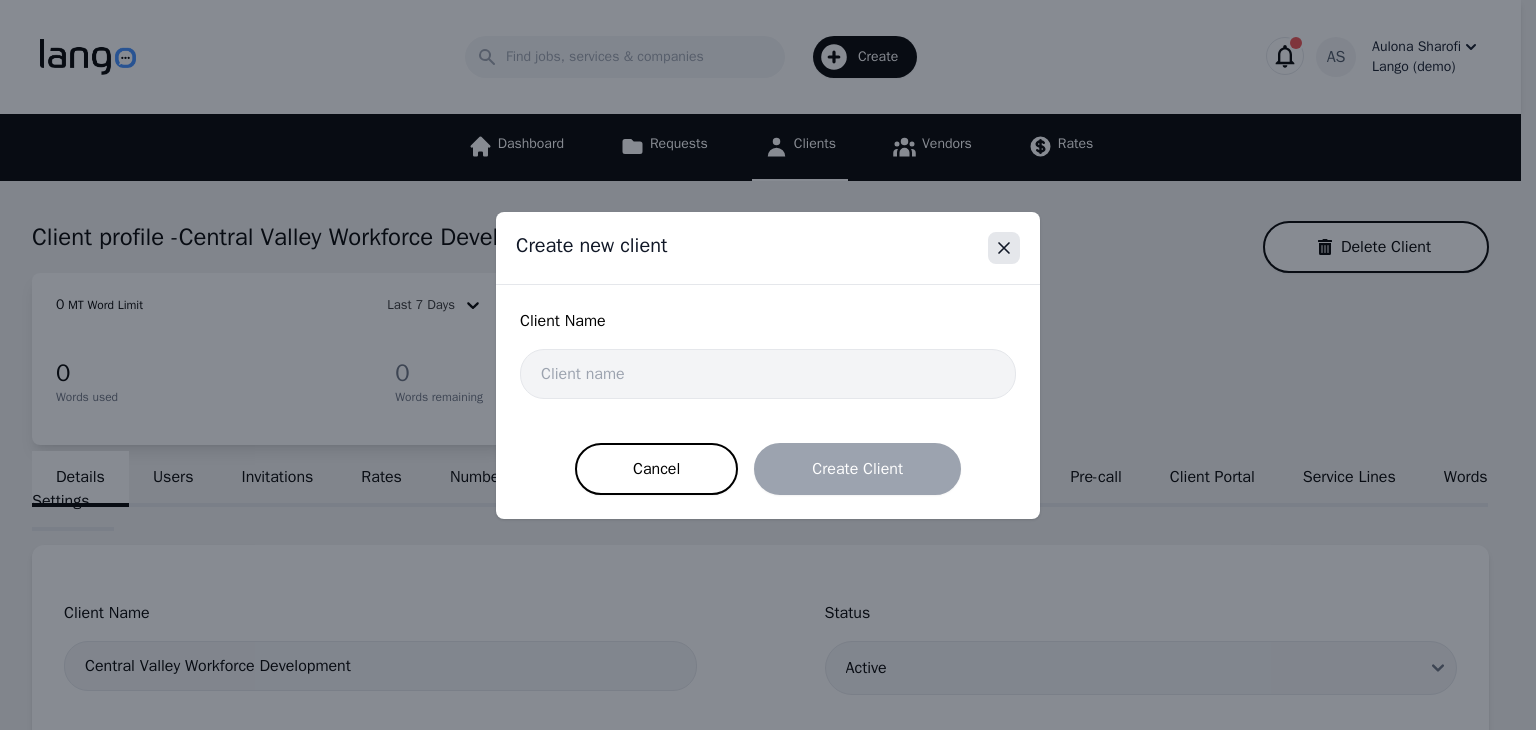 click 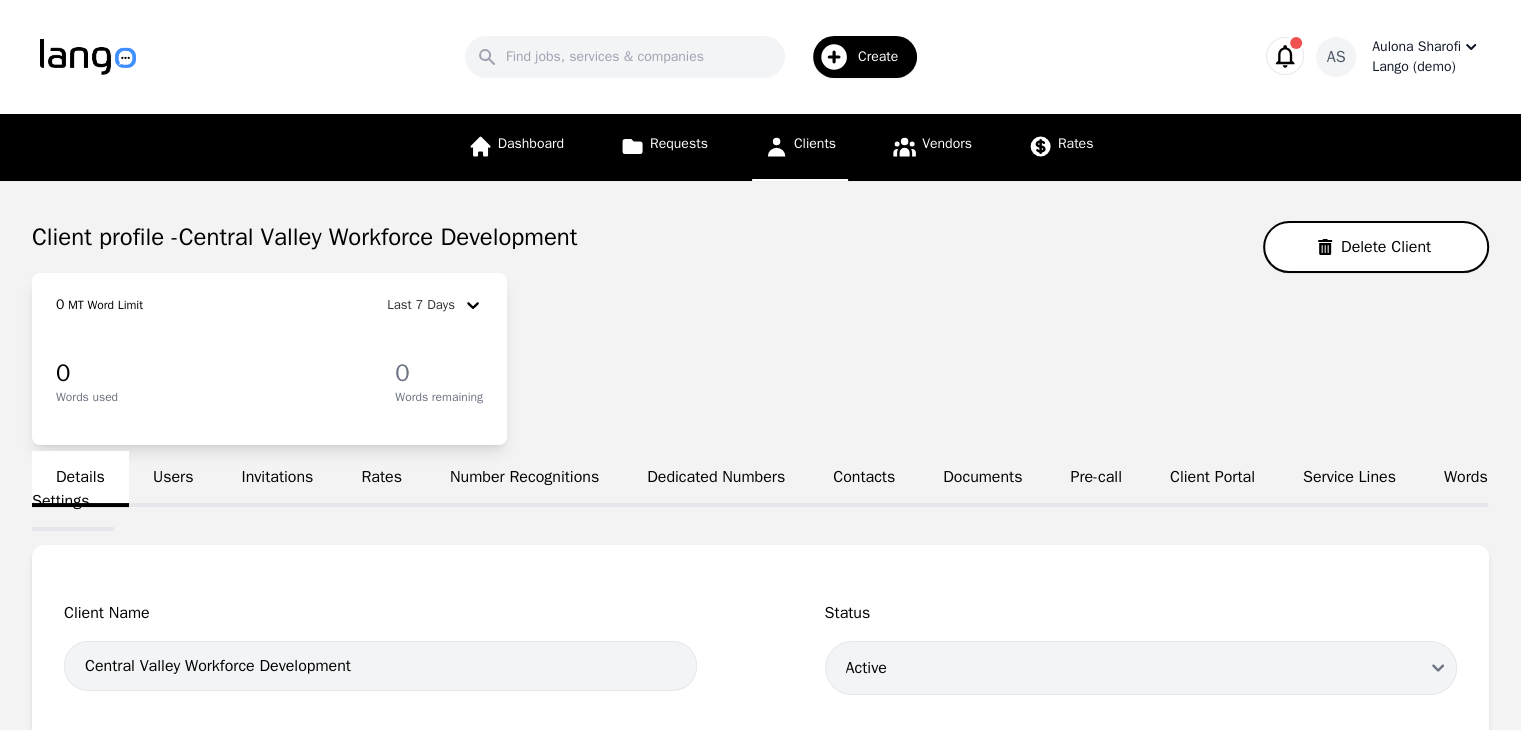click on "Clients" at bounding box center [800, 147] 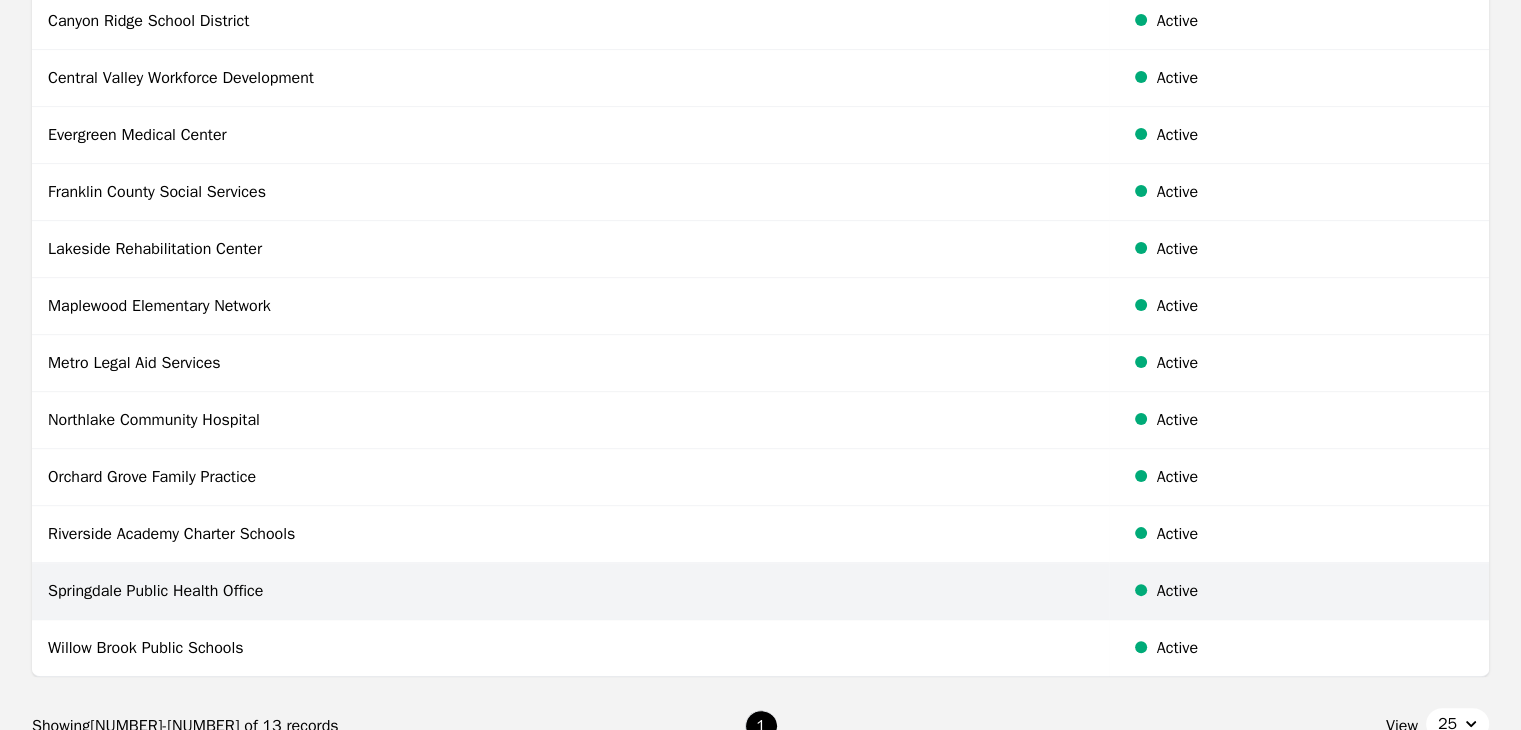 scroll, scrollTop: 0, scrollLeft: 0, axis: both 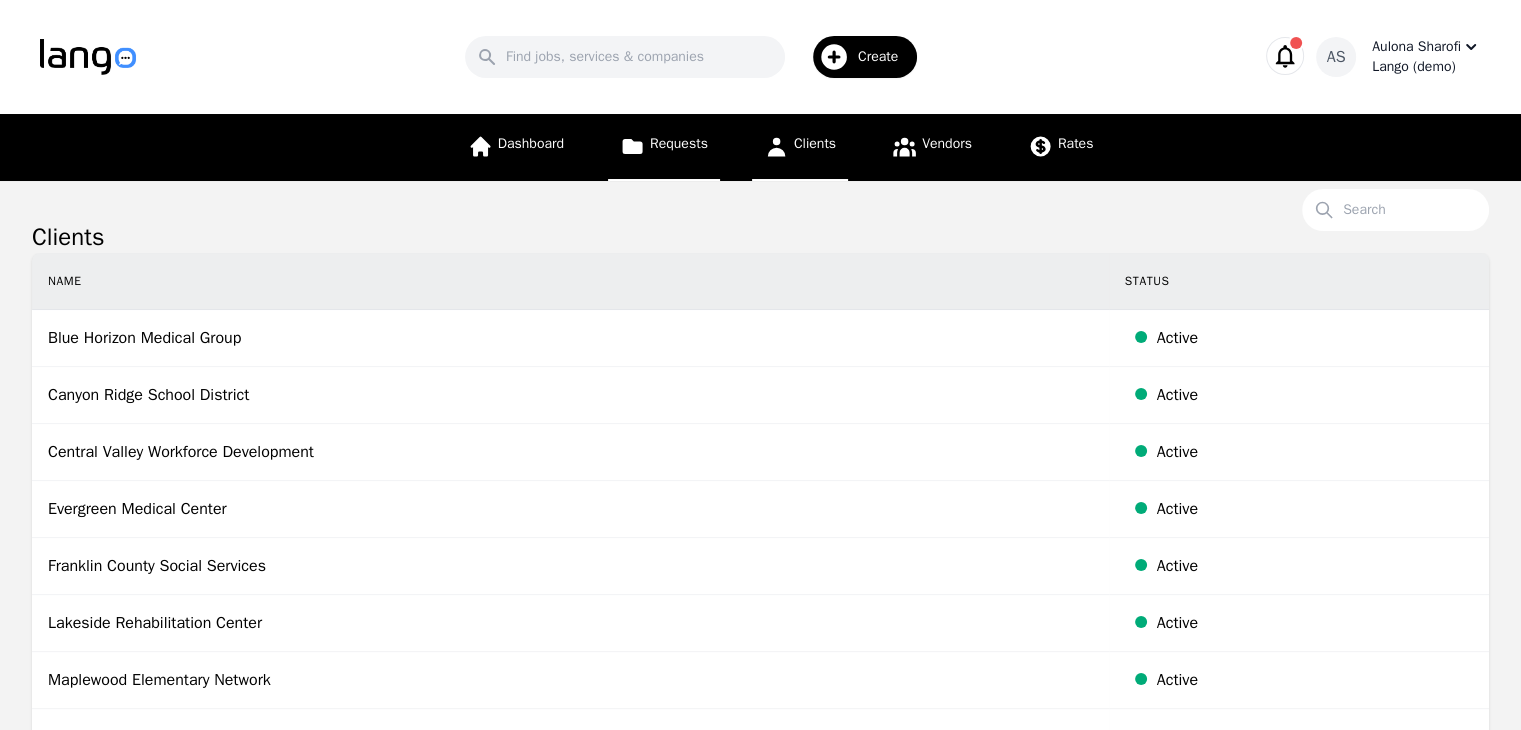 click on "Requests" at bounding box center [679, 143] 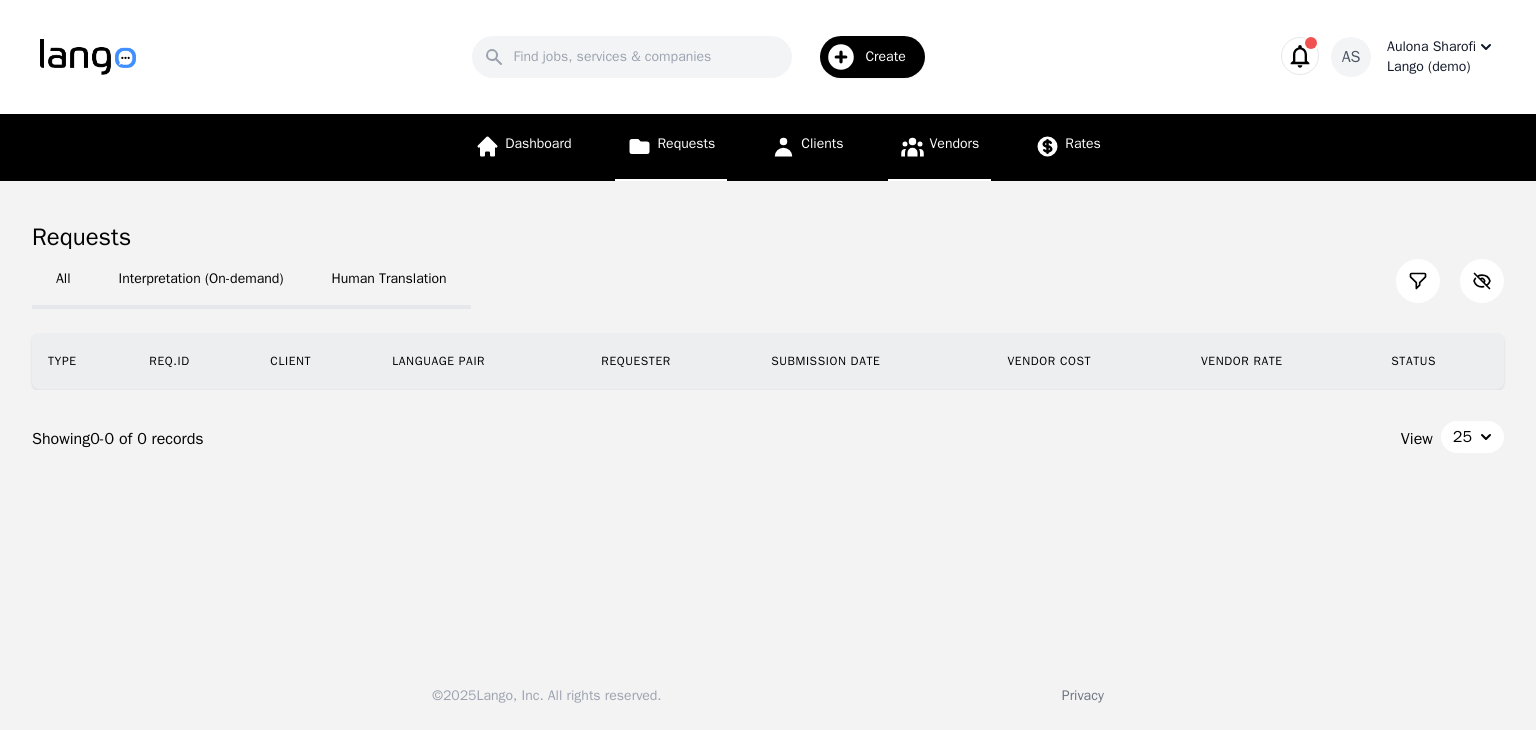 click on "Vendors" at bounding box center [940, 147] 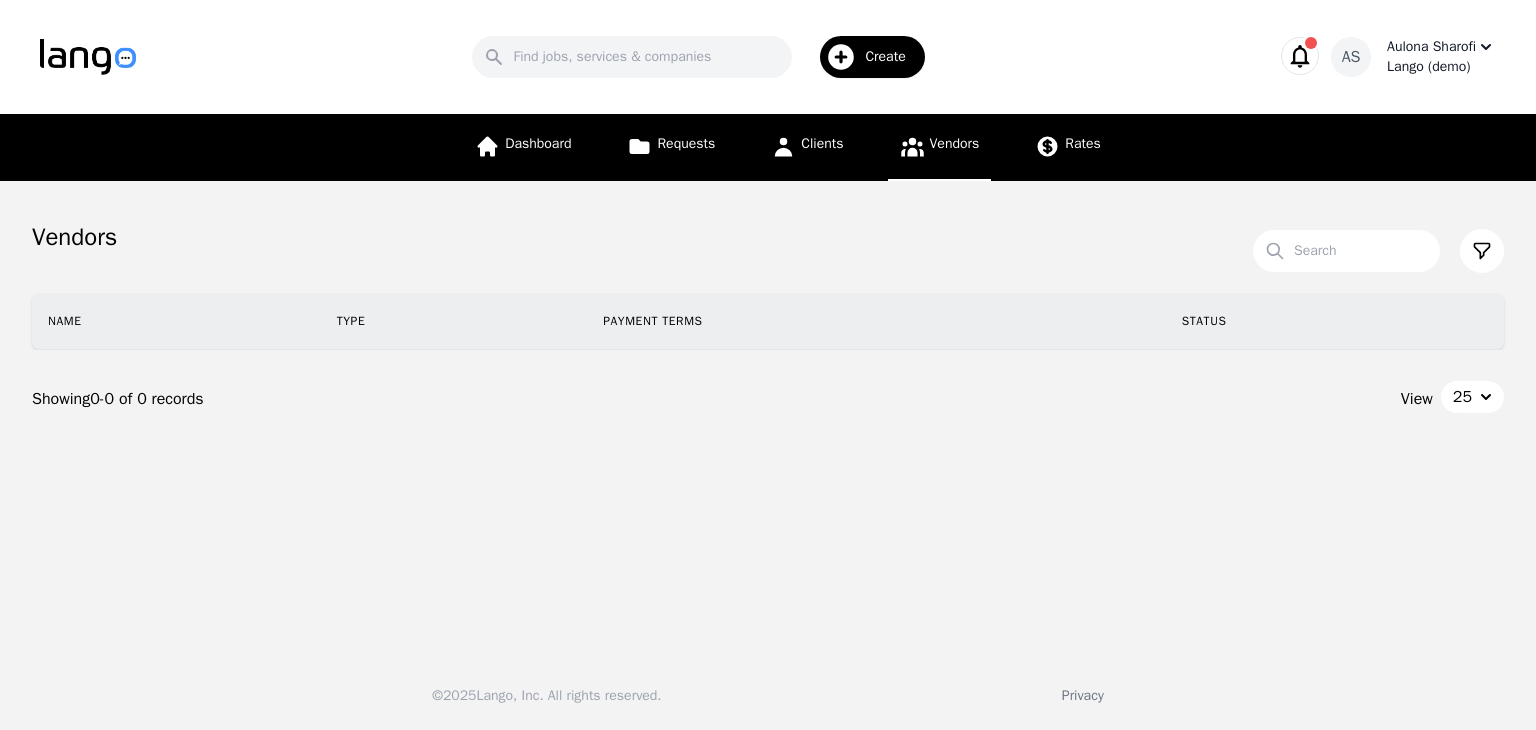 click 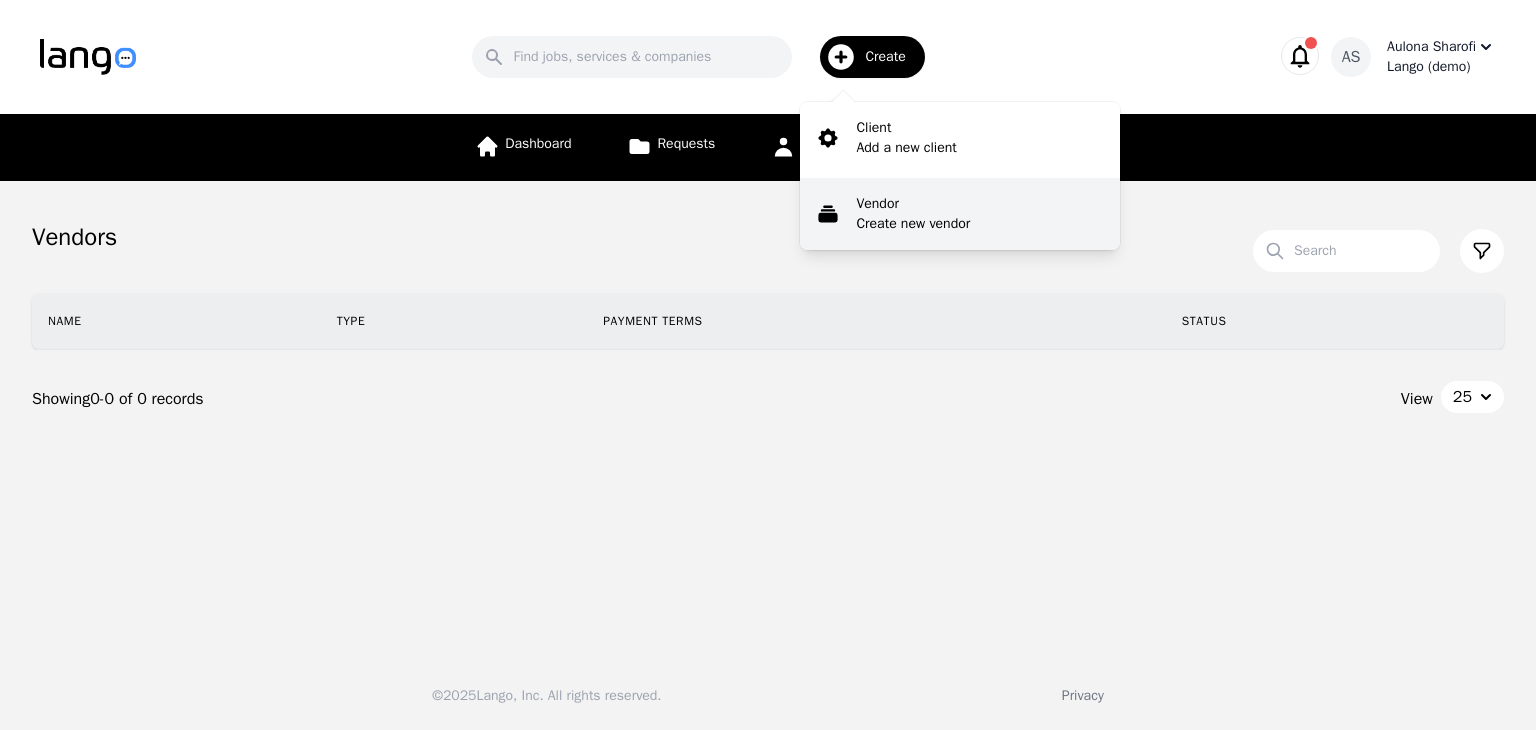 click on "Vendor" at bounding box center [913, 204] 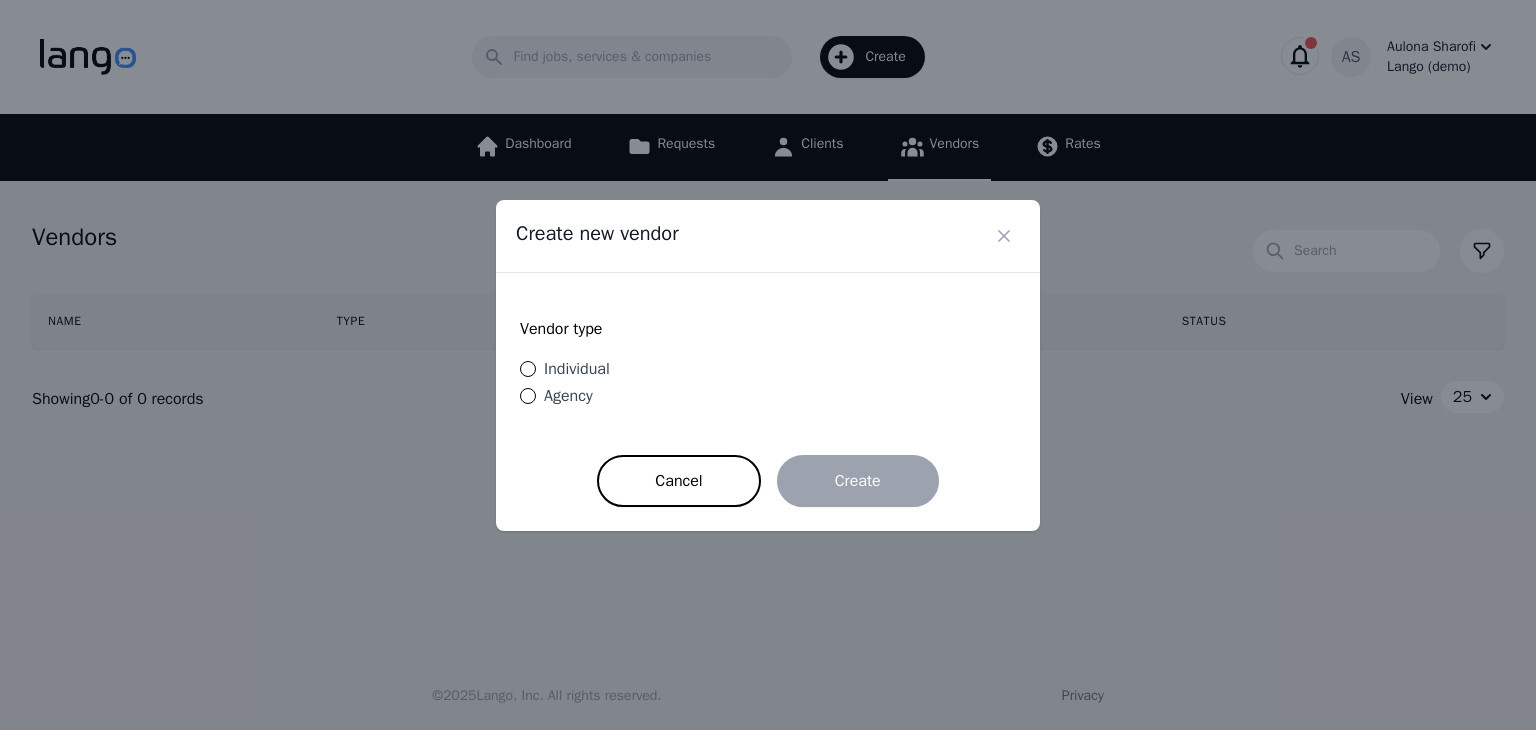 click on "Individual" at bounding box center [573, 369] 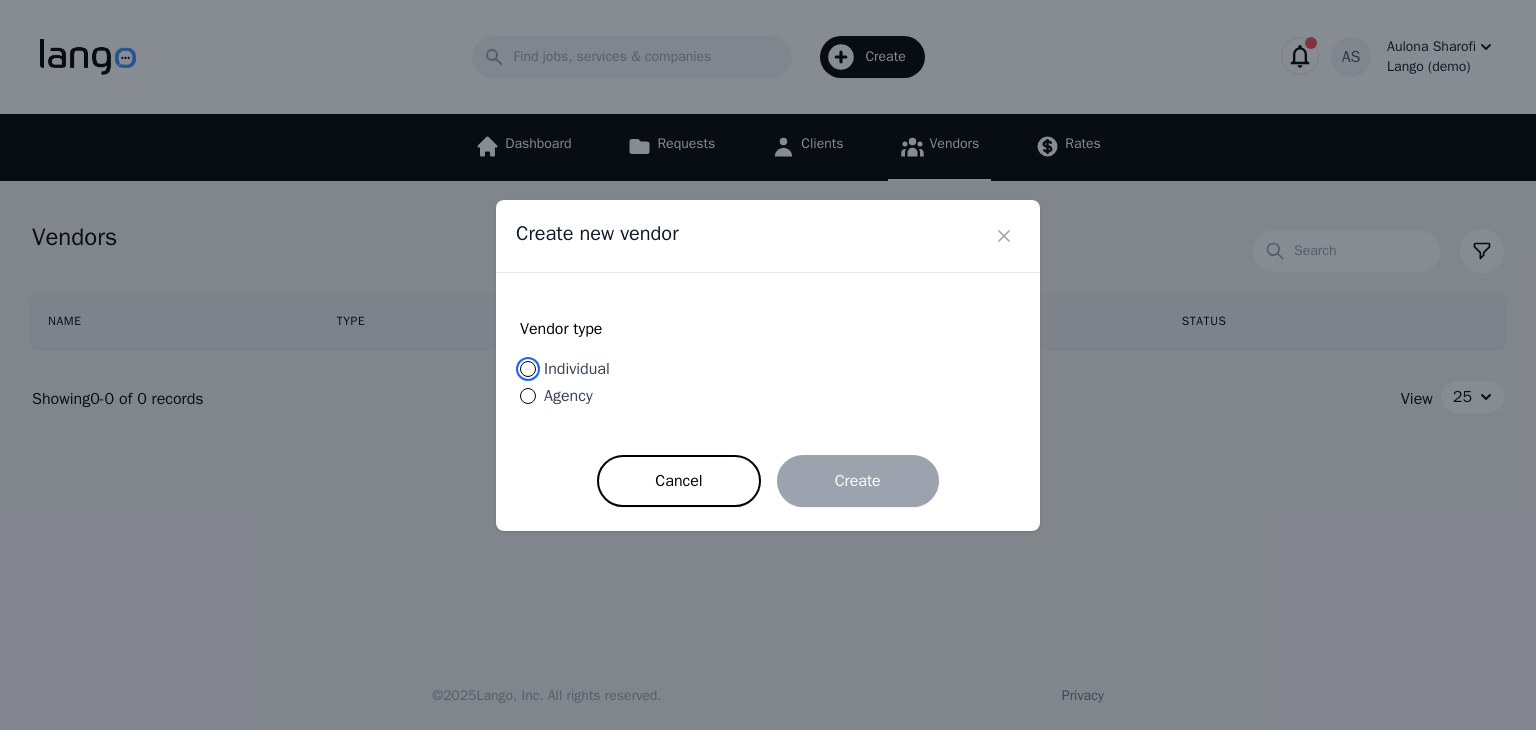 click on "Individual" at bounding box center (528, 369) 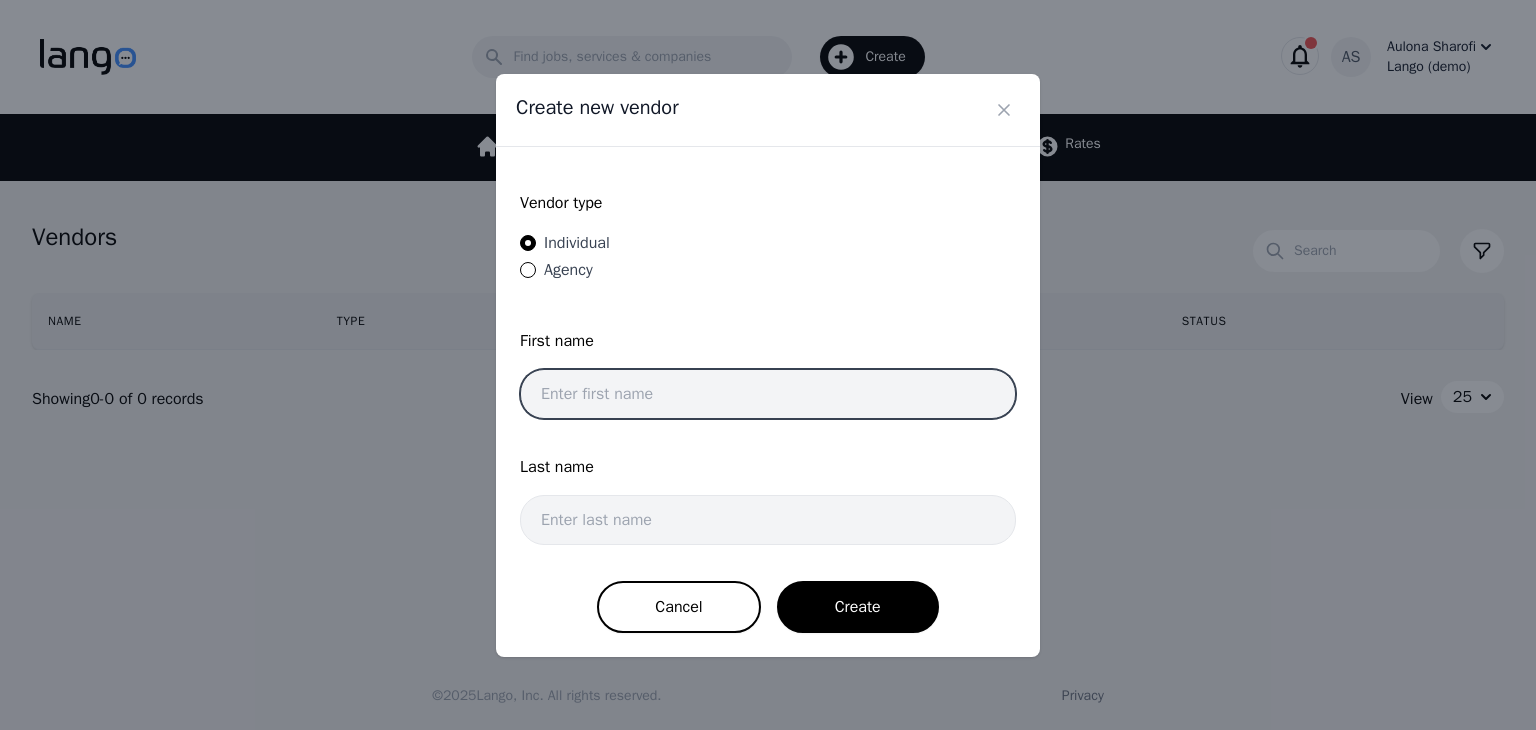 click at bounding box center [768, 394] 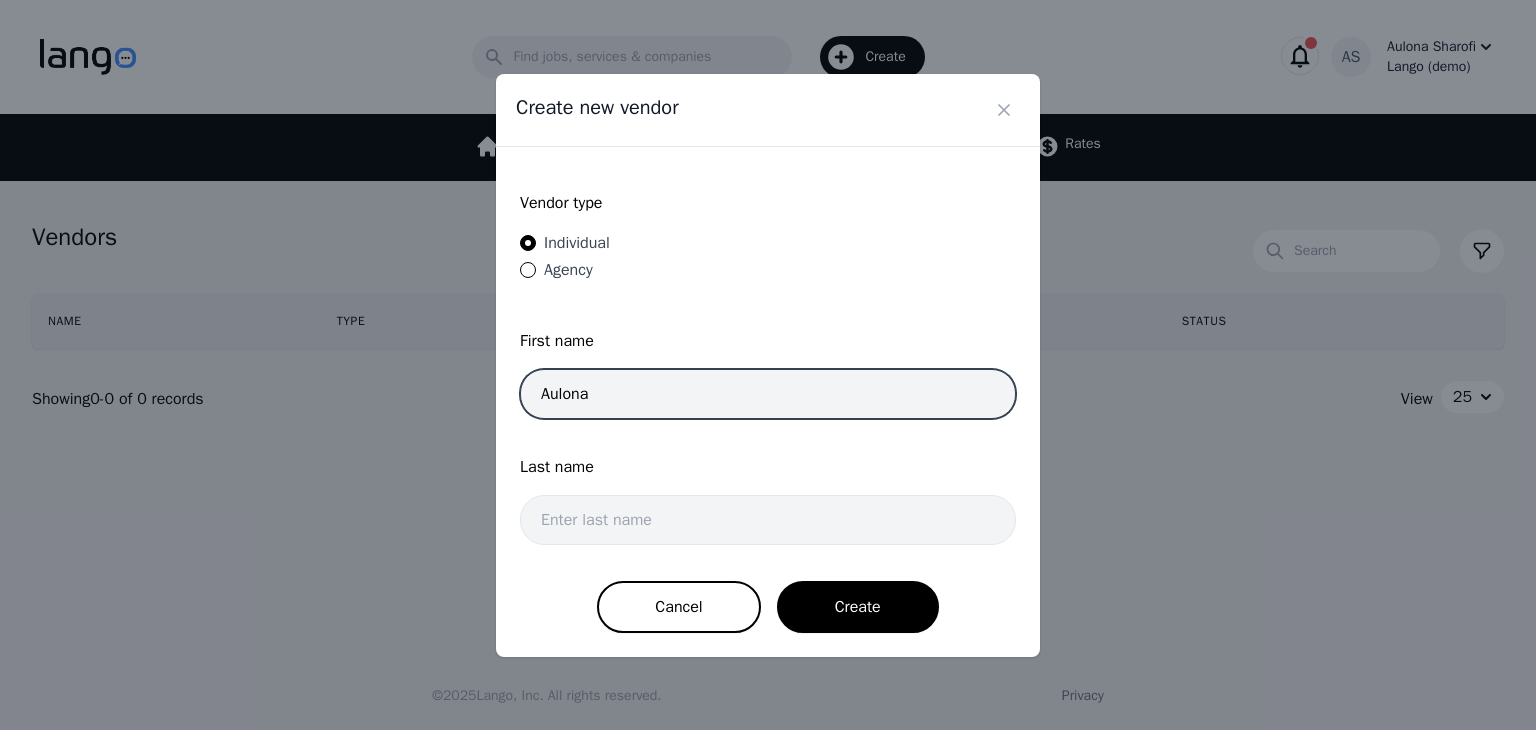 type on "Aulona" 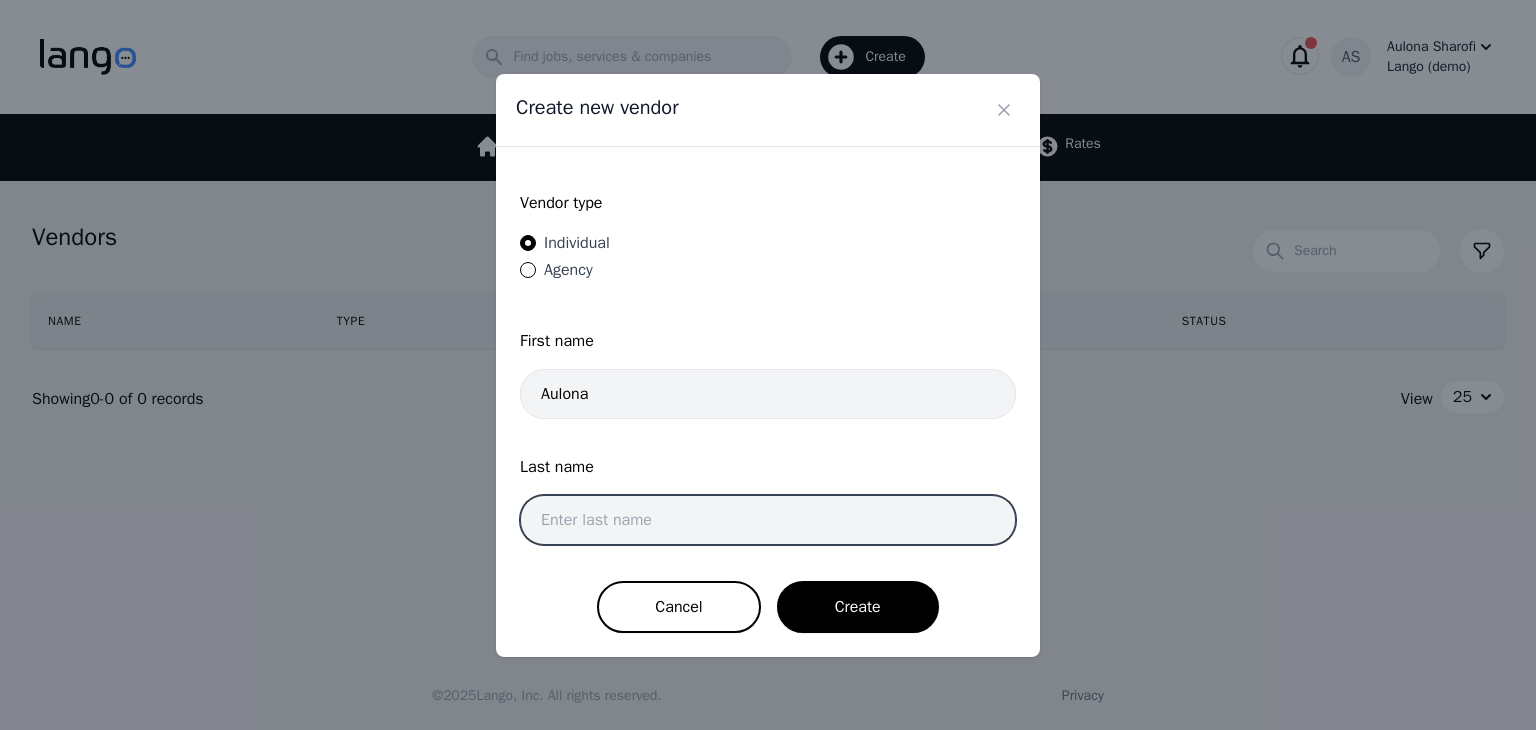 click at bounding box center (768, 520) 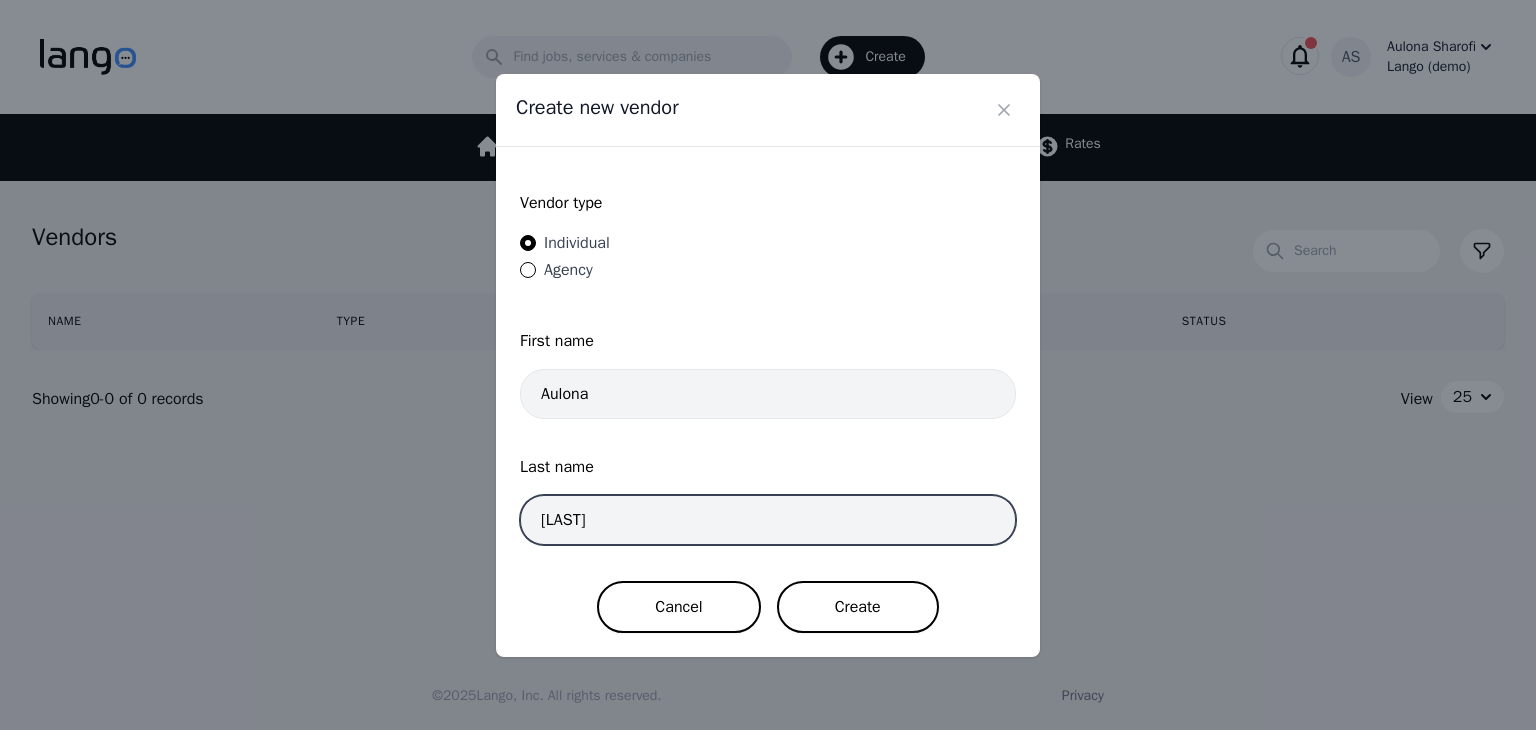 type on "Sharofi" 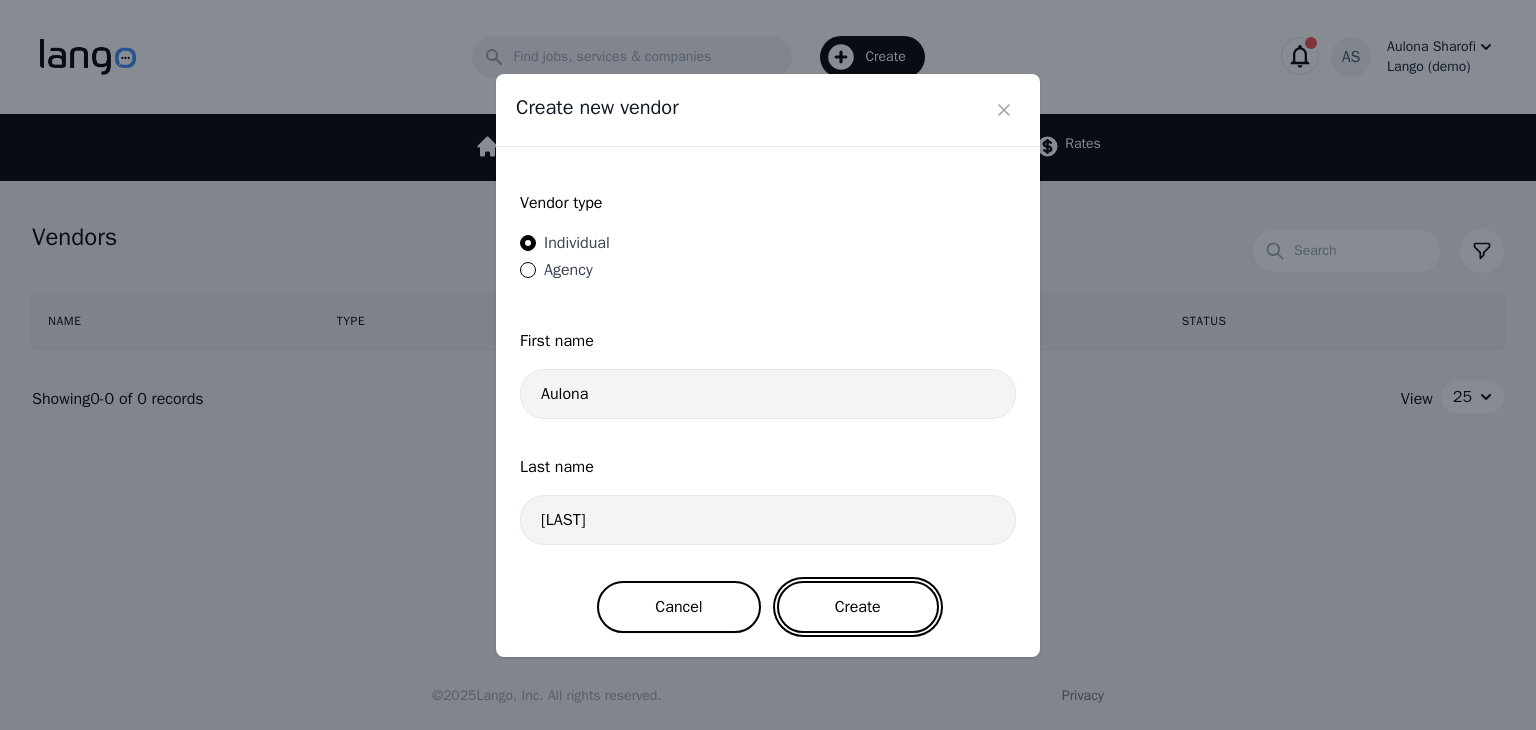 click on "Create" at bounding box center (858, 607) 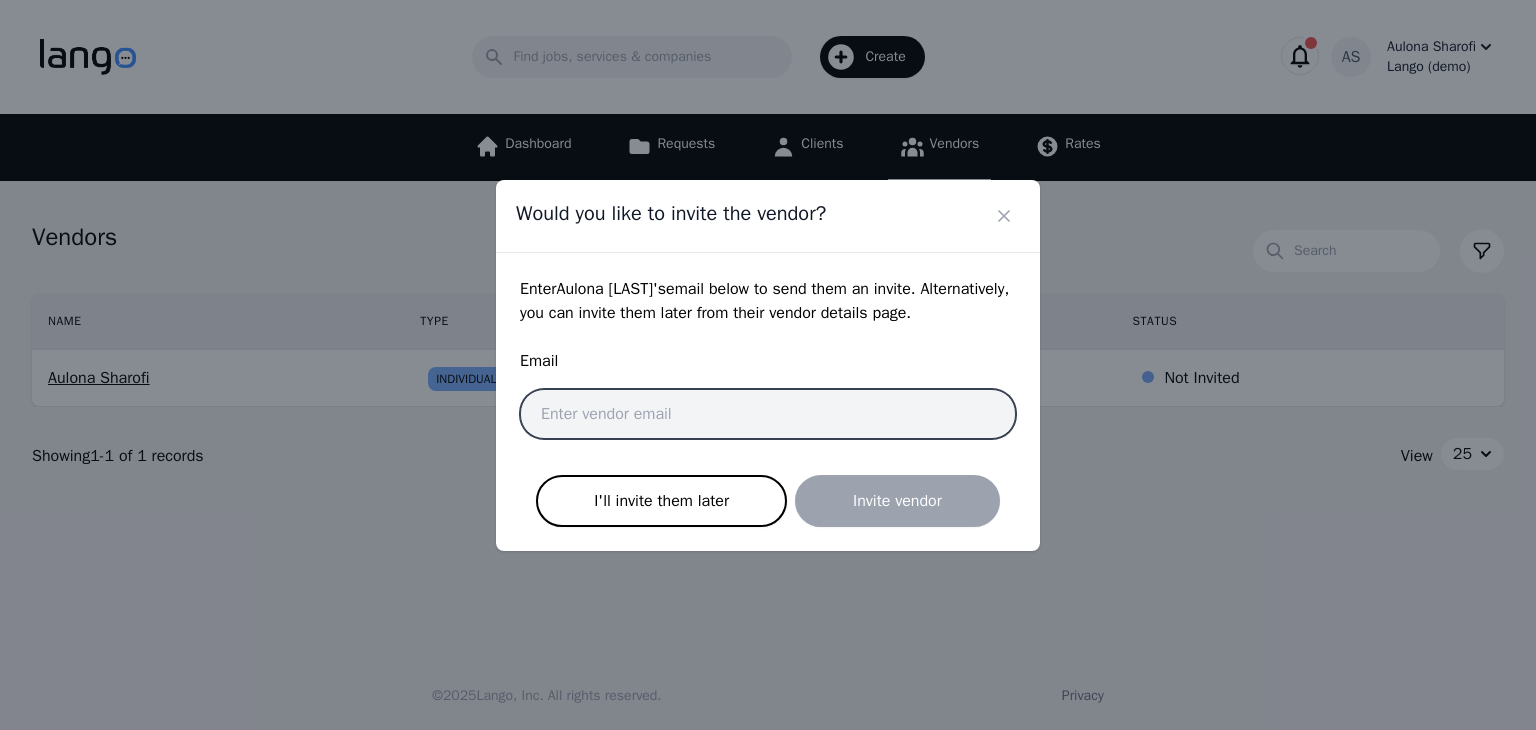click at bounding box center (768, 414) 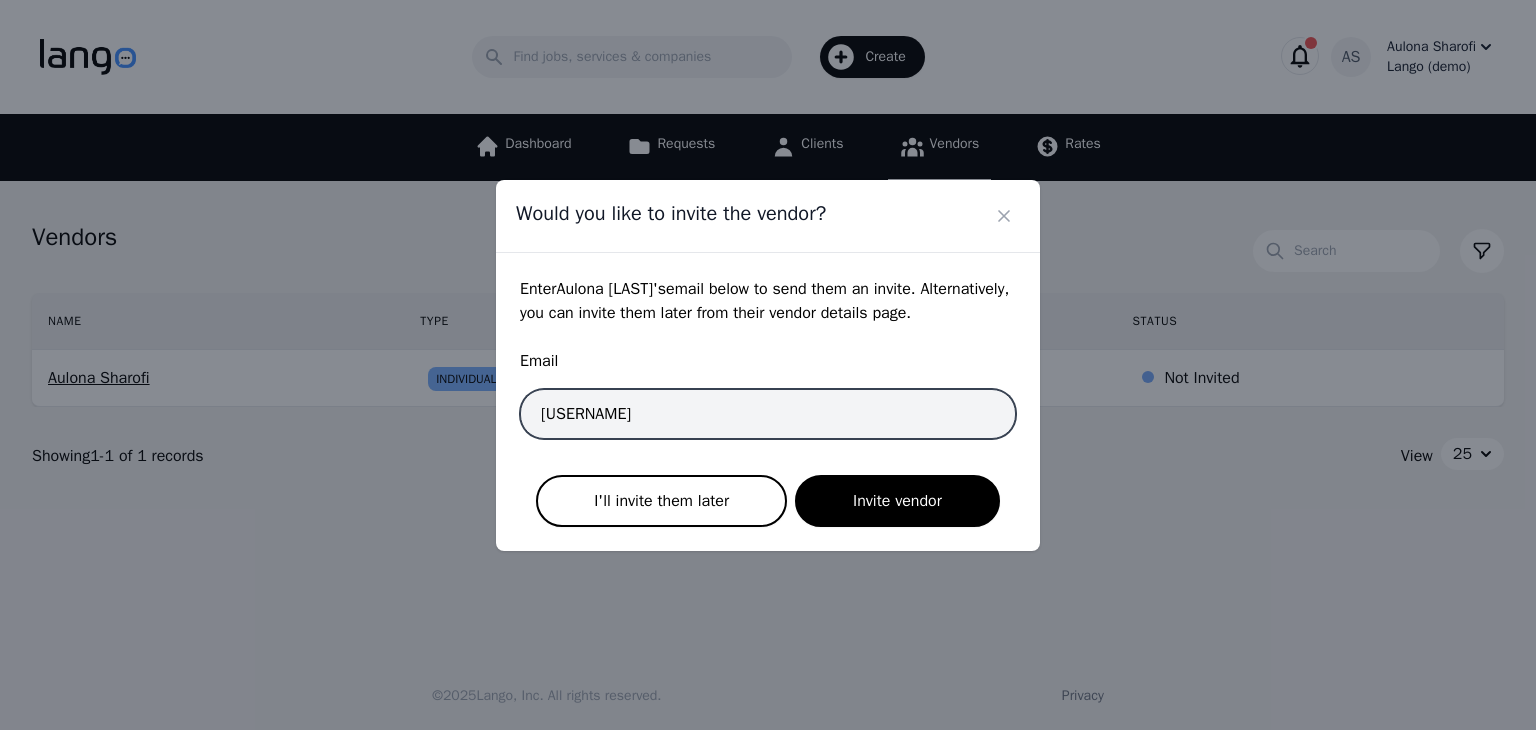 type on "asharofi@lango.co" 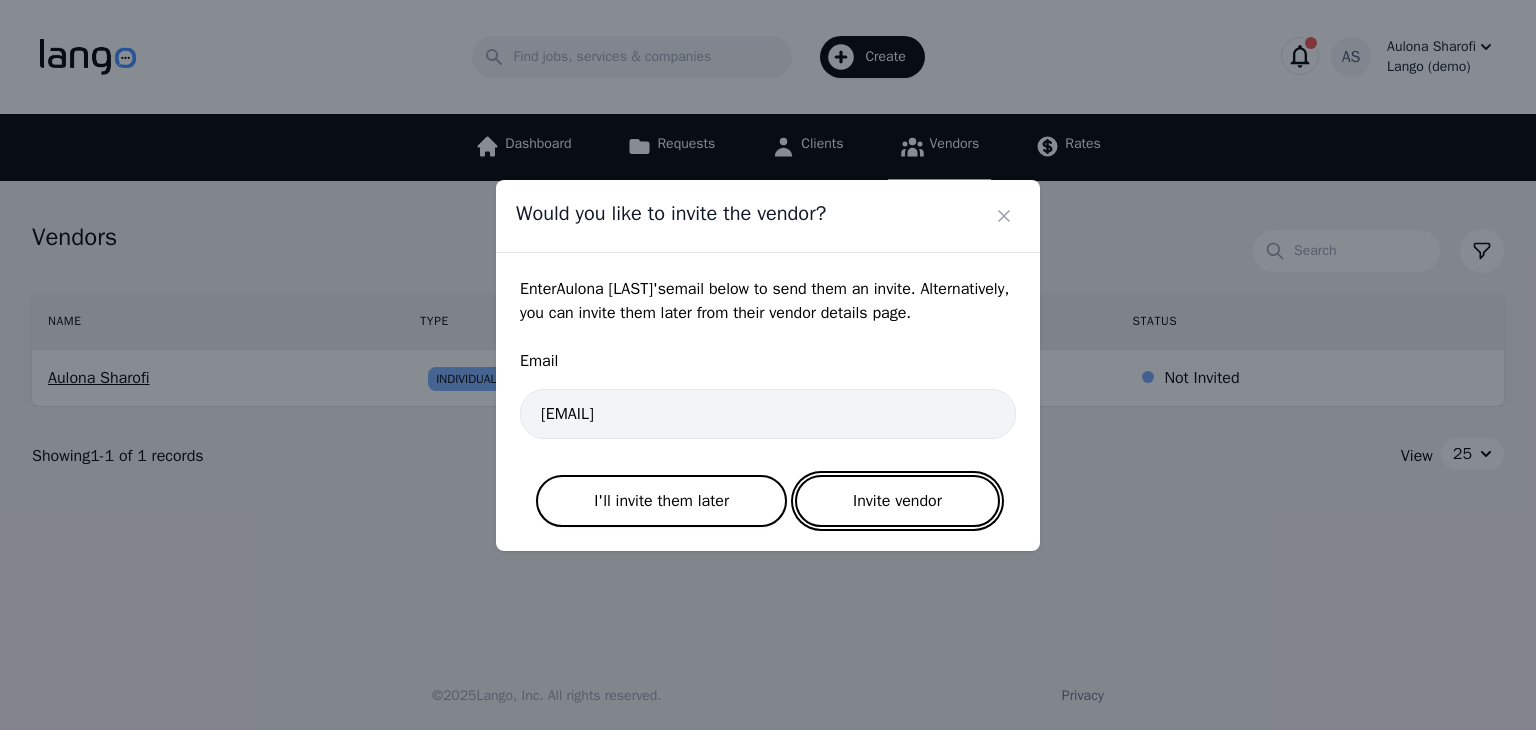 click on "Invite vendor" at bounding box center (897, 501) 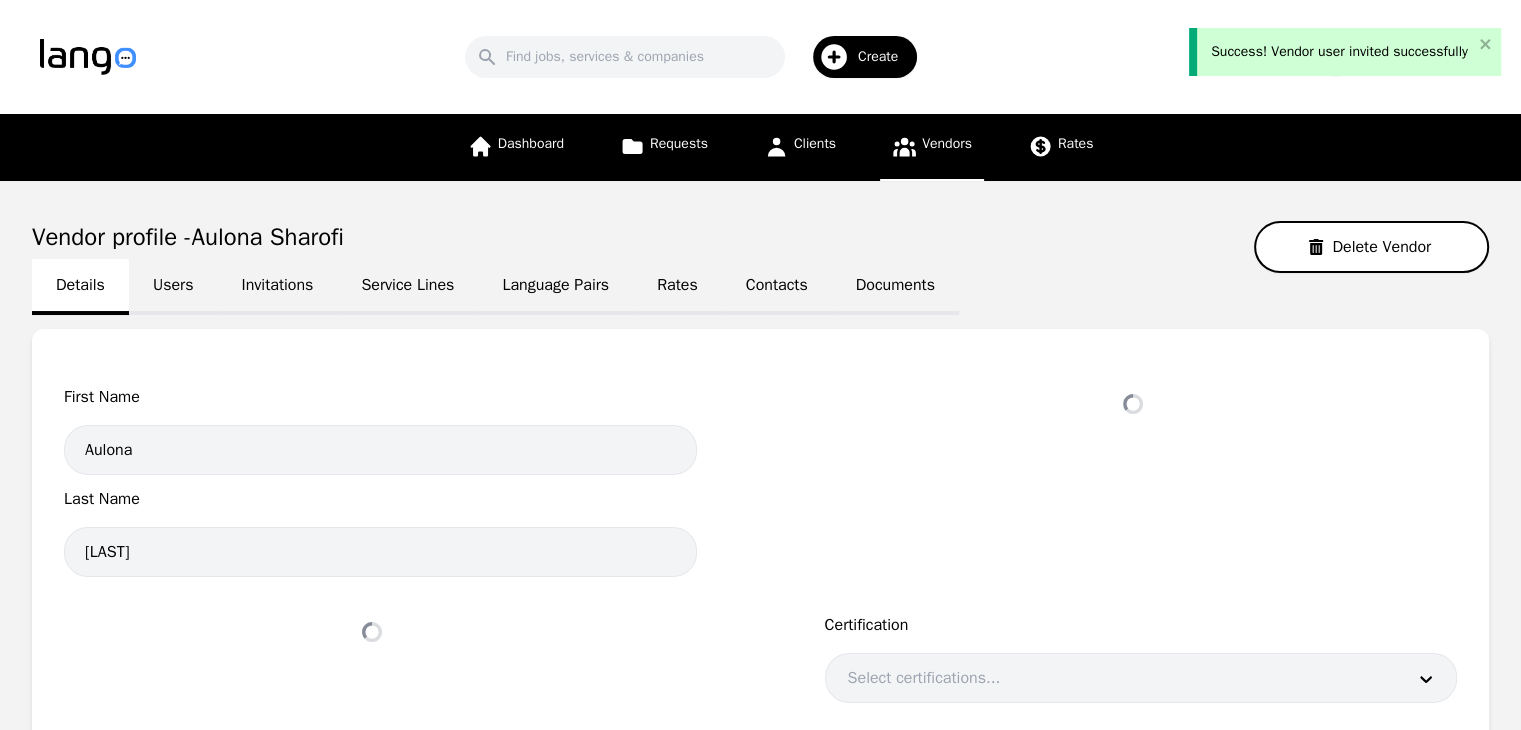 select on "active" 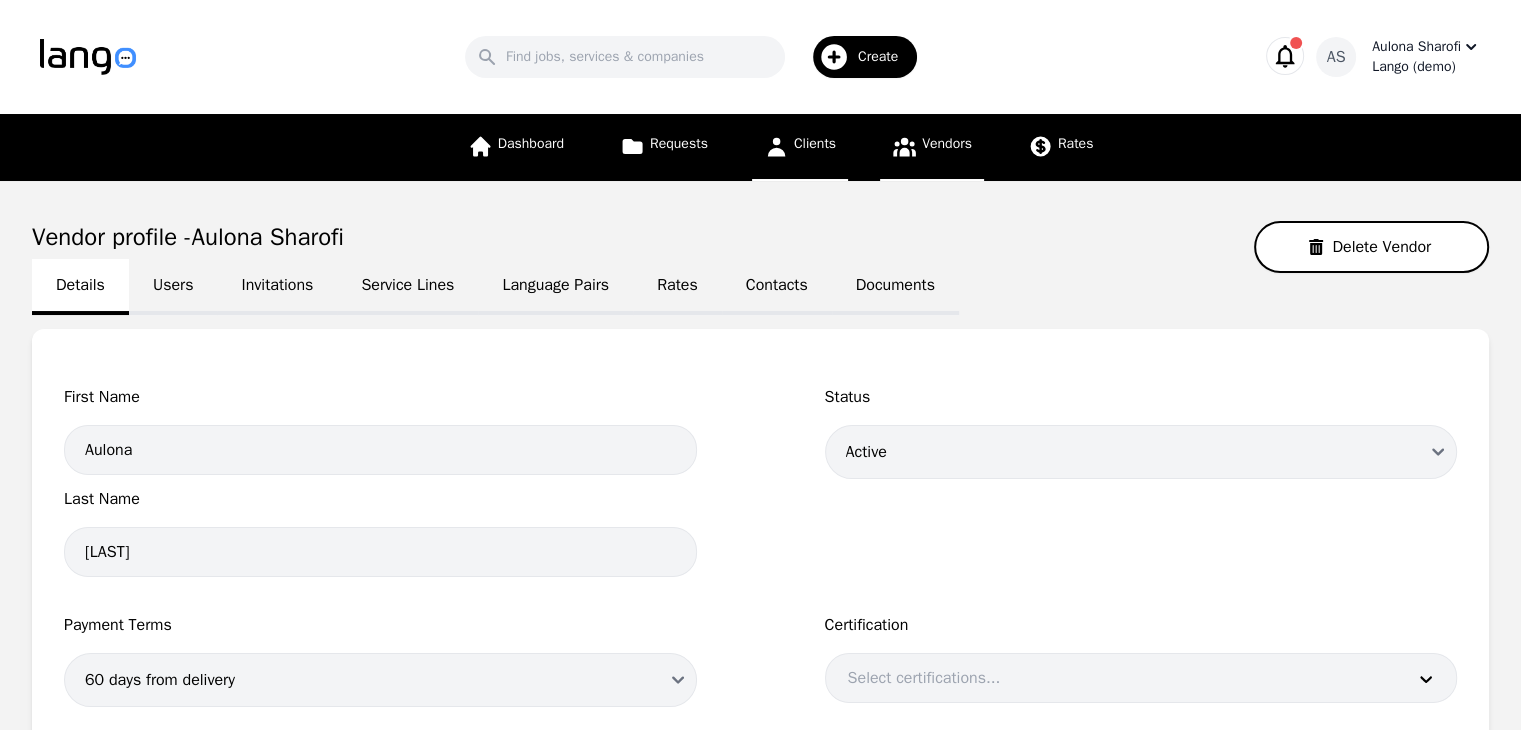 click on "Clients" at bounding box center (815, 143) 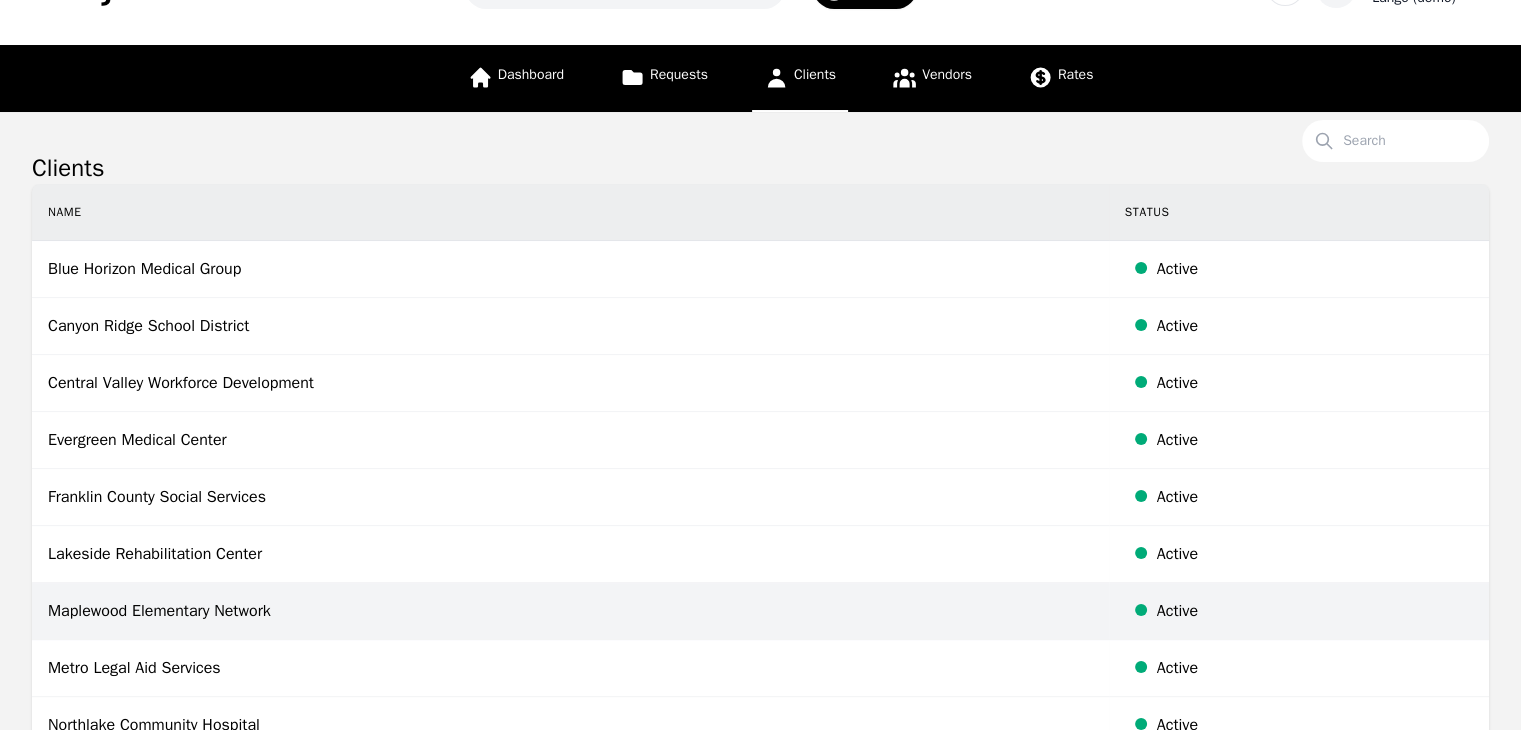 scroll, scrollTop: 0, scrollLeft: 0, axis: both 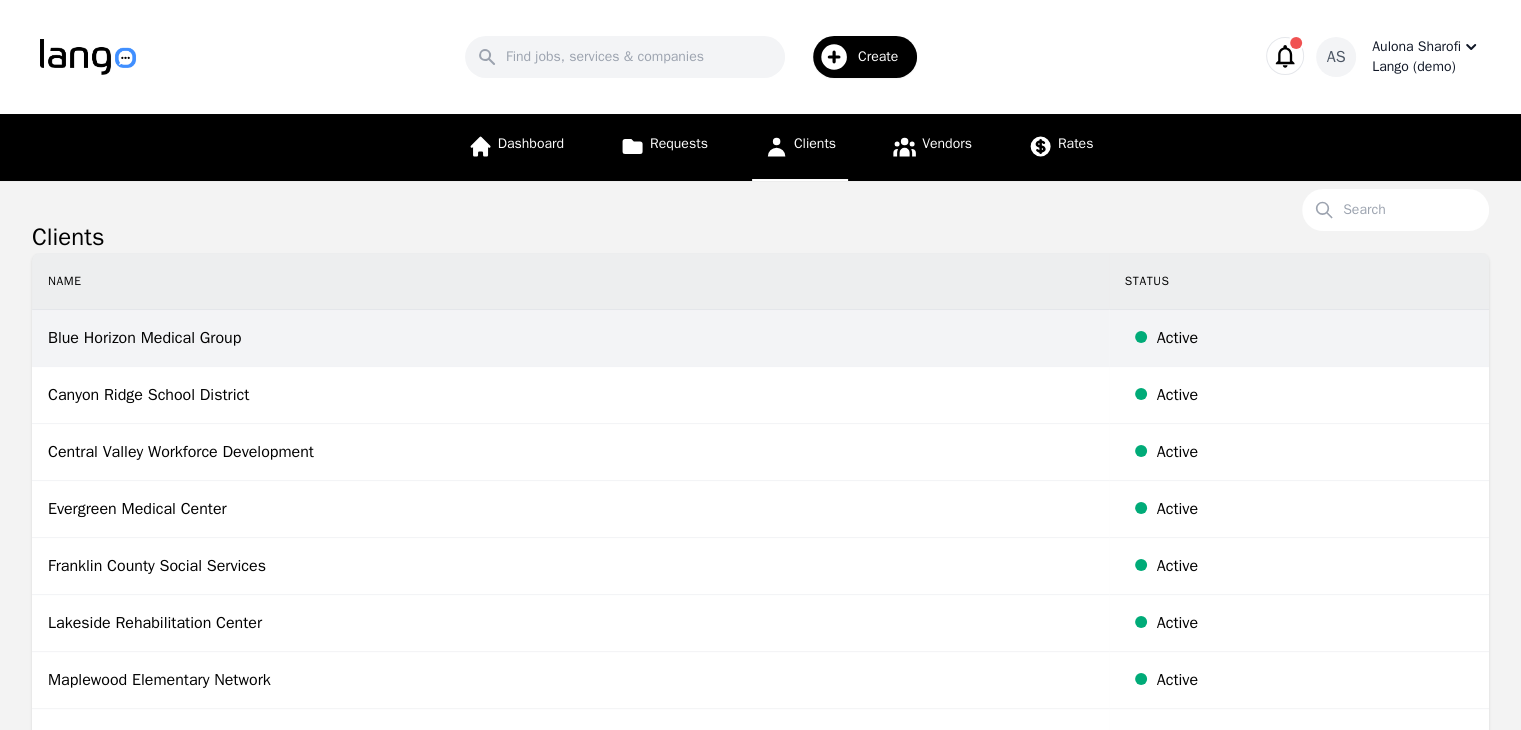 click on "Blue Horizon Medical Group" at bounding box center (570, 338) 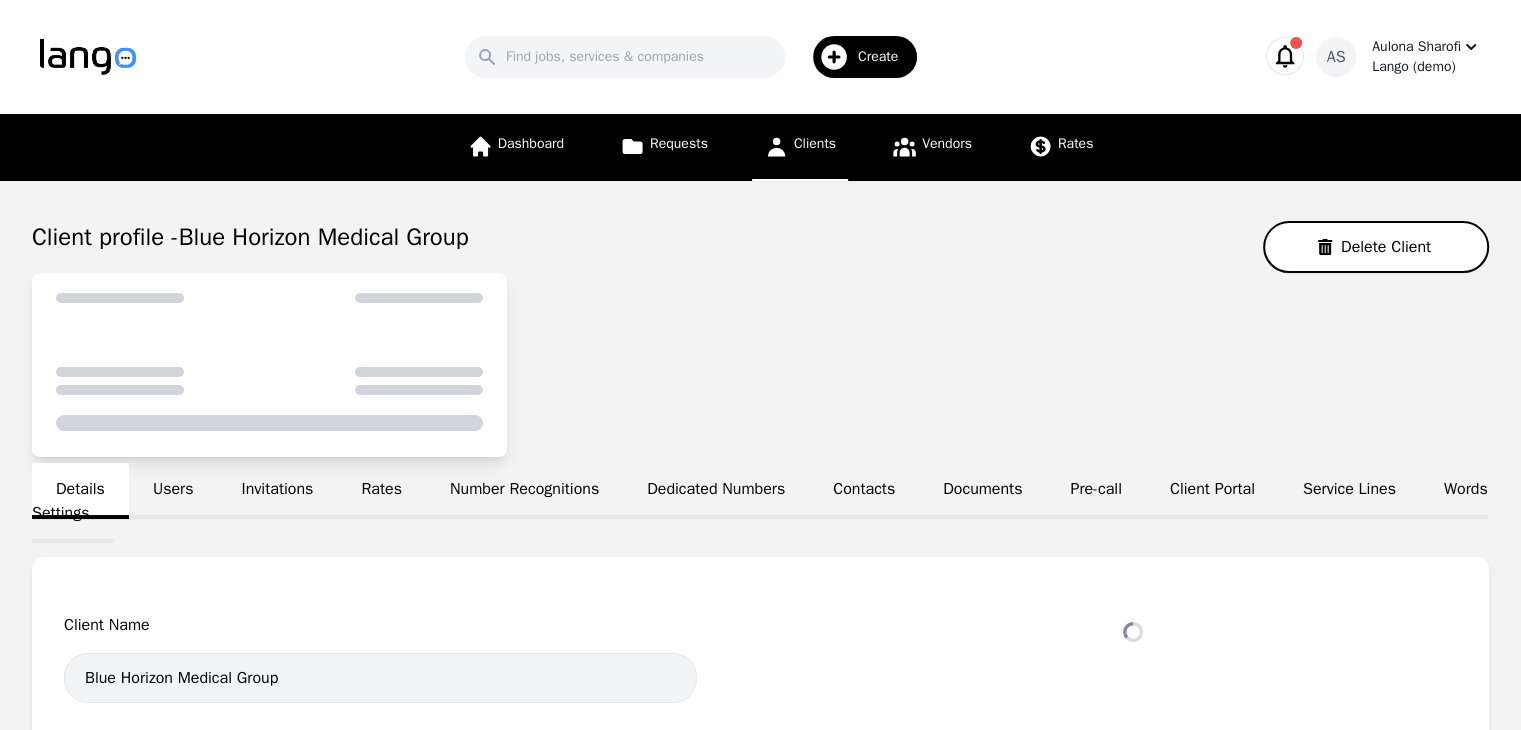 select on "active" 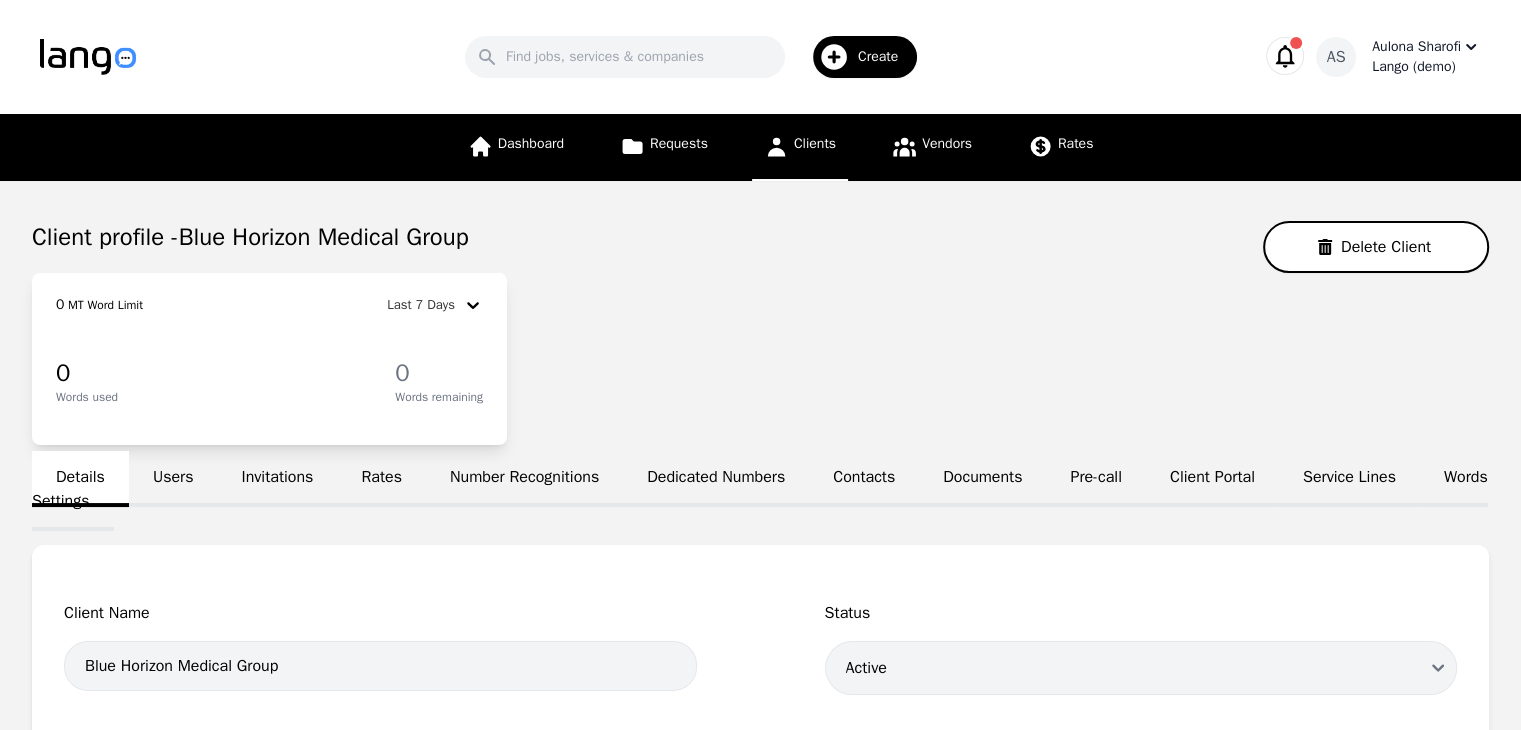 click on "Users" at bounding box center [173, 479] 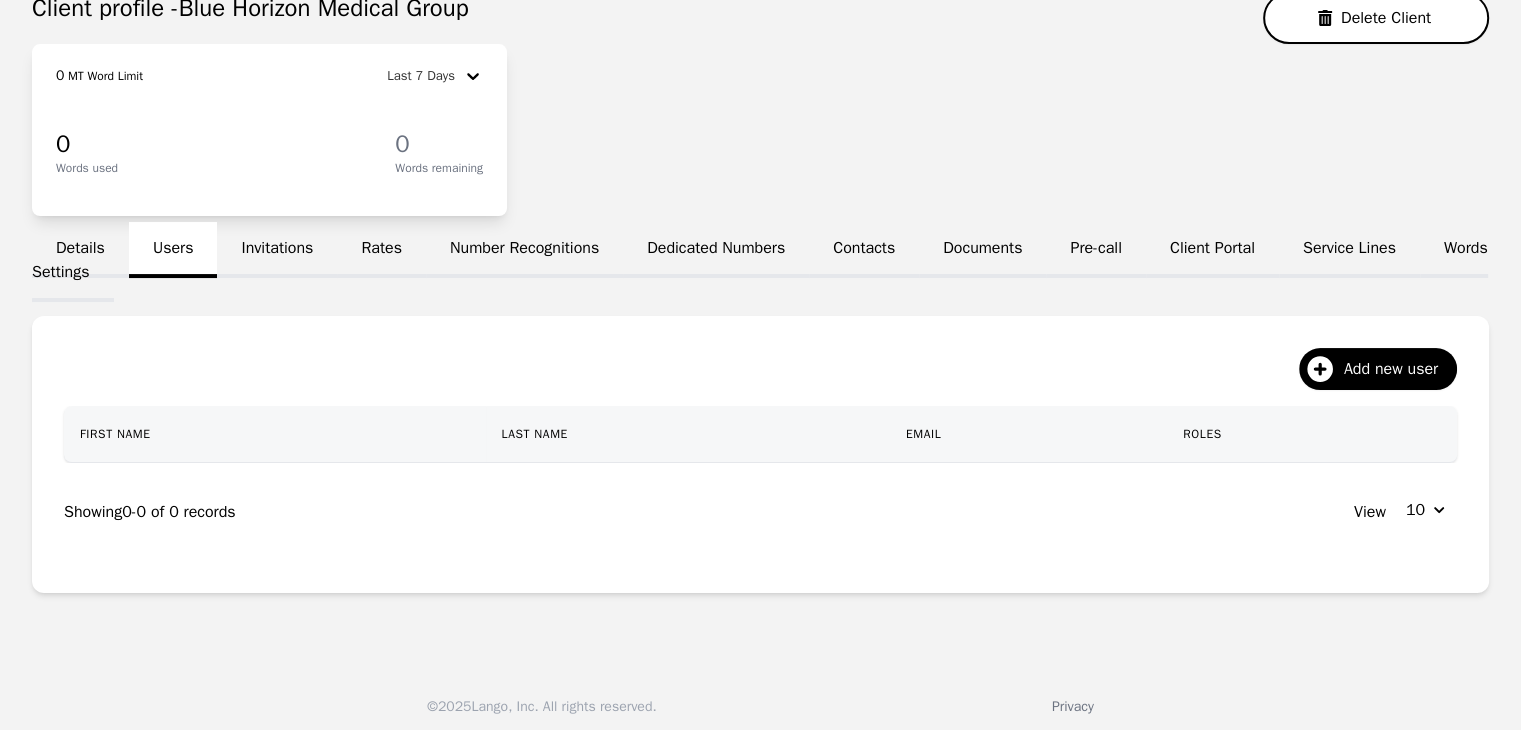 scroll, scrollTop: 236, scrollLeft: 0, axis: vertical 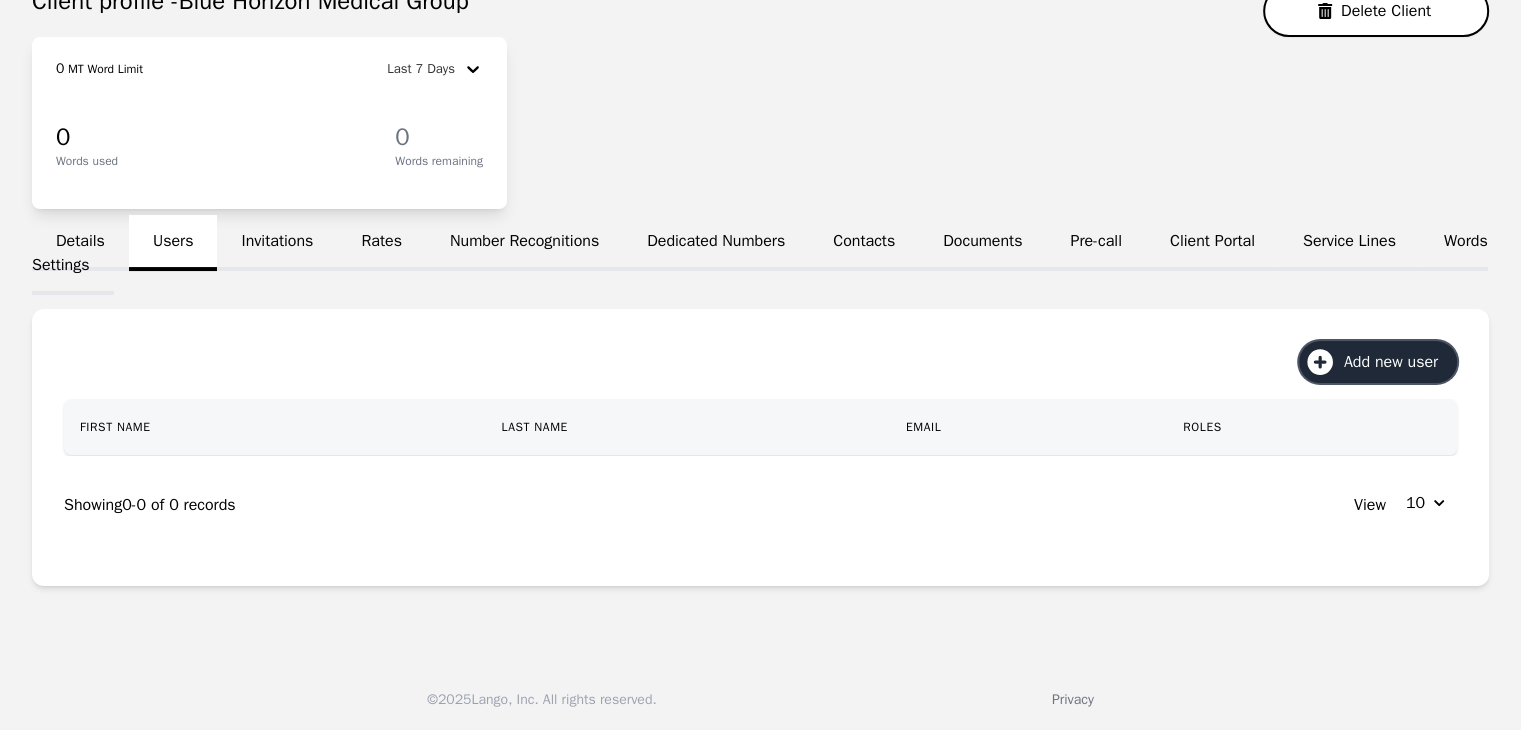 click on "Add new user" at bounding box center [1398, 362] 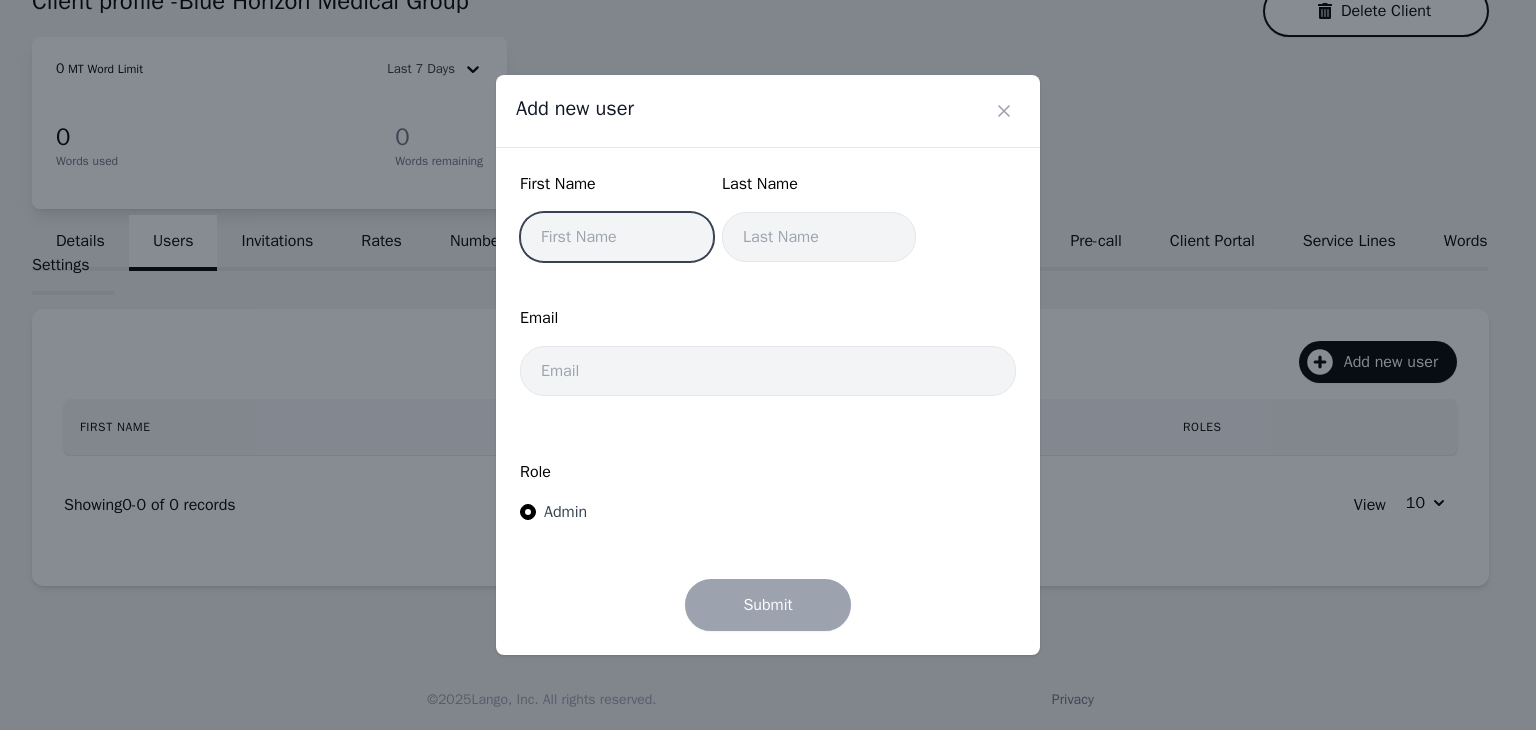 click at bounding box center (617, 237) 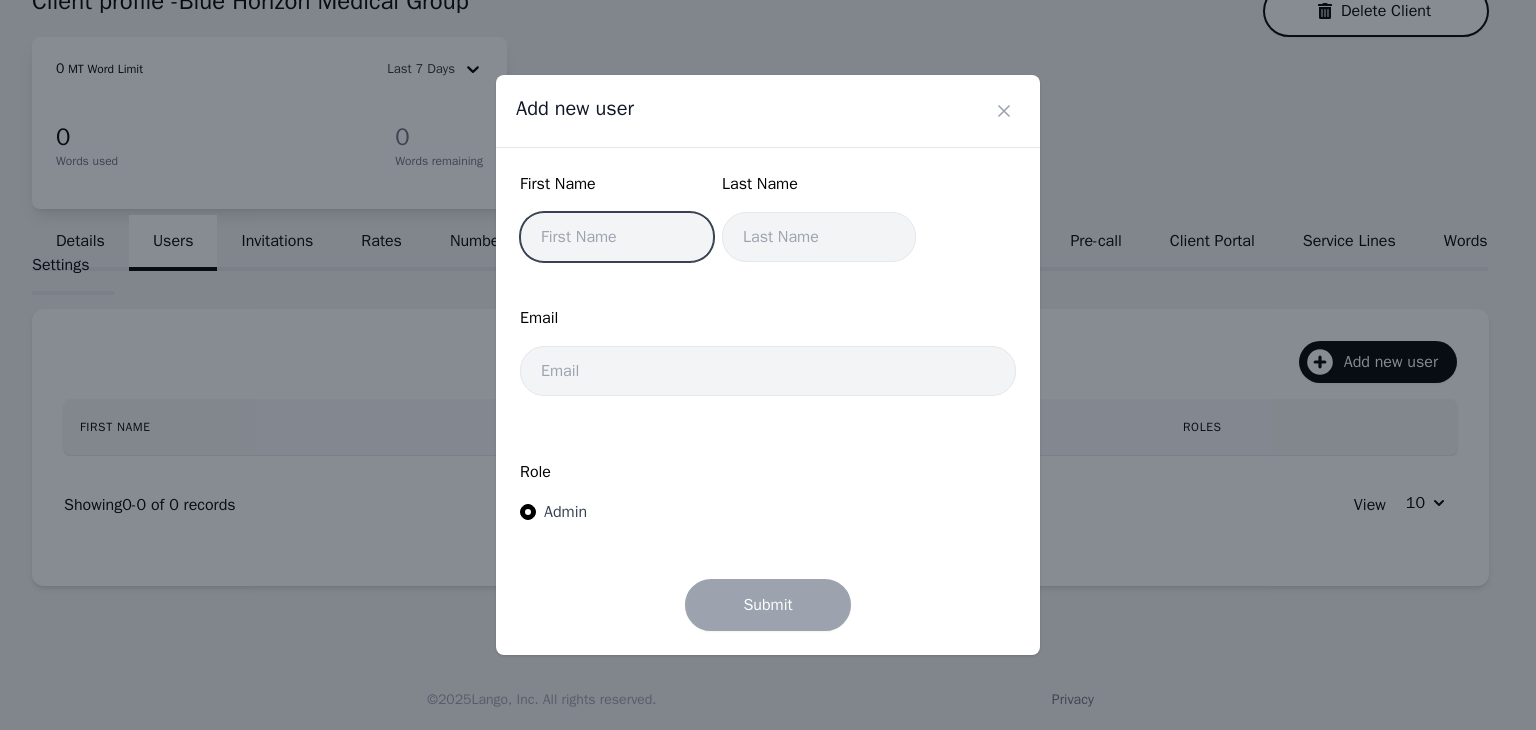 type on "V" 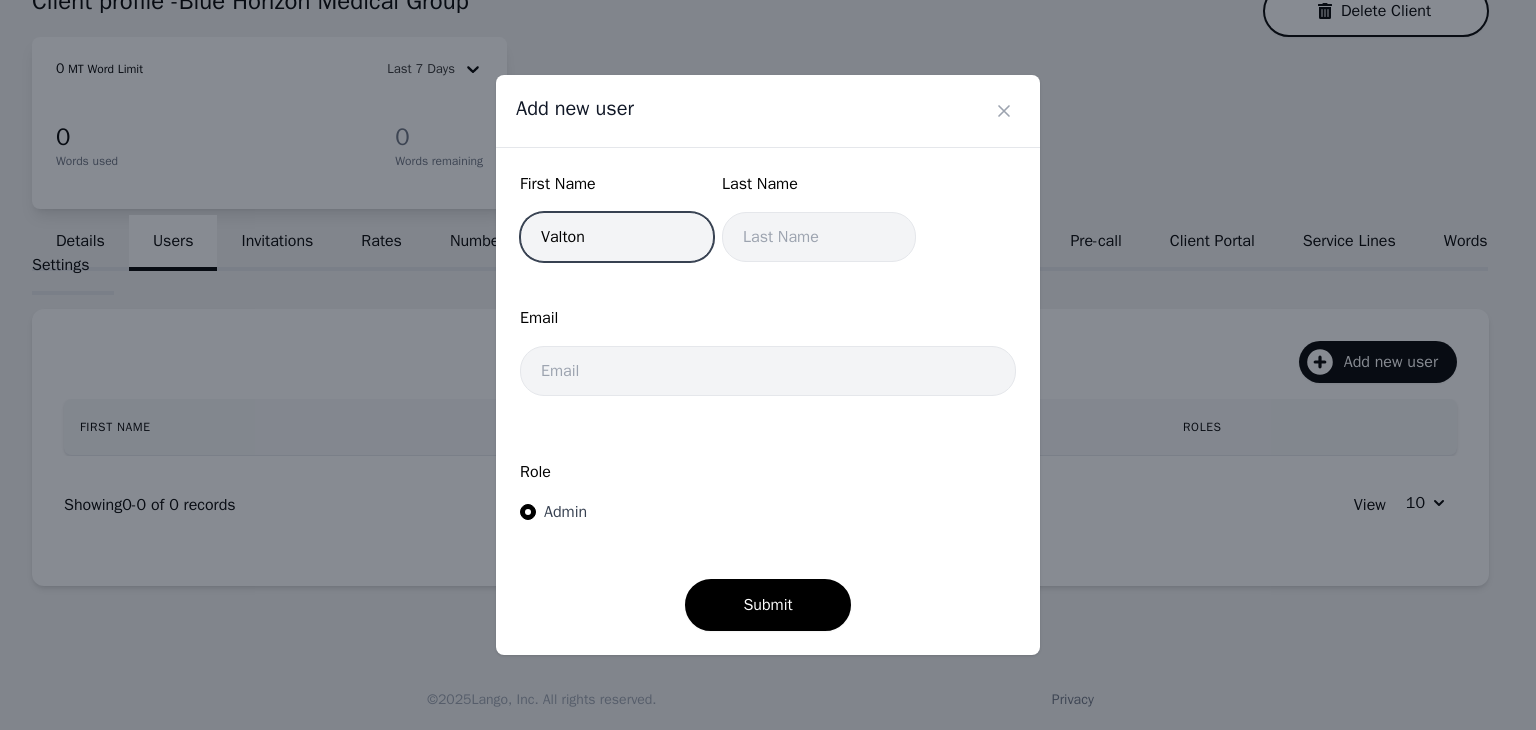 type on "Valton" 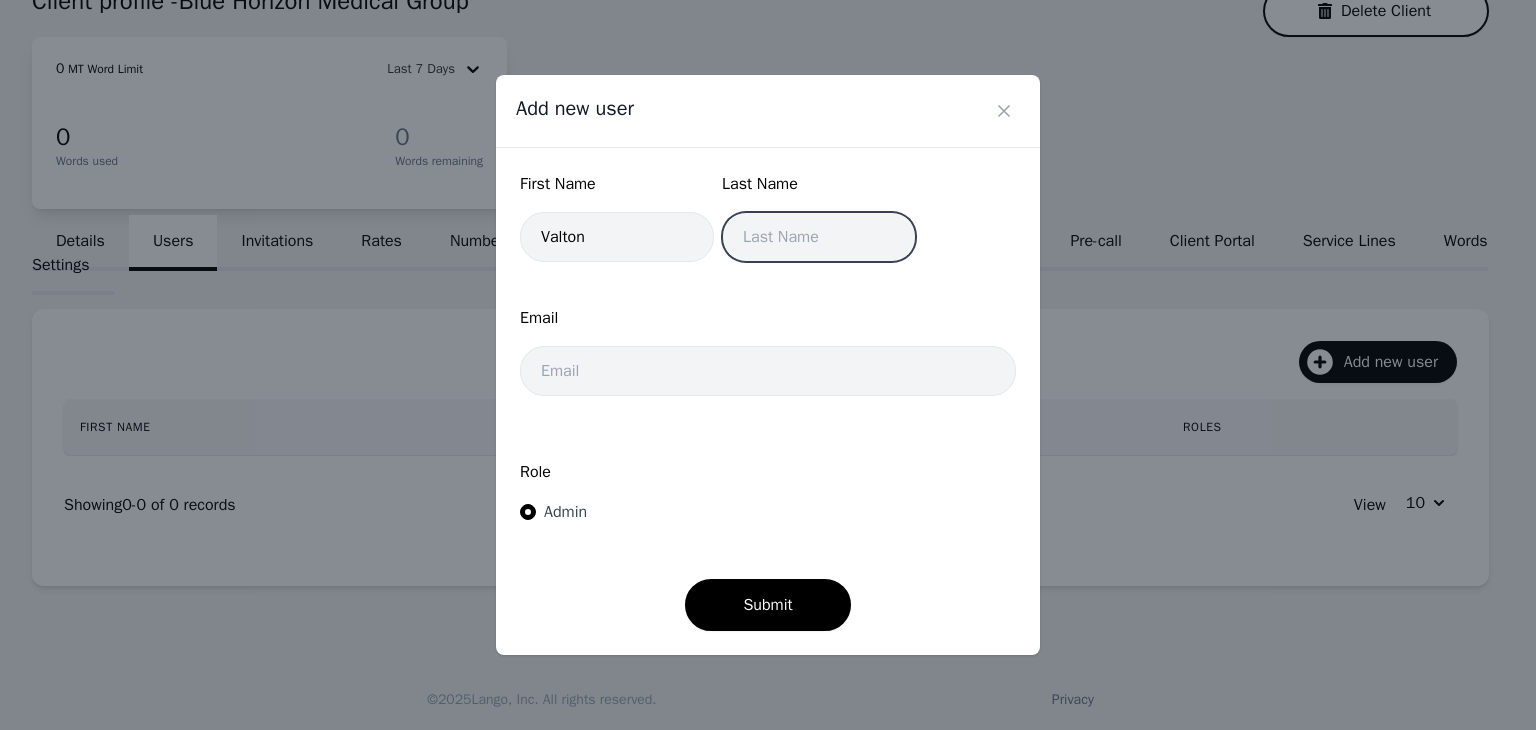 click at bounding box center [819, 237] 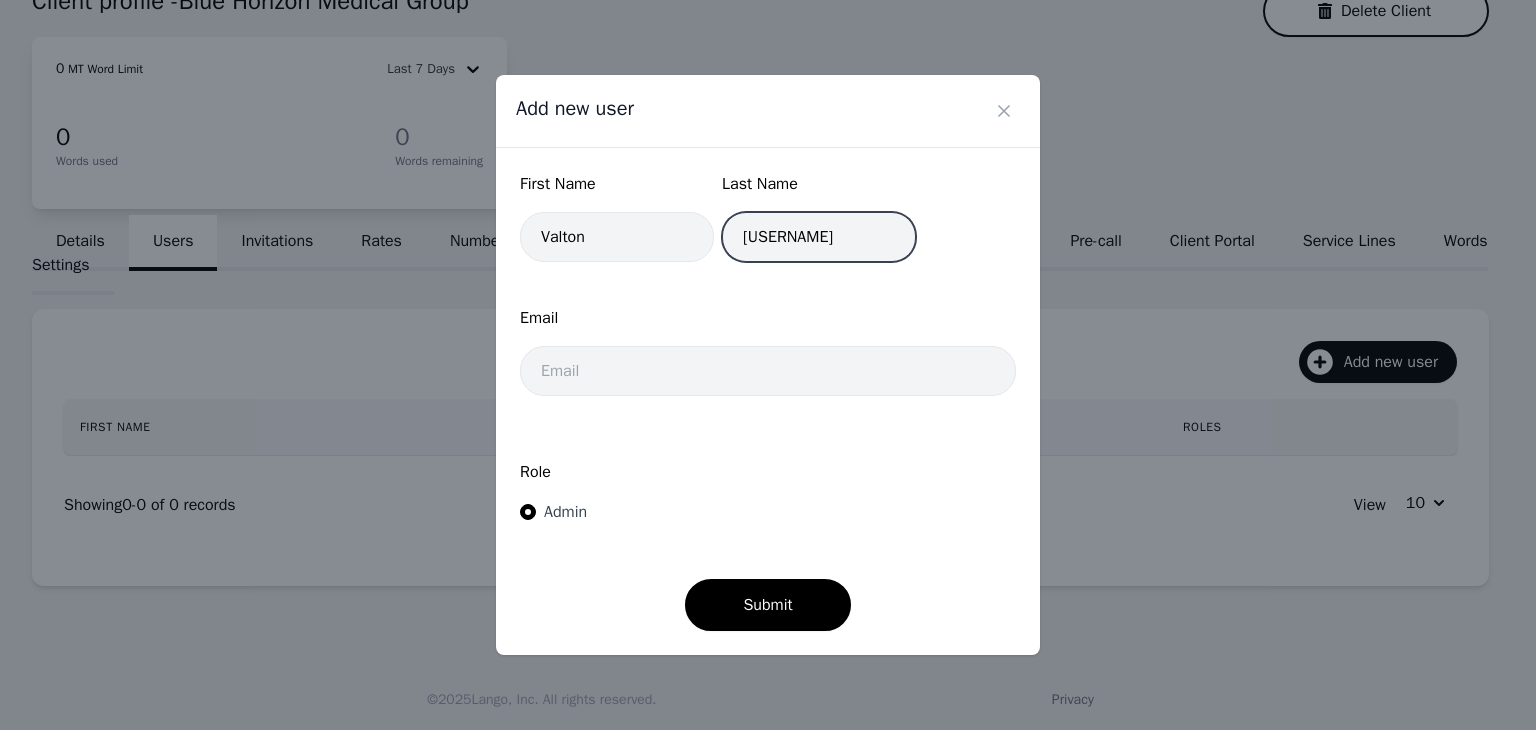 type on "Gjoci" 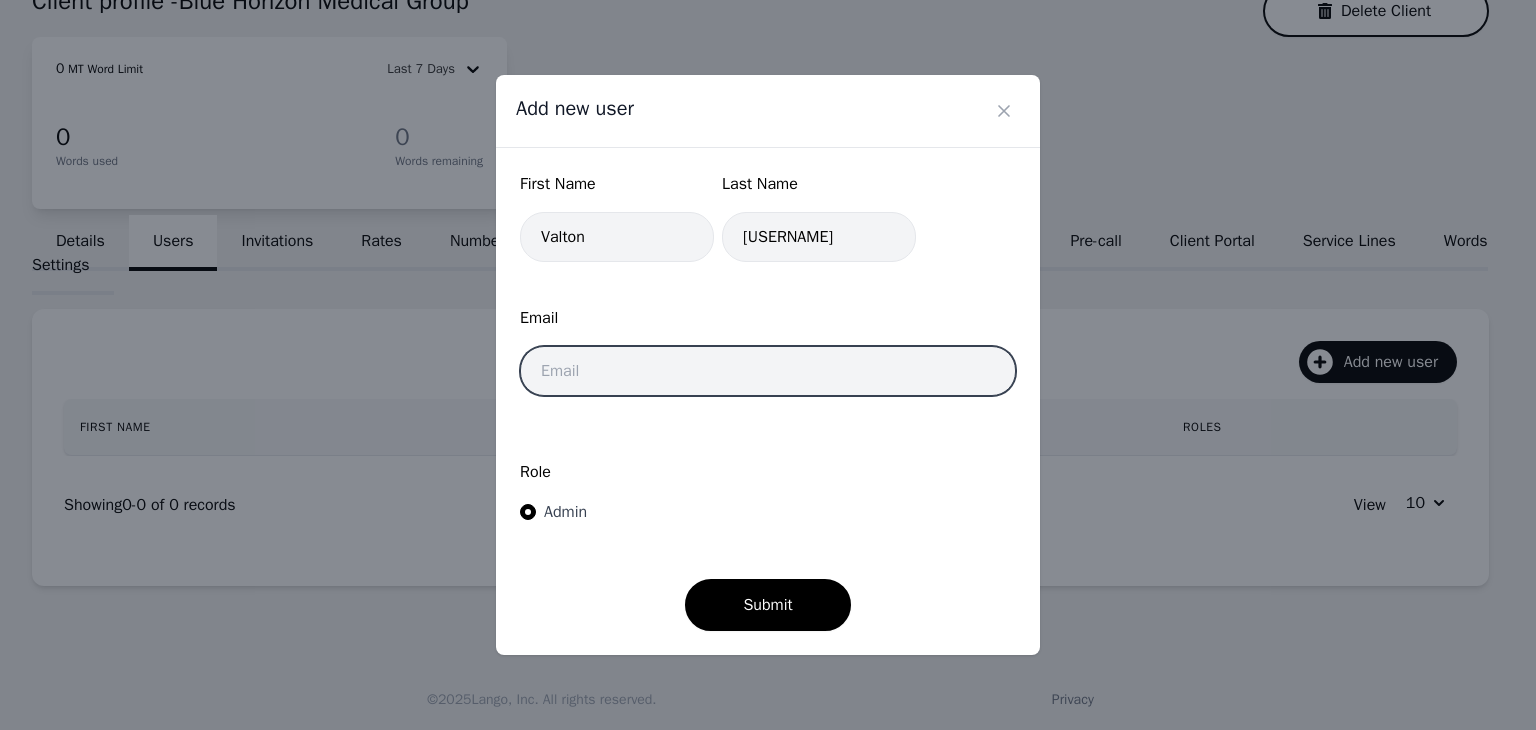 click at bounding box center [768, 371] 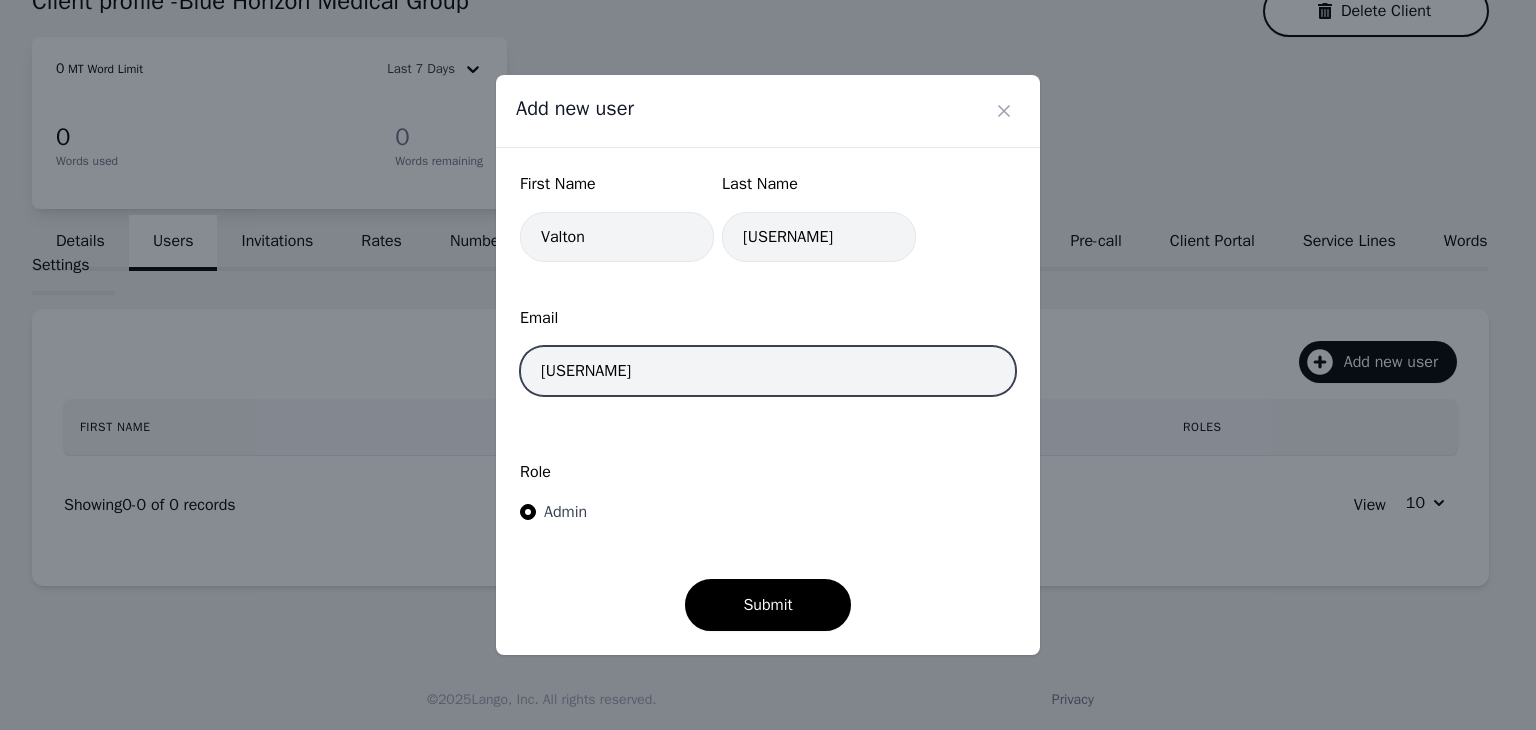 type on "vgjochi@lango.co" 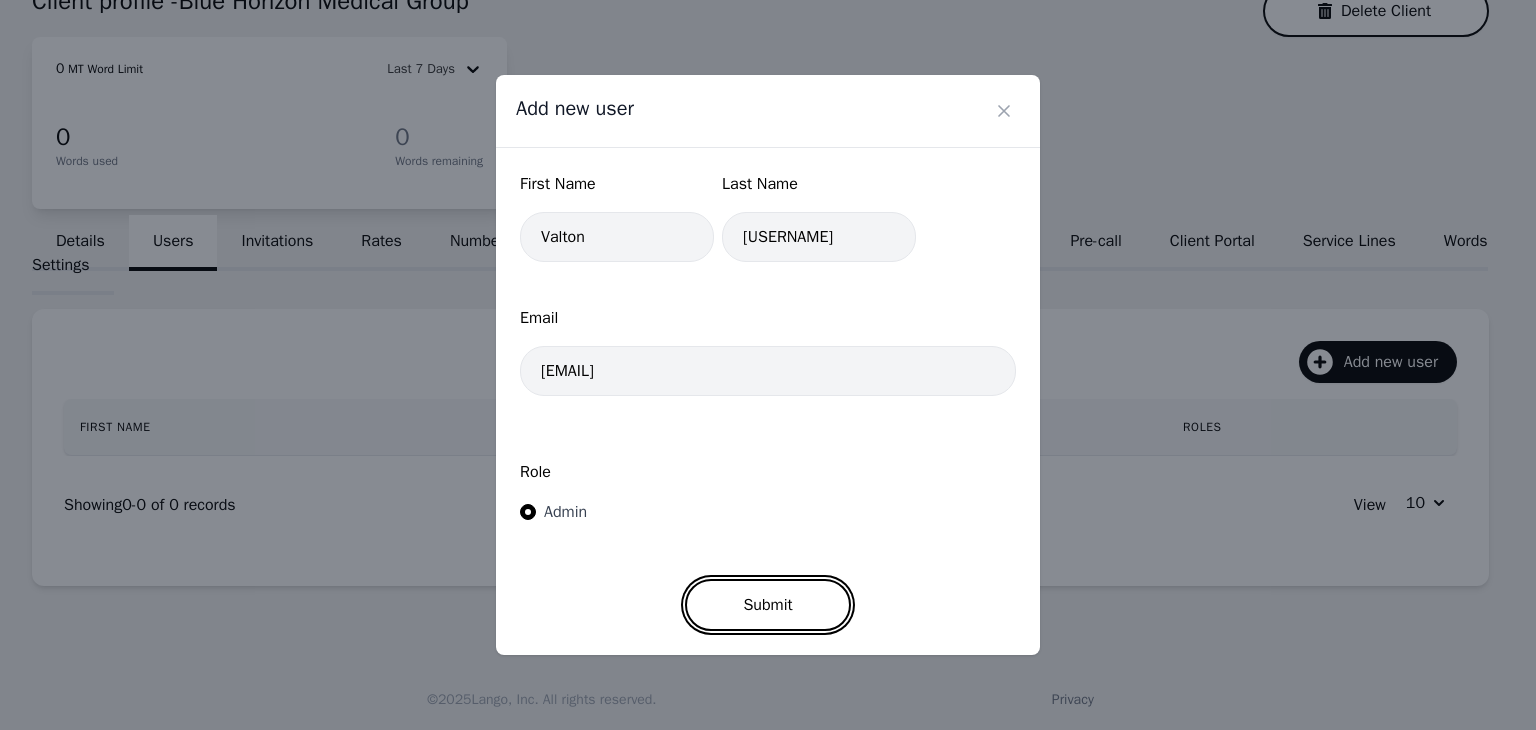 click on "Submit" at bounding box center (767, 605) 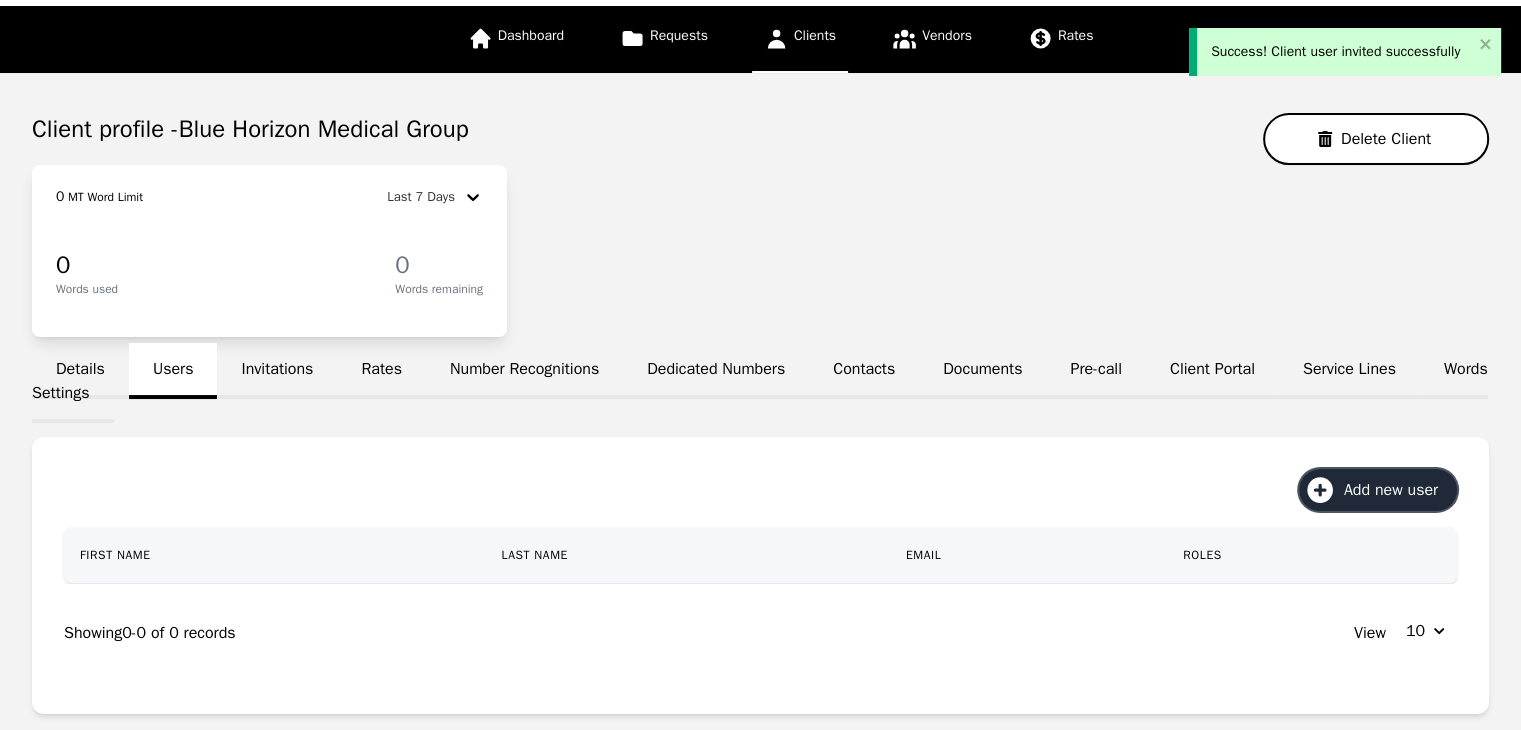 scroll, scrollTop: 0, scrollLeft: 0, axis: both 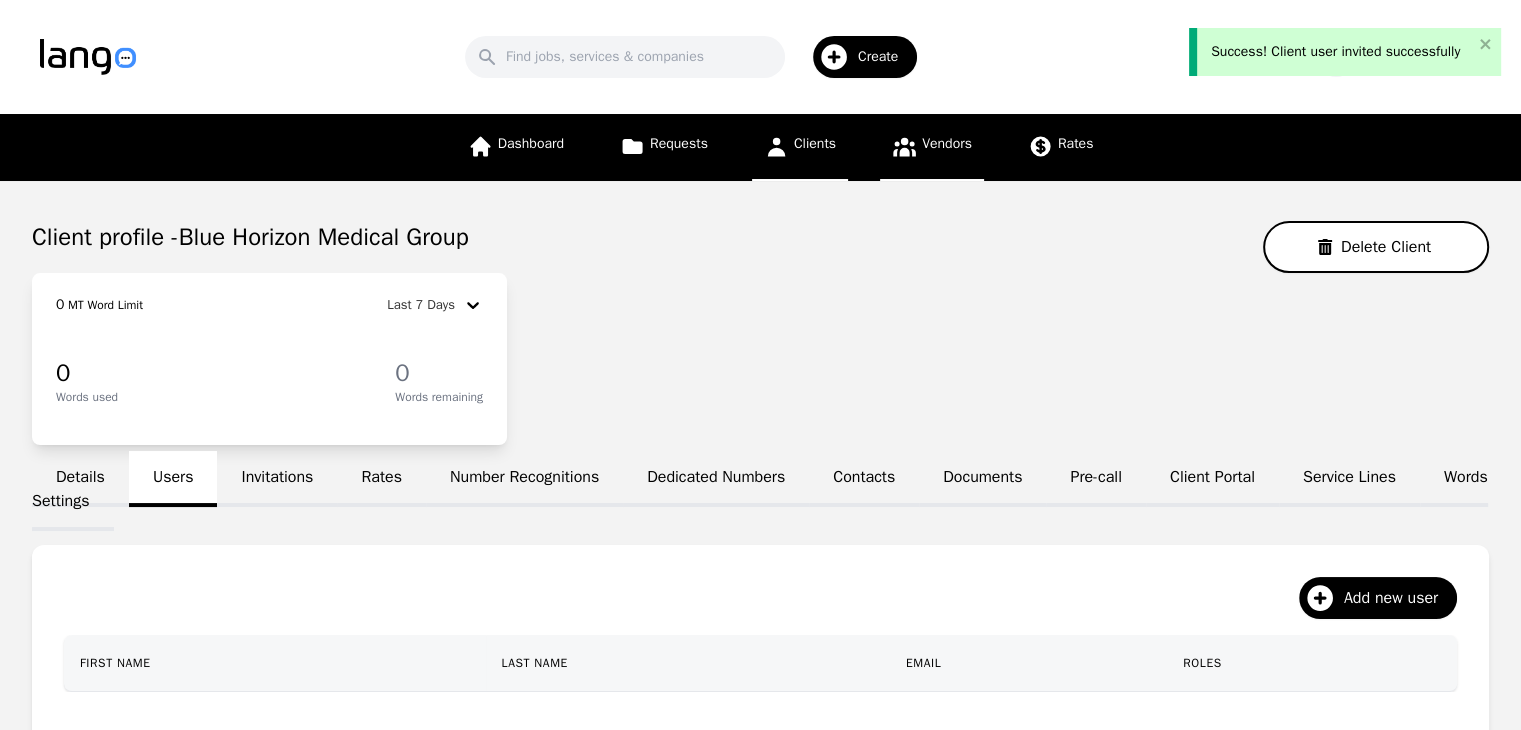 click 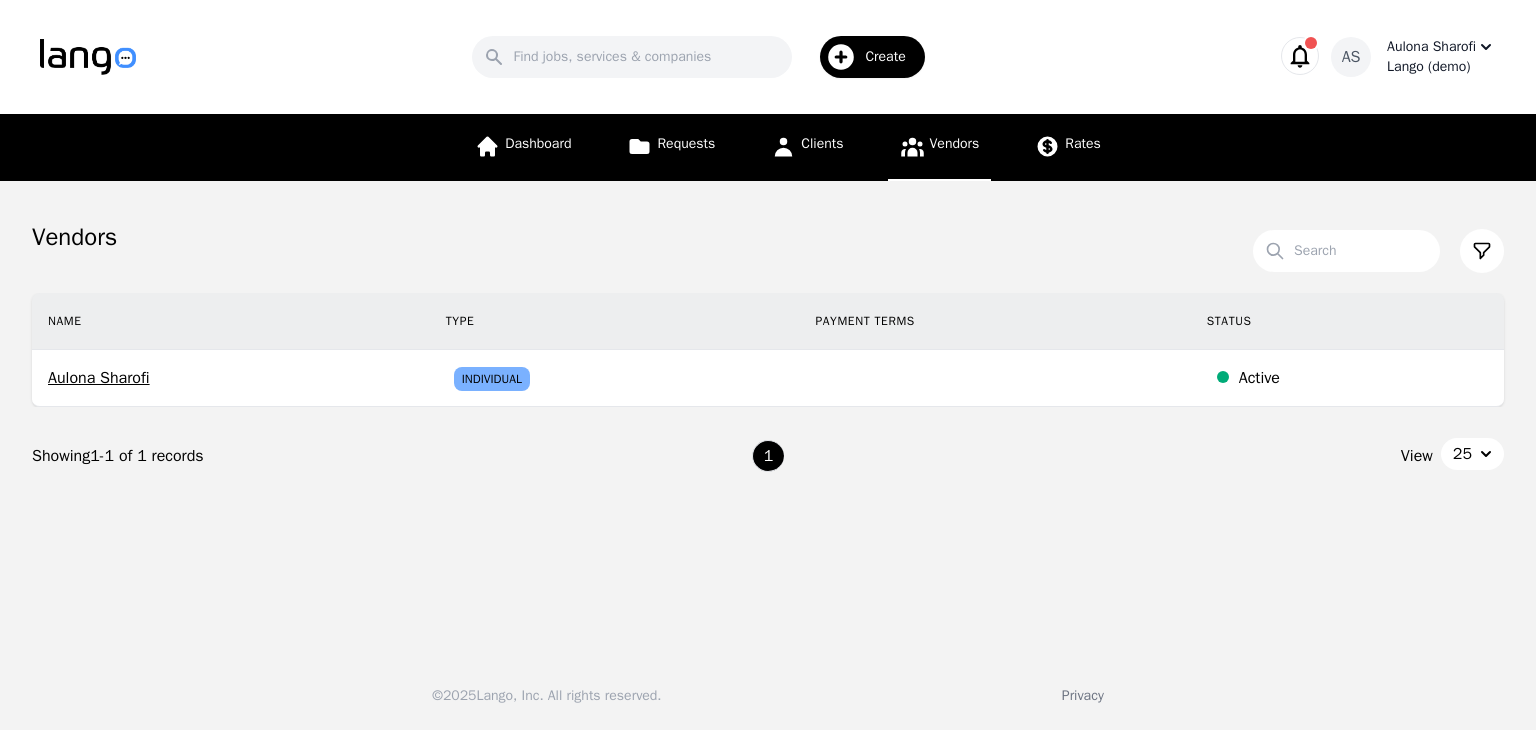 click 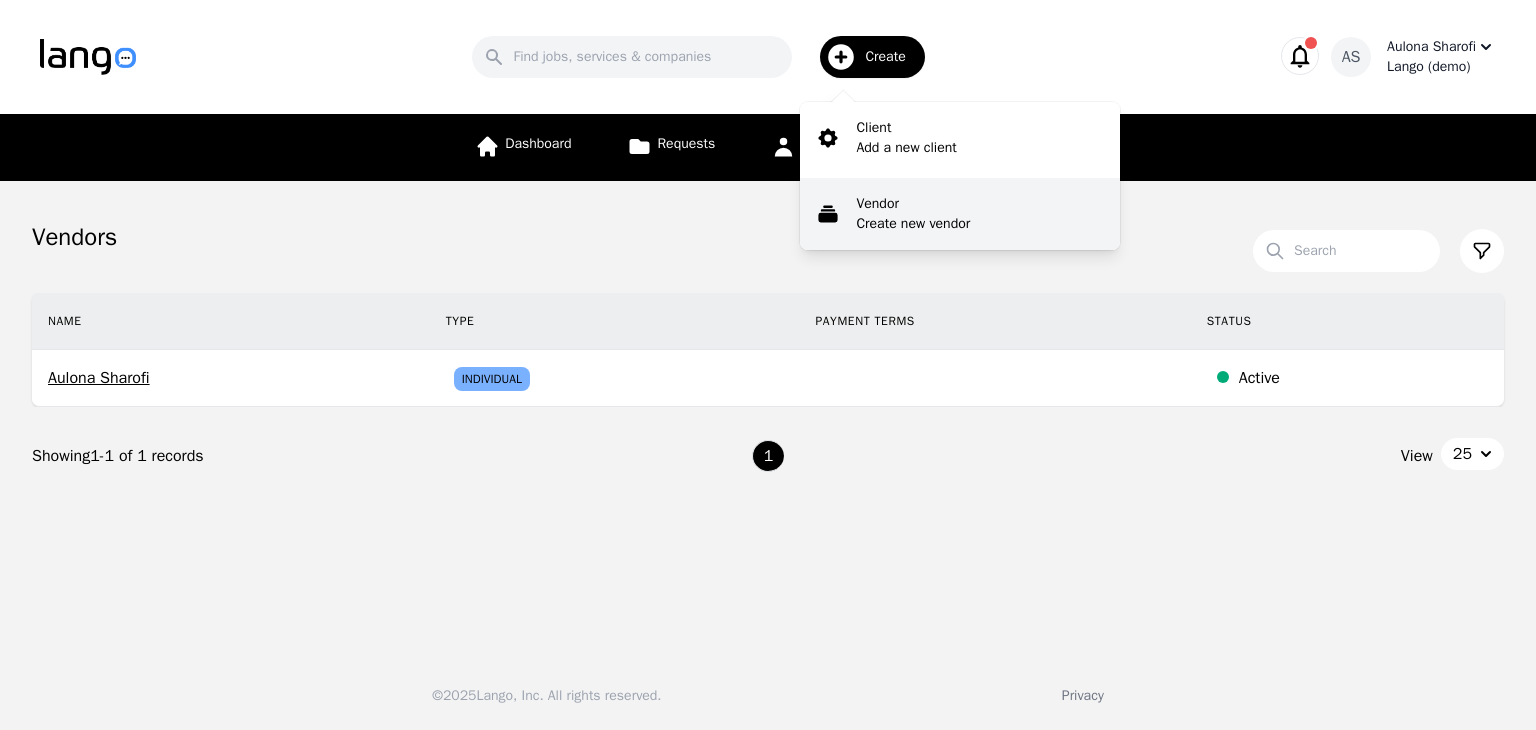 click on "Create new vendor" at bounding box center (913, 224) 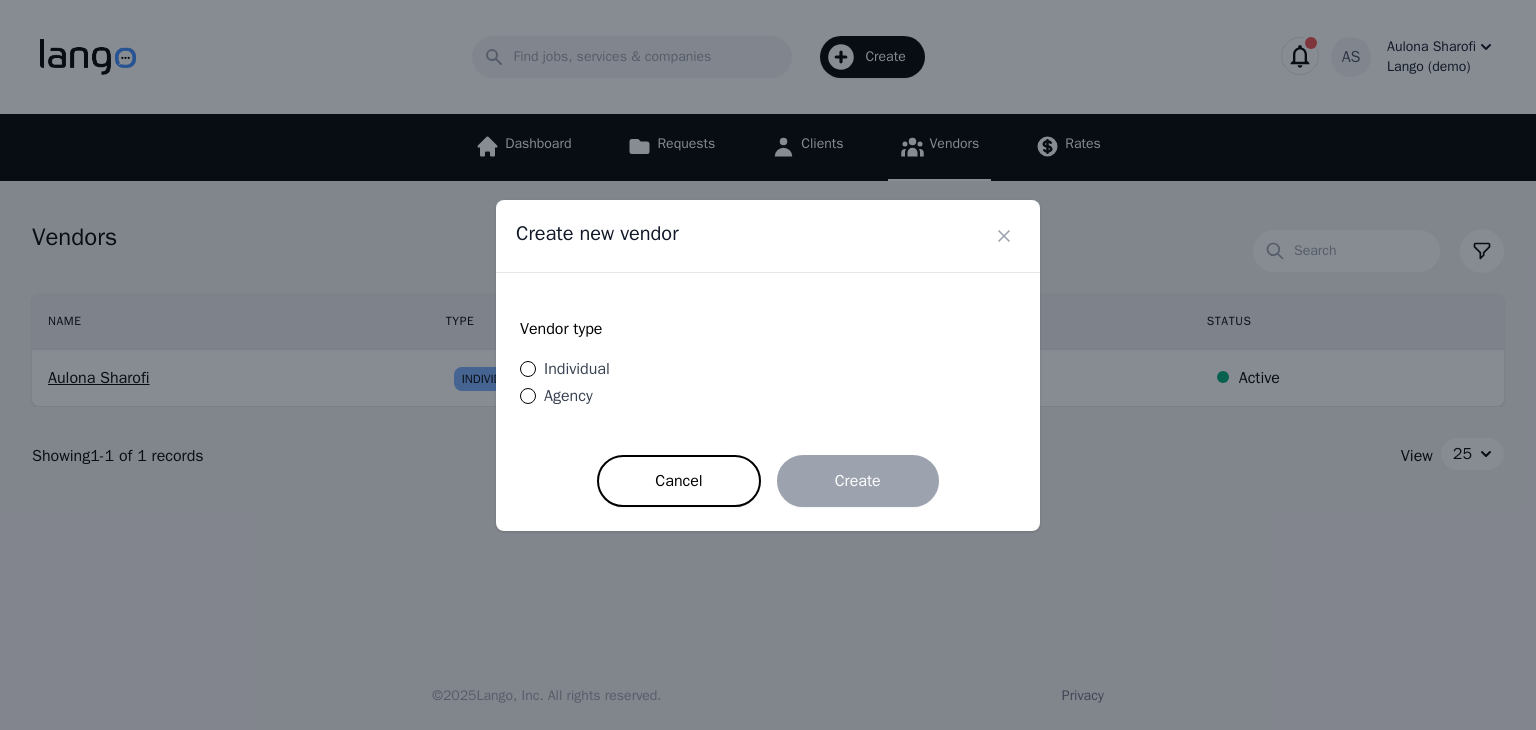 click on "Individual" at bounding box center (577, 369) 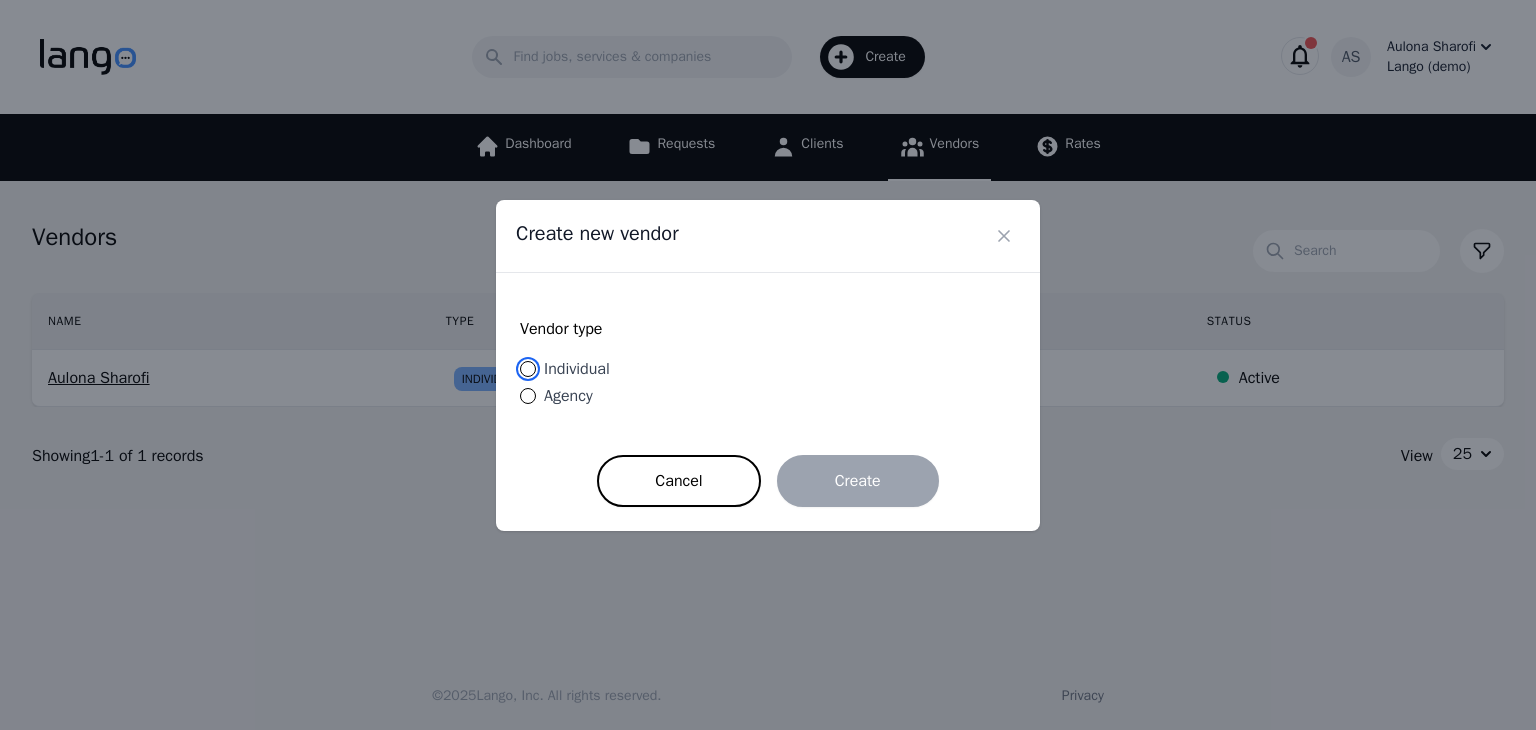 click on "Individual" at bounding box center [528, 369] 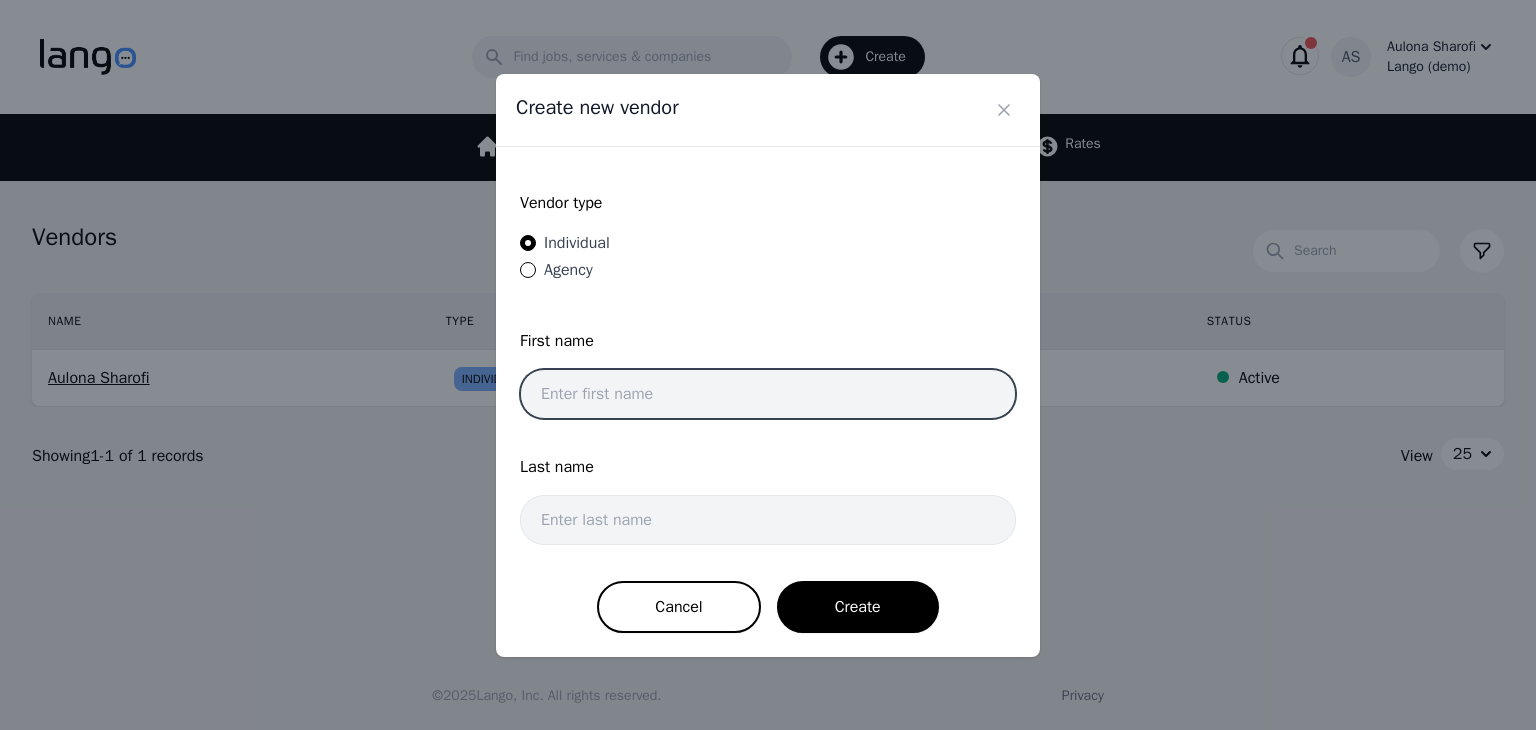 drag, startPoint x: 745, startPoint y: 388, endPoint x: 746, endPoint y: 373, distance: 15.033297 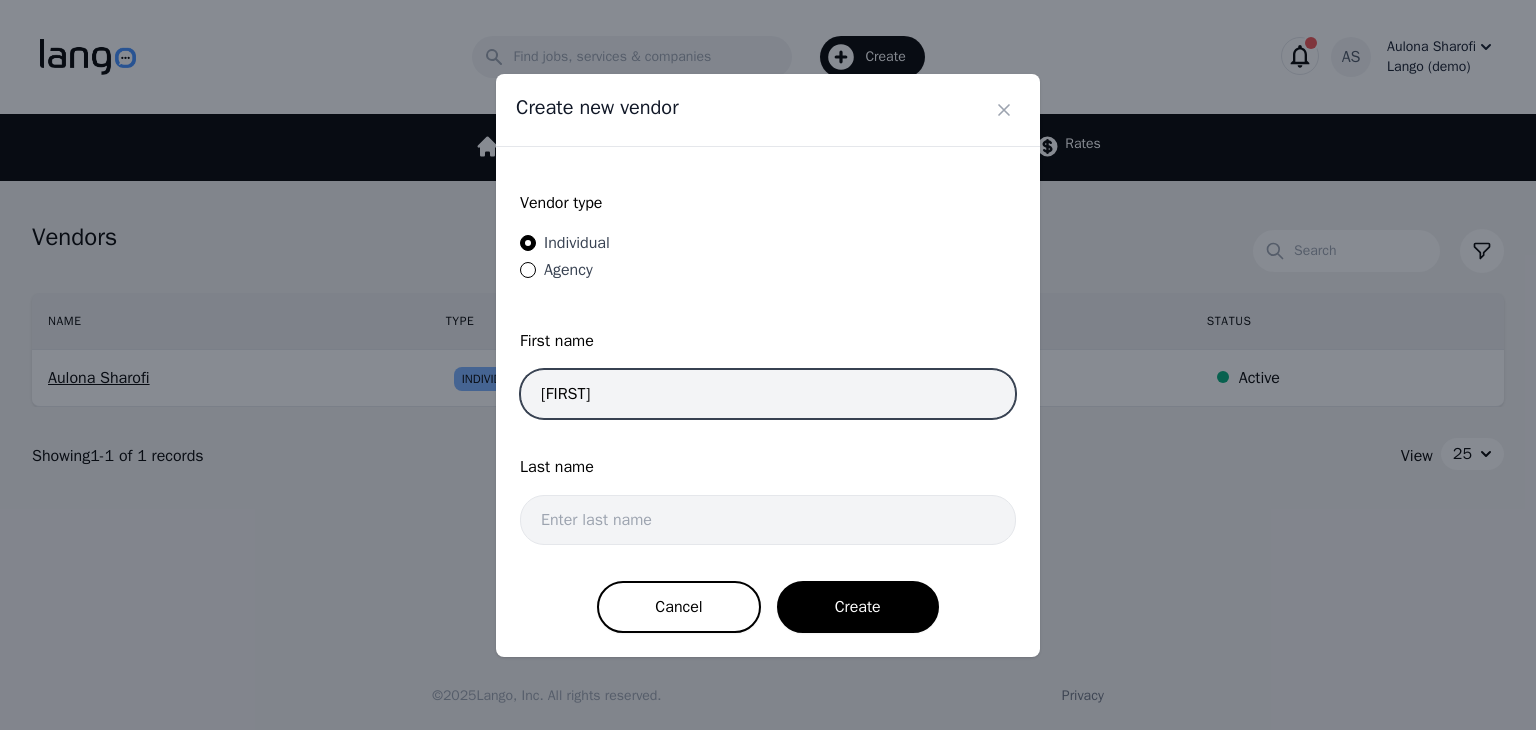 type on "Meti" 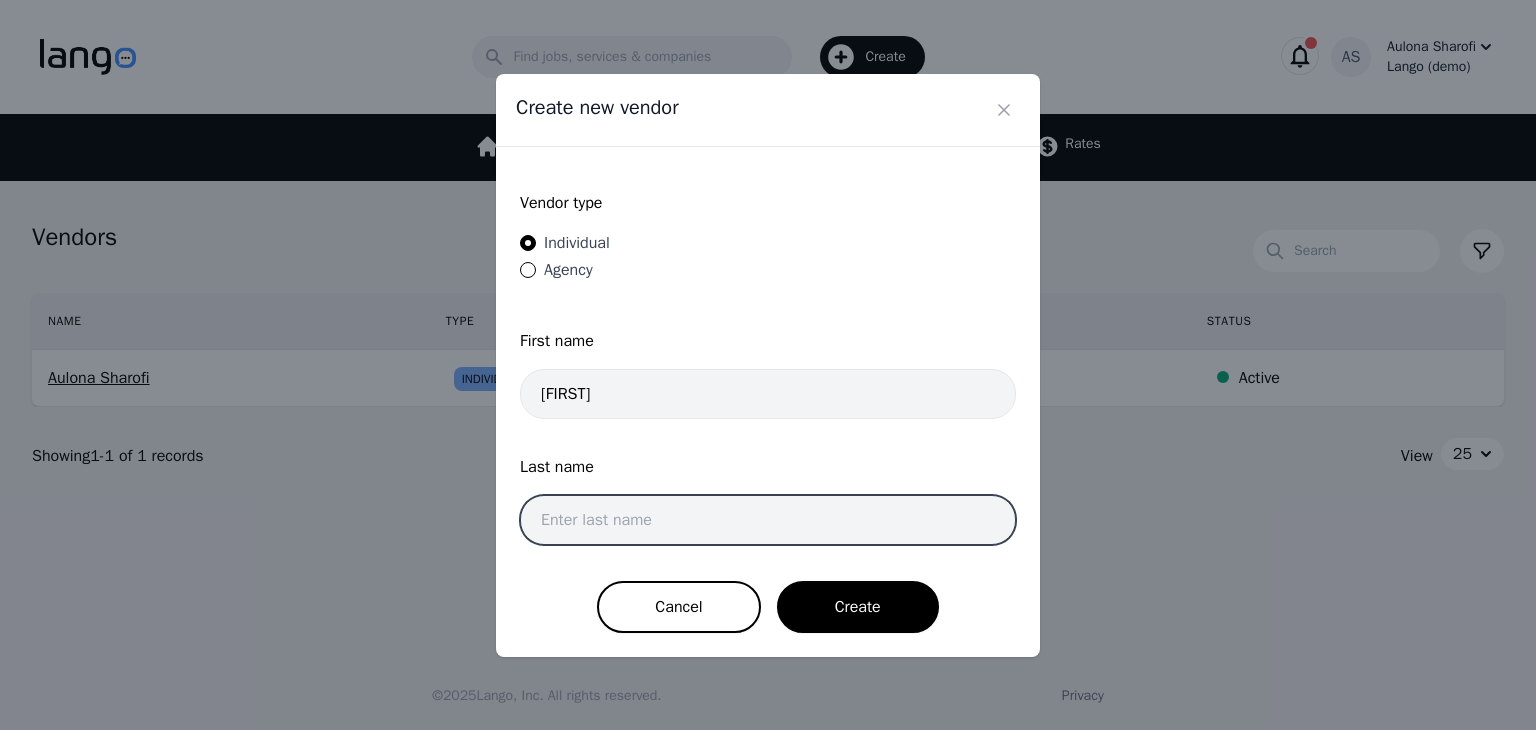 click at bounding box center (768, 520) 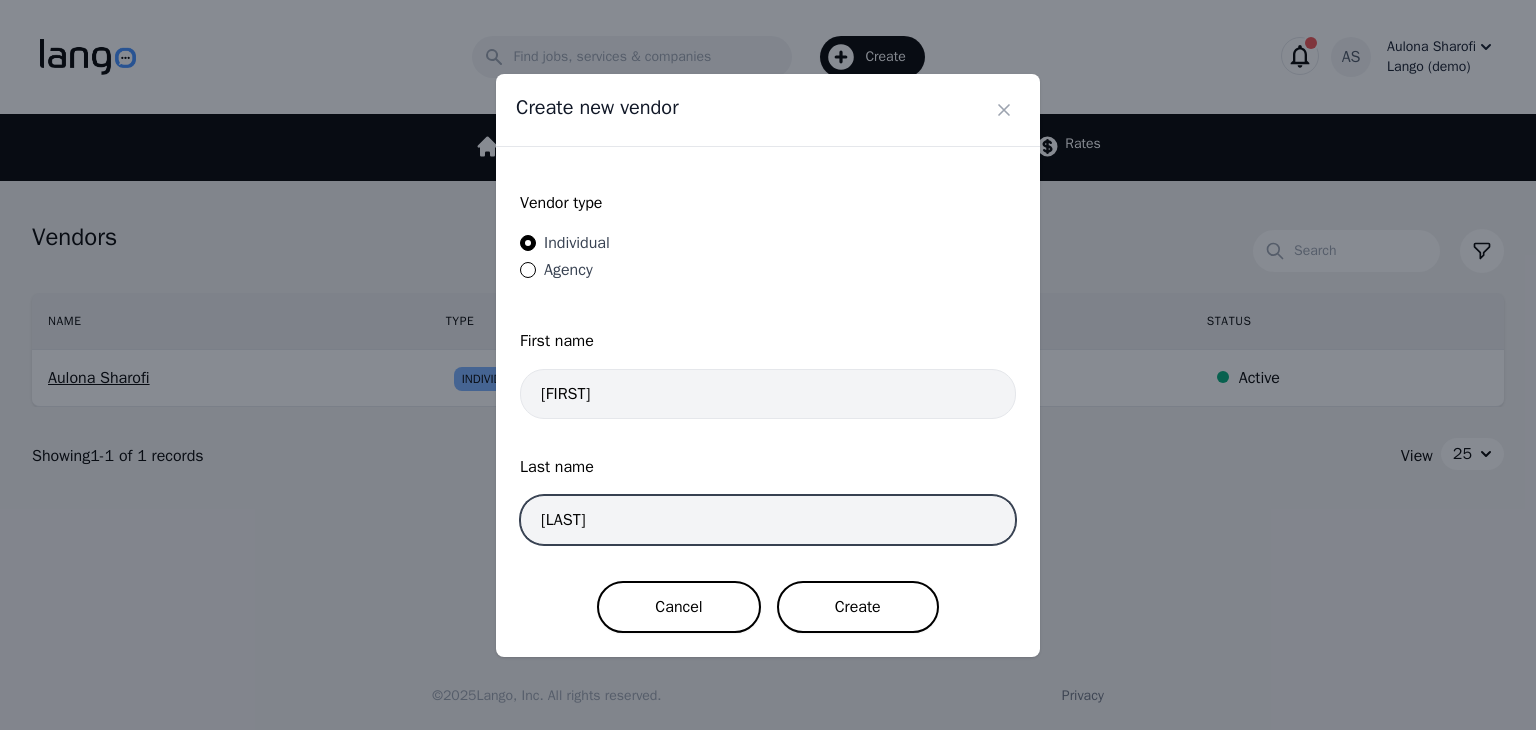 type on "Dibra" 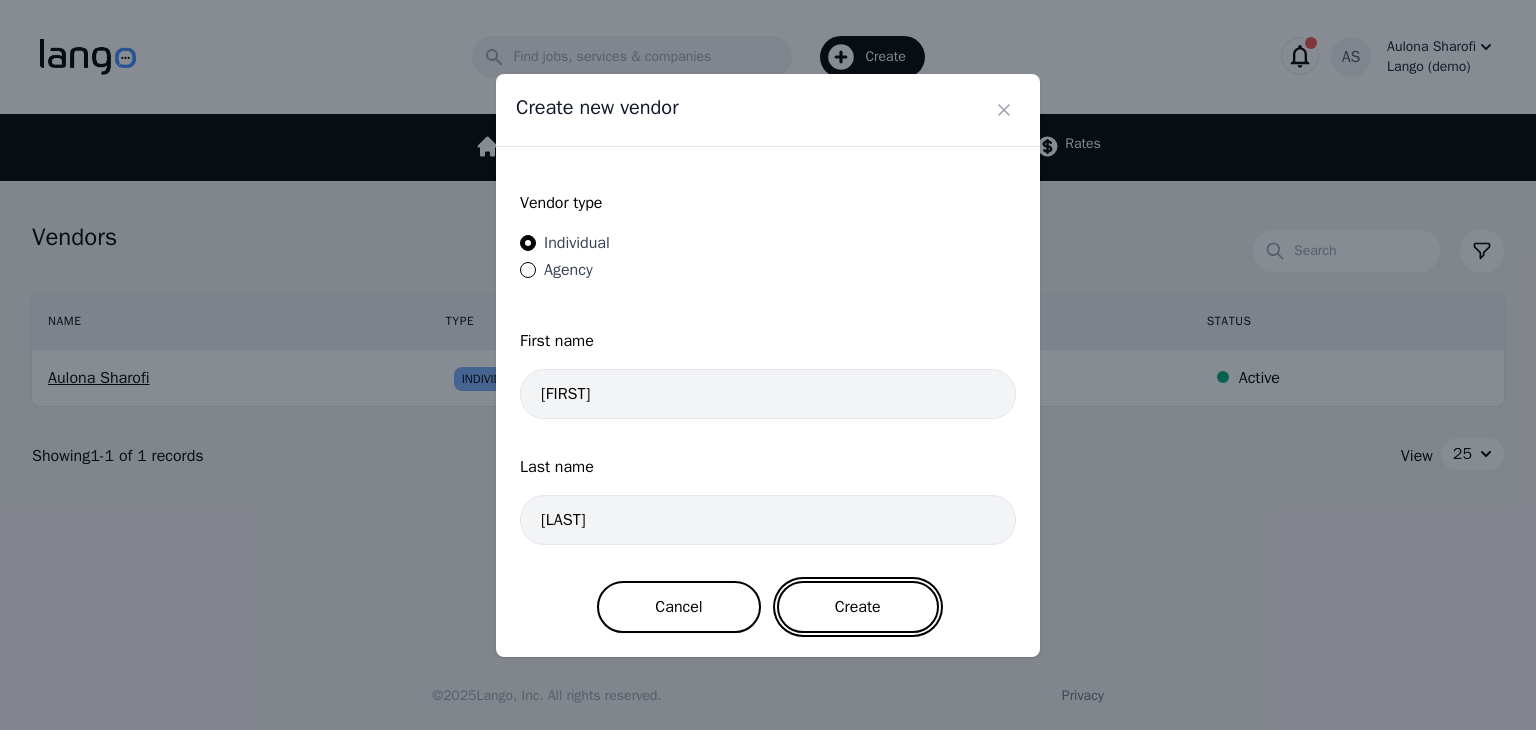 click on "Create" at bounding box center [858, 607] 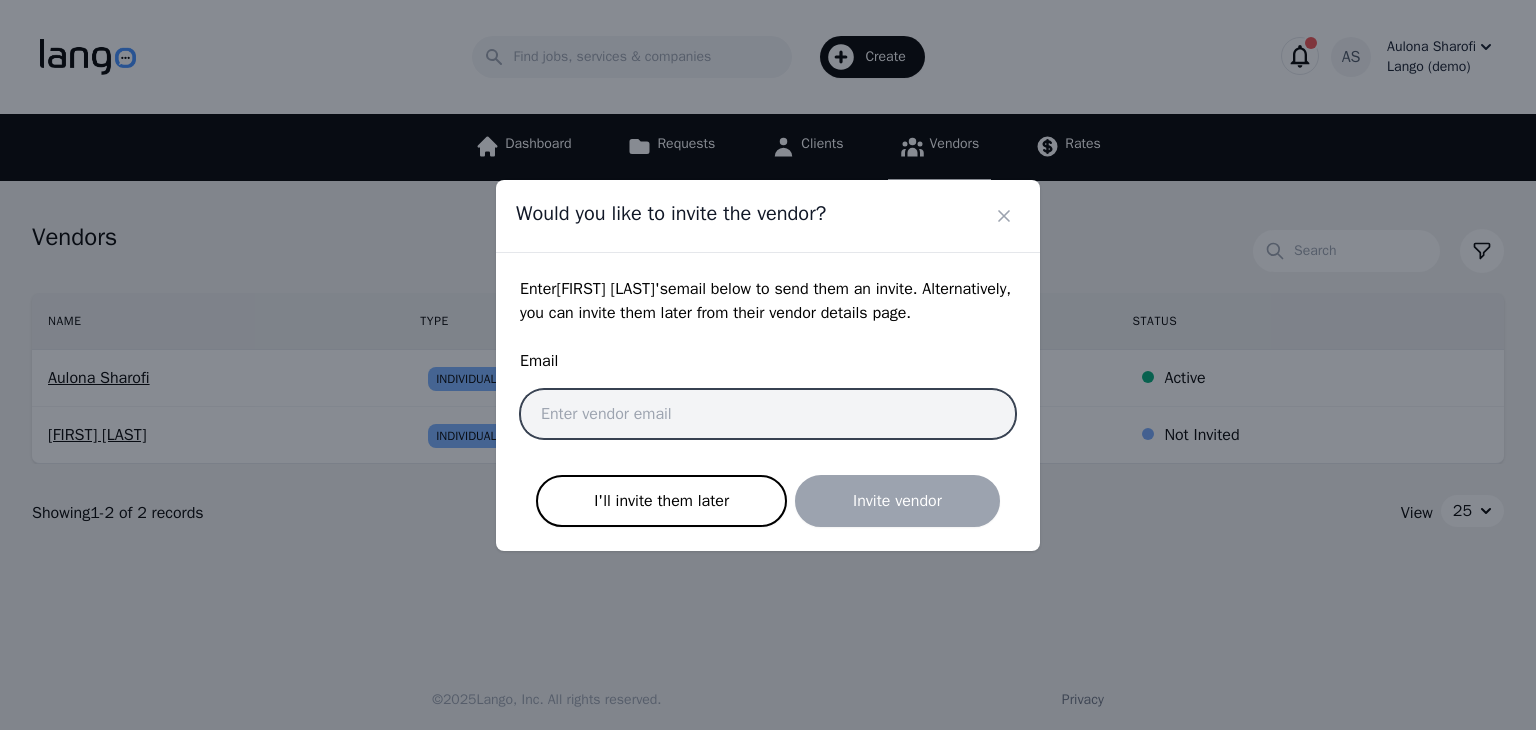 click at bounding box center [768, 414] 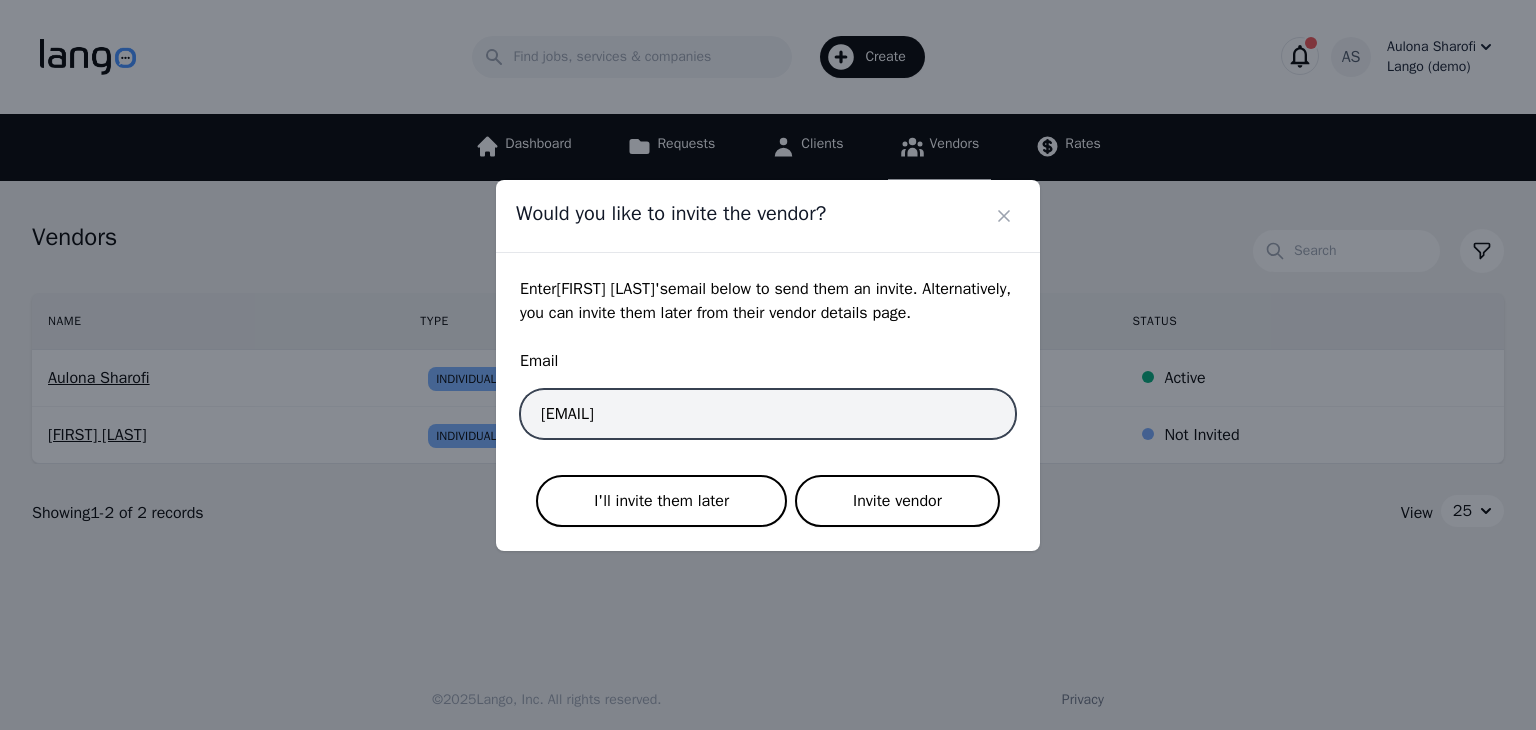 type on "mdibra@lango.co" 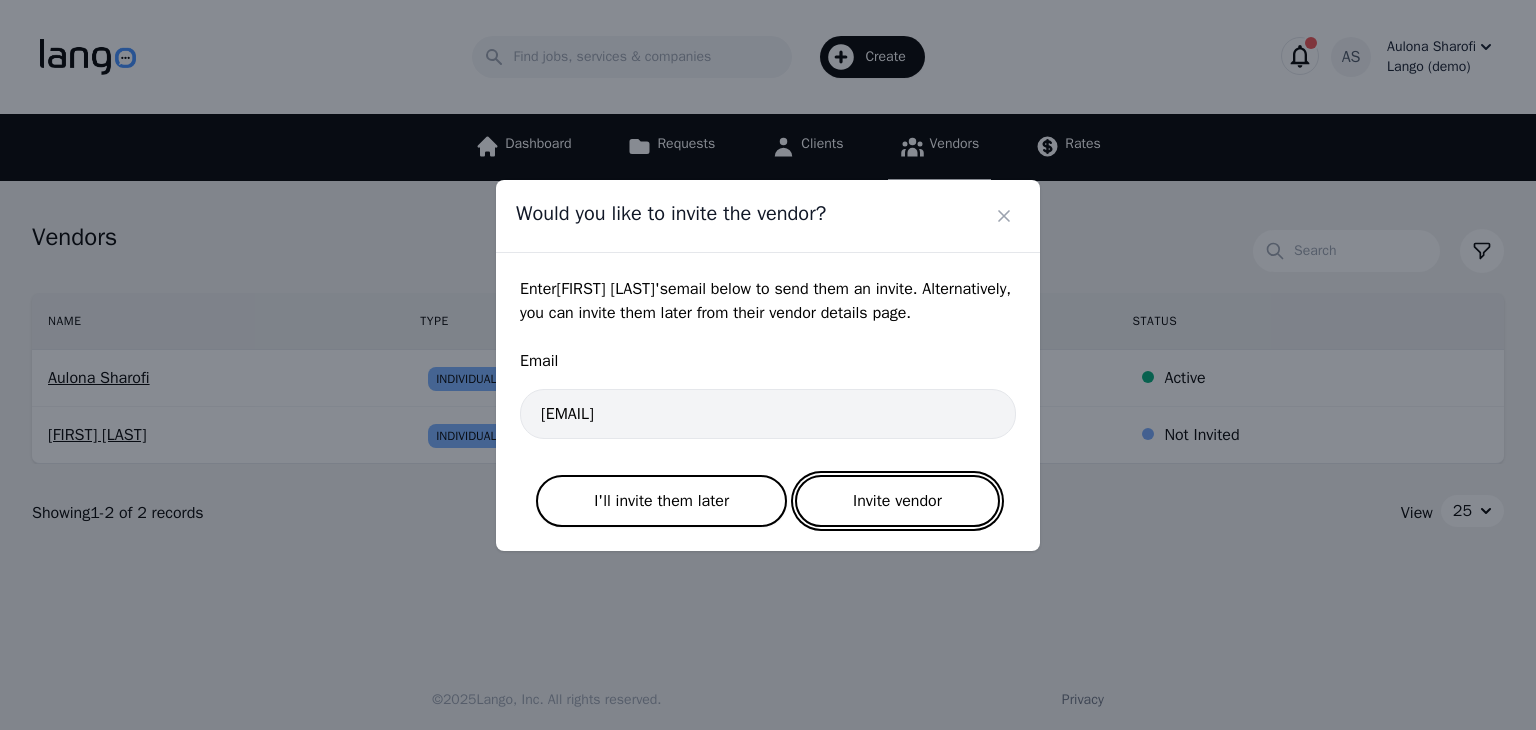 click on "Invite vendor" at bounding box center [897, 501] 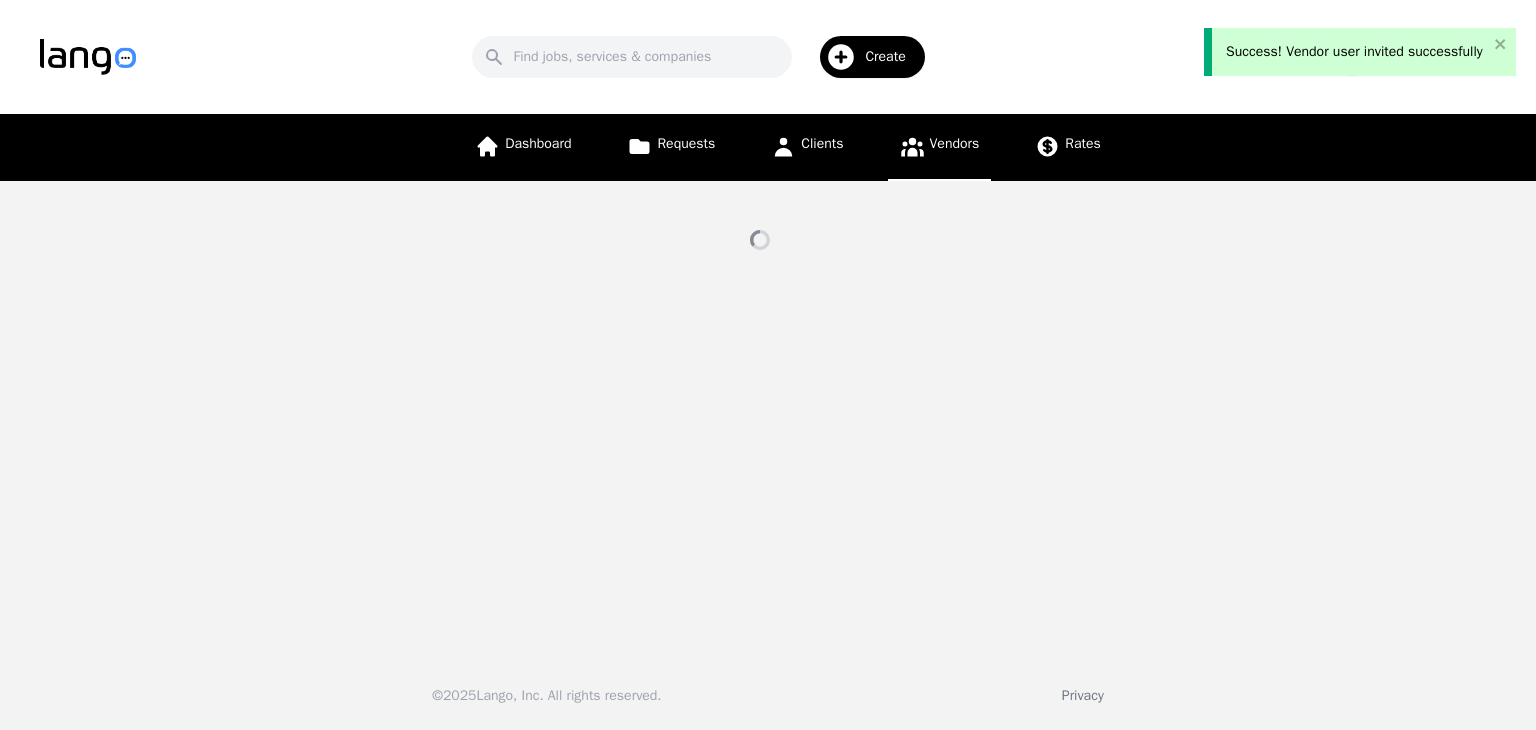 select on "active" 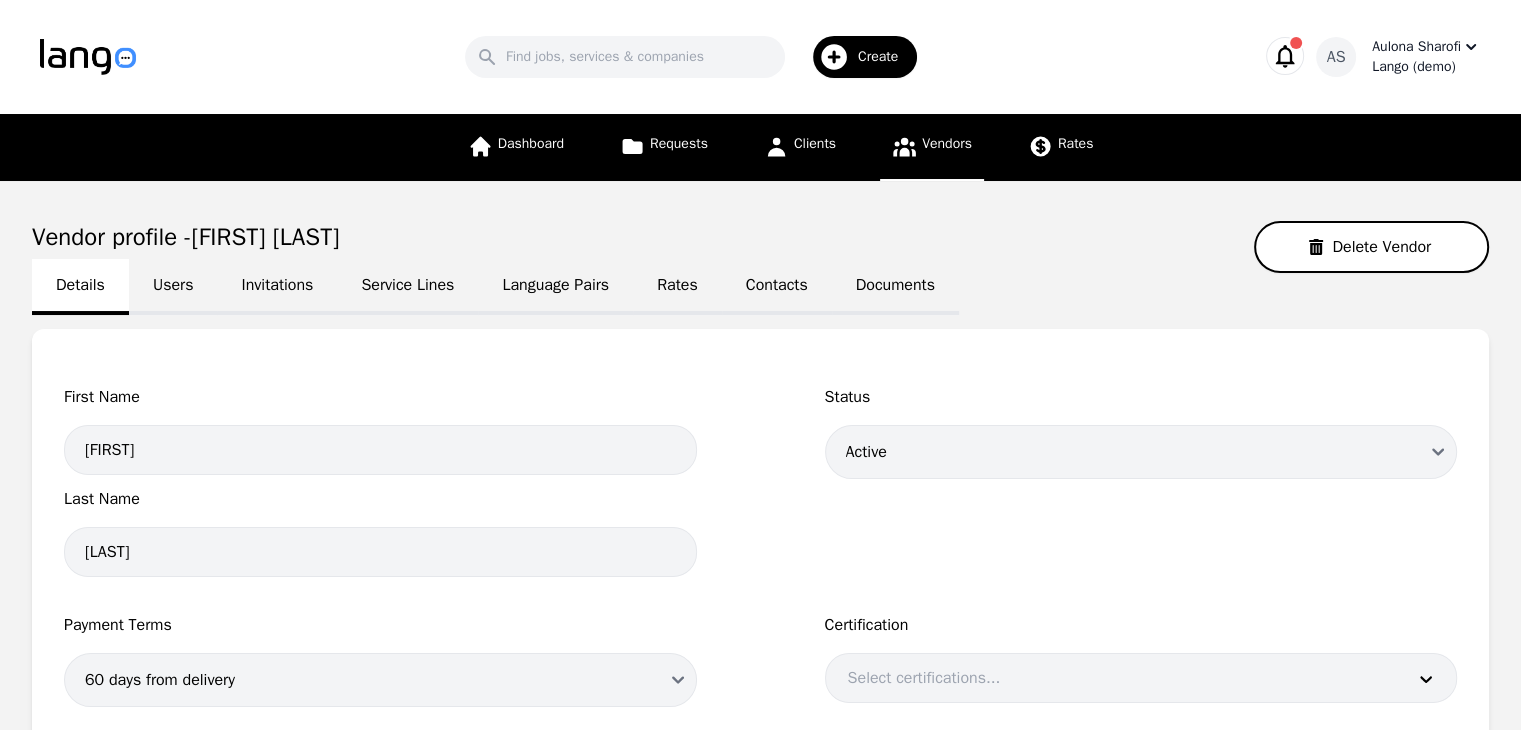 click on "Language Pairs" at bounding box center (555, 287) 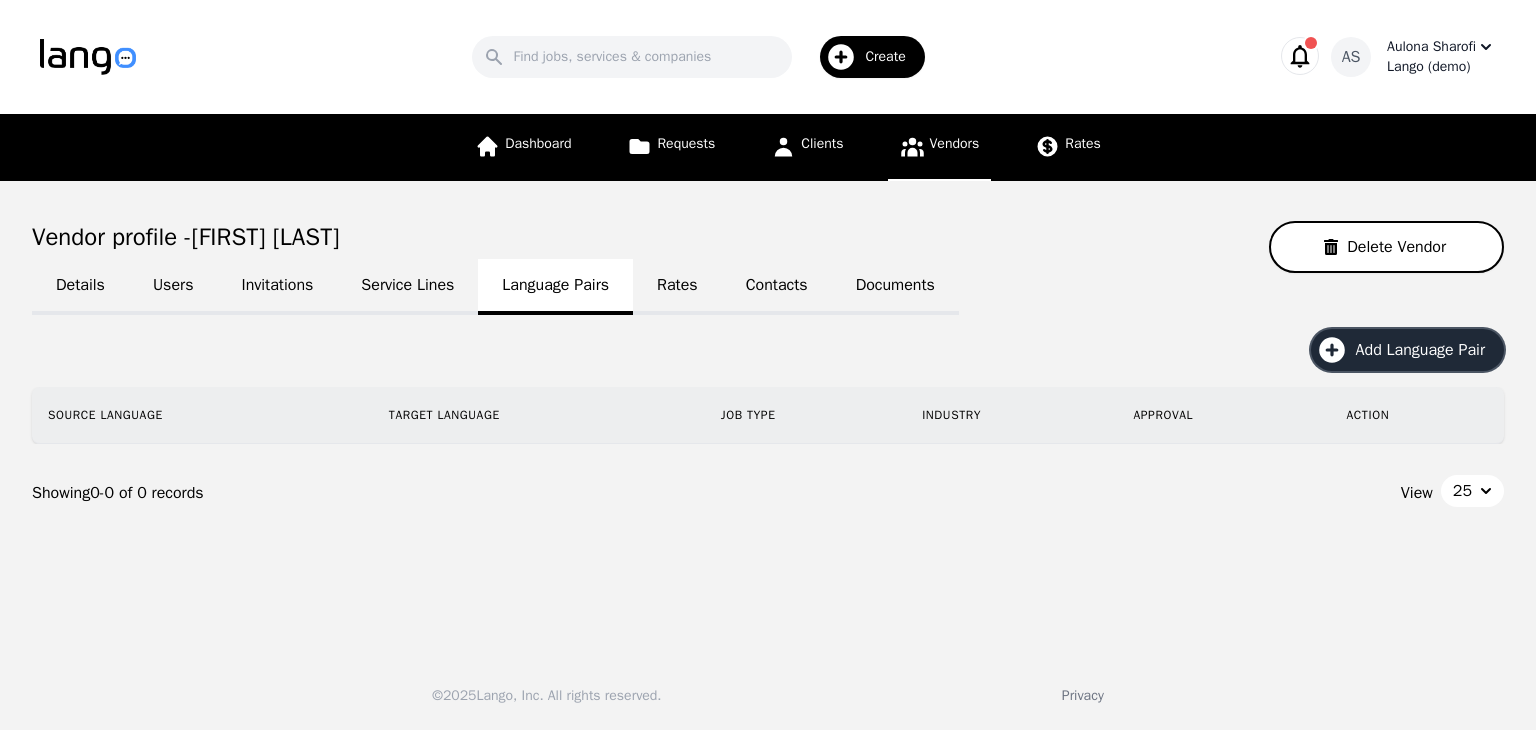 click on "Add Language Pair" at bounding box center [1427, 350] 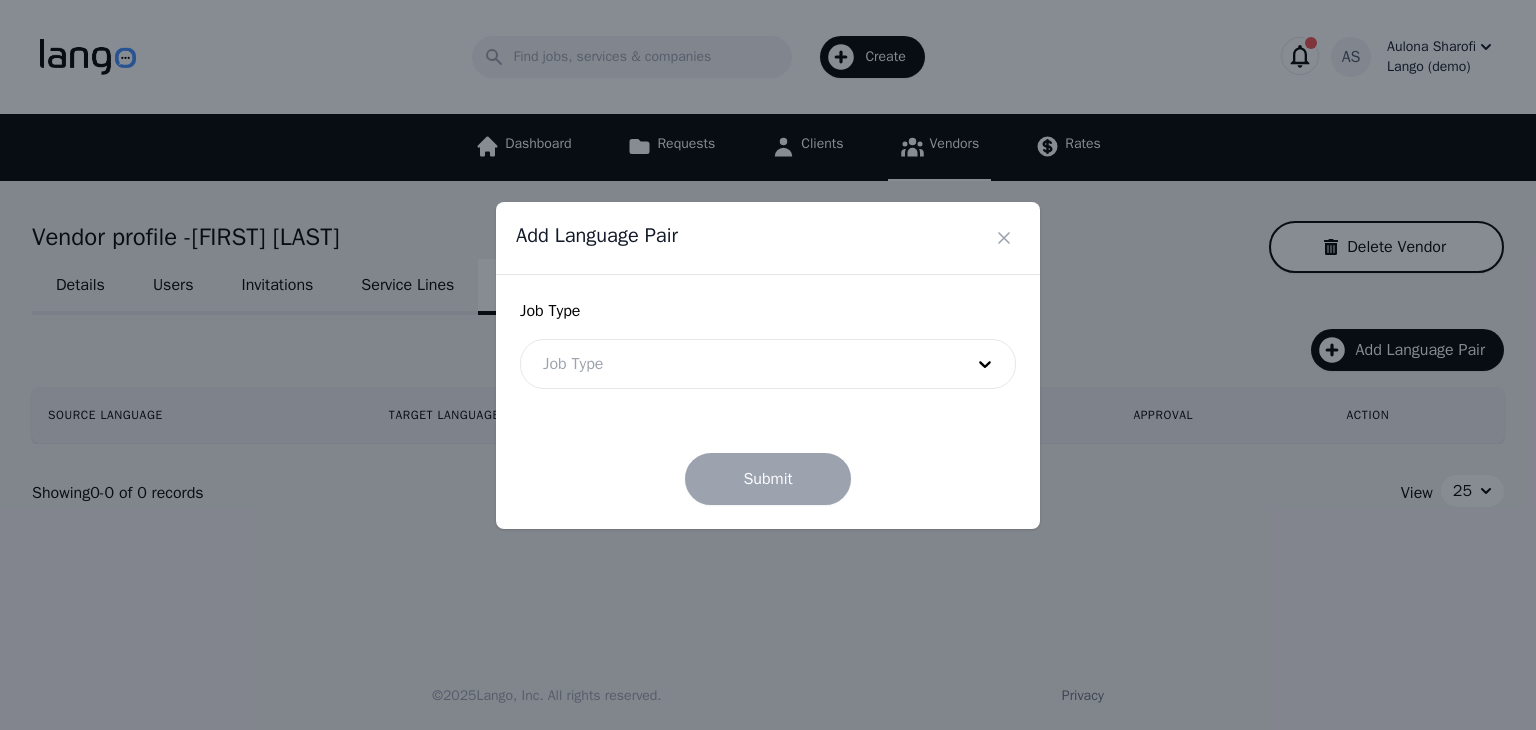 click at bounding box center [738, 364] 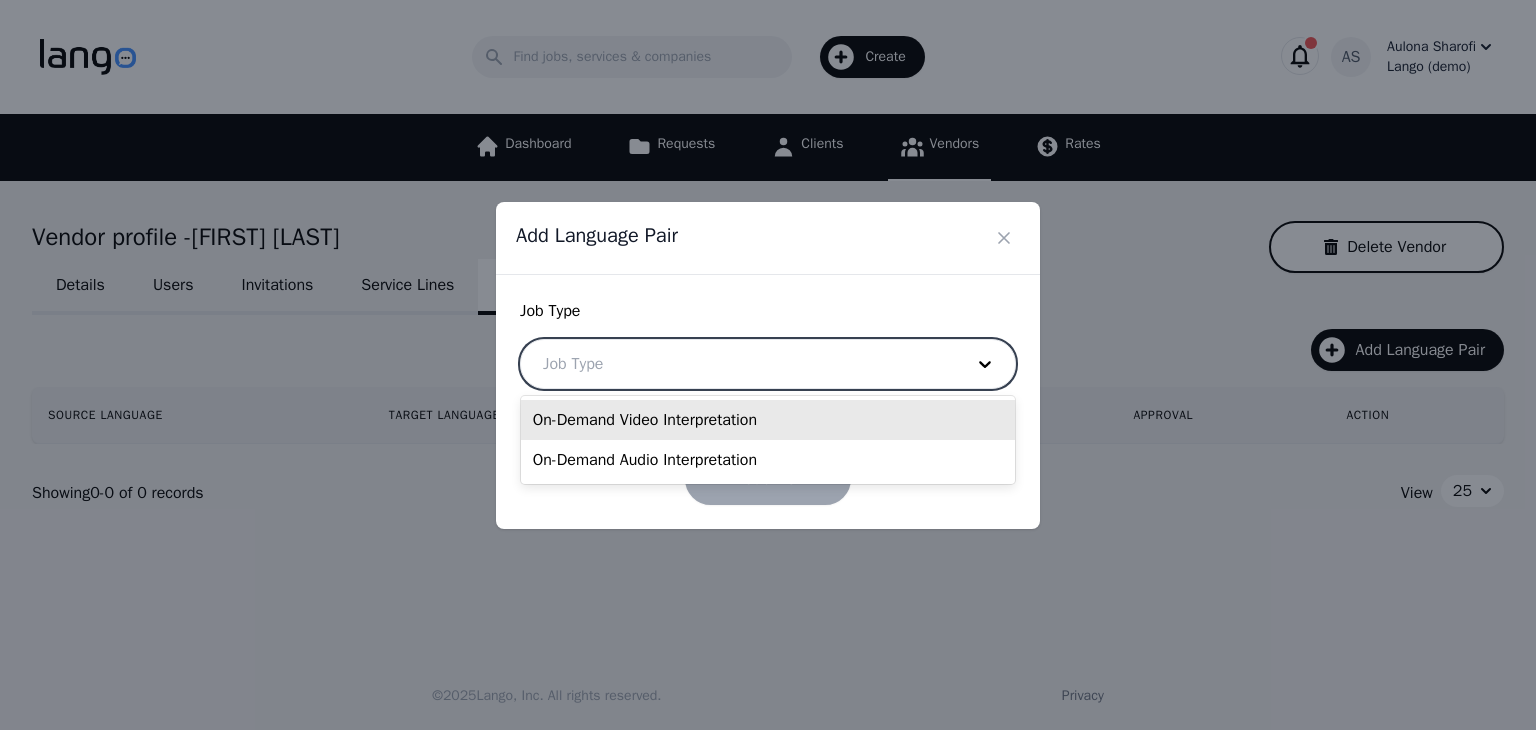 click on "On-Demand Video Interpretation" at bounding box center (768, 420) 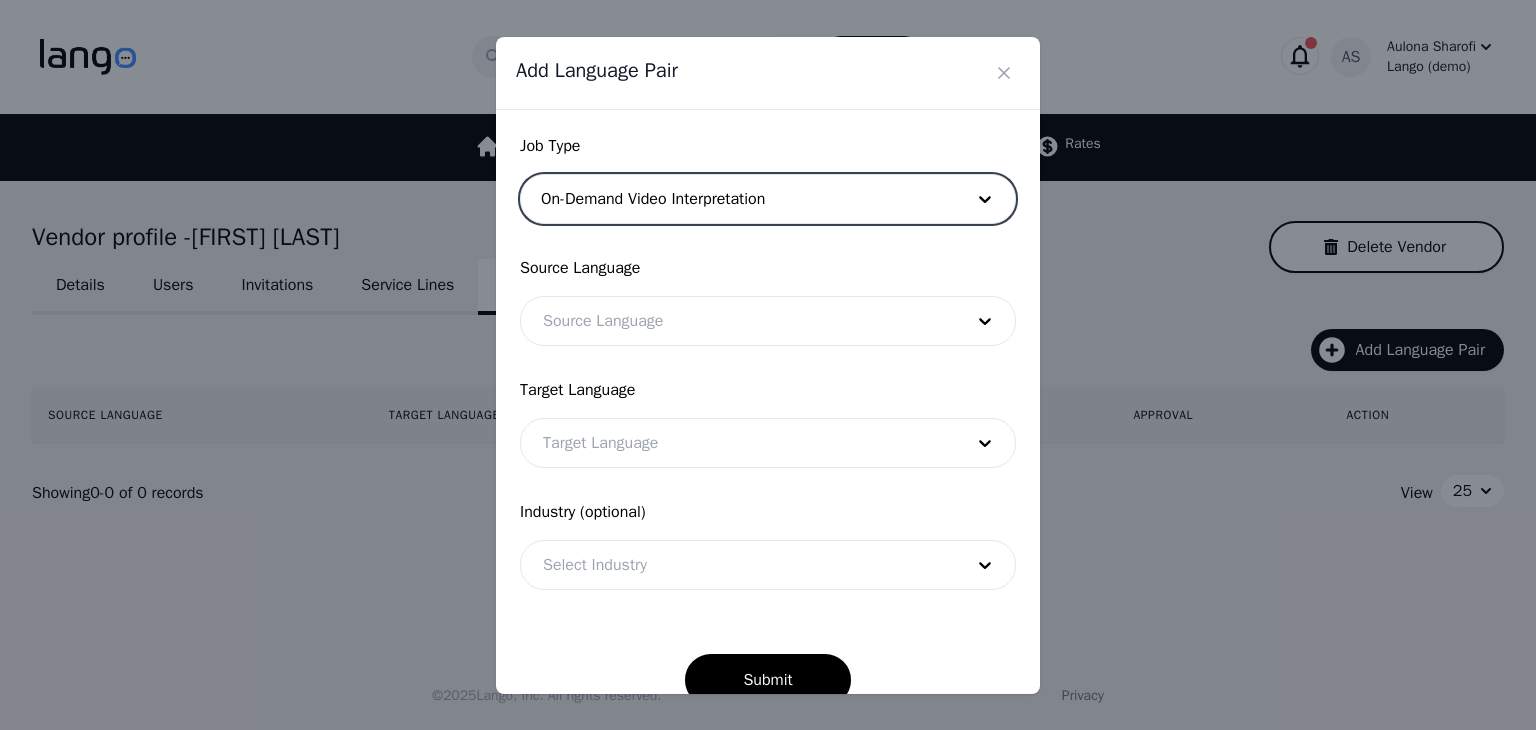 click at bounding box center [738, 321] 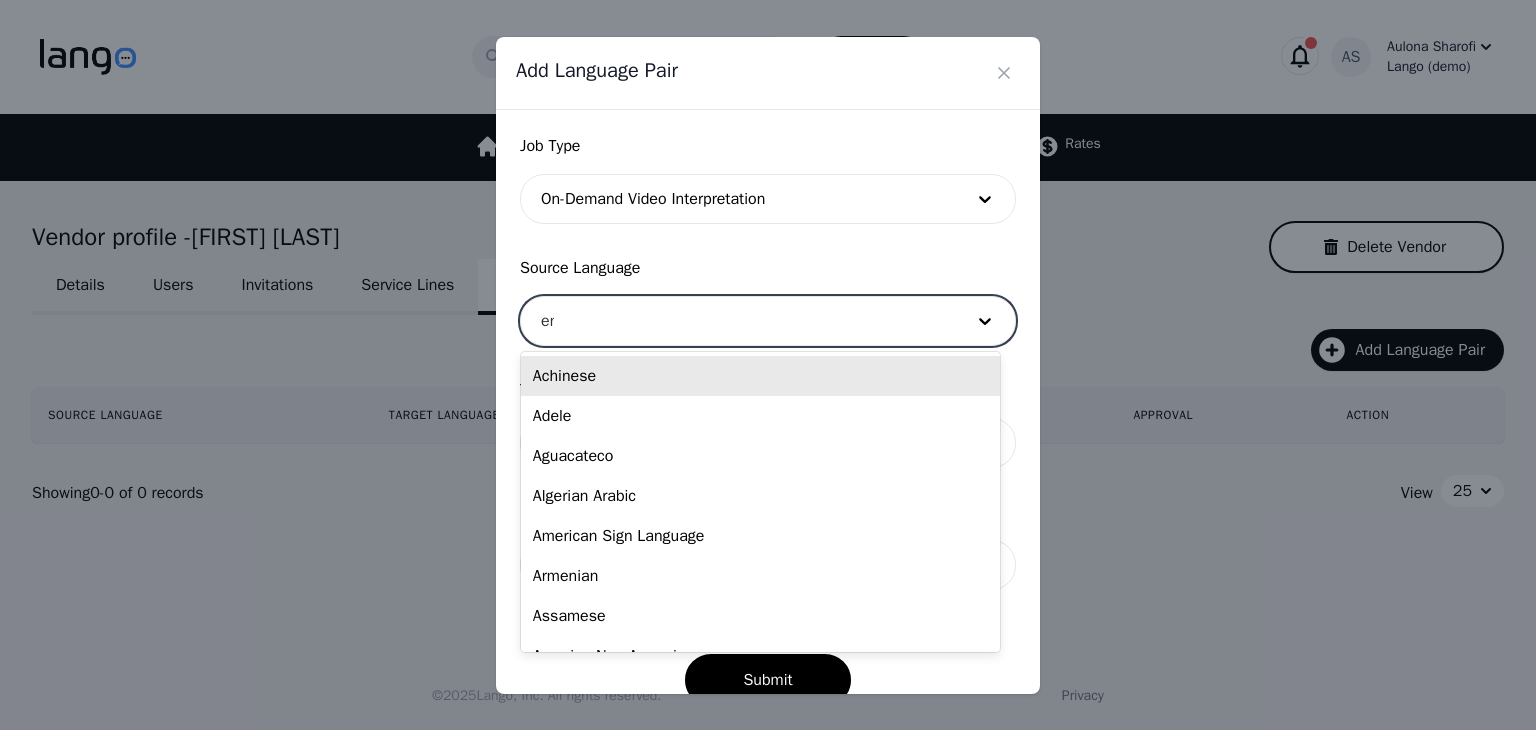 type on "eng" 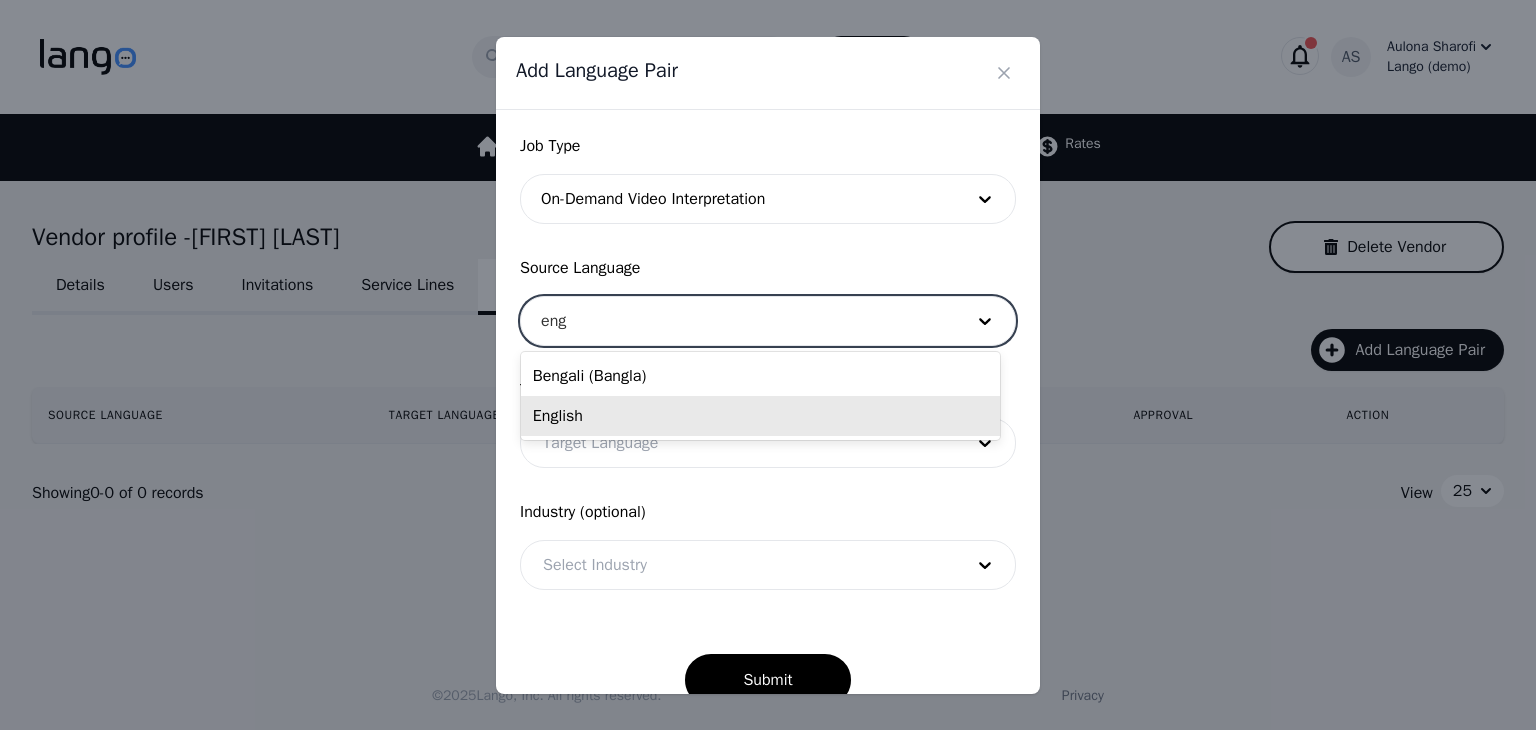 click on "English" at bounding box center [760, 416] 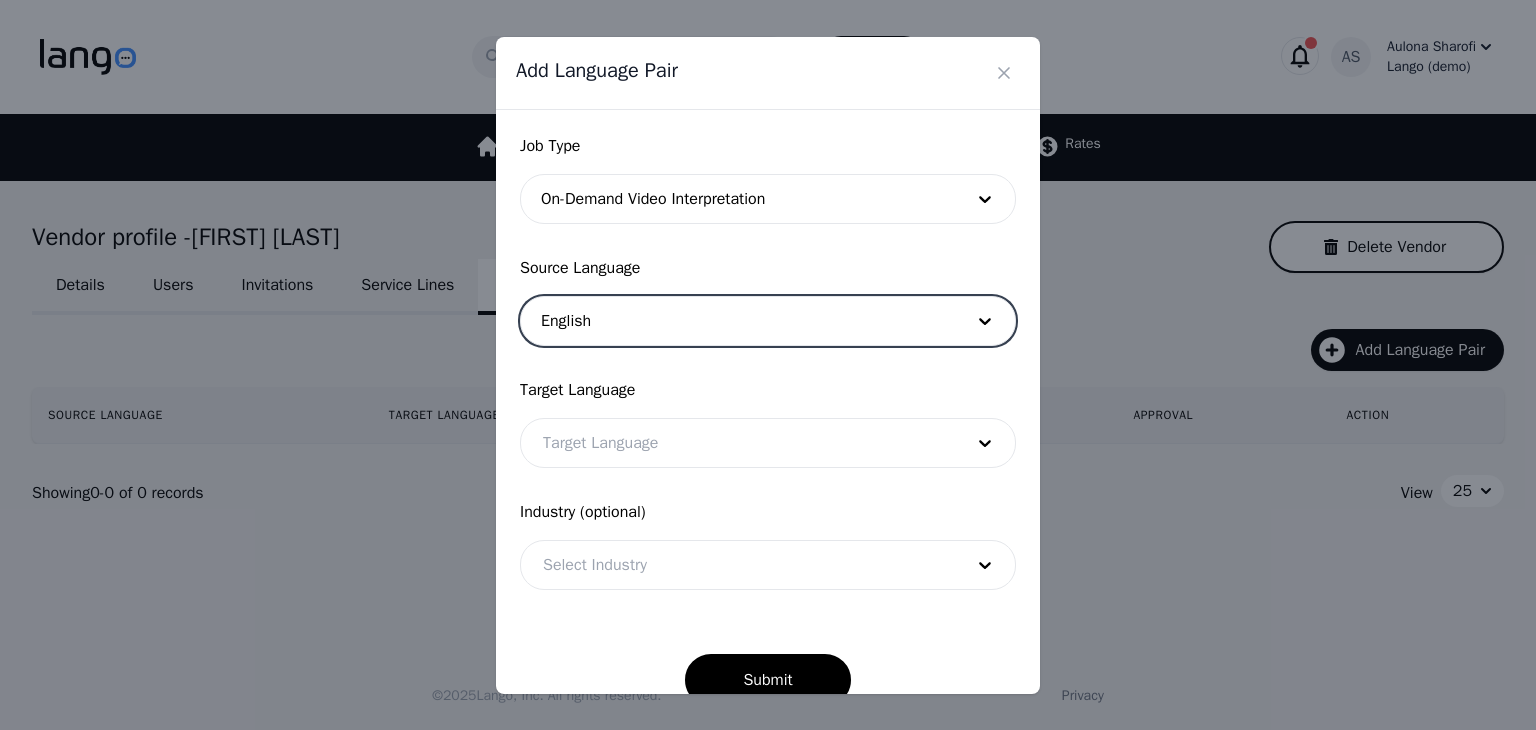 click at bounding box center (738, 443) 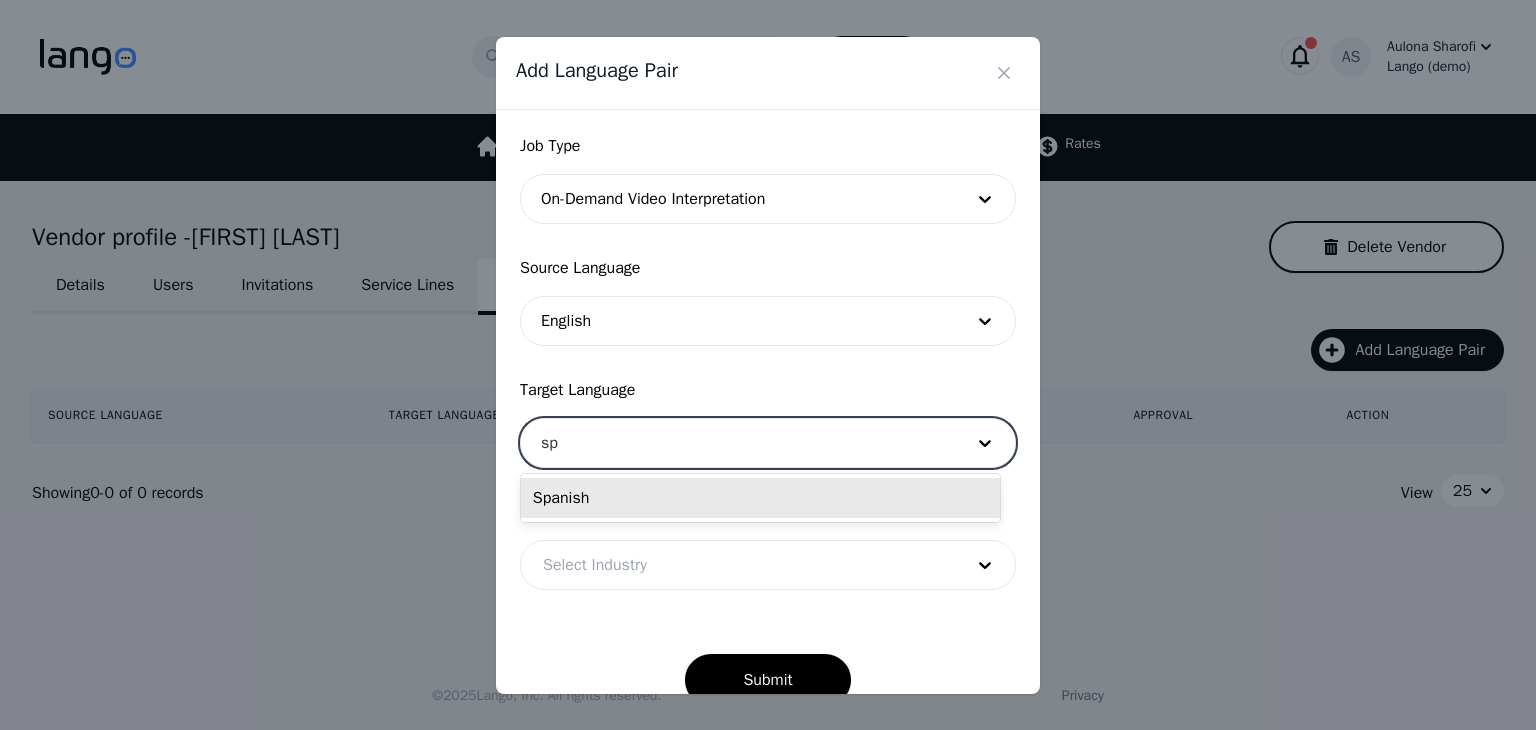 type on "spa" 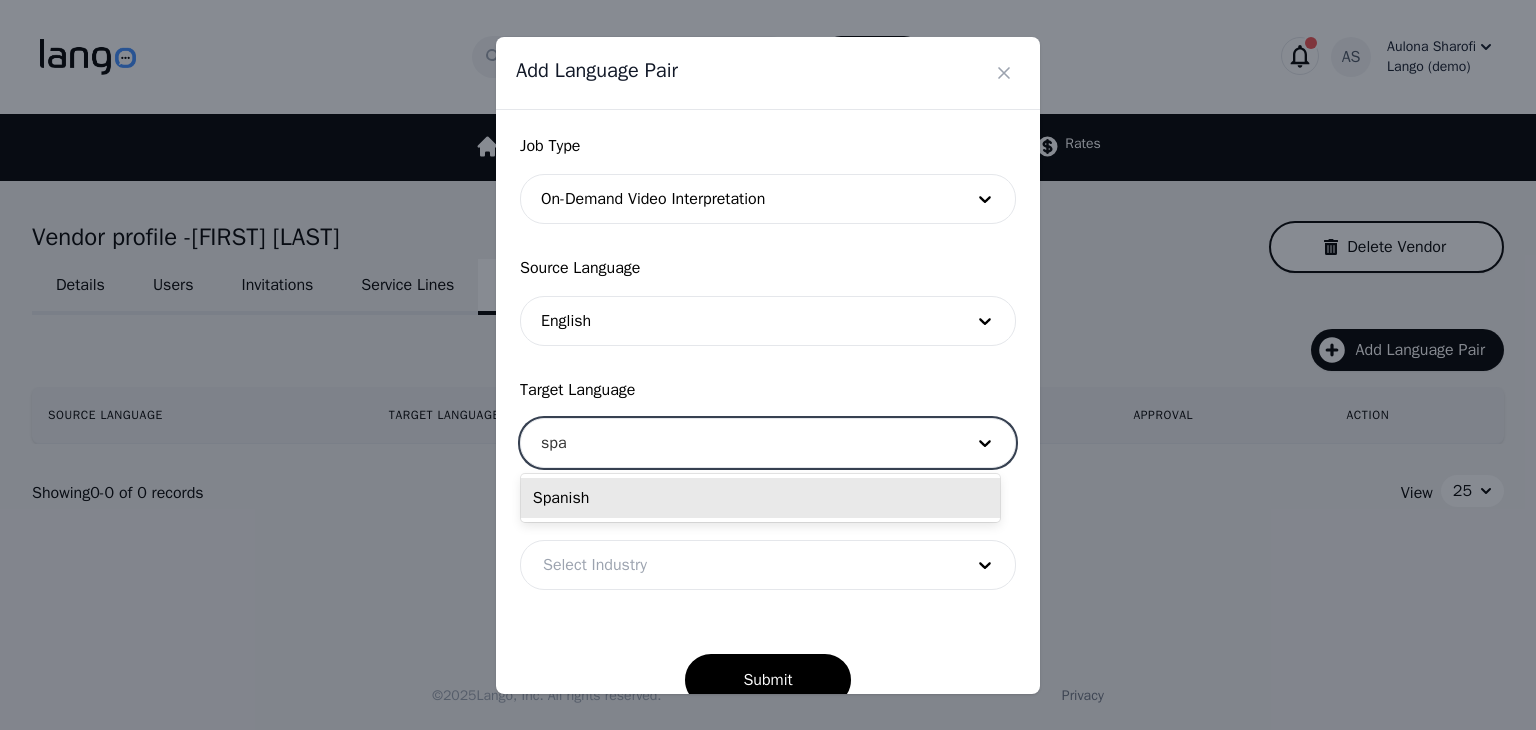 click on "Spanish" at bounding box center (760, 498) 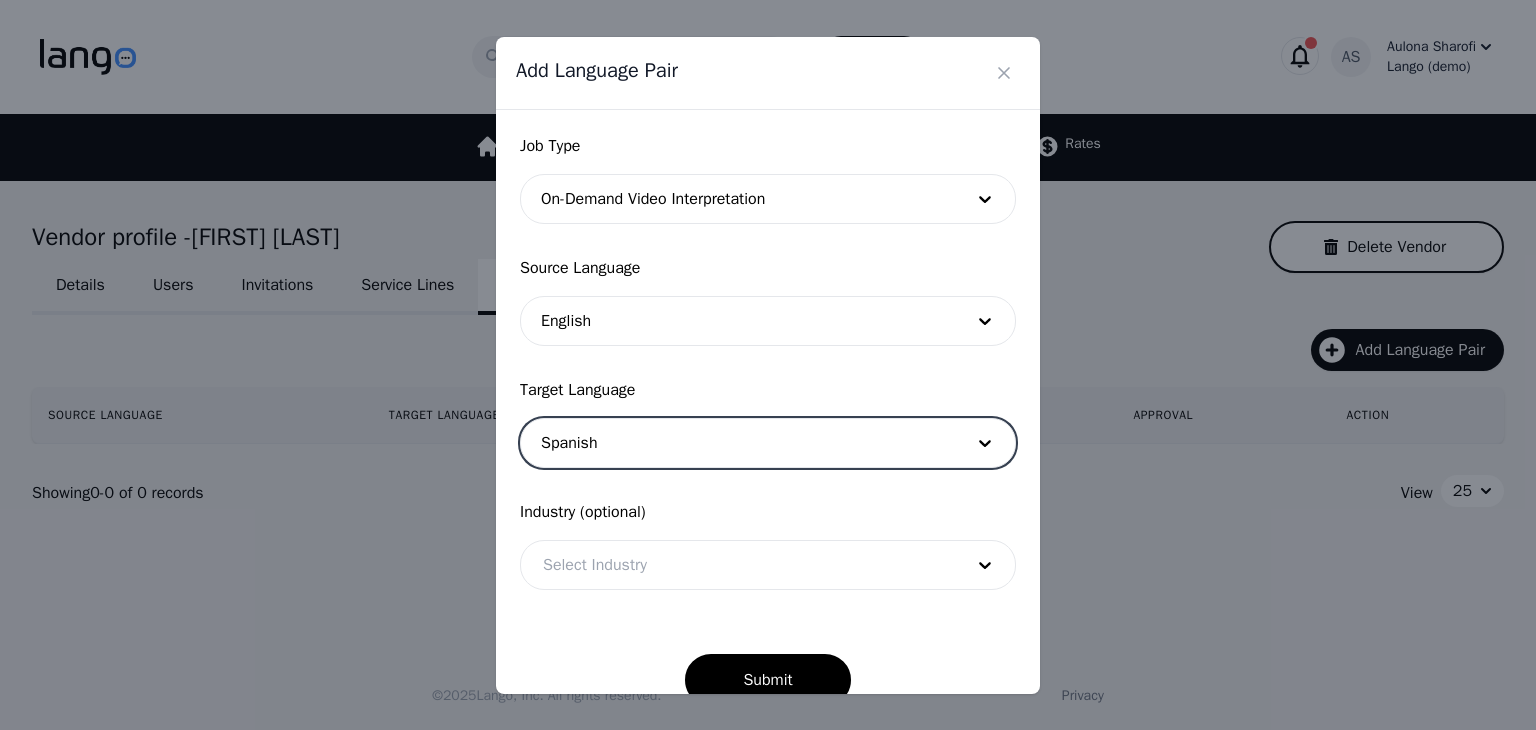 click at bounding box center (738, 565) 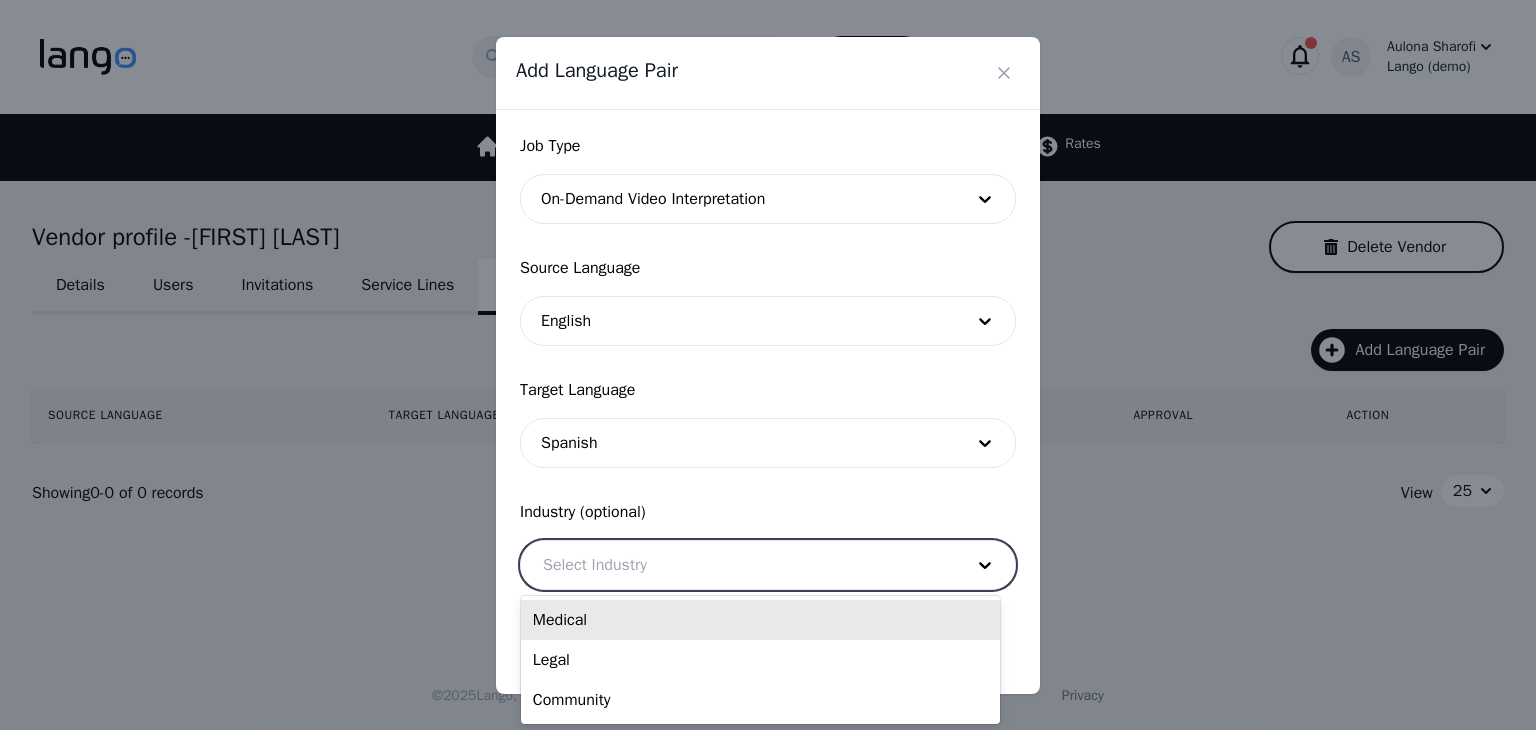 click on "Medical" at bounding box center [760, 620] 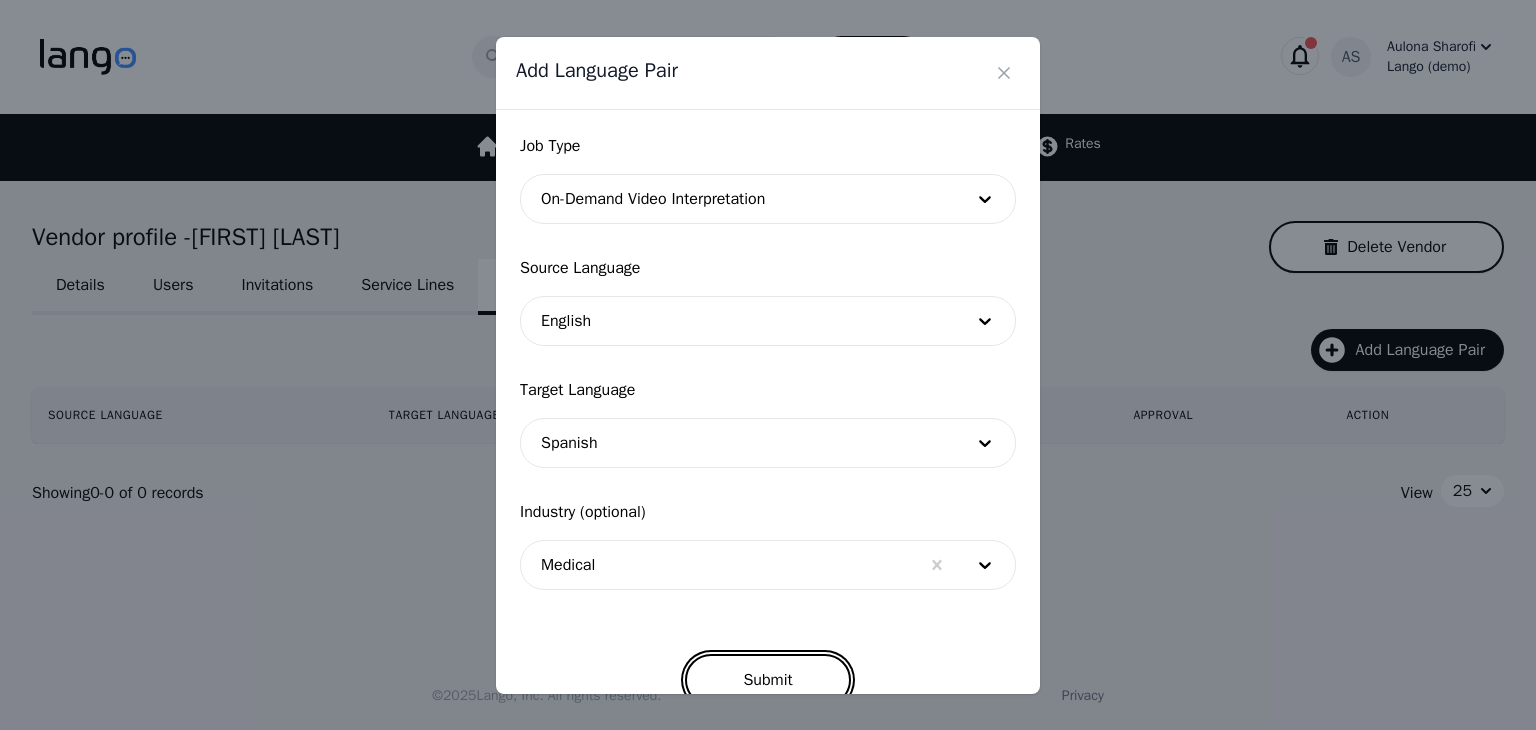 click on "Submit" at bounding box center (767, 680) 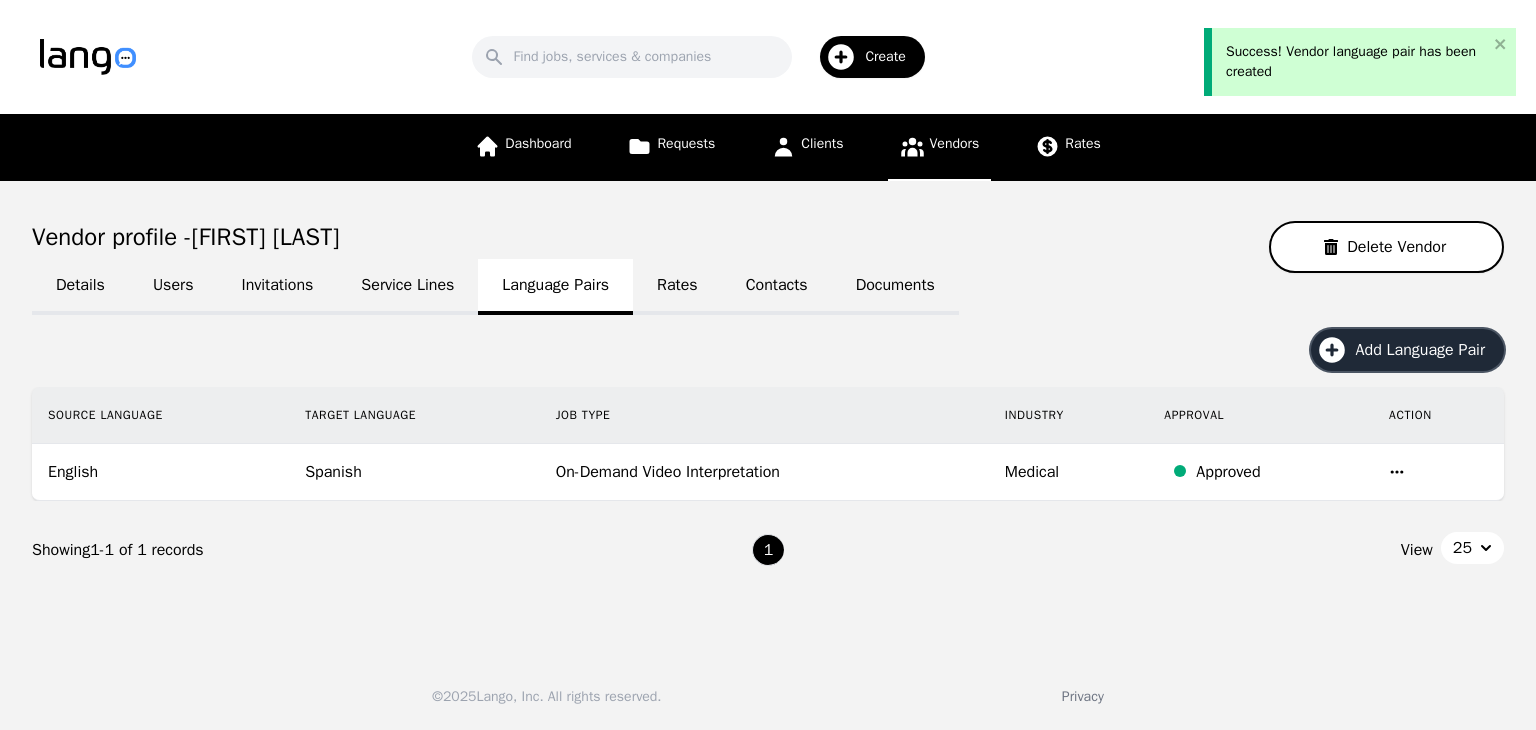 click on "Add Language Pair" at bounding box center [1427, 350] 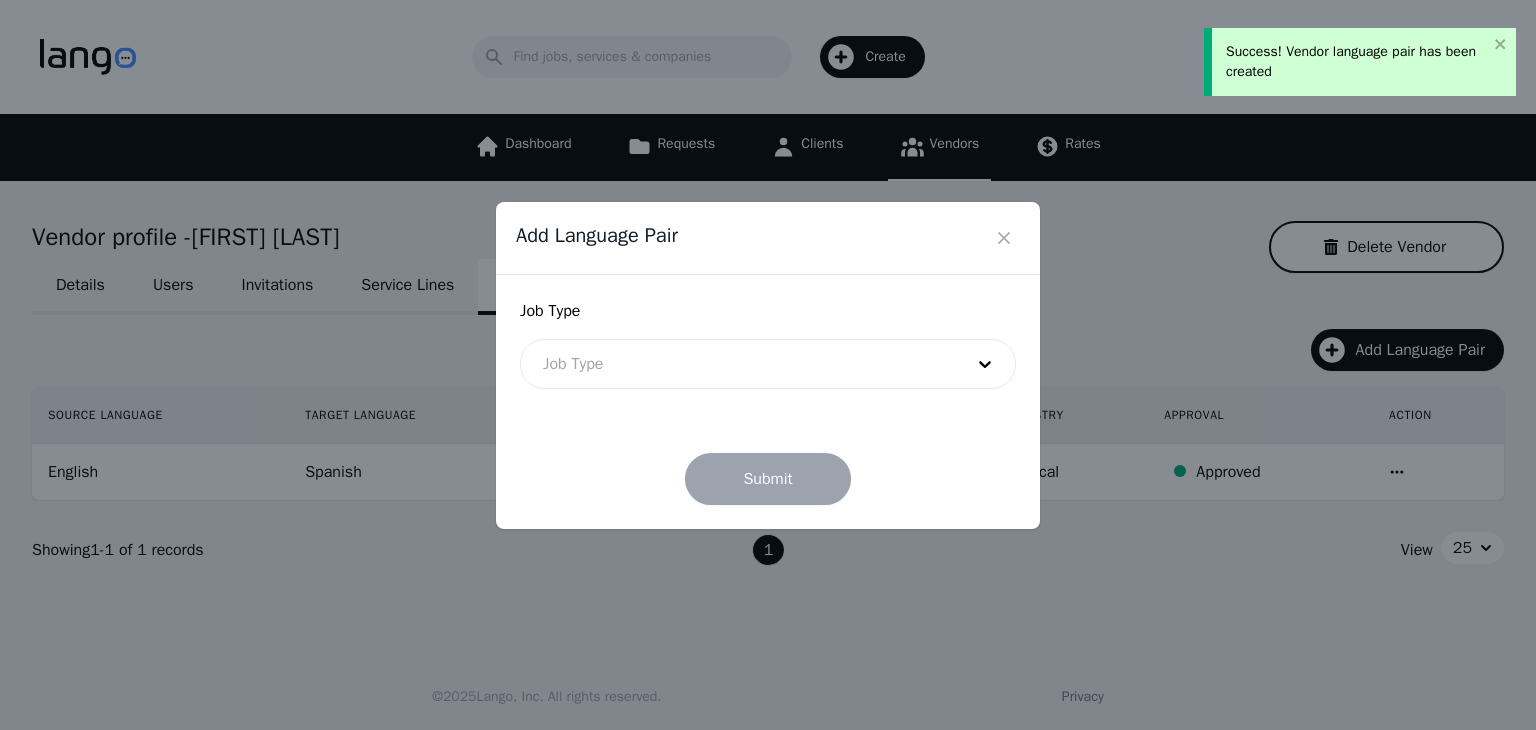 click at bounding box center (738, 364) 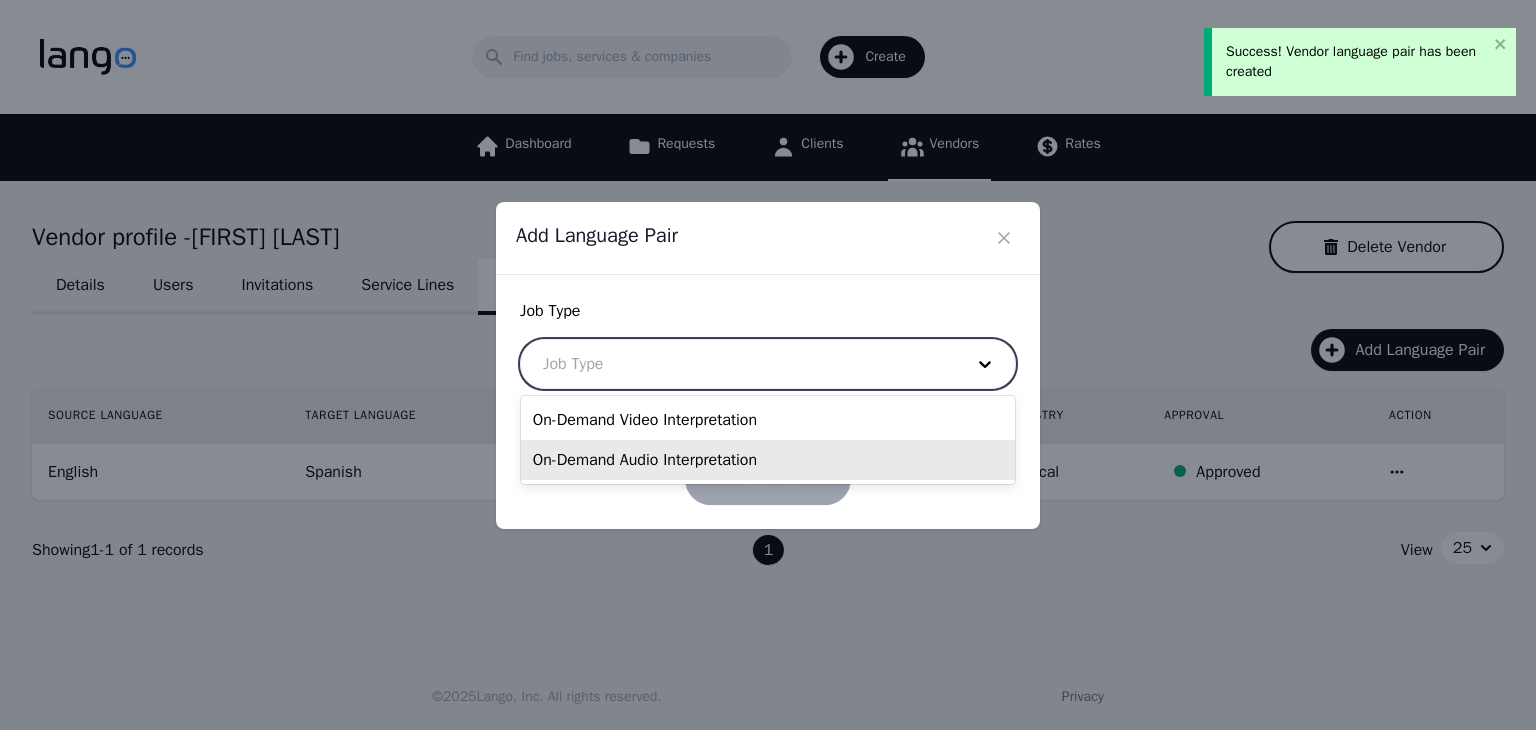 click on "On-Demand Audio Interpretation" at bounding box center (768, 460) 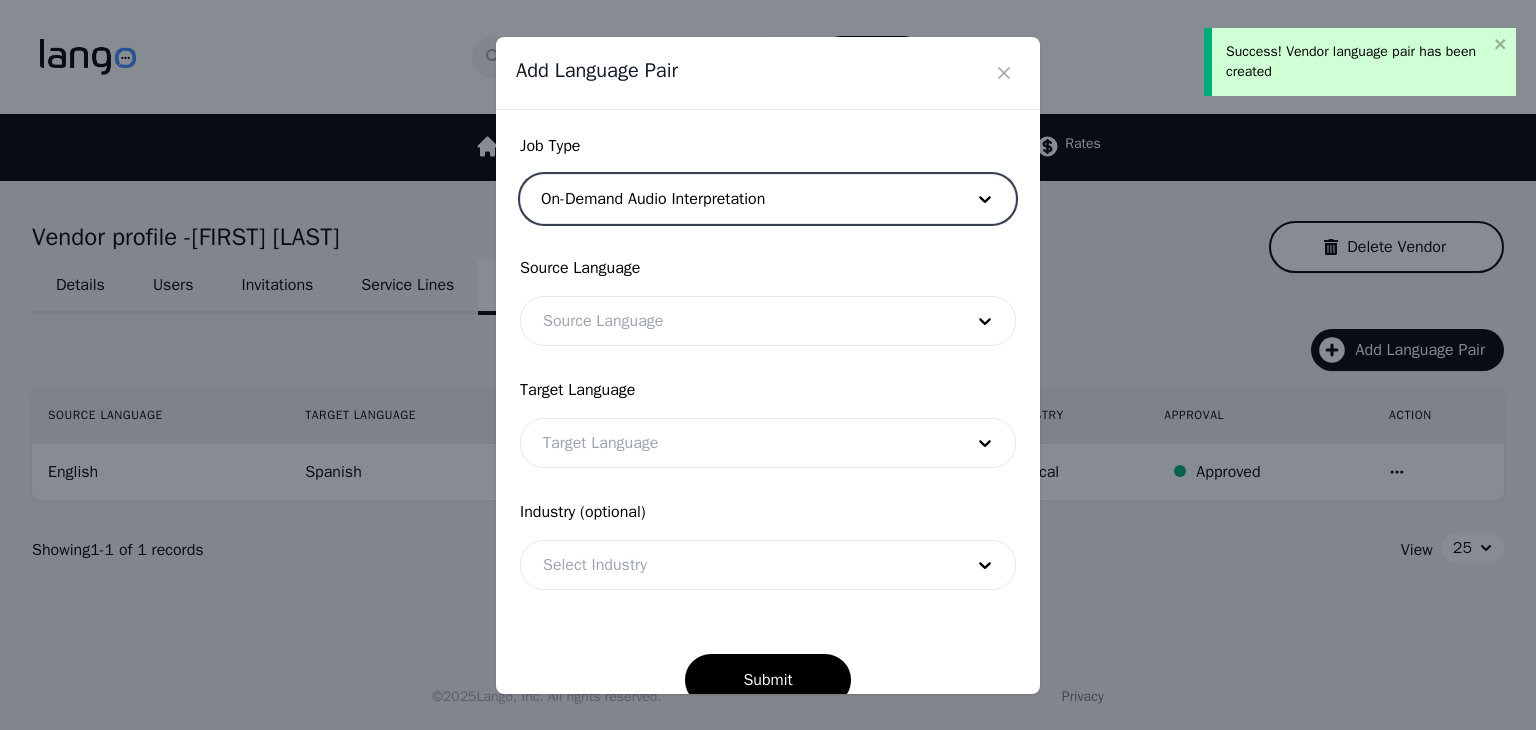 click at bounding box center [738, 321] 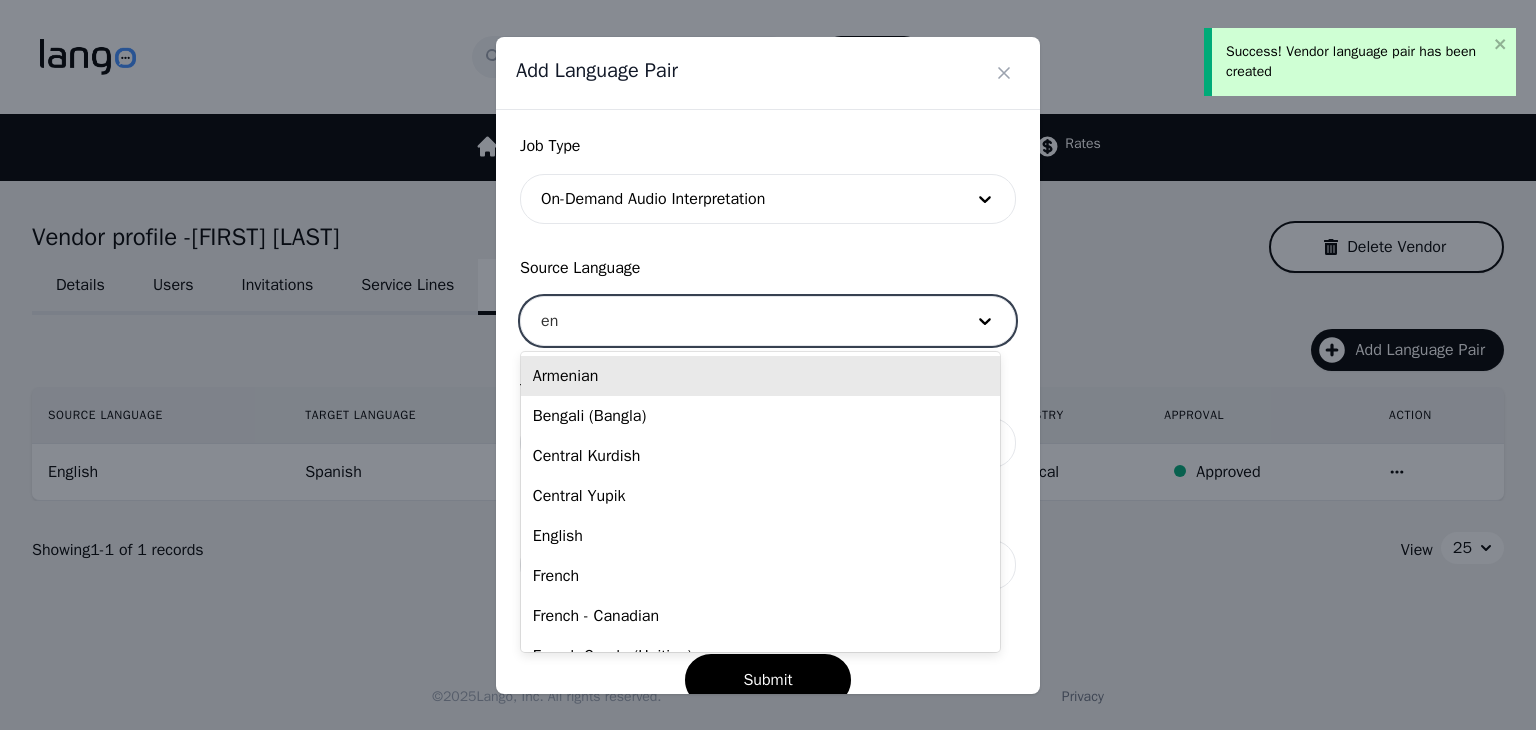 type on "eng" 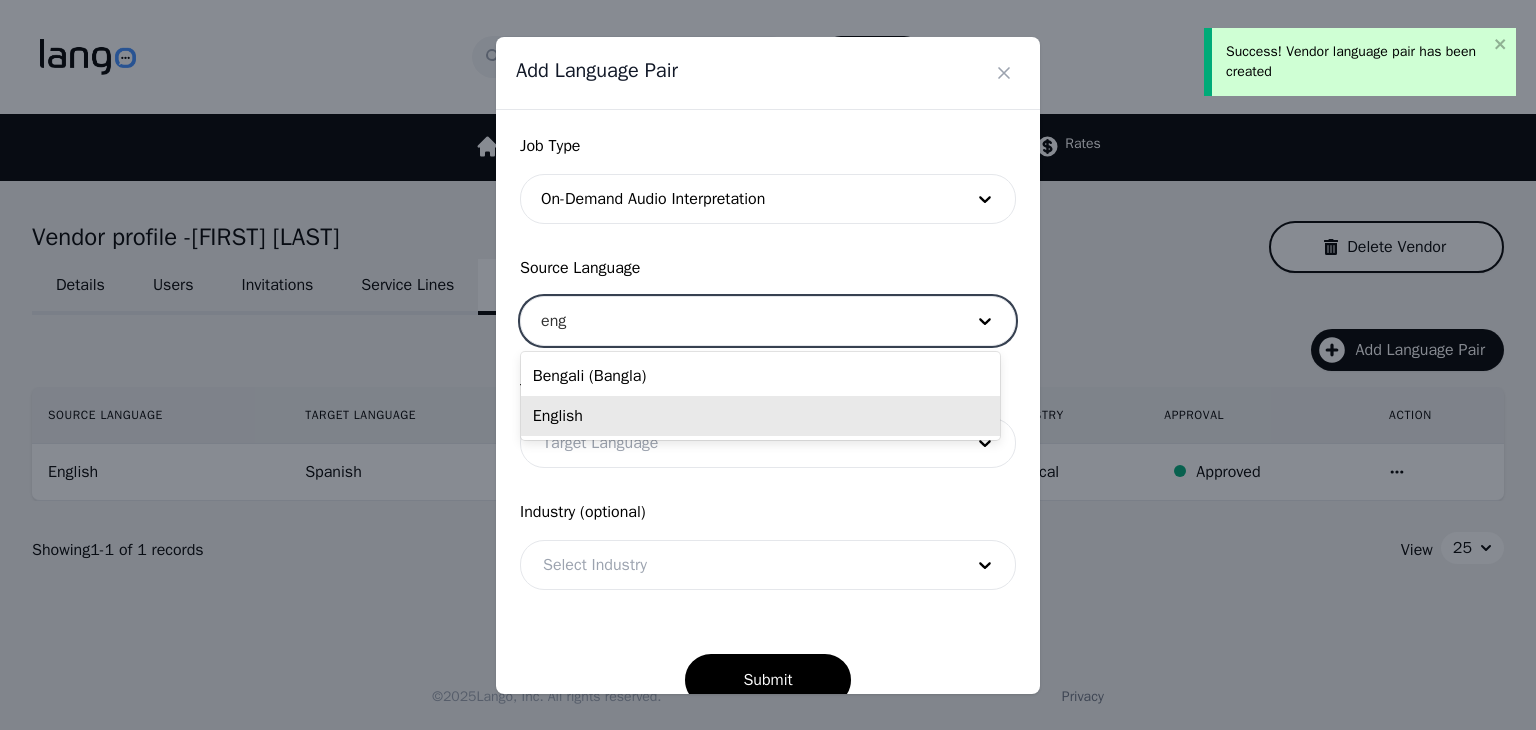 click on "English" at bounding box center (760, 416) 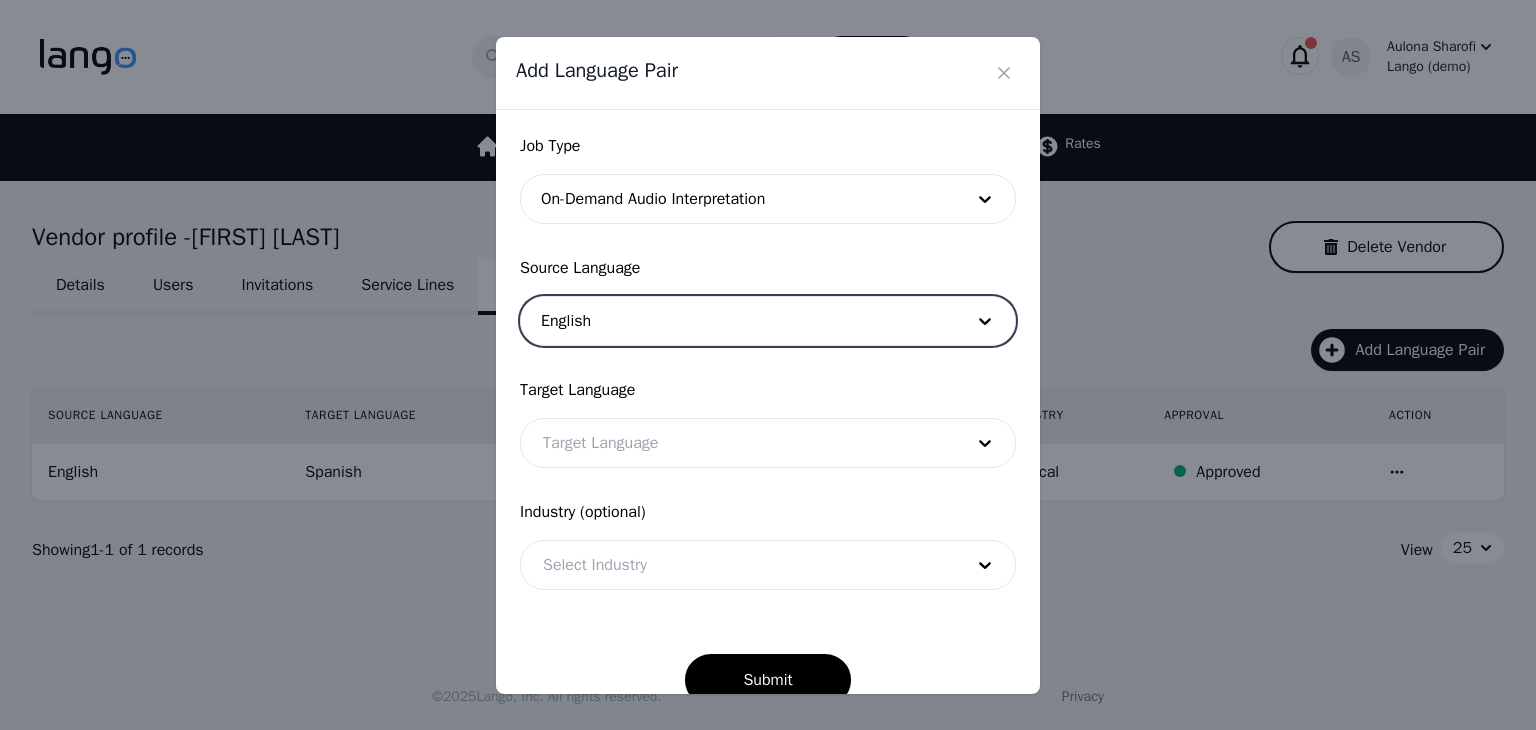 click on "Target Language Target Language" at bounding box center (768, 423) 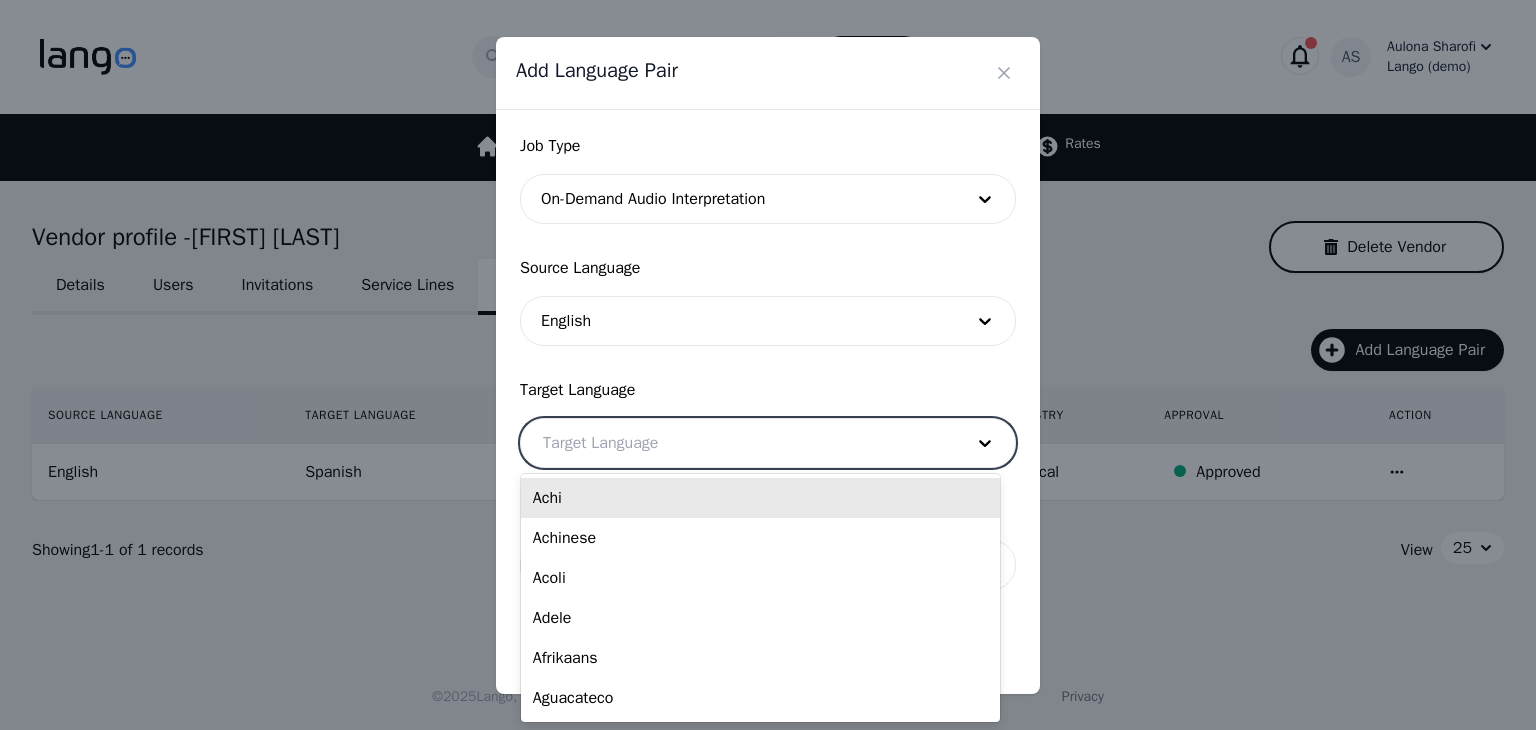 click at bounding box center (738, 443) 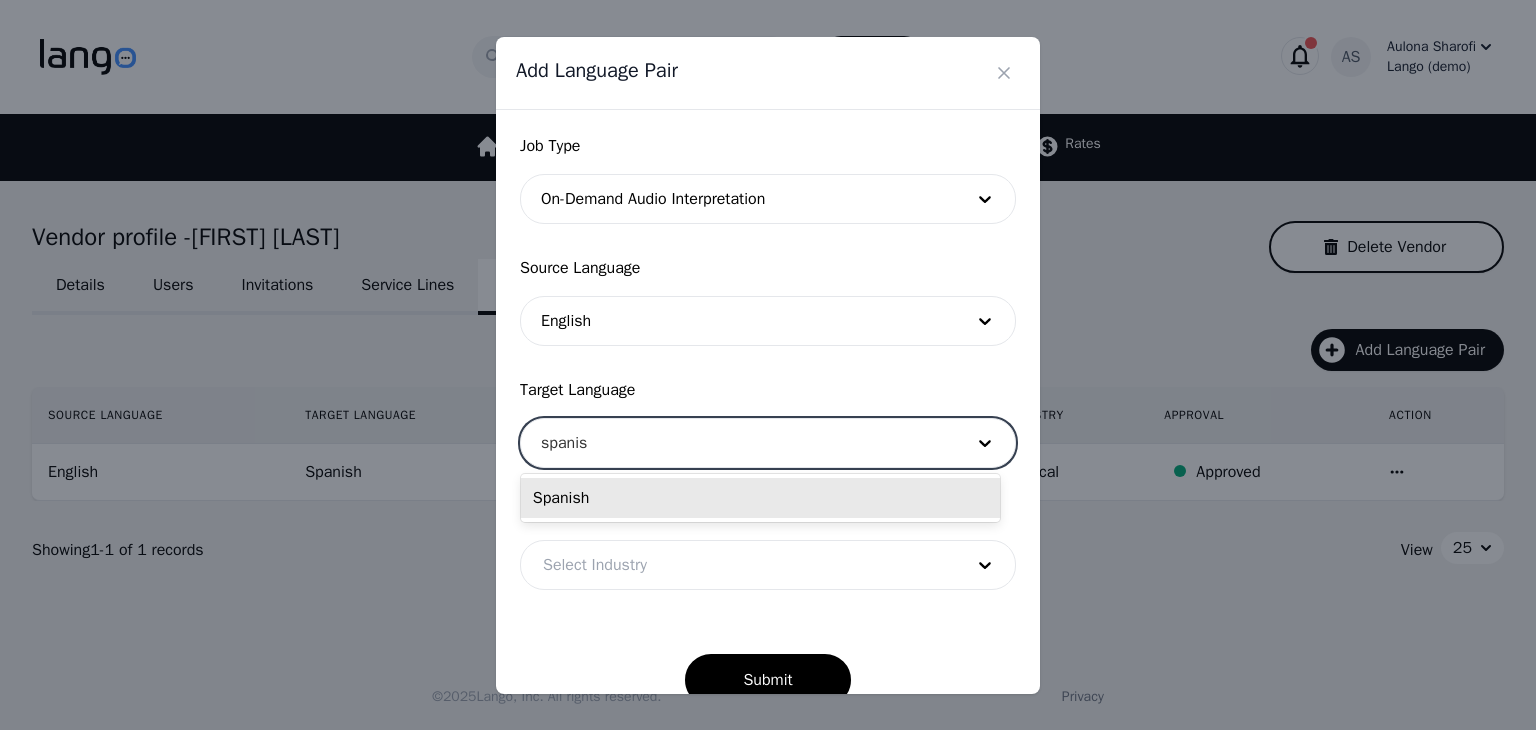 type on "spanish" 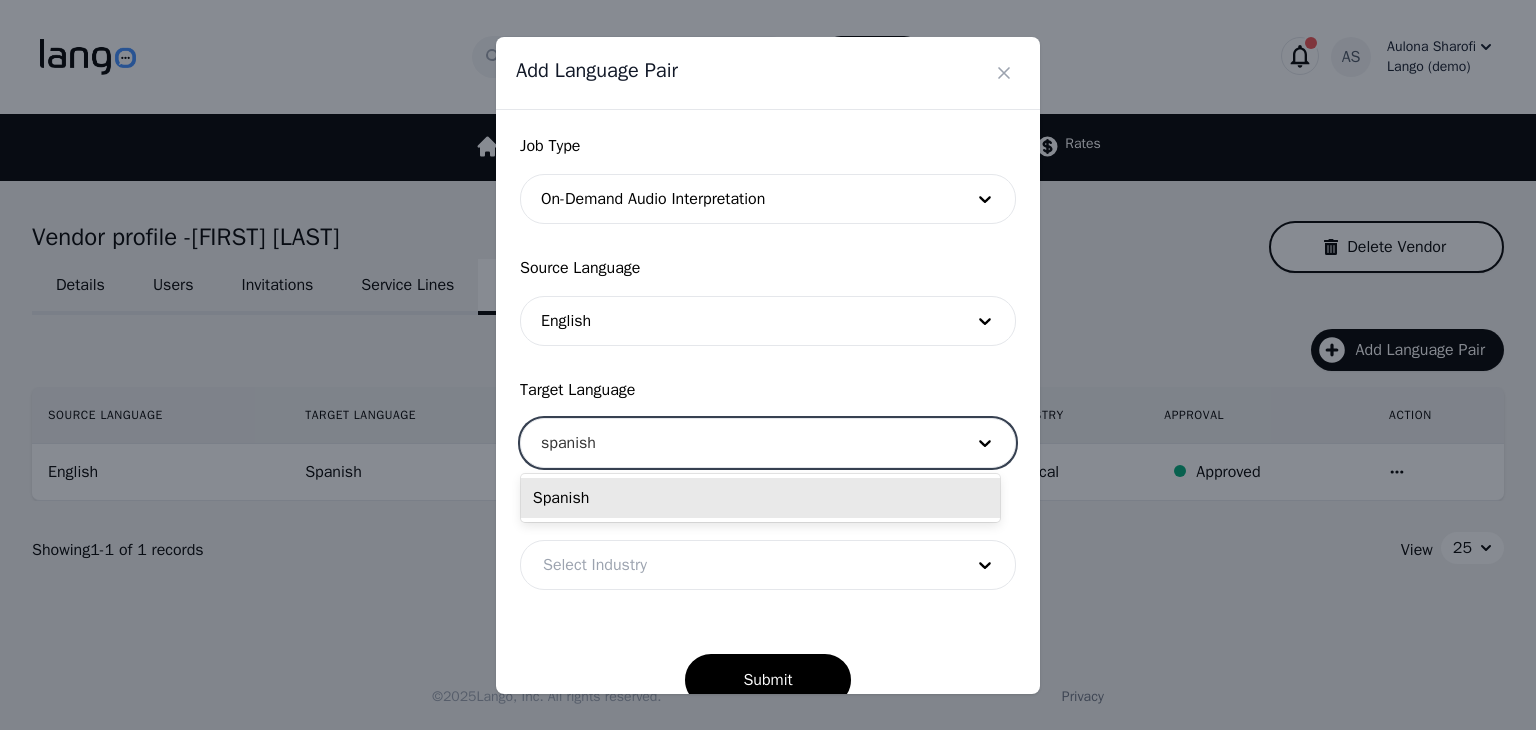 click on "Spanish" at bounding box center [760, 498] 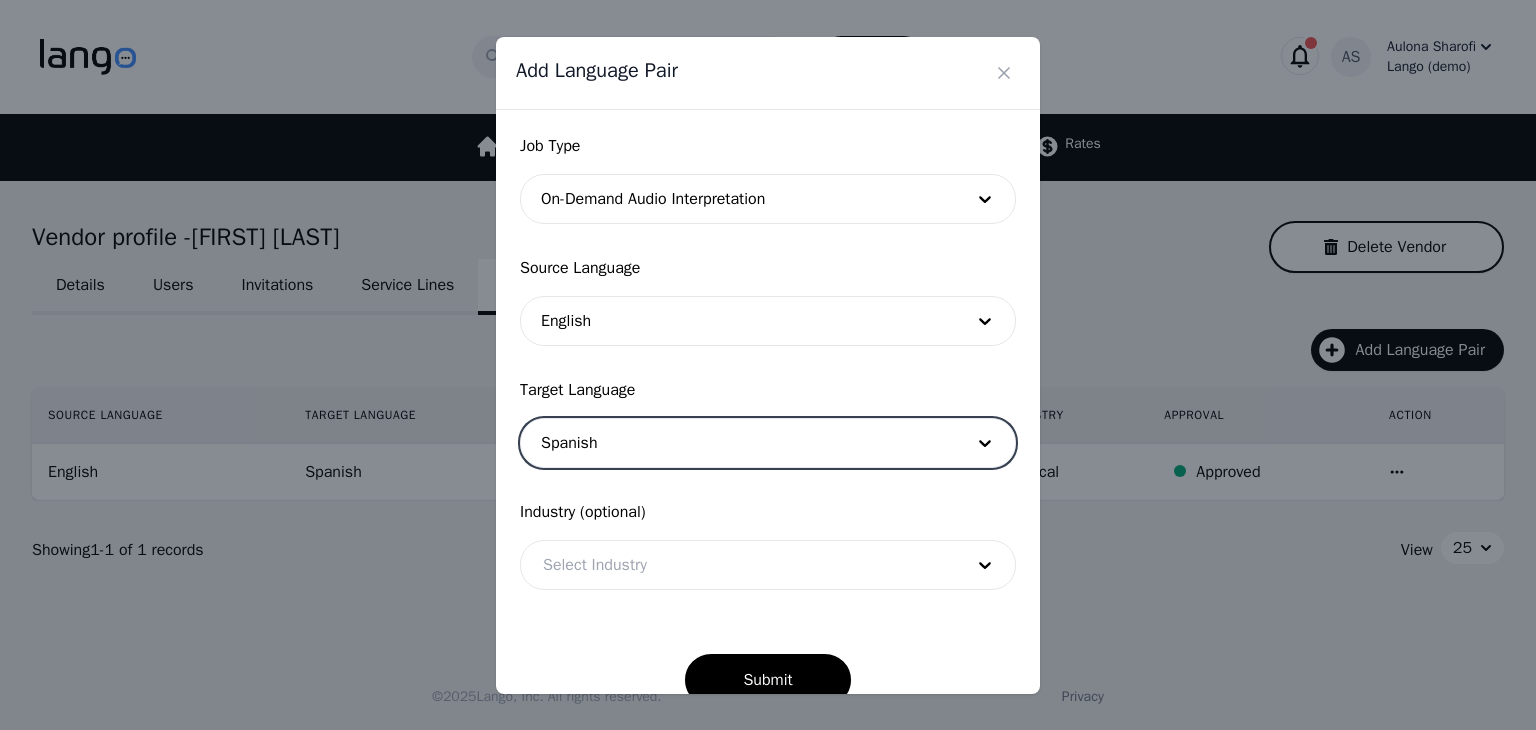 click at bounding box center [738, 565] 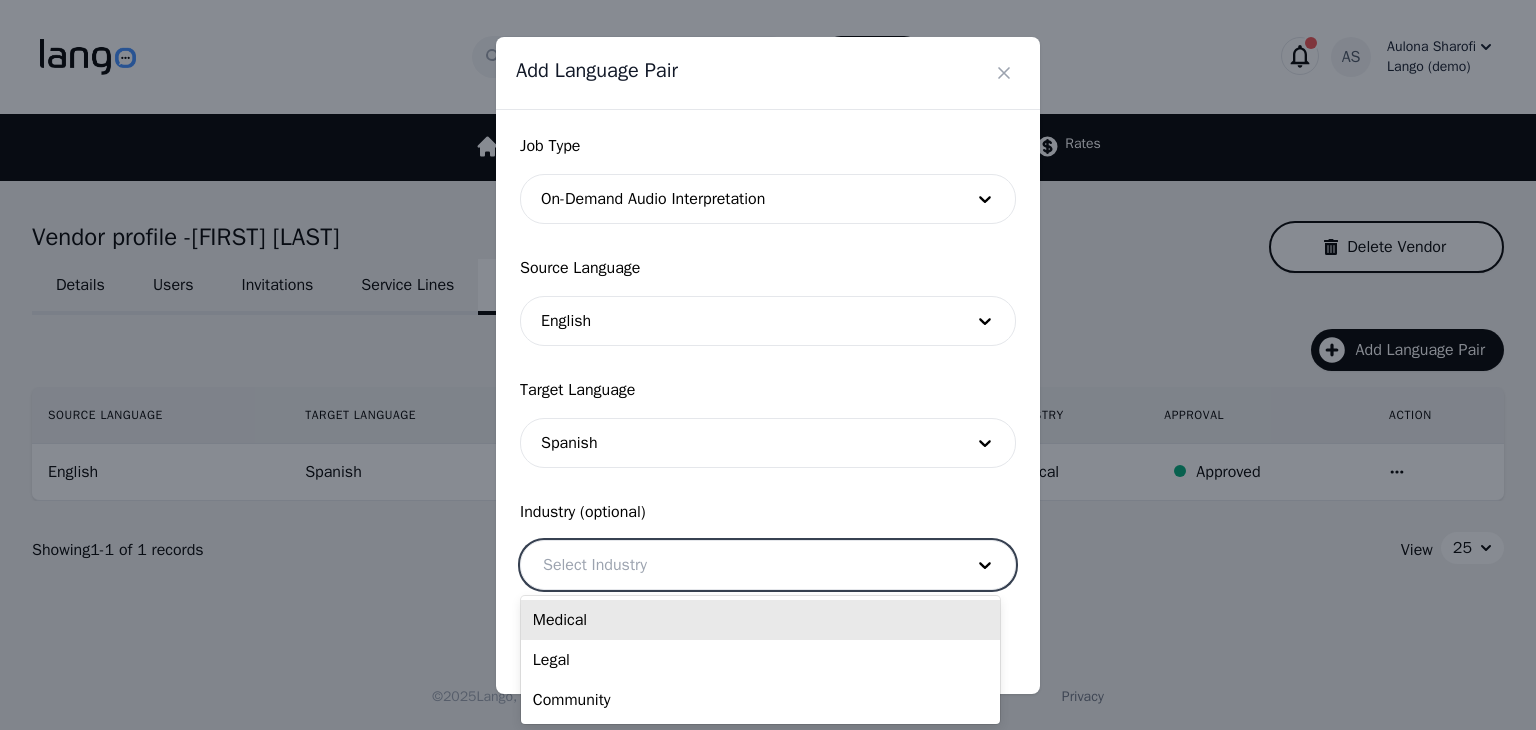 click on "Medical" at bounding box center [760, 620] 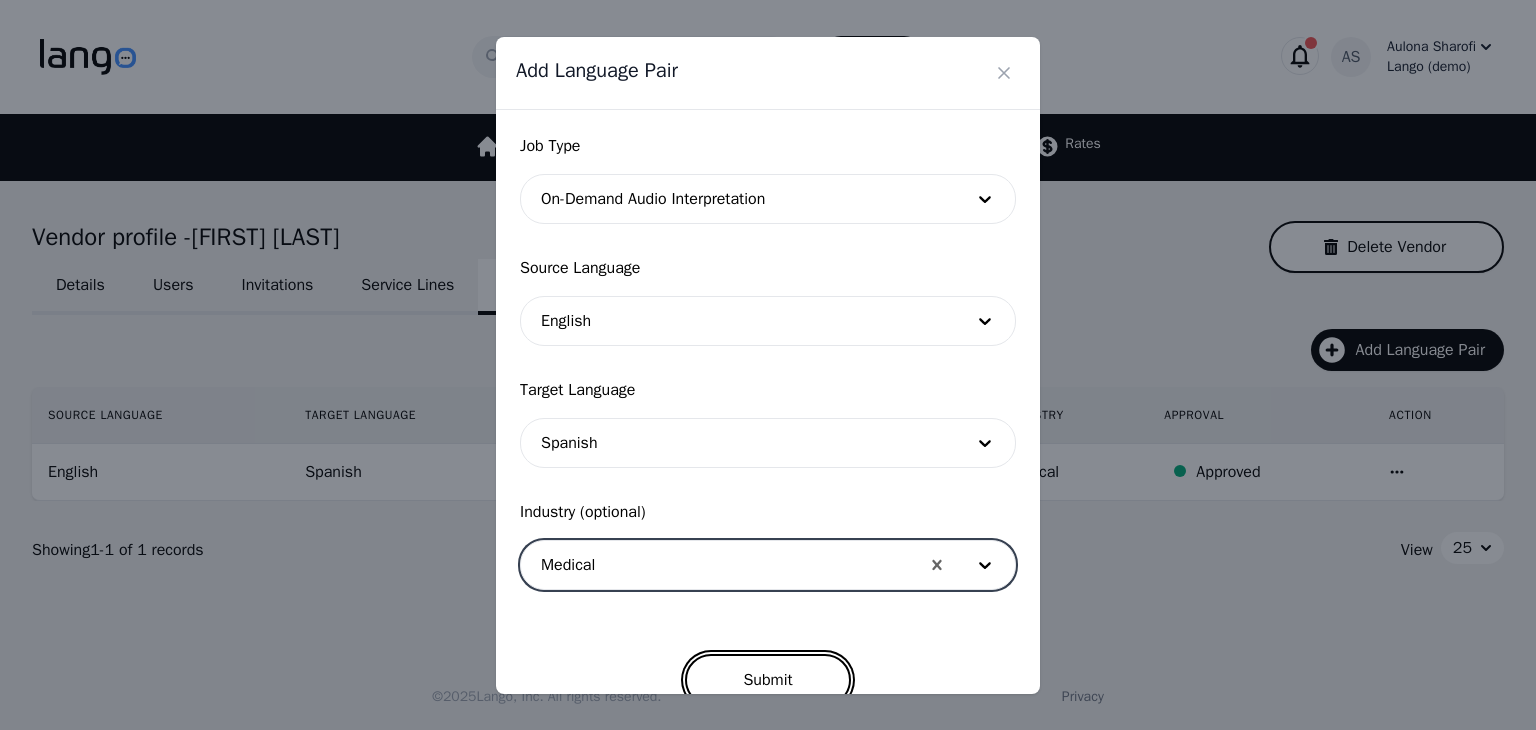 click on "Submit" at bounding box center (767, 680) 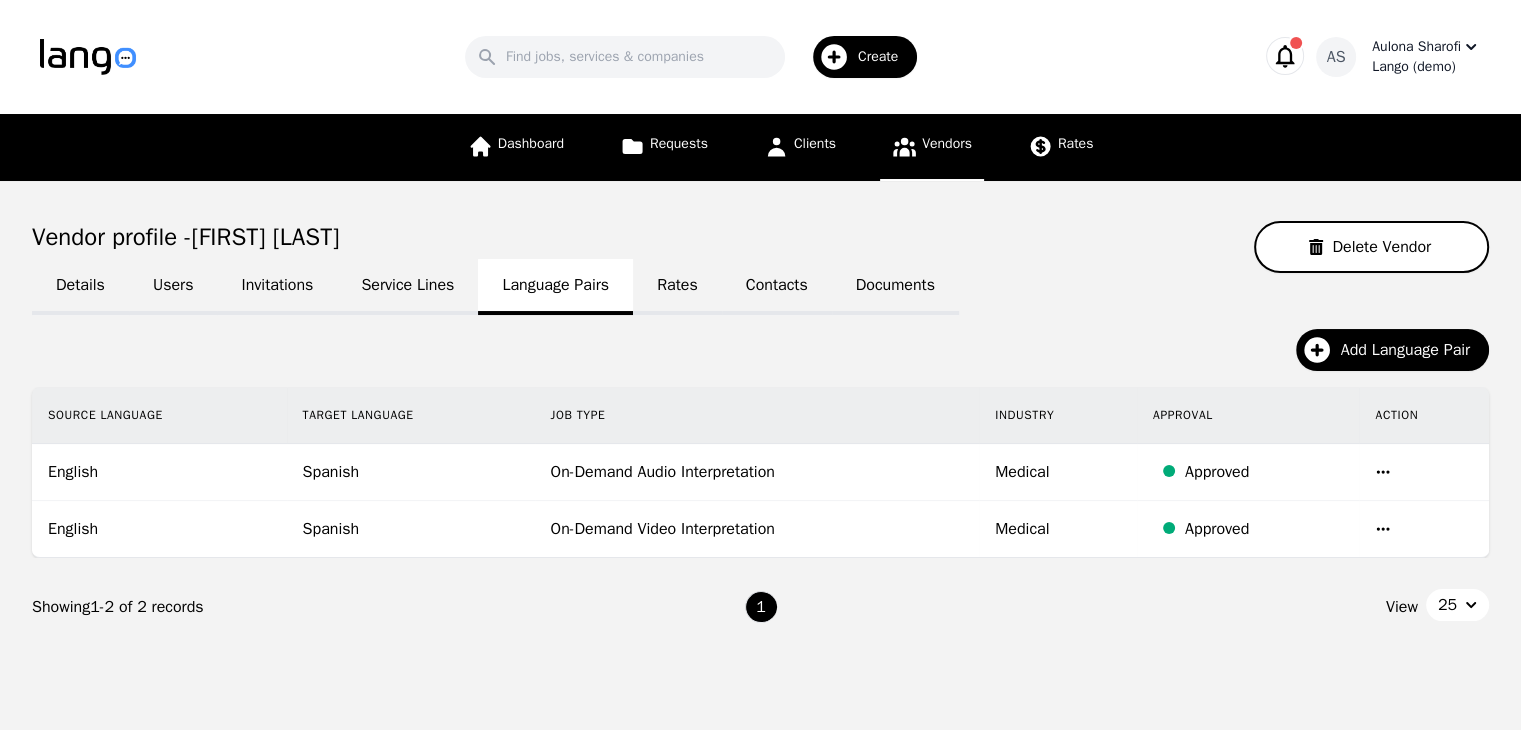 click on "Rates" at bounding box center (677, 287) 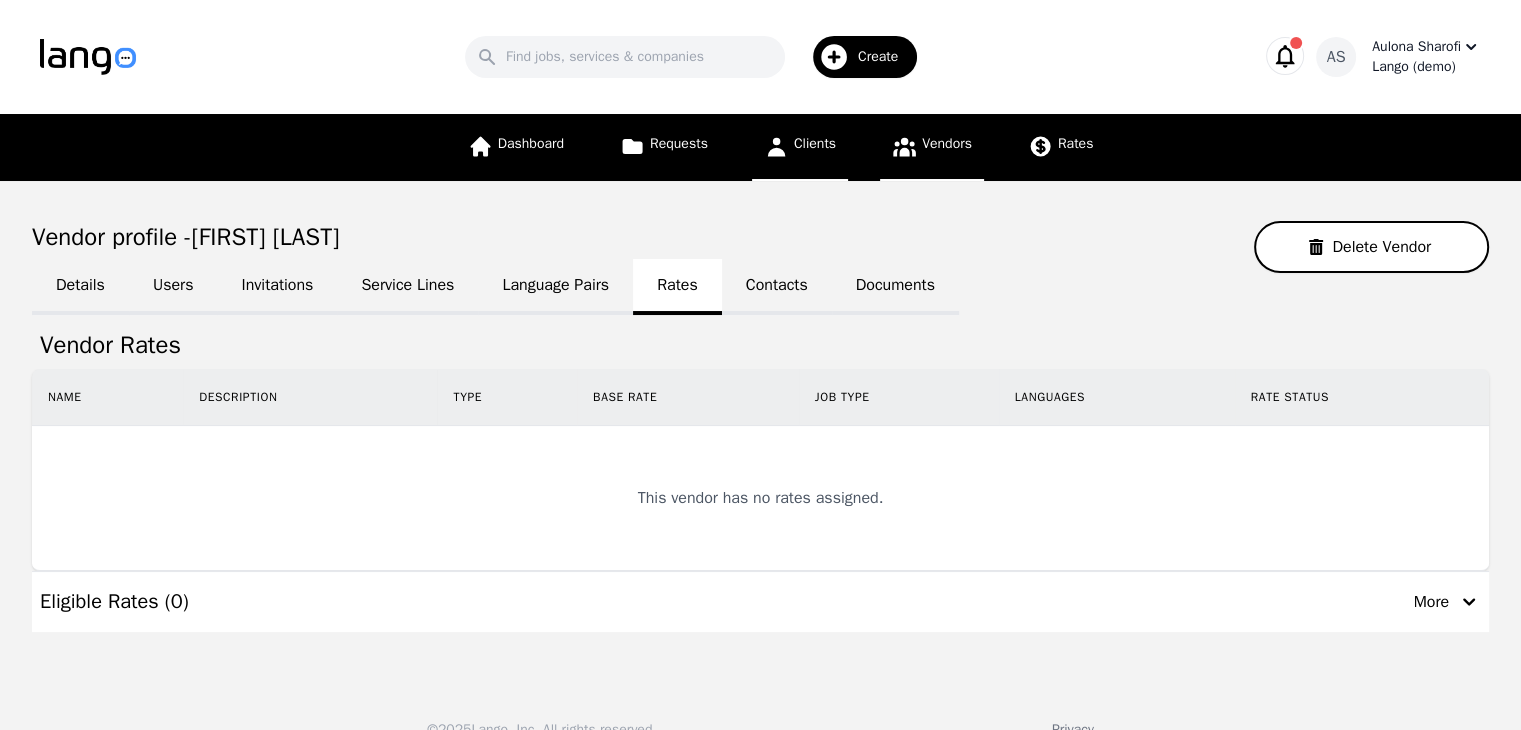 click 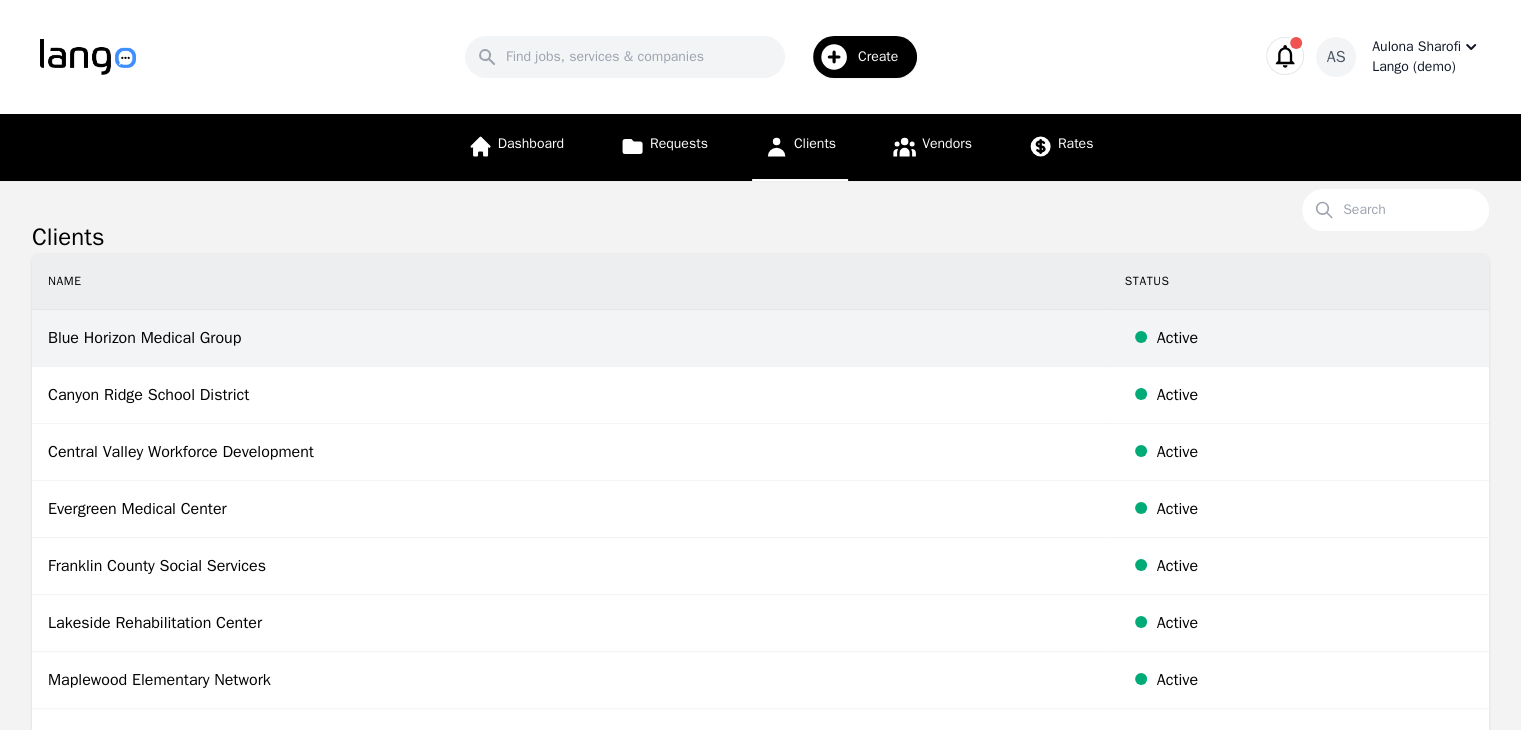 click on "Blue Horizon Medical Group" at bounding box center [570, 338] 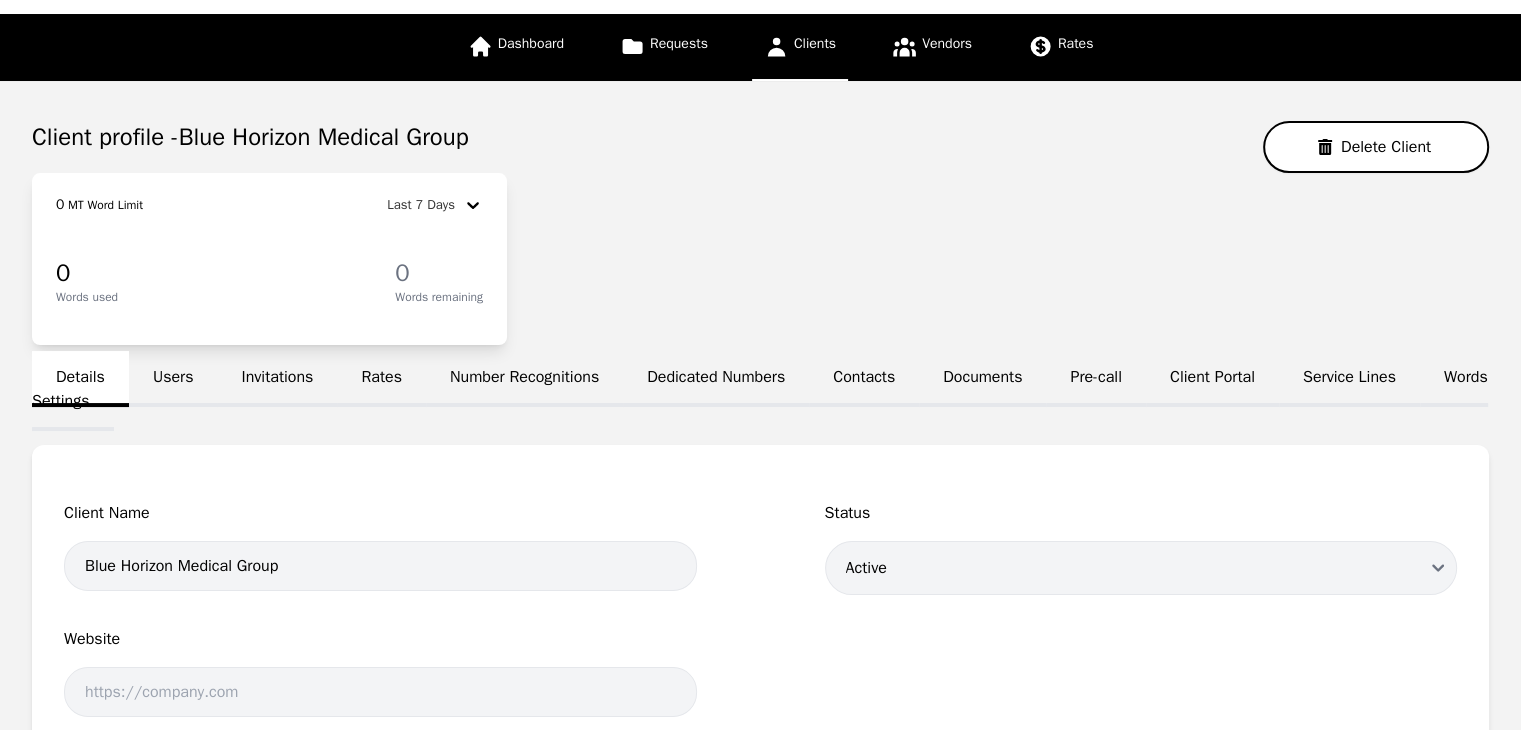 scroll, scrollTop: 200, scrollLeft: 0, axis: vertical 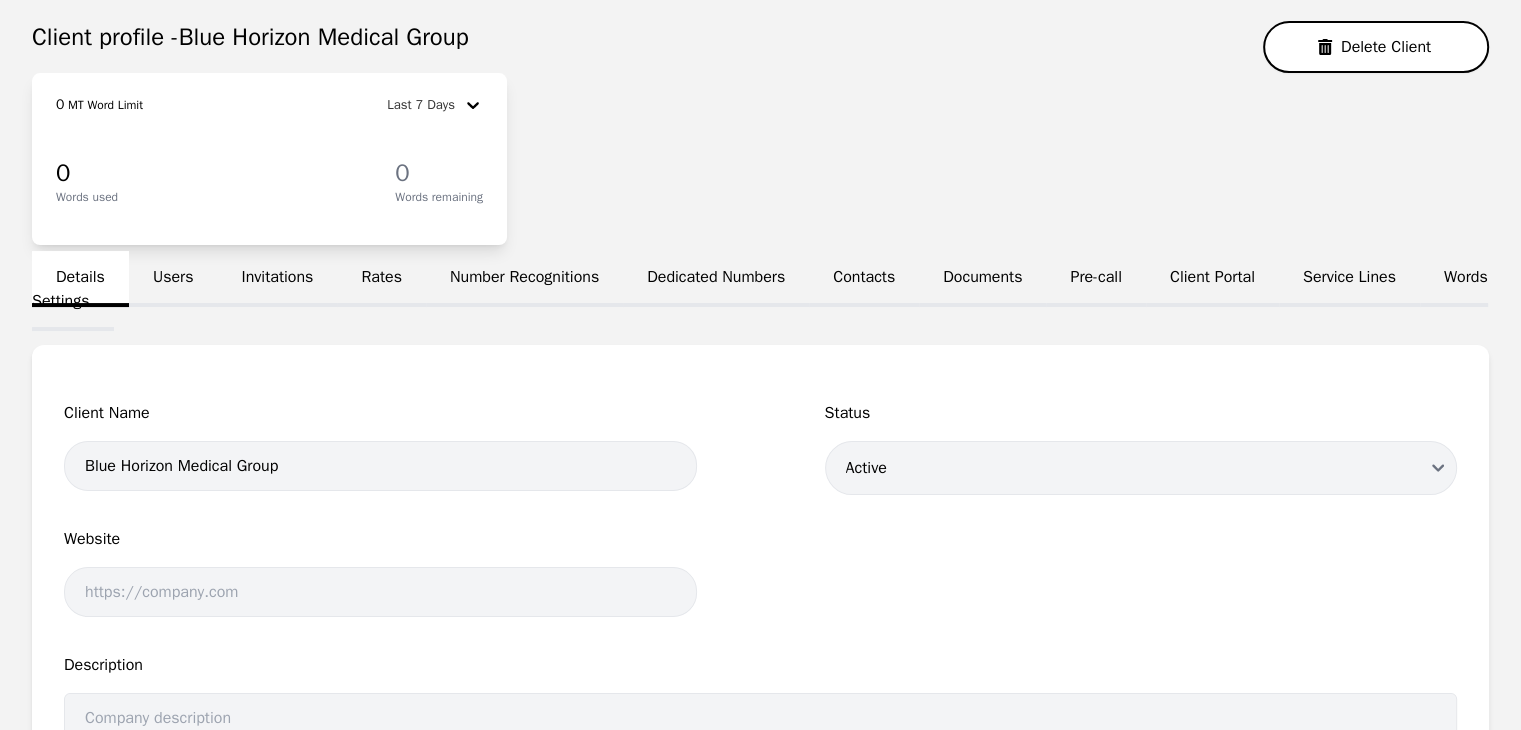 click on "Pre-call" at bounding box center (1095, 279) 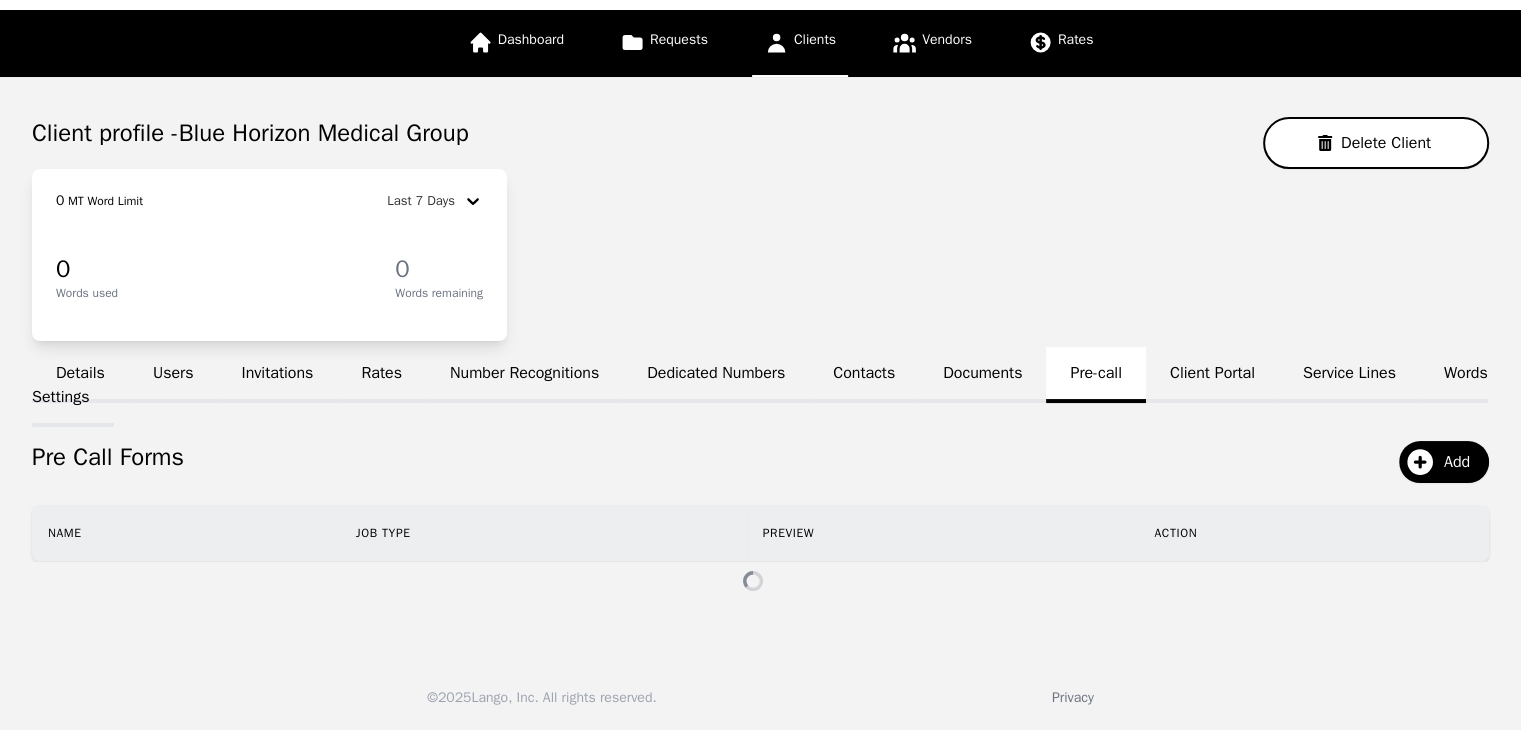 scroll, scrollTop: 66, scrollLeft: 0, axis: vertical 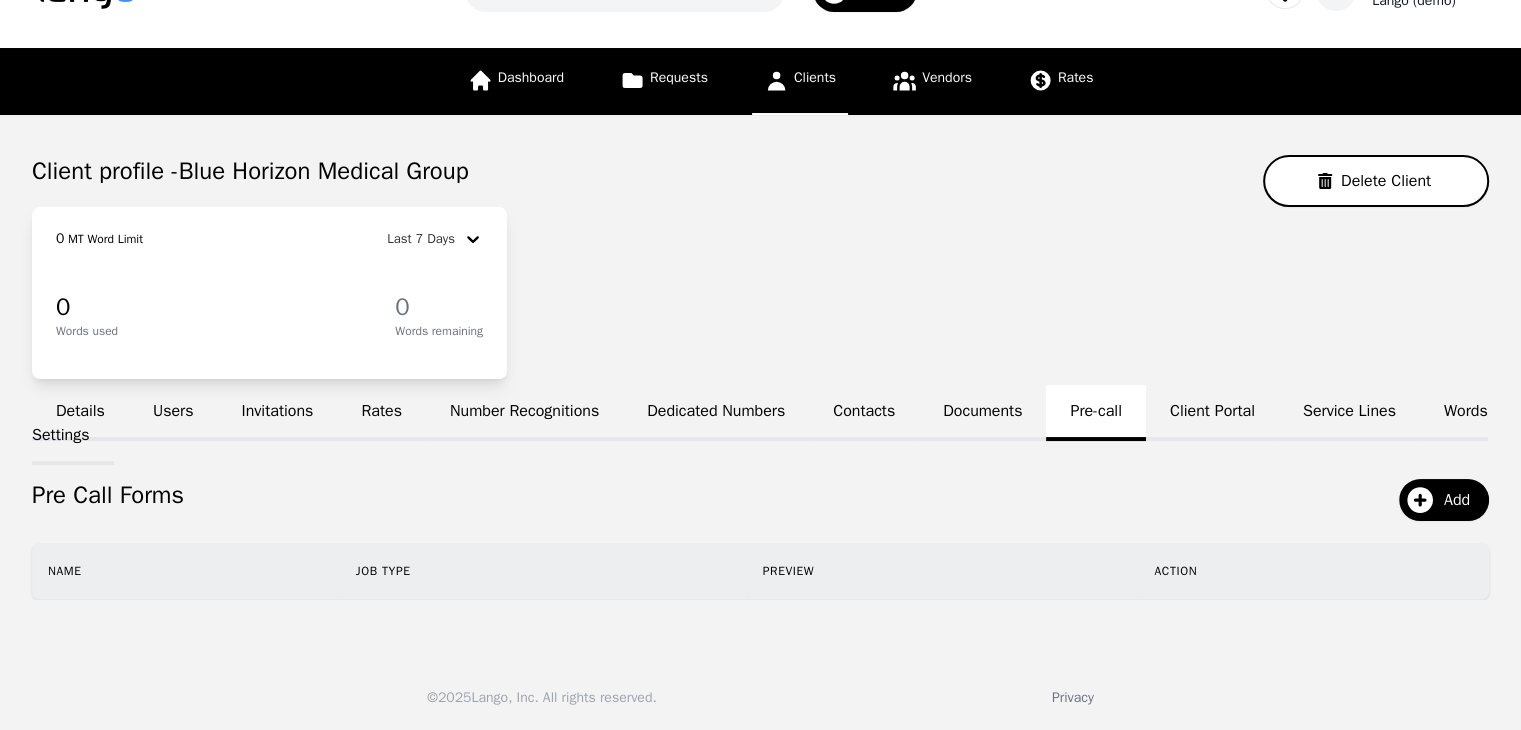 click on "Users" at bounding box center [173, 413] 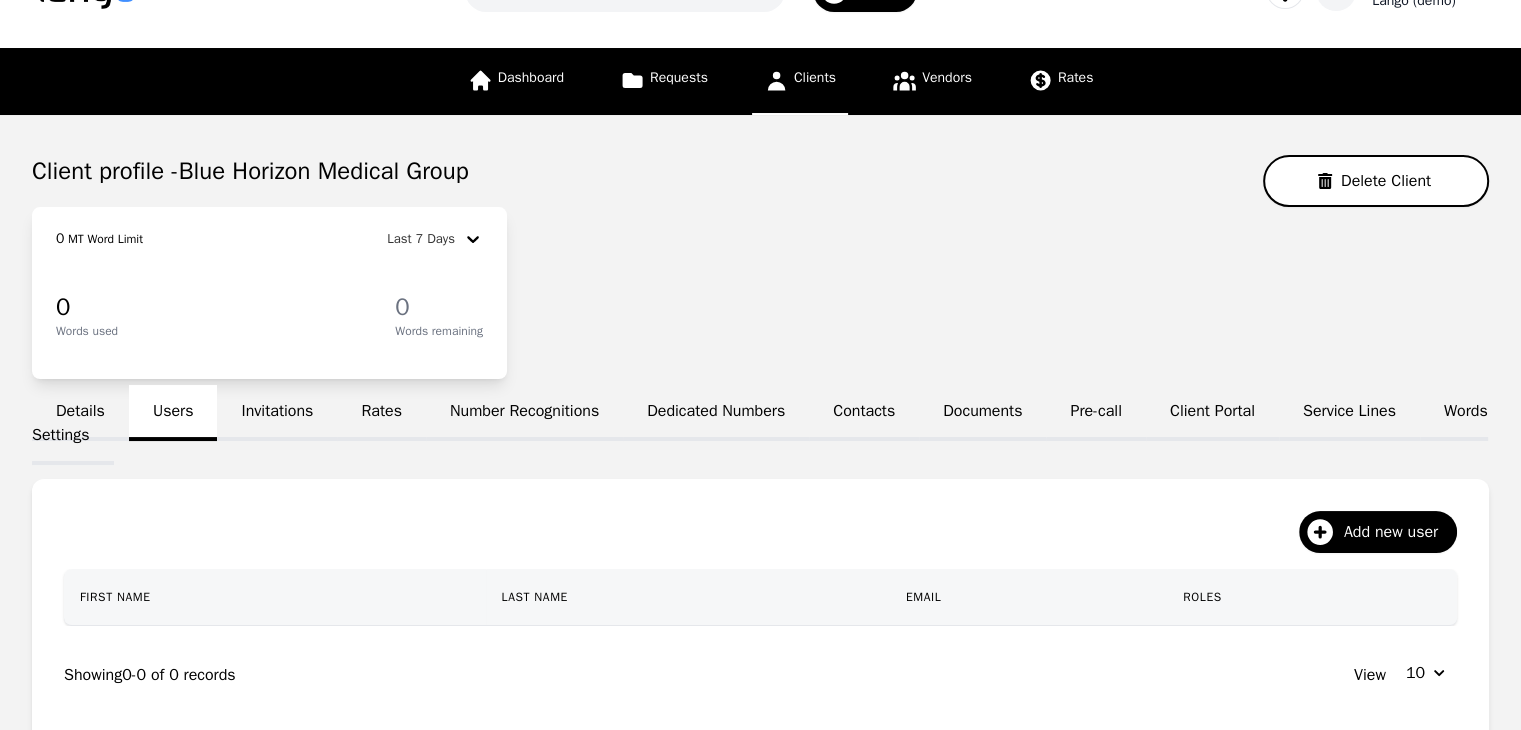 click on "Invitations" at bounding box center [277, 413] 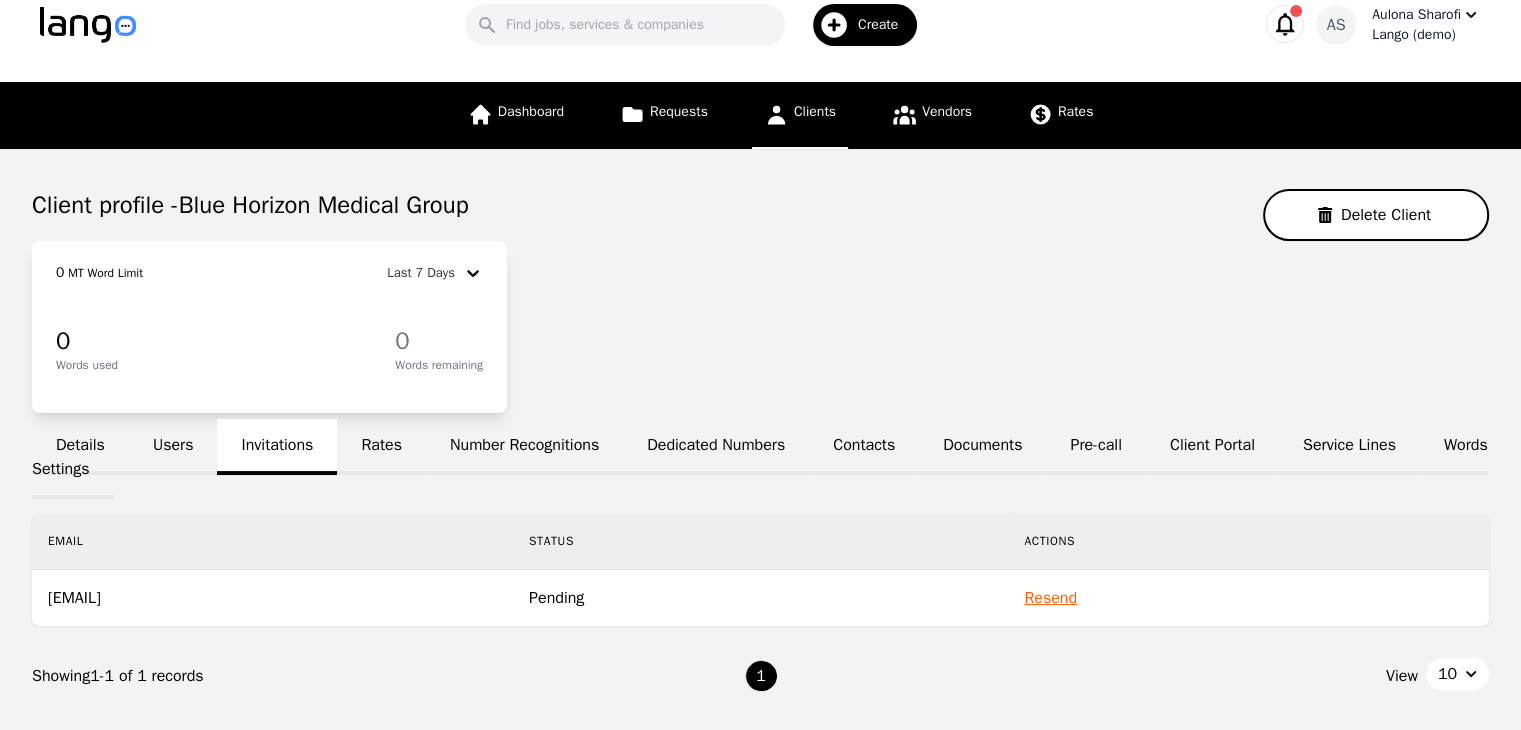 scroll, scrollTop: 0, scrollLeft: 0, axis: both 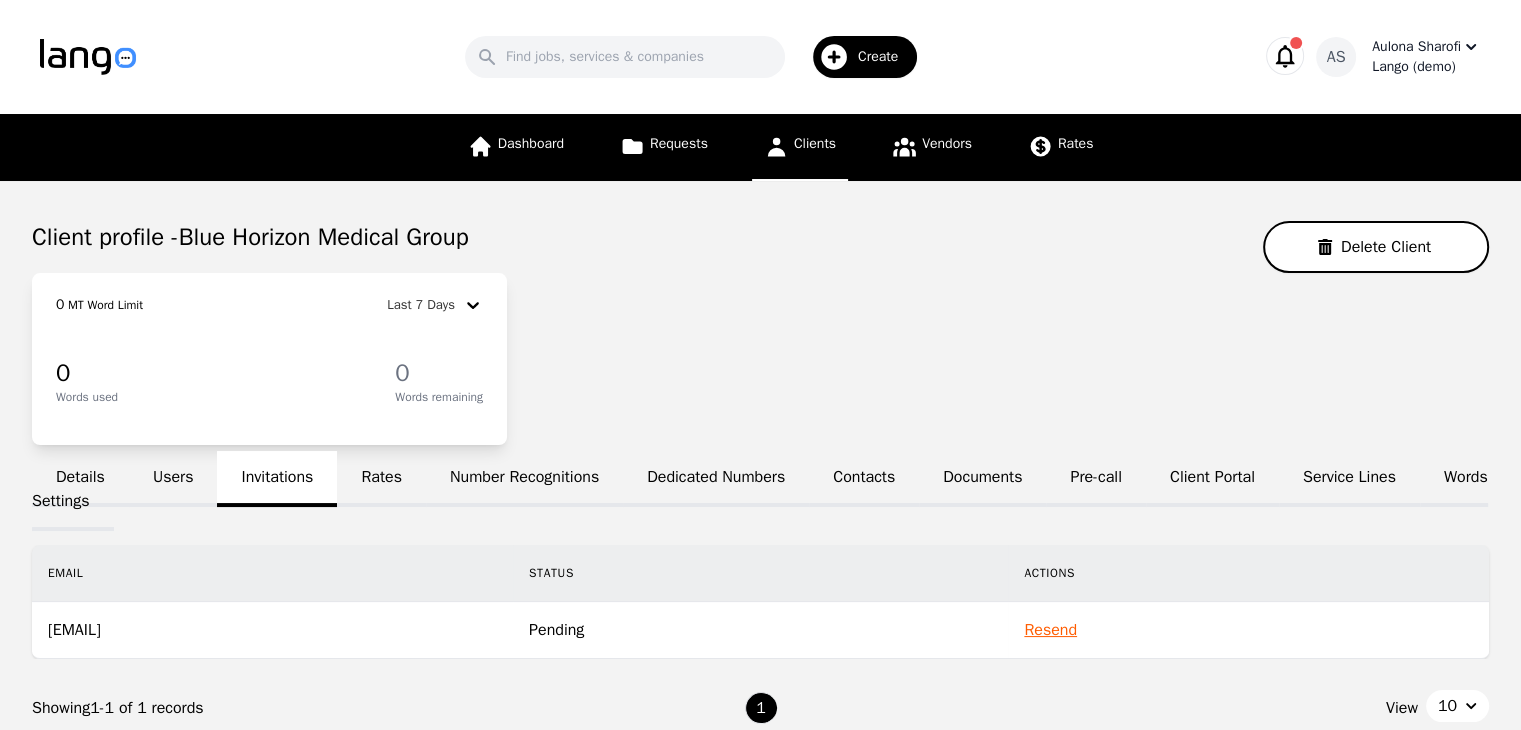click on "Users" at bounding box center [173, 479] 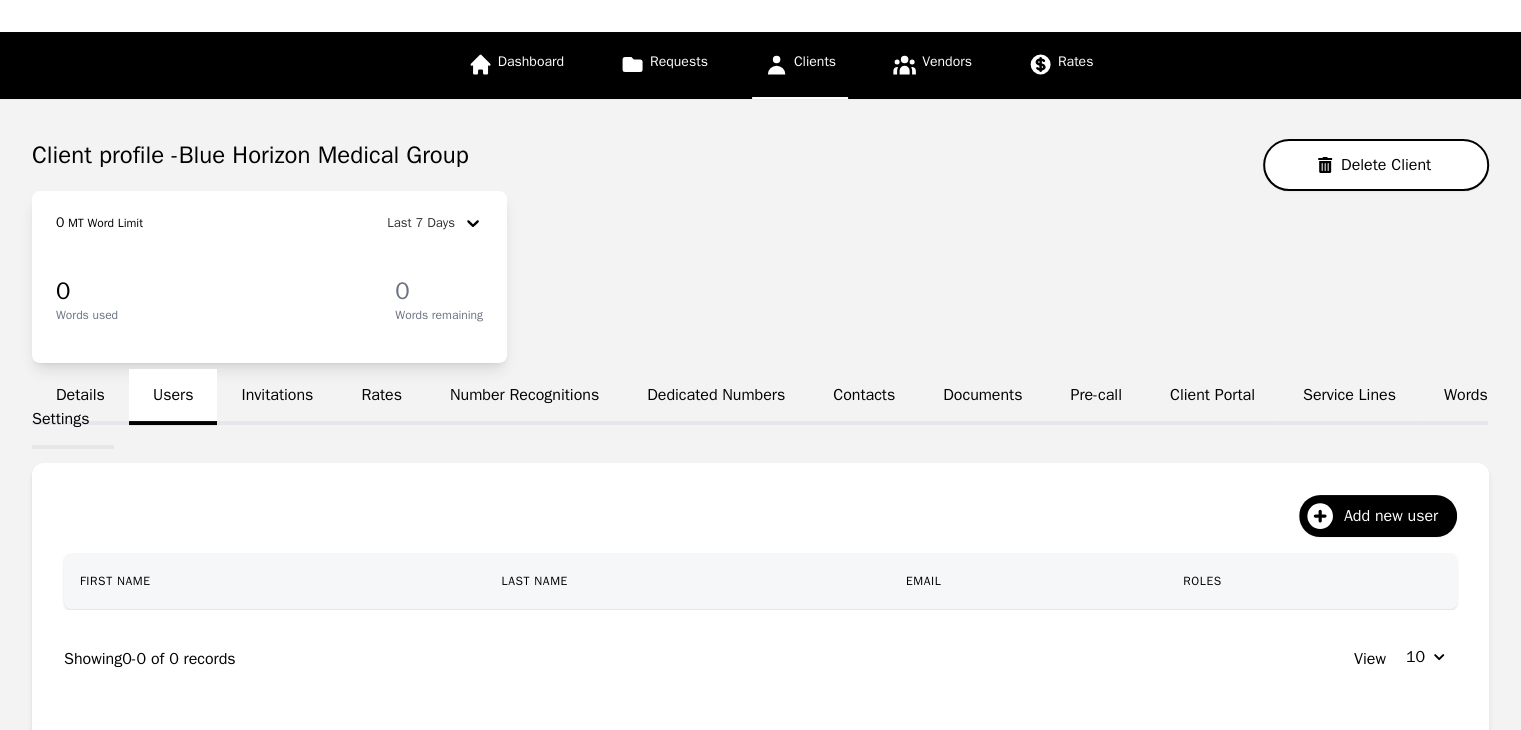 scroll, scrollTop: 236, scrollLeft: 0, axis: vertical 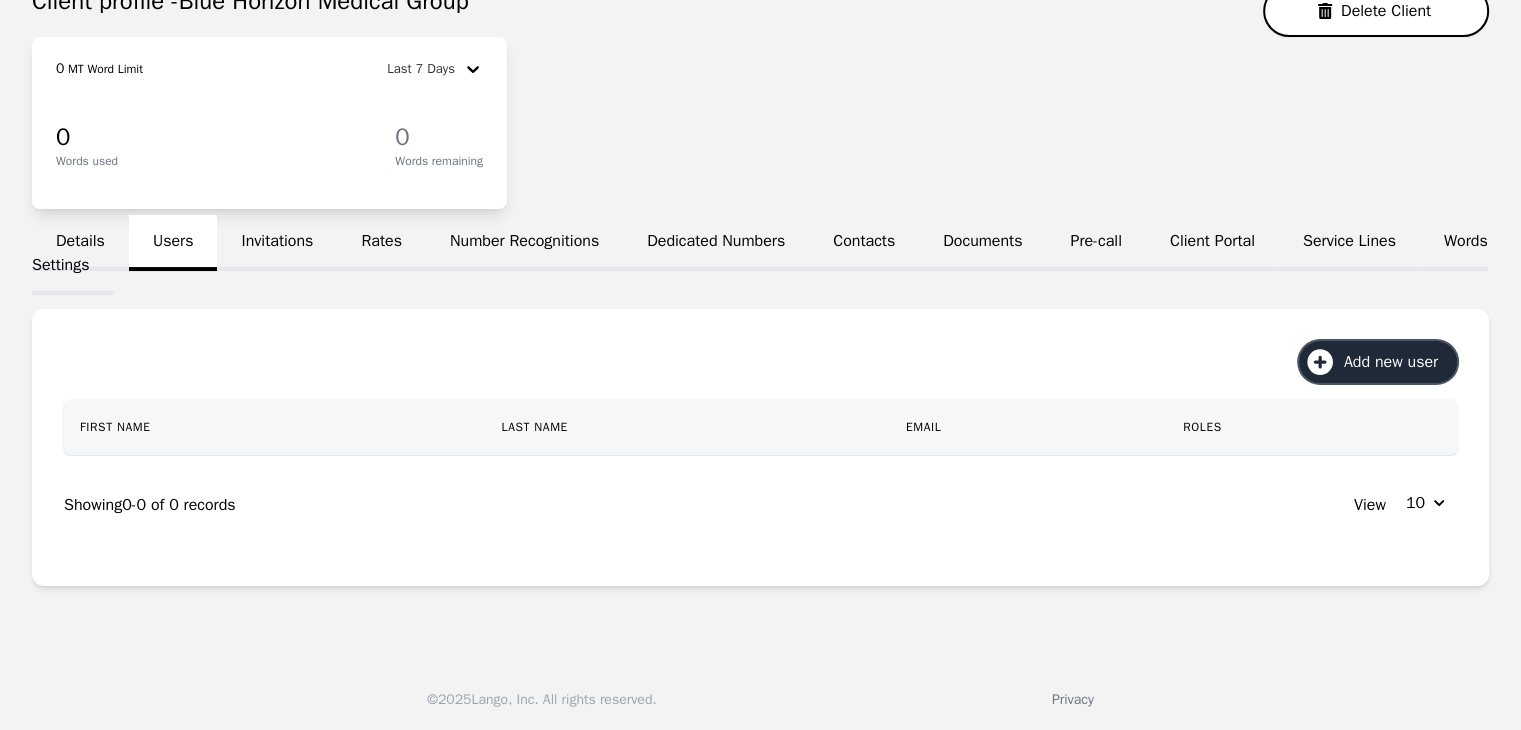 click on "Add new user" at bounding box center (1398, 362) 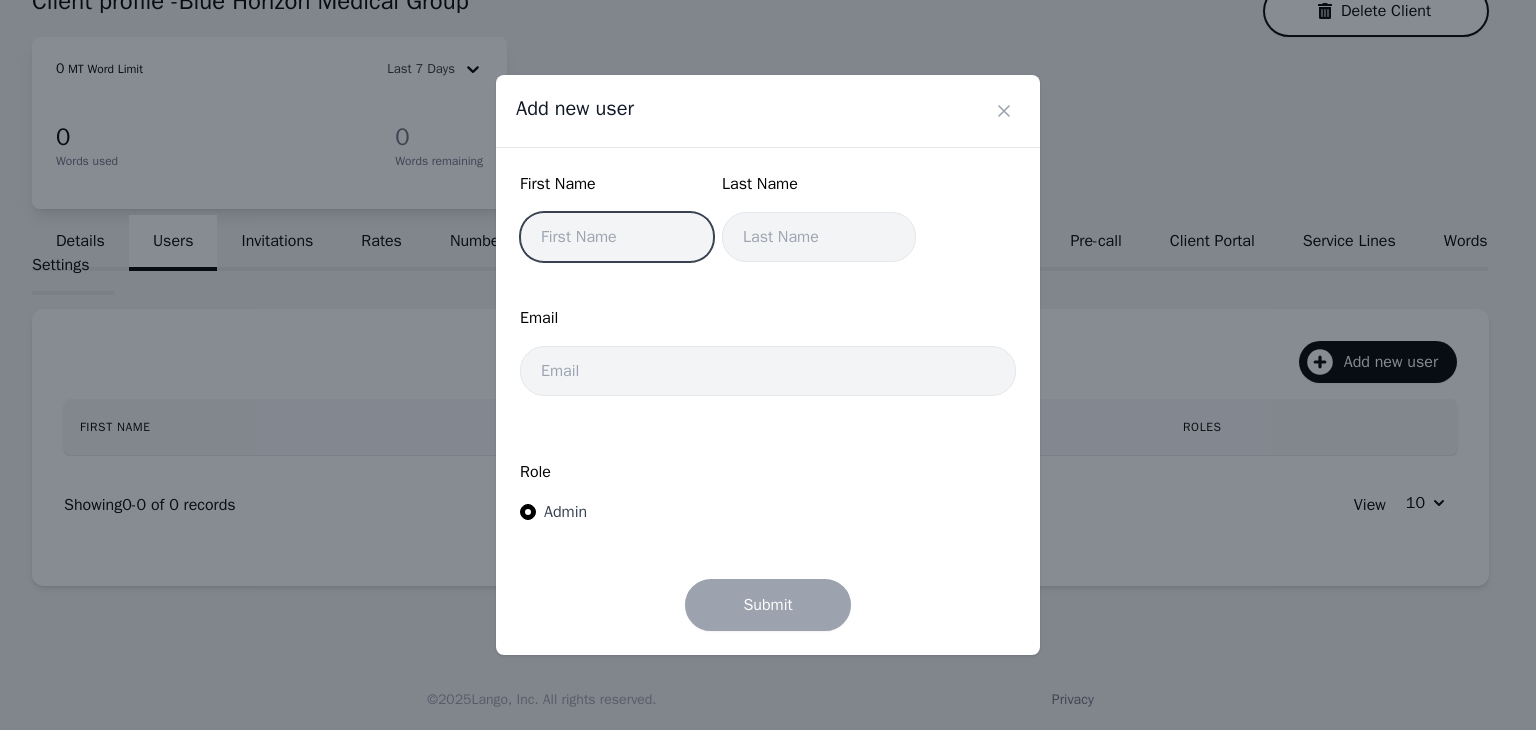 drag, startPoint x: 537, startPoint y: 246, endPoint x: 556, endPoint y: 241, distance: 19.646883 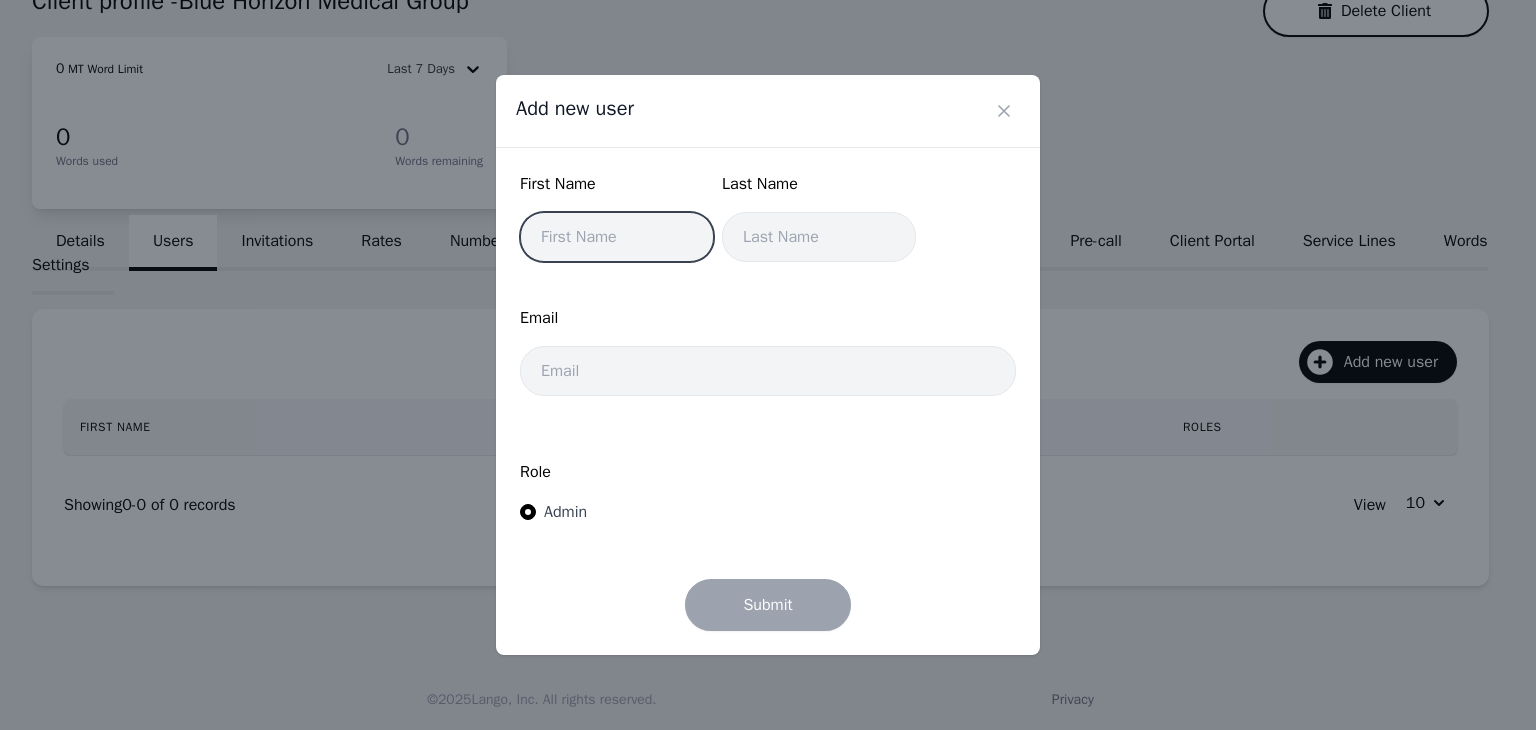 click at bounding box center [617, 237] 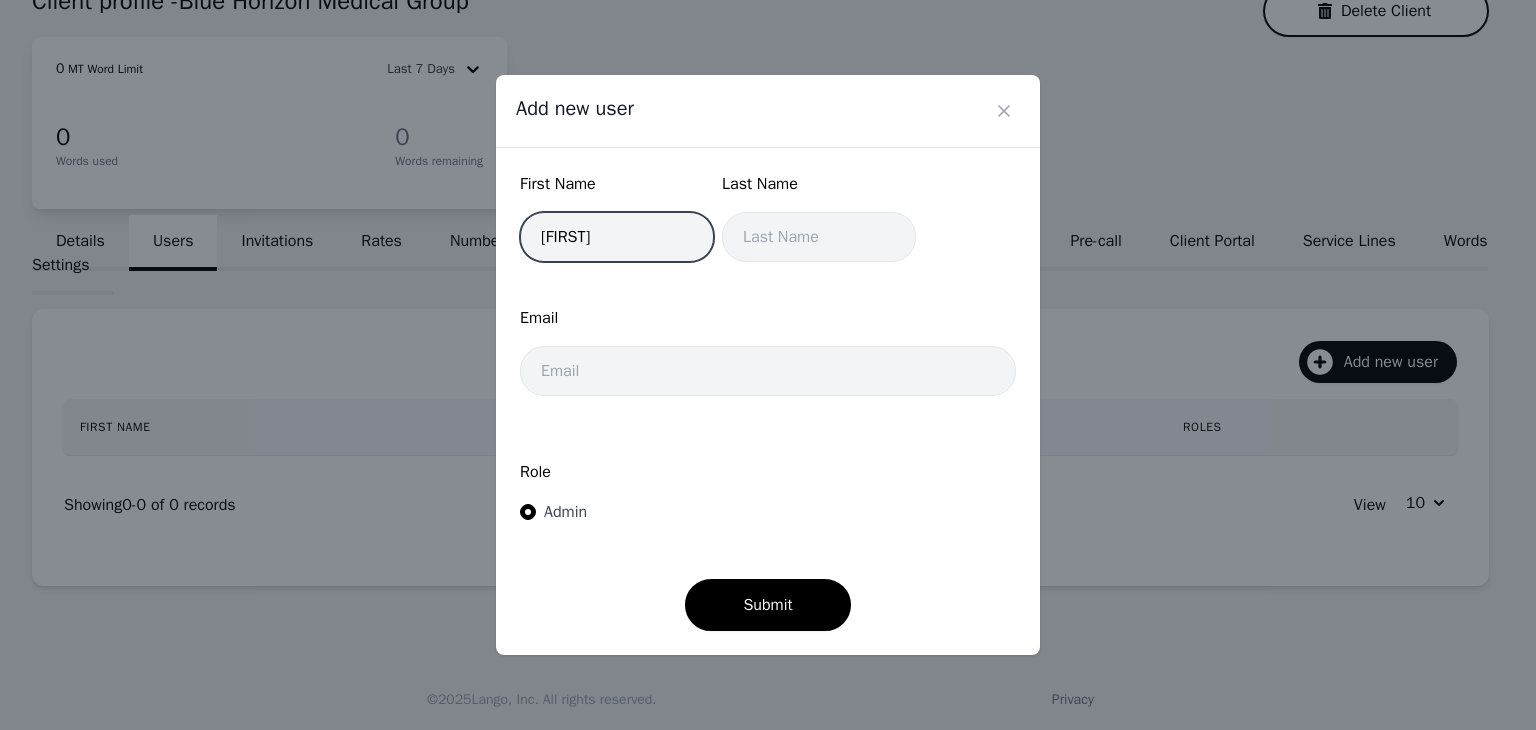 type on "Meti" 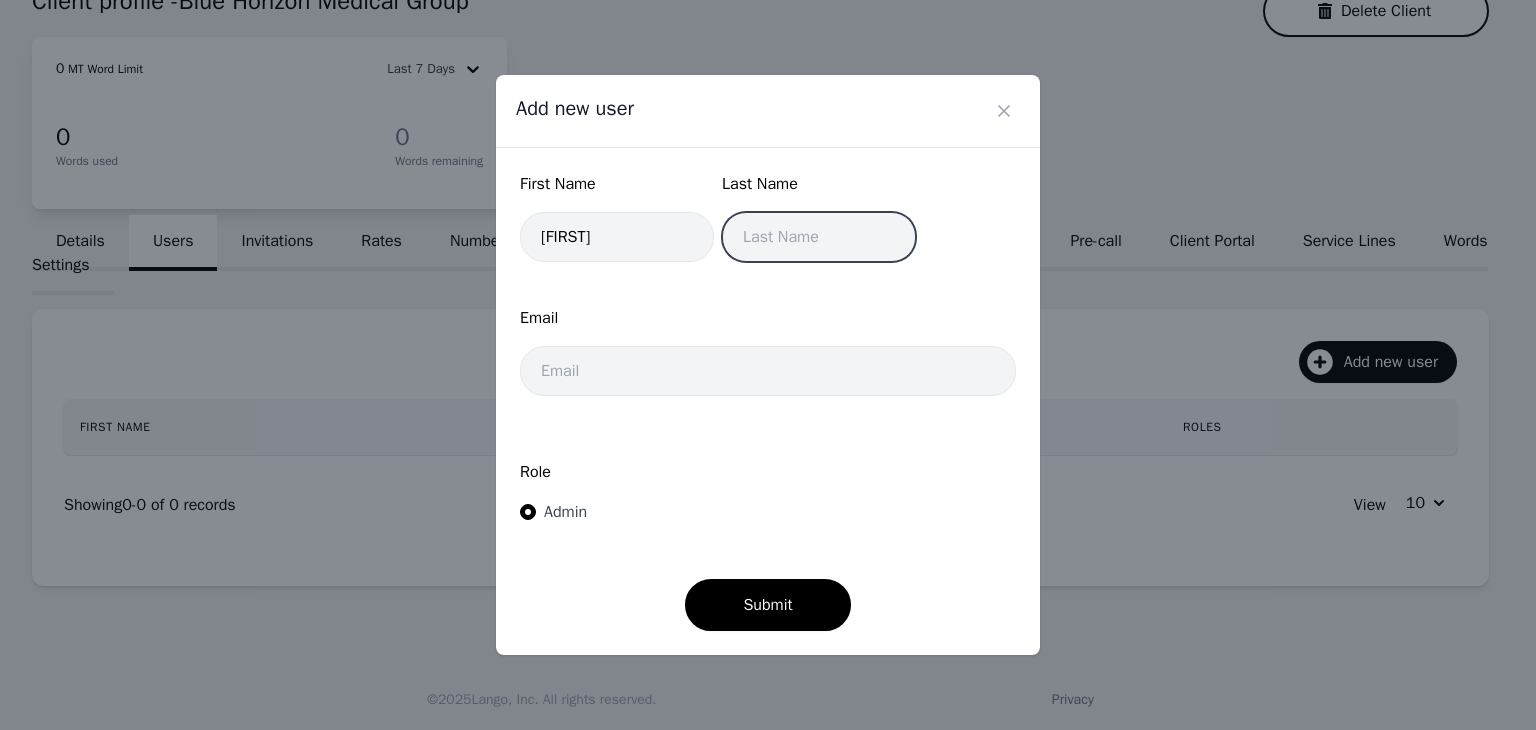 click at bounding box center (819, 237) 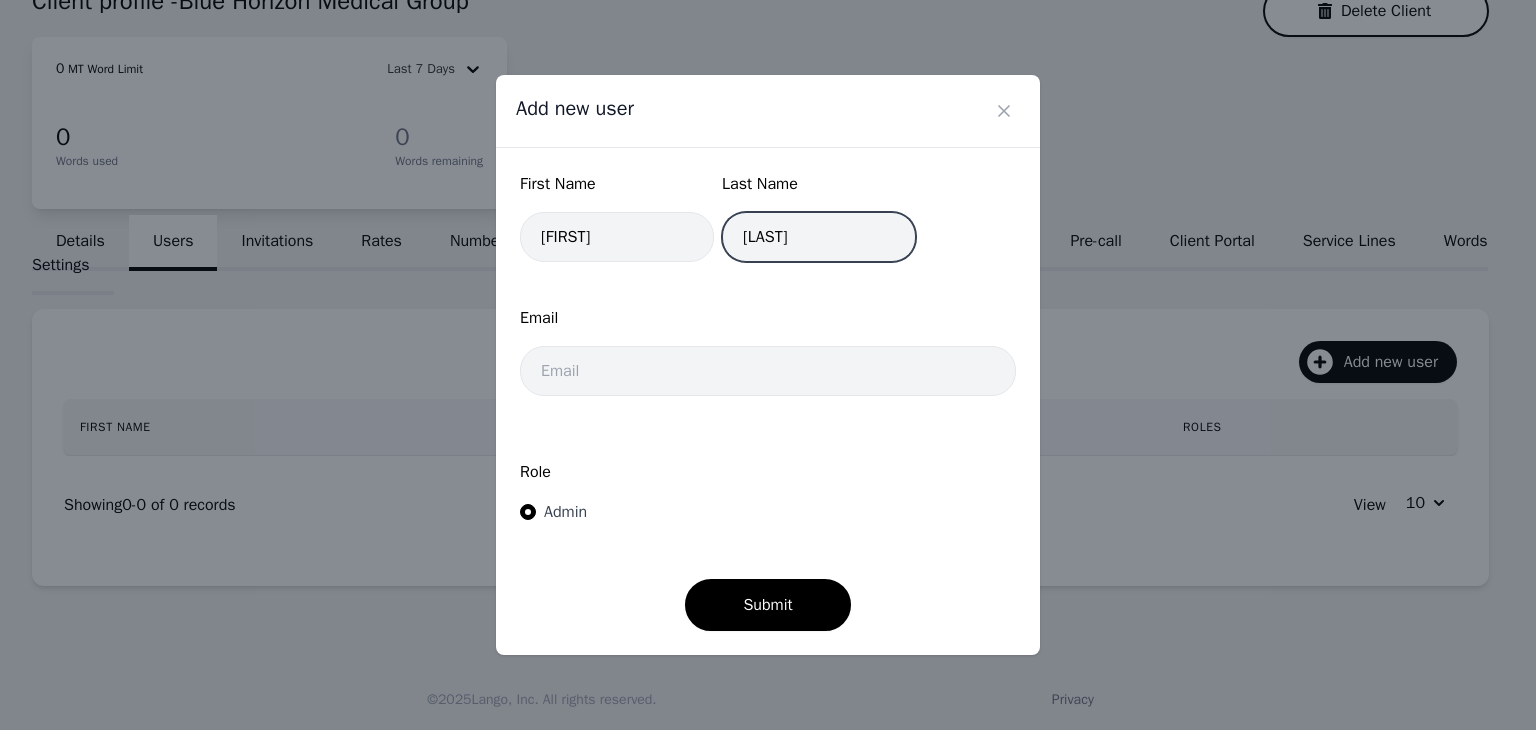 type on "Dibra" 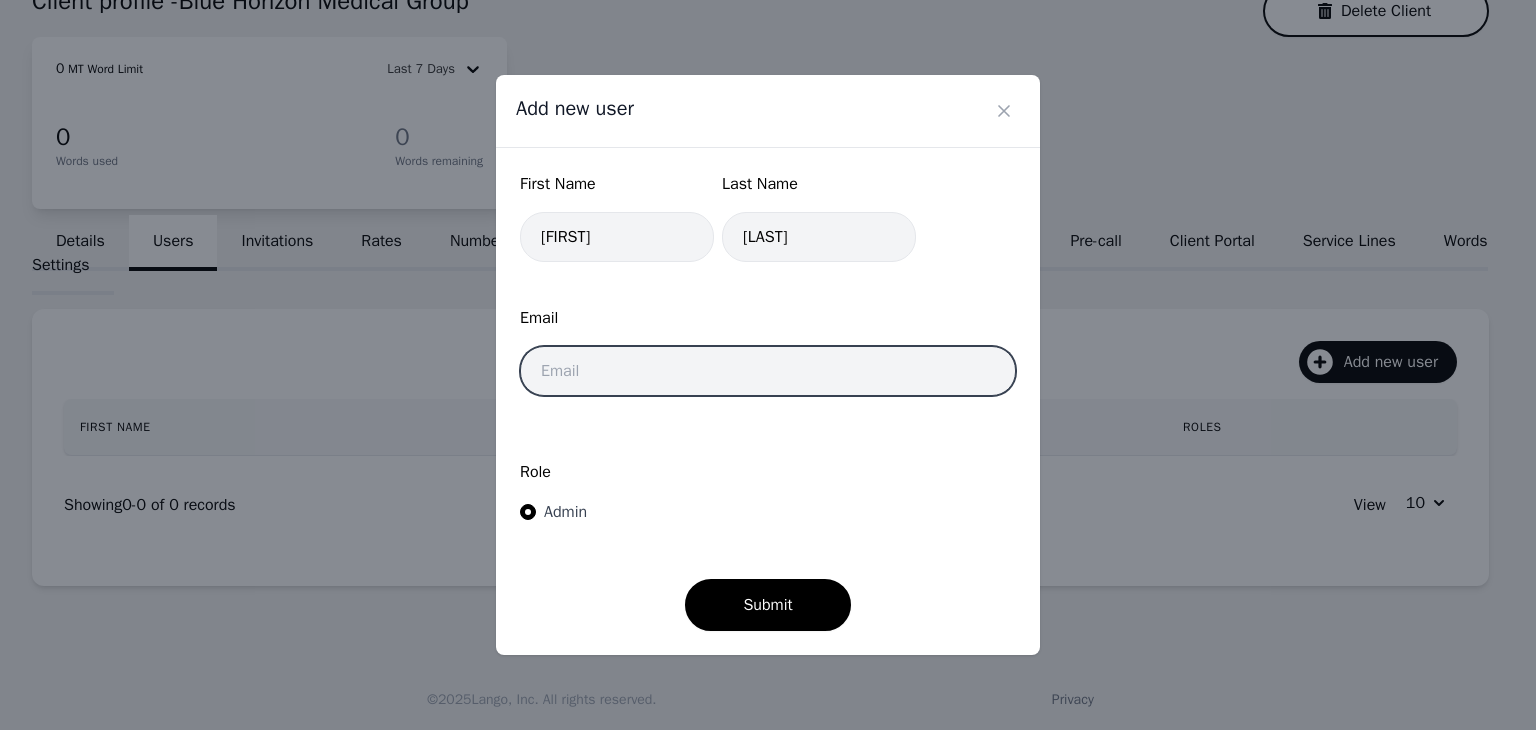 click at bounding box center (768, 371) 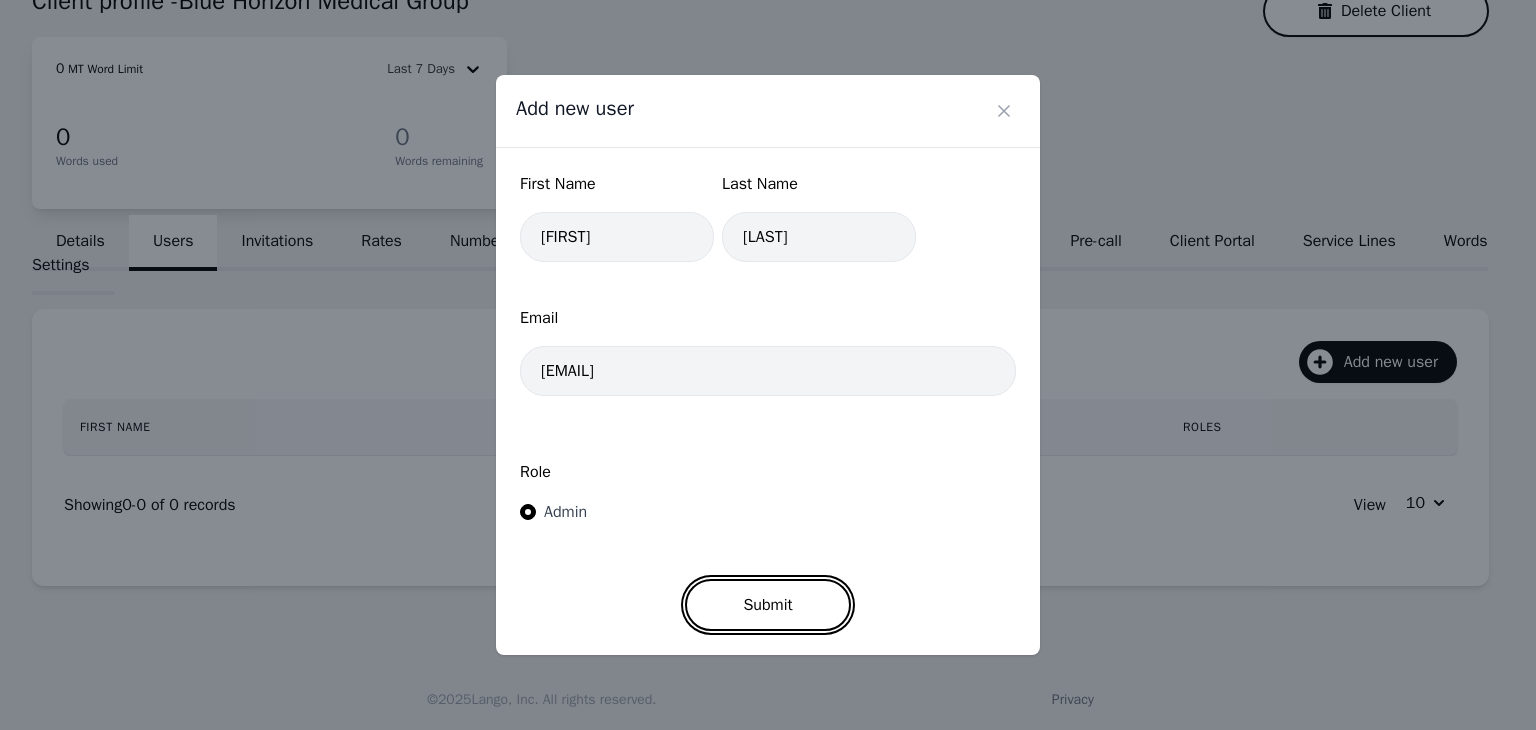 click on "Submit" at bounding box center [767, 605] 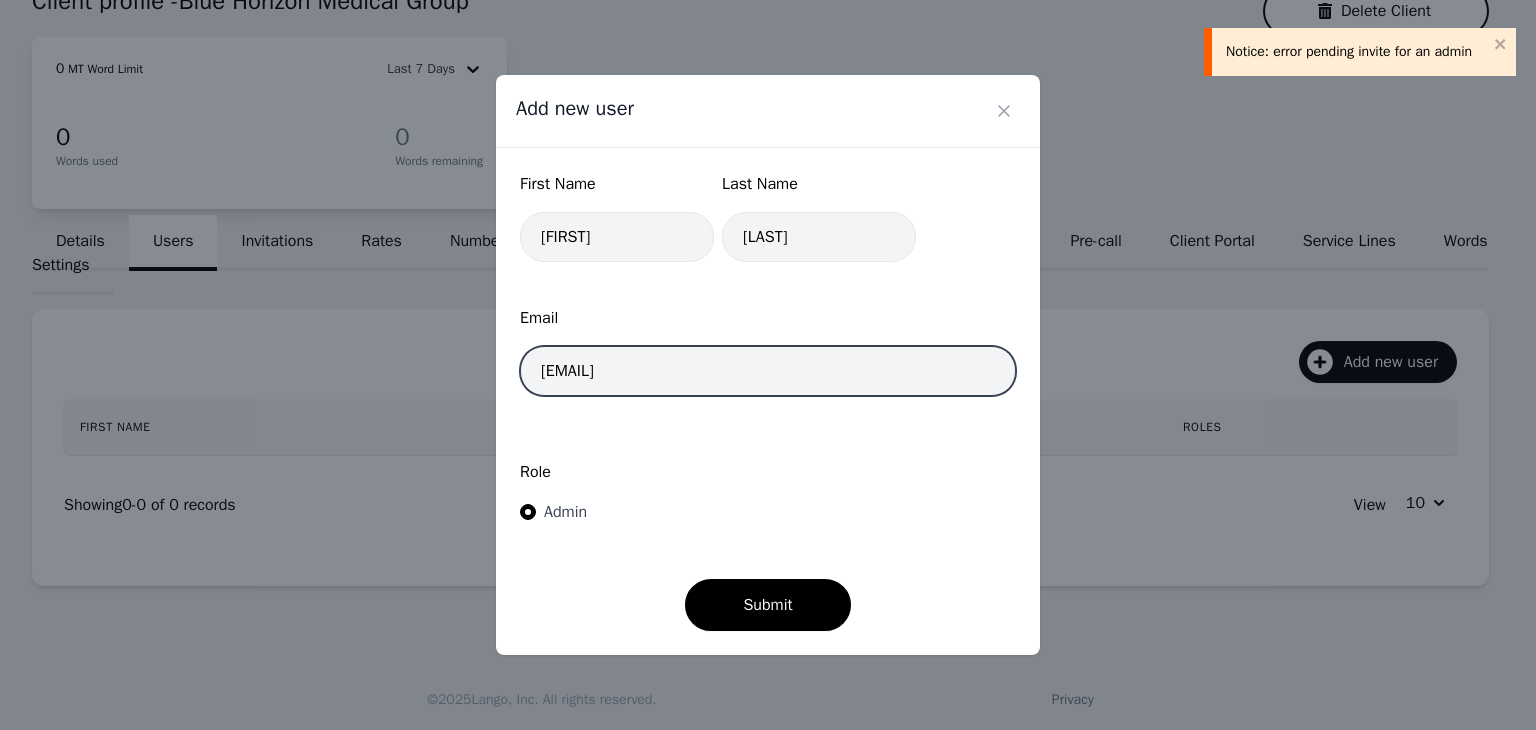 drag, startPoint x: 698, startPoint y: 373, endPoint x: 483, endPoint y: 376, distance: 215.02094 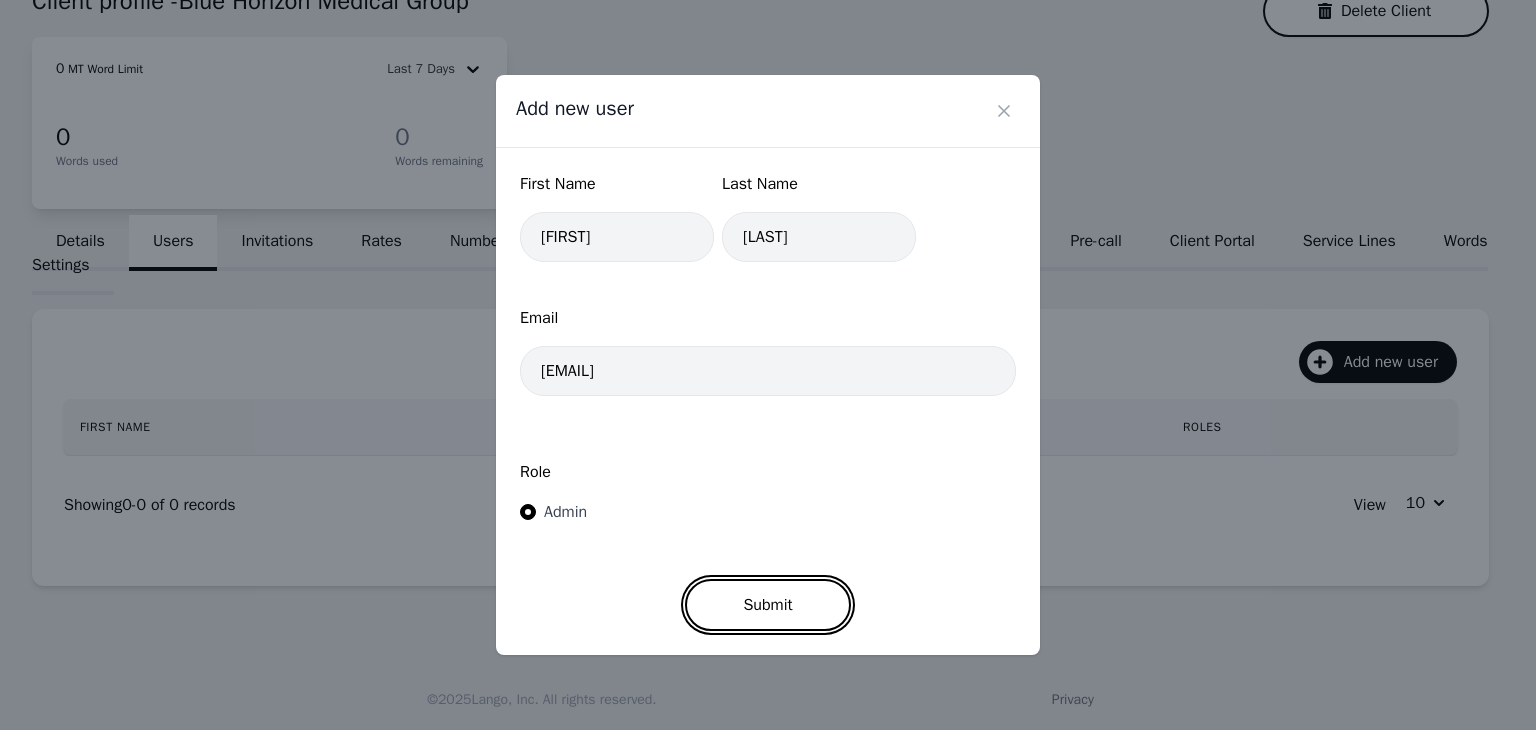 click on "Submit" at bounding box center (767, 605) 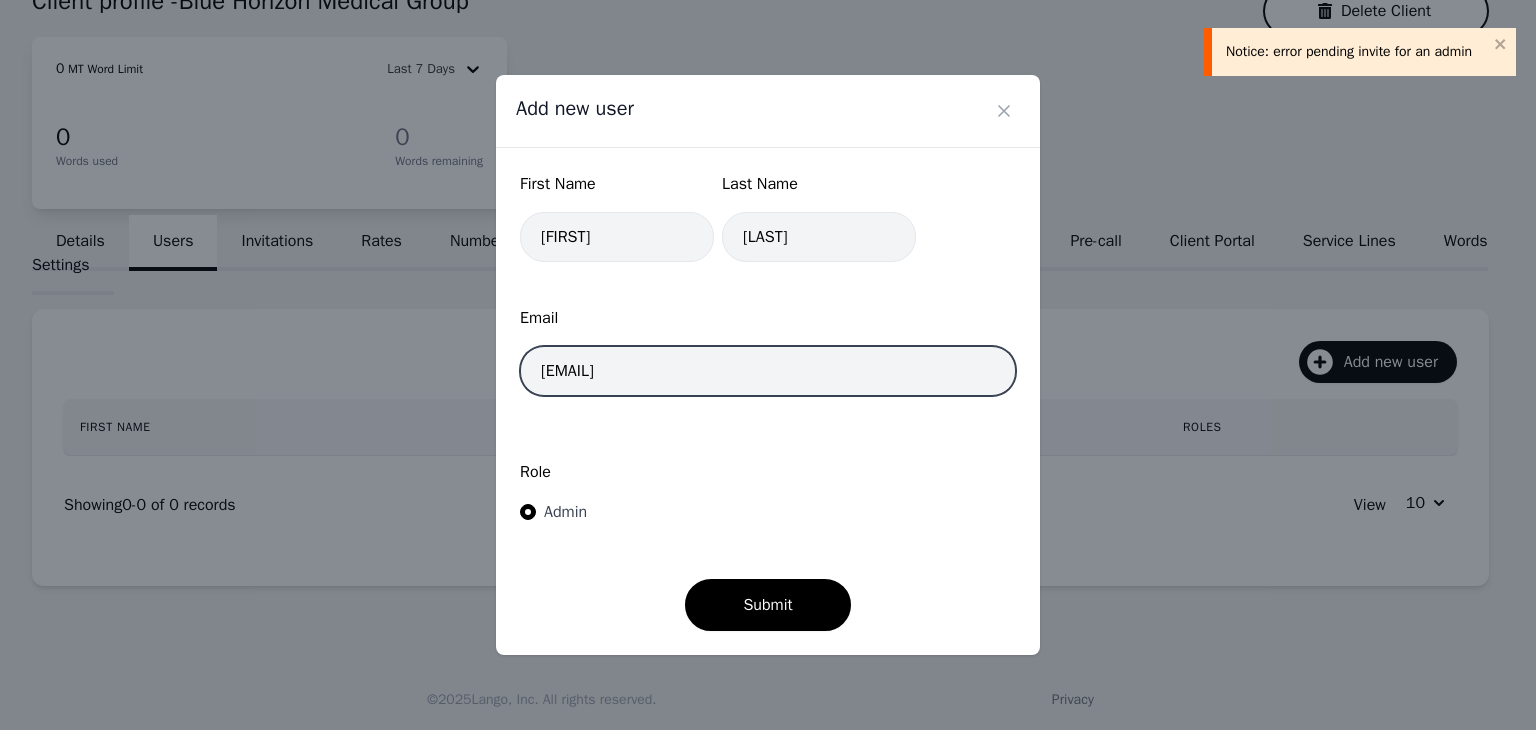 drag, startPoint x: 768, startPoint y: 366, endPoint x: 475, endPoint y: 359, distance: 293.08362 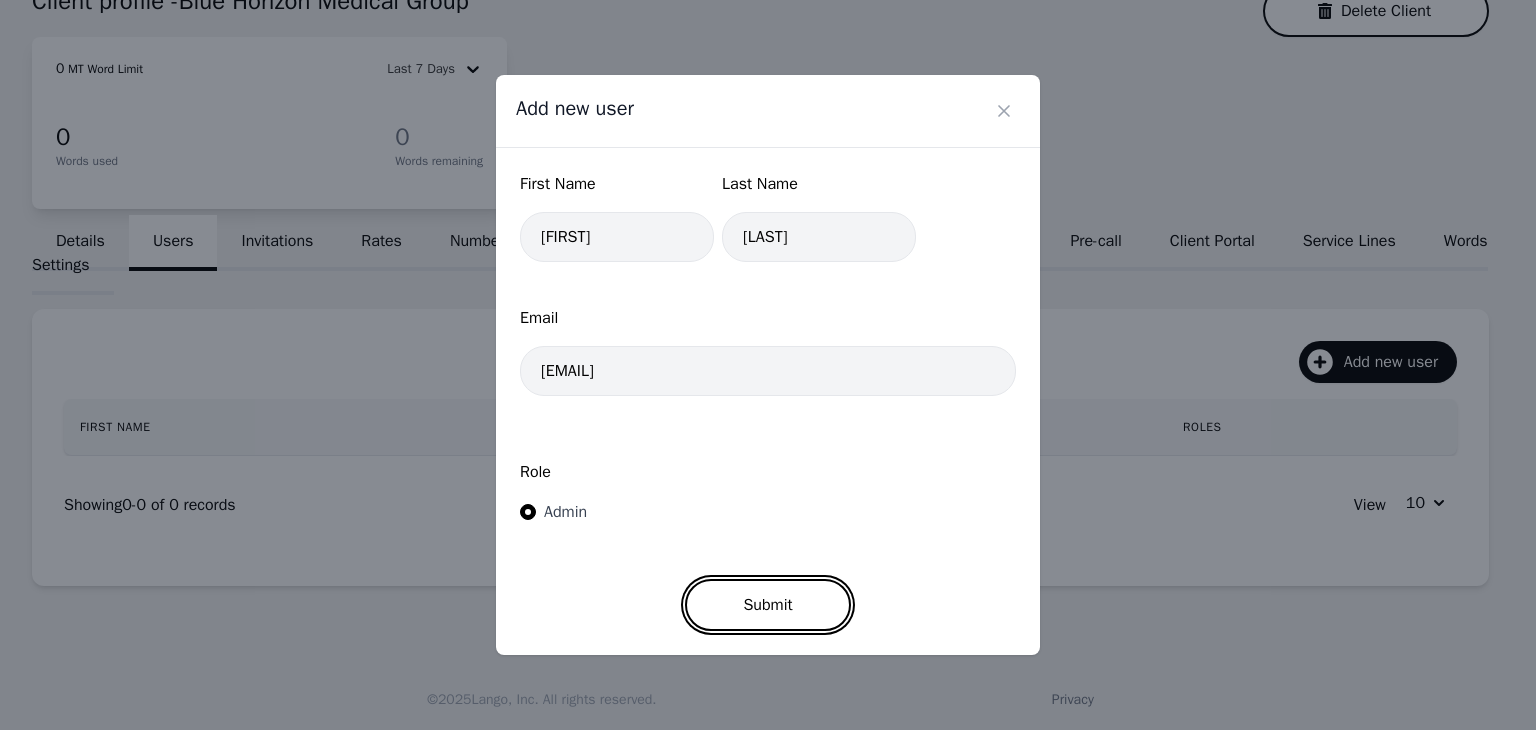 click on "Submit" at bounding box center (767, 605) 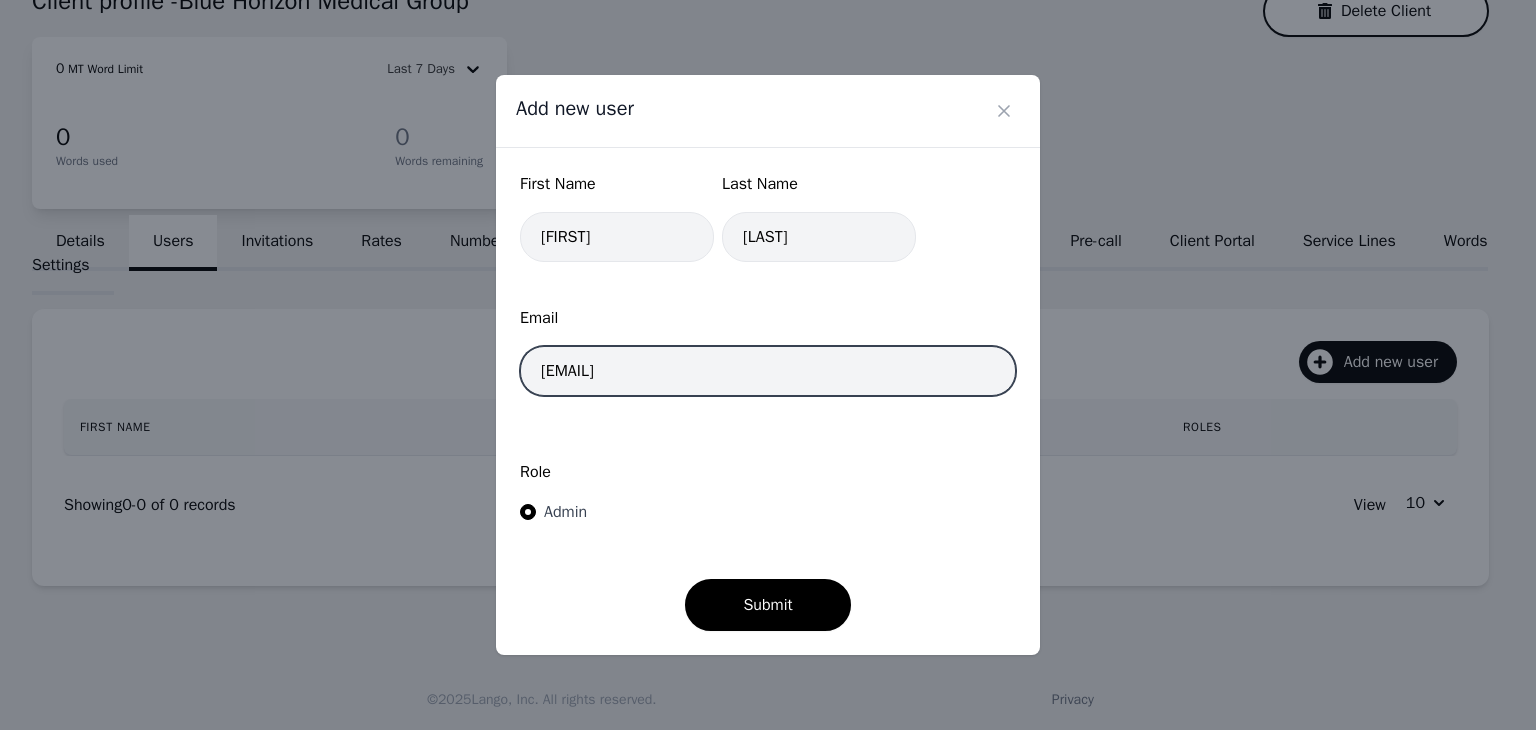 click on "meti@lango.co" at bounding box center [768, 371] 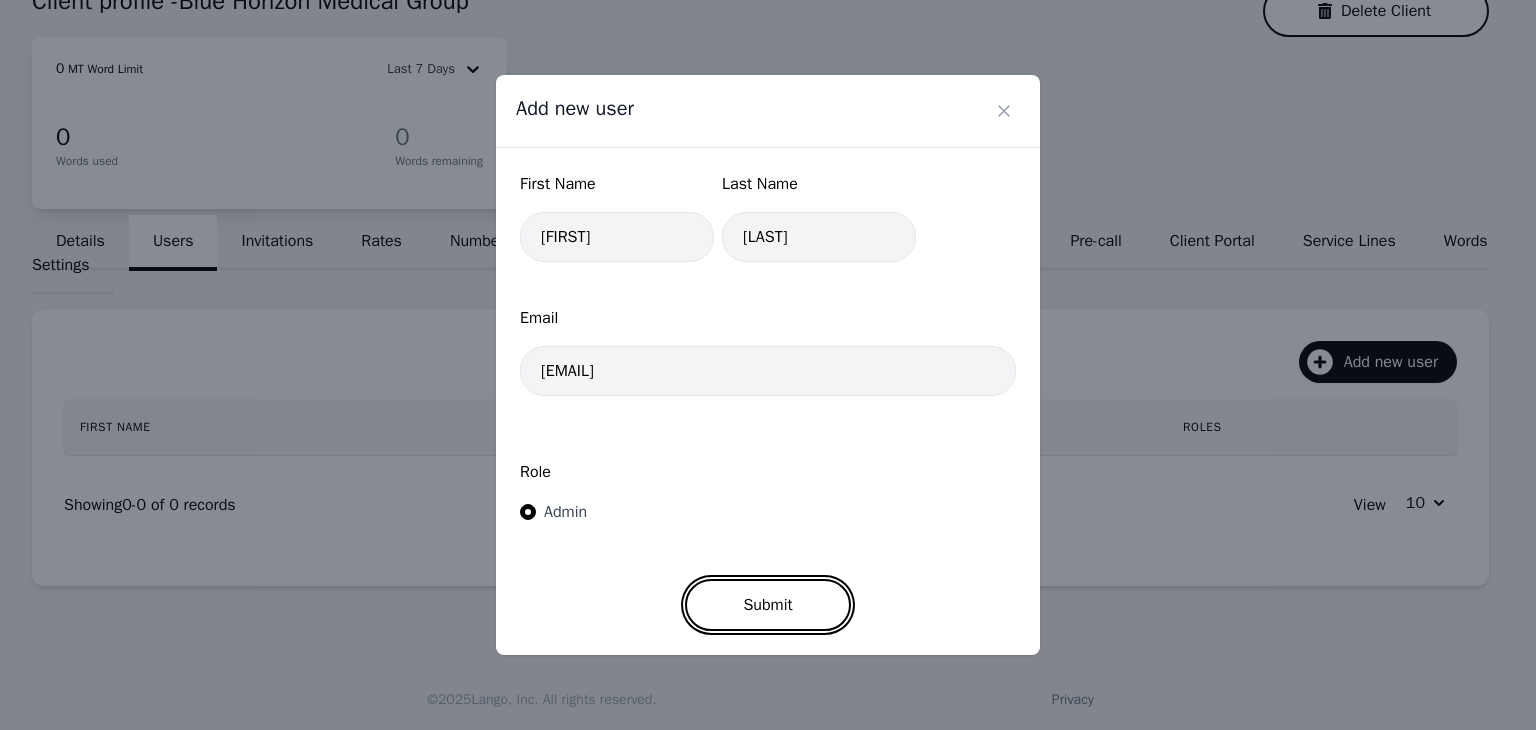 click on "Submit" at bounding box center (767, 605) 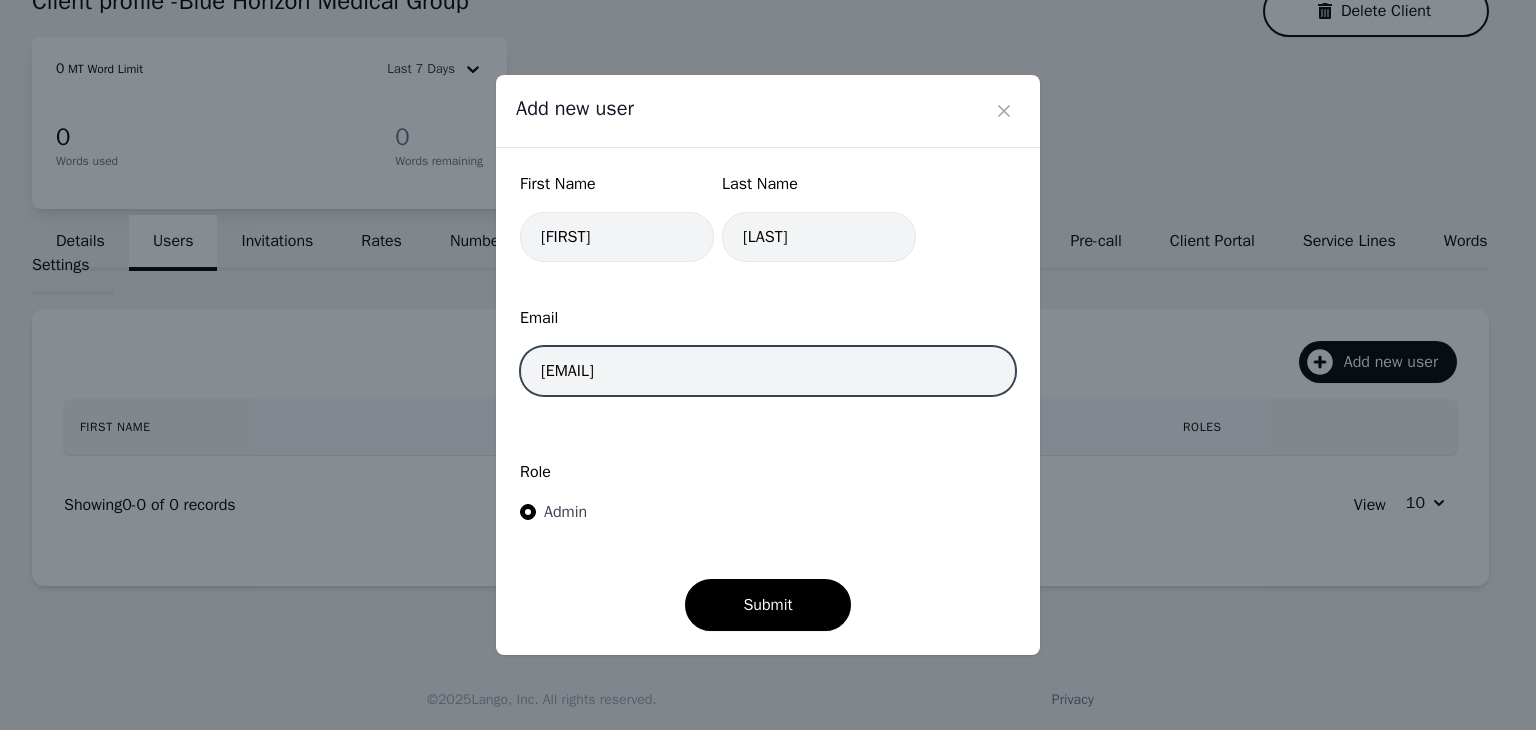 click on "metidibra@hotmail.com" at bounding box center (768, 371) 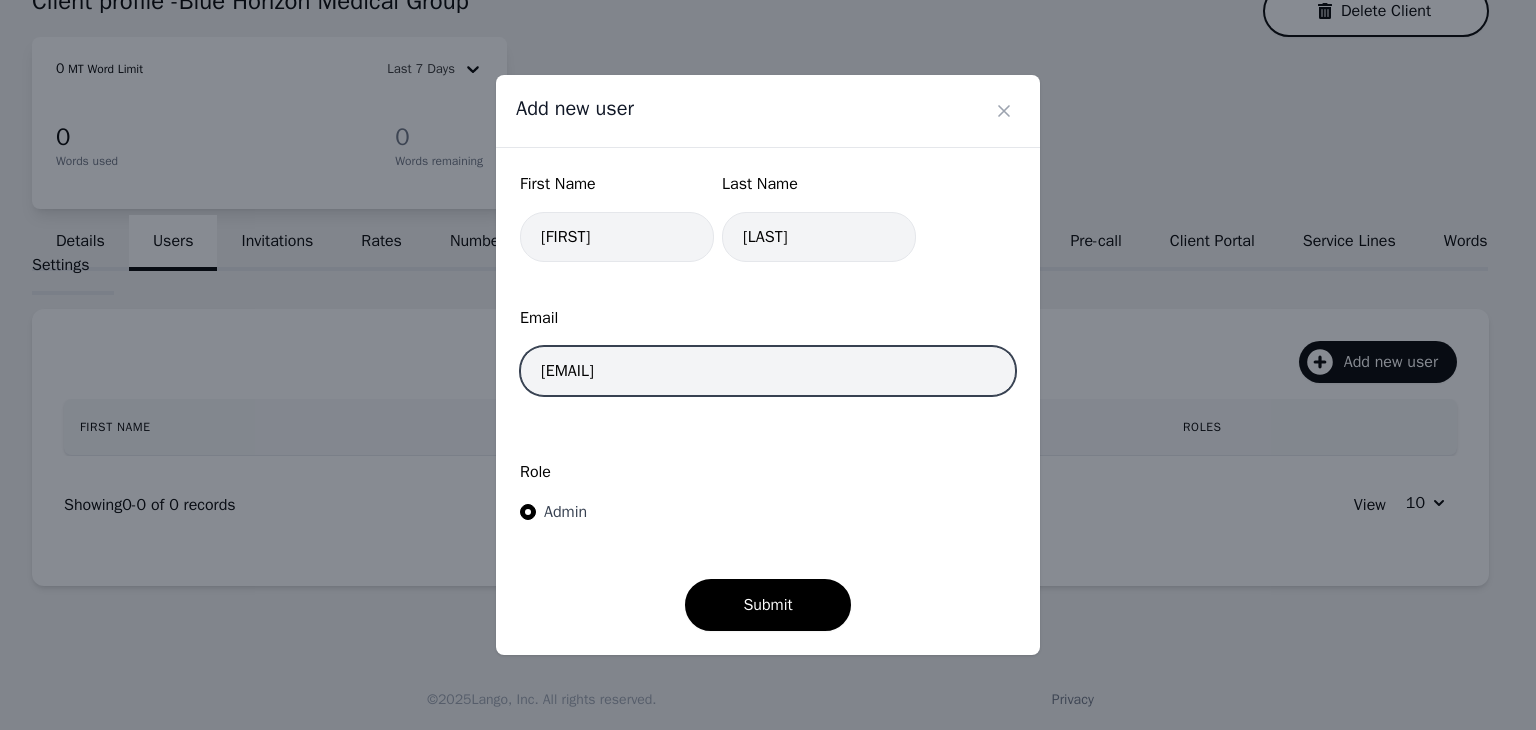 drag, startPoint x: 857, startPoint y: 382, endPoint x: 623, endPoint y: 393, distance: 234.2584 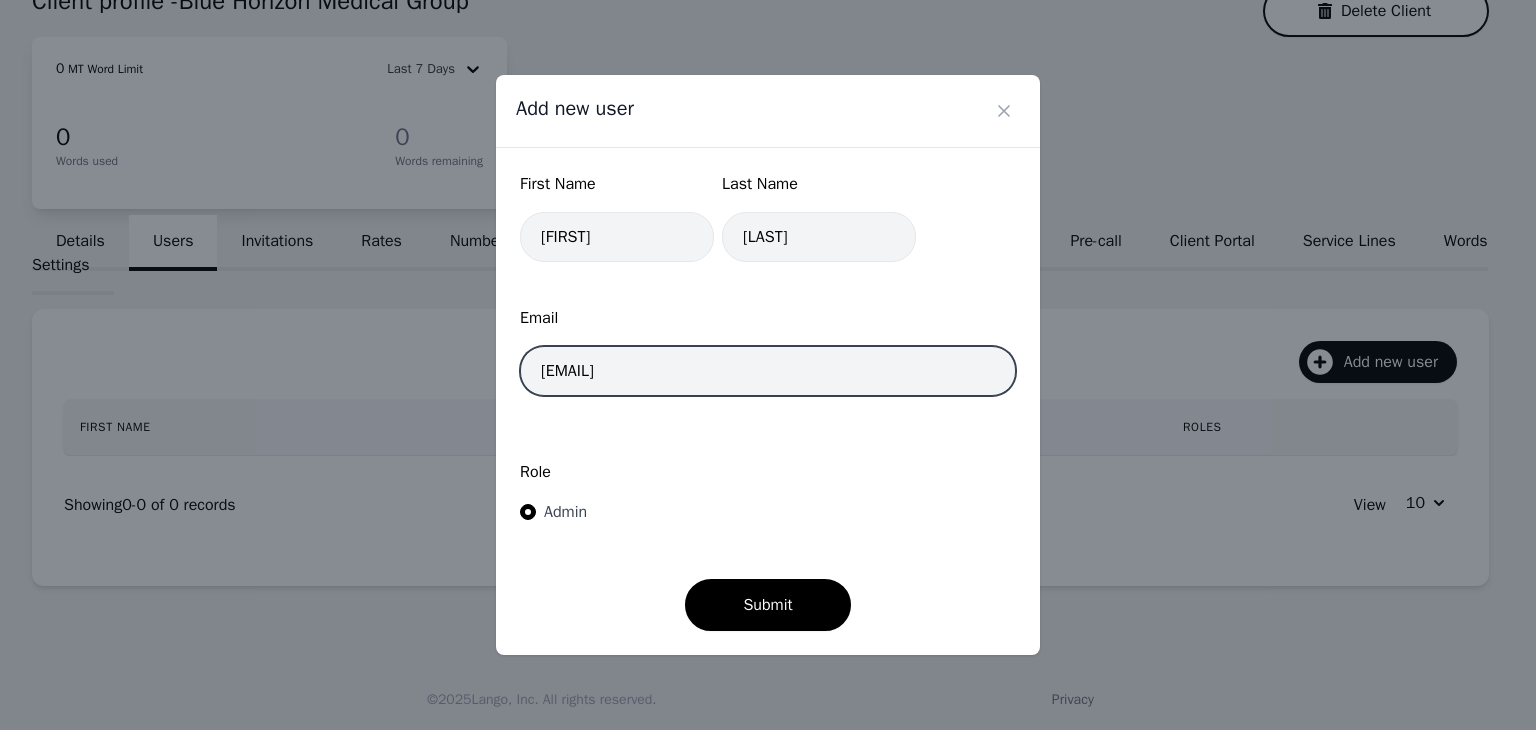 click on "metidibra@hotmail.com" at bounding box center [768, 371] 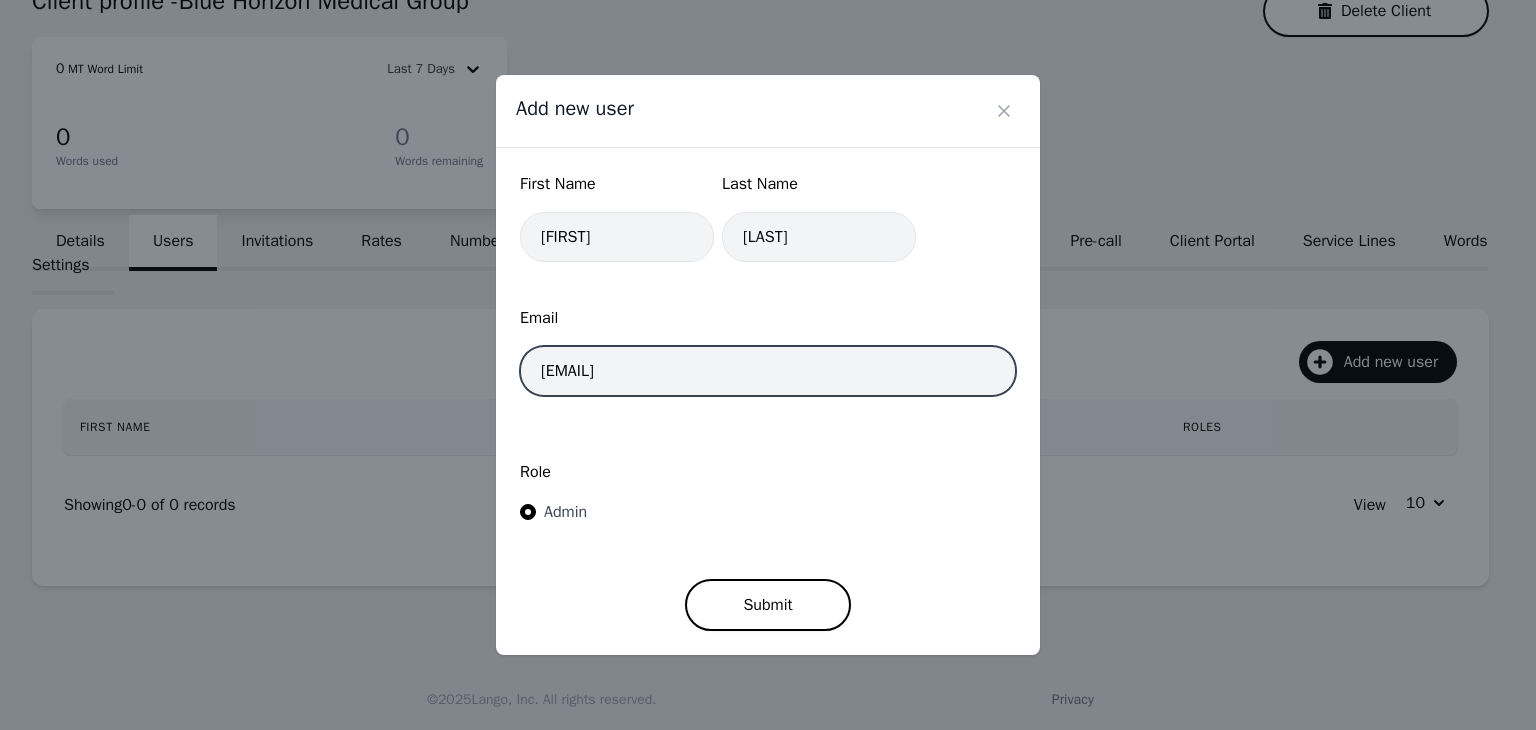 type on "metidibra@gmail.com" 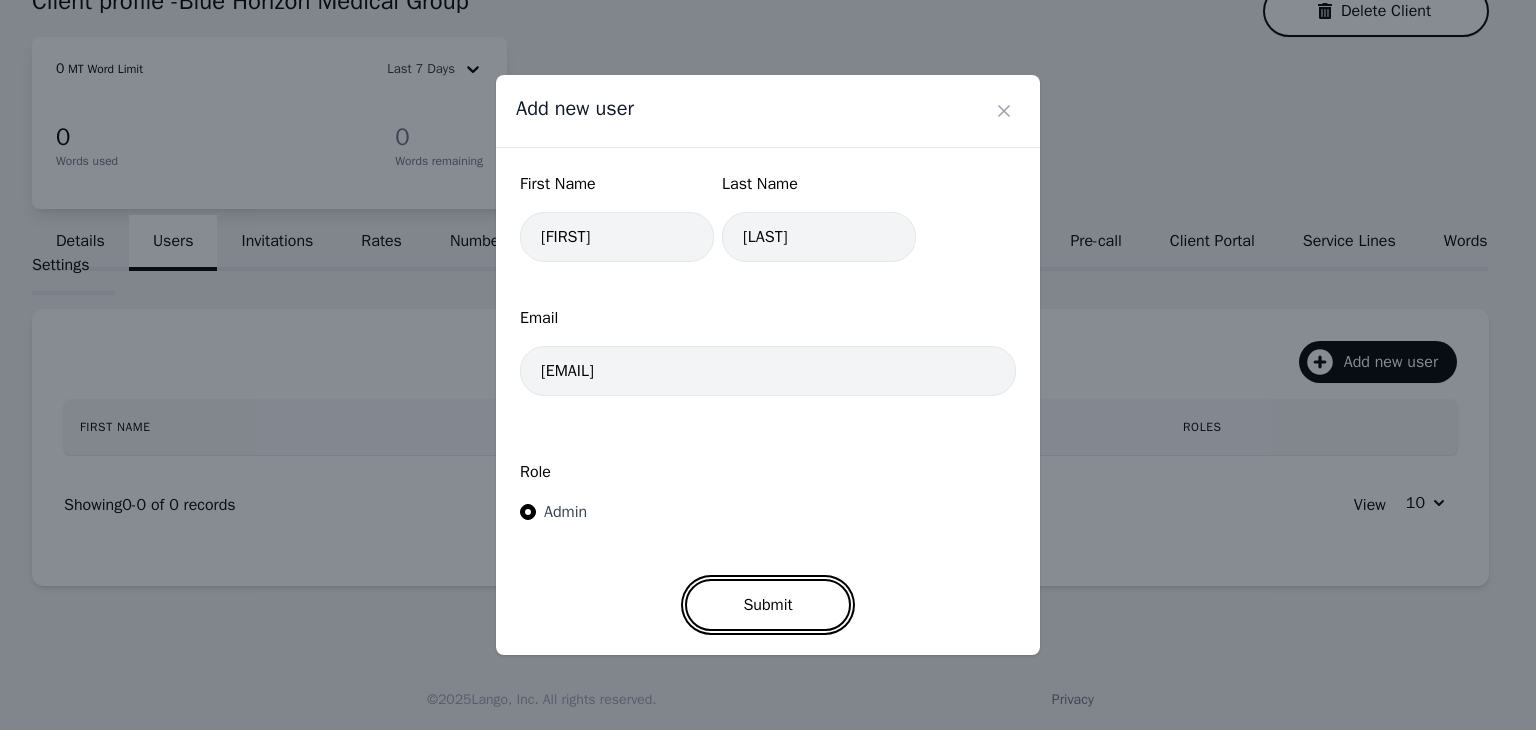 click on "Submit" at bounding box center [767, 605] 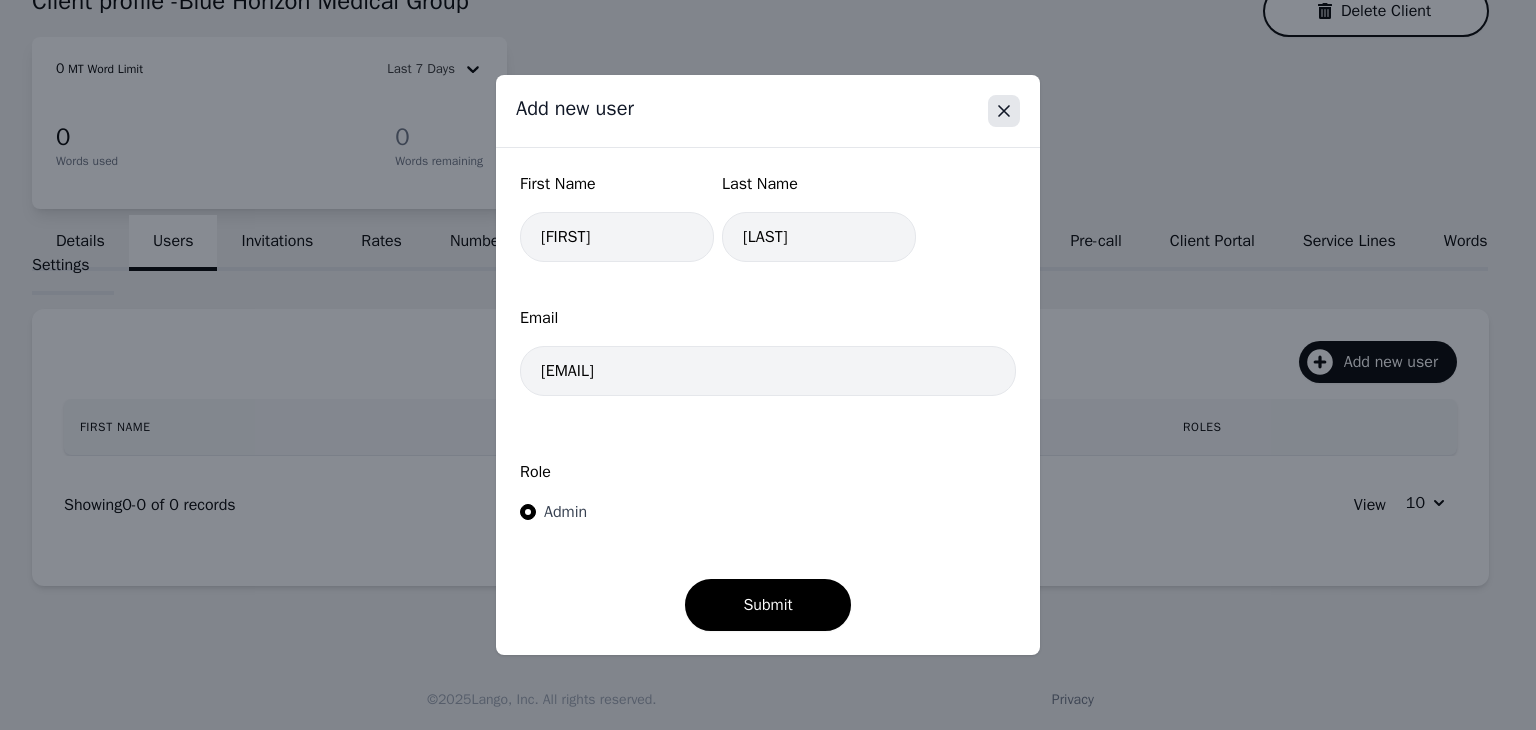 click at bounding box center (1004, 111) 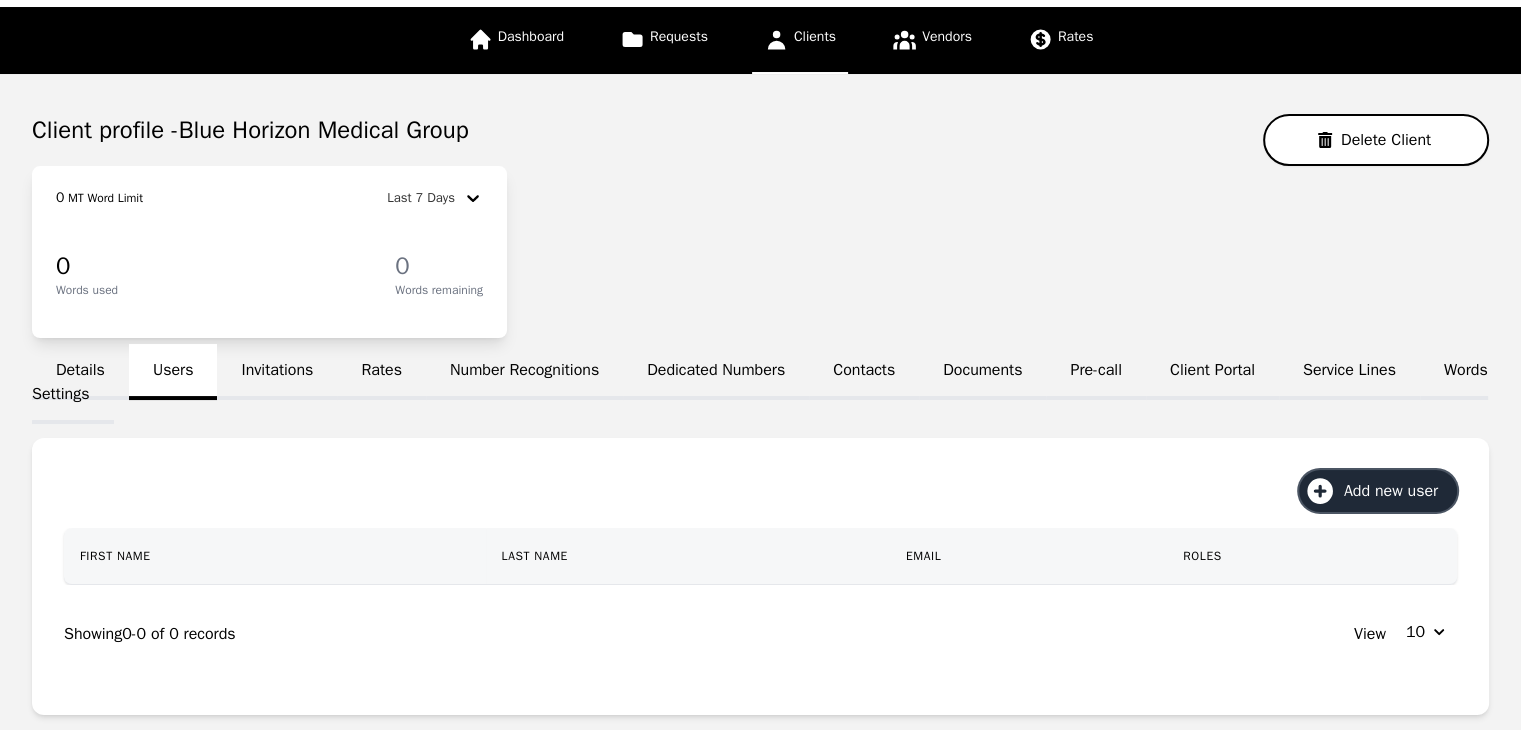 scroll, scrollTop: 0, scrollLeft: 0, axis: both 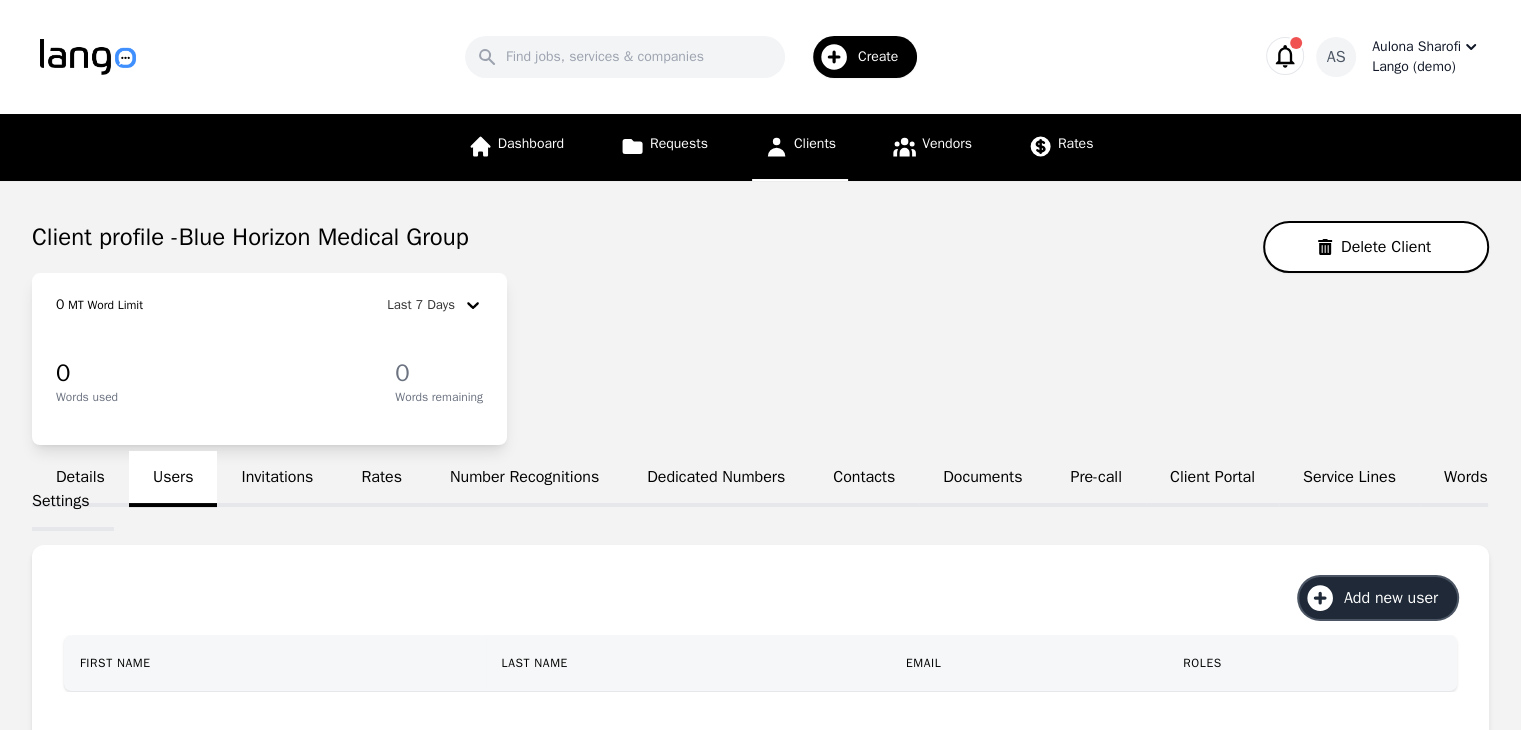 click on "Aulona Sharofi" at bounding box center (1416, 47) 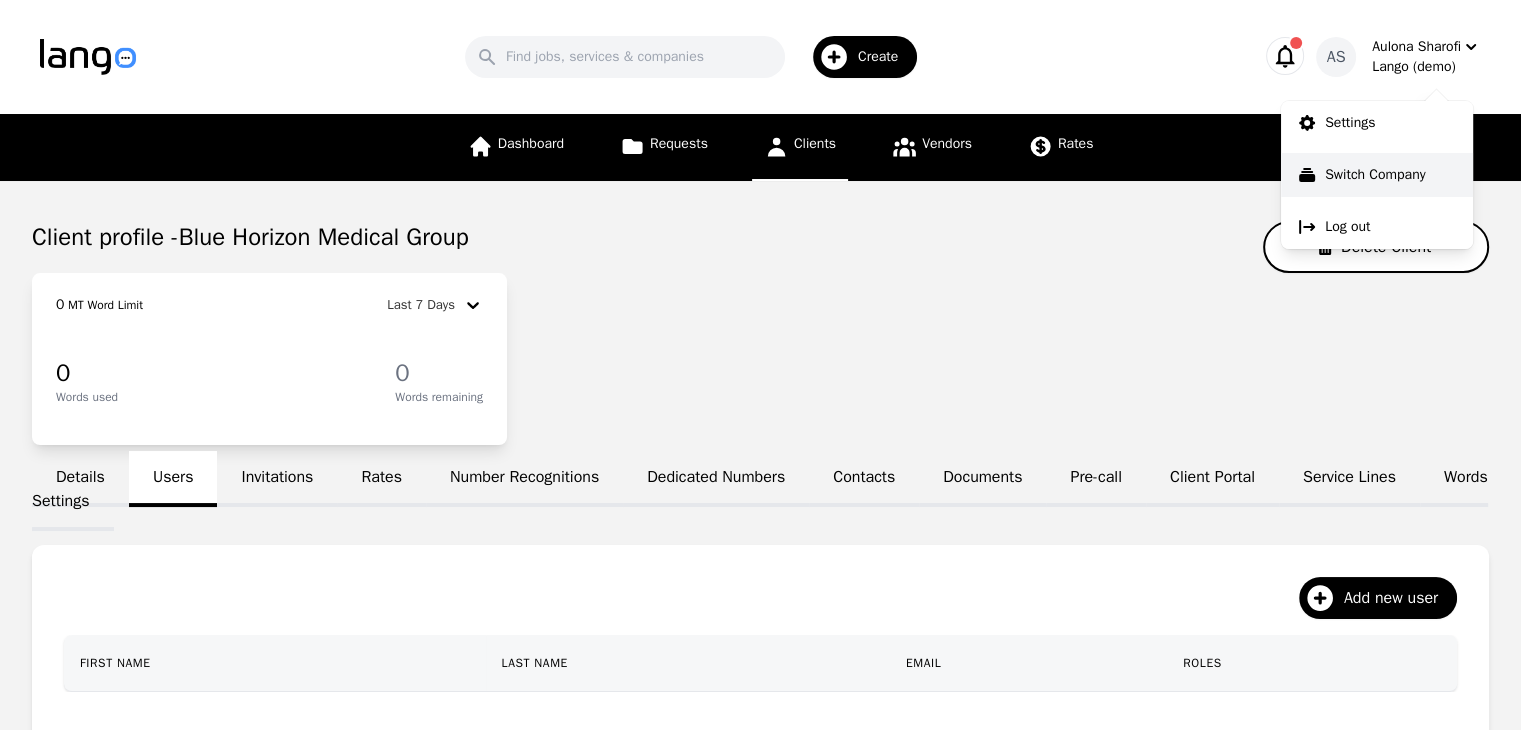 click on "Switch Company" at bounding box center [1375, 175] 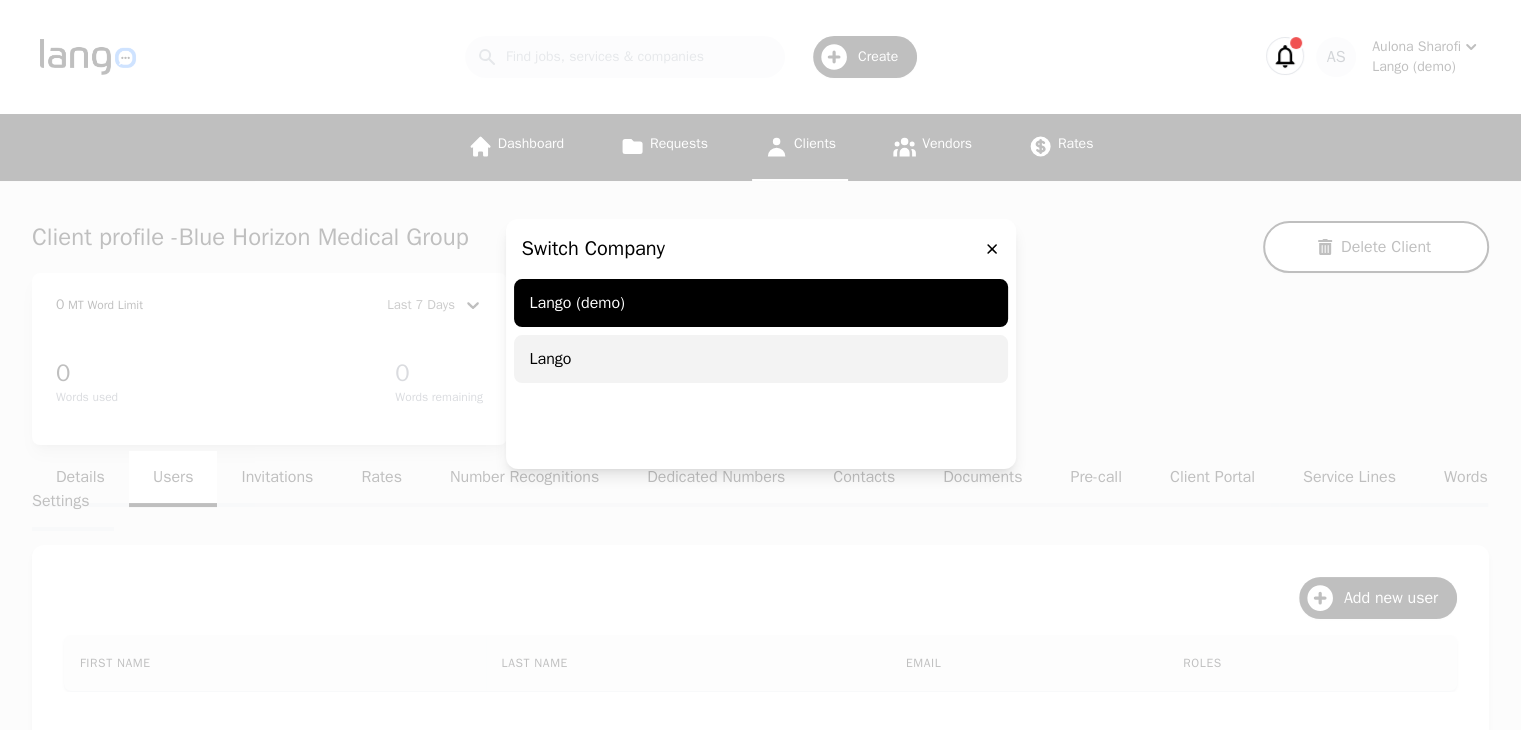 click on "Lango" at bounding box center [761, 359] 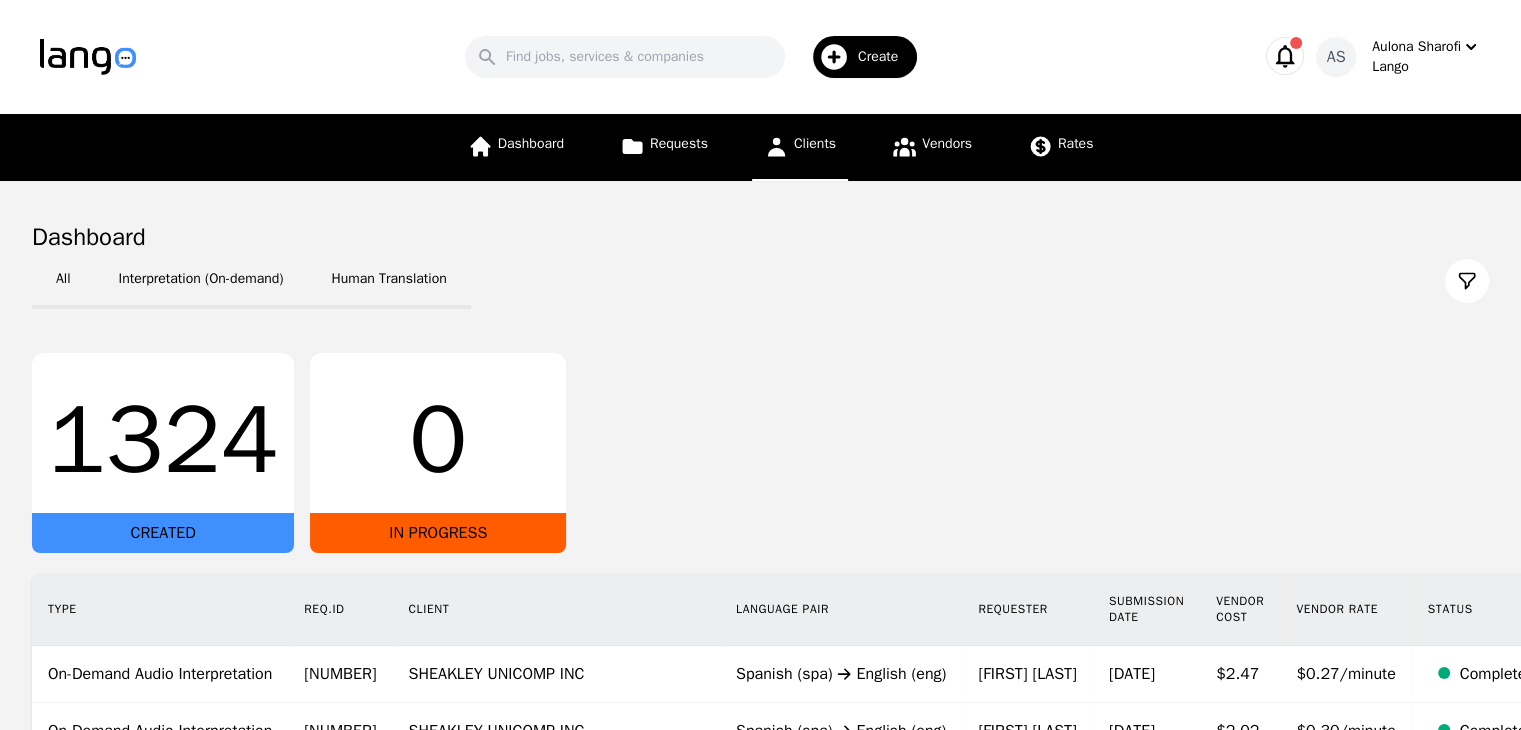 click on "Clients" at bounding box center (815, 143) 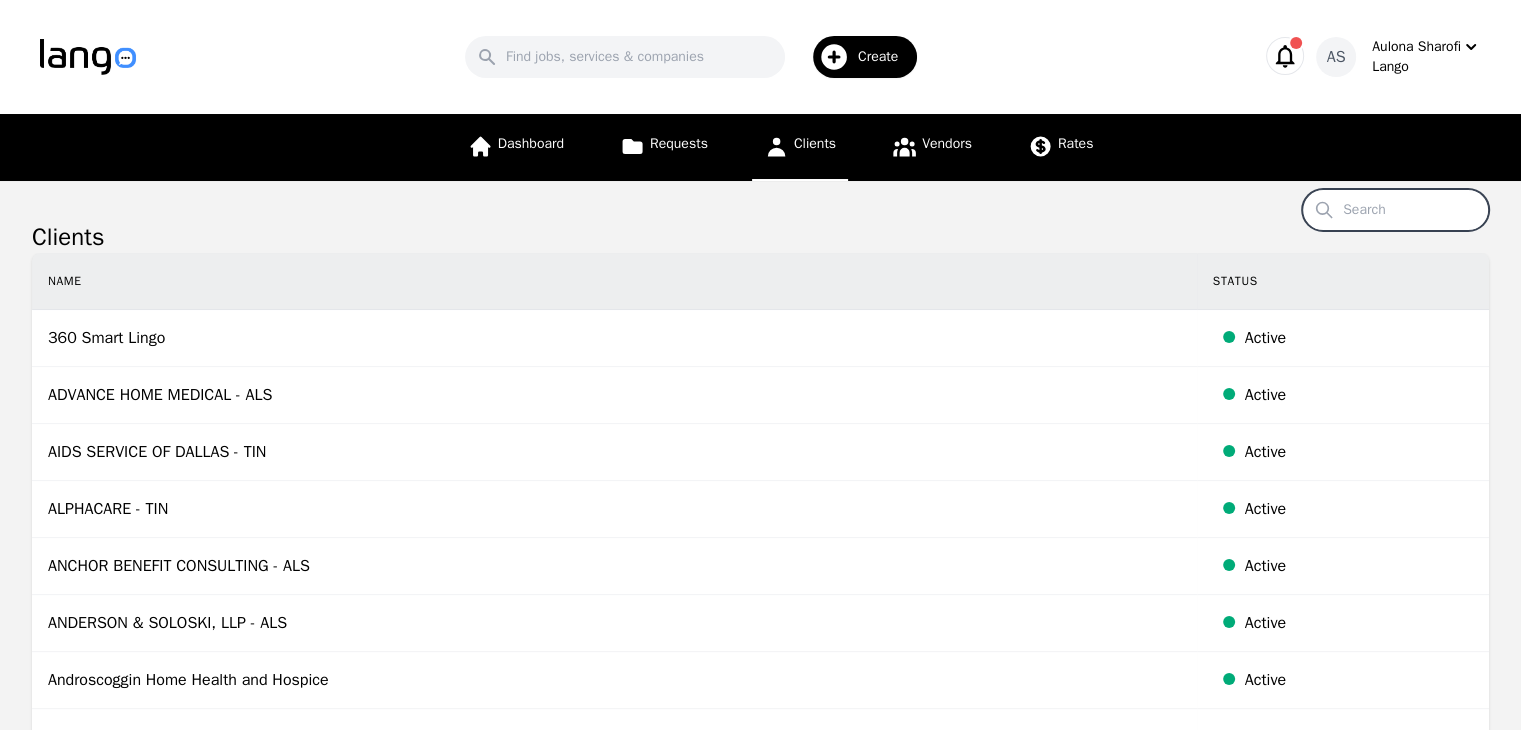 click on "Search" at bounding box center (1395, 210) 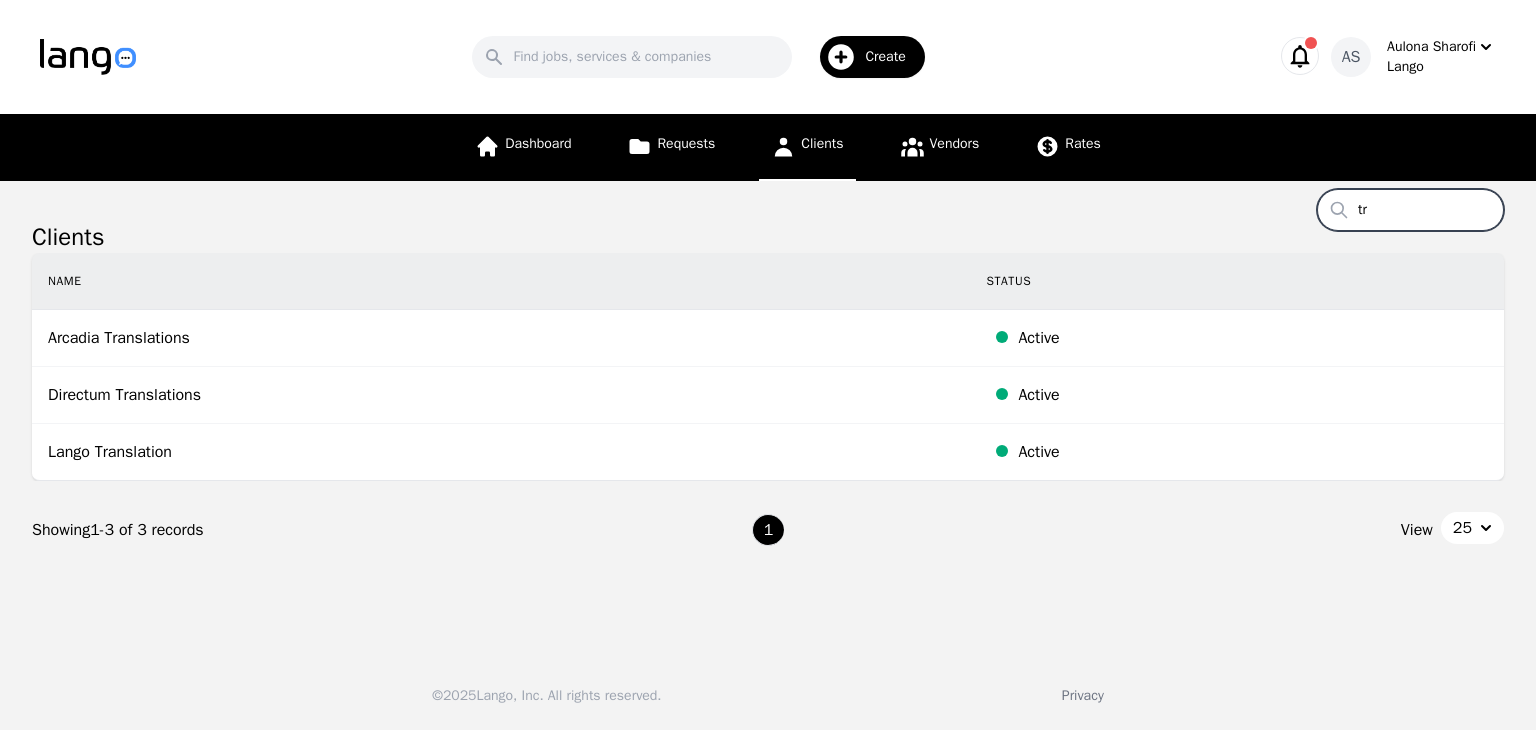 type on "t" 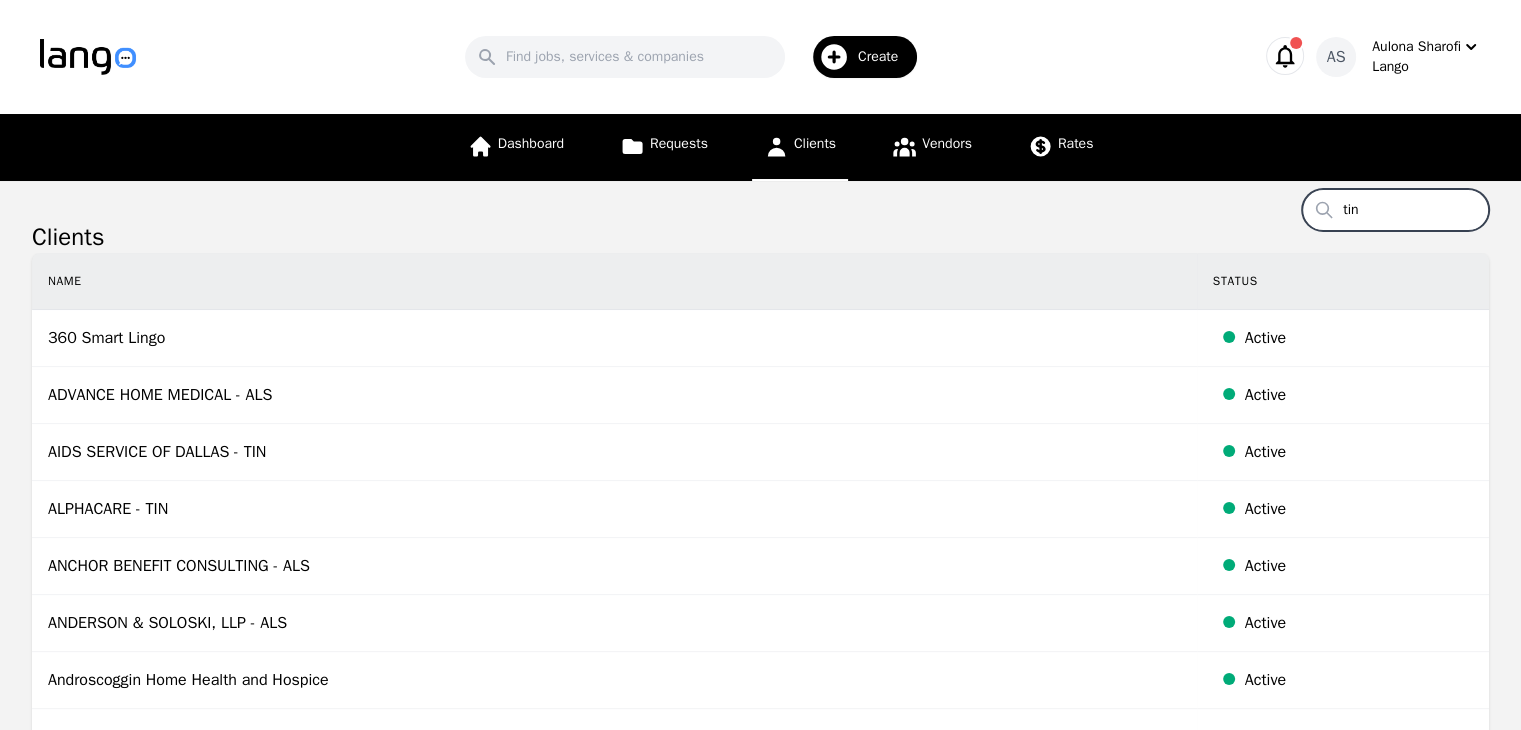 type on "tin" 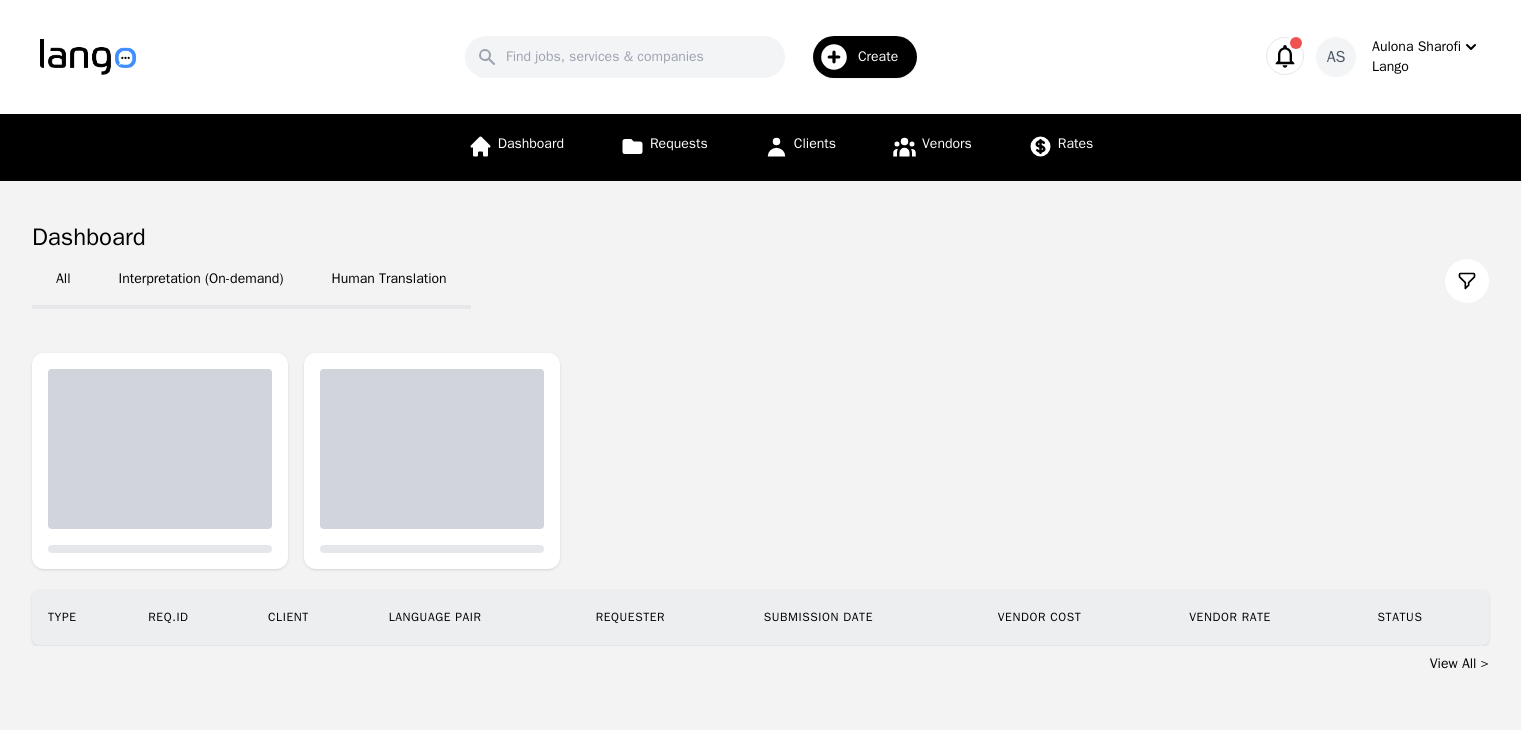 scroll, scrollTop: 0, scrollLeft: 0, axis: both 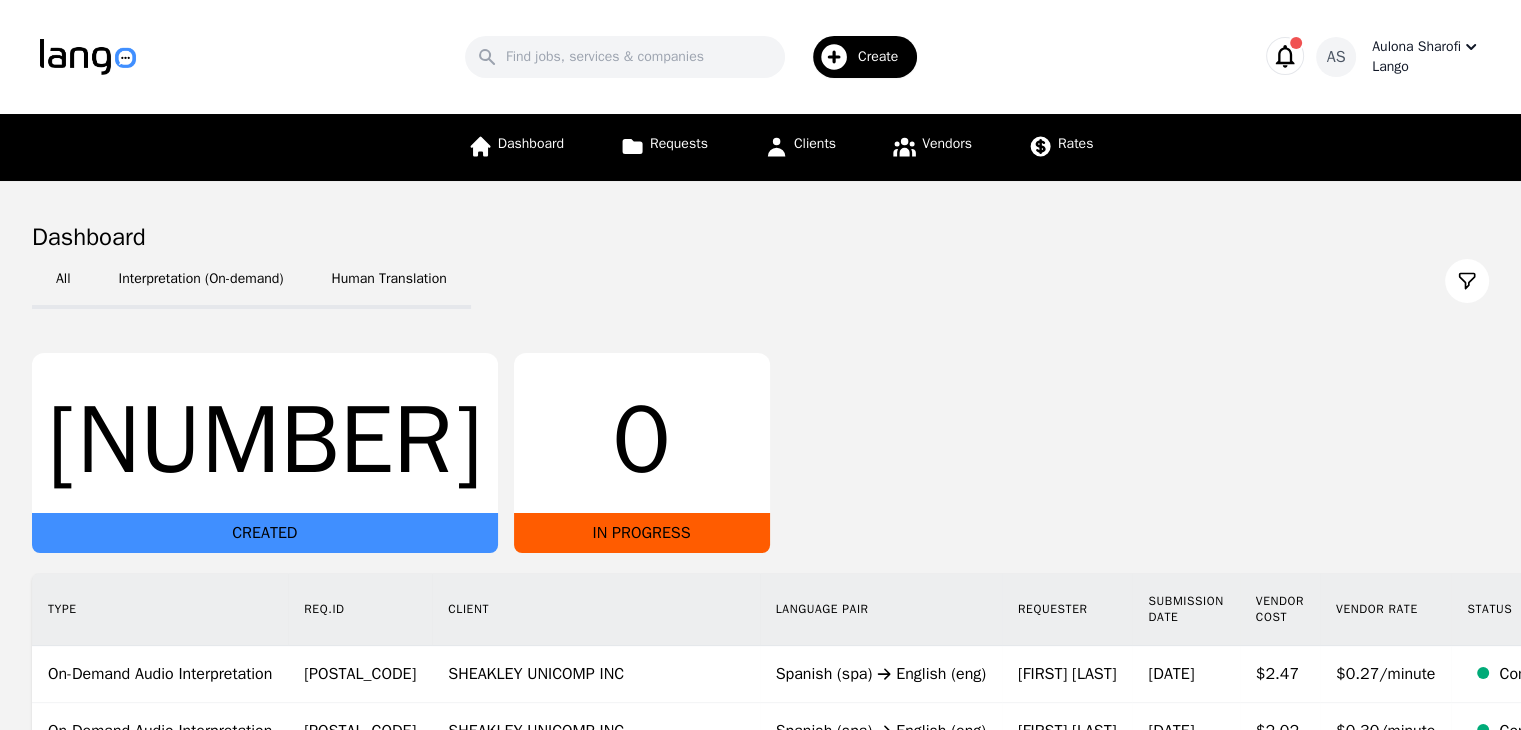 click on "Lango" at bounding box center (1426, 67) 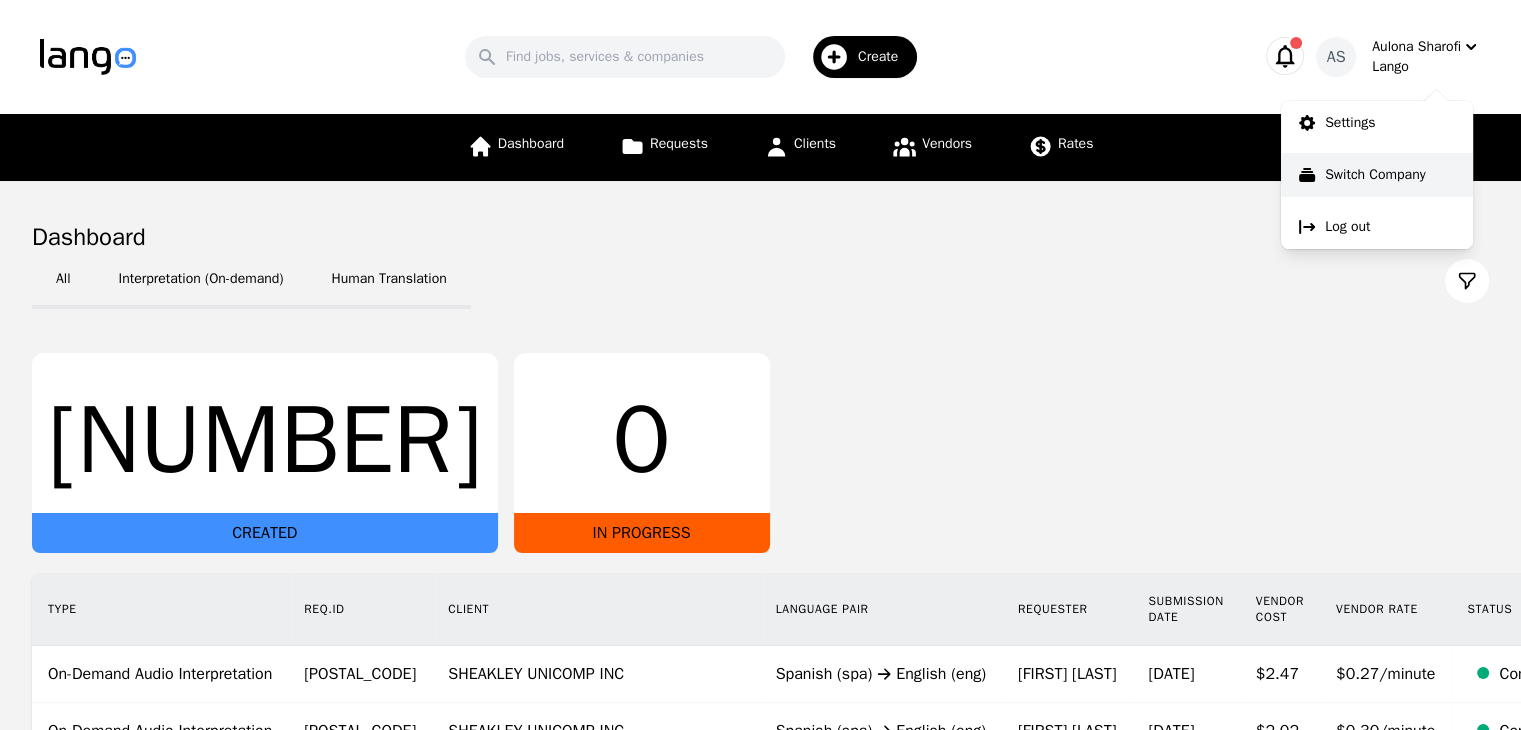 click on "Switch Company" at bounding box center [1375, 175] 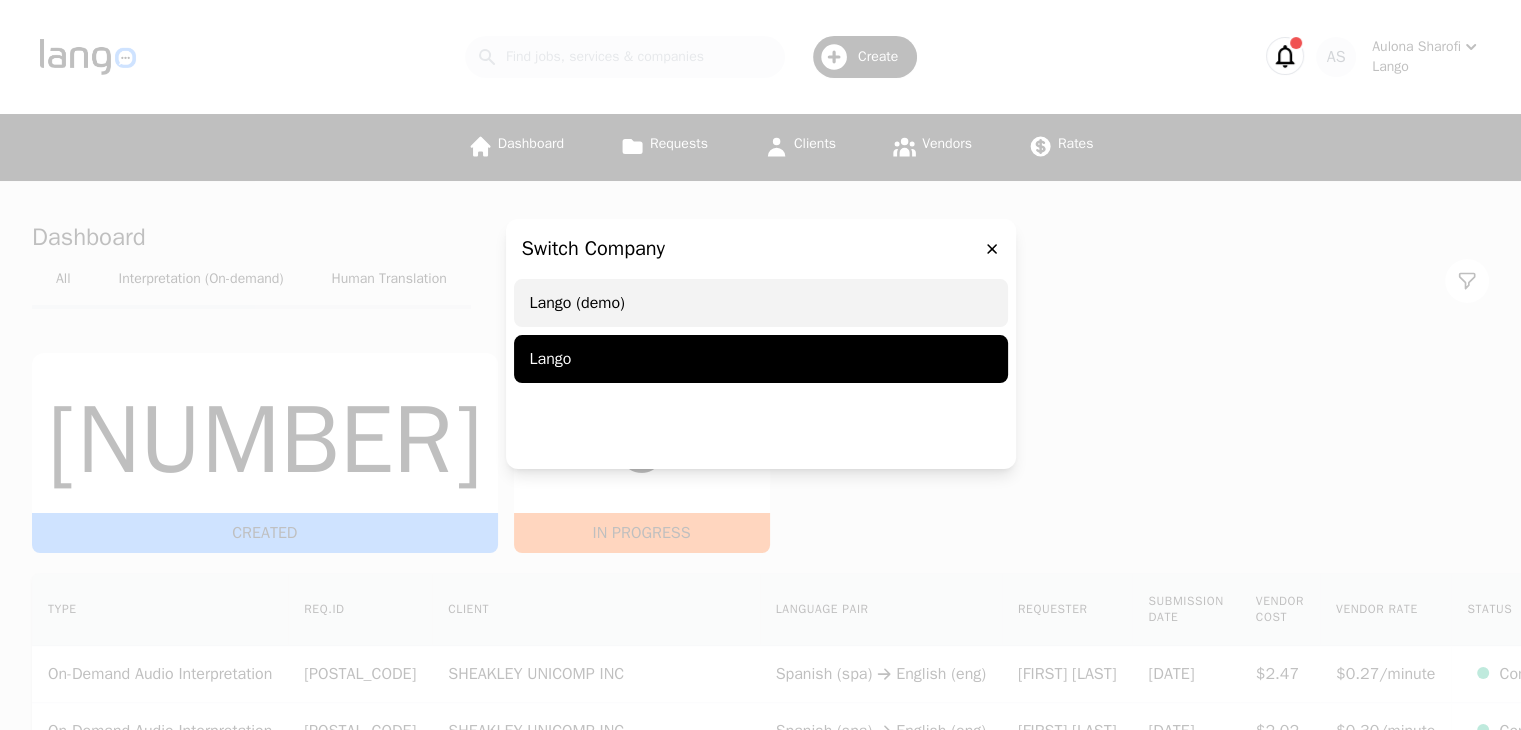 click on "Lango (demo)" at bounding box center [761, 303] 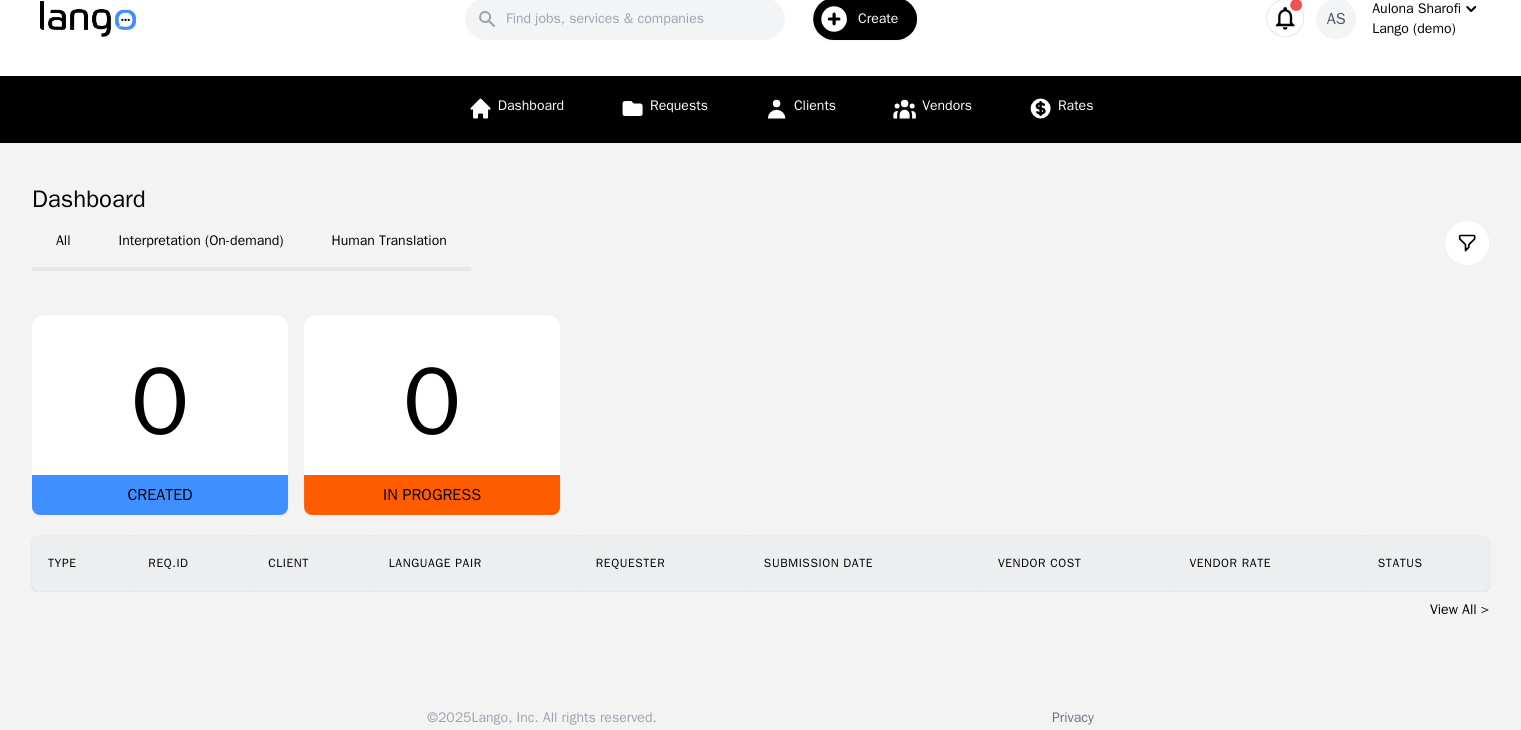 scroll, scrollTop: 59, scrollLeft: 0, axis: vertical 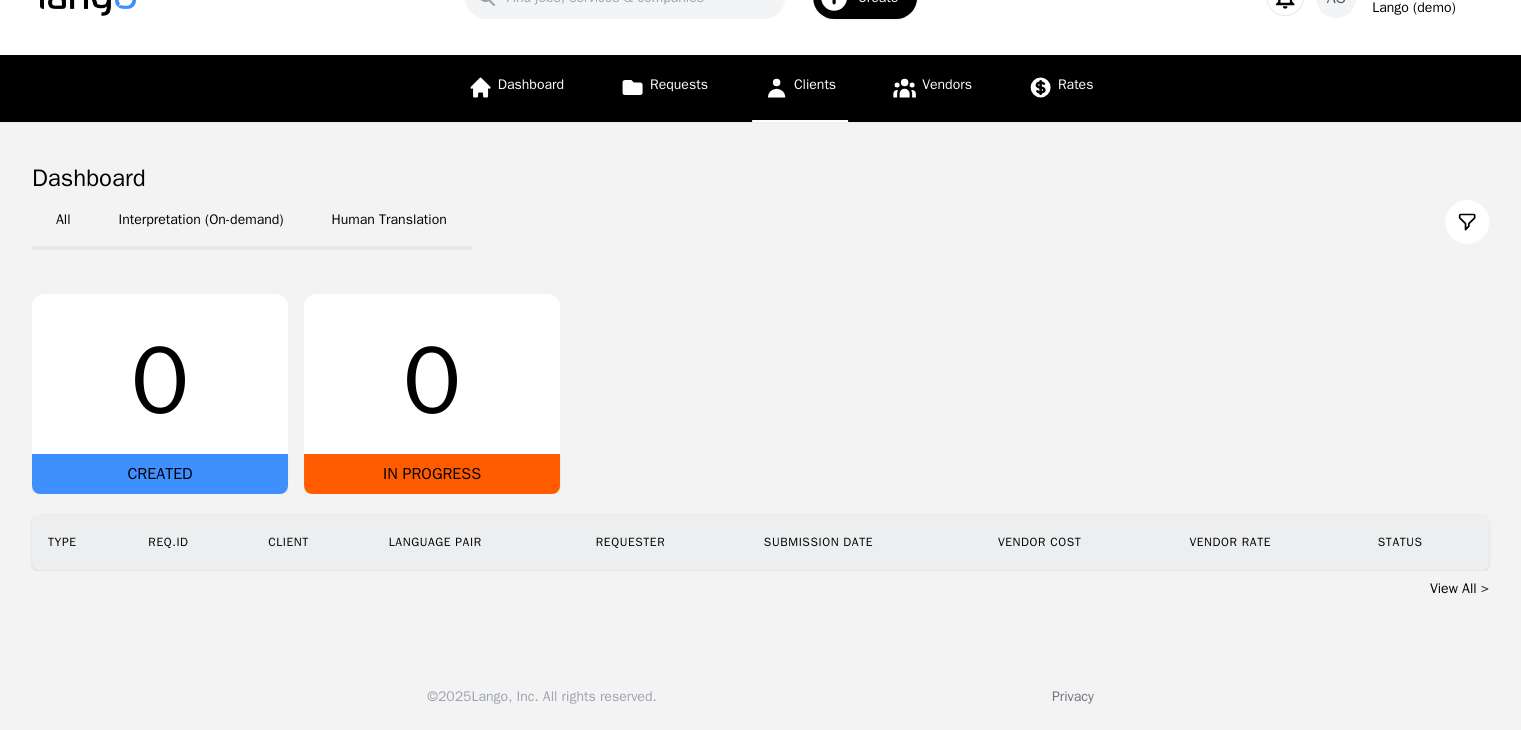 click on "Clients" at bounding box center (815, 84) 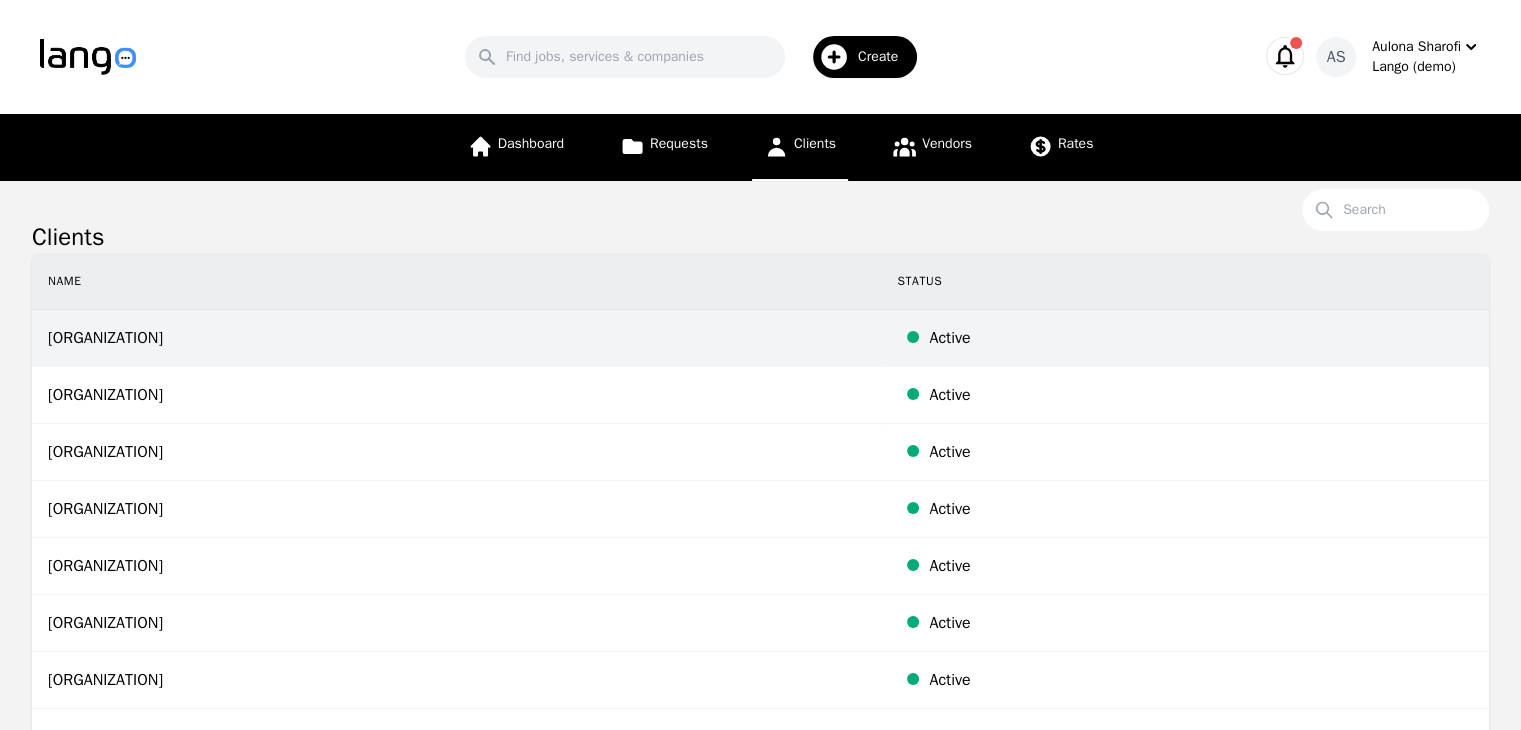 click on "Blue Horizon Medical Group" at bounding box center [456, 338] 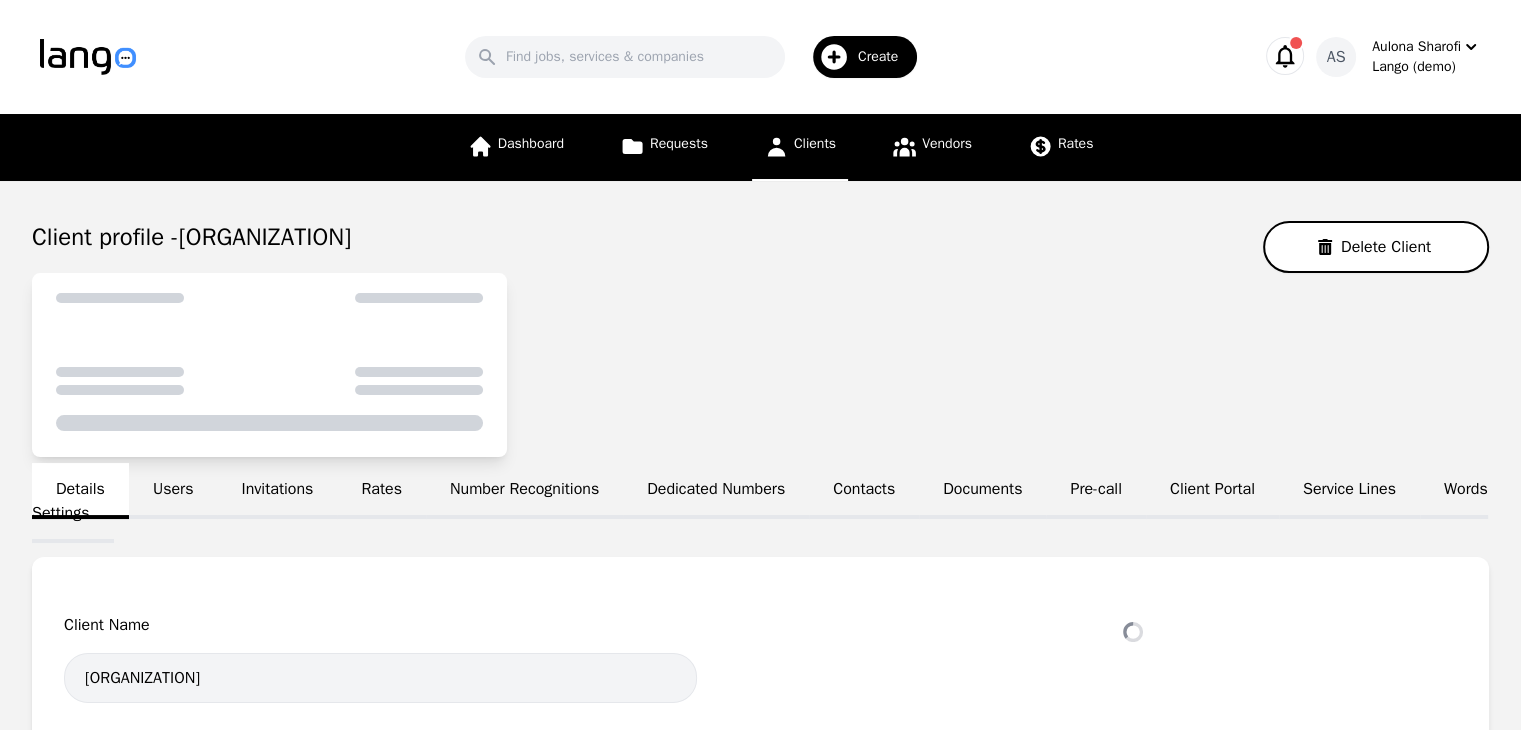 select on "active" 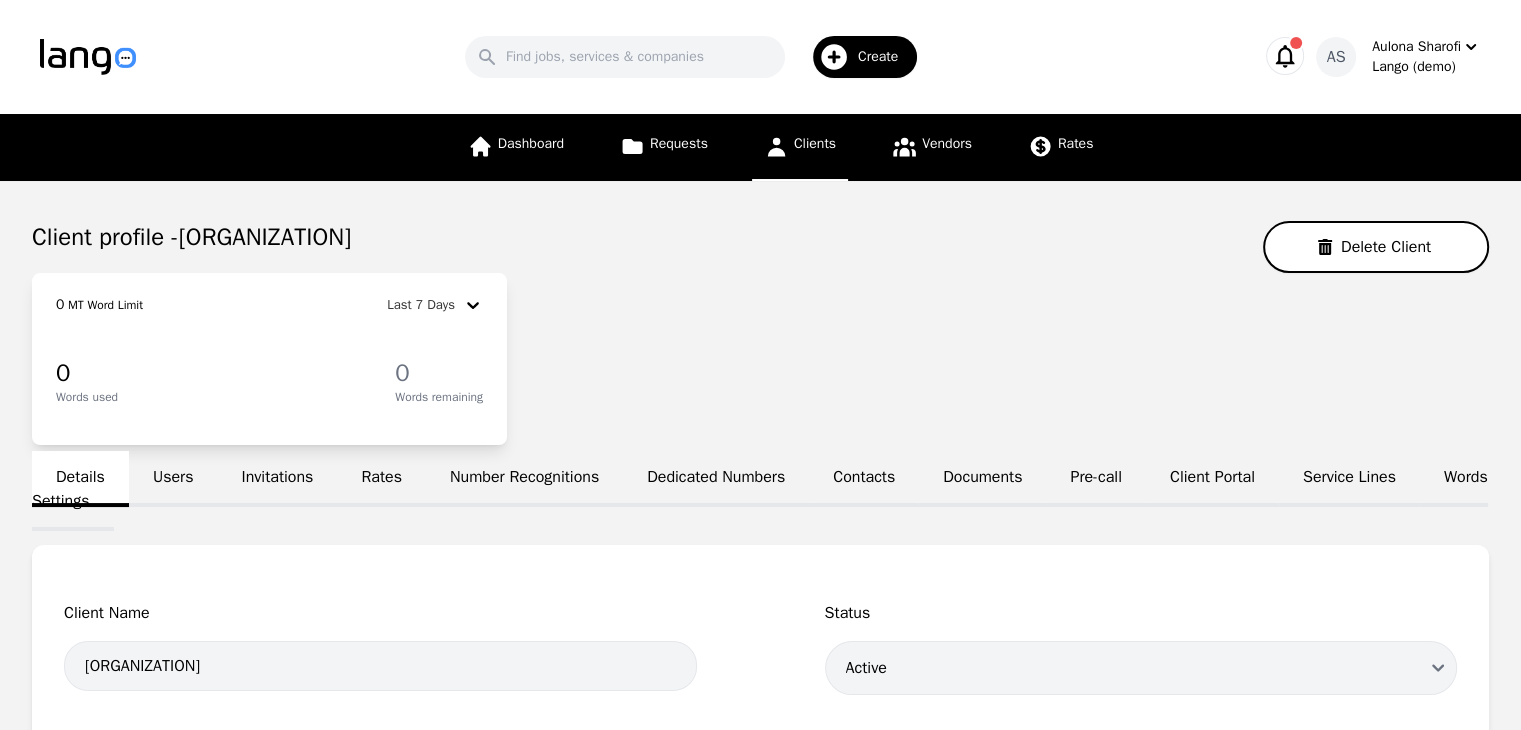 click on "Users" at bounding box center [173, 479] 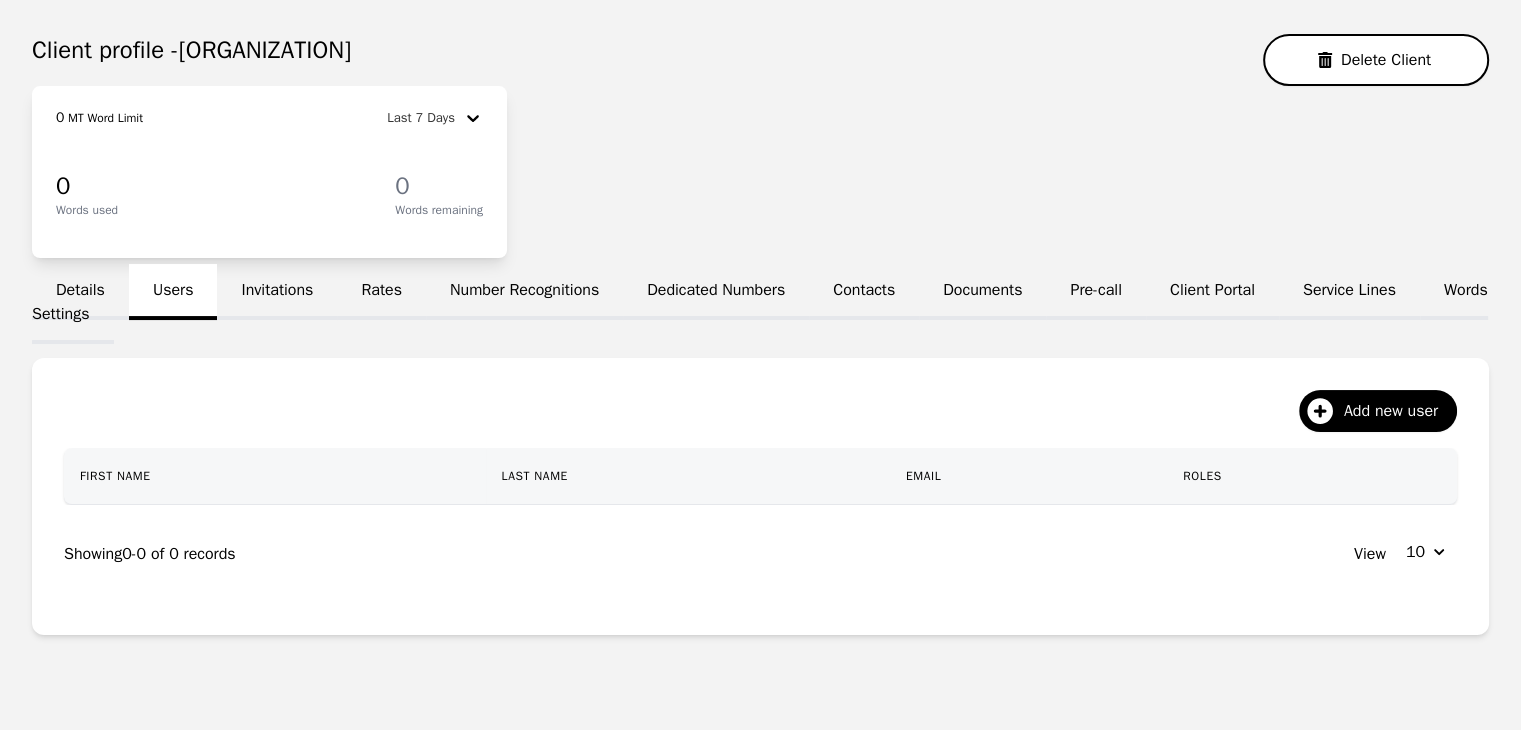 scroll, scrollTop: 200, scrollLeft: 0, axis: vertical 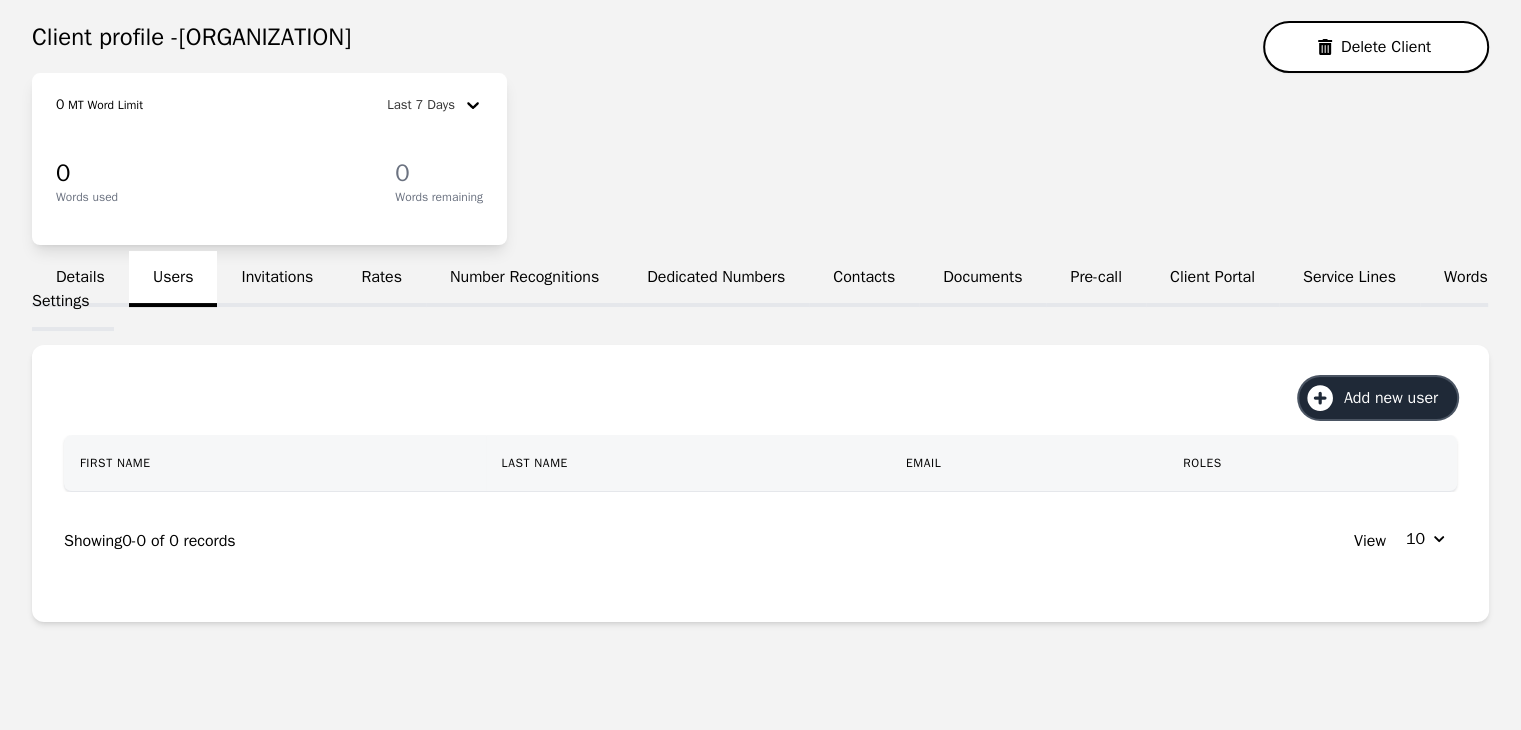 click on "Add new user" at bounding box center [1398, 398] 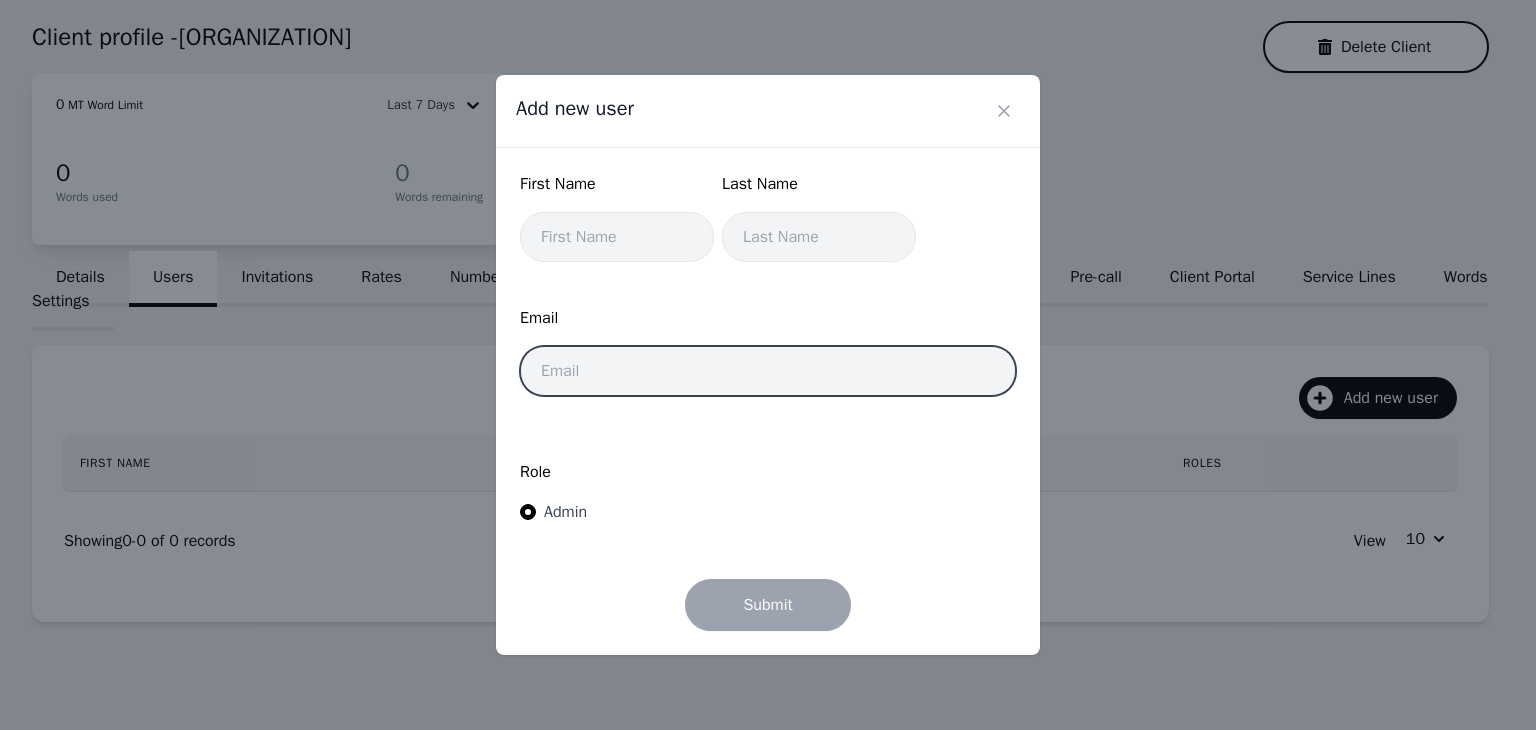 click at bounding box center (768, 371) 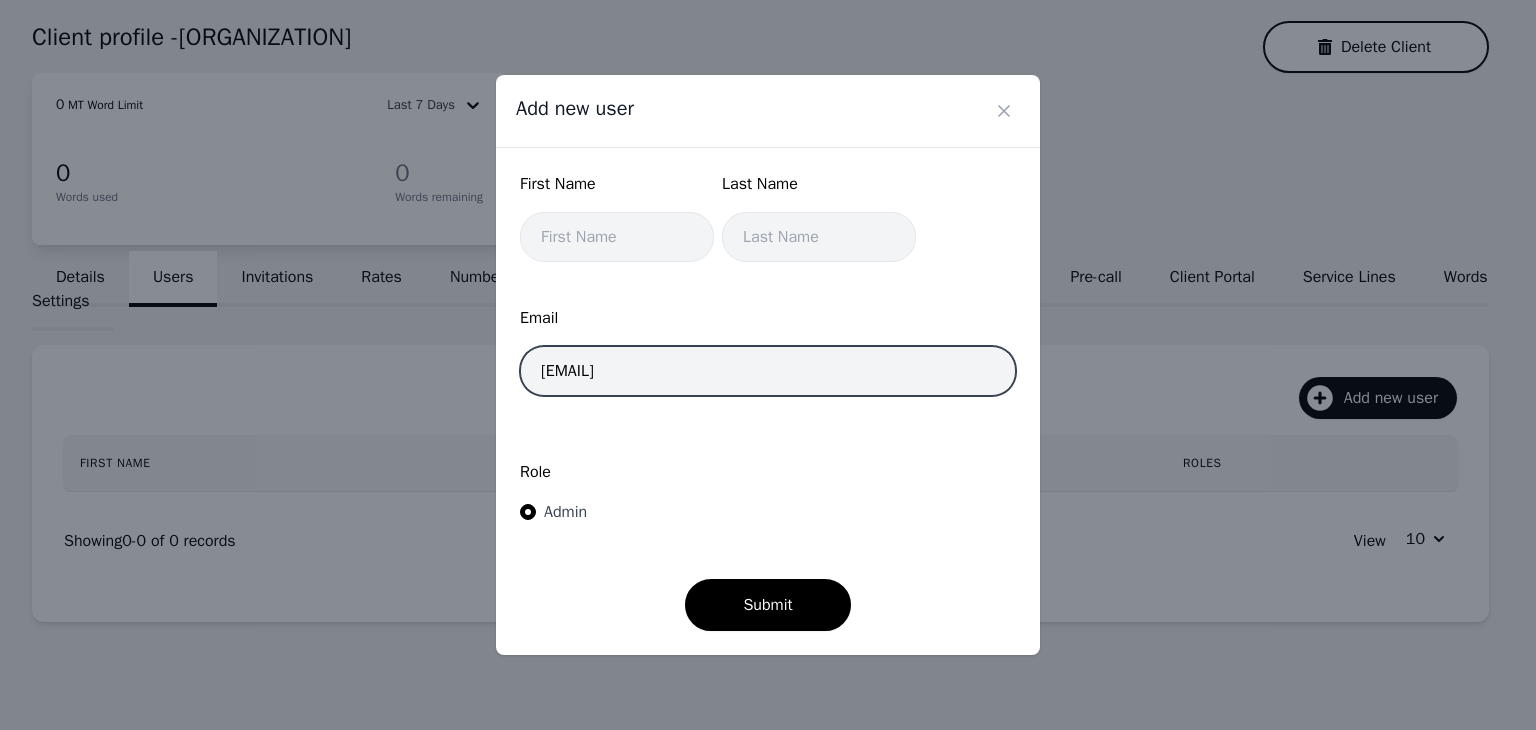 type on "[EMAIL]" 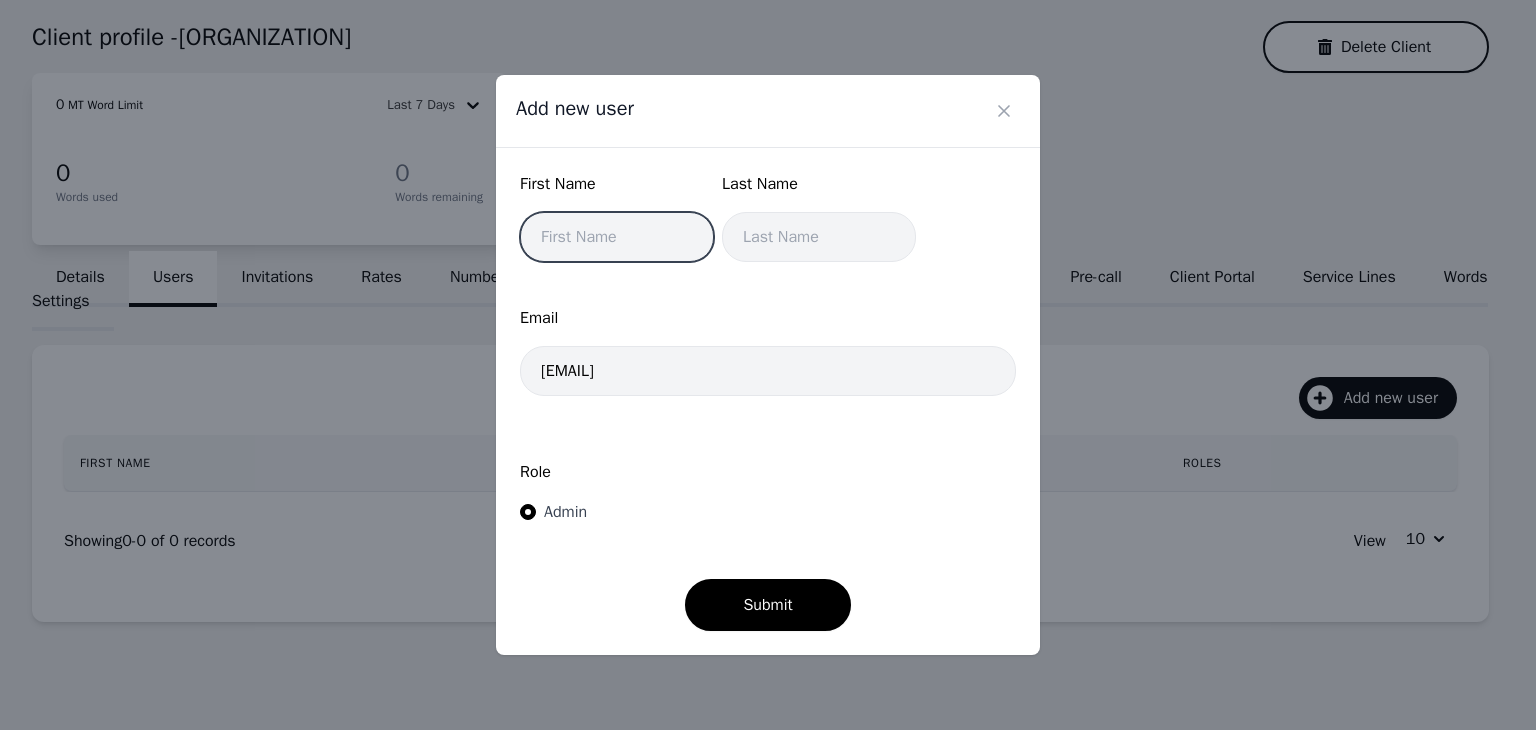 click at bounding box center [617, 237] 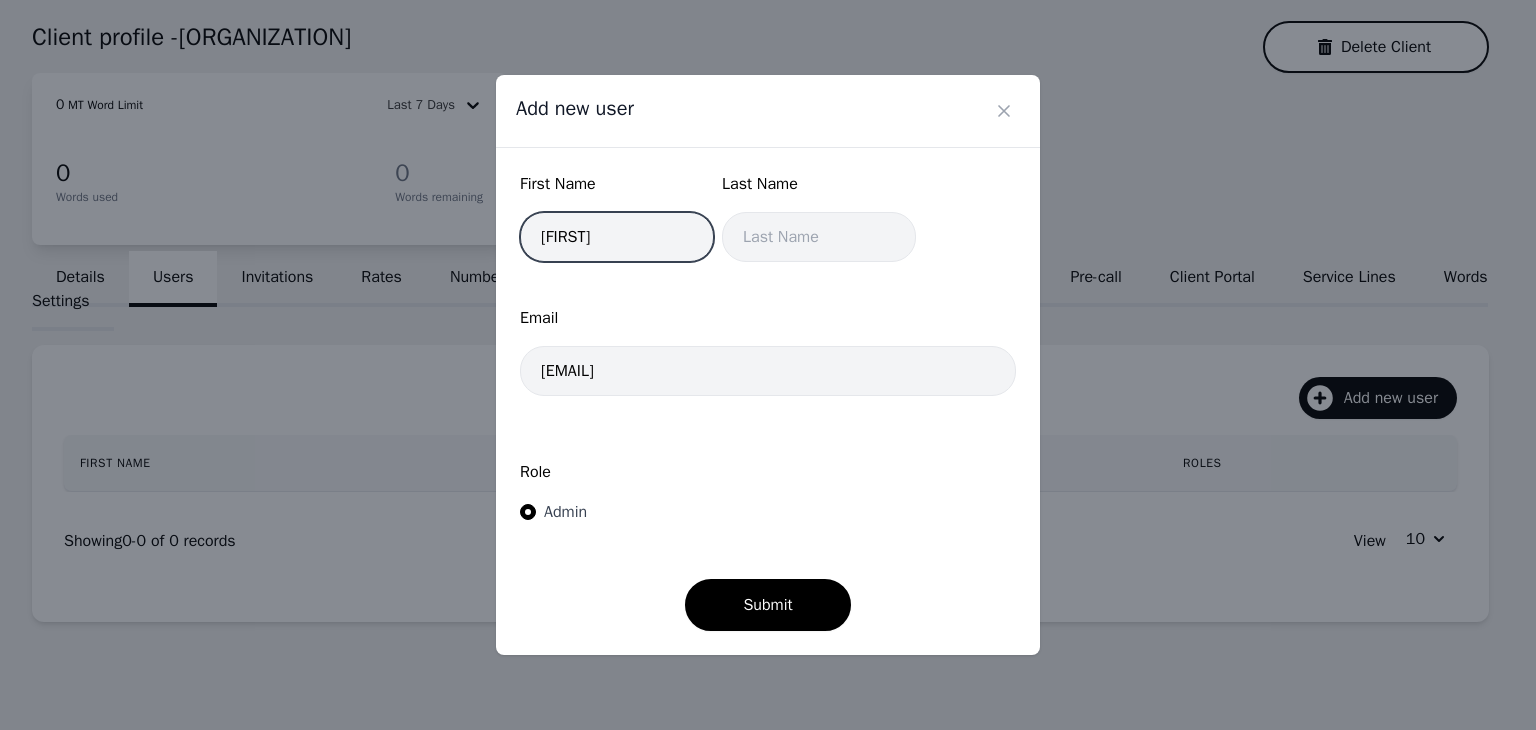 type on "[FIRST]" 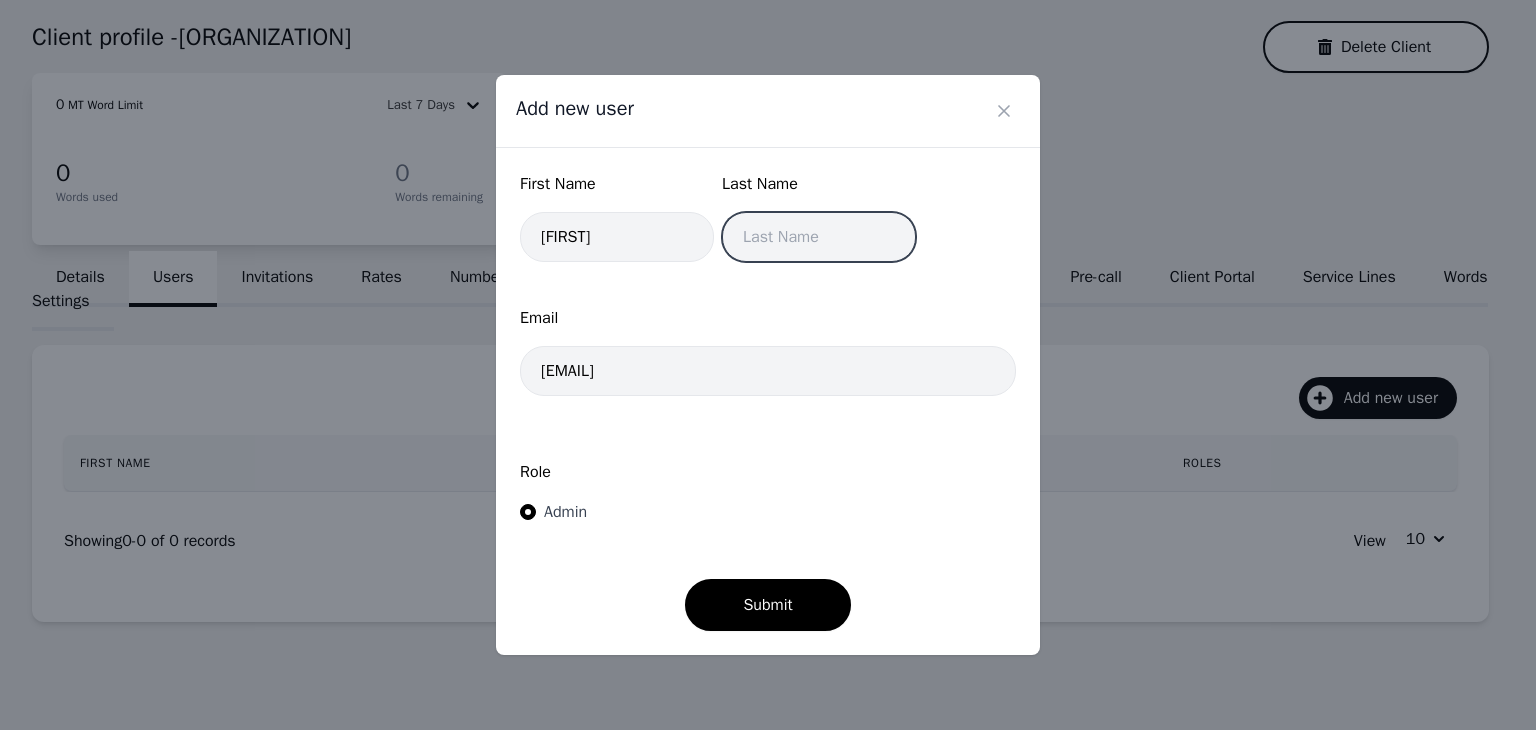 click at bounding box center [819, 237] 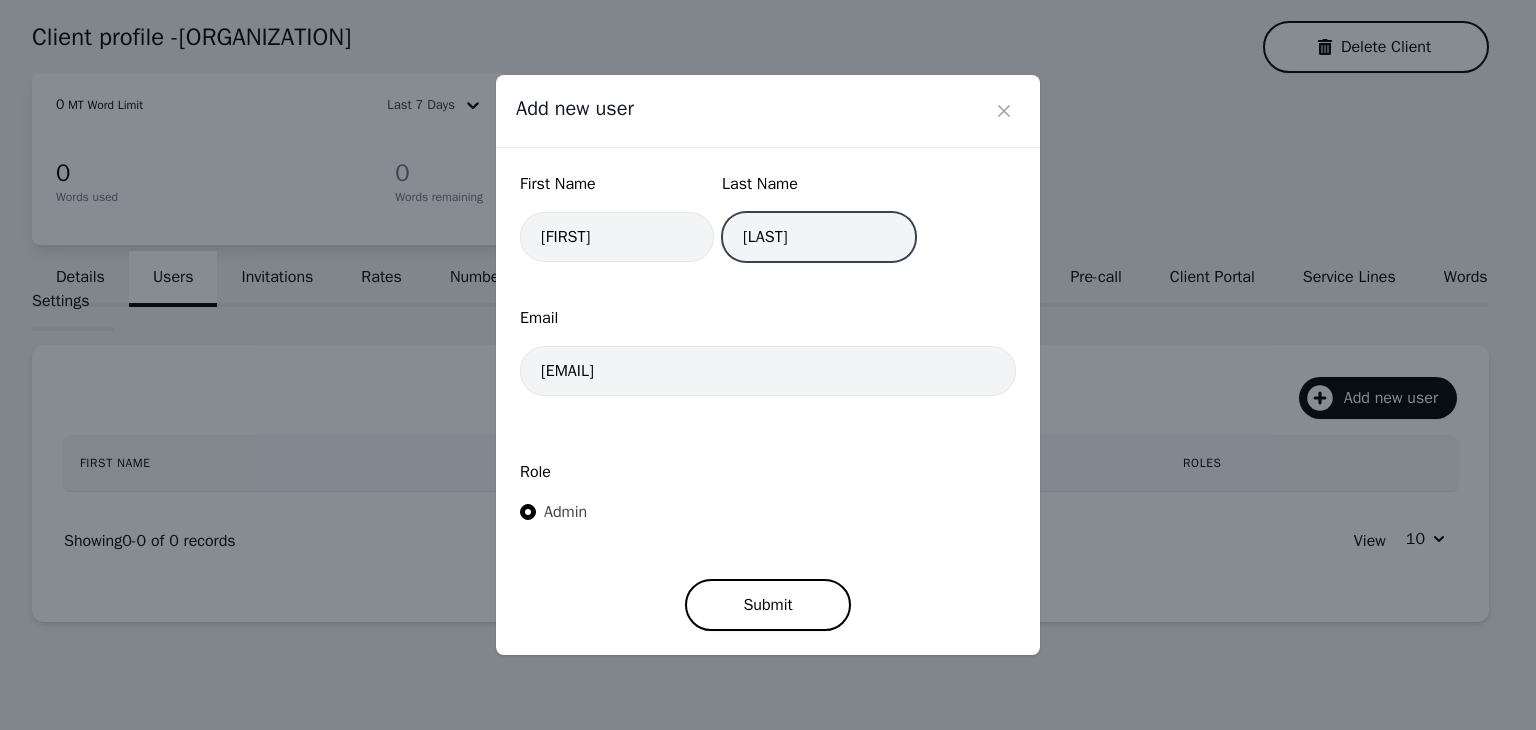 type on "[LAST]" 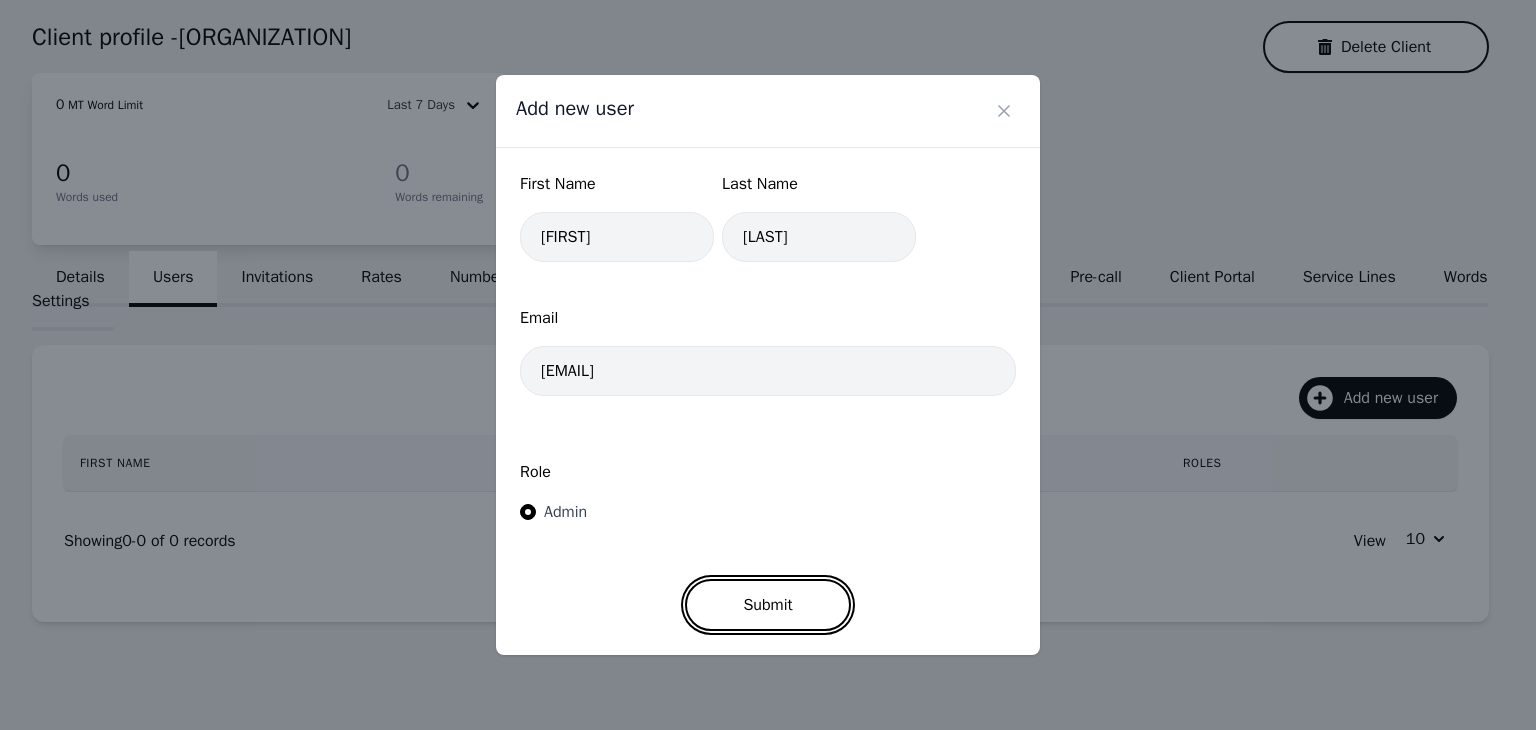 click on "Submit" at bounding box center [767, 605] 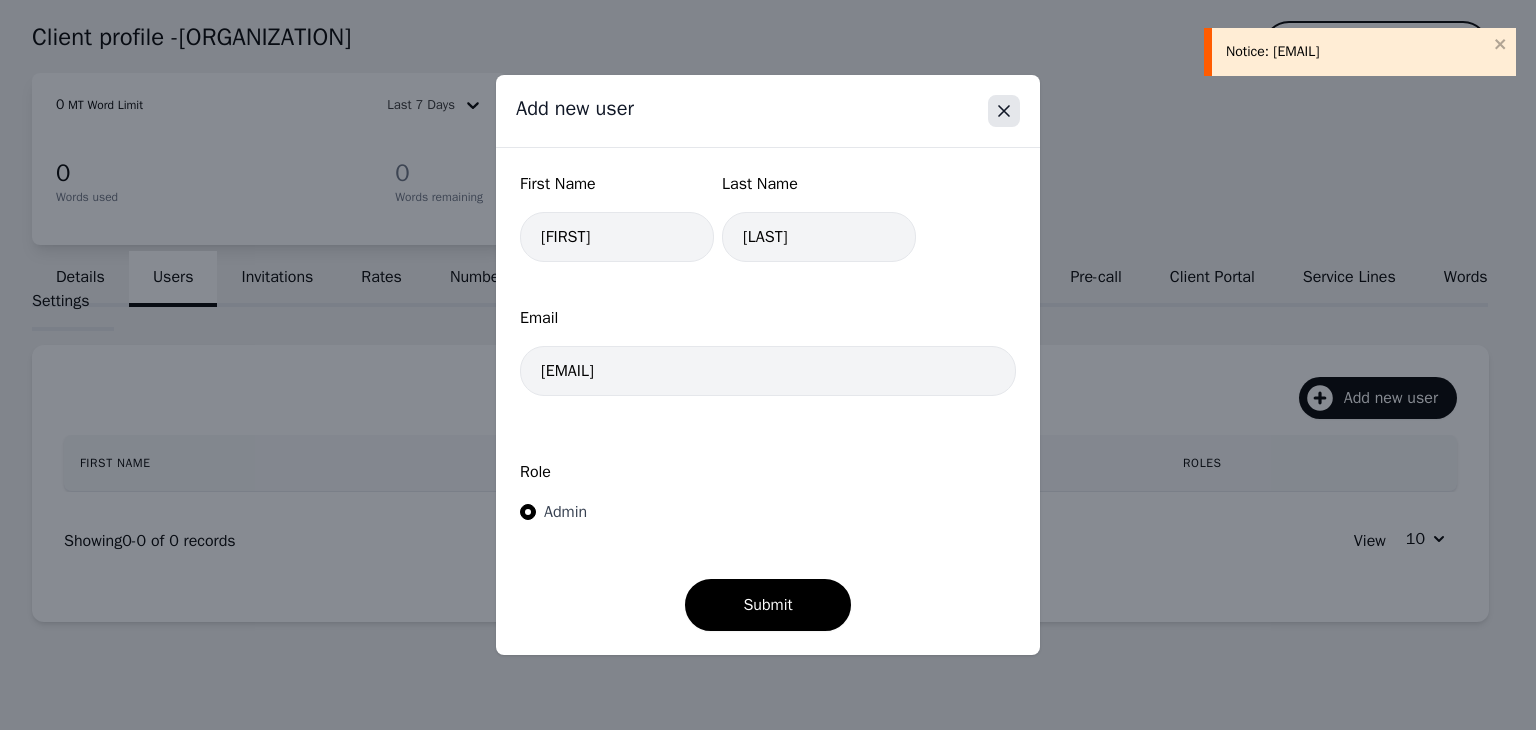 click 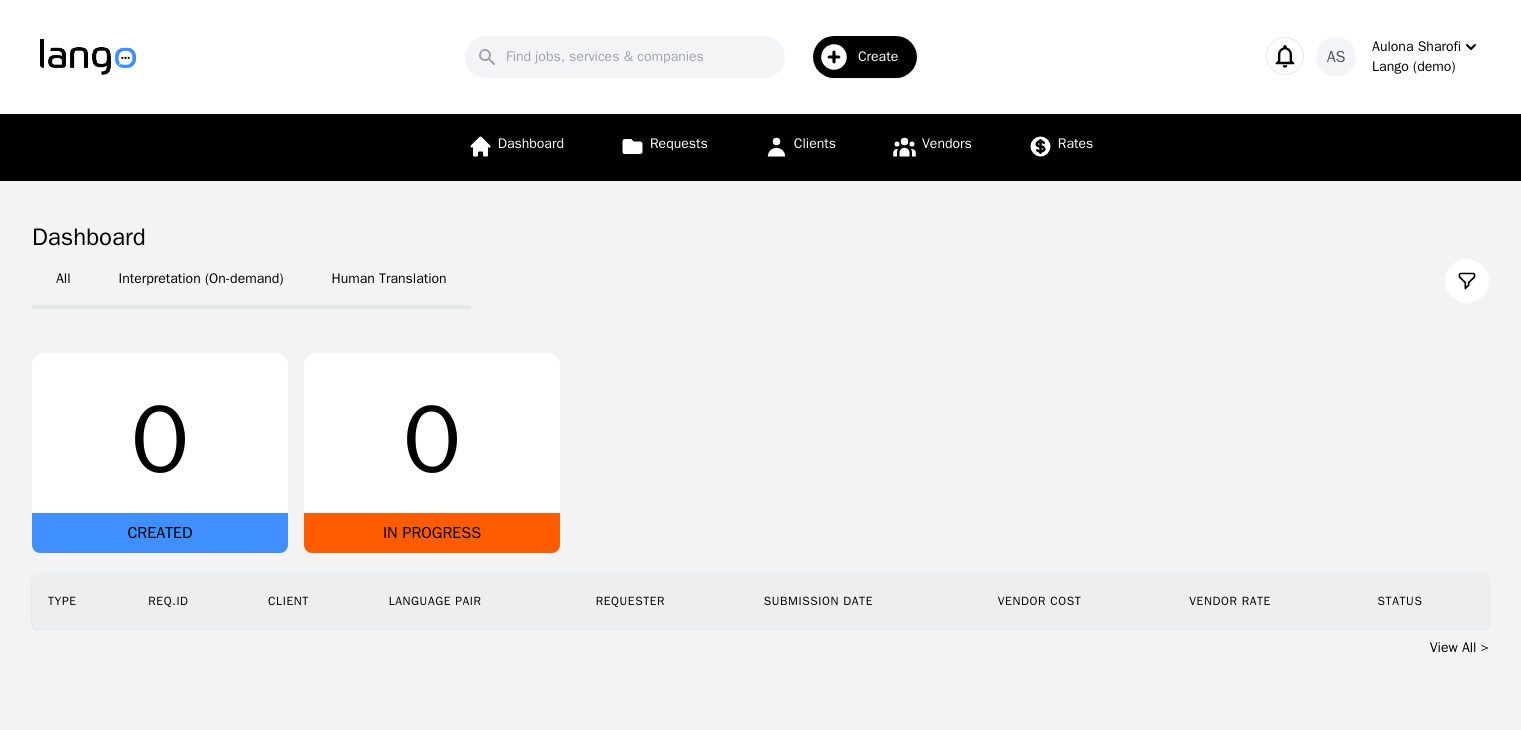 scroll, scrollTop: 0, scrollLeft: 0, axis: both 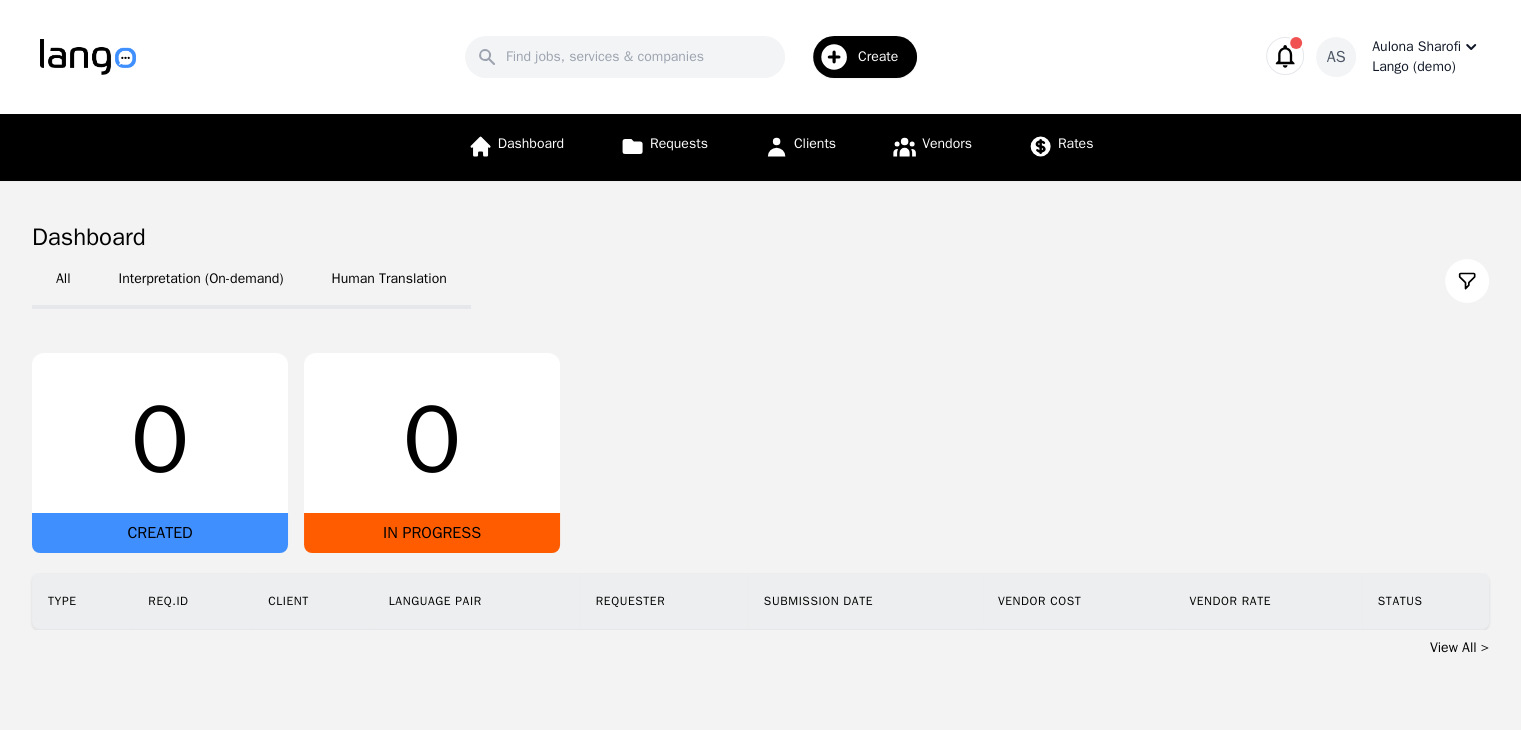 click on "Lango (demo)" at bounding box center [1426, 67] 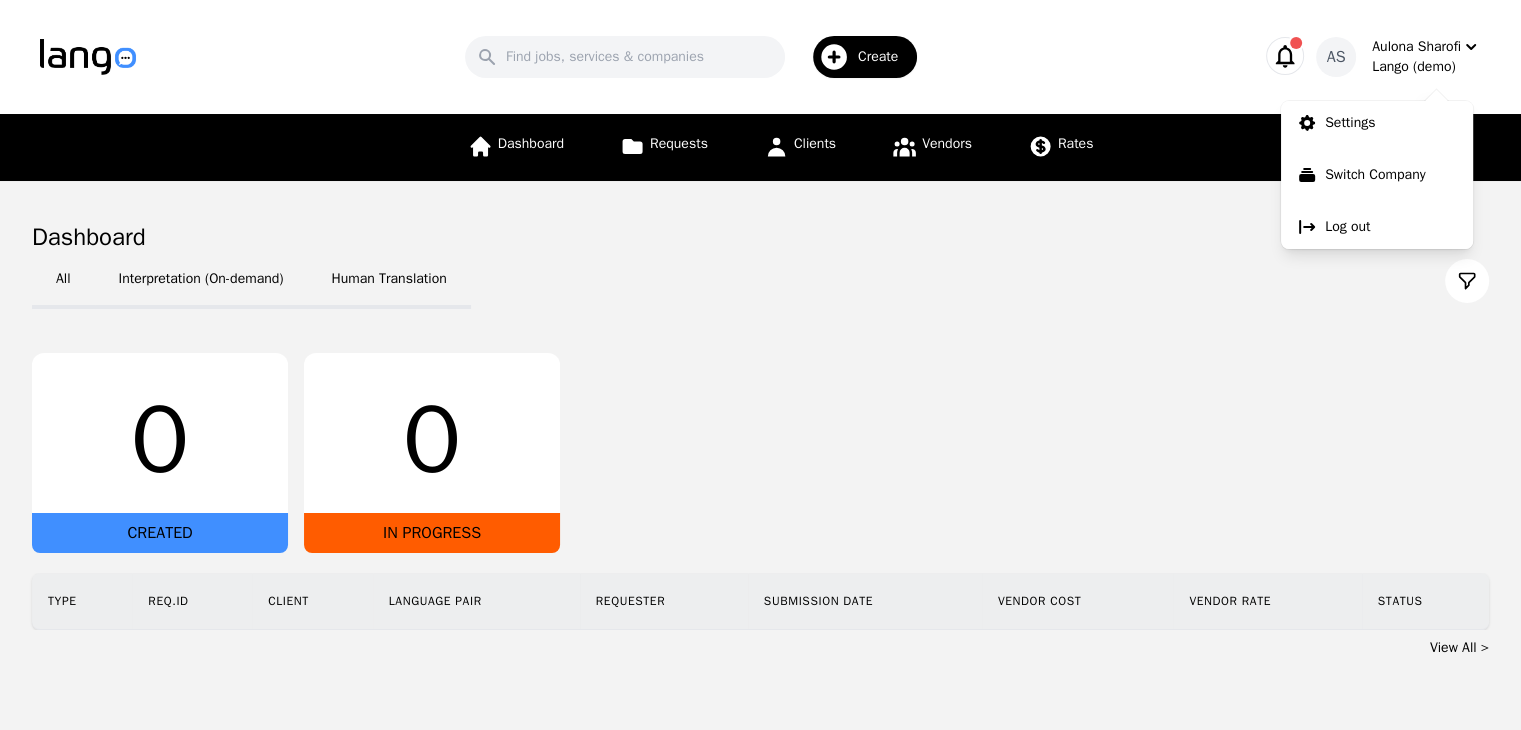 drag, startPoint x: 1058, startPoint y: 317, endPoint x: 895, endPoint y: 396, distance: 181.13531 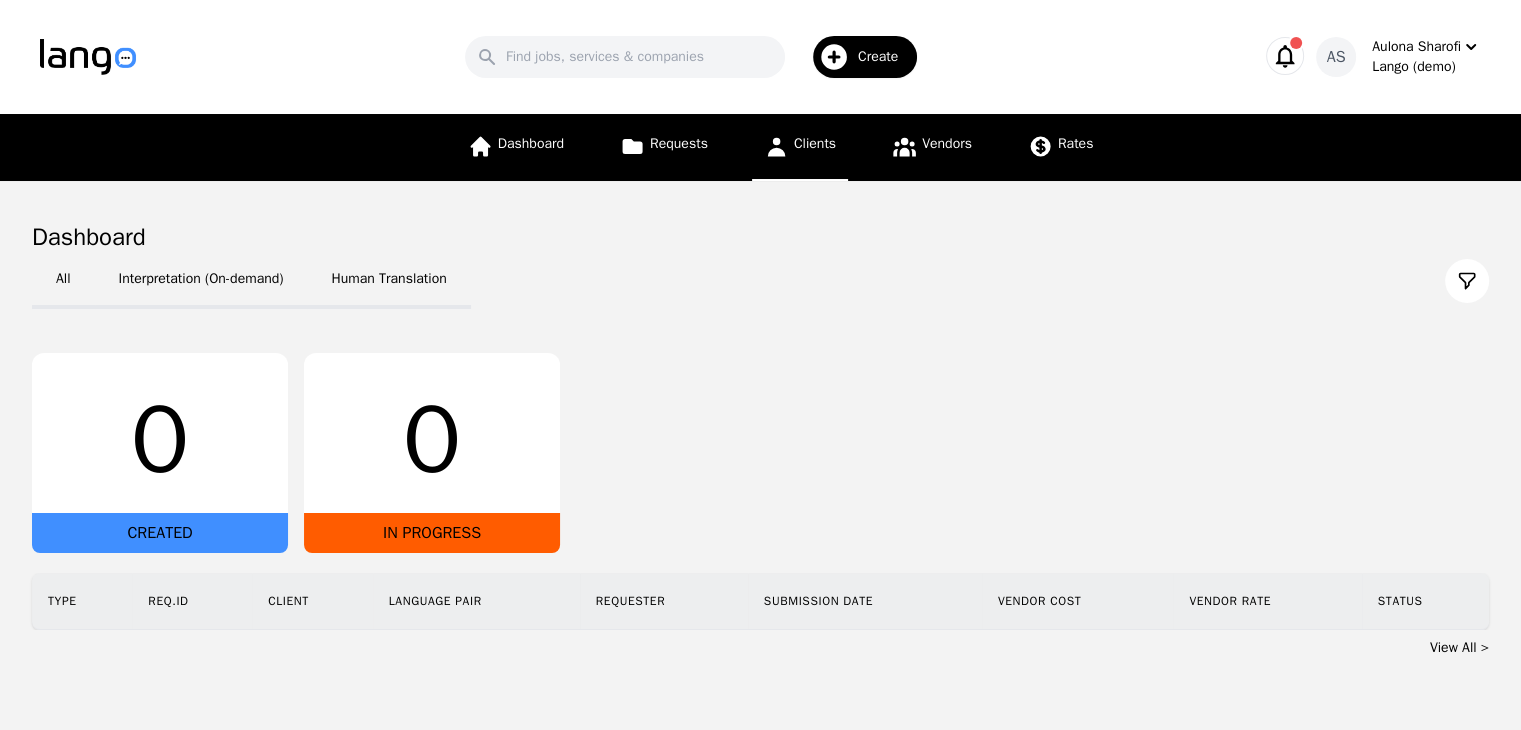 click 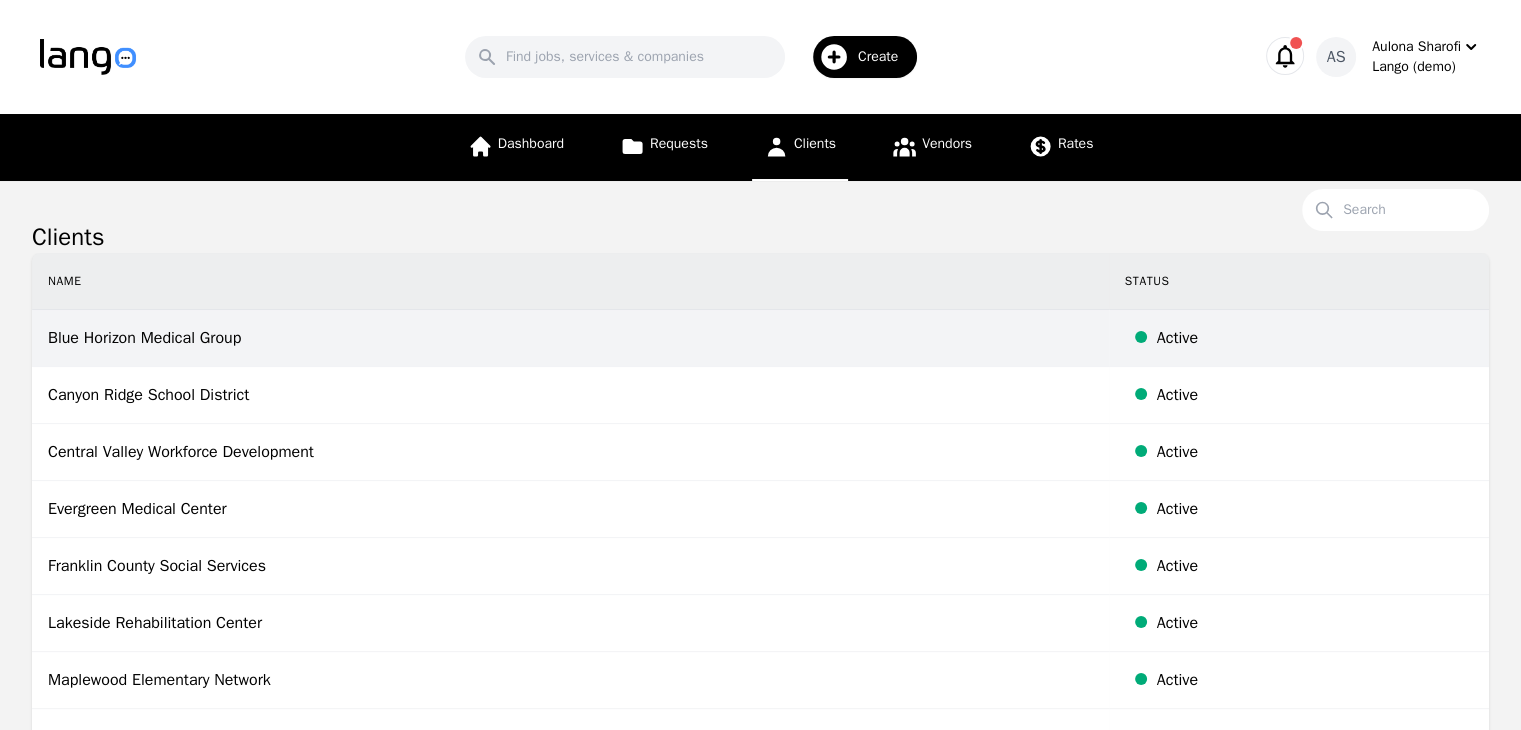 click on "Blue Horizon Medical Group" at bounding box center [570, 338] 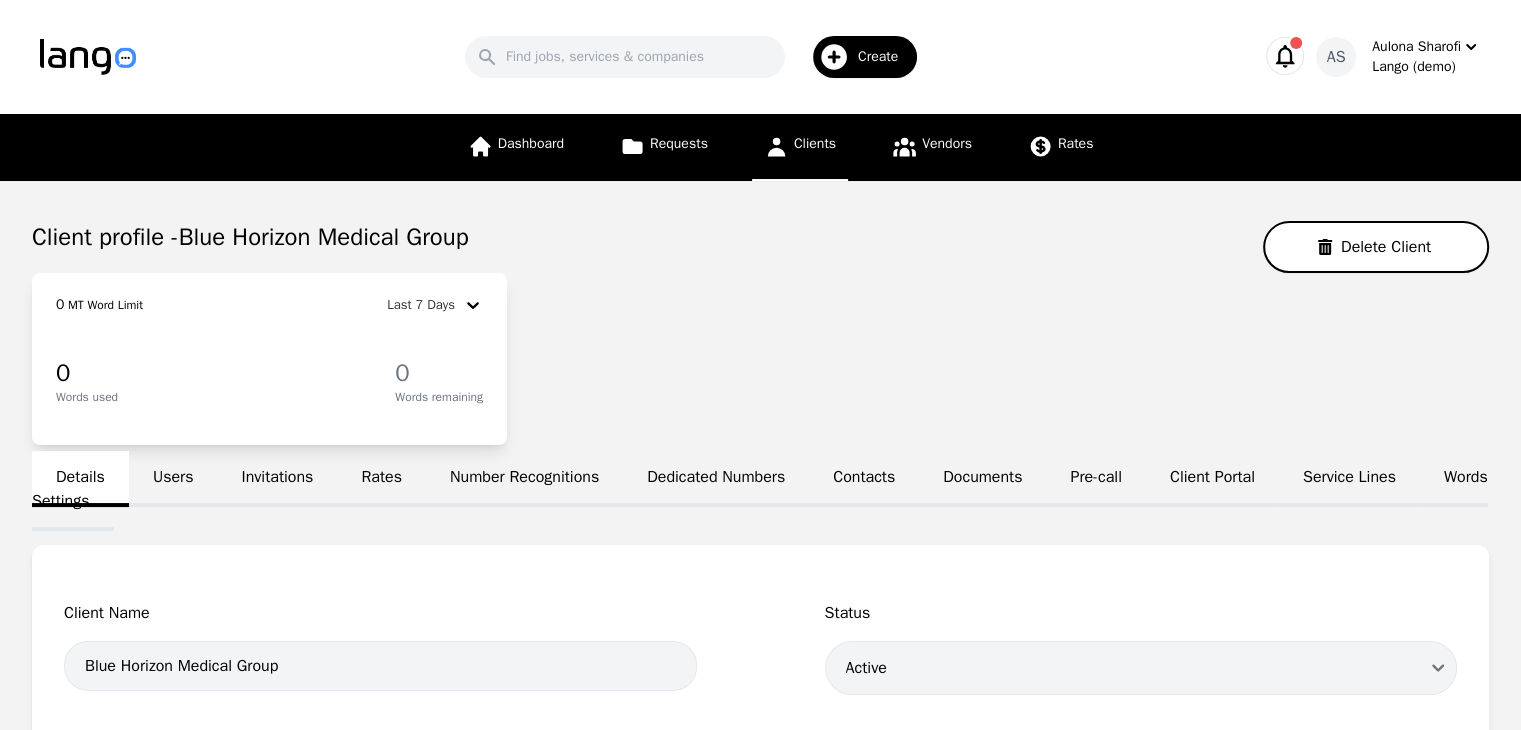 click on "Words Settings" at bounding box center [760, 491] 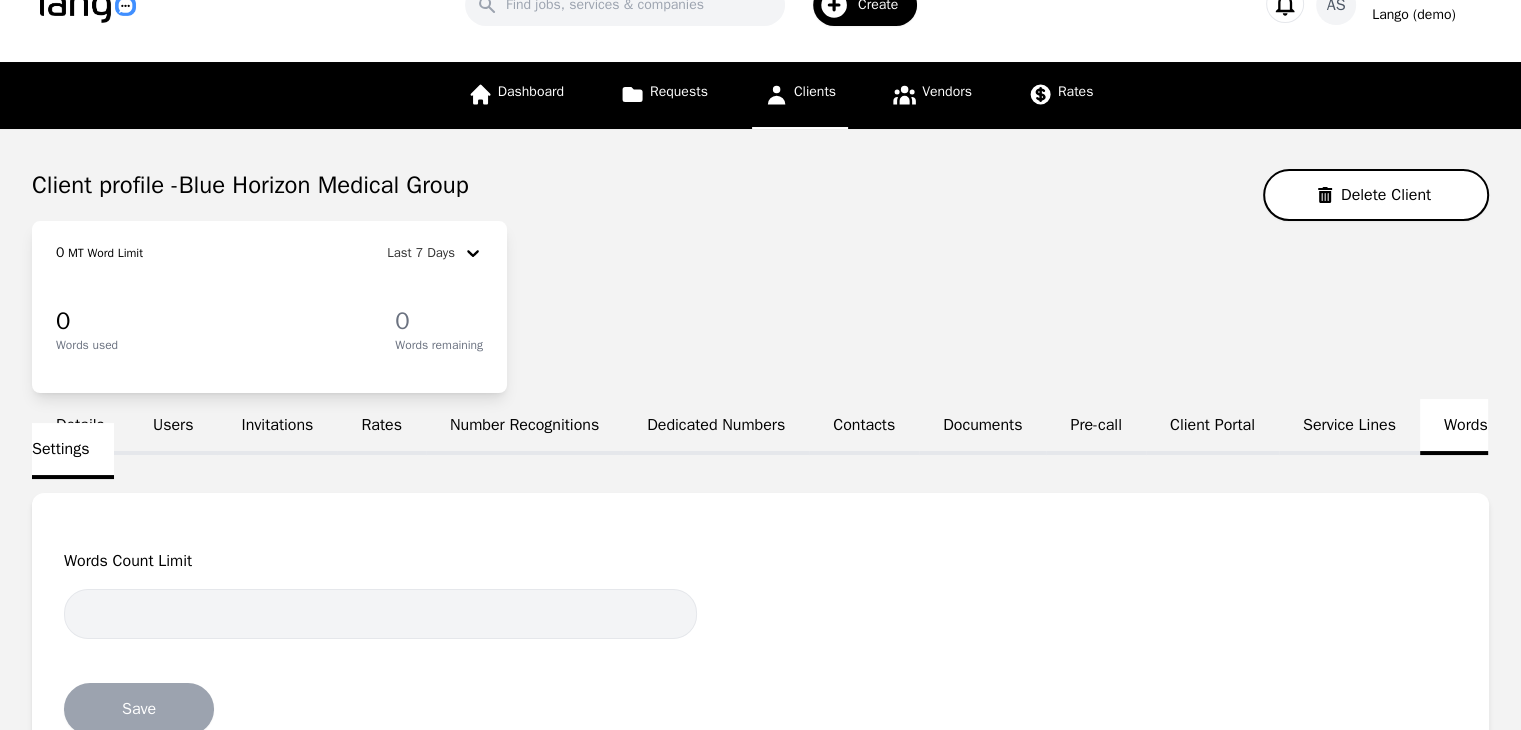 scroll, scrollTop: 100, scrollLeft: 0, axis: vertical 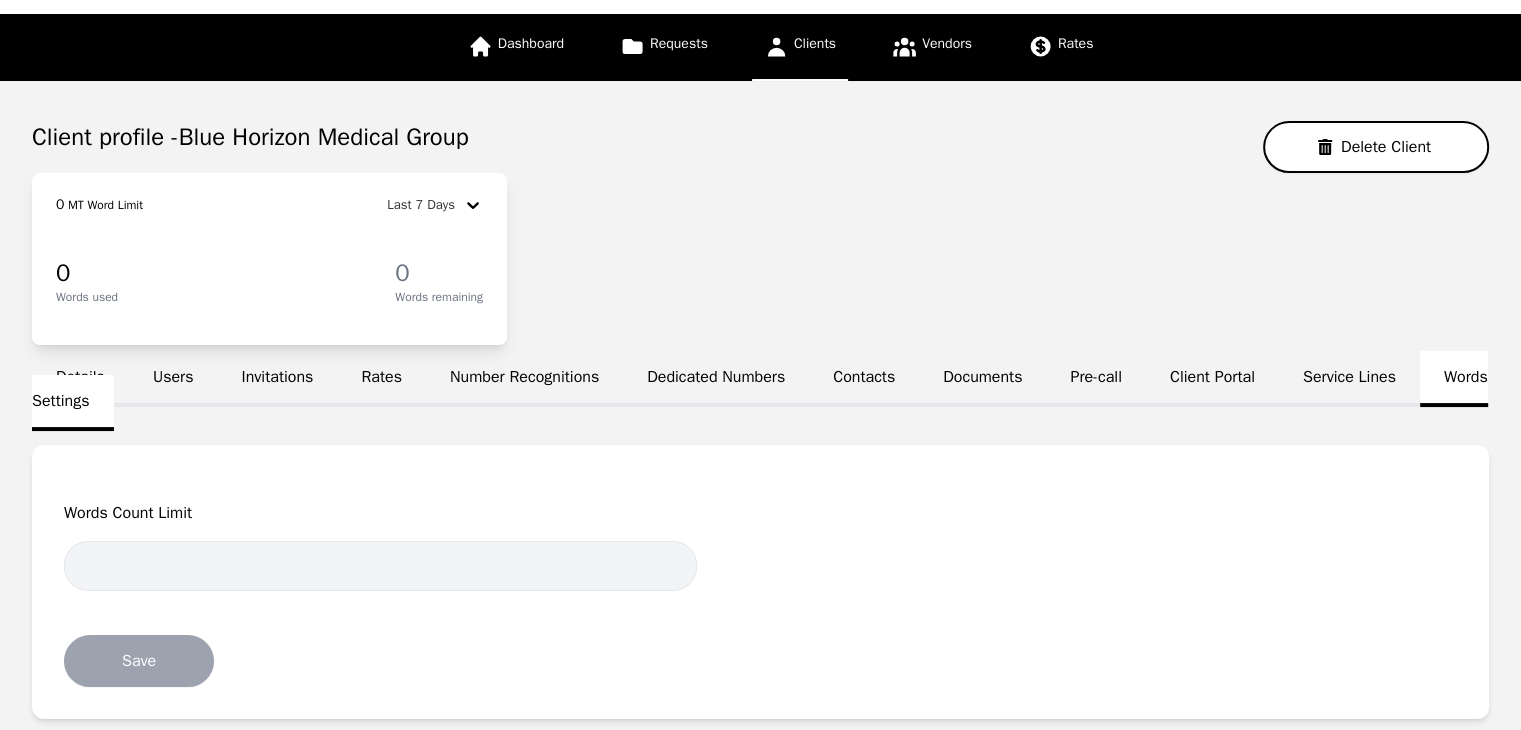 click on "Users" at bounding box center [173, 379] 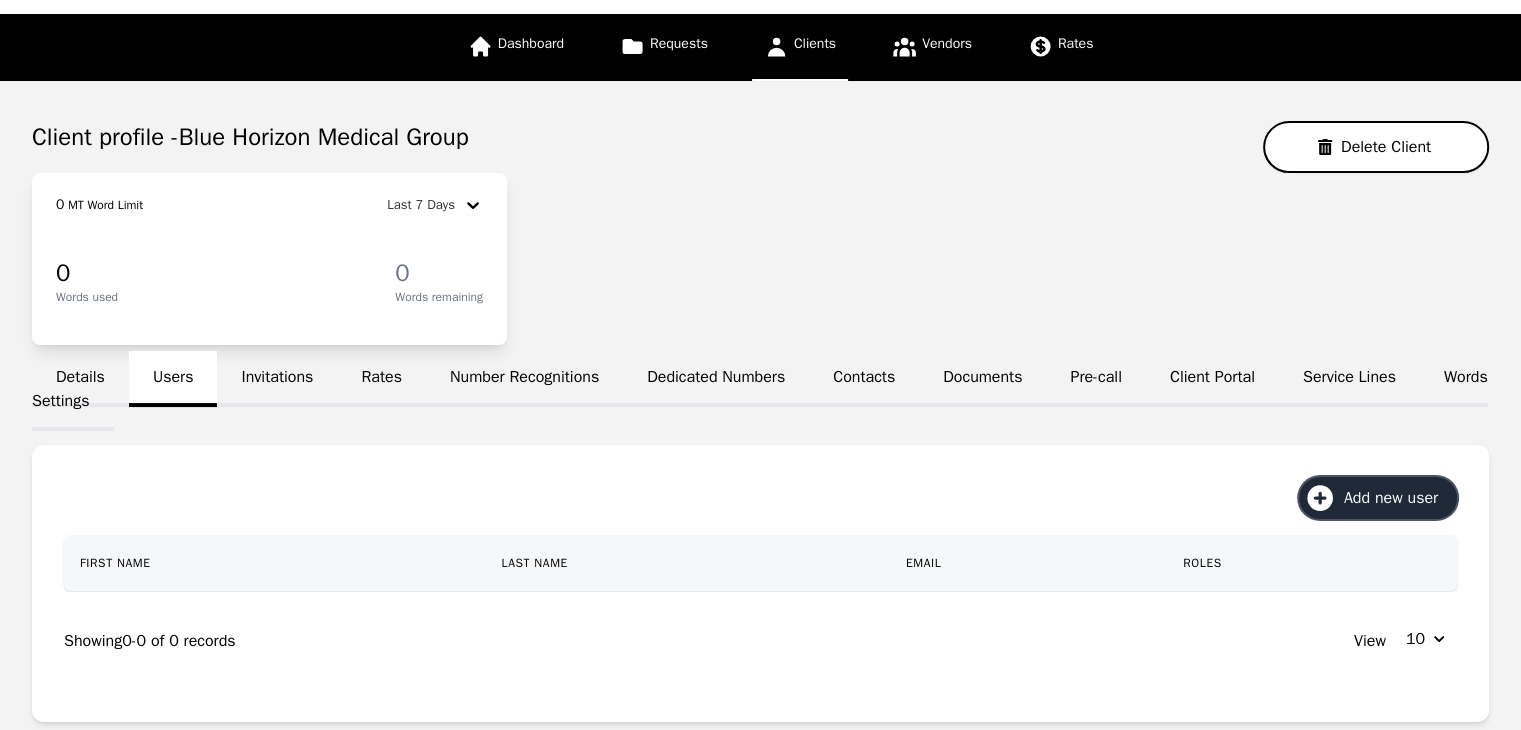 click on "Add new user" at bounding box center [1398, 498] 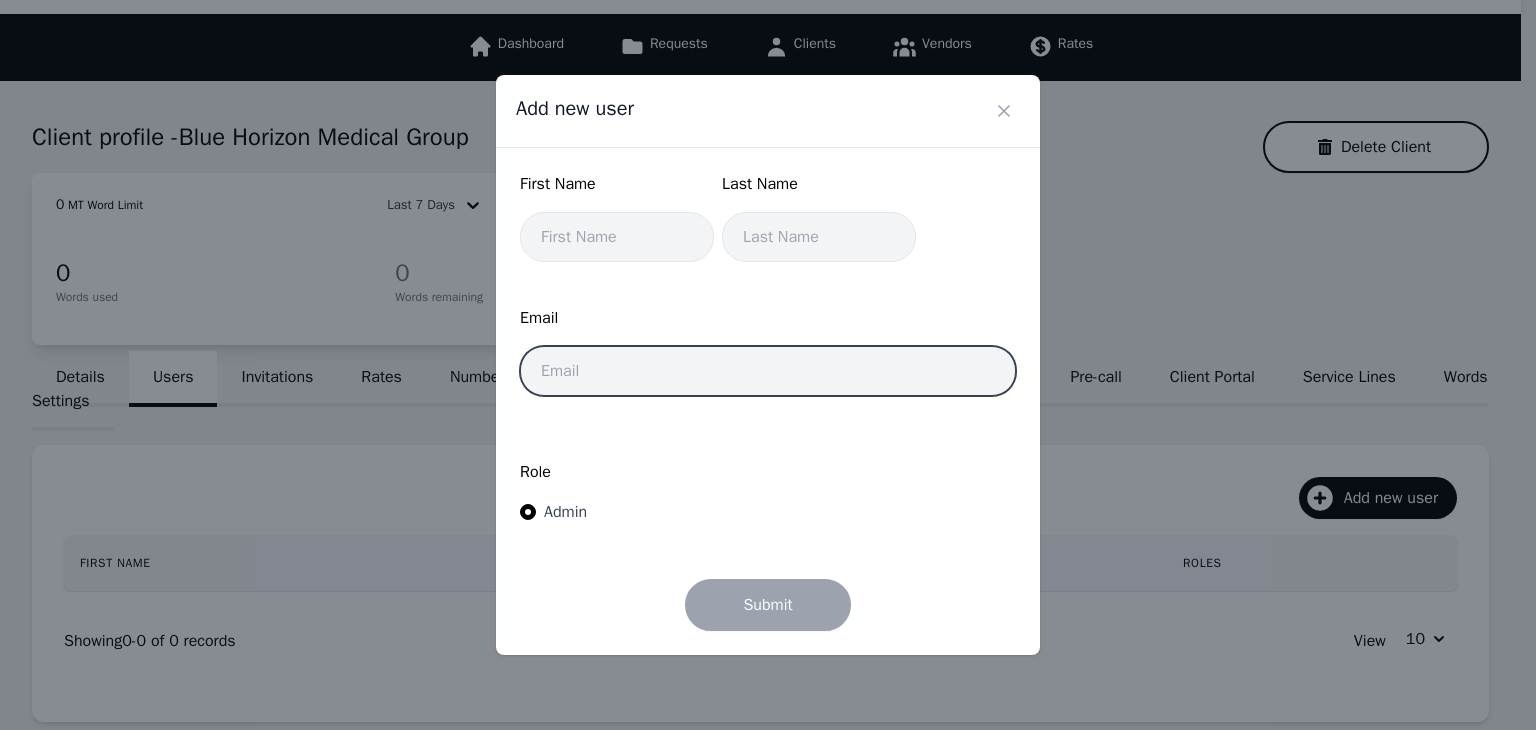 click at bounding box center [768, 371] 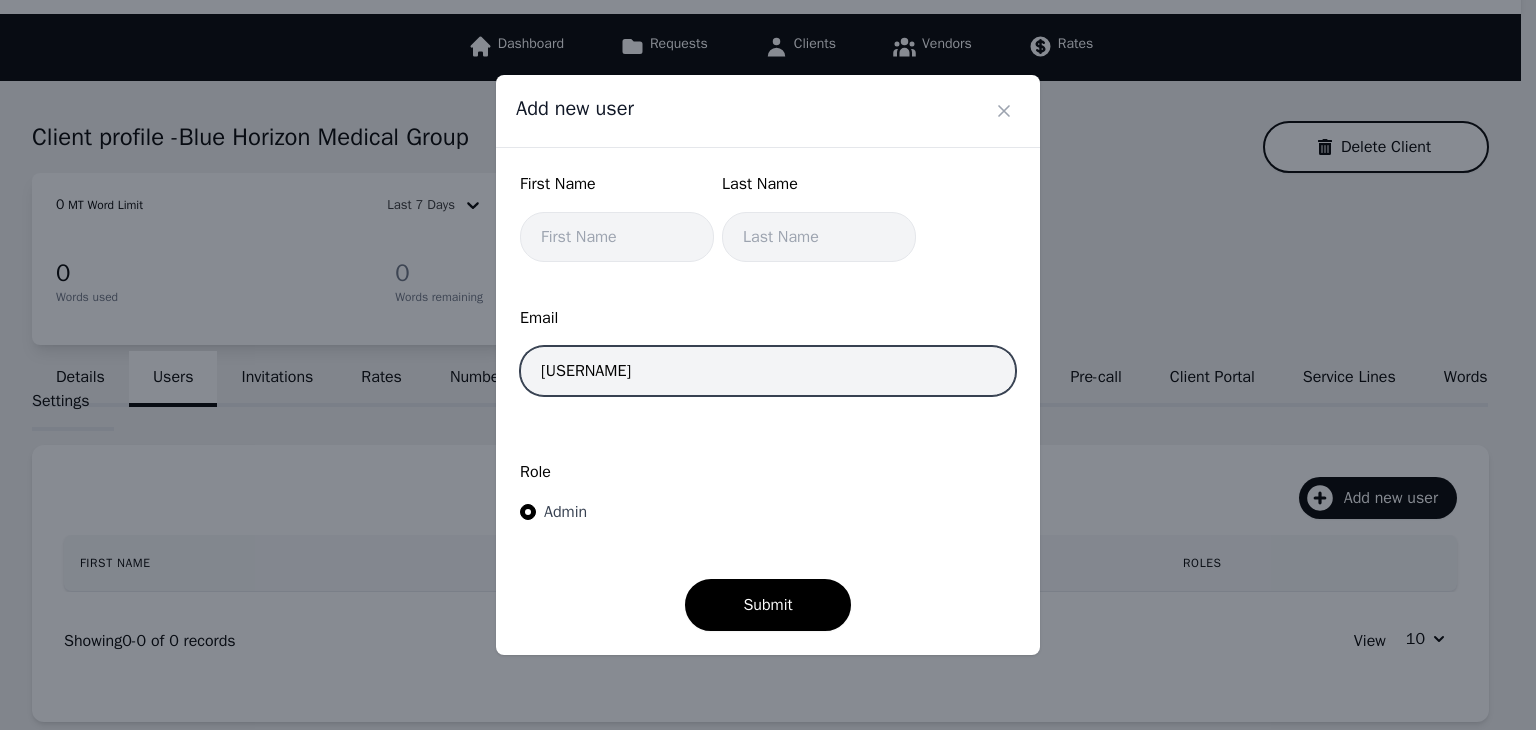 type on "[EMAIL]" 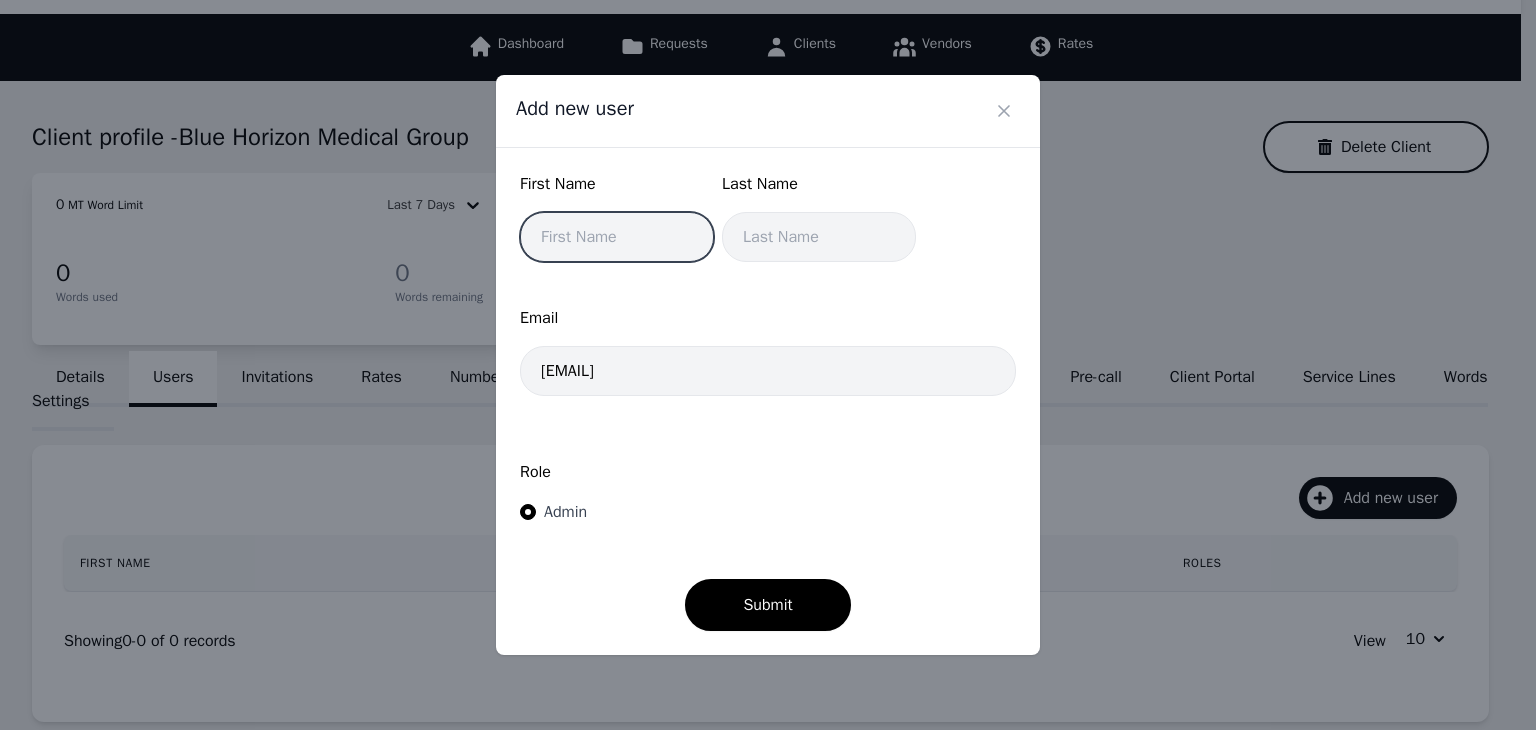click at bounding box center (617, 237) 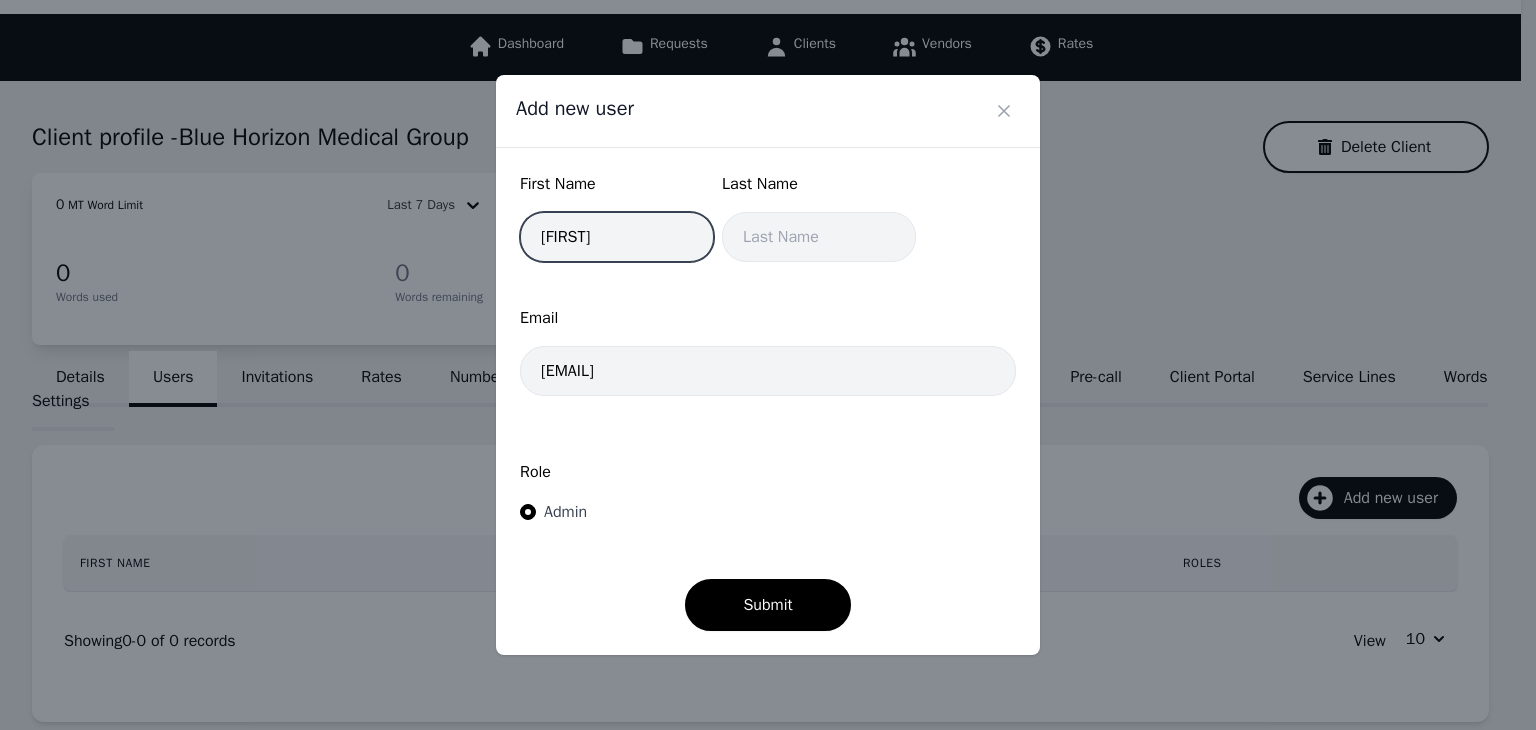 type on "[FIRST]" 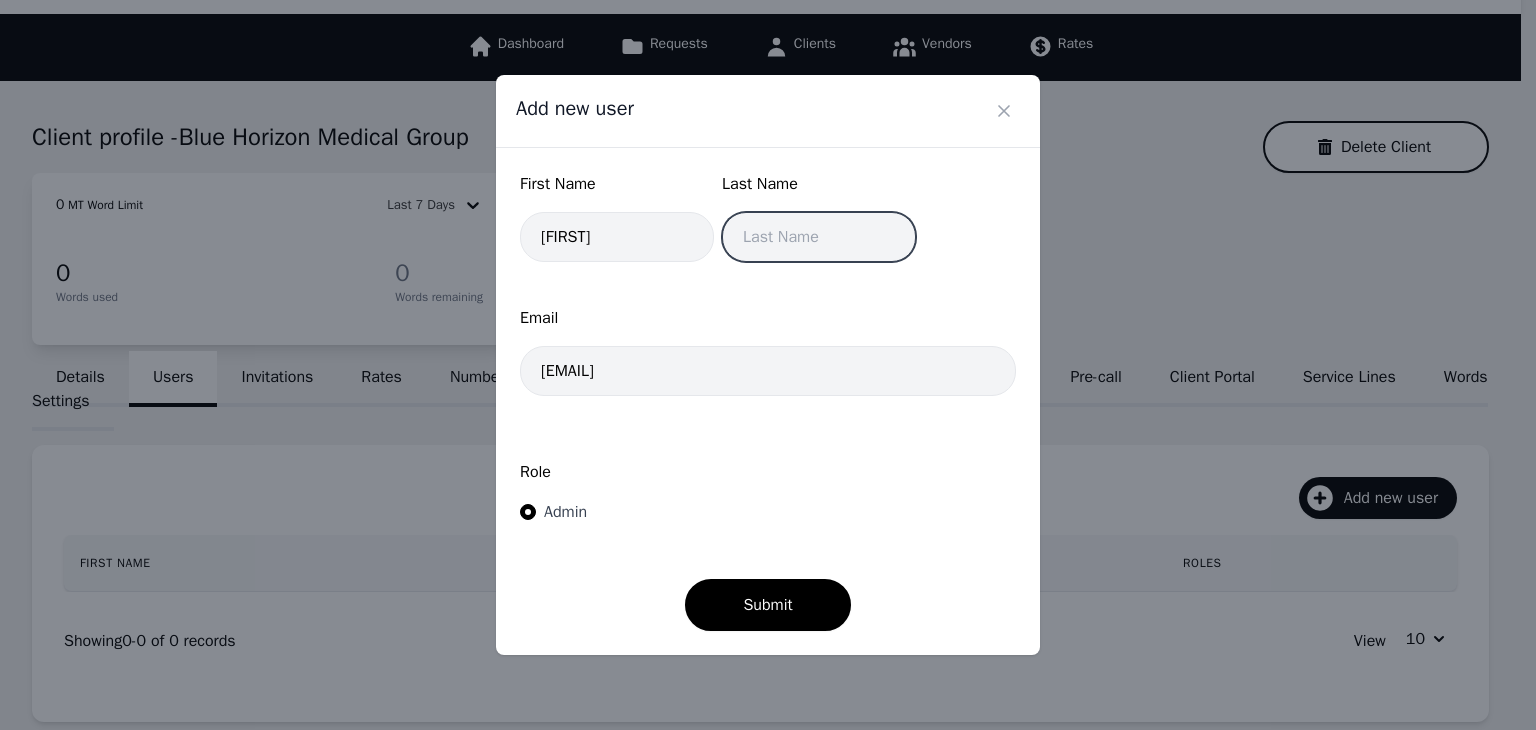 click at bounding box center [819, 237] 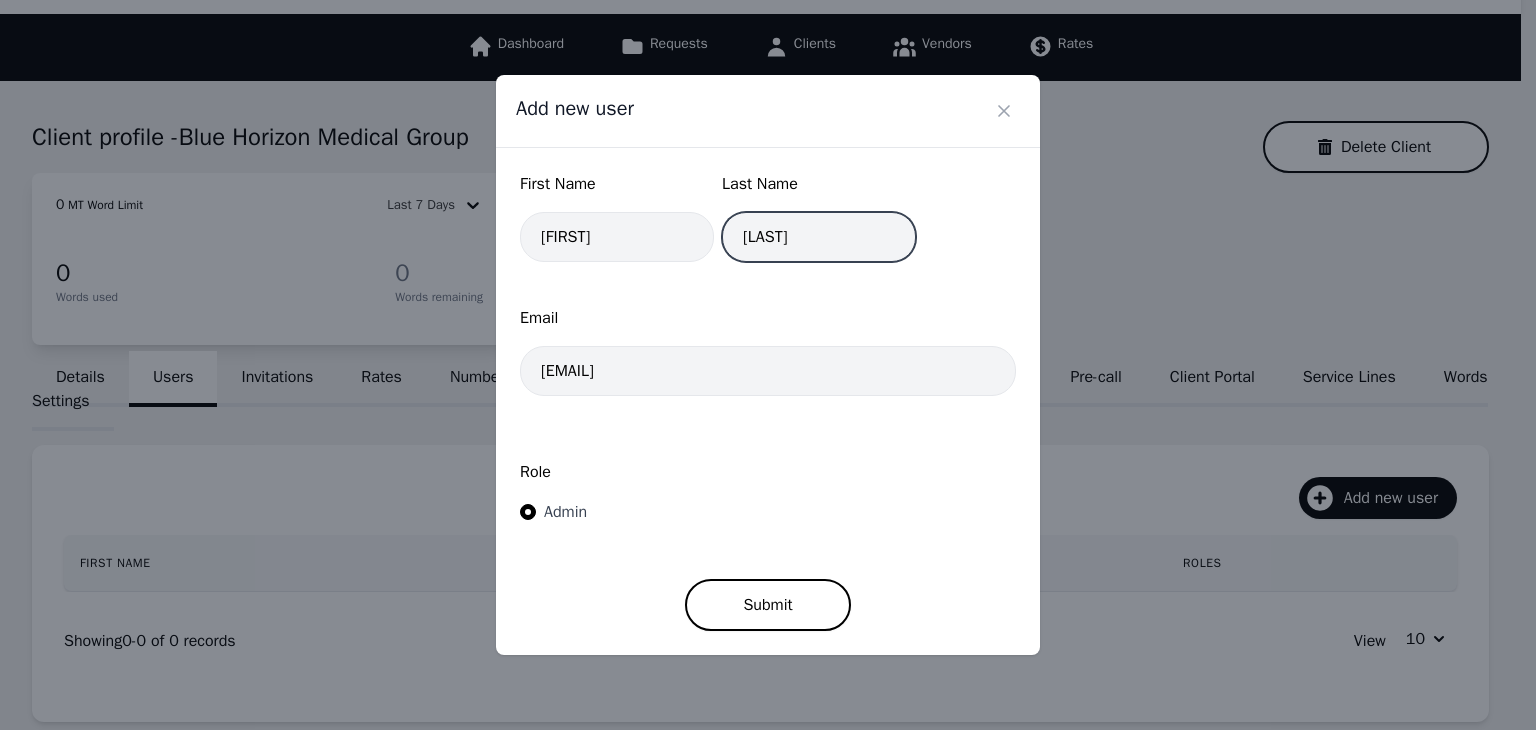 type on "[LAST]" 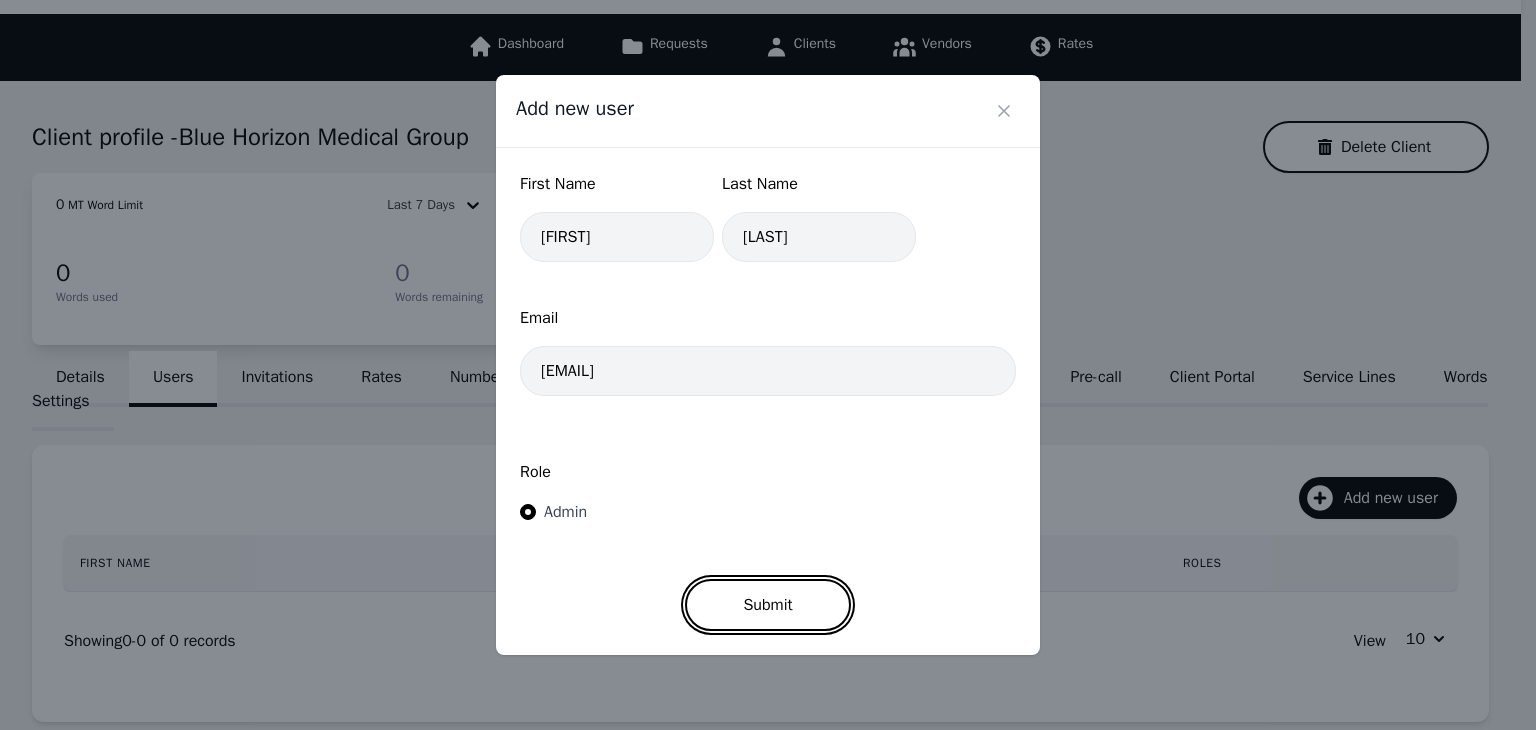 click on "Submit" at bounding box center [767, 605] 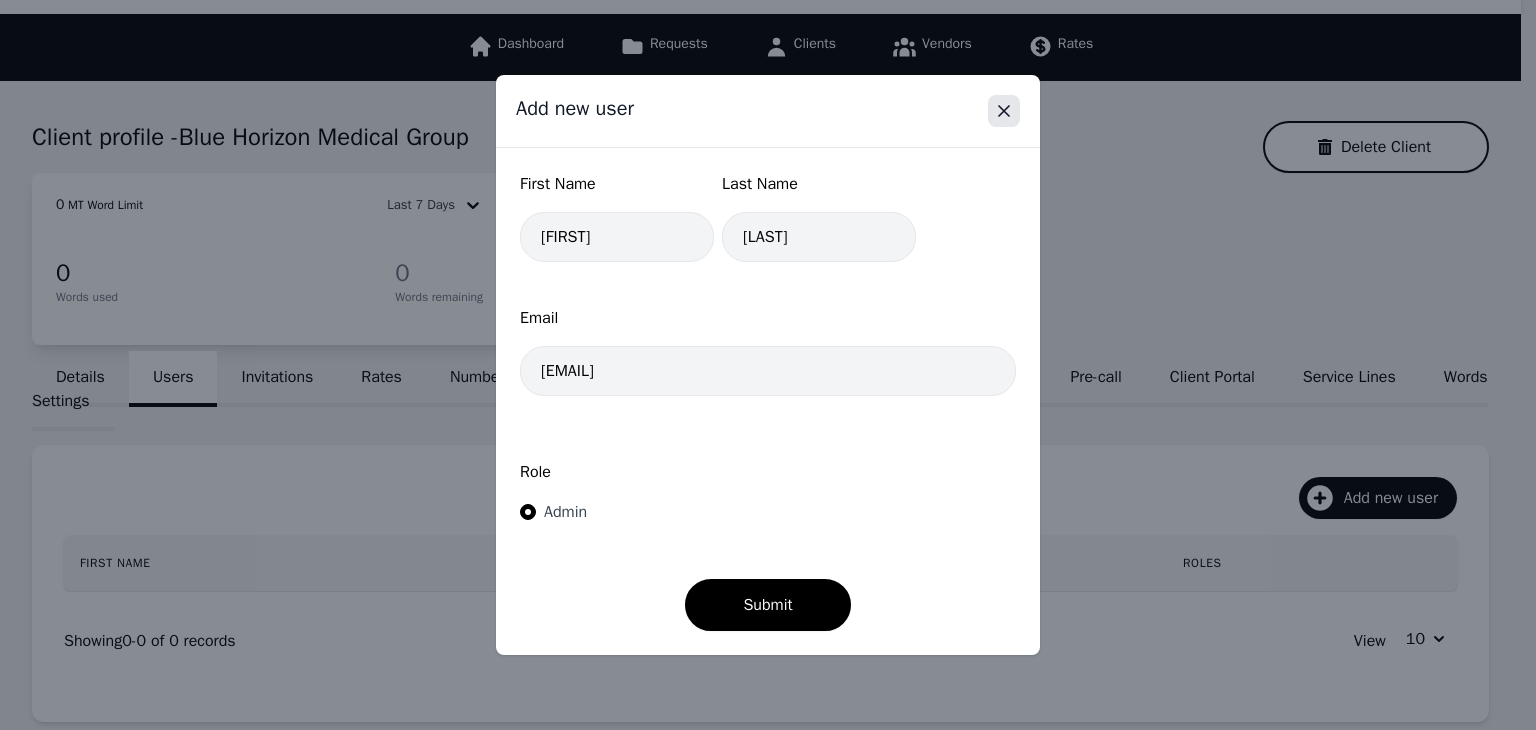 click 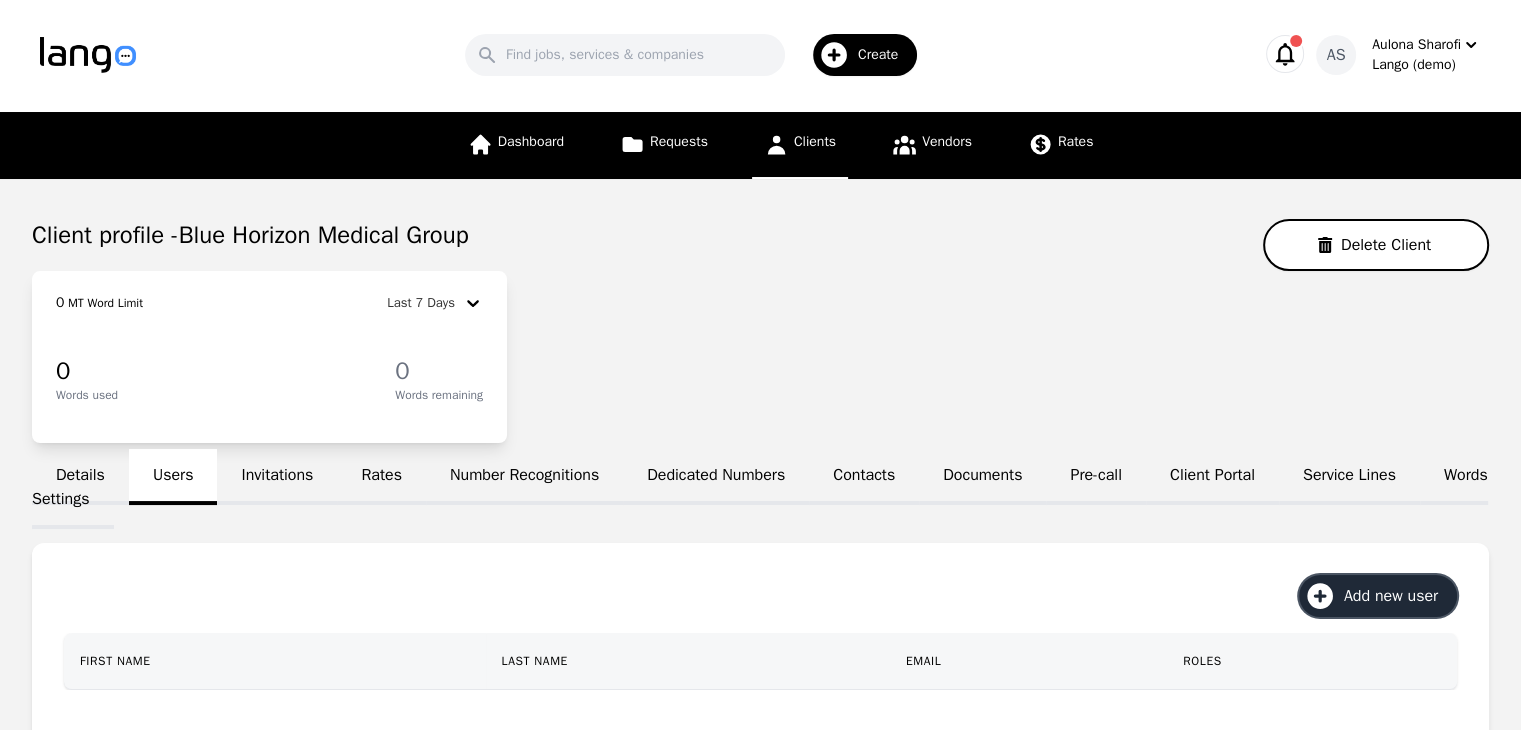 scroll, scrollTop: 0, scrollLeft: 0, axis: both 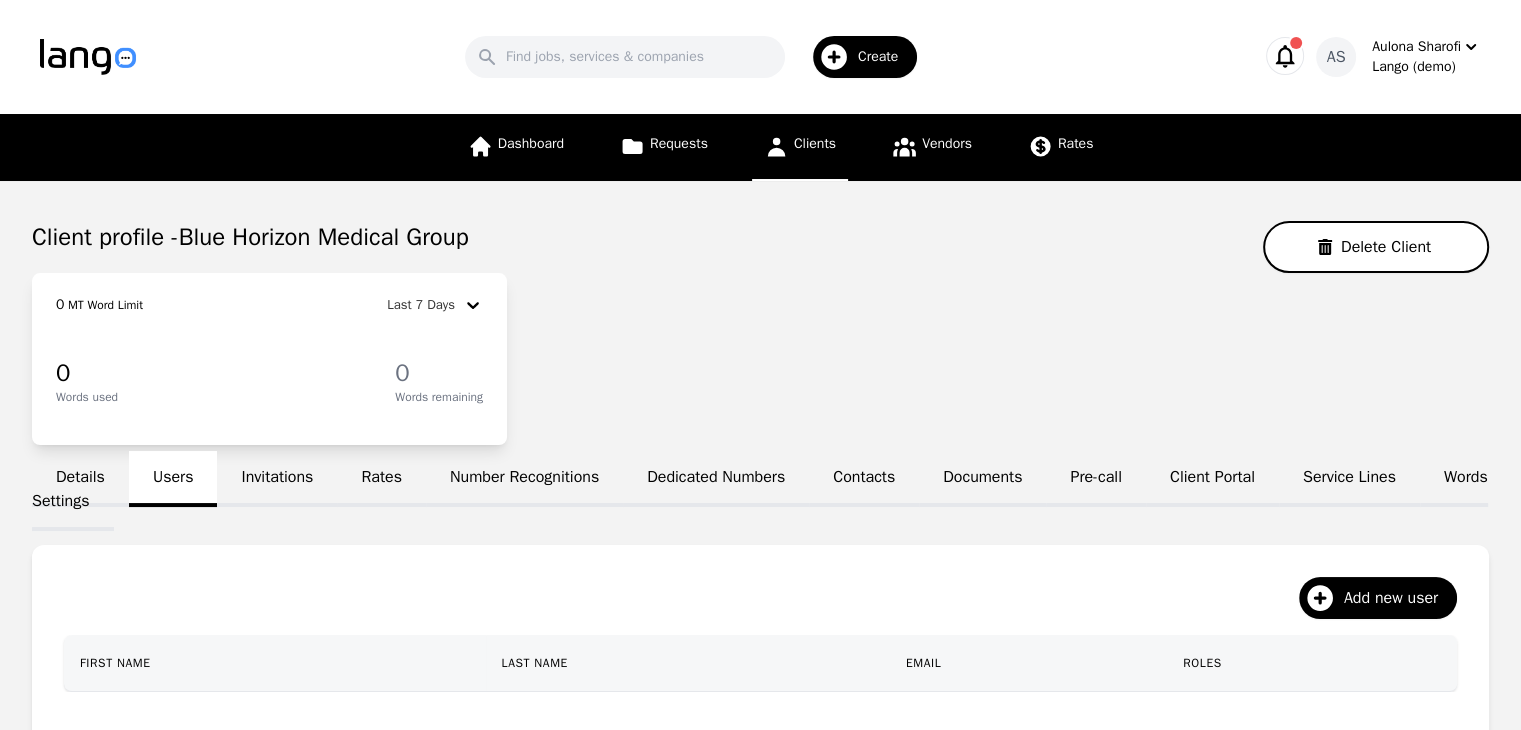 click on "Clients" at bounding box center (800, 147) 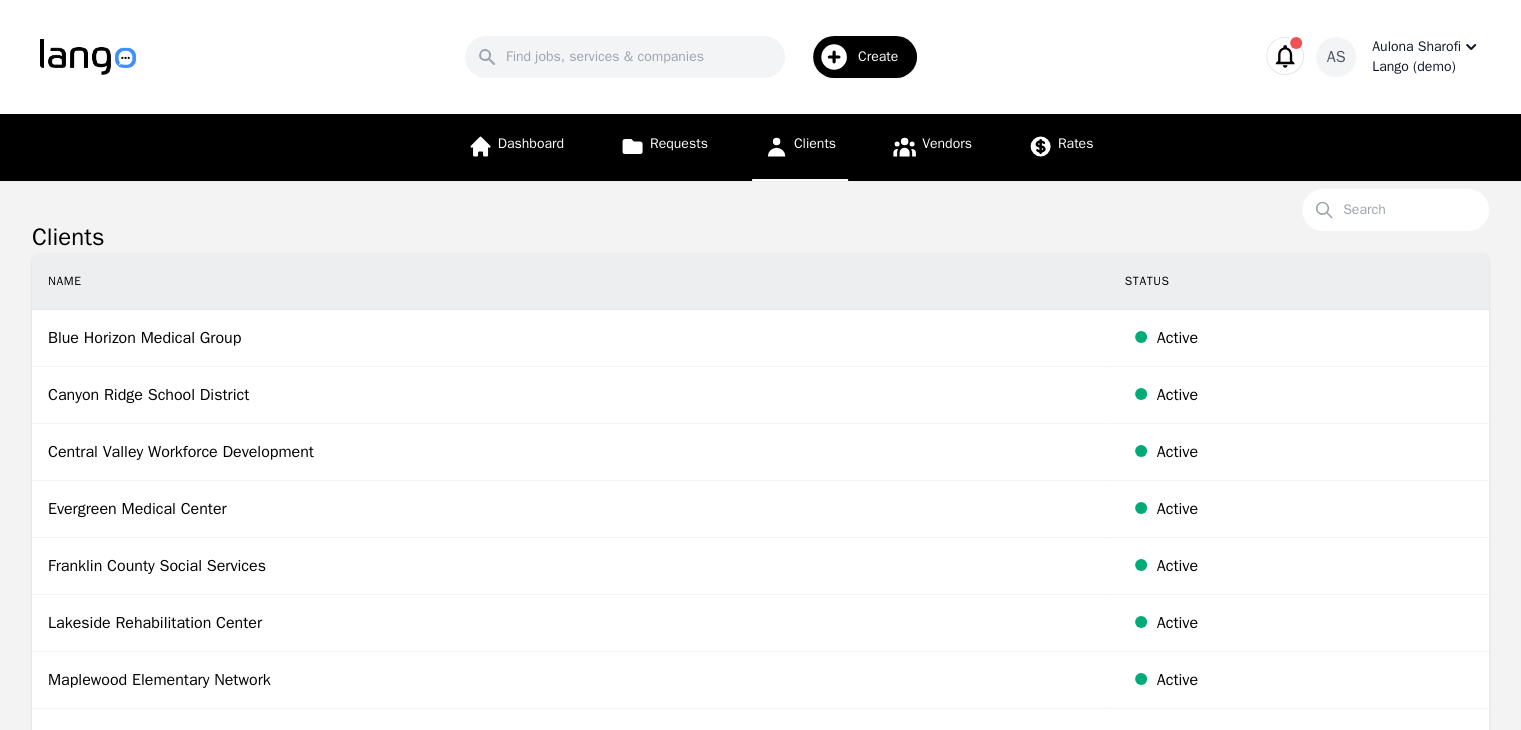 click on "Lango (demo)" at bounding box center (1426, 67) 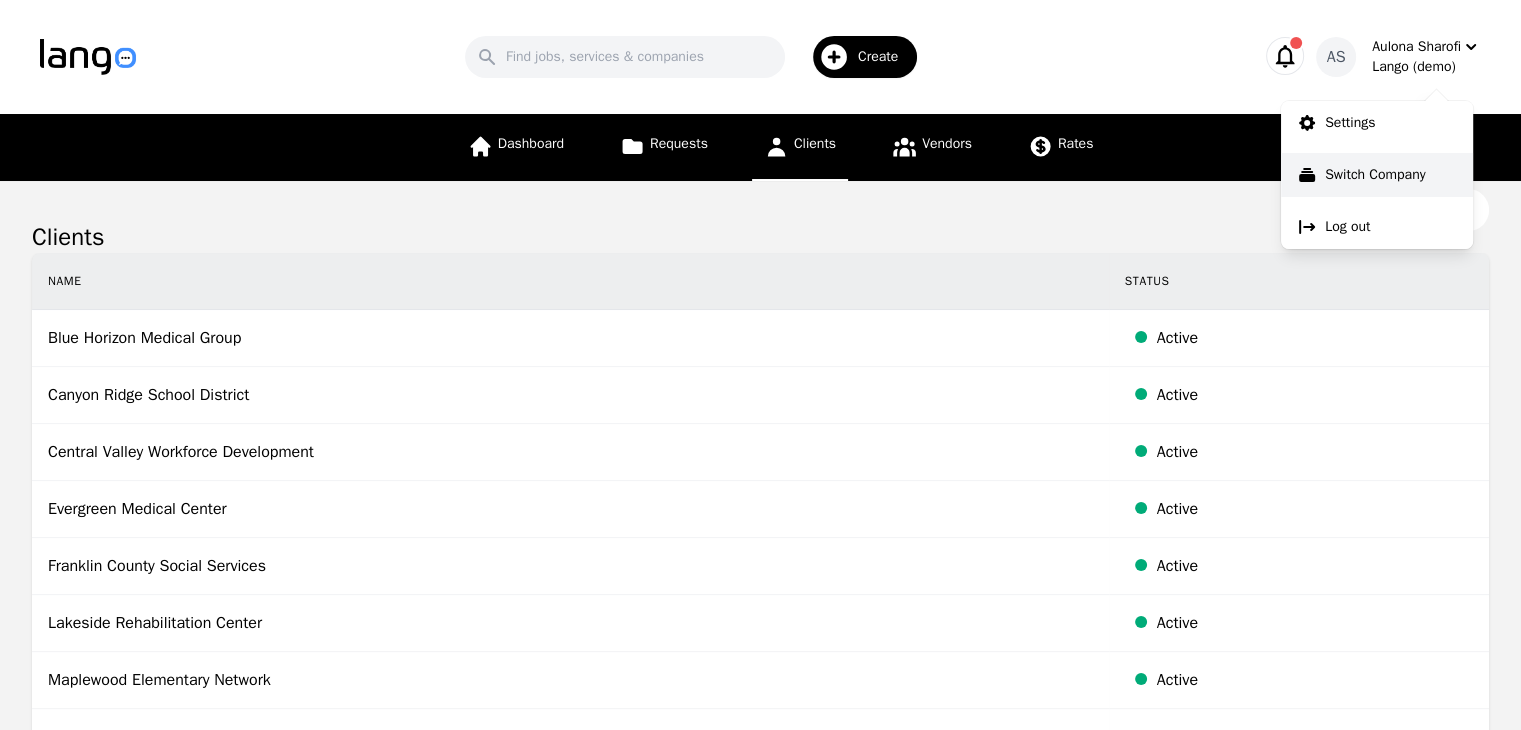 click on "Switch Company" at bounding box center [1375, 175] 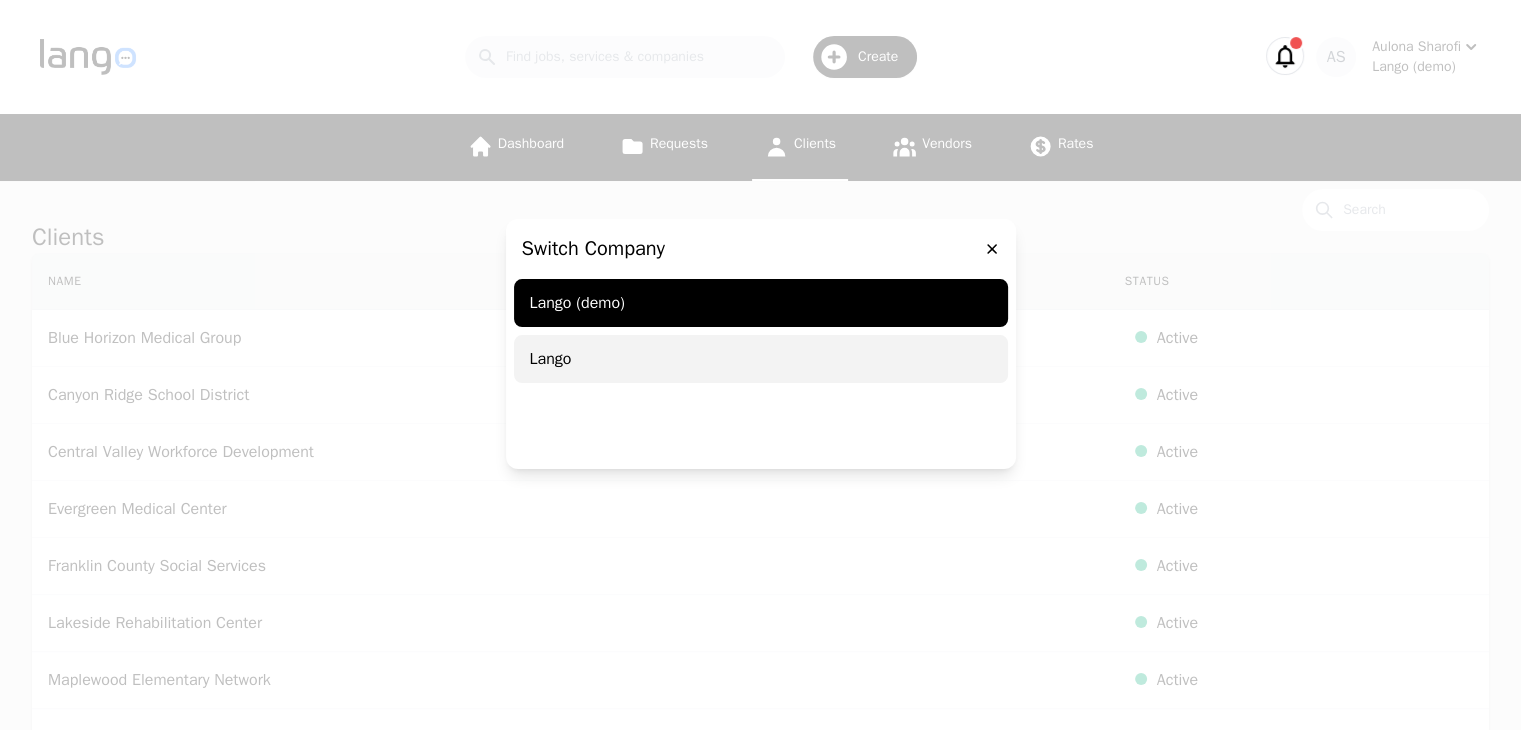 click on "Lango" at bounding box center [761, 359] 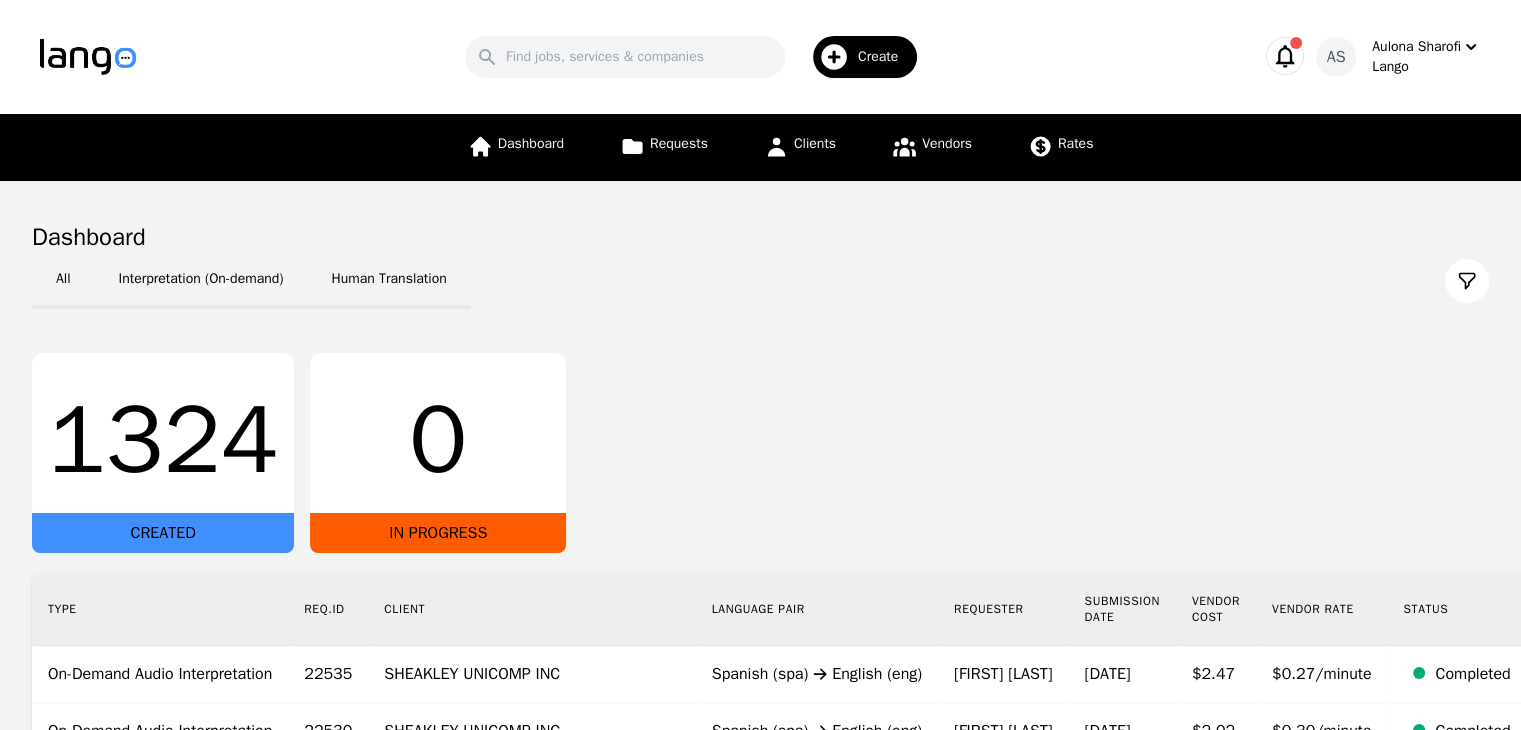 click 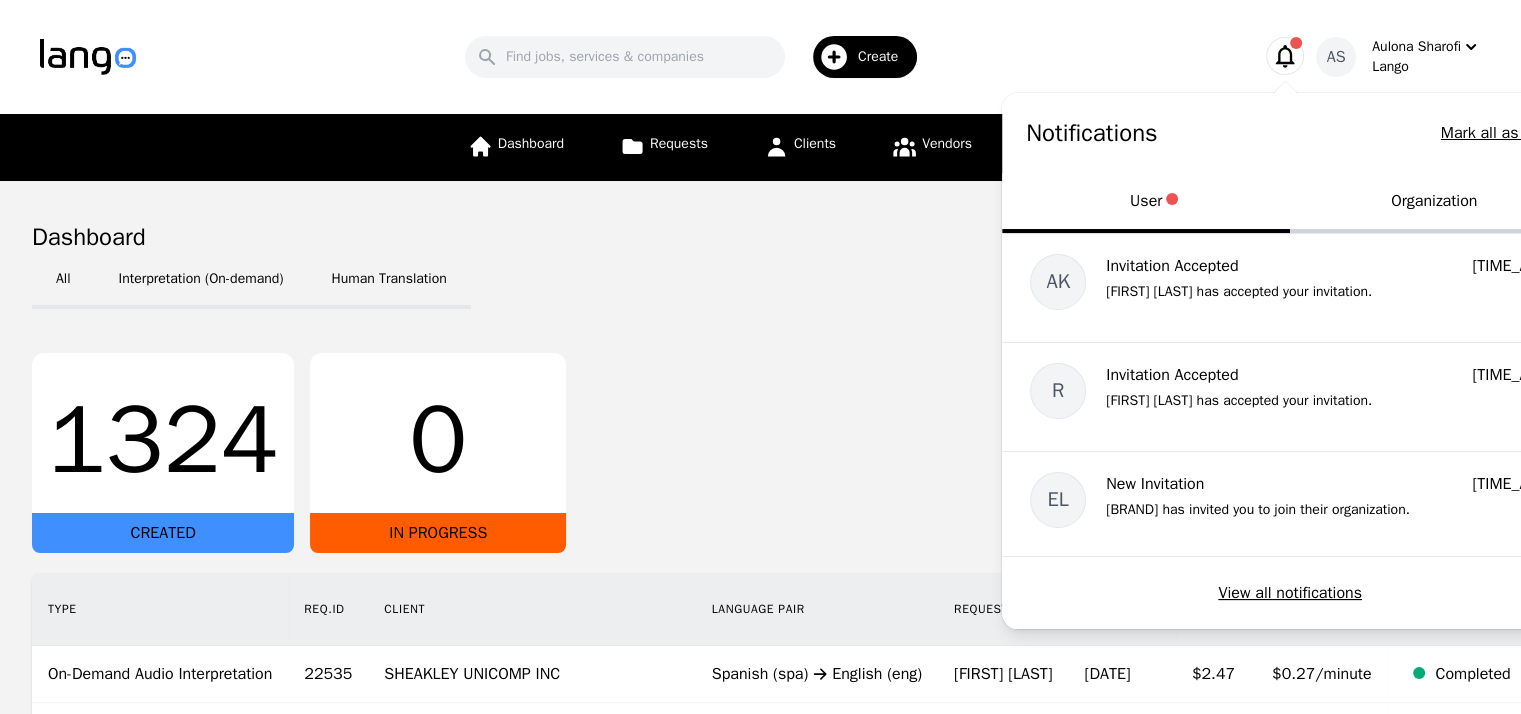 click on "Organization" at bounding box center (1434, 203) 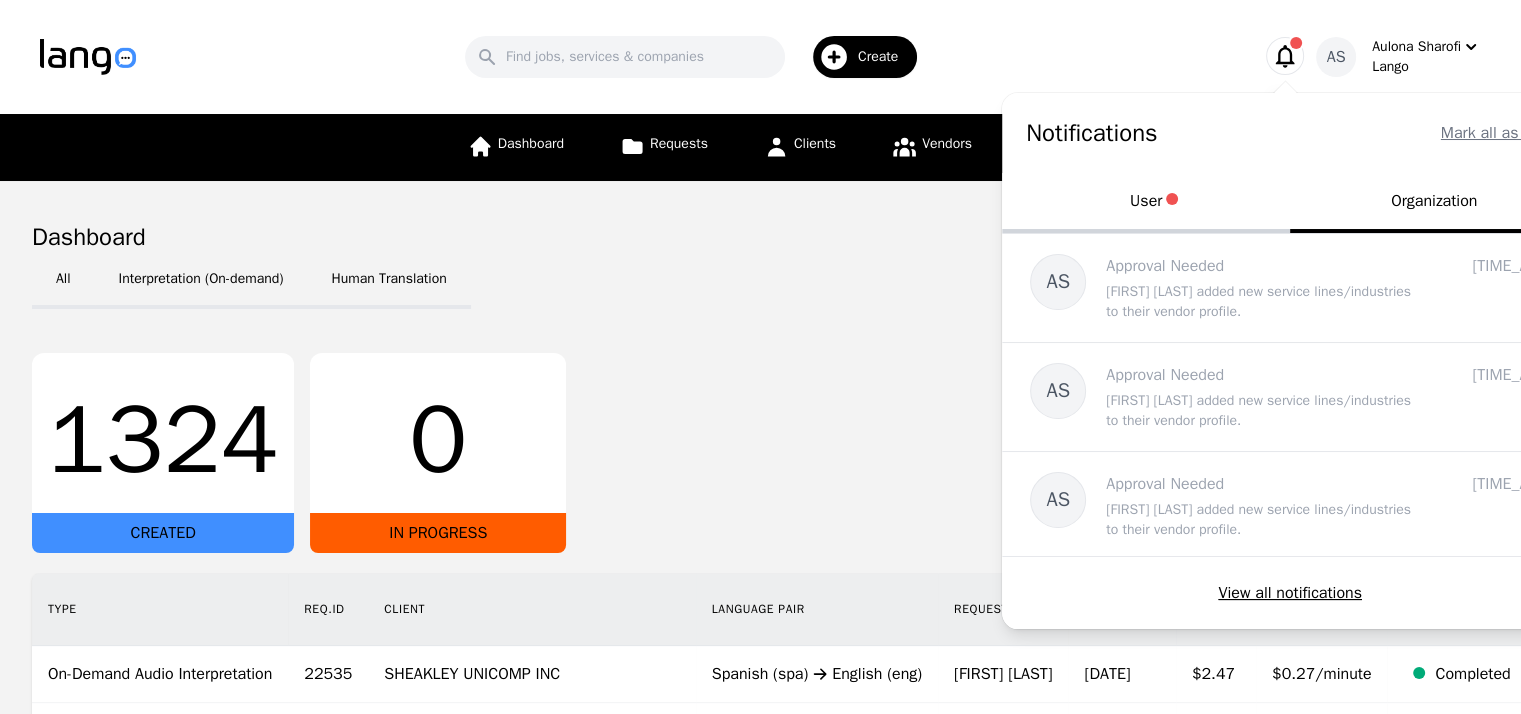 click on "User" at bounding box center [1146, 203] 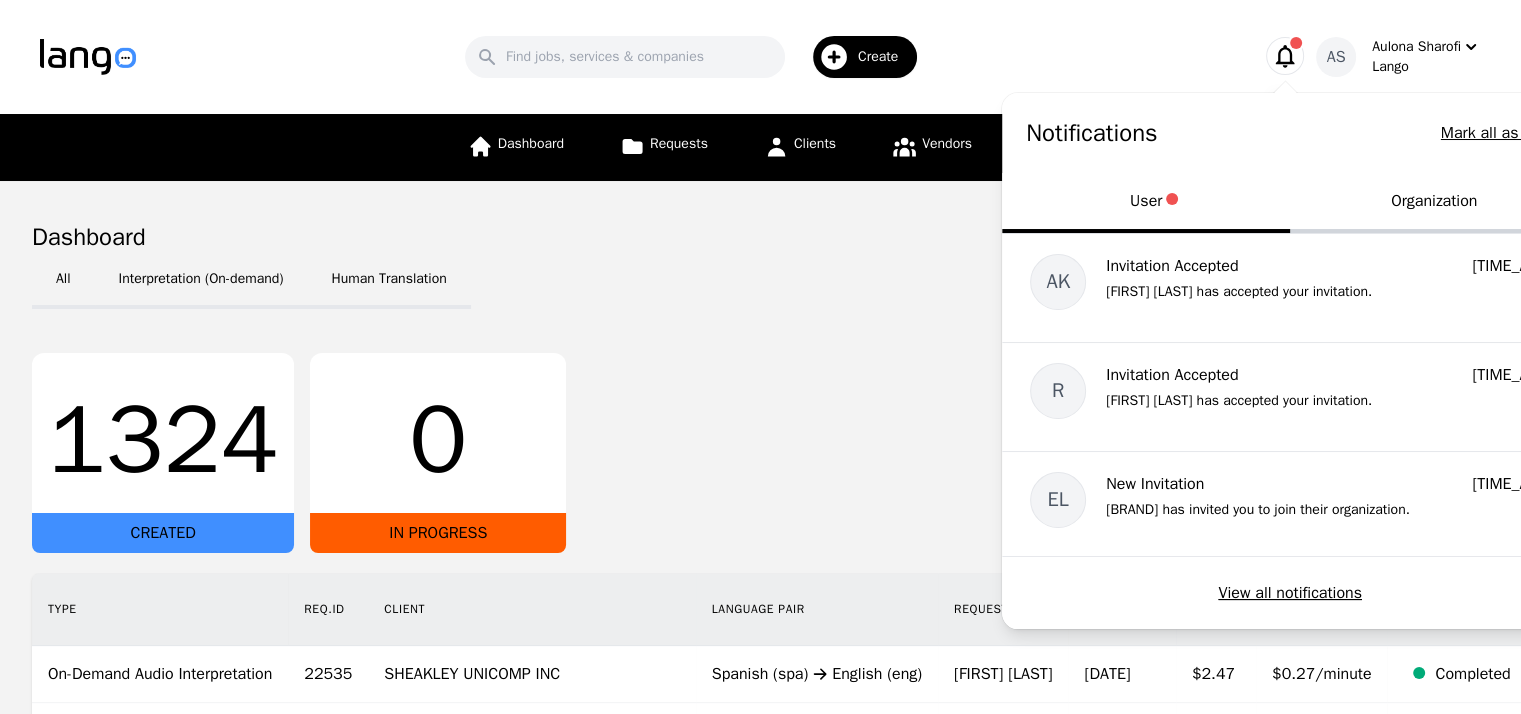 click on "All Interpretation (On-demand) Human Translation" at bounding box center (760, 281) 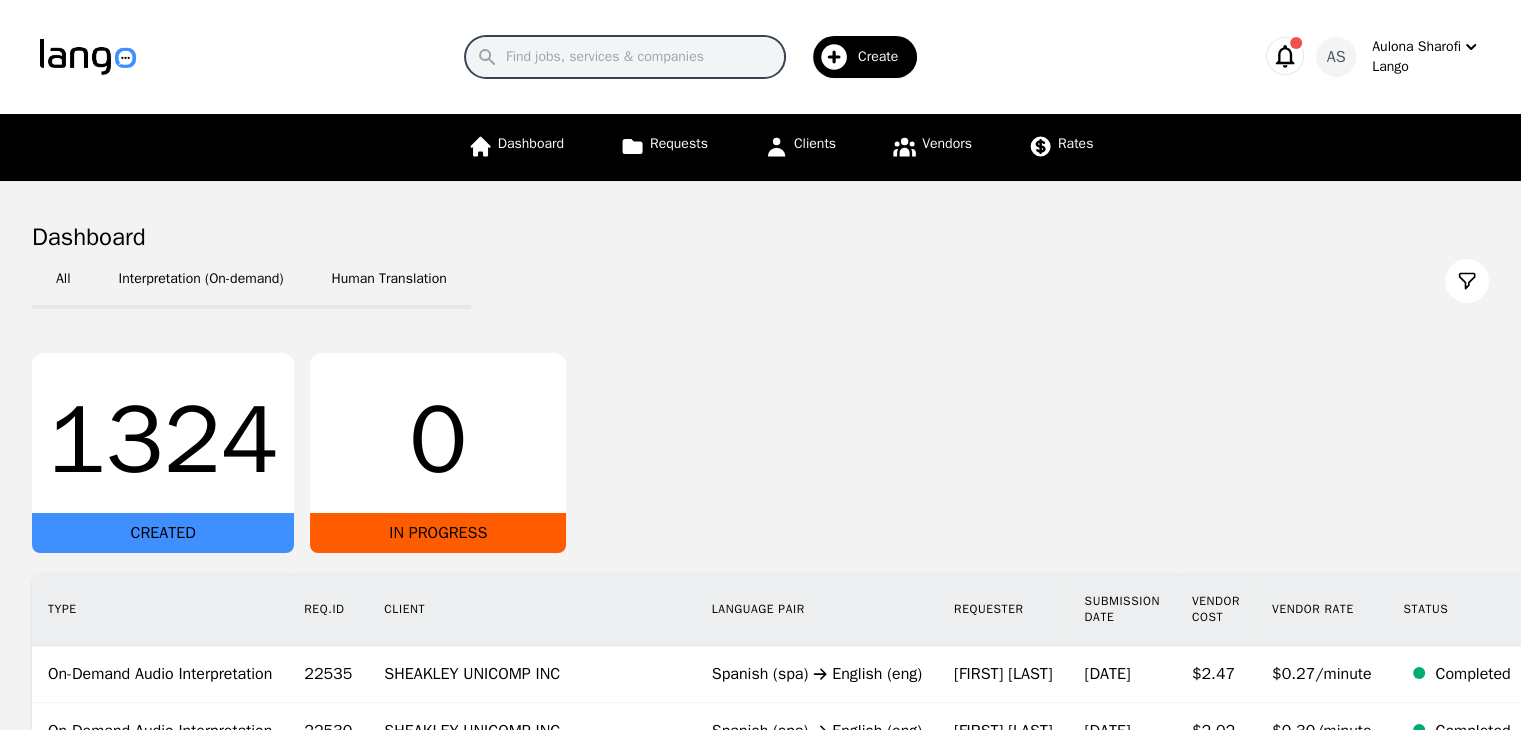 click on "Search" at bounding box center [625, 57] 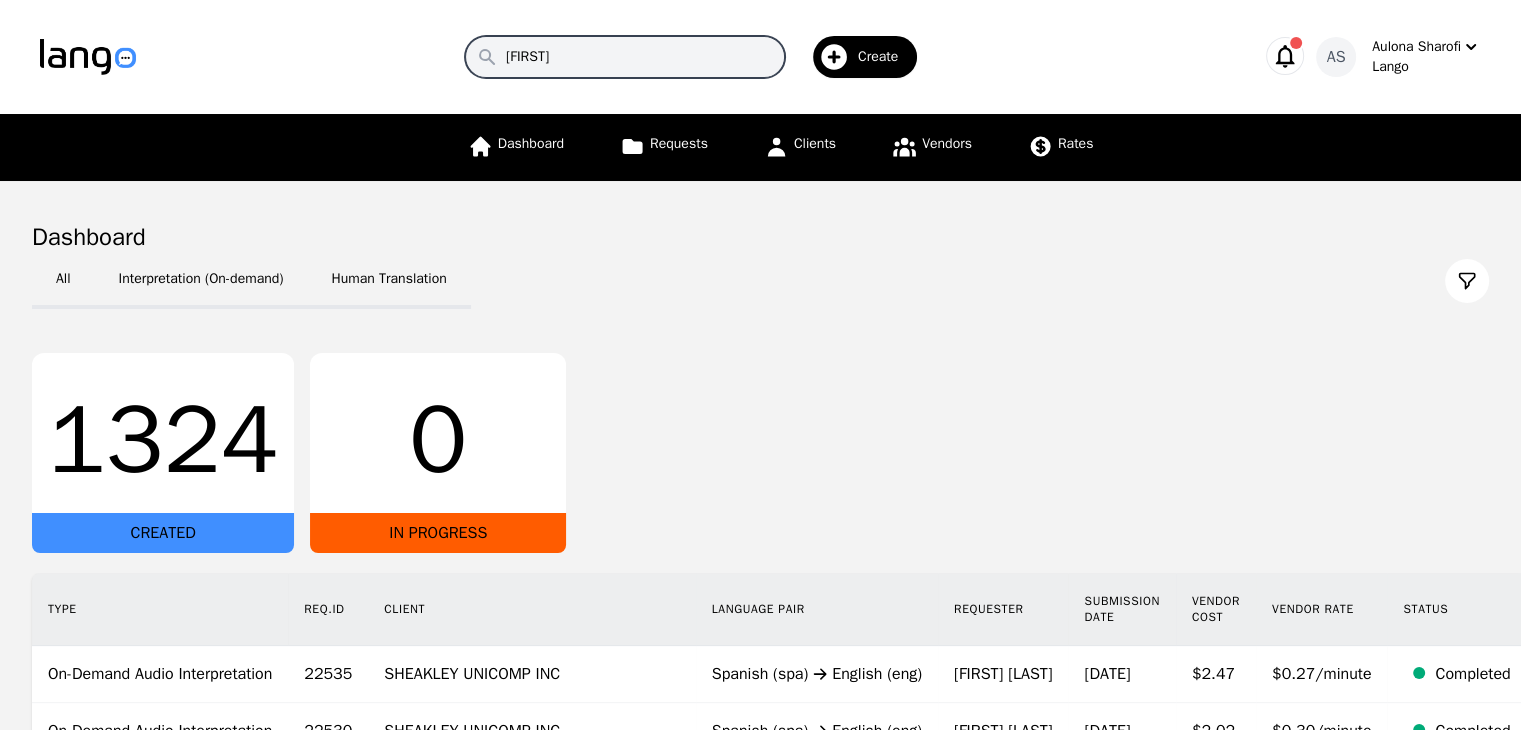 type on "meti" 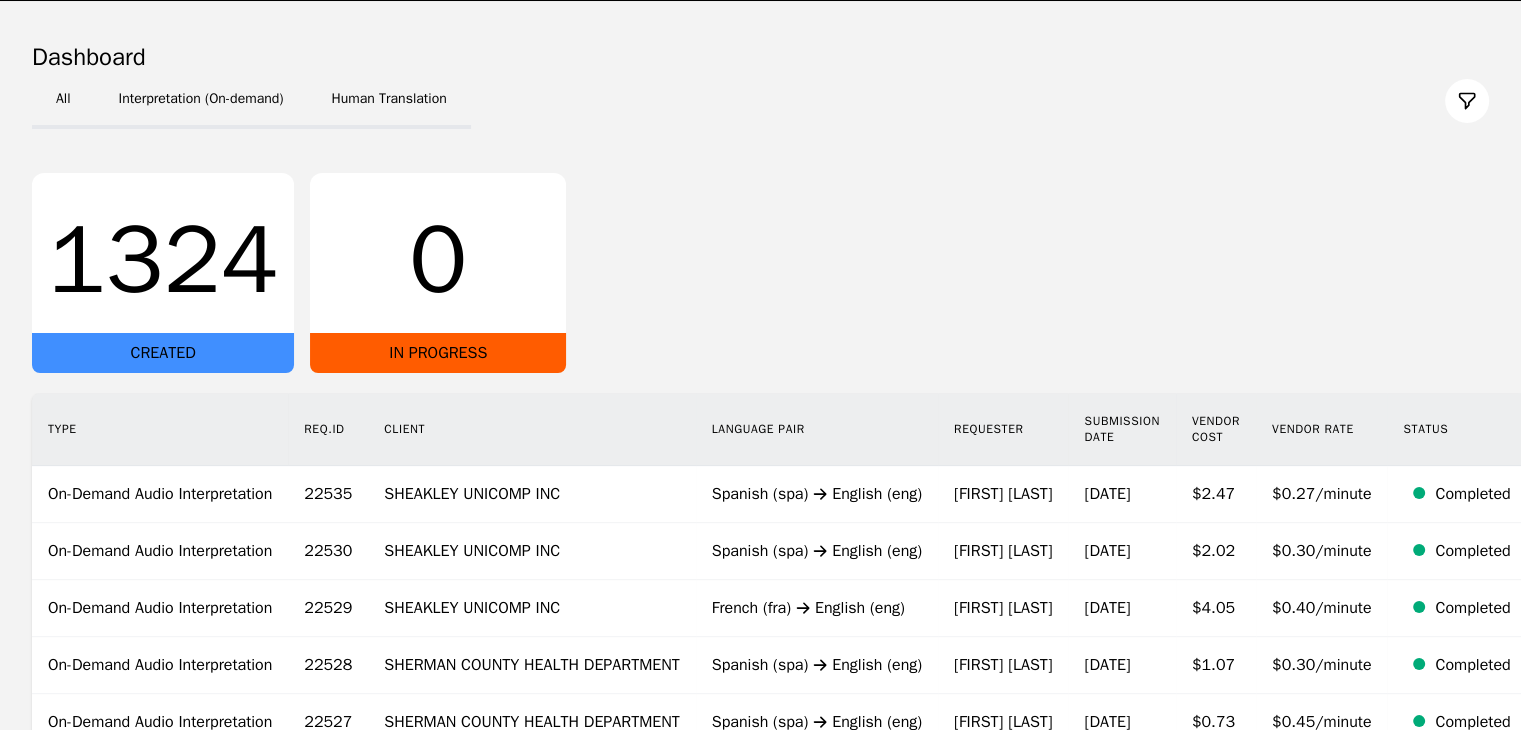 scroll, scrollTop: 0, scrollLeft: 0, axis: both 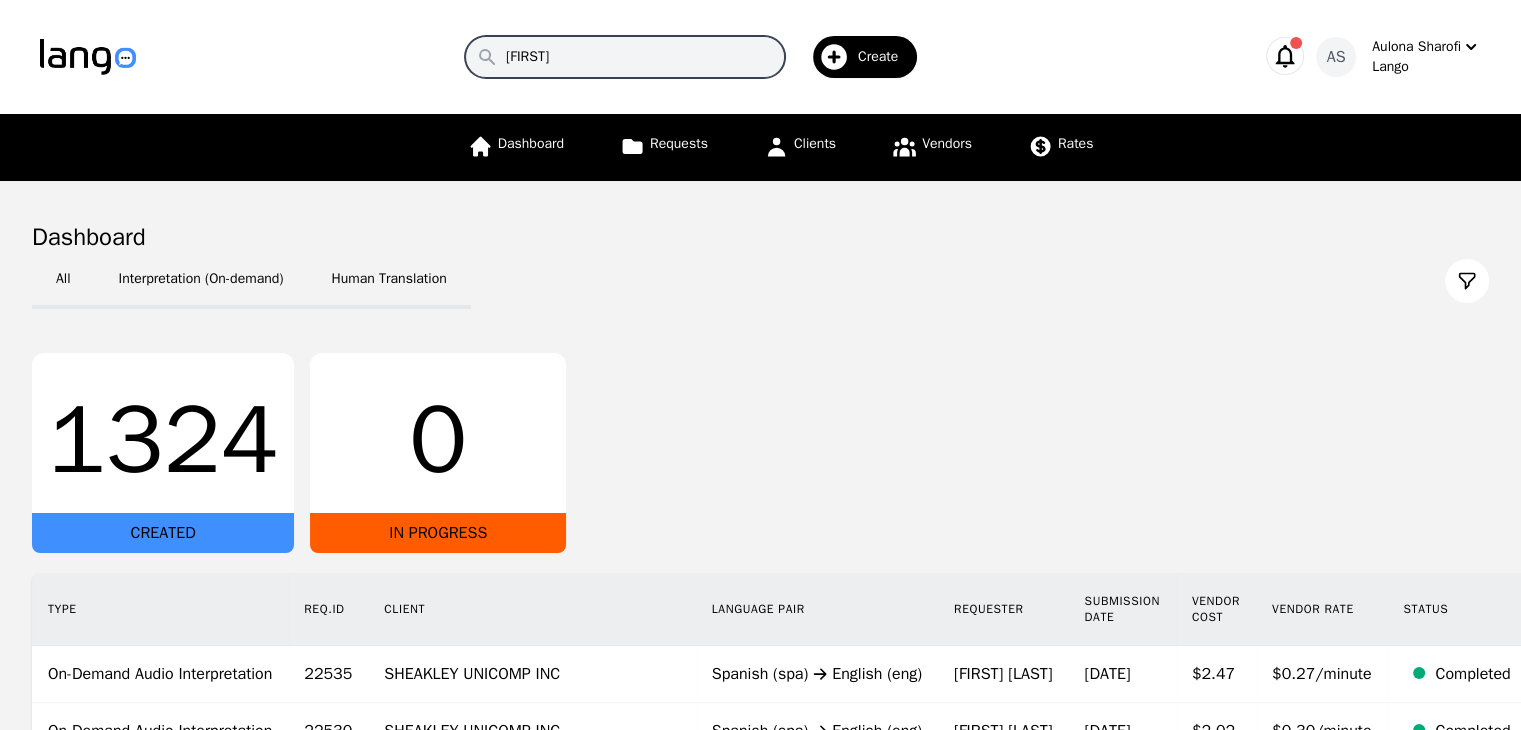 click on "meti" at bounding box center [625, 57] 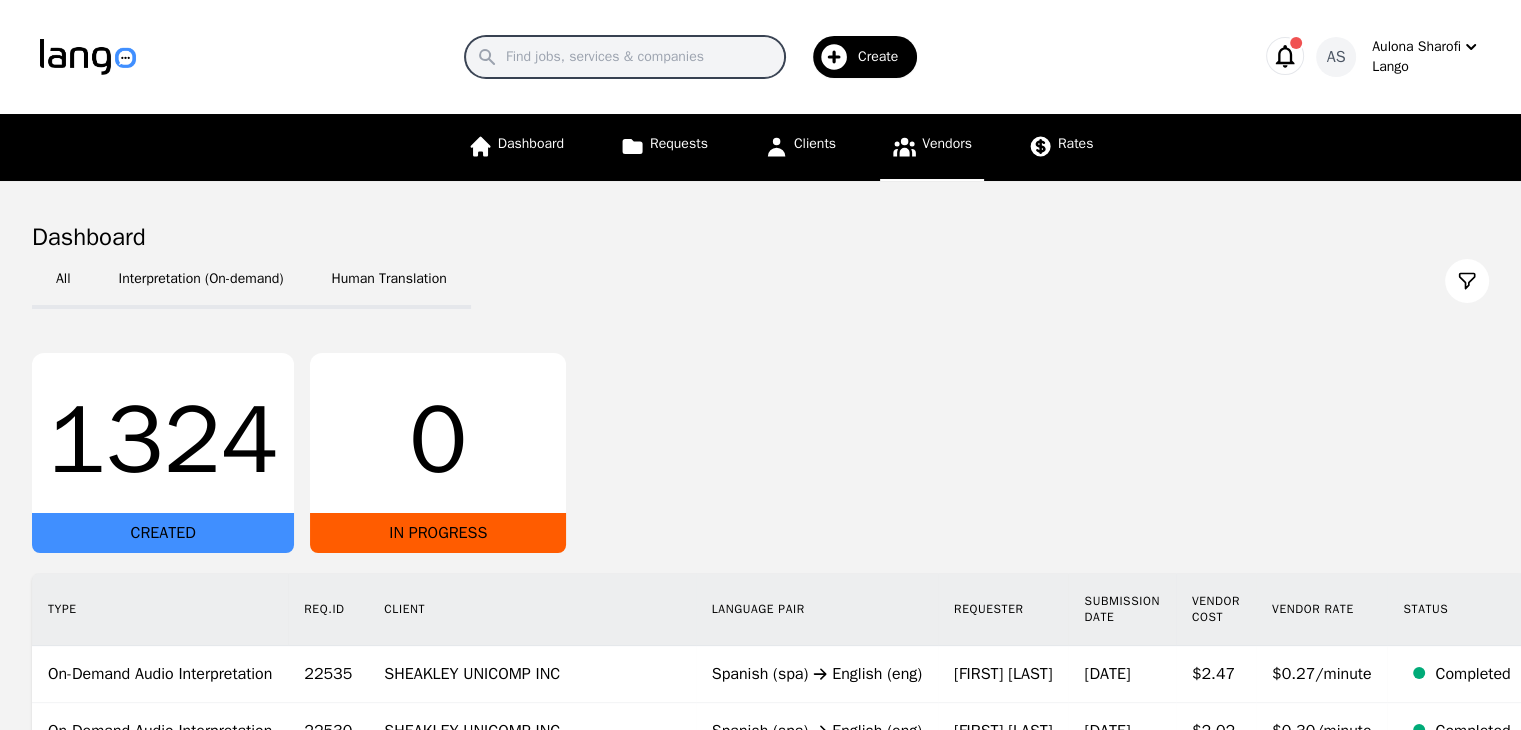 type 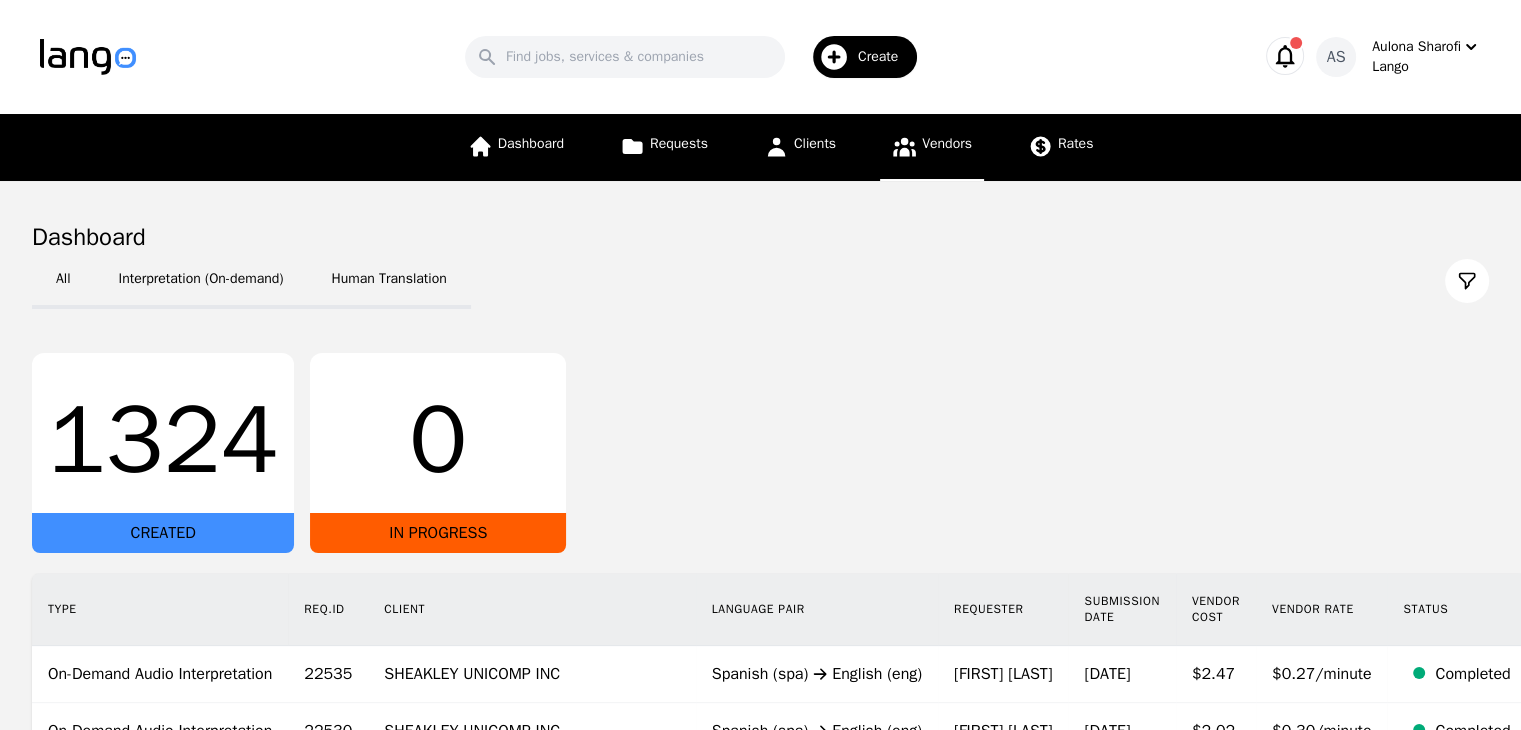 click on "Vendors" at bounding box center [947, 143] 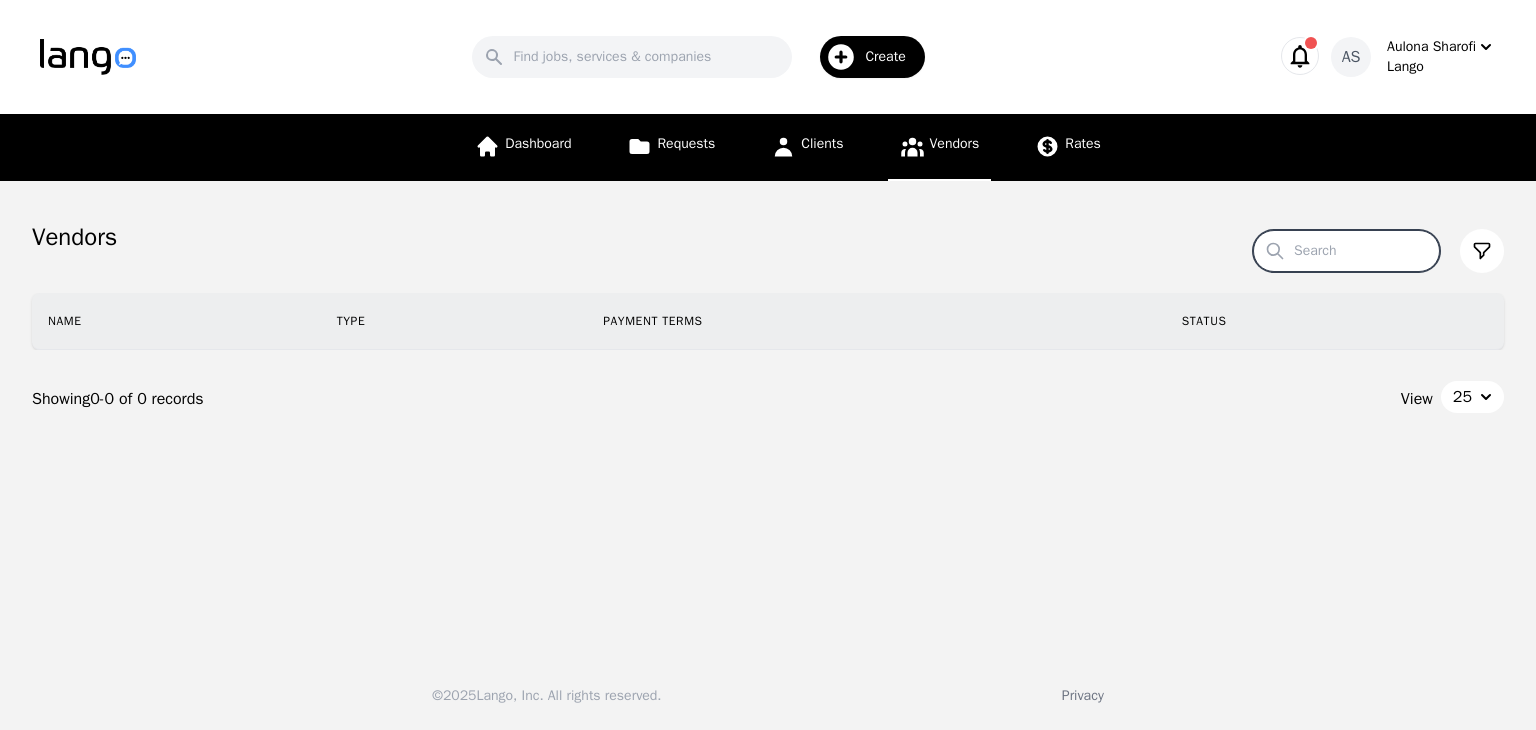 click on "Search" at bounding box center (1346, 251) 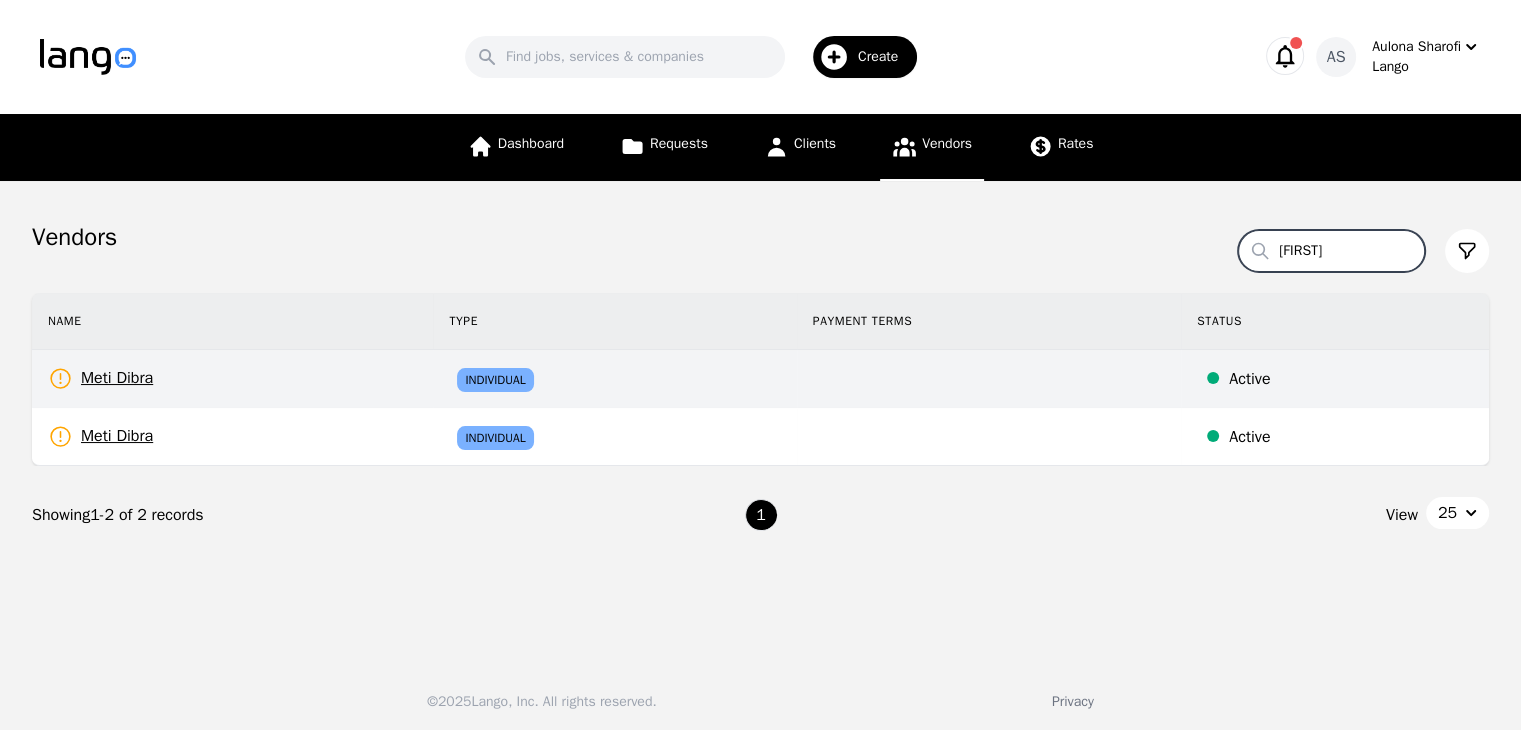 type on "meti" 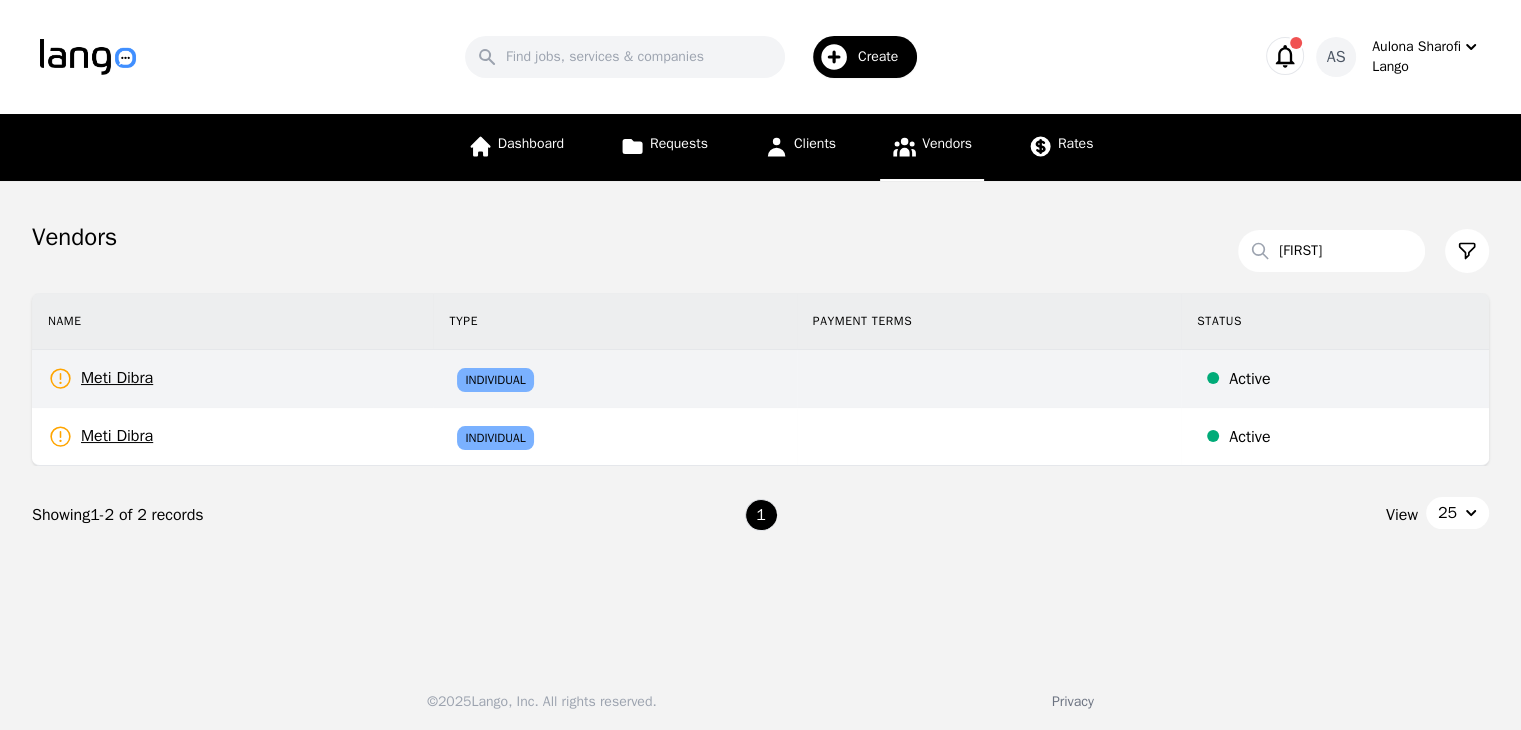 click on "Meti Dibra Rates Need to be set" at bounding box center [232, 379] 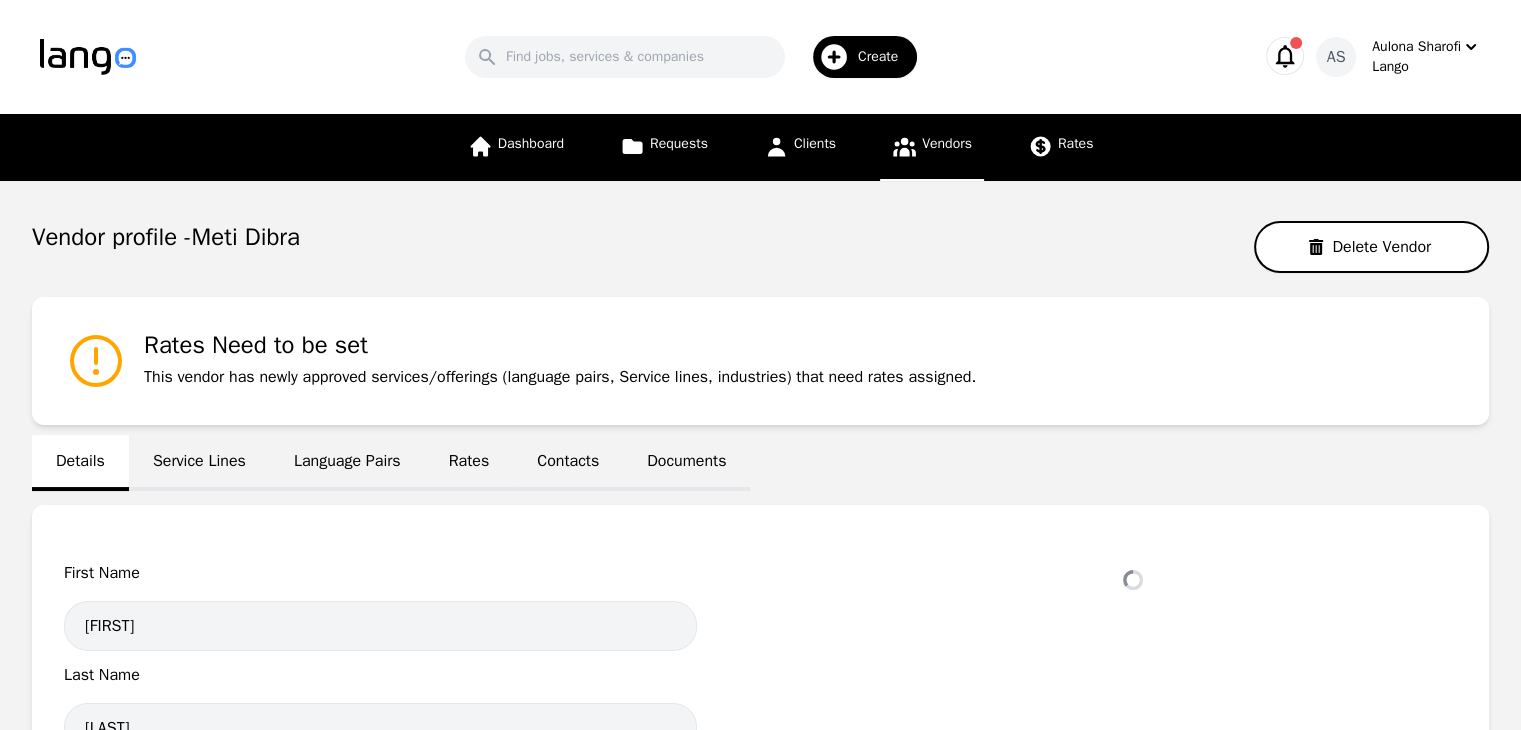 select on "active" 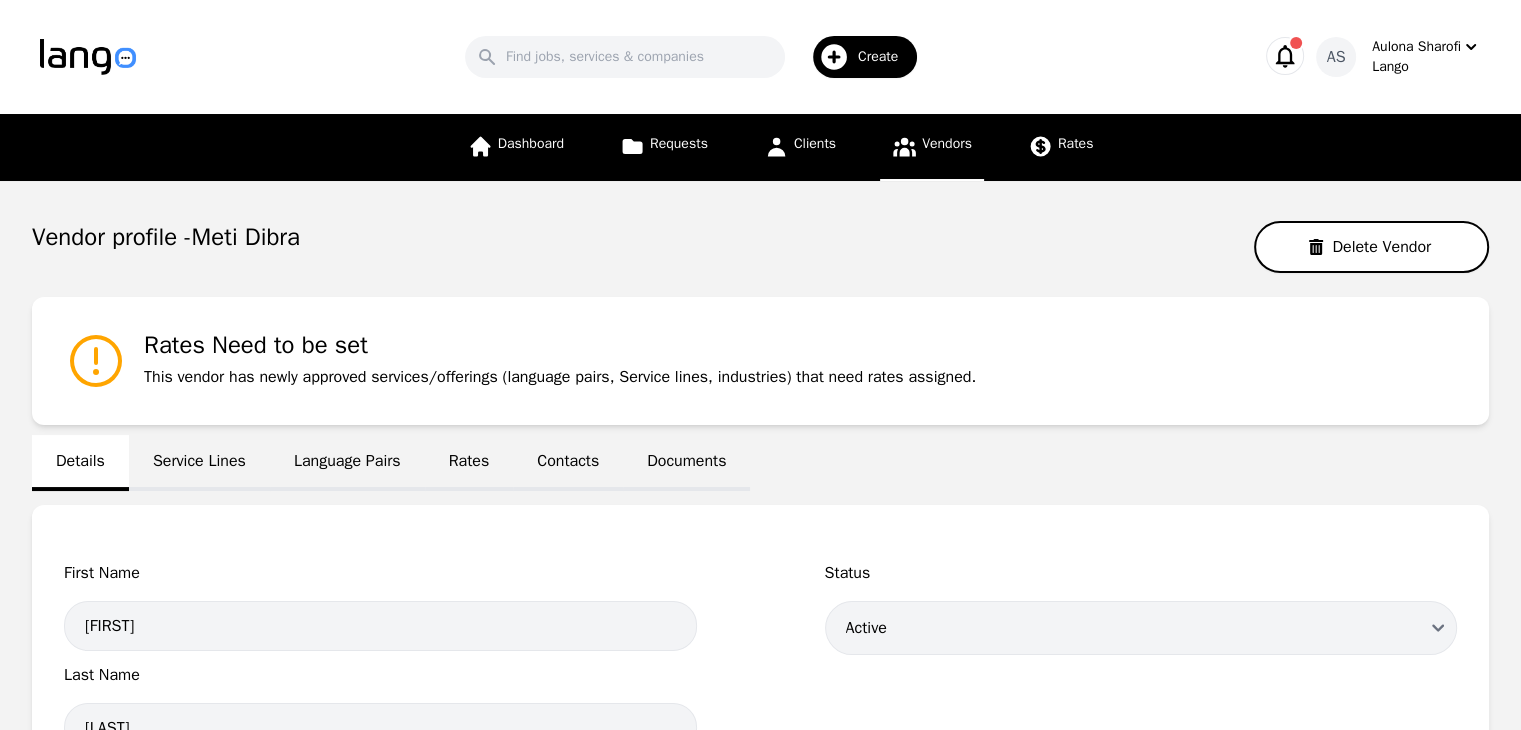 click on "Service Lines" at bounding box center (199, 463) 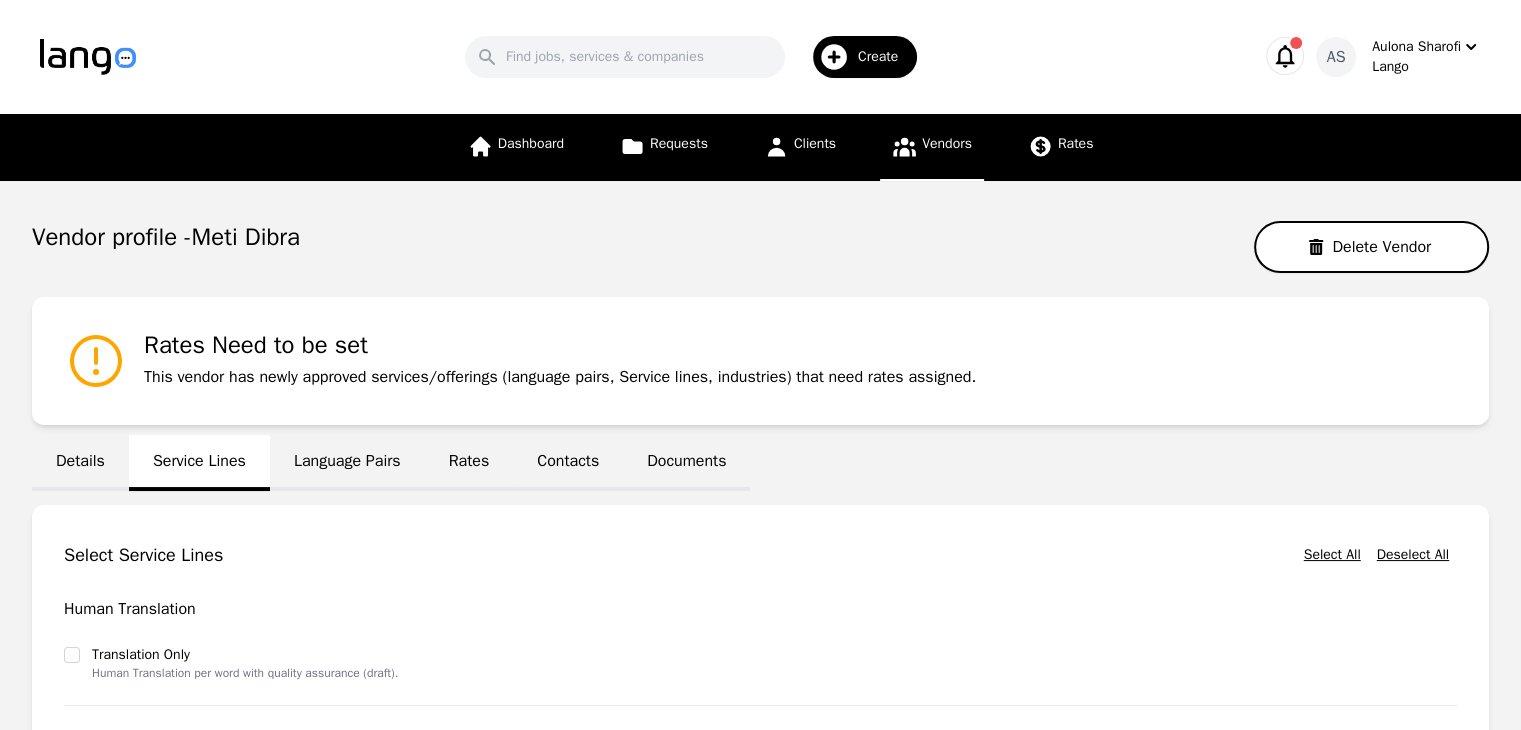click on "Details" at bounding box center (80, 463) 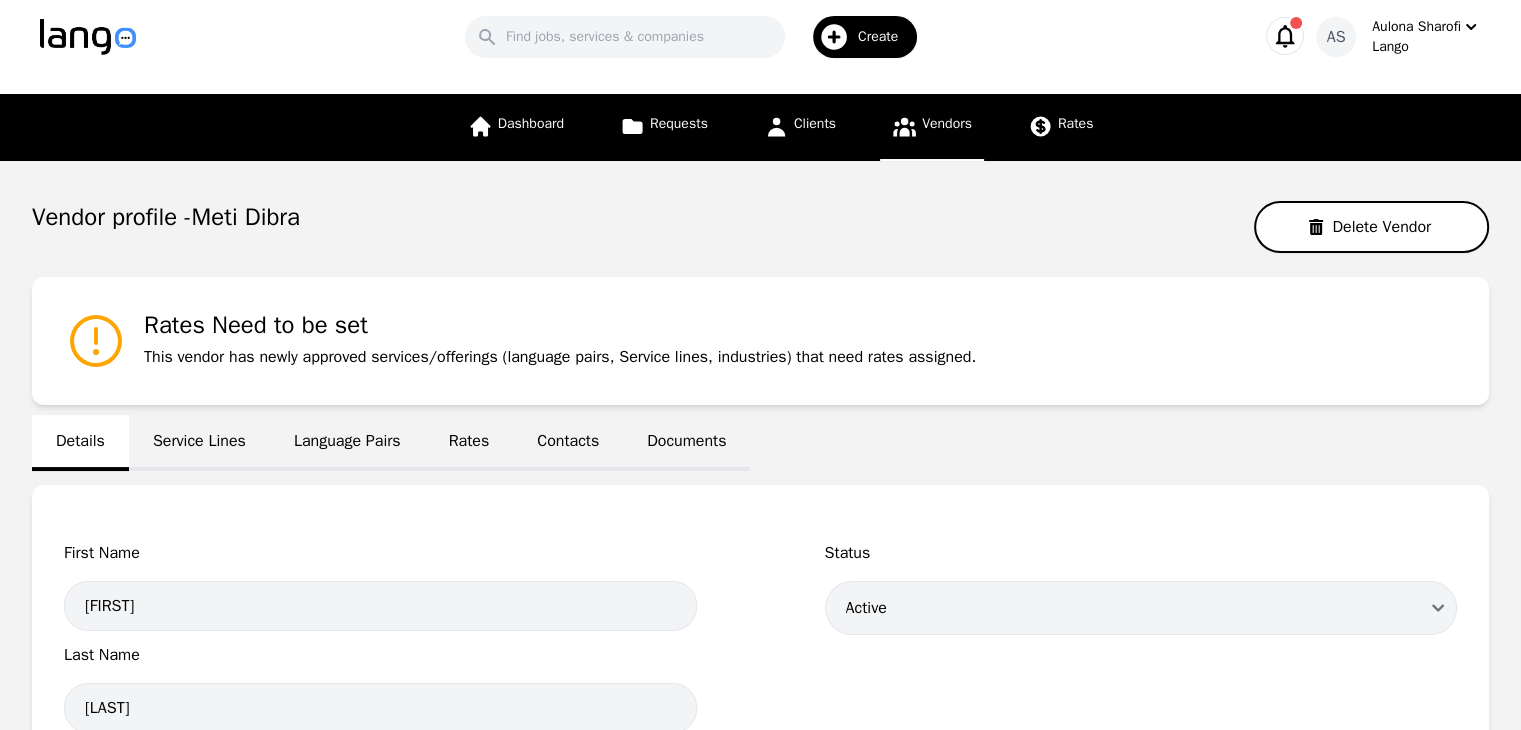 scroll, scrollTop: 0, scrollLeft: 0, axis: both 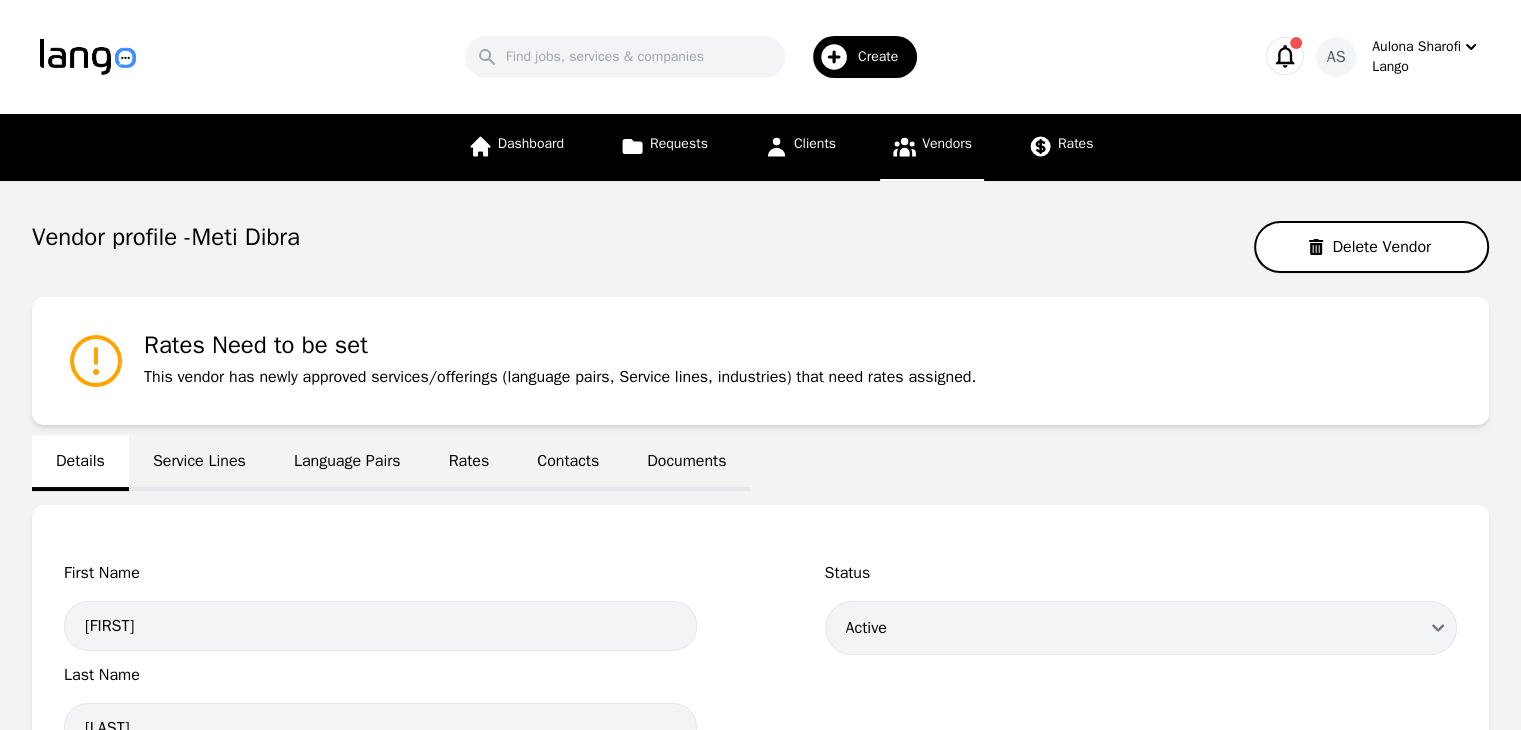 click on "Service Lines" at bounding box center [199, 463] 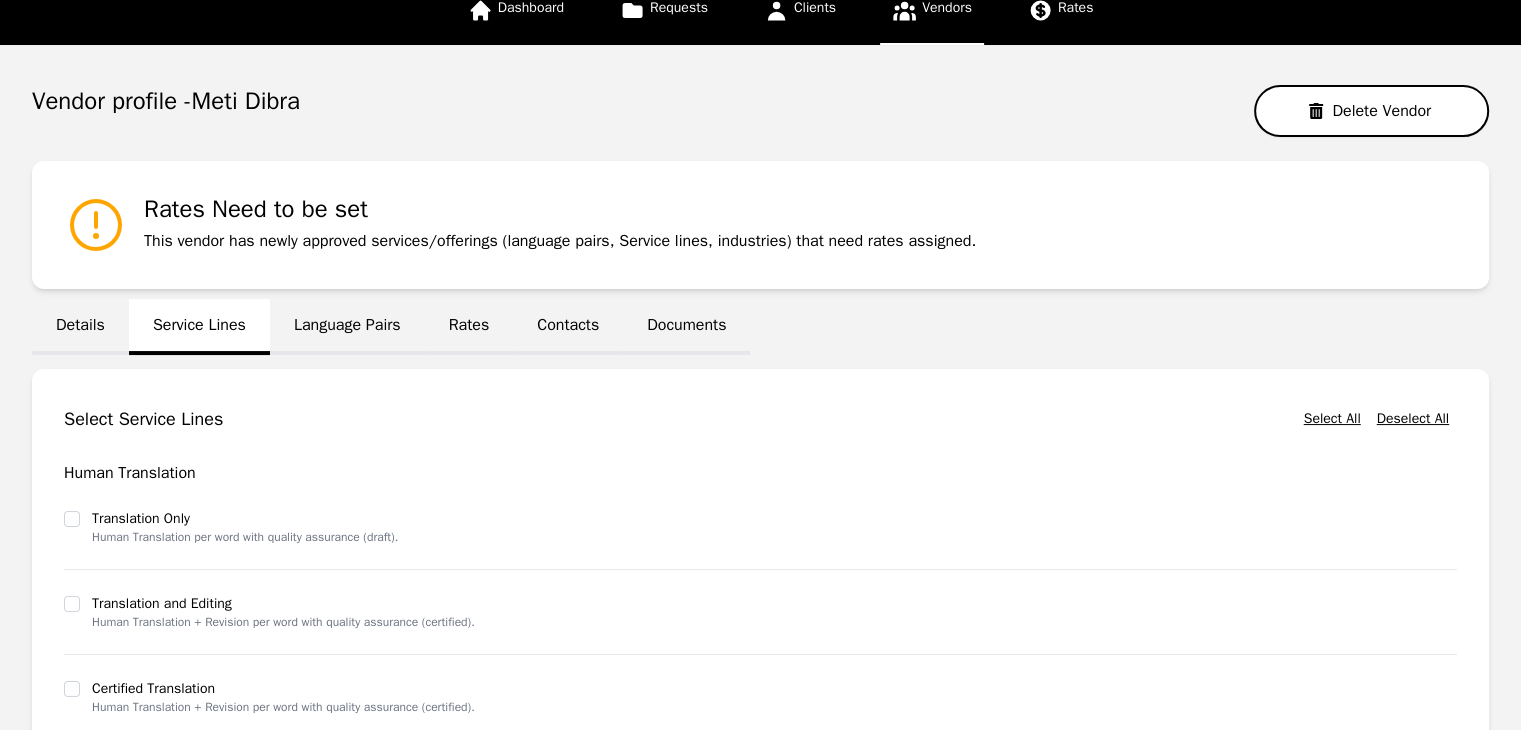 click on "Language Pairs" at bounding box center [347, 327] 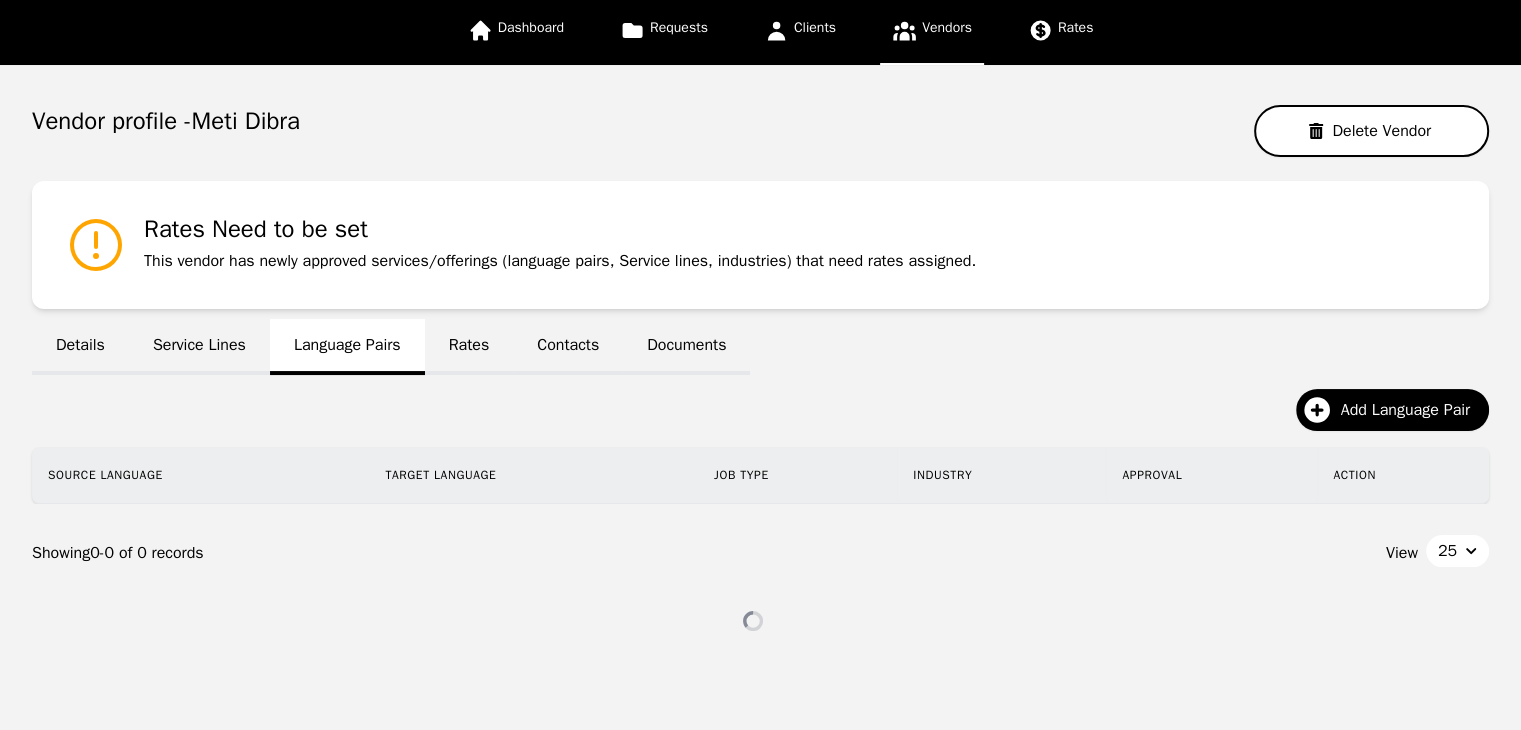 scroll, scrollTop: 136, scrollLeft: 0, axis: vertical 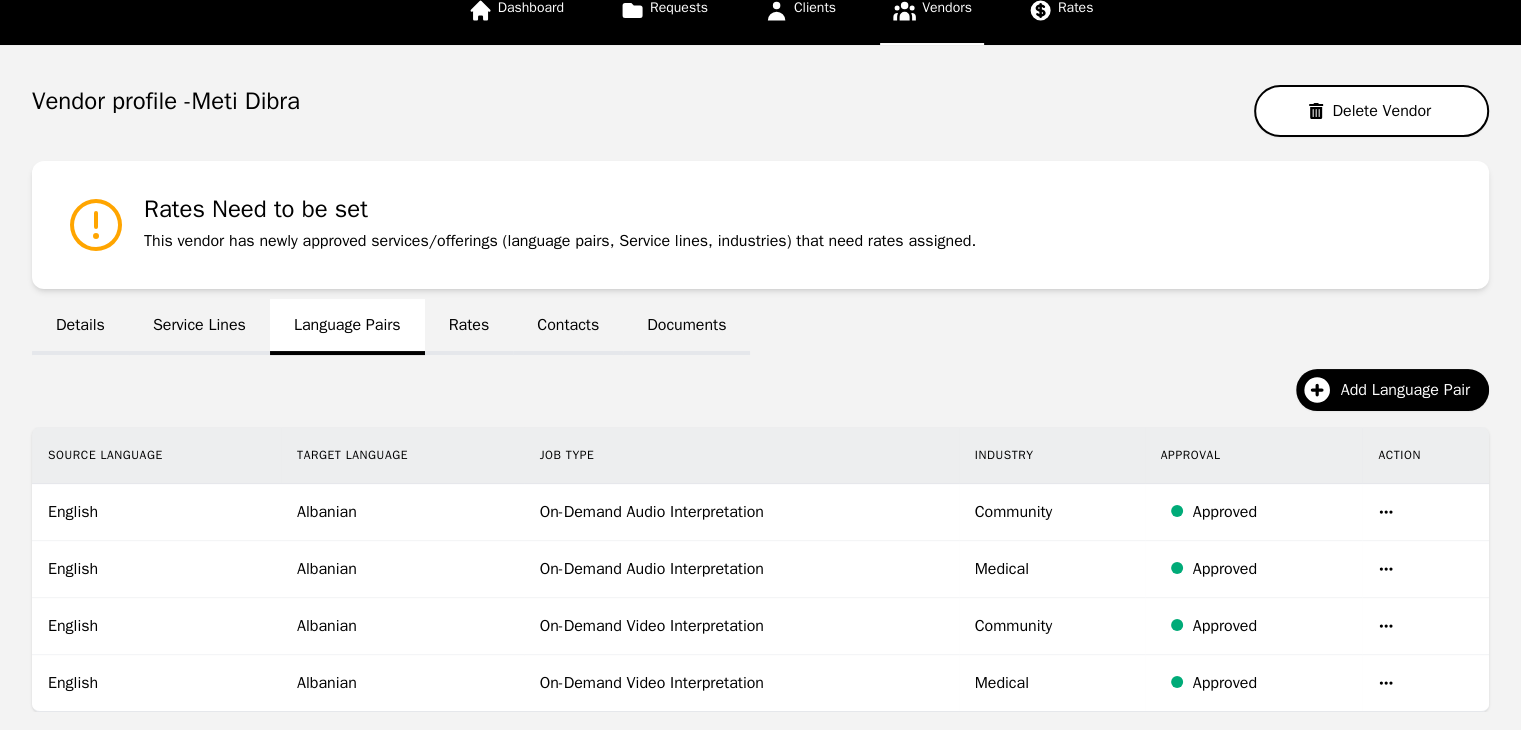 click on "Rates" at bounding box center (469, 327) 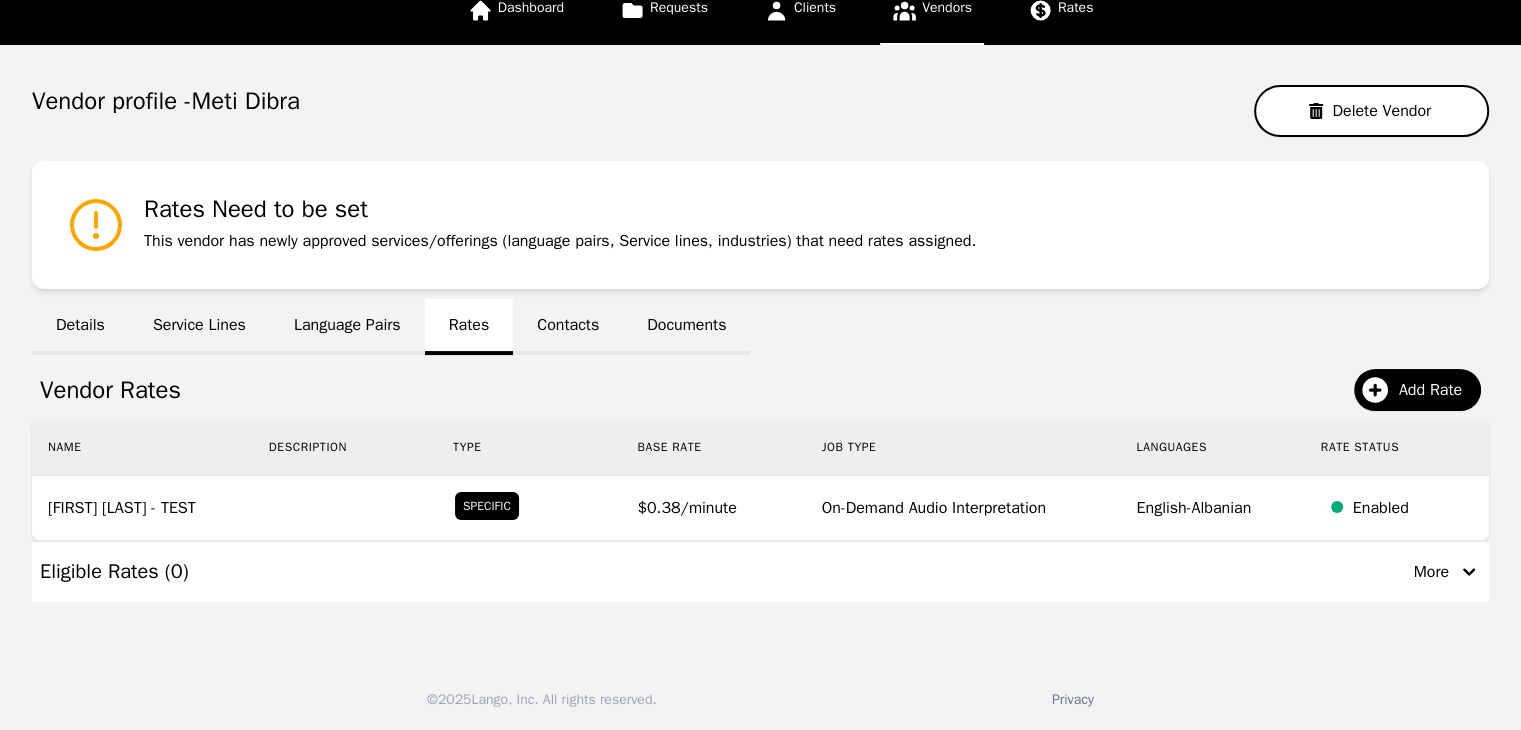 click on "Contacts" at bounding box center [568, 327] 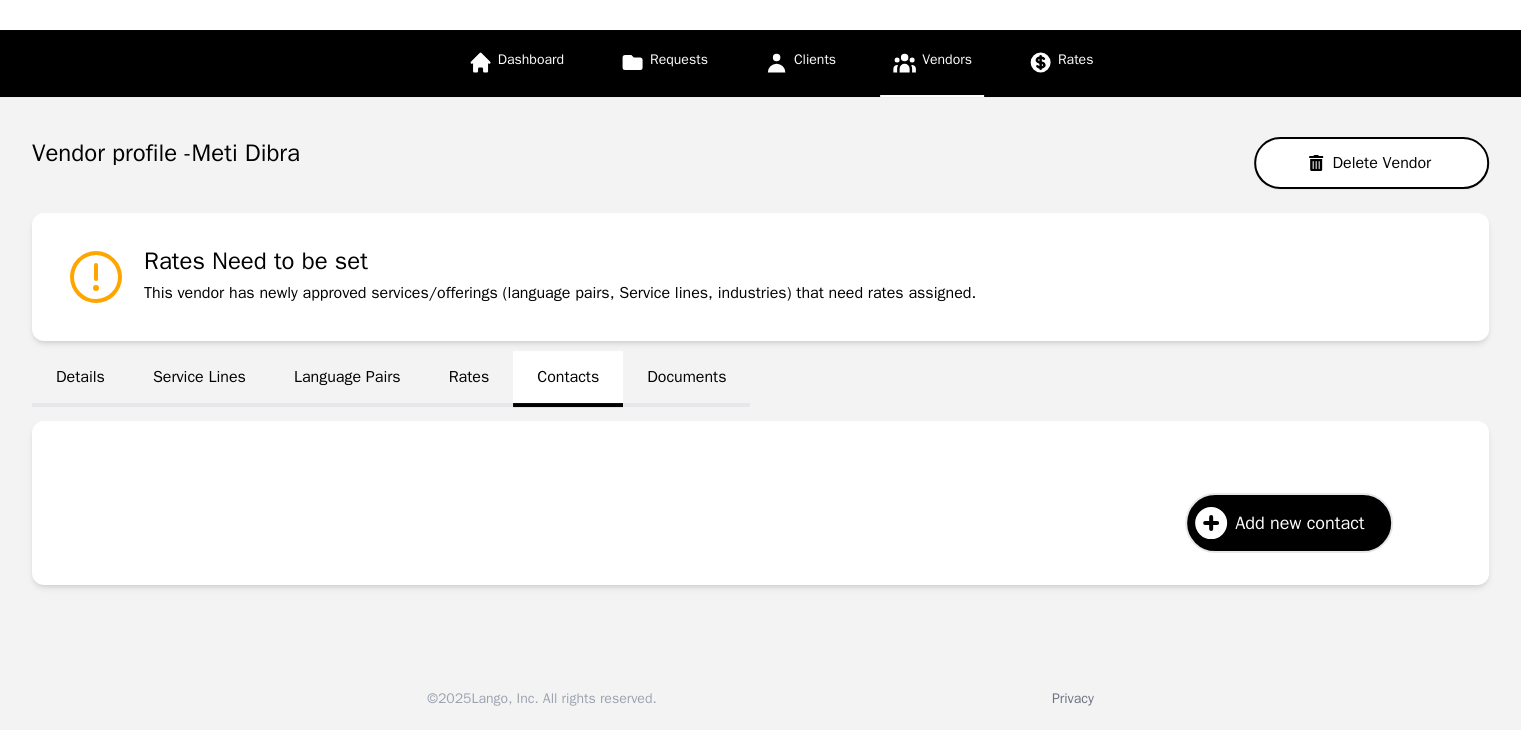 scroll, scrollTop: 136, scrollLeft: 0, axis: vertical 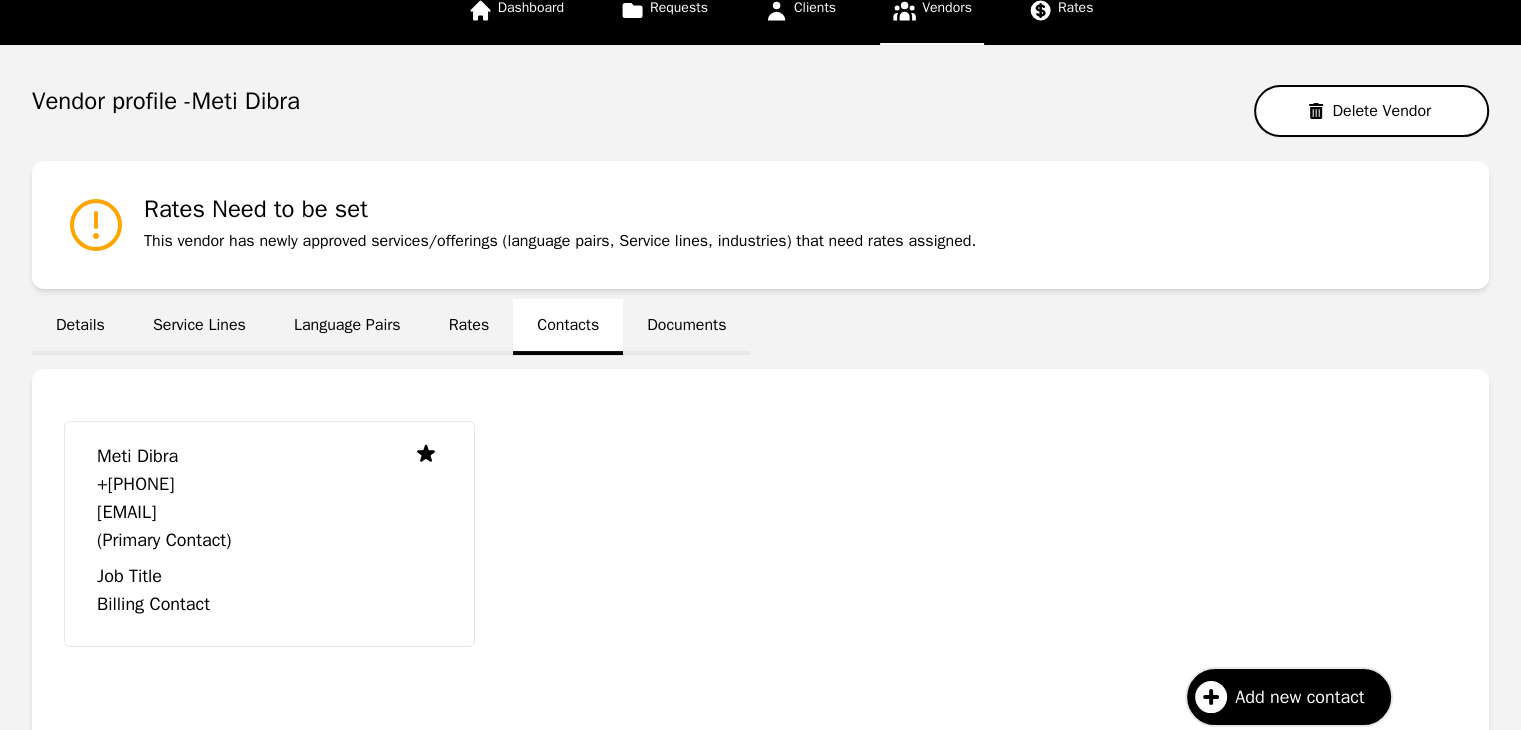 click on "Language Pairs" at bounding box center [347, 327] 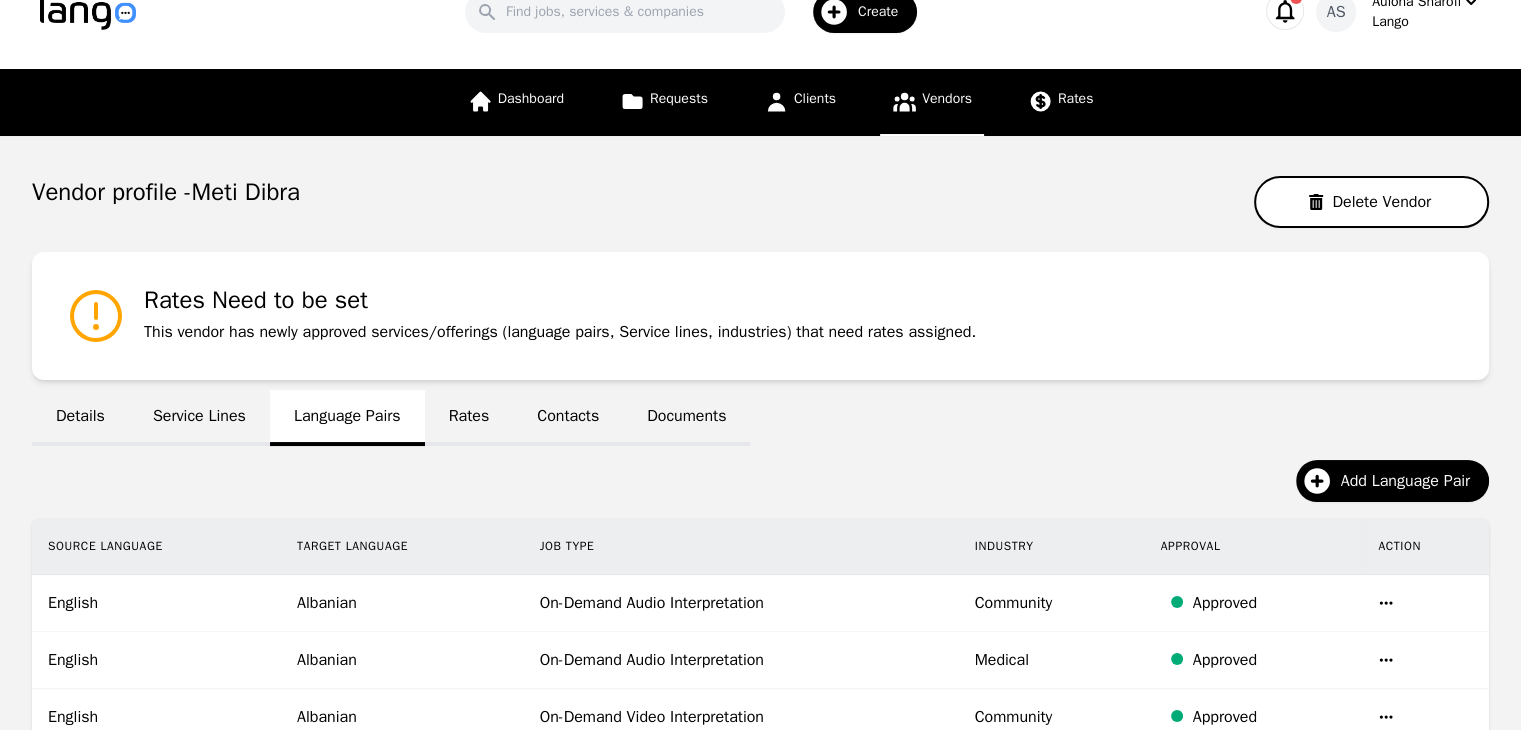 scroll, scrollTop: 0, scrollLeft: 0, axis: both 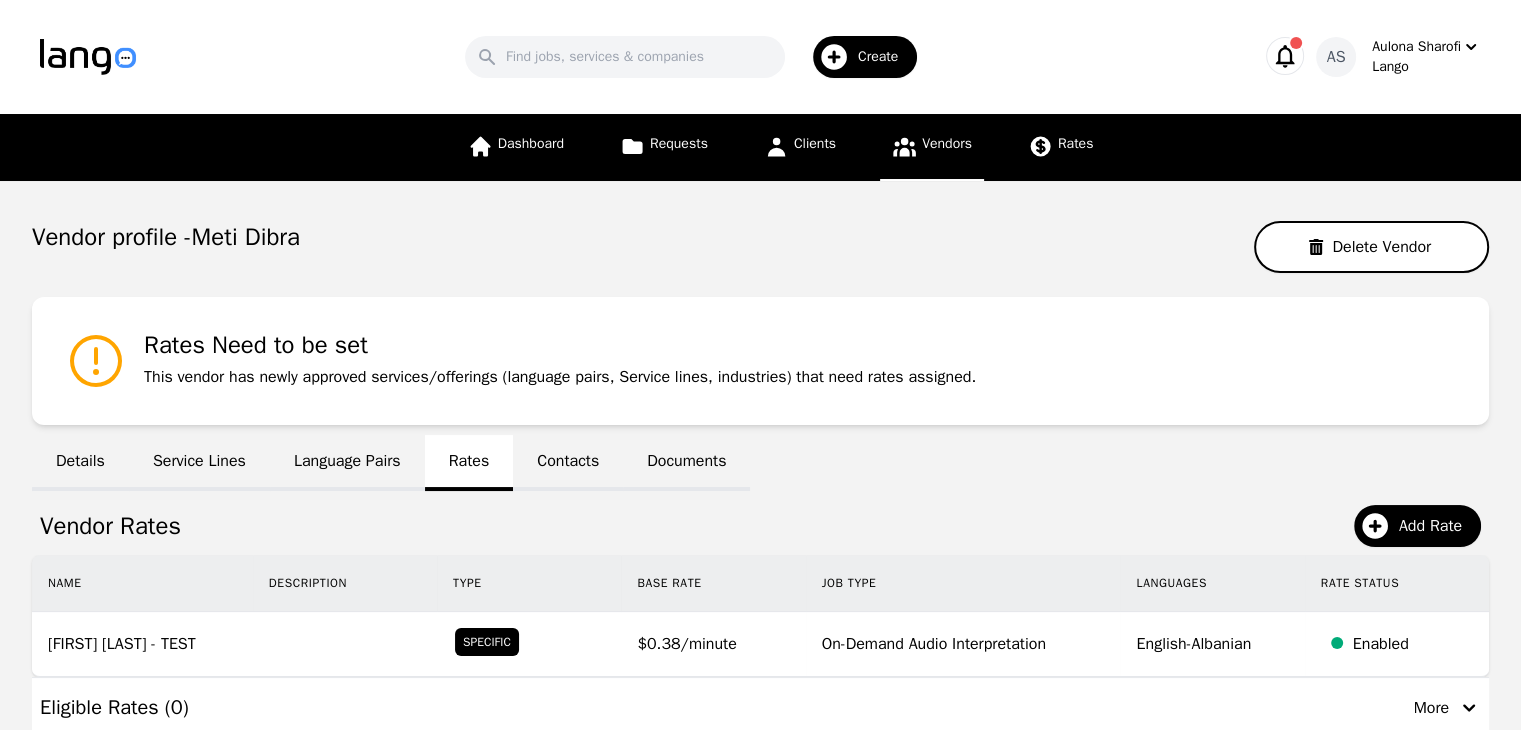 click on "Vendors" at bounding box center (932, 147) 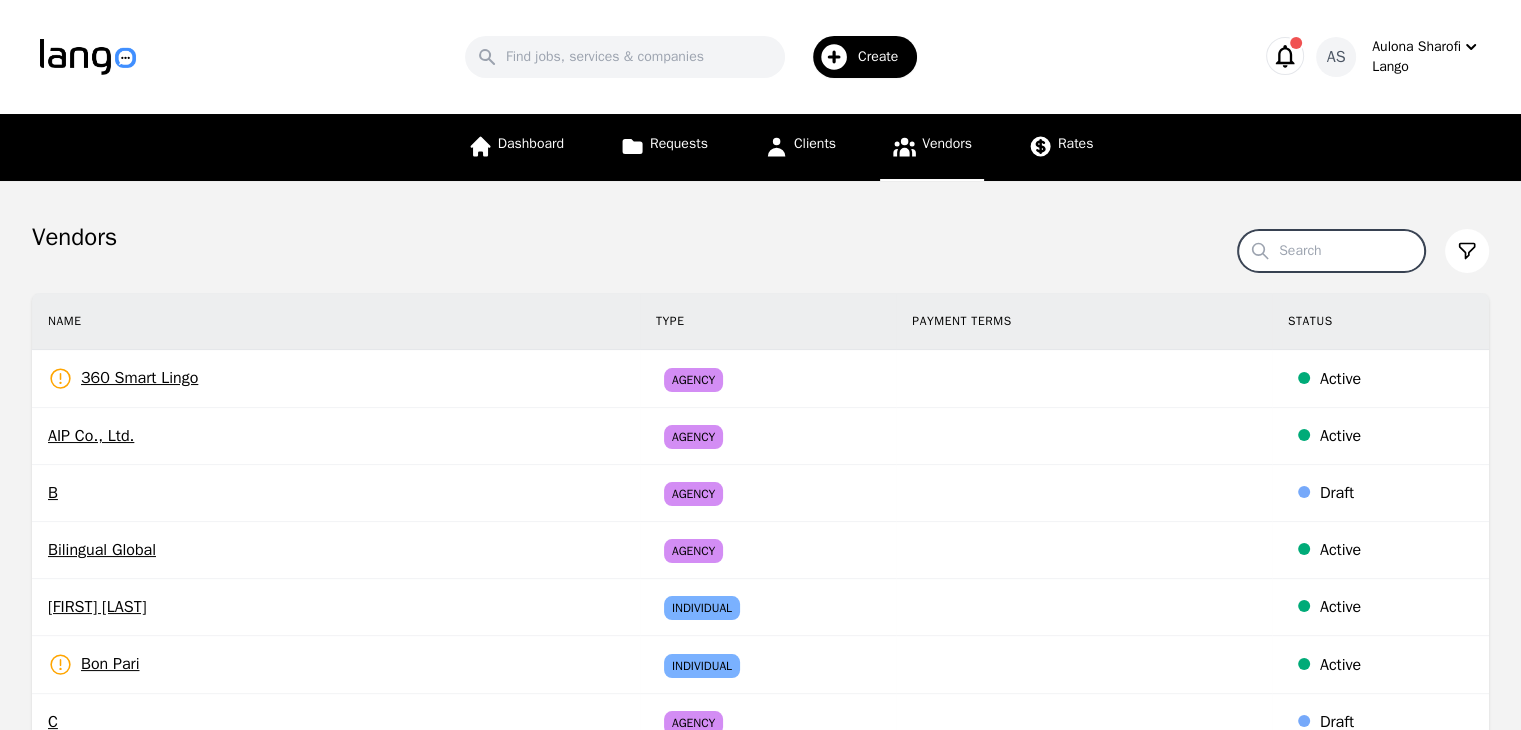 click on "Search" at bounding box center (1331, 251) 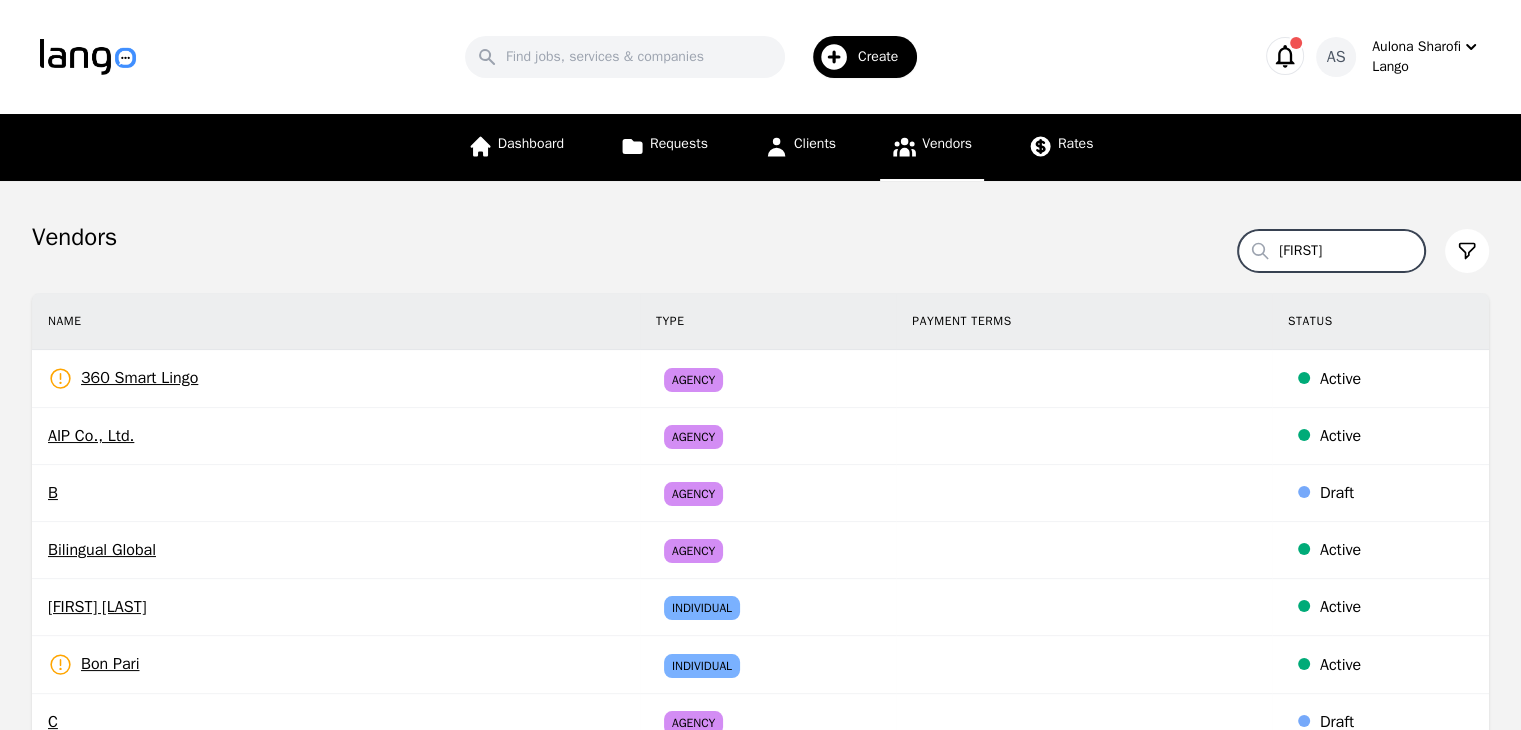 type on "meti" 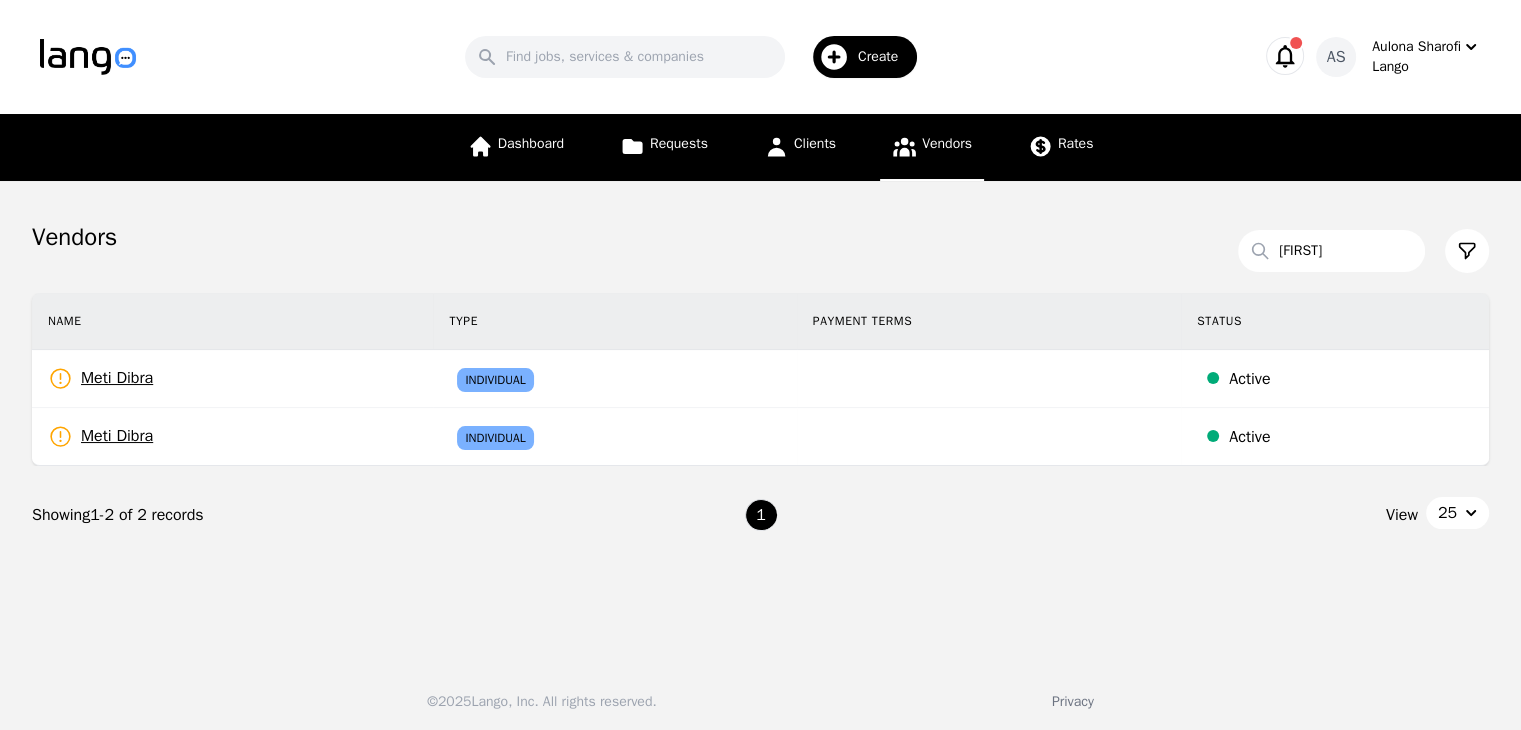 click on "Meti Dibra Rates Need to be set" at bounding box center (232, 437) 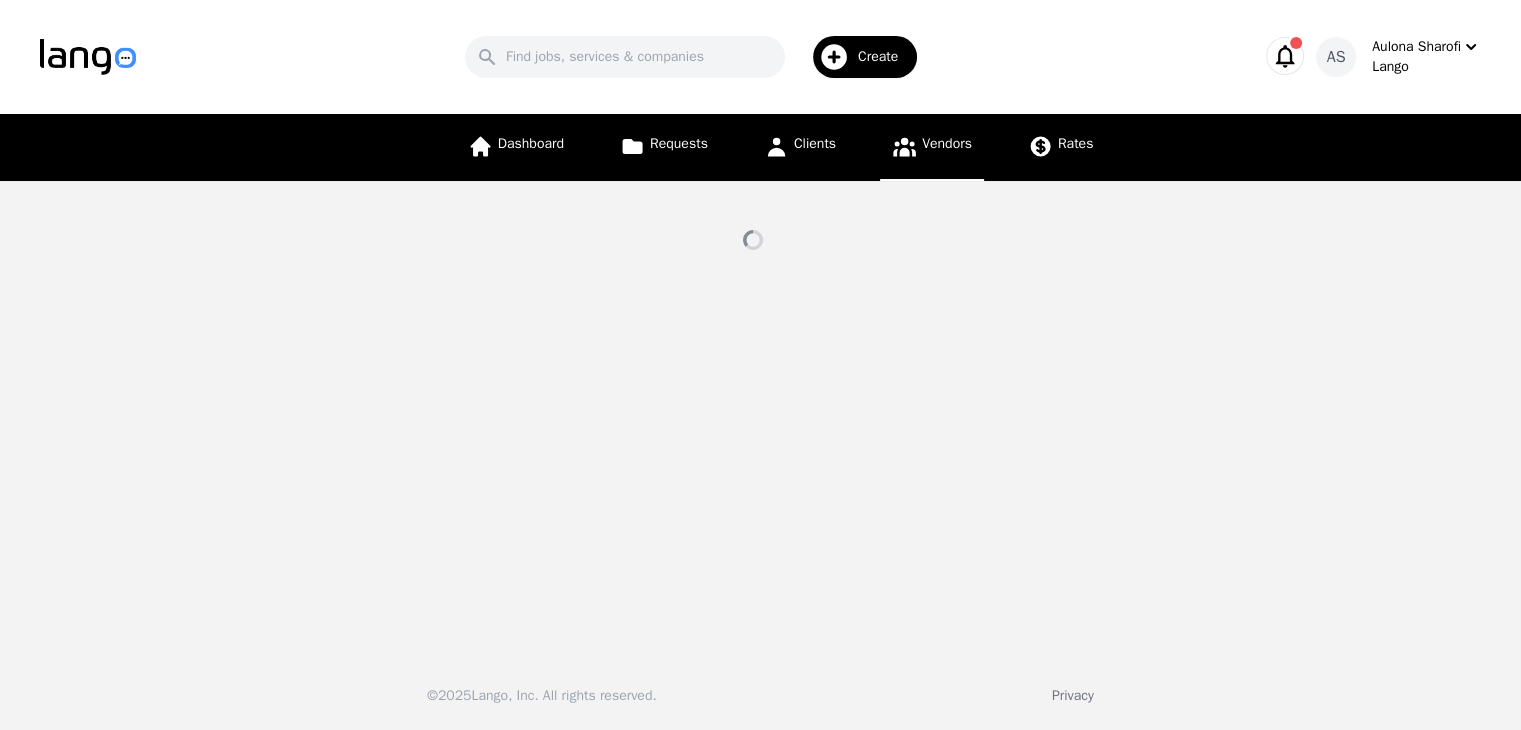 select on "active" 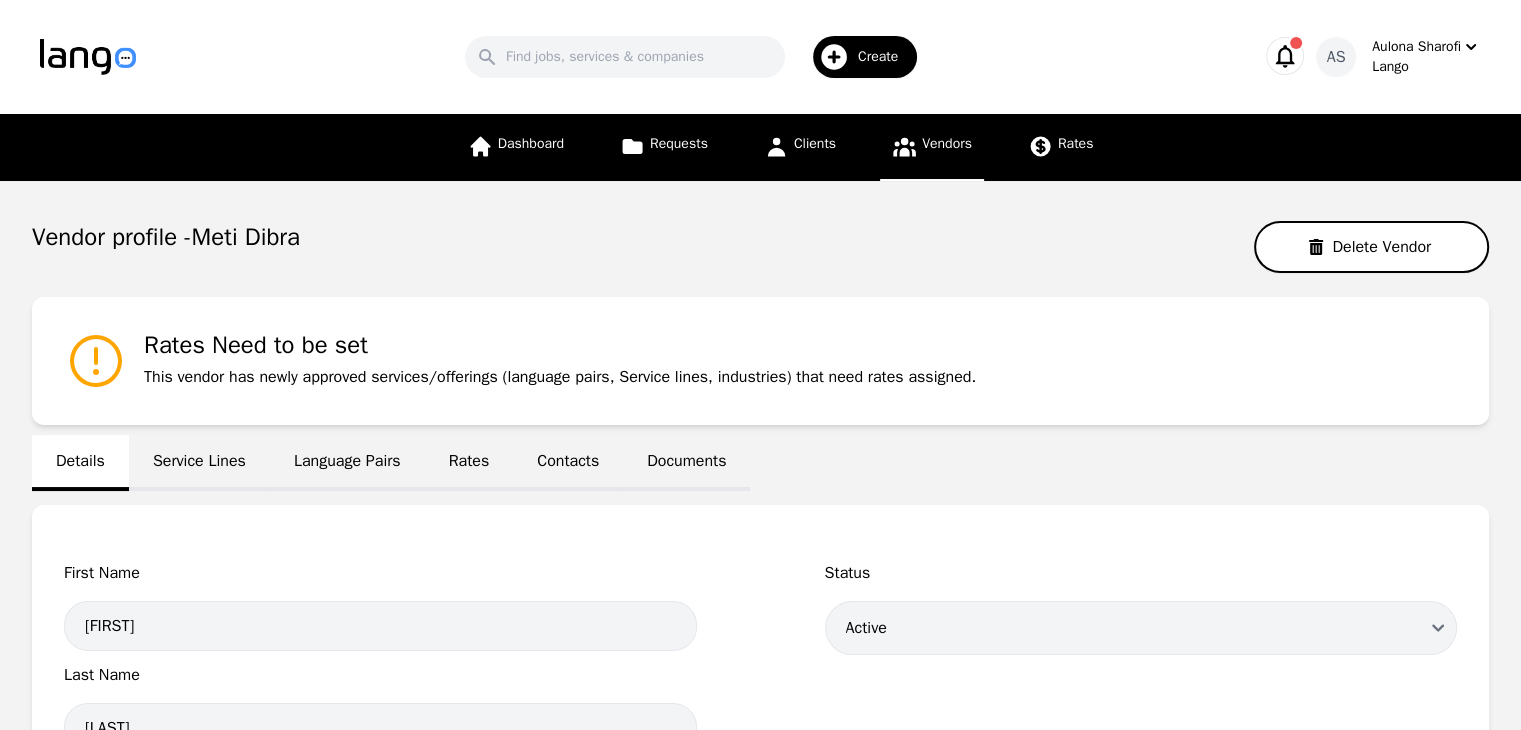click on "Language Pairs" at bounding box center [347, 463] 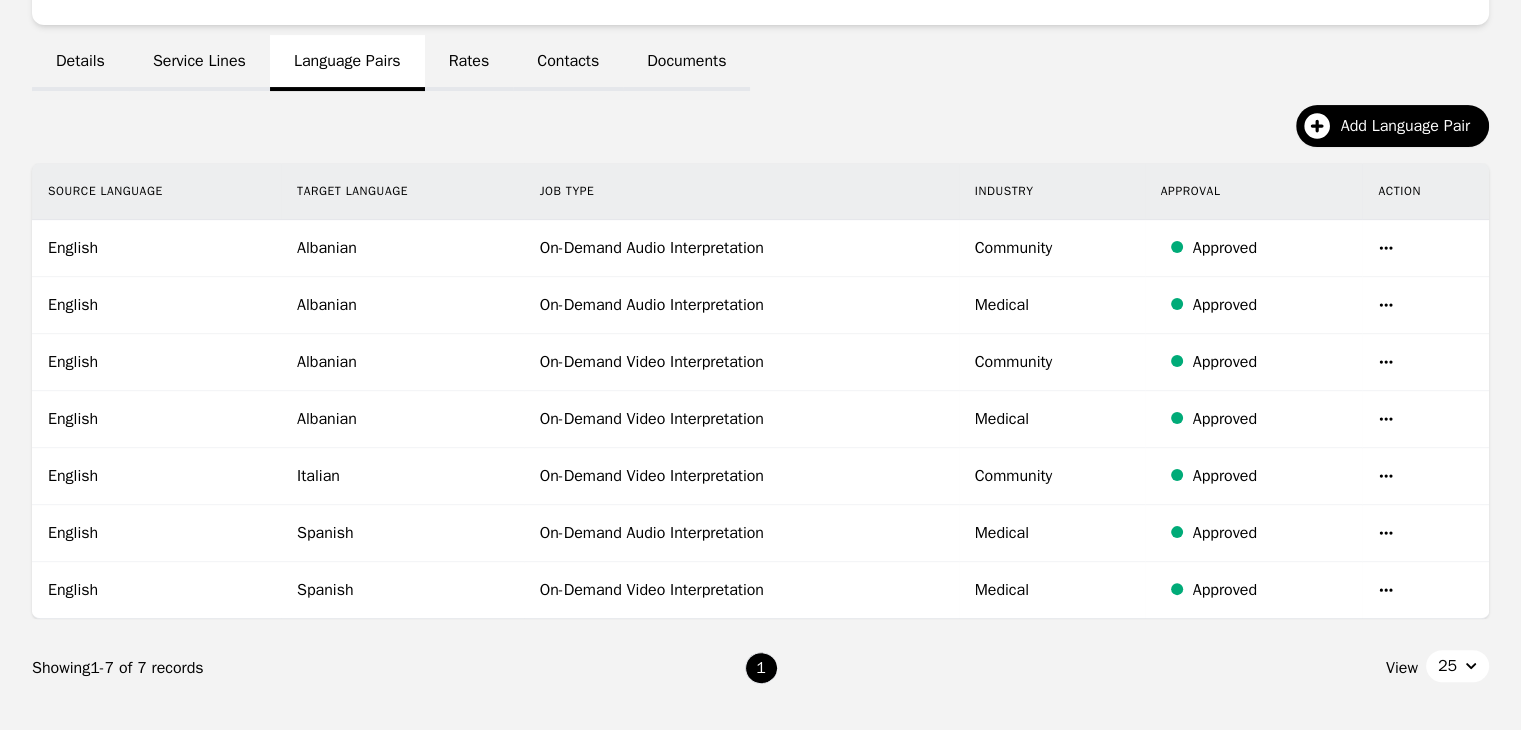 scroll, scrollTop: 300, scrollLeft: 0, axis: vertical 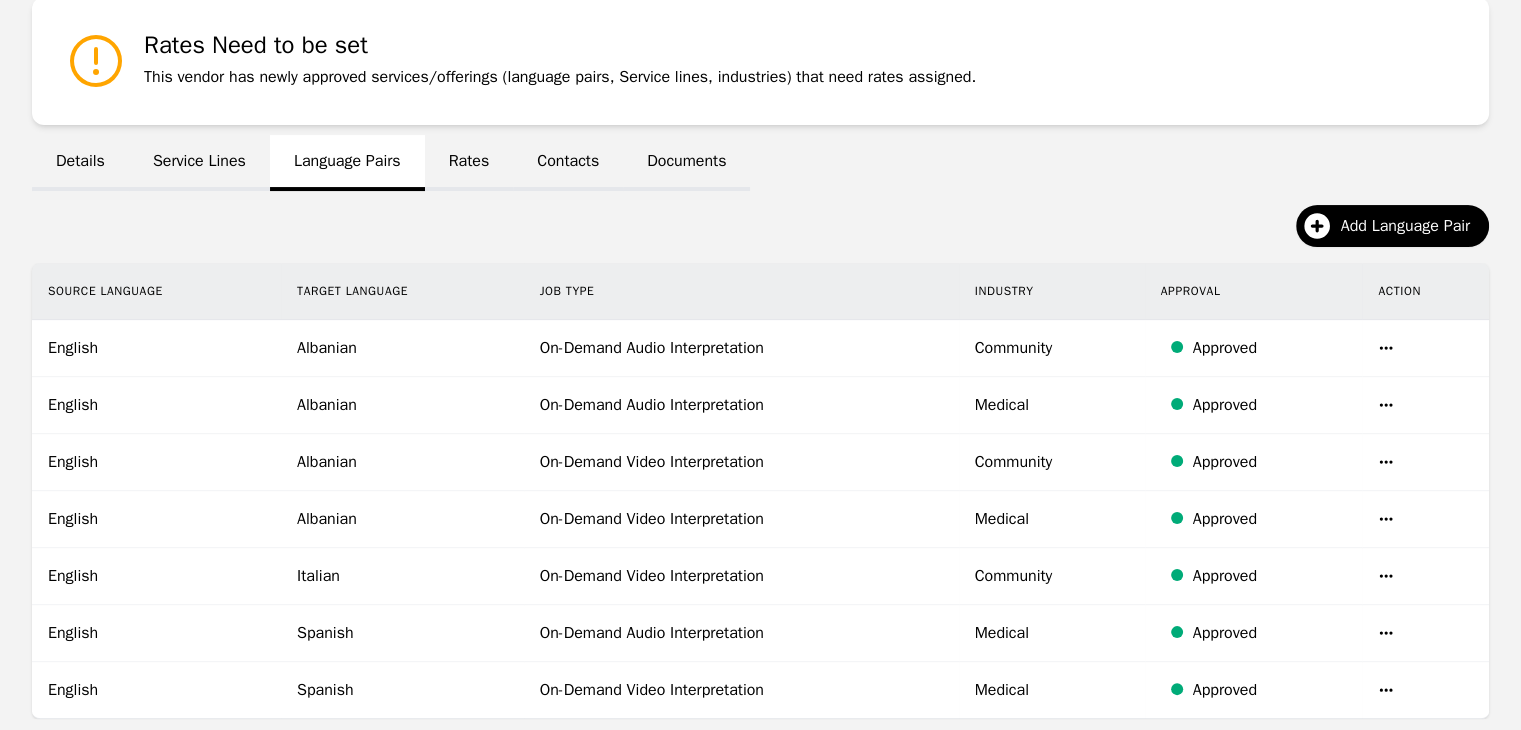 click on "Contacts" at bounding box center (568, 163) 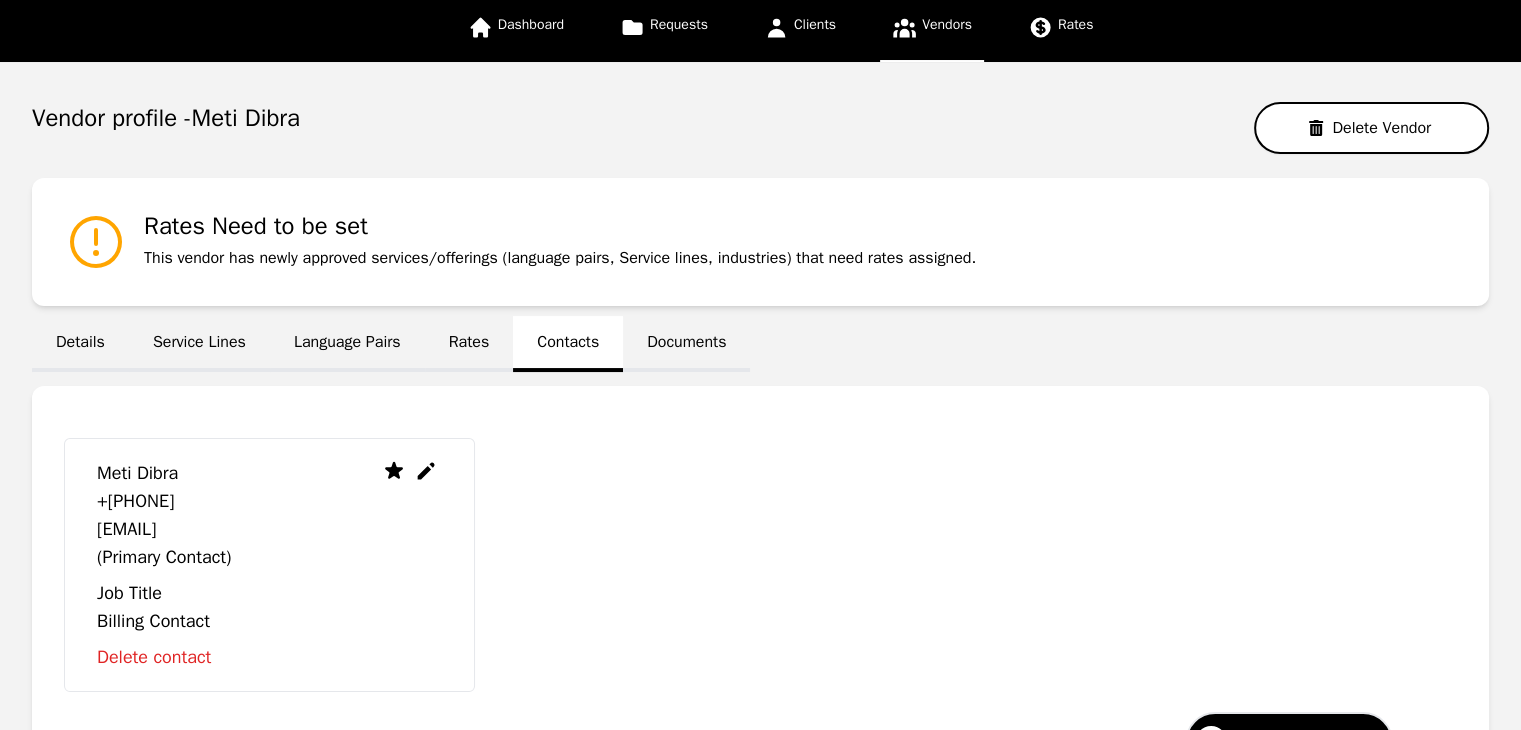 scroll, scrollTop: 0, scrollLeft: 0, axis: both 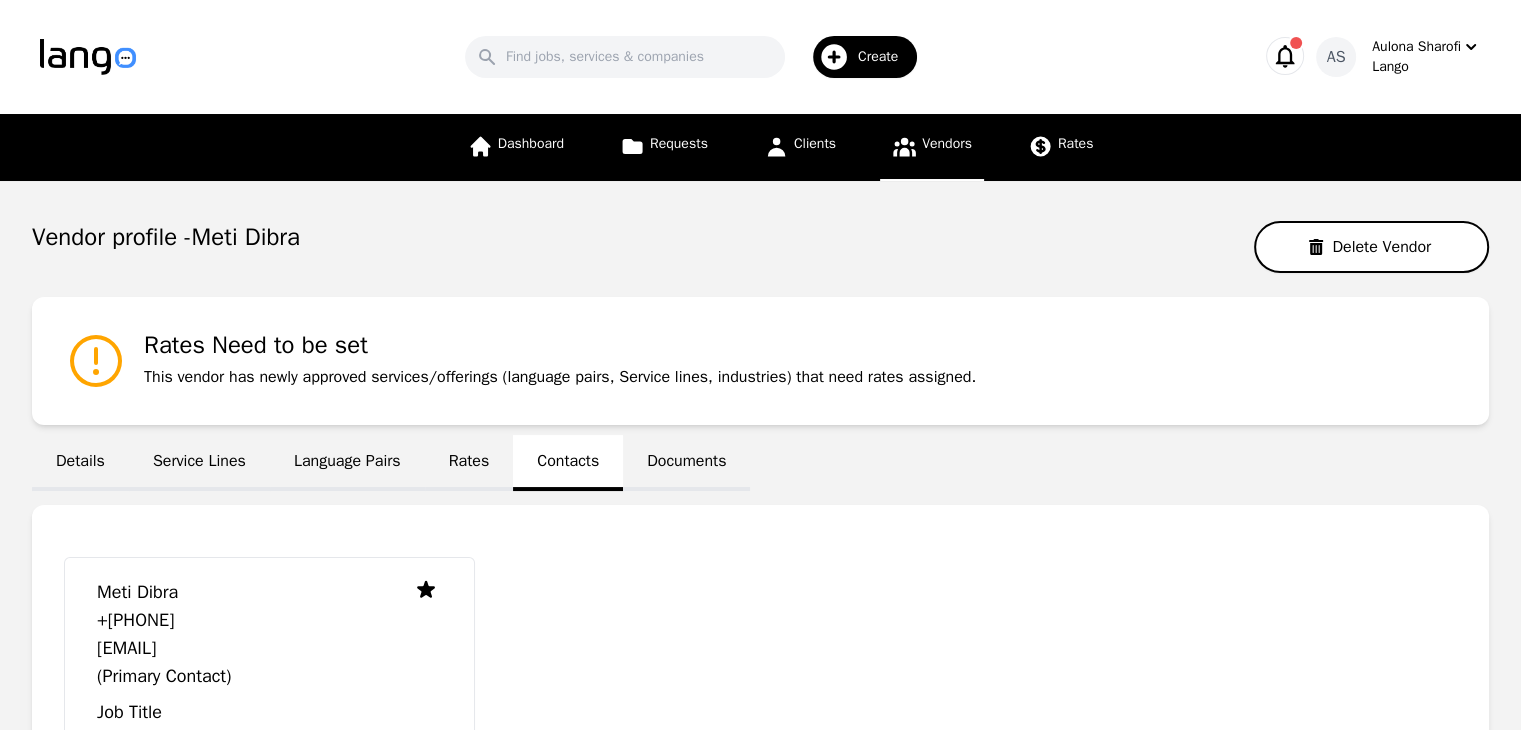 click on "Vendors" at bounding box center (932, 147) 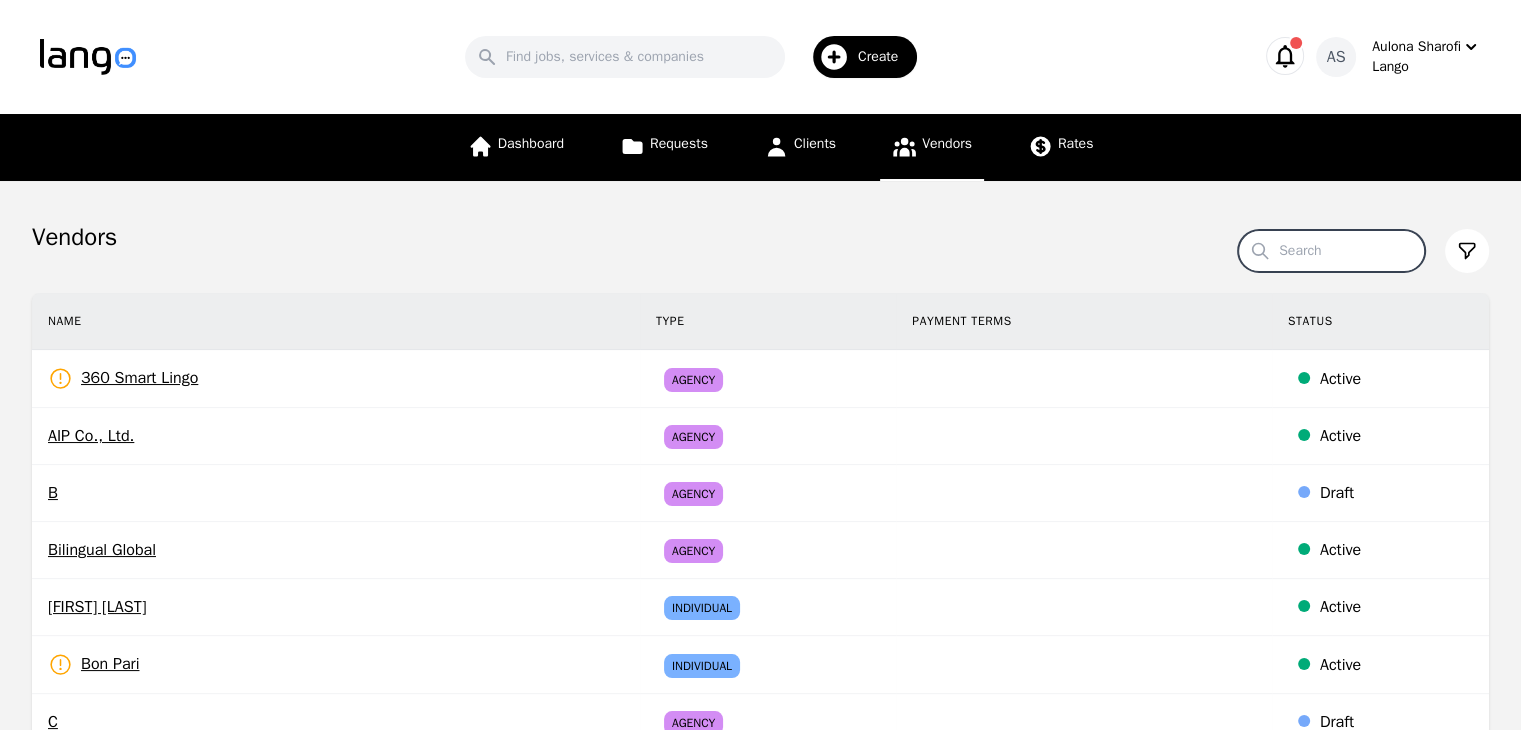 click on "Search" at bounding box center (1331, 251) 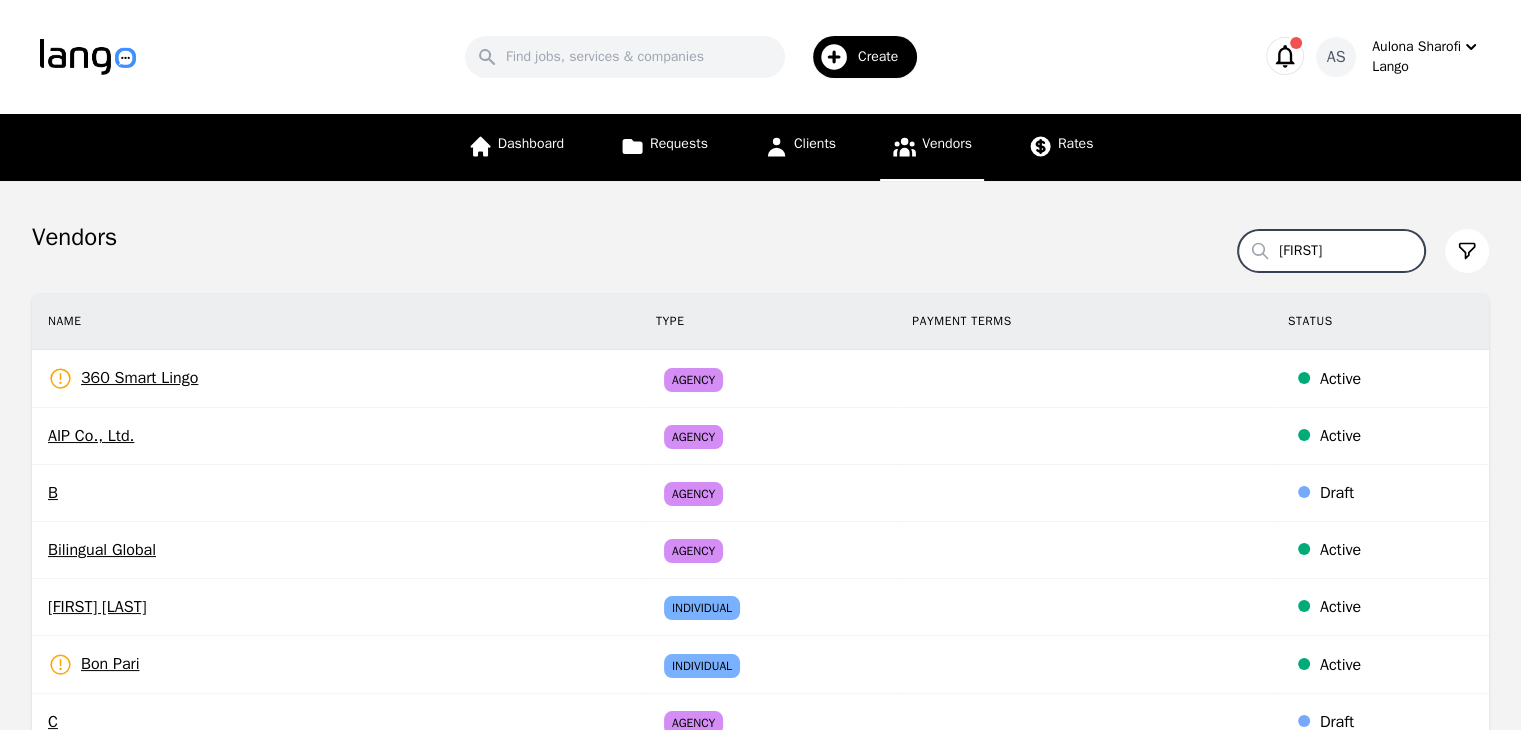type on "meti" 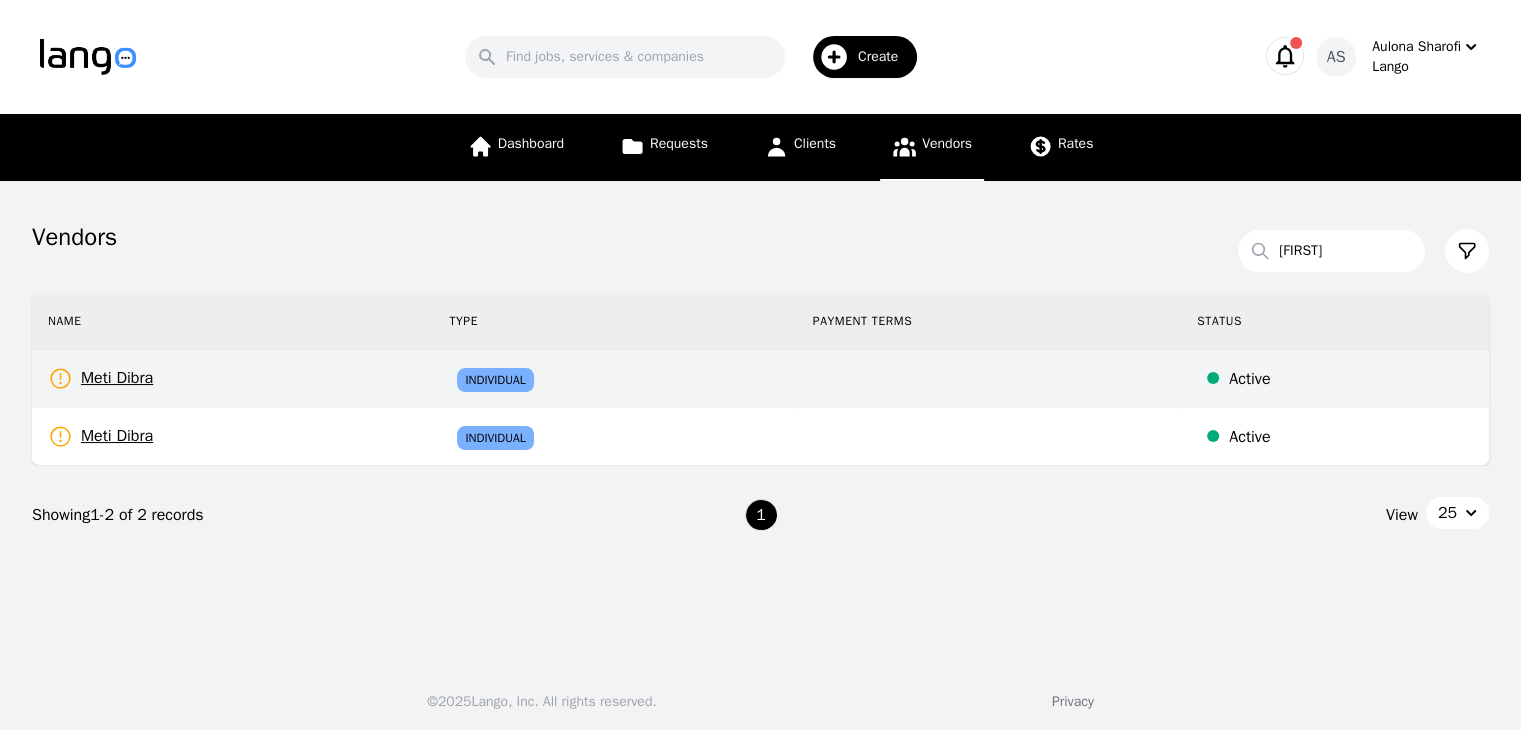 click on "Meti Dibra Rates Need to be set" at bounding box center (232, 379) 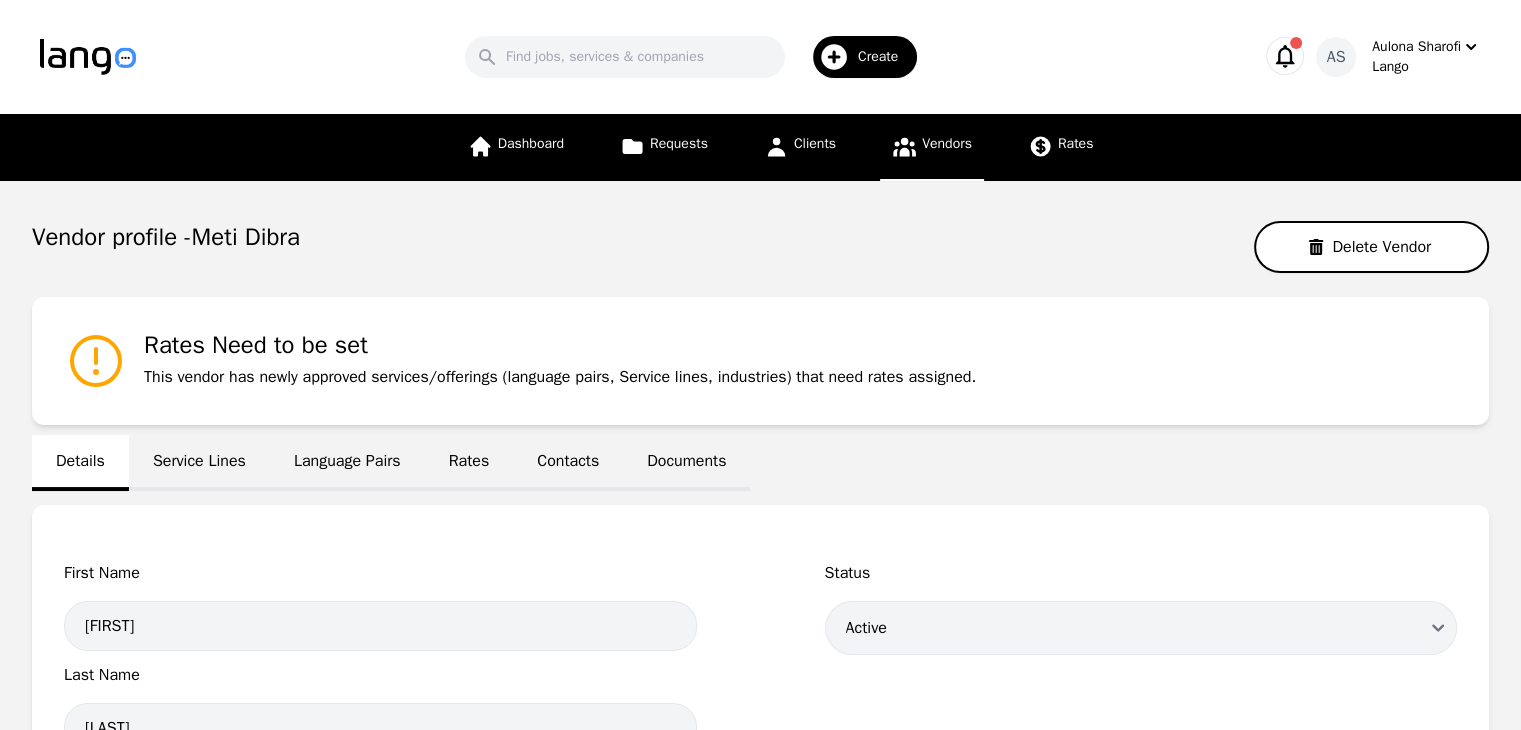 click on "Contacts" at bounding box center (568, 463) 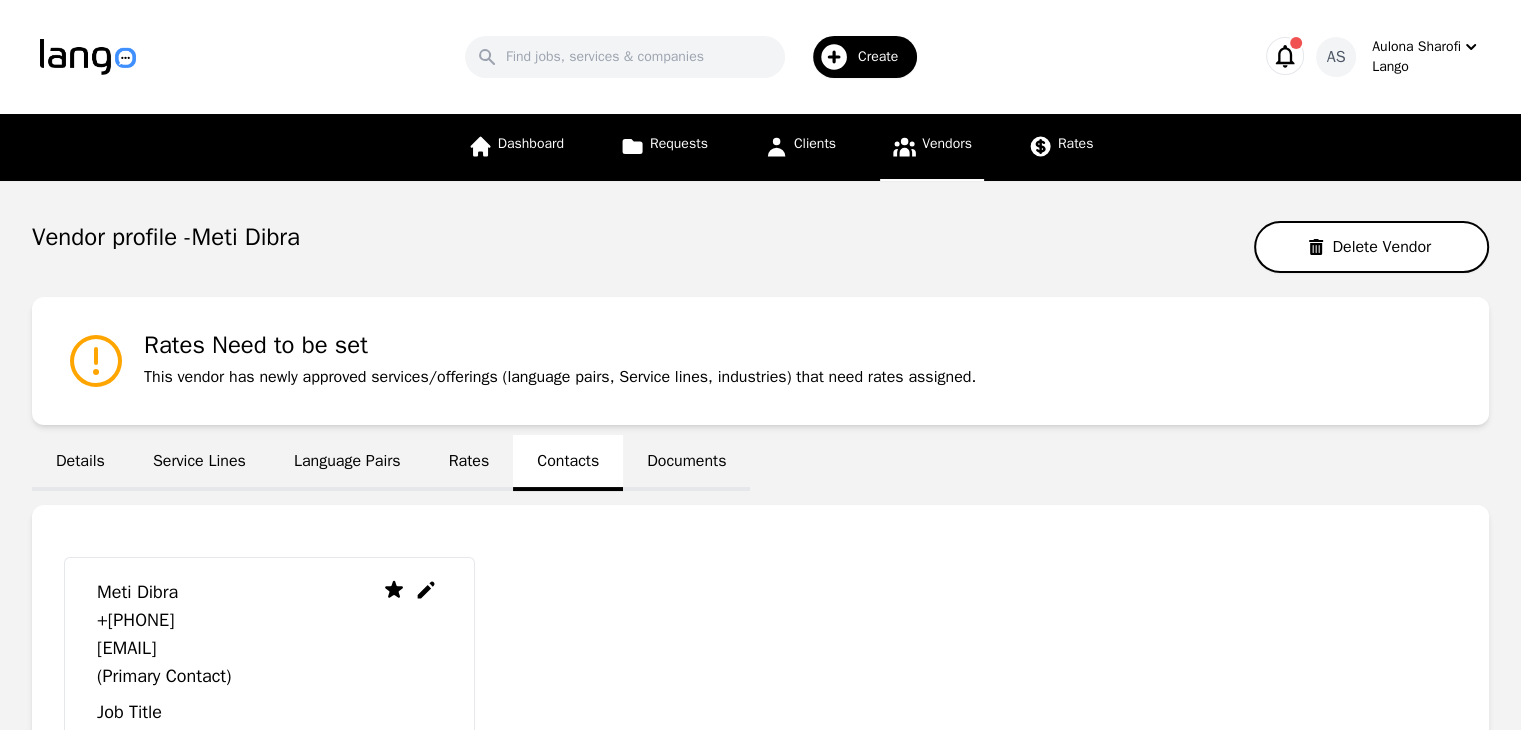 drag, startPoint x: 295, startPoint y: 645, endPoint x: 88, endPoint y: 651, distance: 207.08694 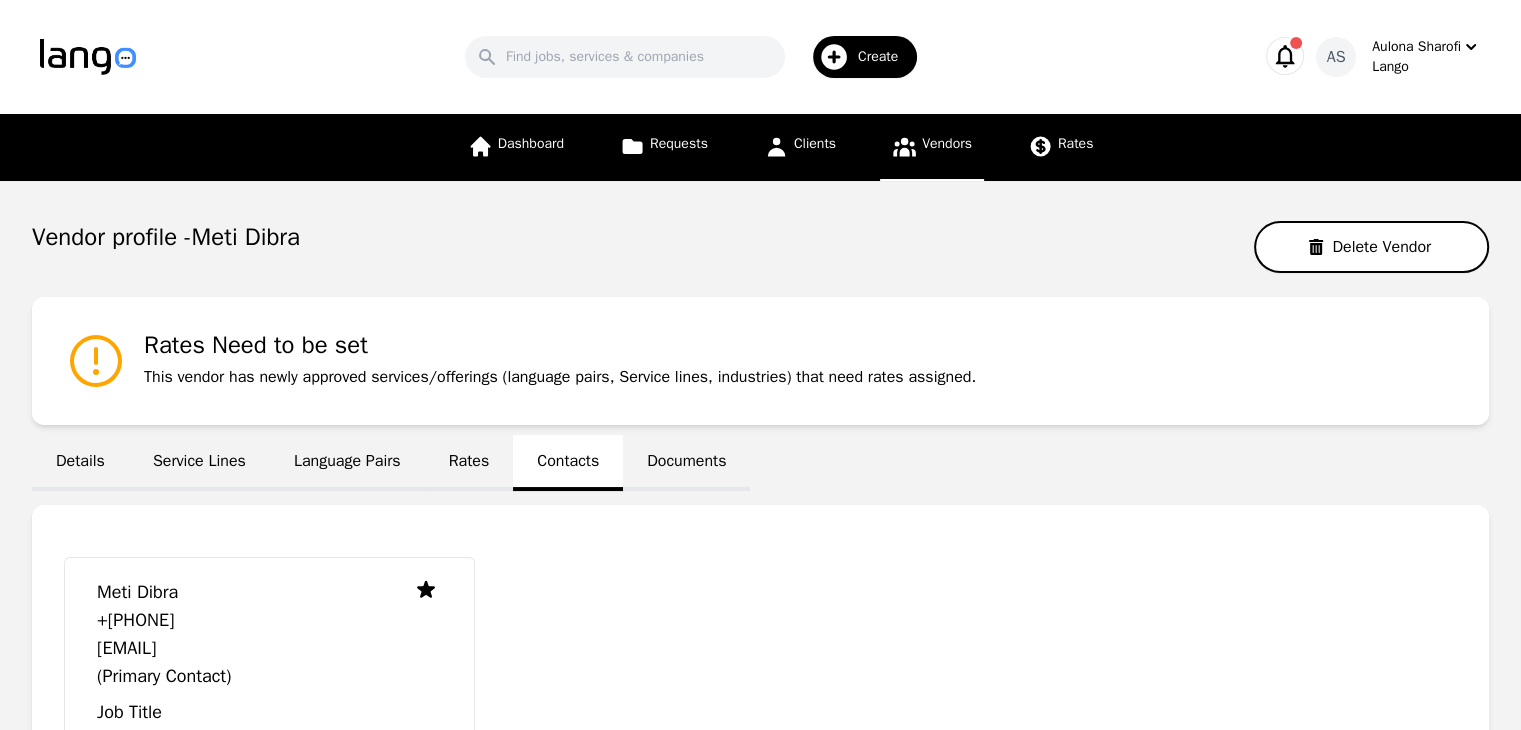 copy on "metidibra@hotmail.com" 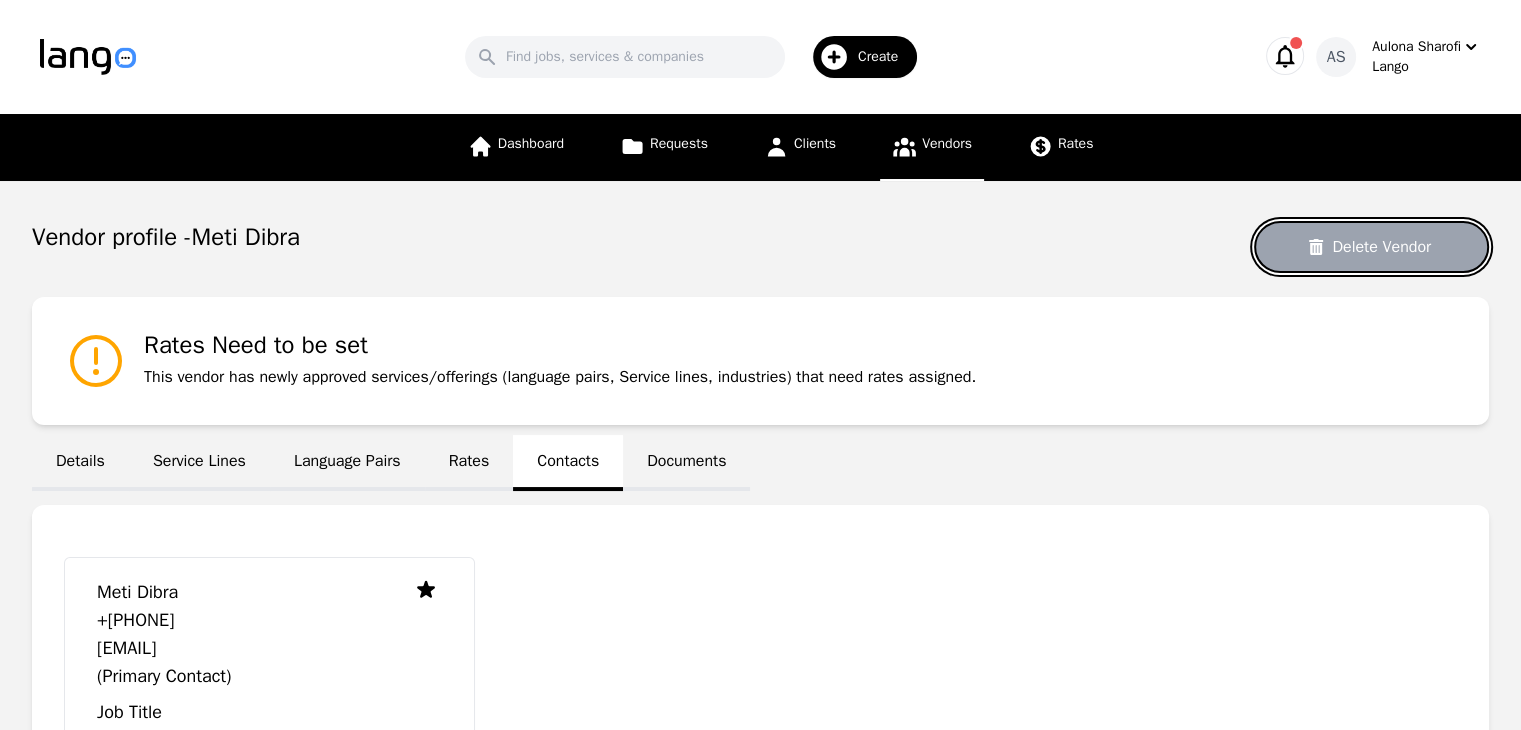 click on "Delete Vendor" at bounding box center [1371, 247] 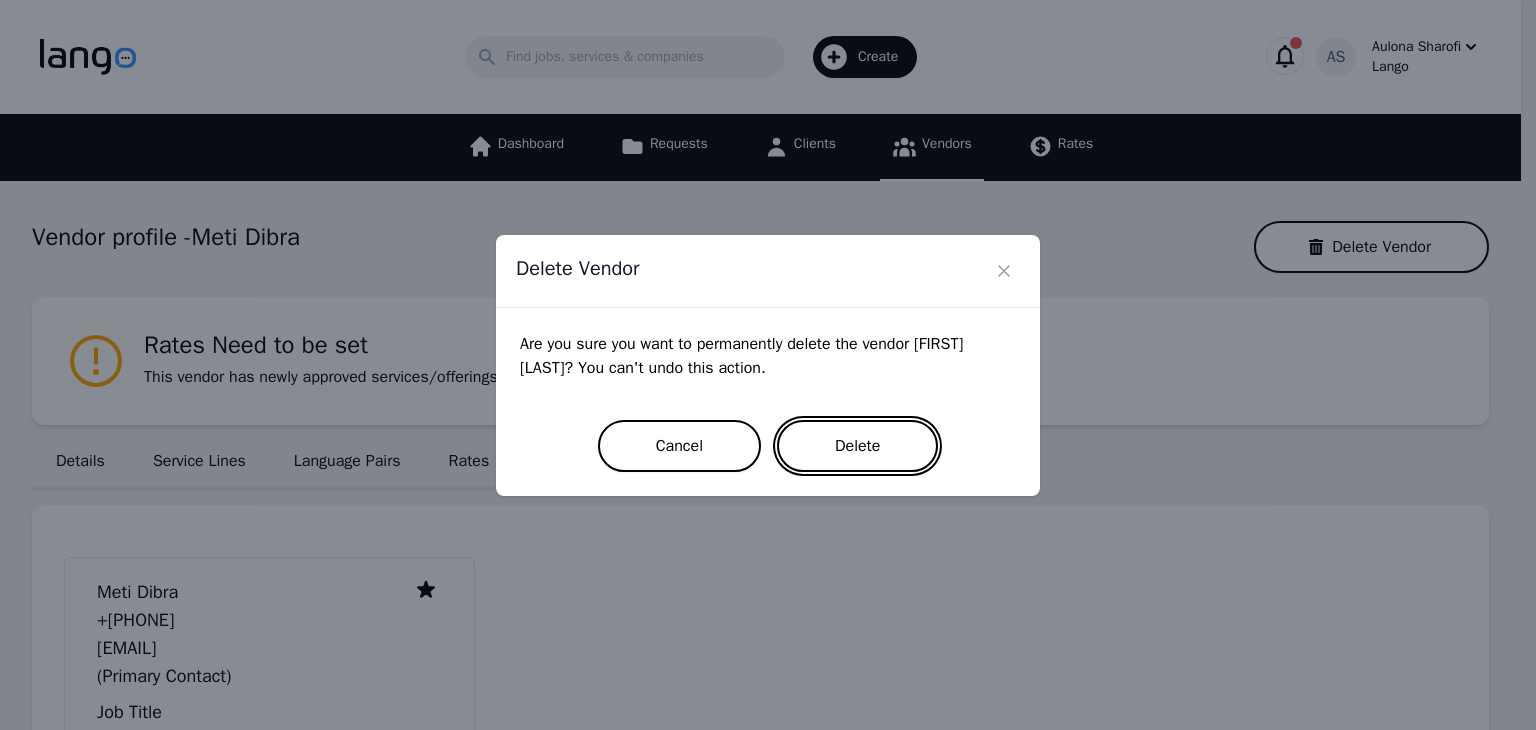 click on "Delete" at bounding box center (857, 446) 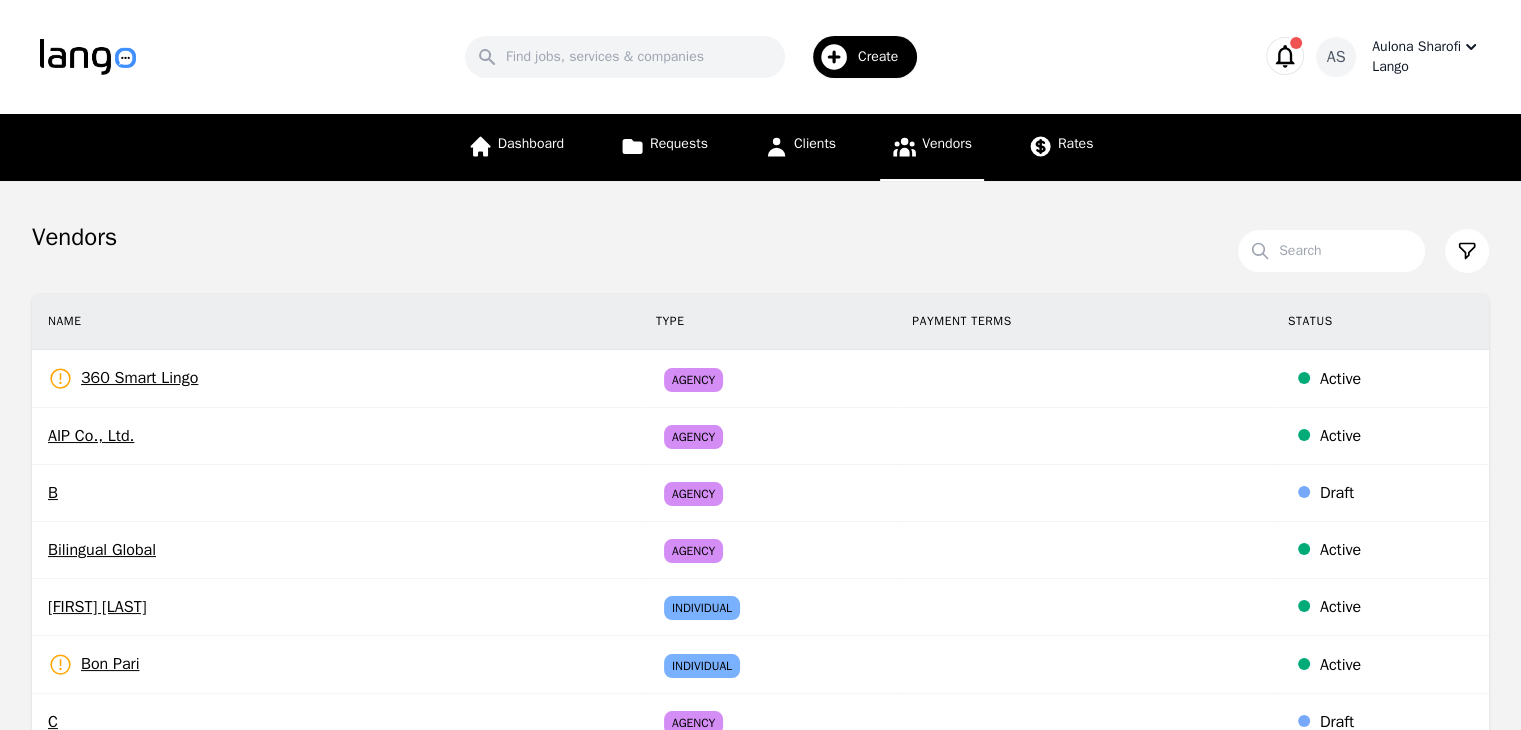 click on "Success!   Vendor profile deleted" at bounding box center (1345, 48) 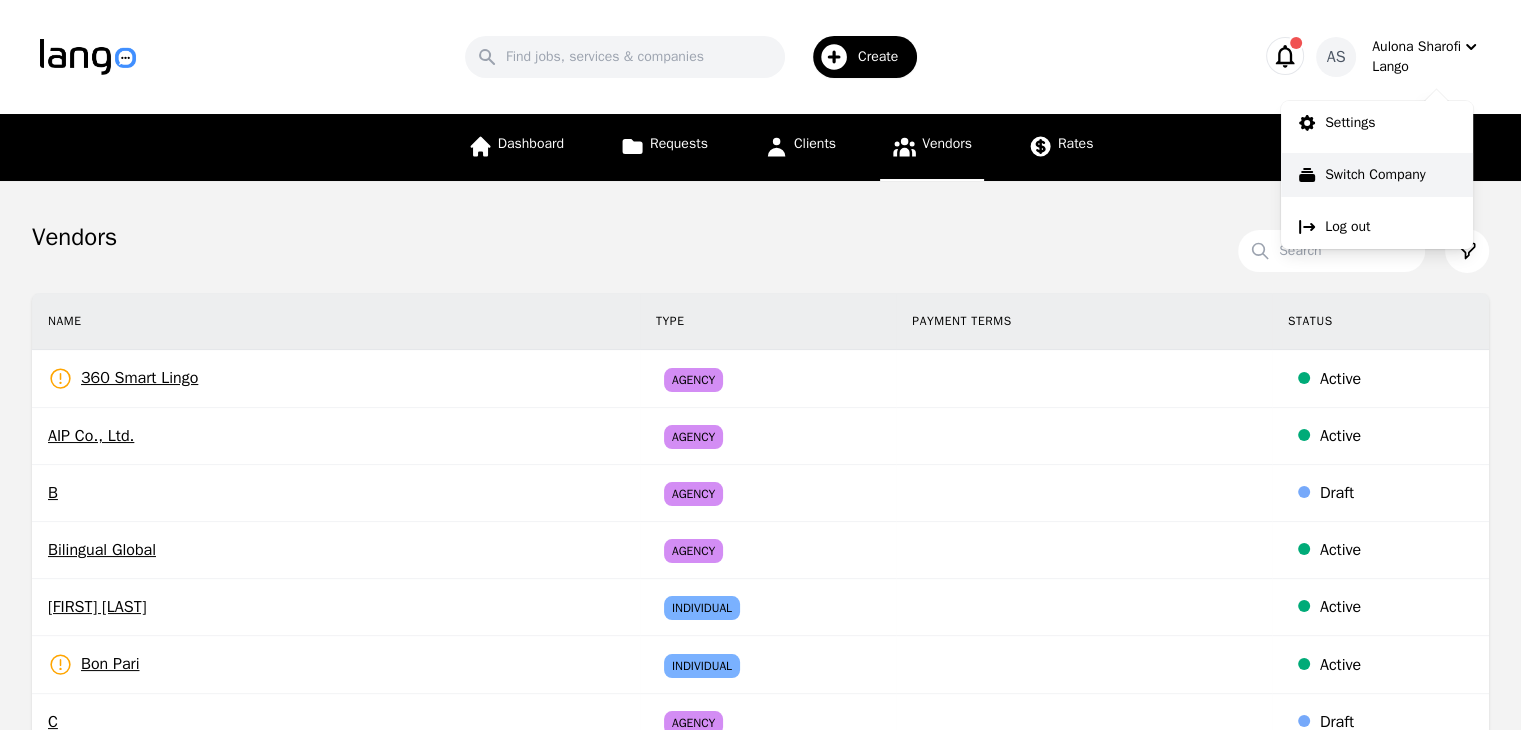 click on "Switch Company" at bounding box center (1377, 175) 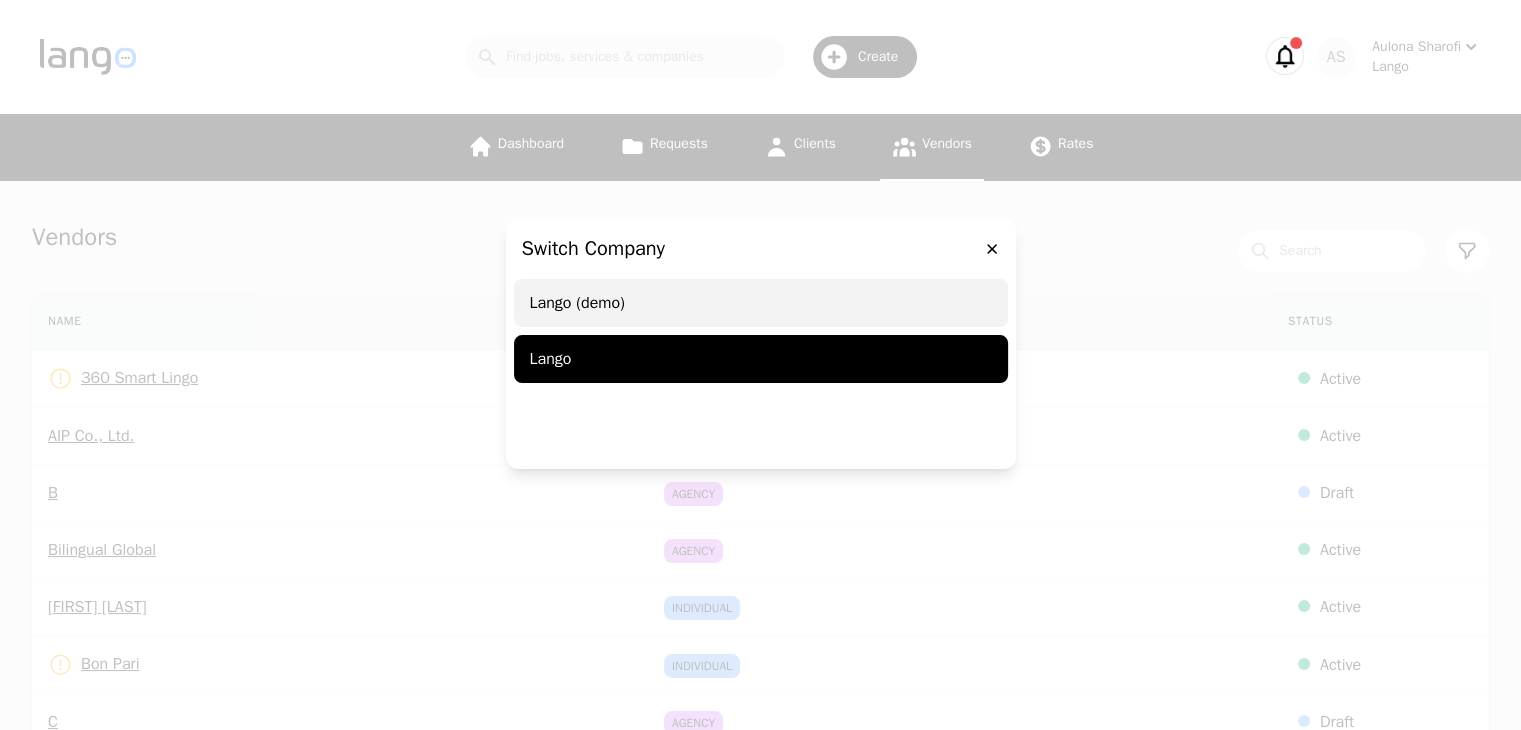 click on "Lango (demo)" at bounding box center (761, 303) 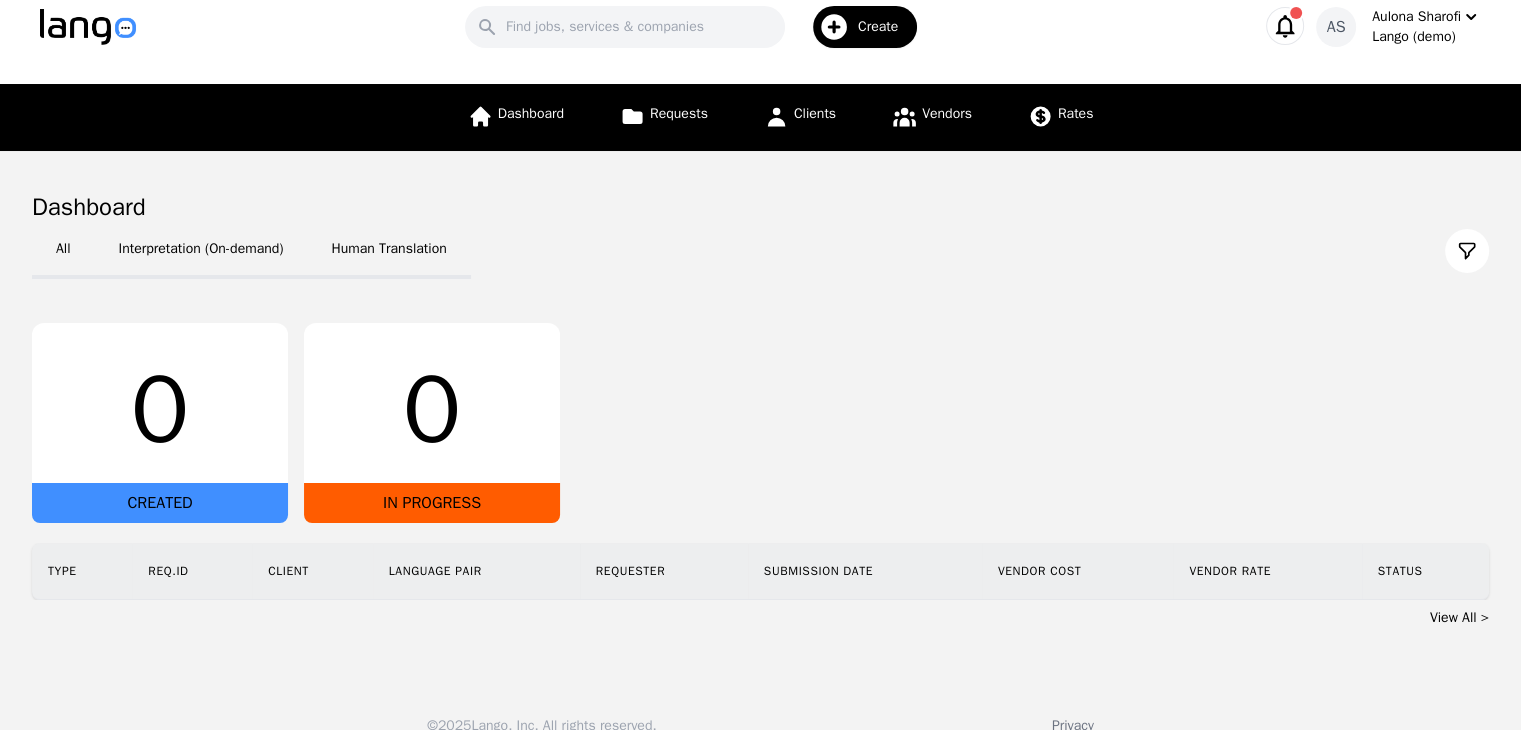 scroll, scrollTop: 59, scrollLeft: 0, axis: vertical 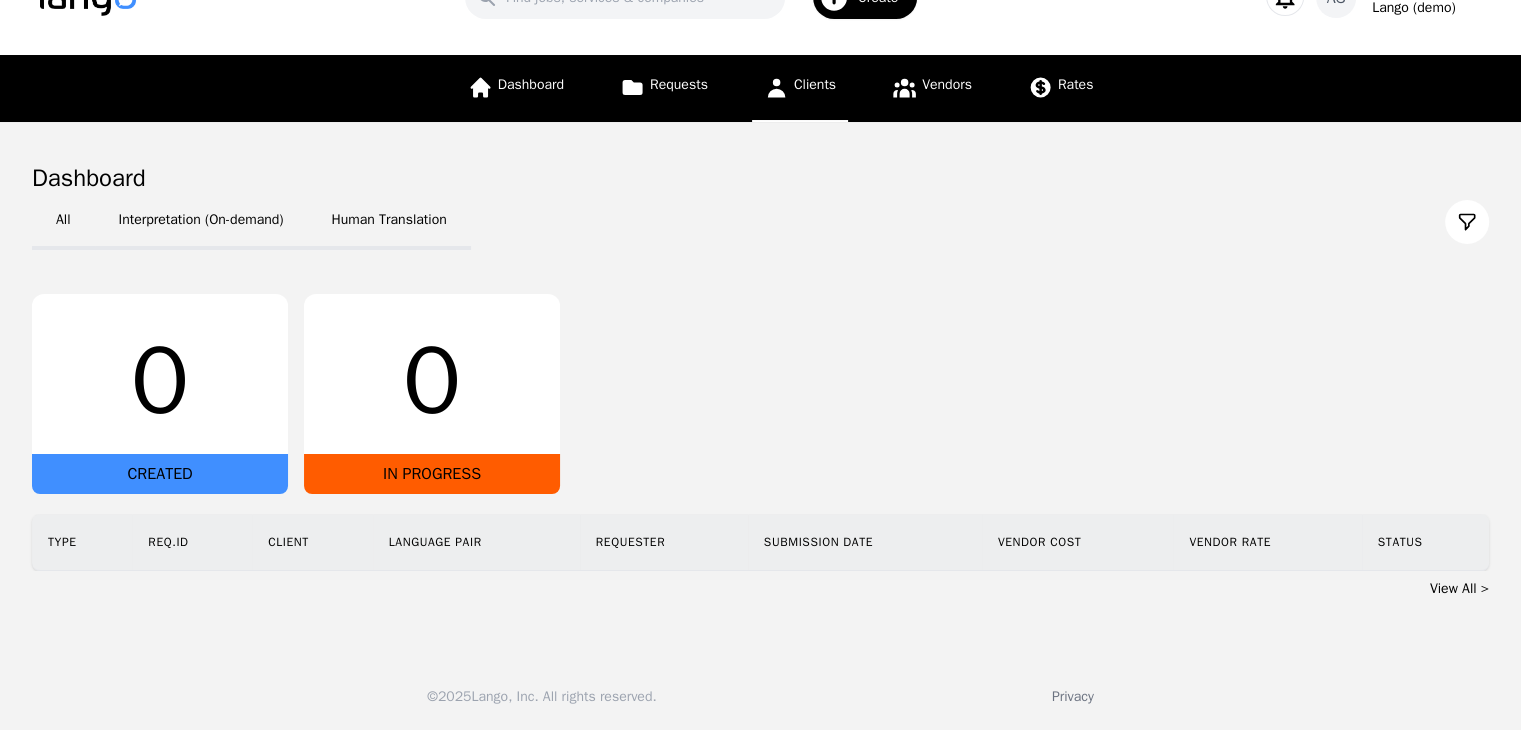 click on "Clients" at bounding box center (815, 84) 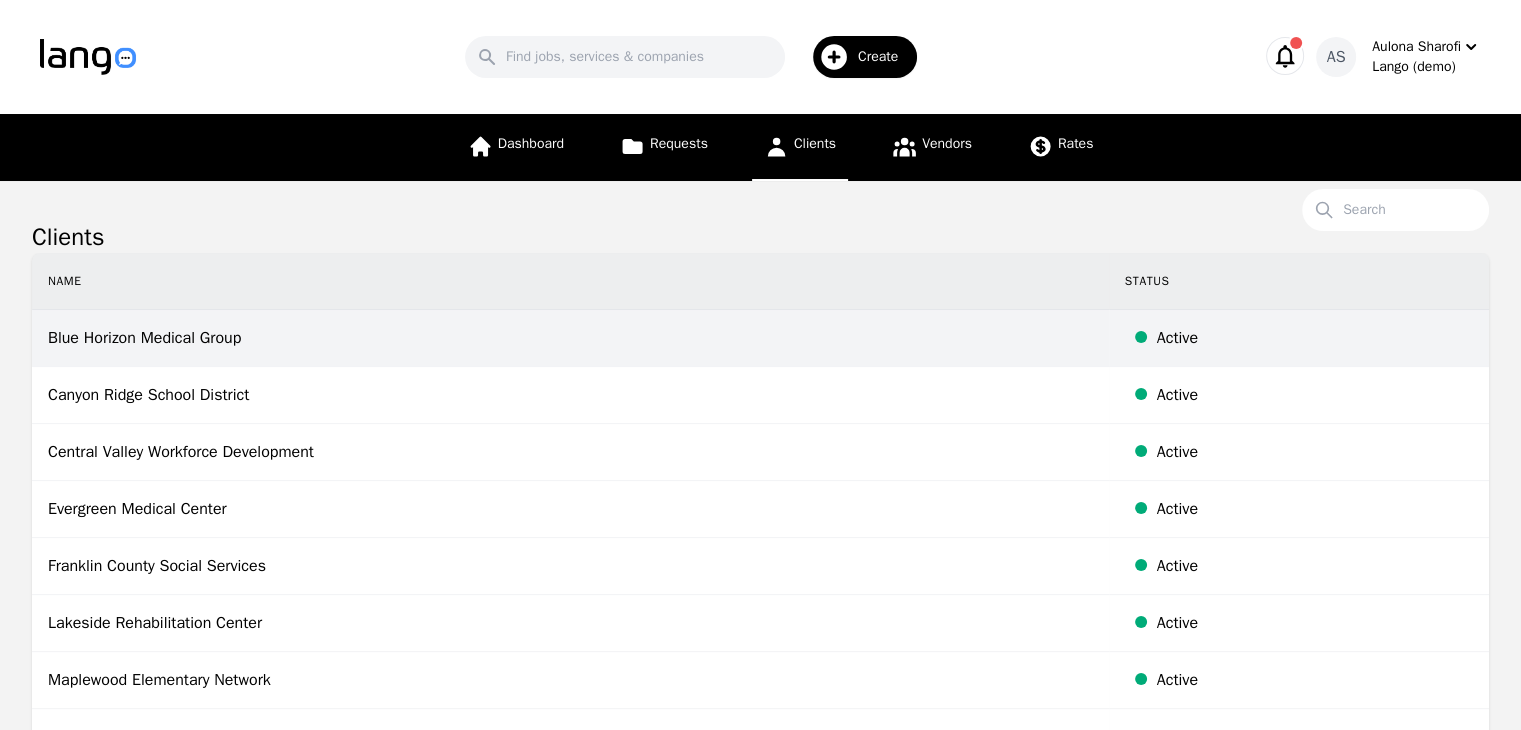 click on "Blue Horizon Medical Group" at bounding box center [570, 338] 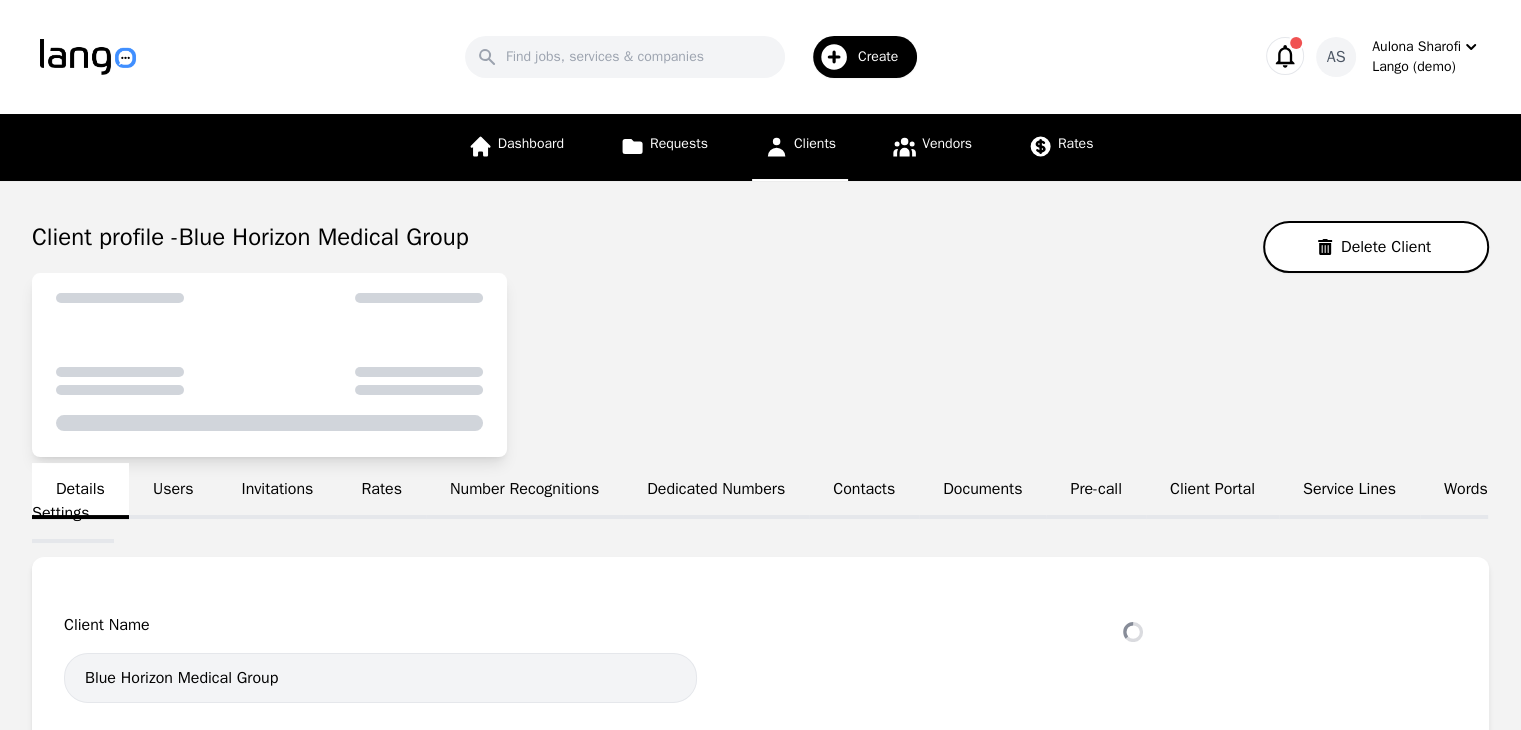 select on "active" 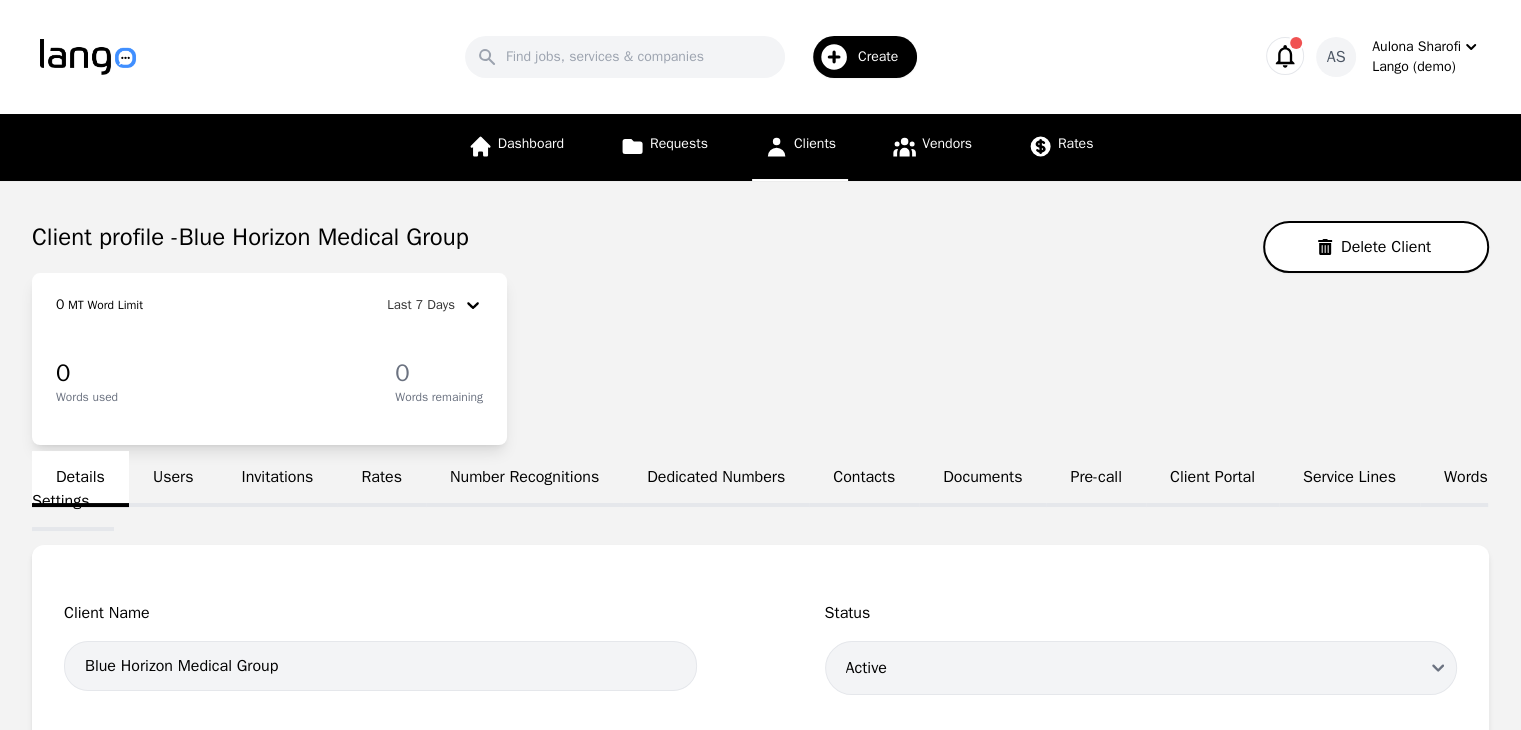 click on "Users" at bounding box center (173, 479) 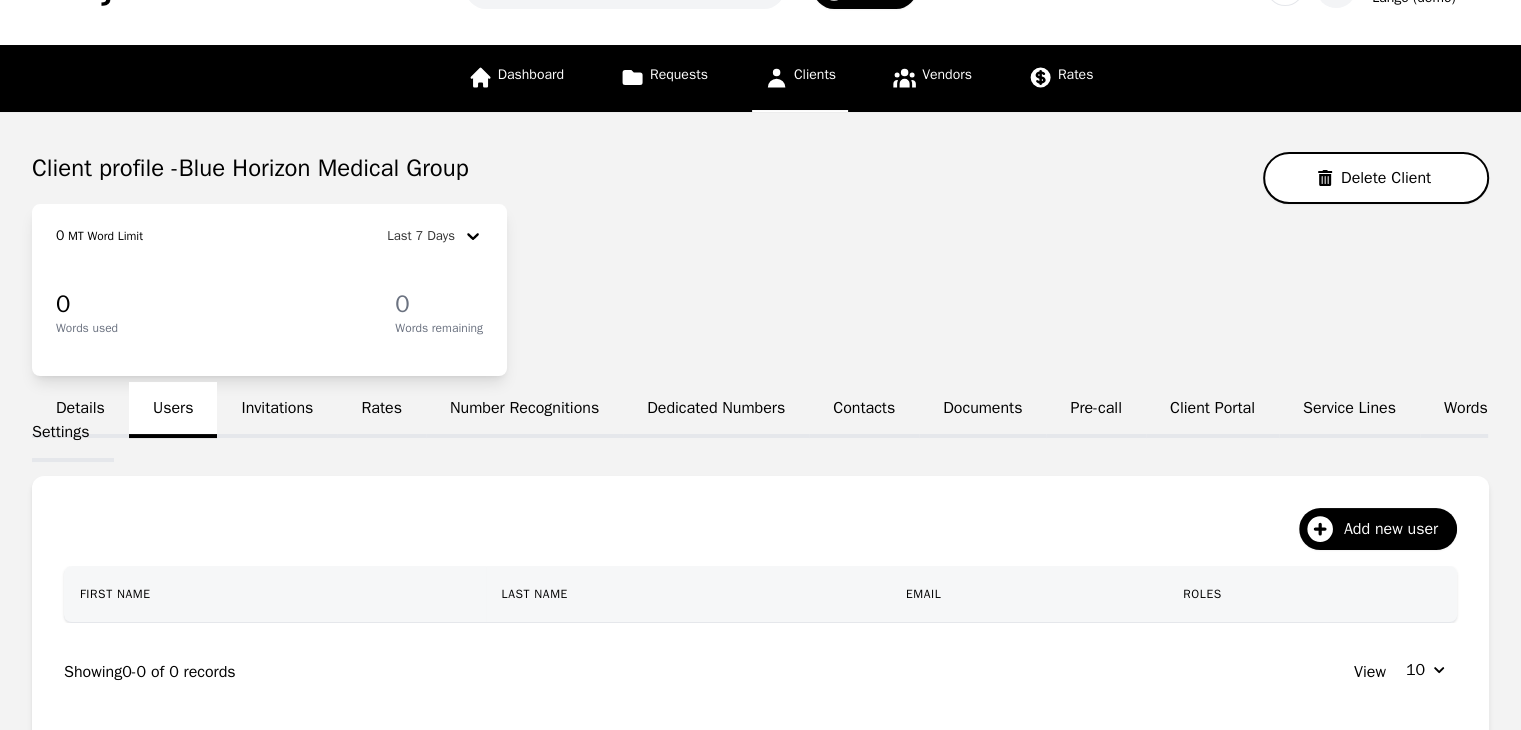 scroll, scrollTop: 200, scrollLeft: 0, axis: vertical 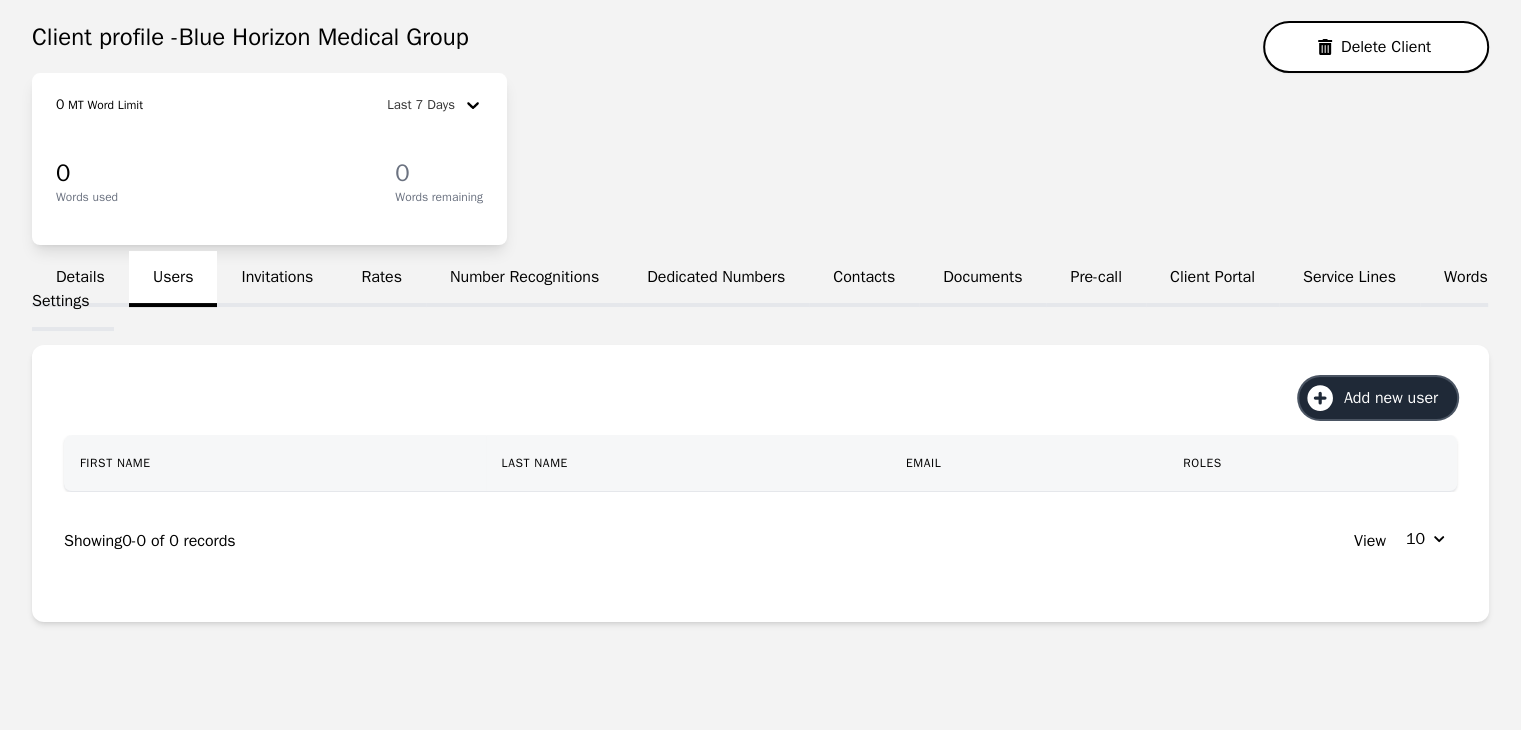click on "Add new user" at bounding box center [1398, 398] 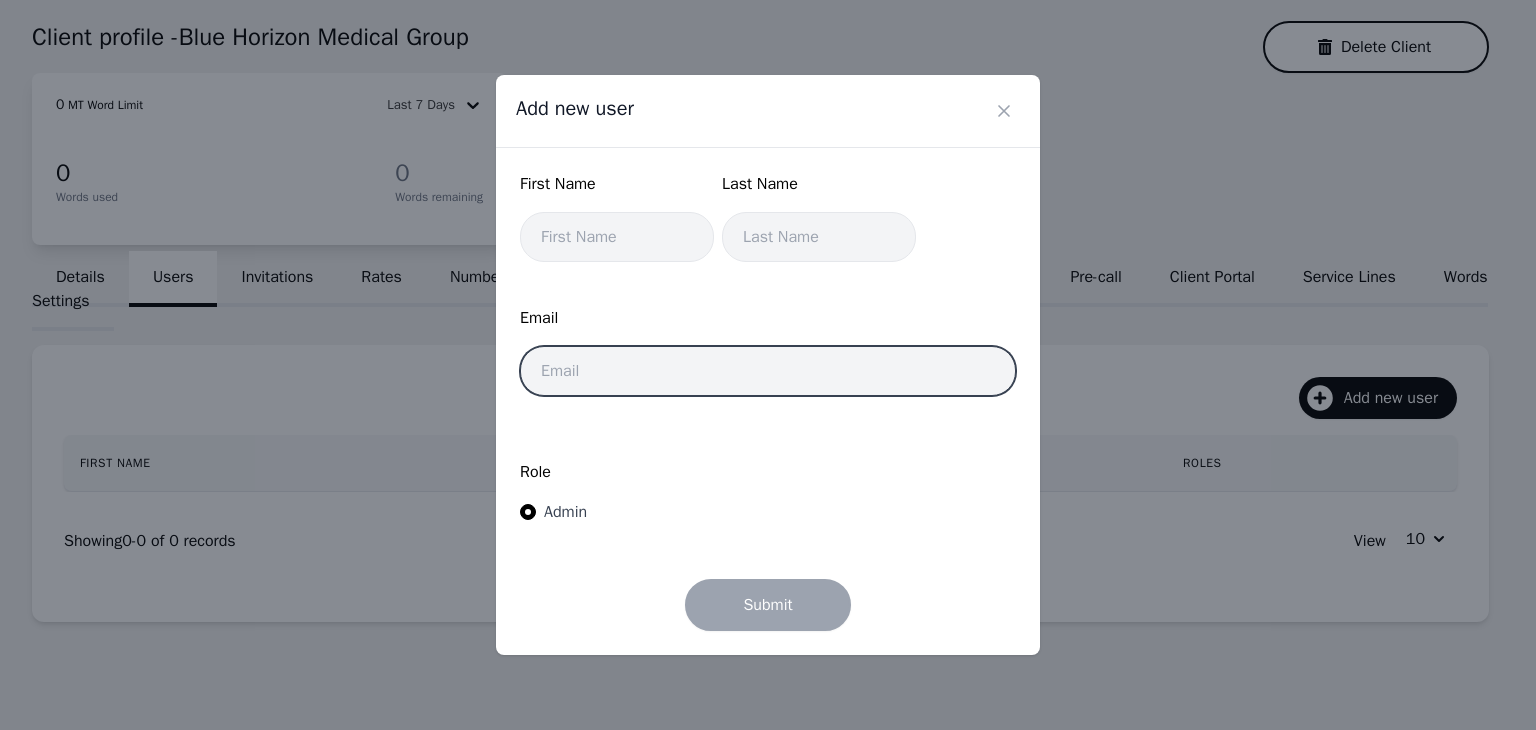 click at bounding box center (768, 371) 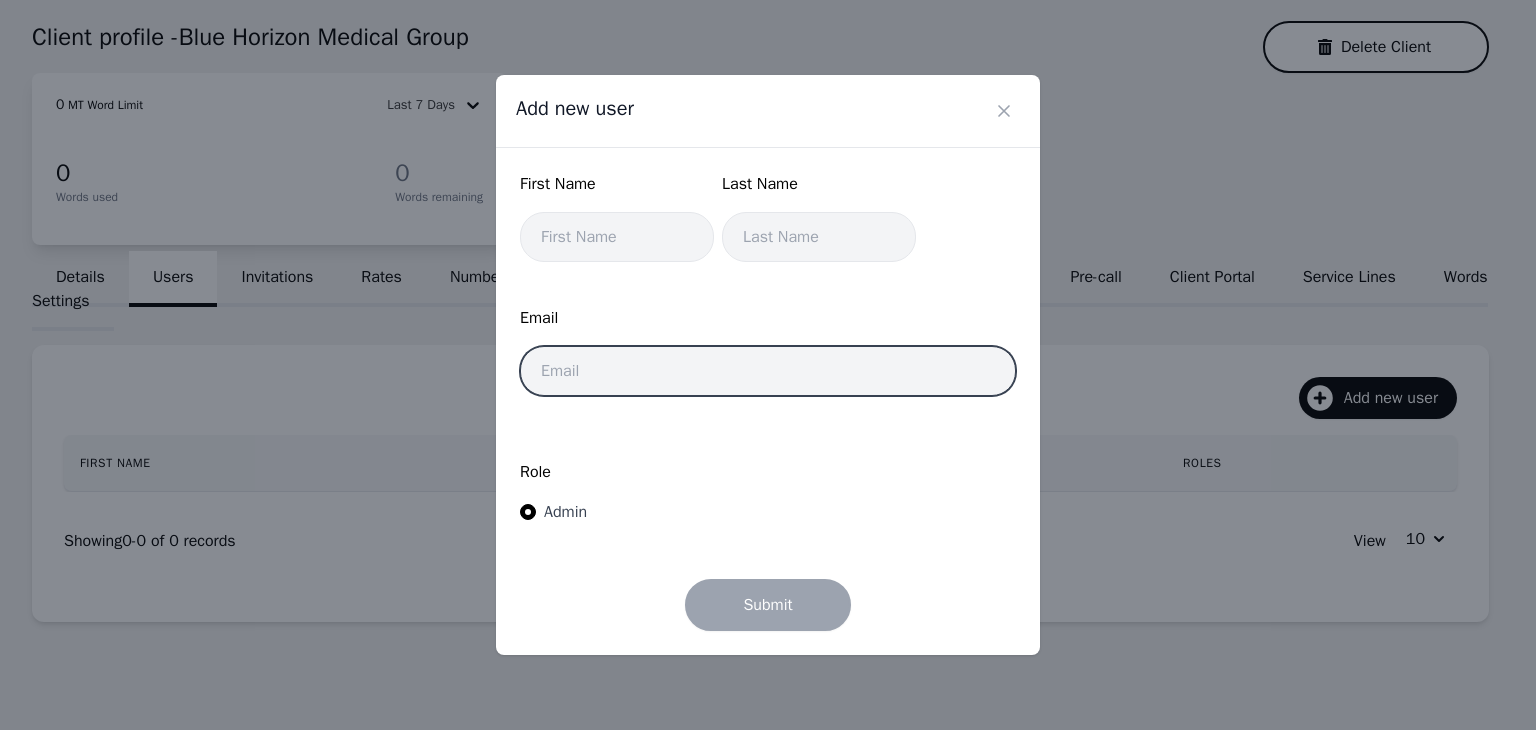 paste on "metidibra@hotmail.com" 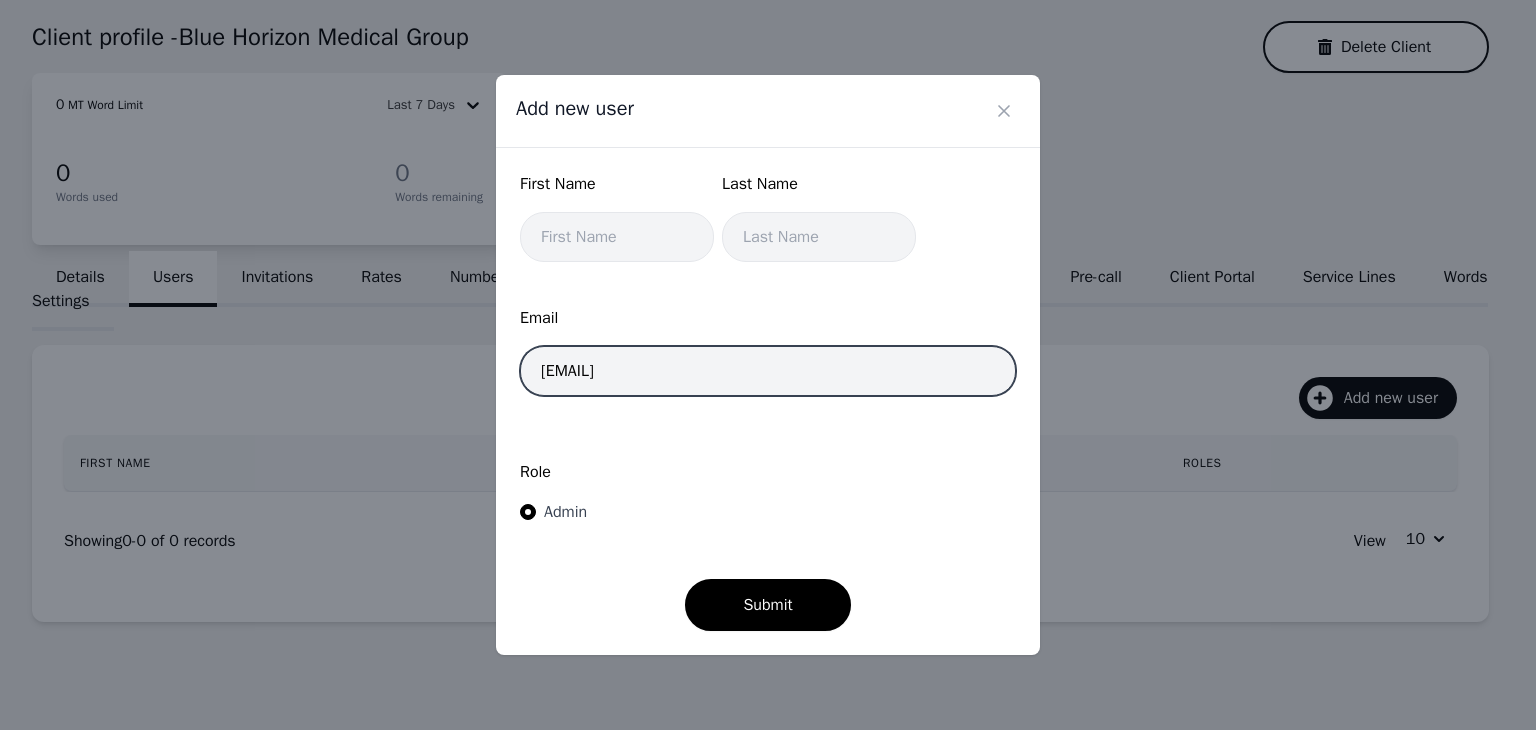 type on "metidibra@hotmail.com" 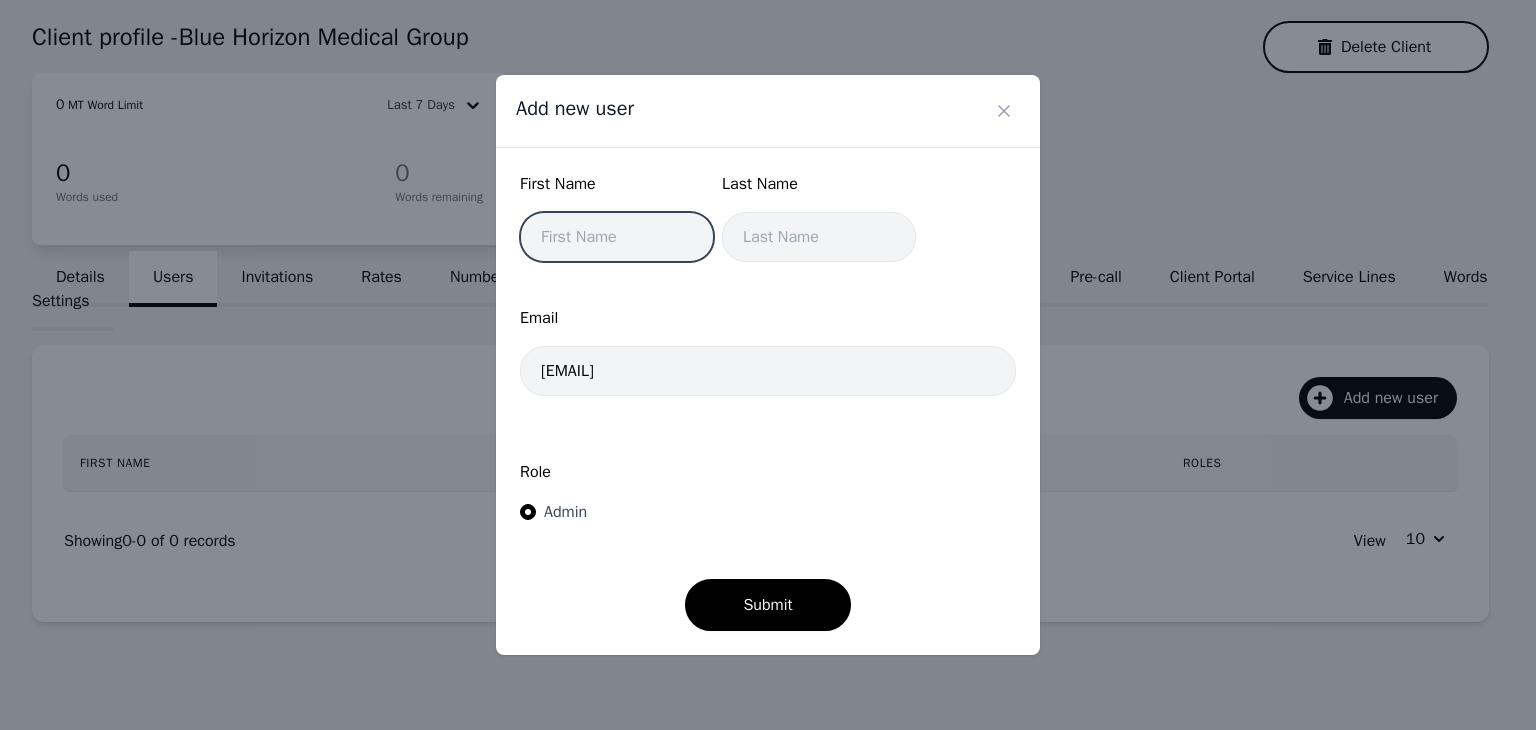 click at bounding box center [617, 237] 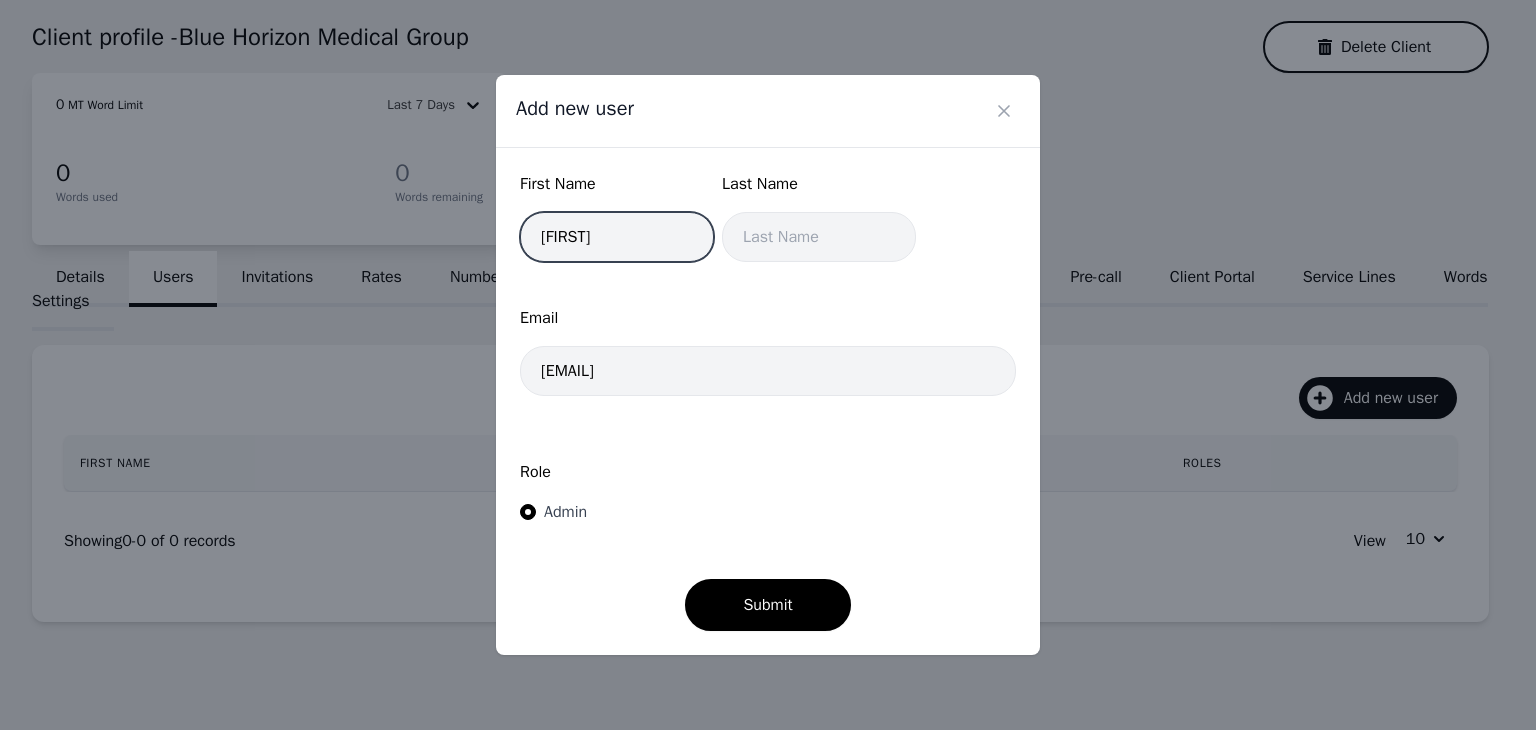 type on "Meti" 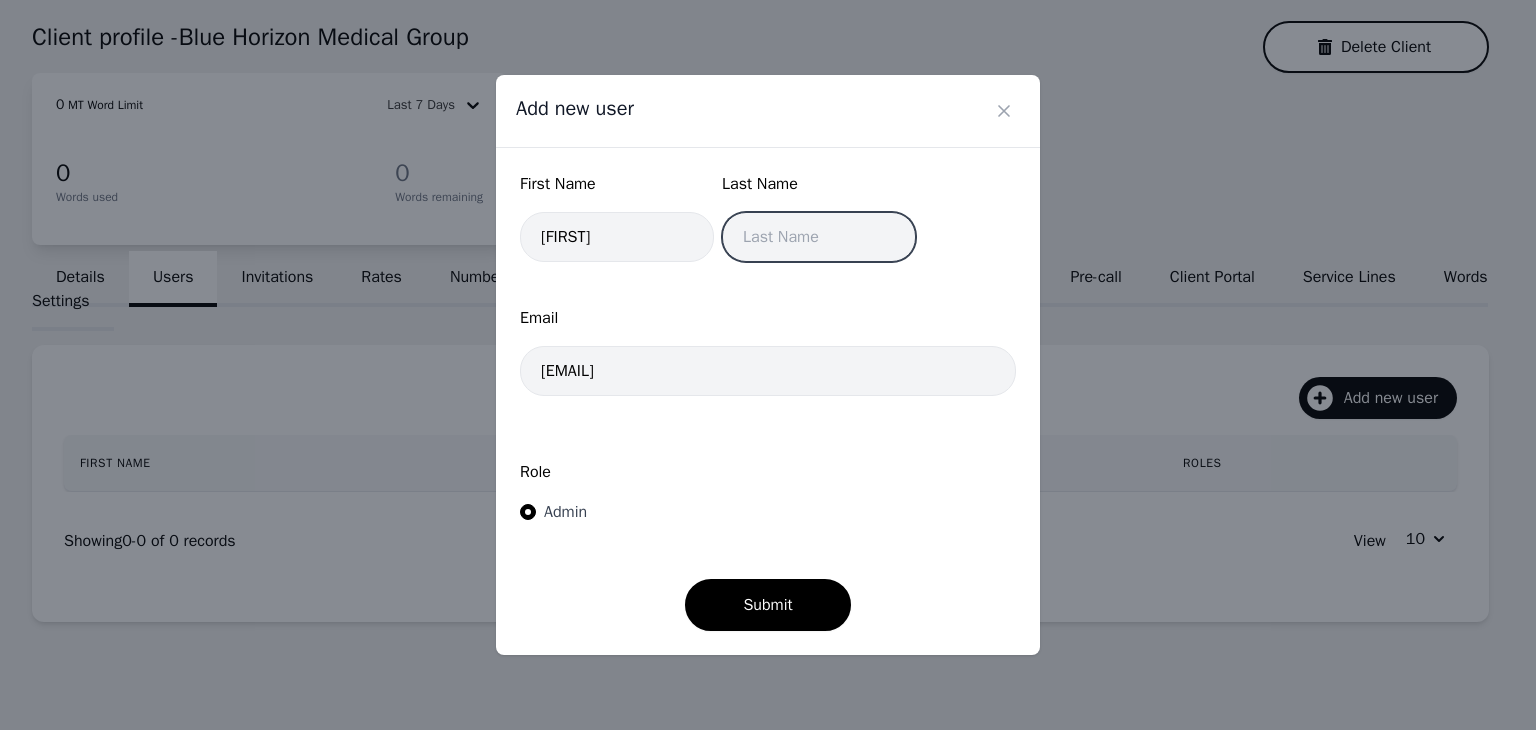 click at bounding box center [819, 237] 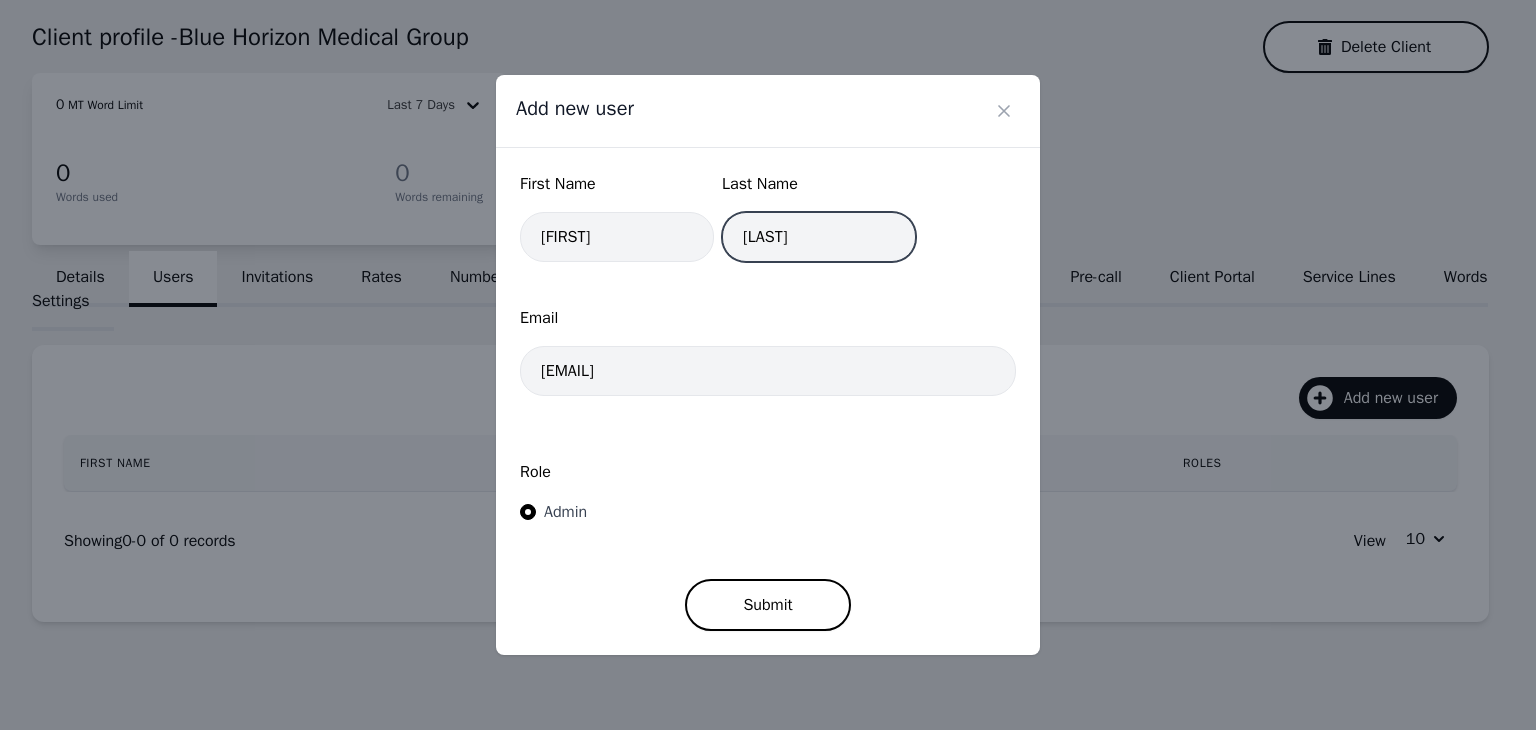 type on "Dibra" 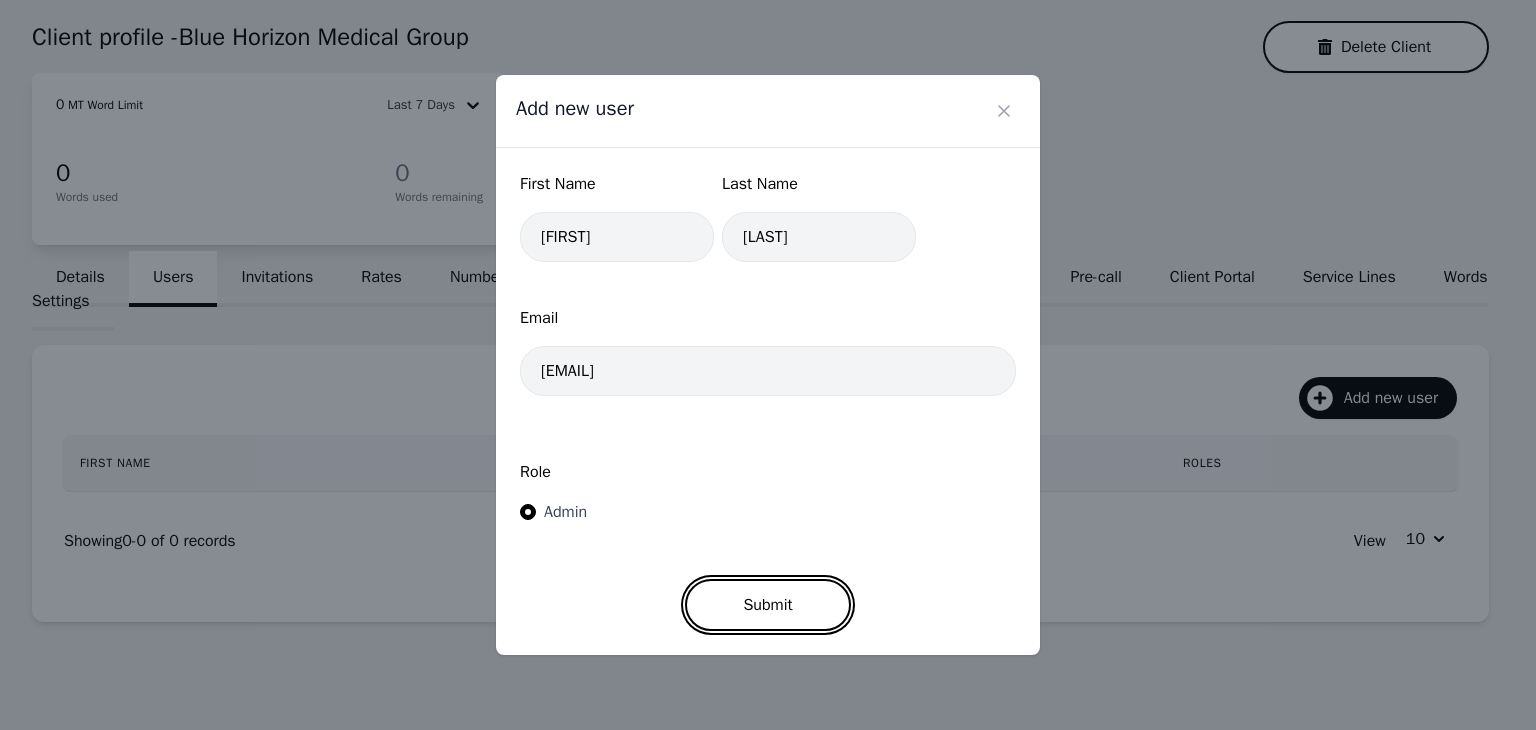 click on "Submit" at bounding box center (767, 605) 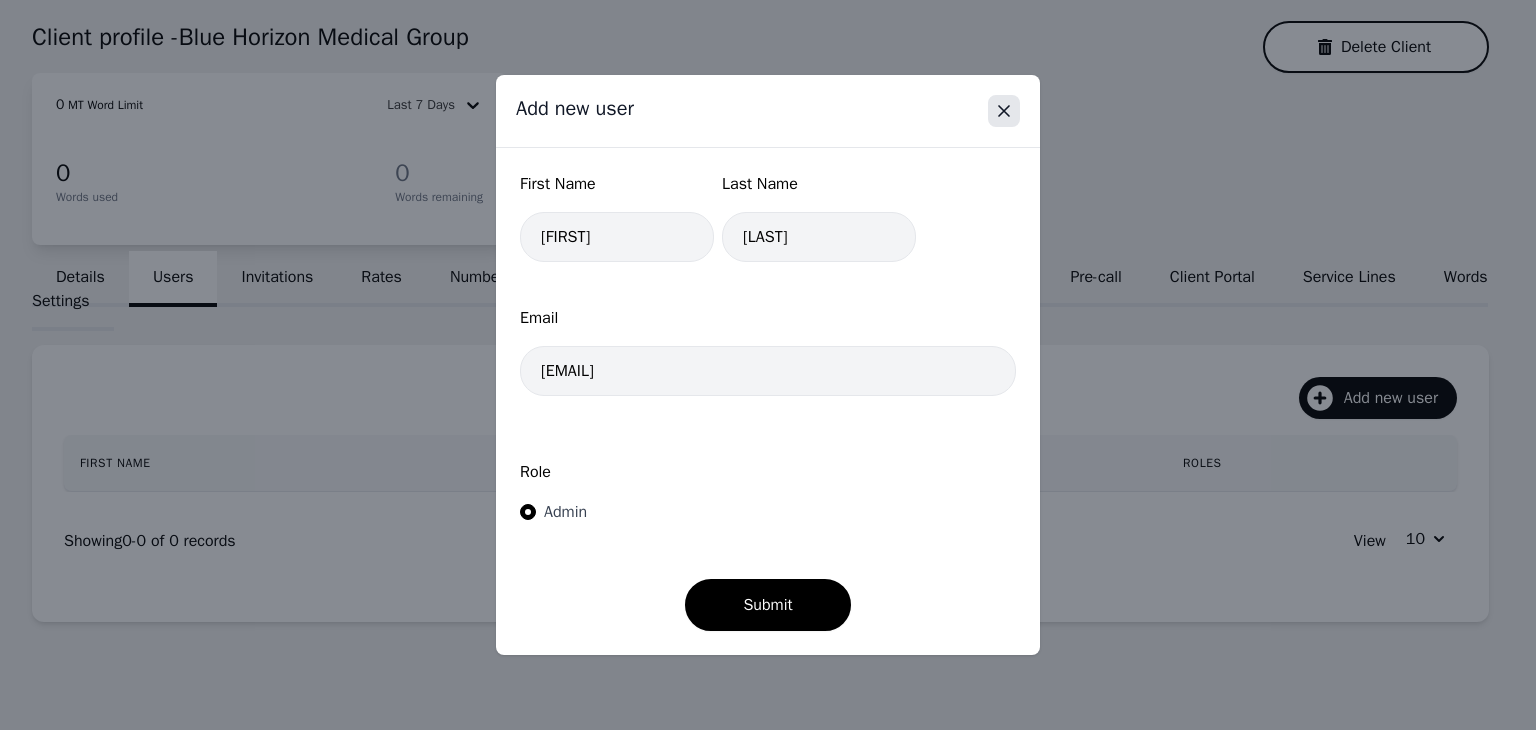 click 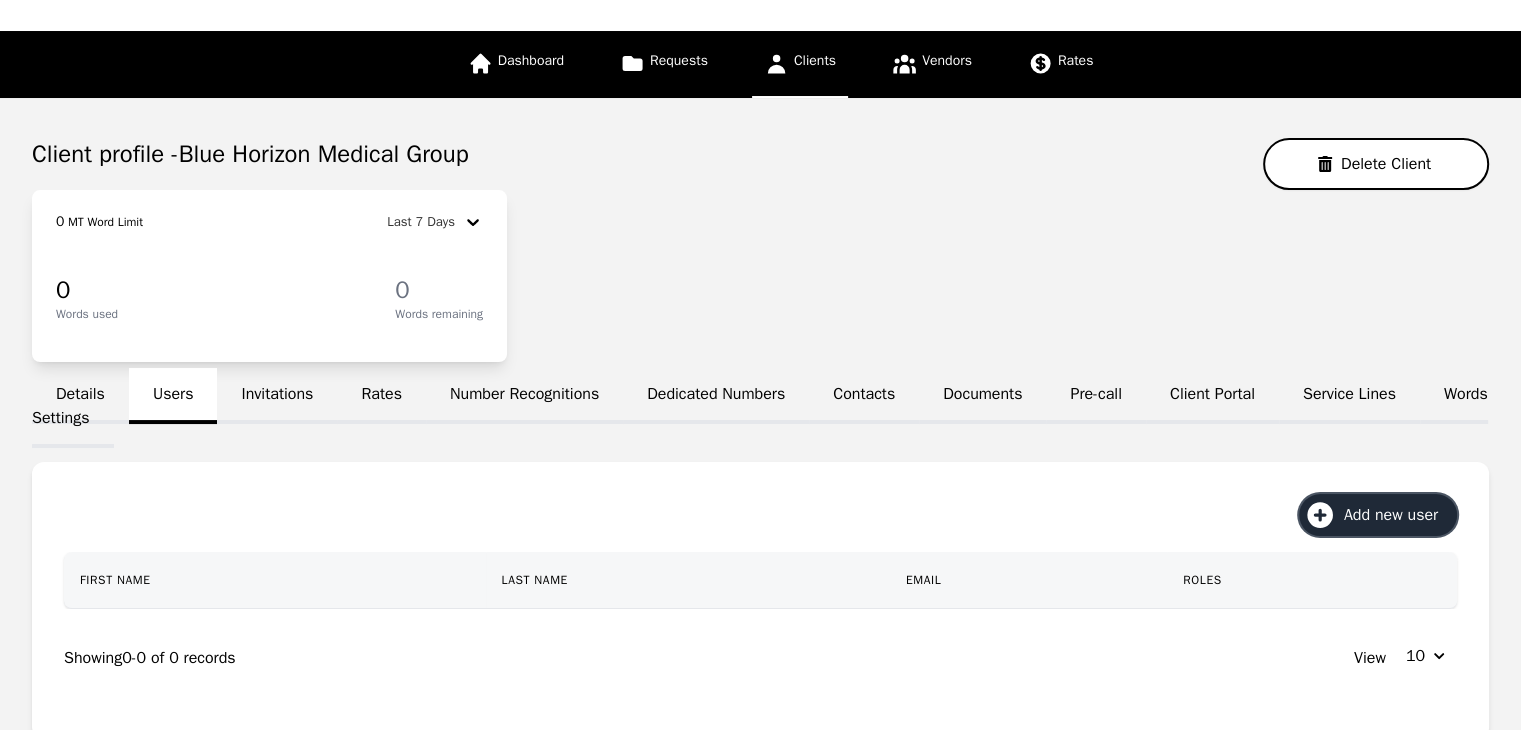 scroll, scrollTop: 0, scrollLeft: 0, axis: both 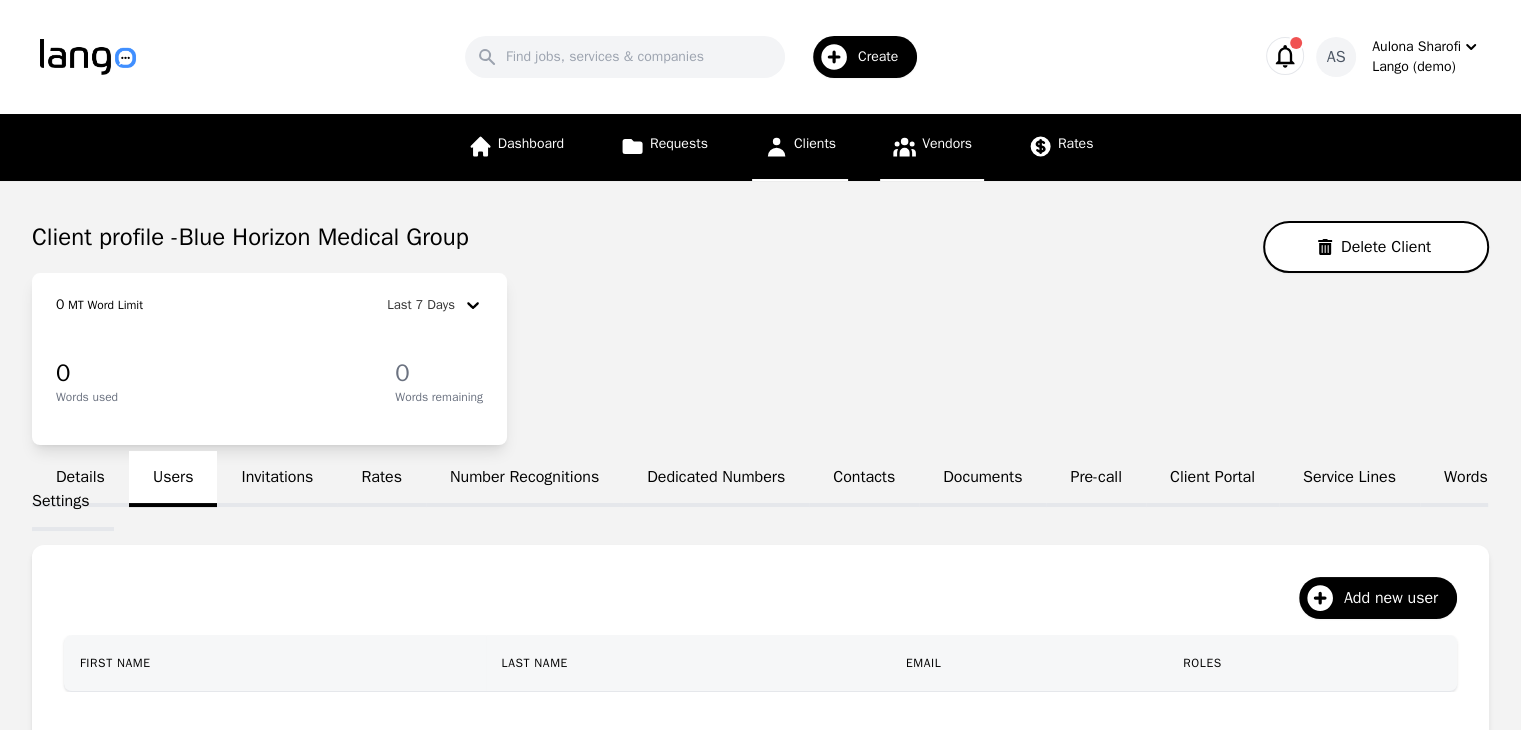 click on "Vendors" at bounding box center (947, 143) 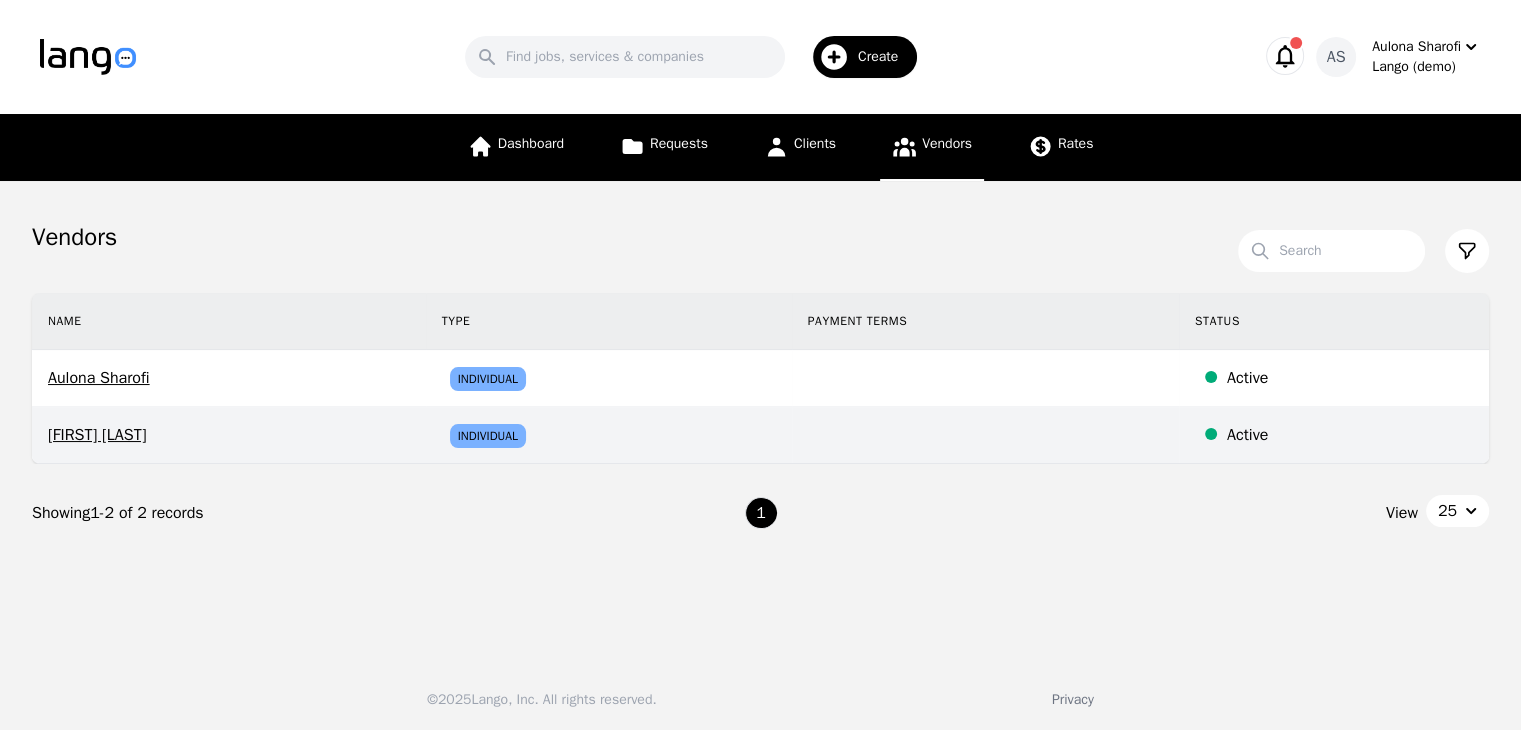 click on "Meti  Dibra" at bounding box center [229, 435] 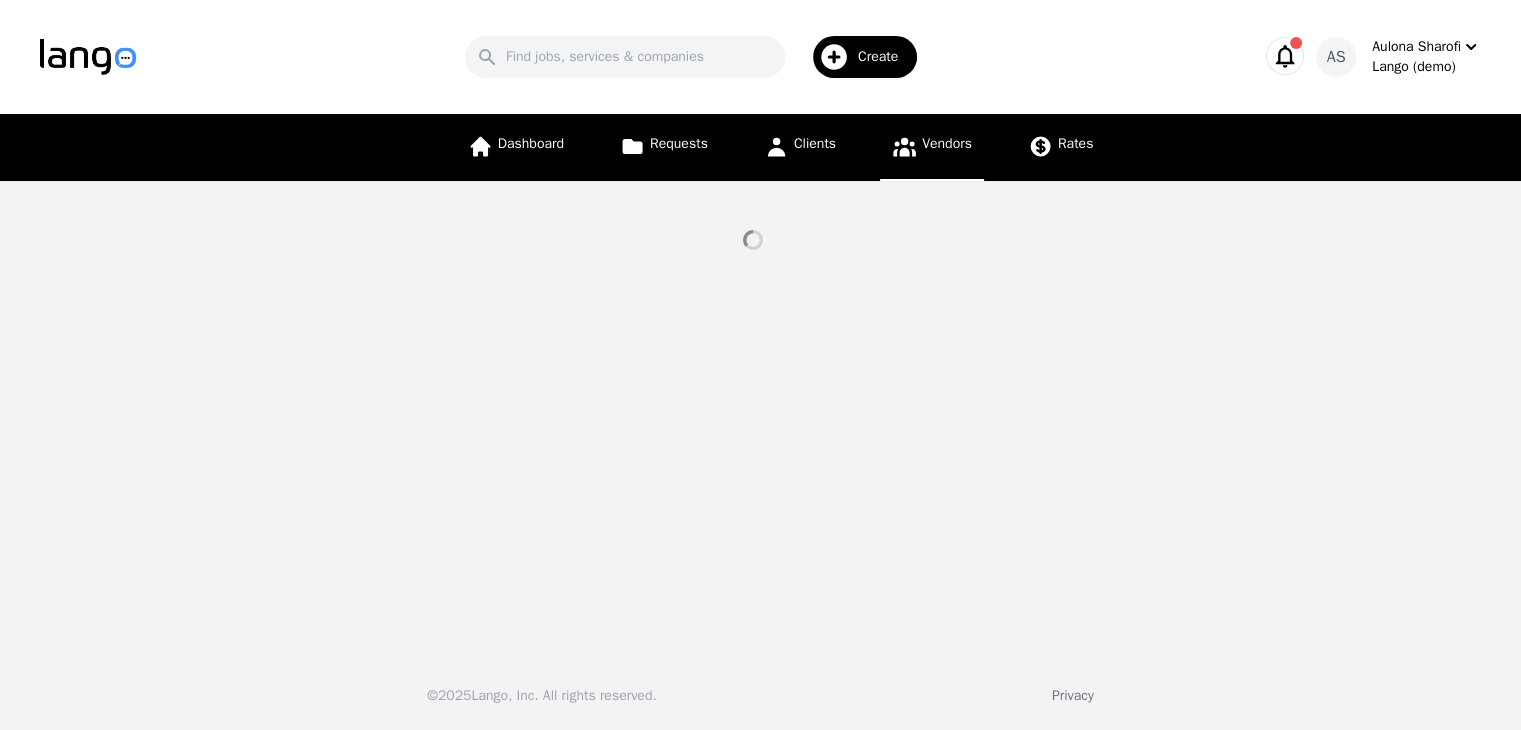select on "active" 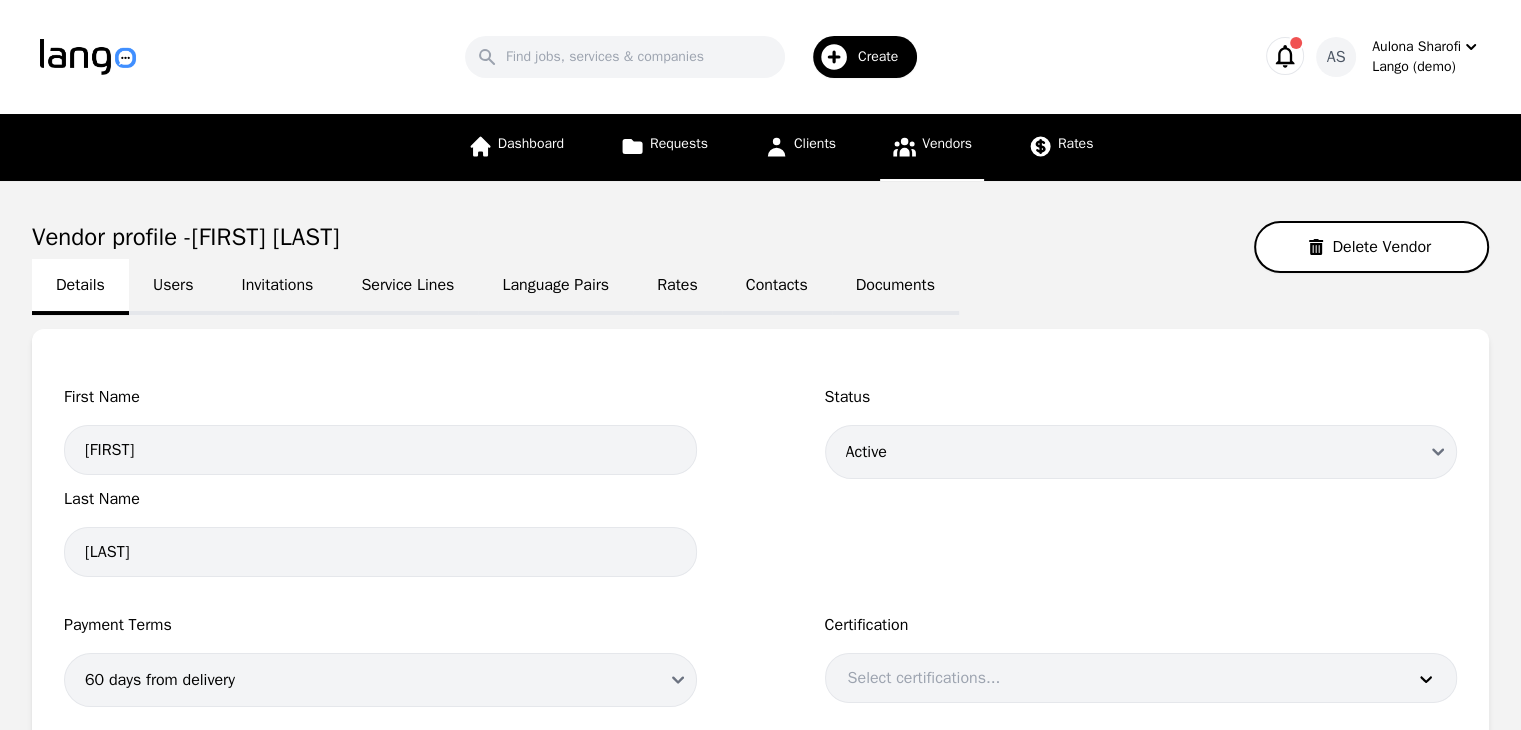 click on "Contacts" at bounding box center [777, 287] 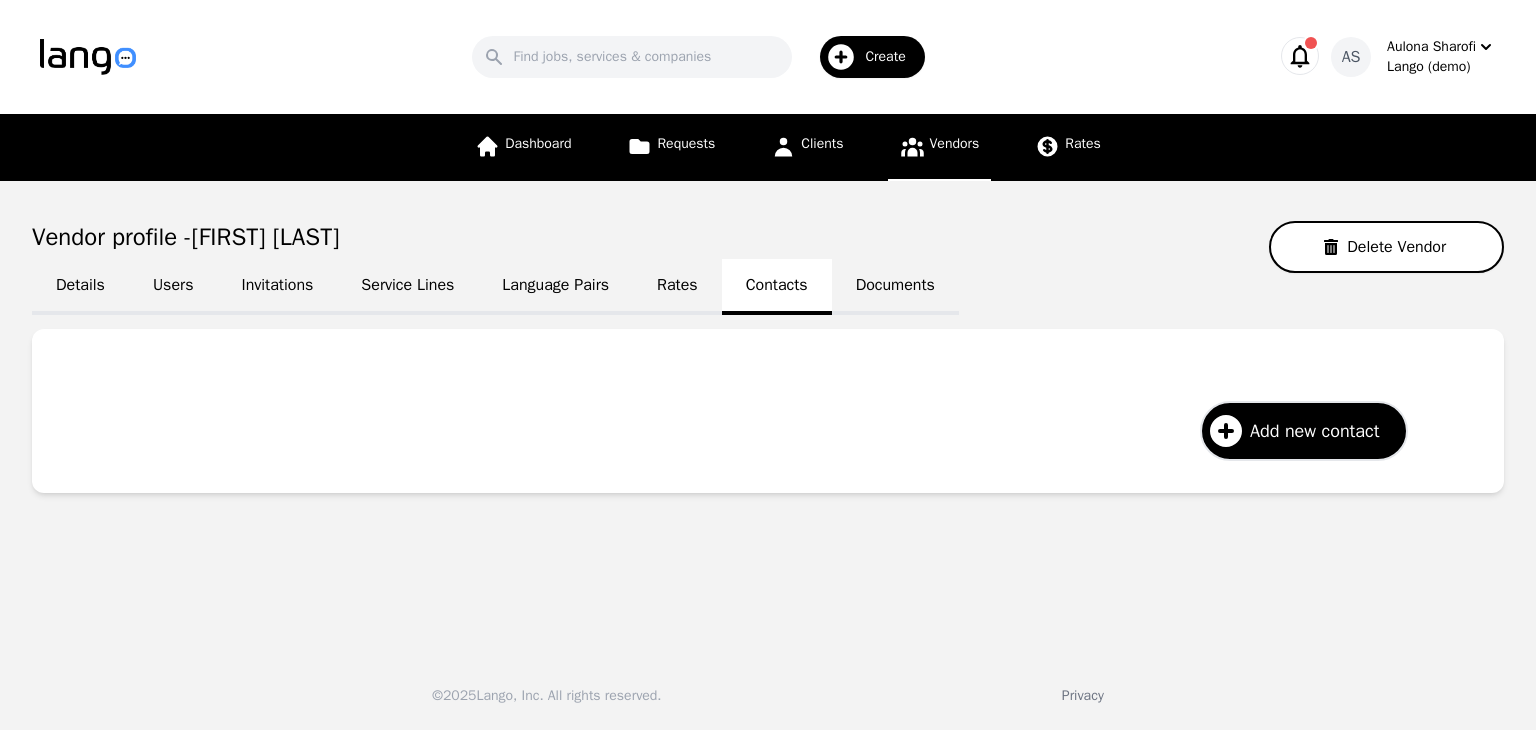 click on "Users" at bounding box center [173, 287] 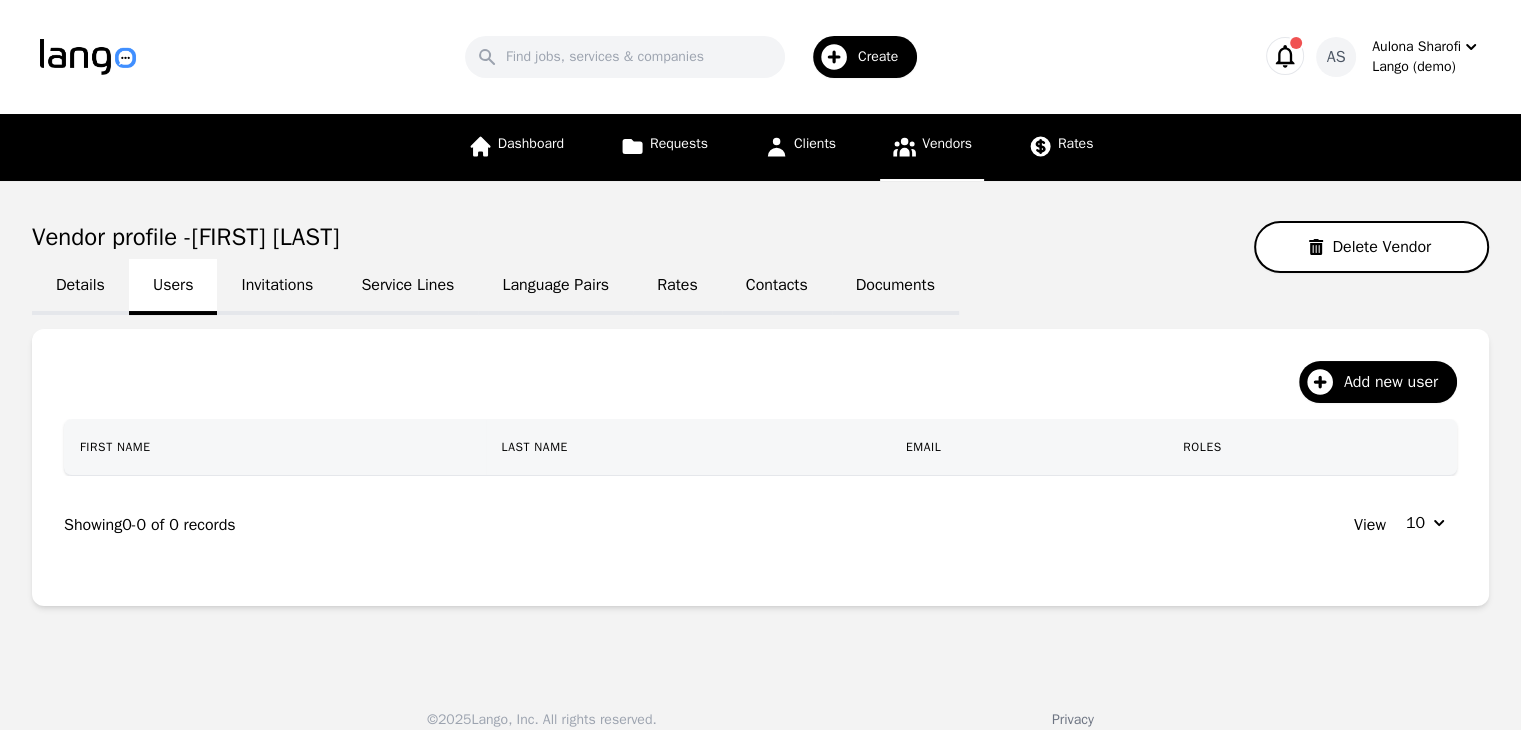 click on "Invitations" at bounding box center [277, 287] 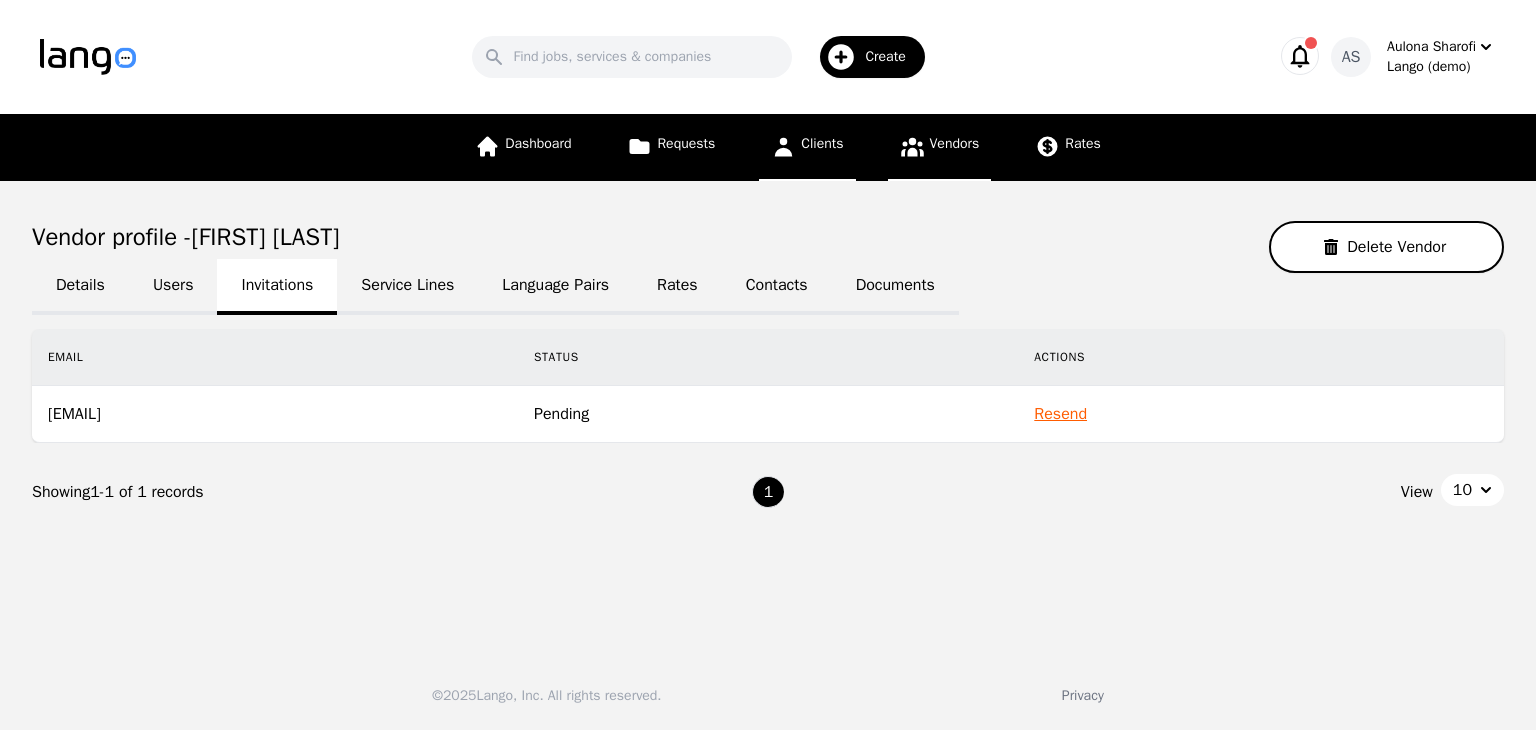 click on "Clients" at bounding box center (822, 143) 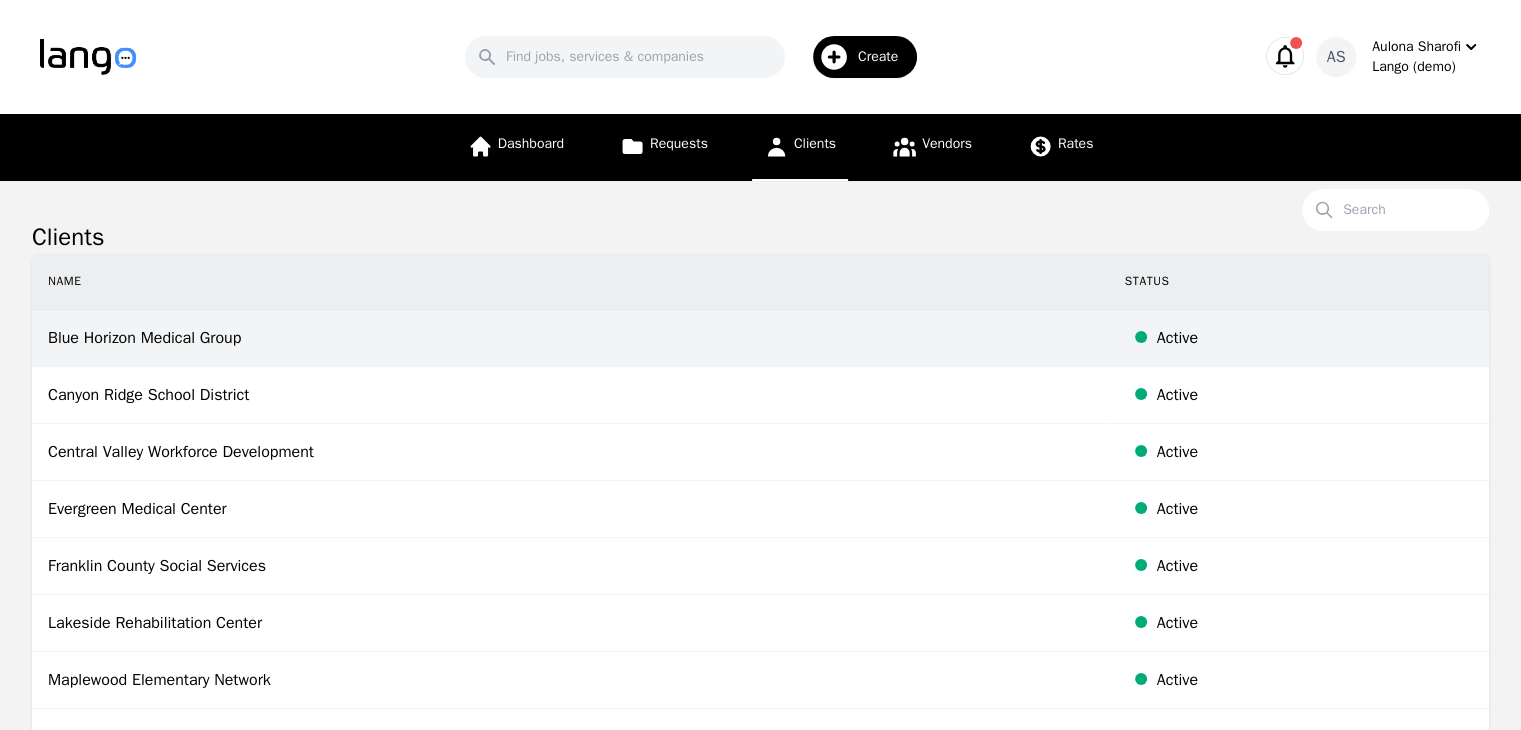 click on "Blue Horizon Medical Group" at bounding box center [570, 338] 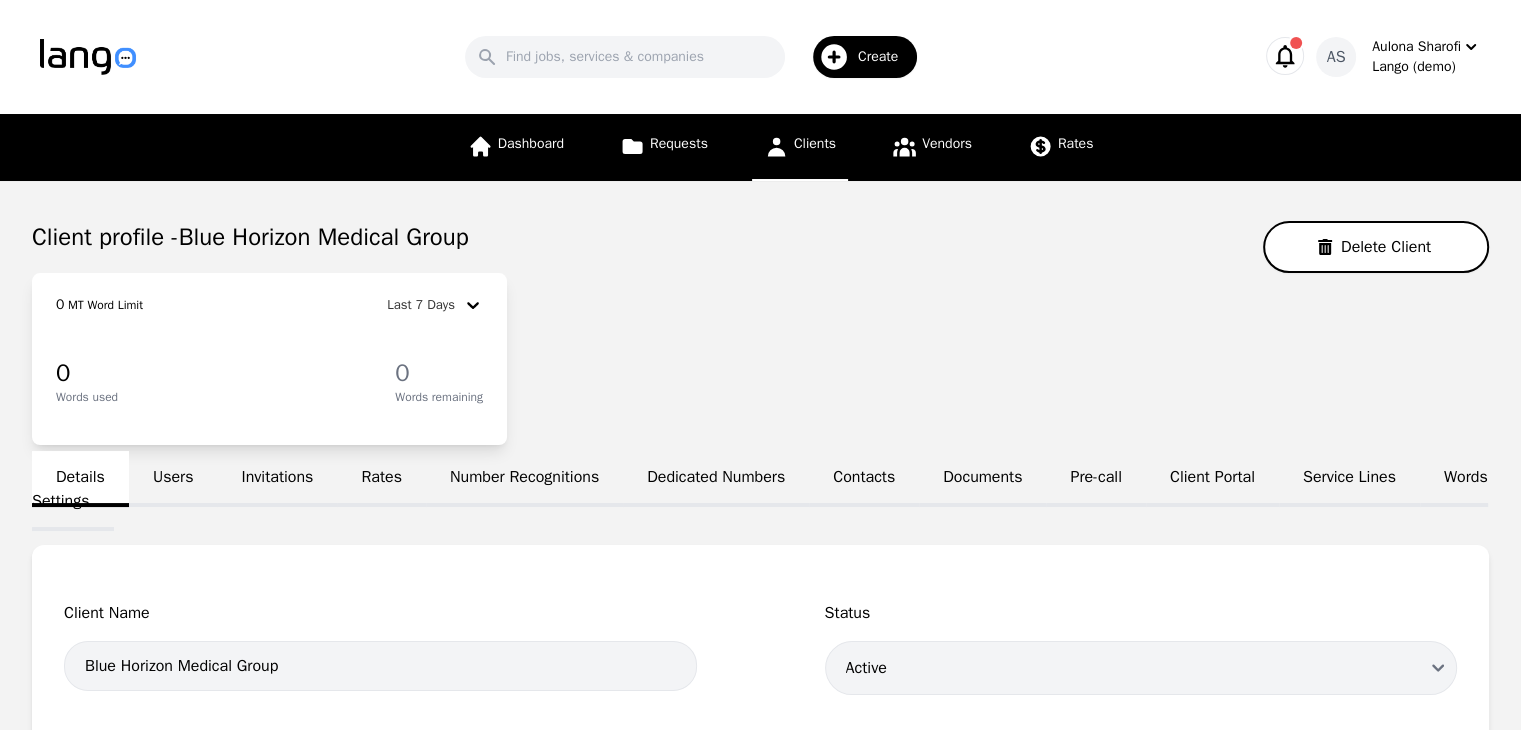 click on "Users" at bounding box center (173, 479) 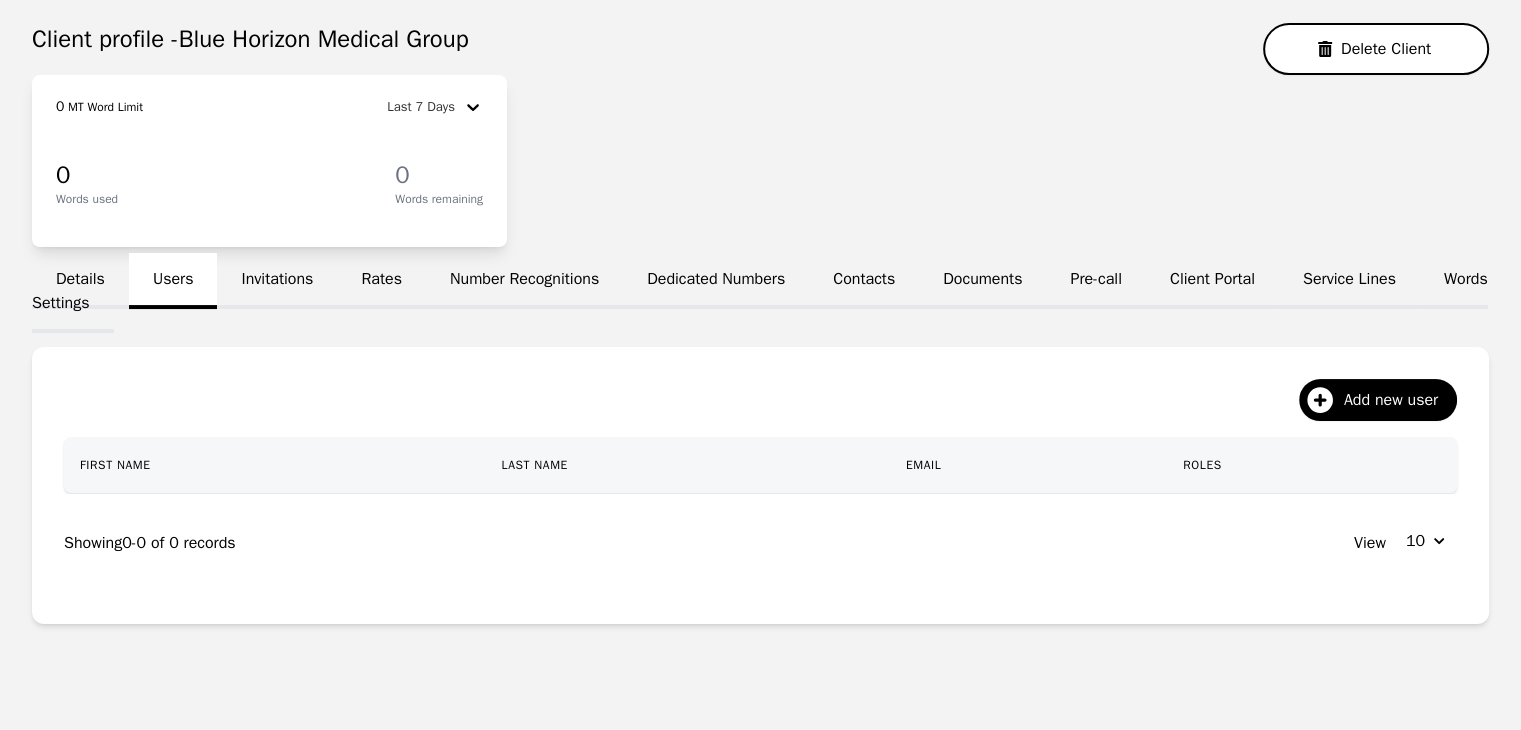 scroll, scrollTop: 200, scrollLeft: 0, axis: vertical 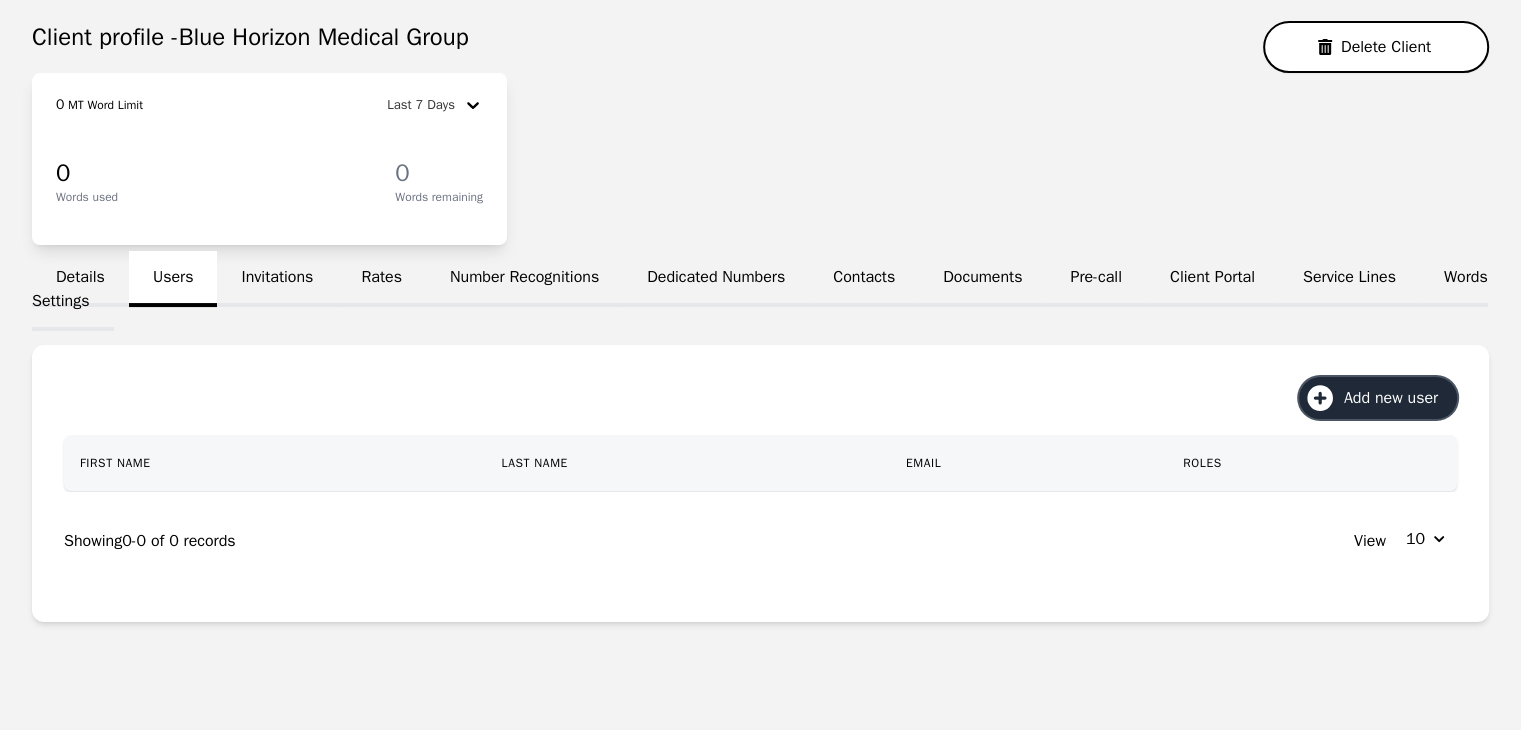 click on "Add new user" at bounding box center (1398, 398) 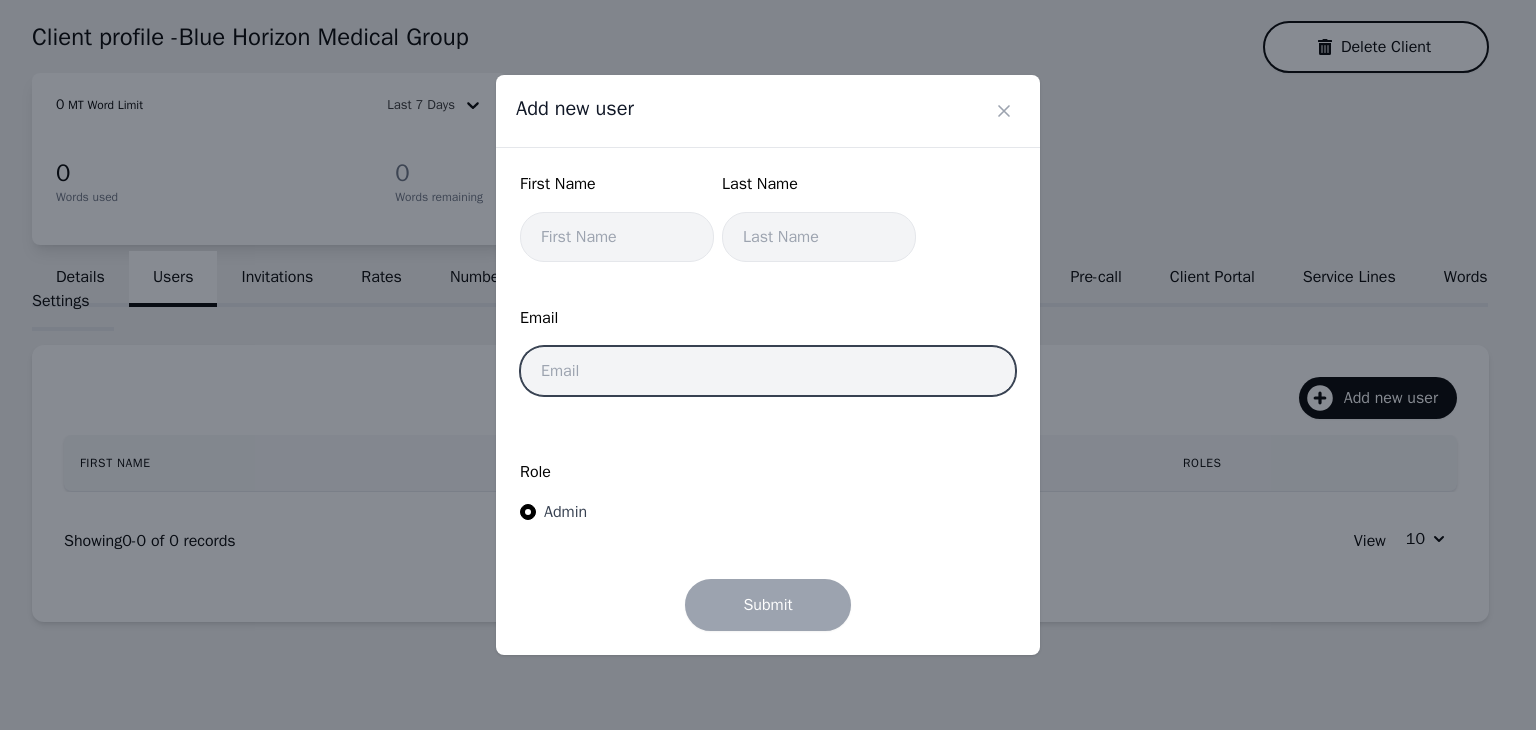 click at bounding box center [768, 371] 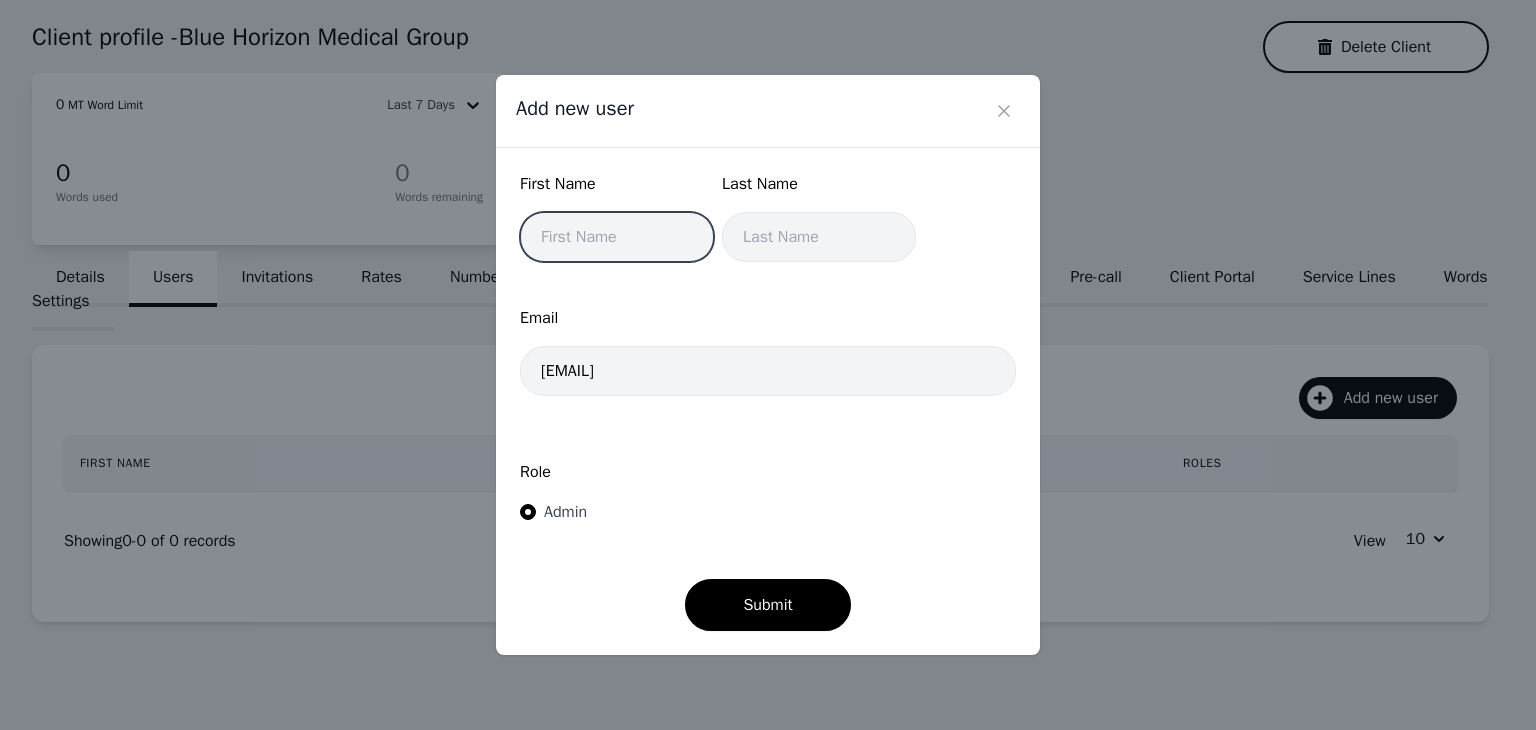 click at bounding box center (617, 237) 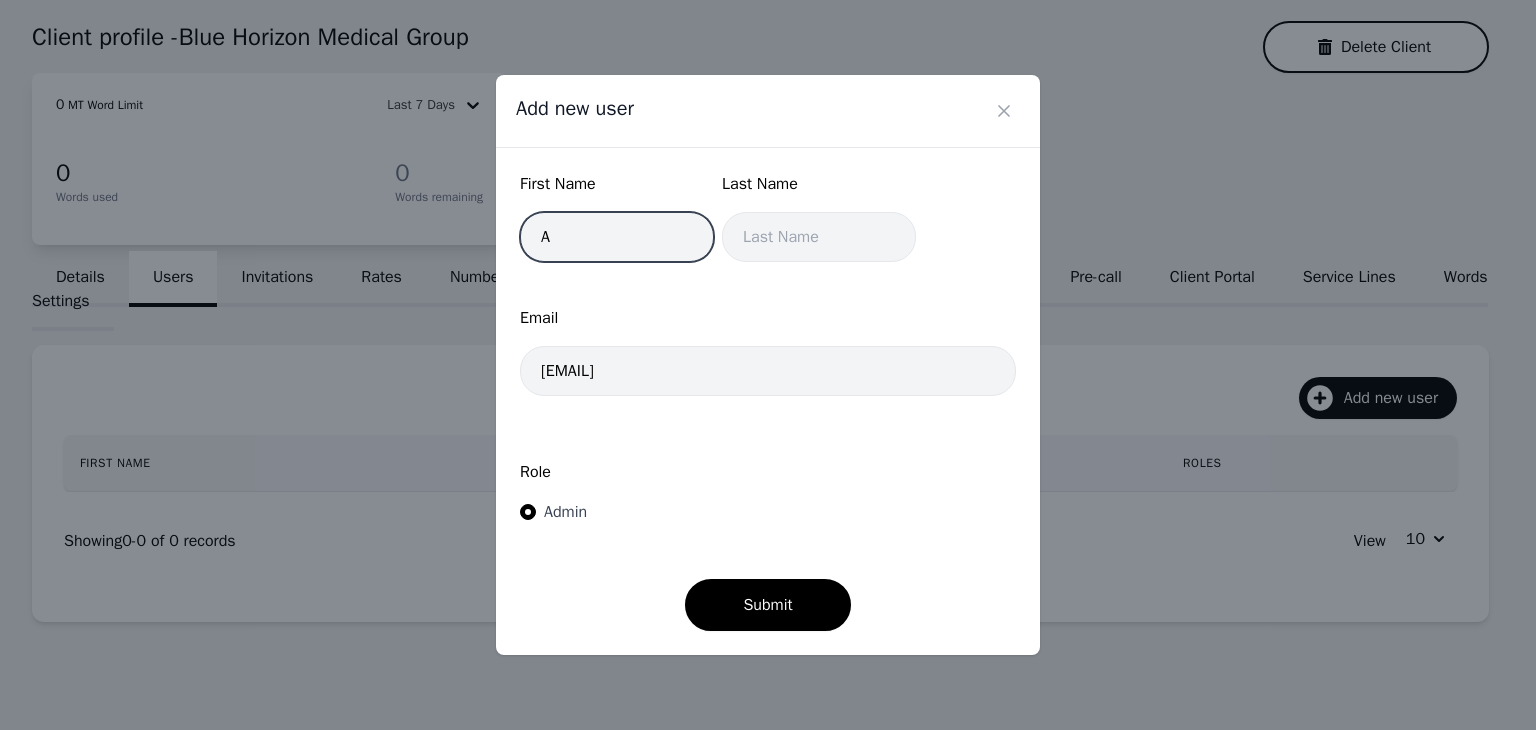 type on "A" 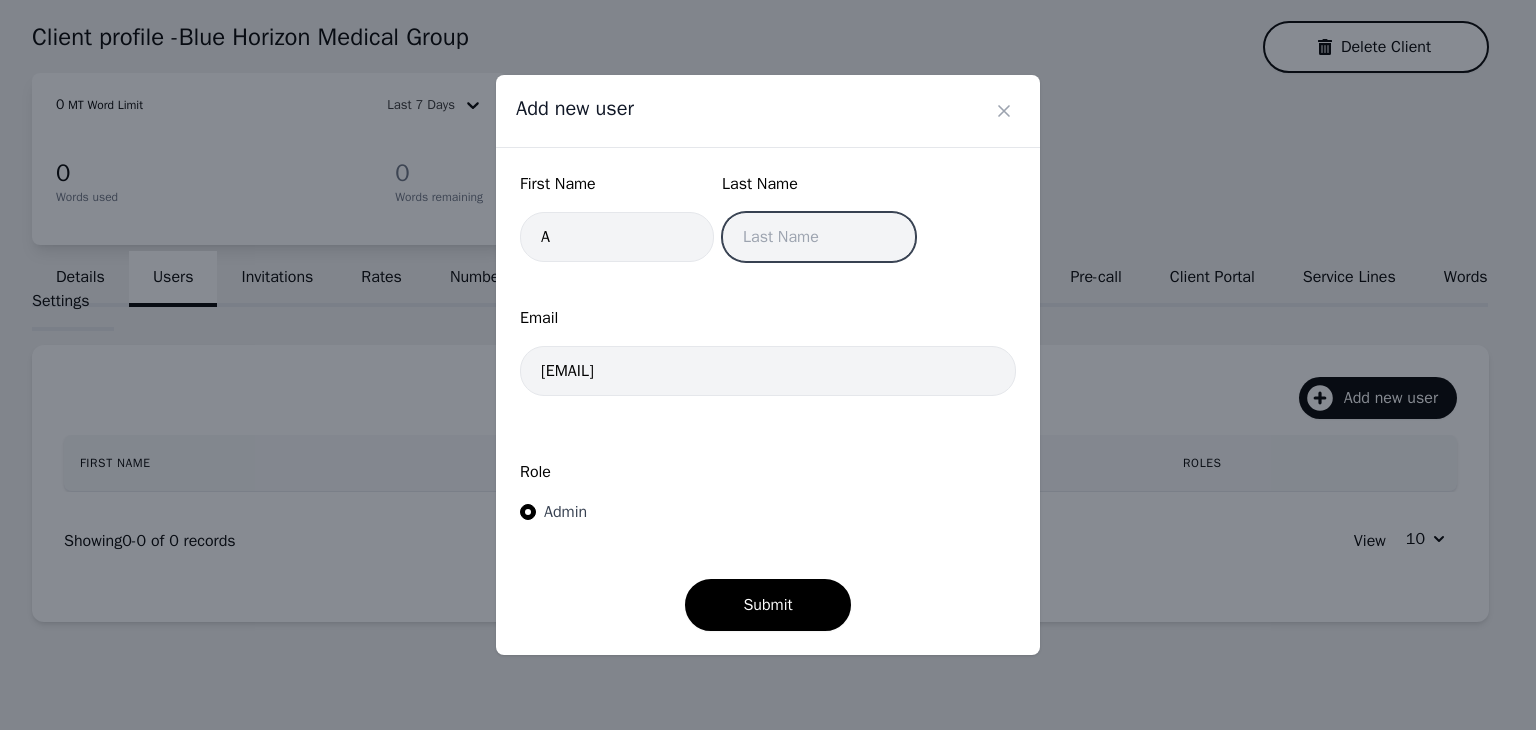click at bounding box center (819, 237) 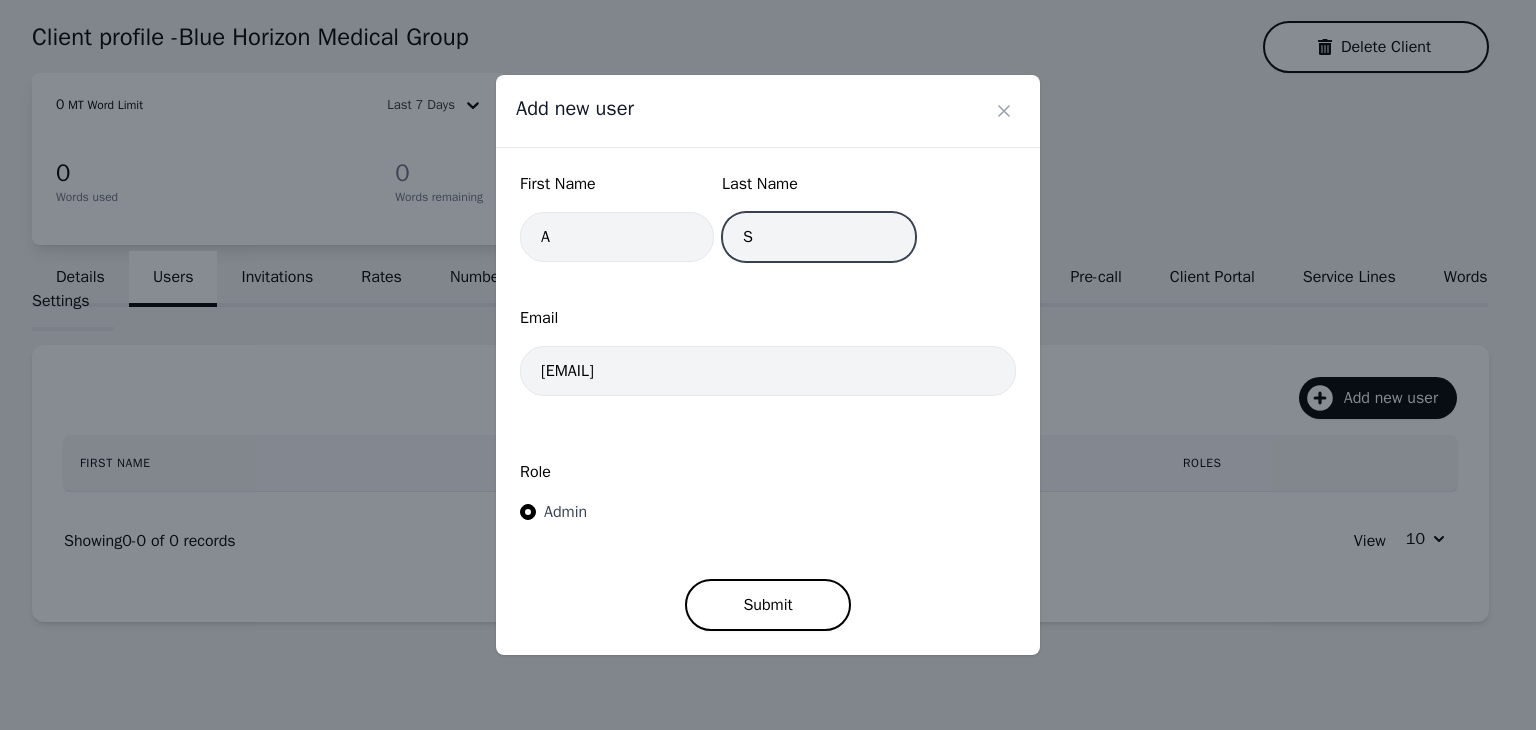 type on "S" 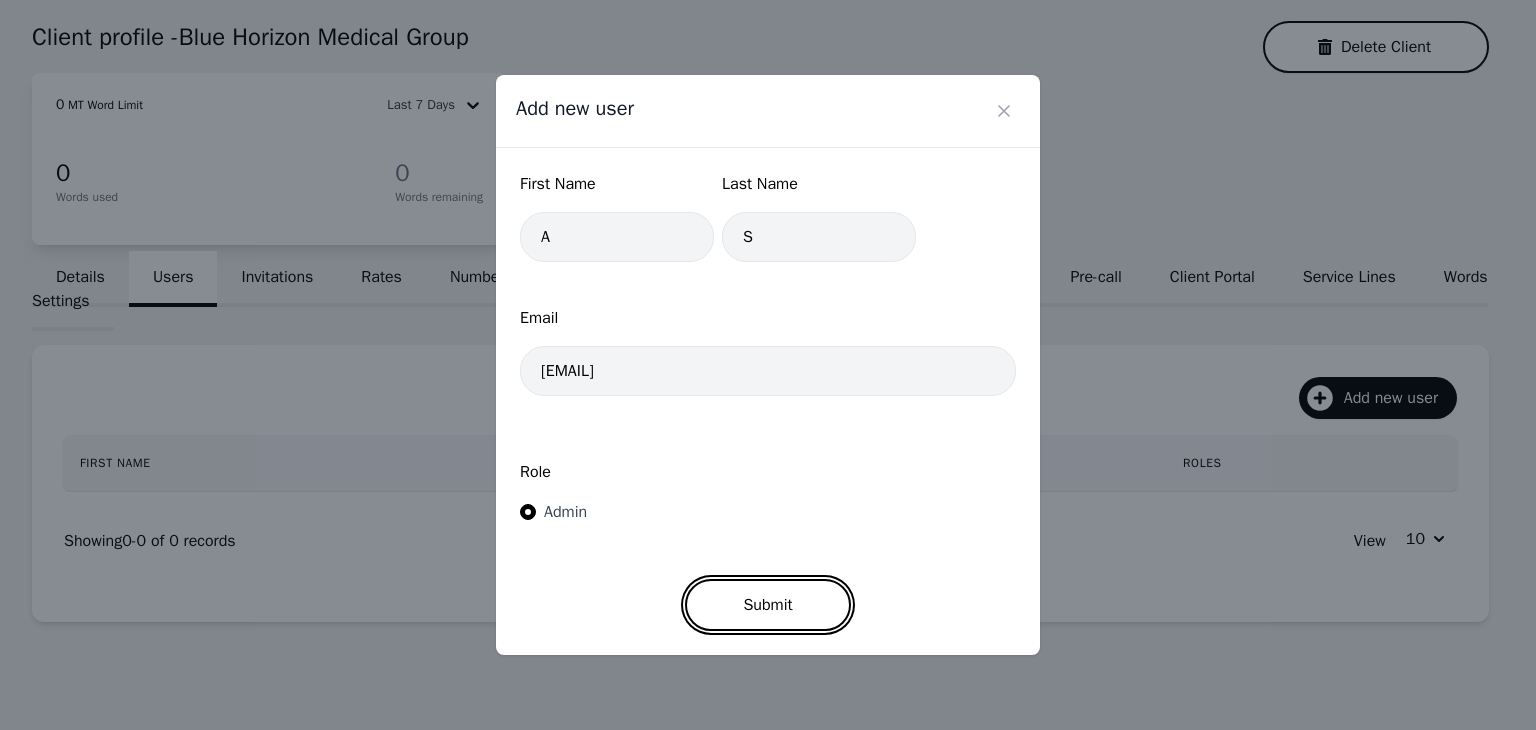 click on "Submit" at bounding box center [767, 605] 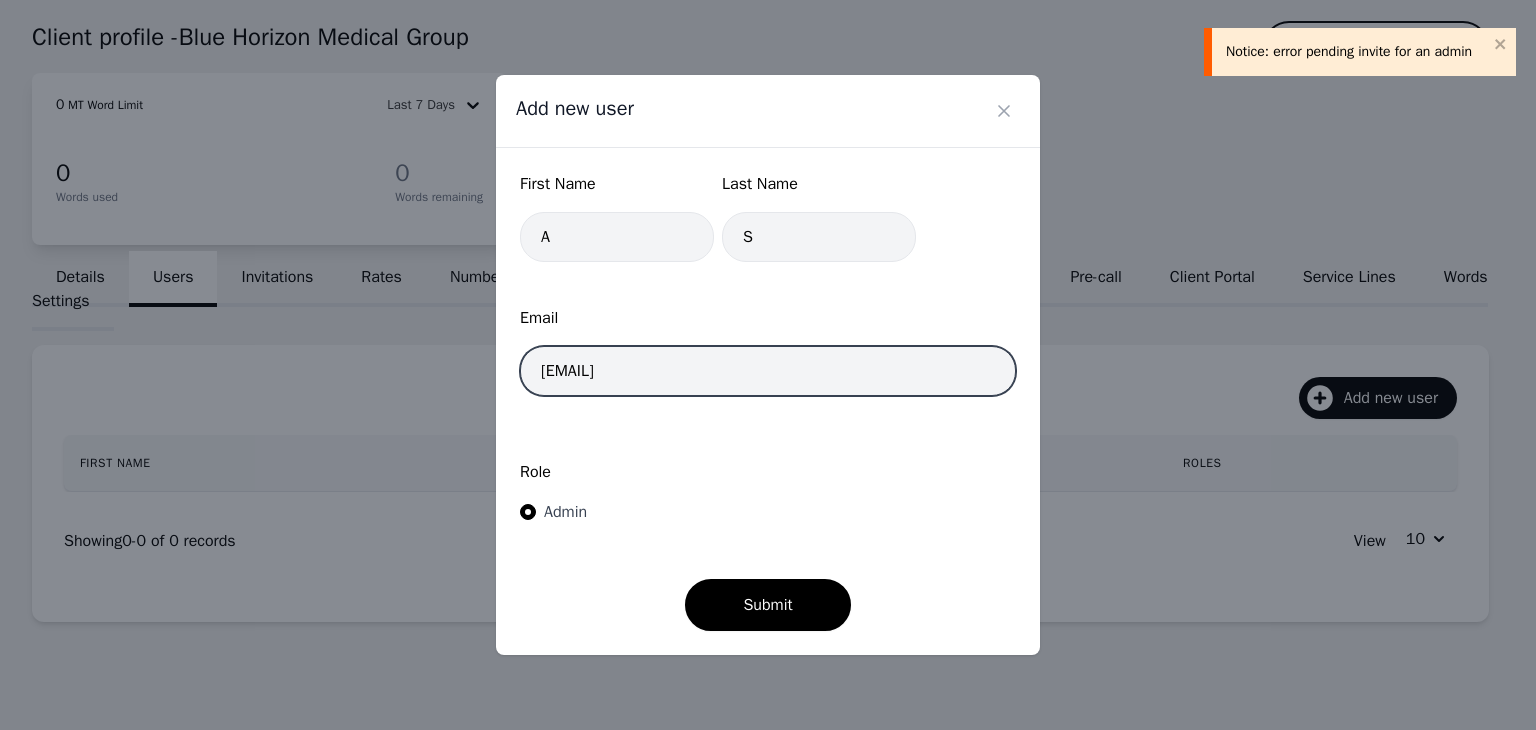 click on "asharofi@lango.co" at bounding box center (768, 371) 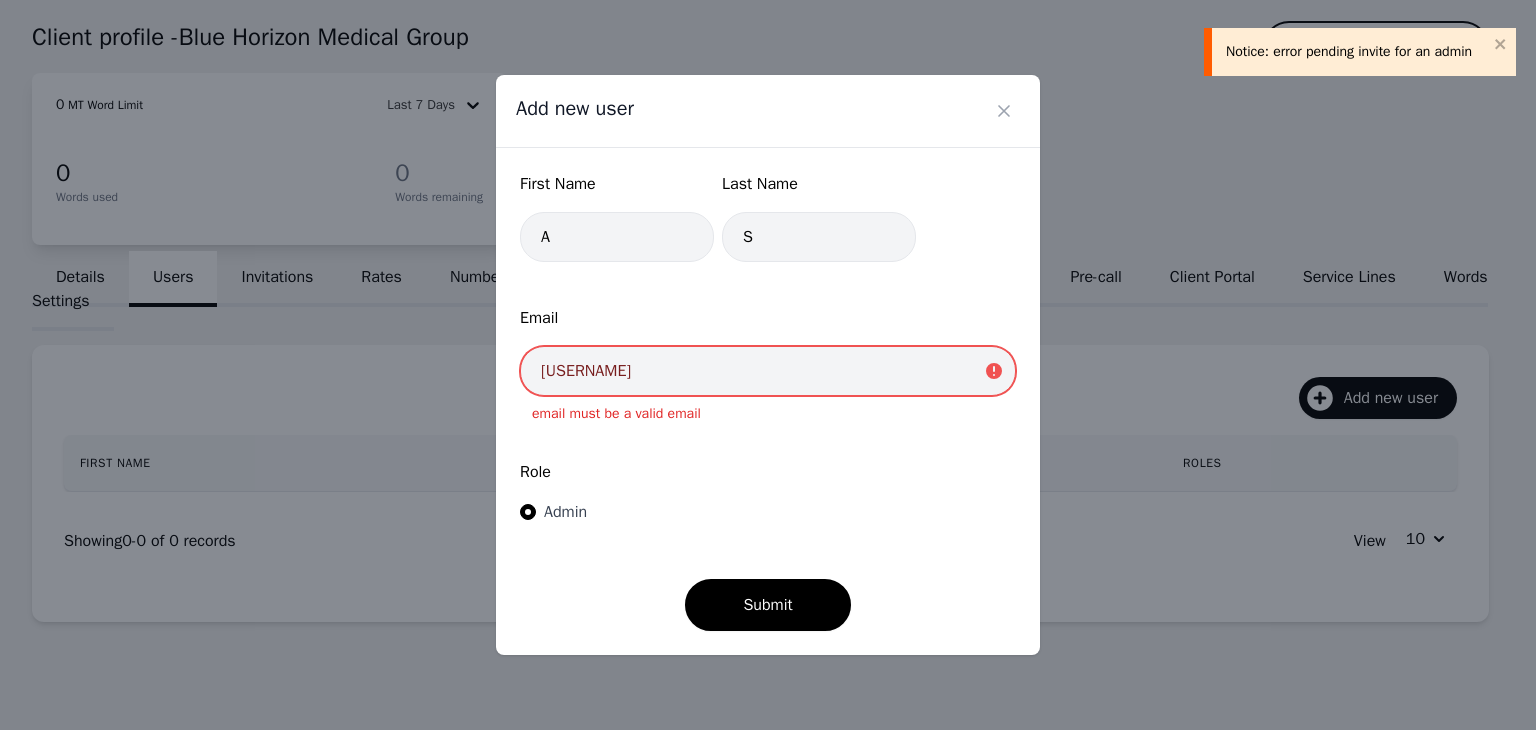 type on "lonamedf@gmail.com" 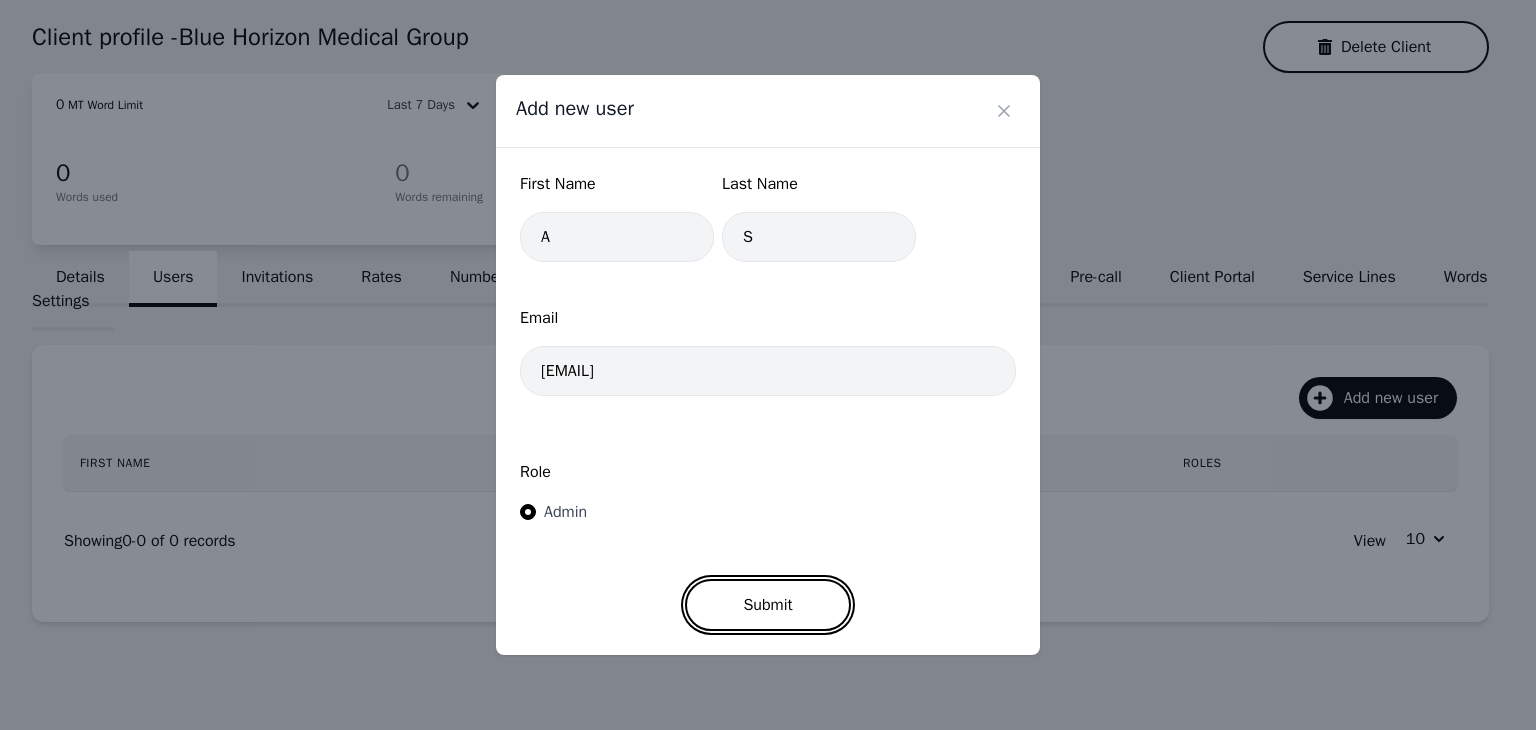 click on "Submit" at bounding box center (767, 605) 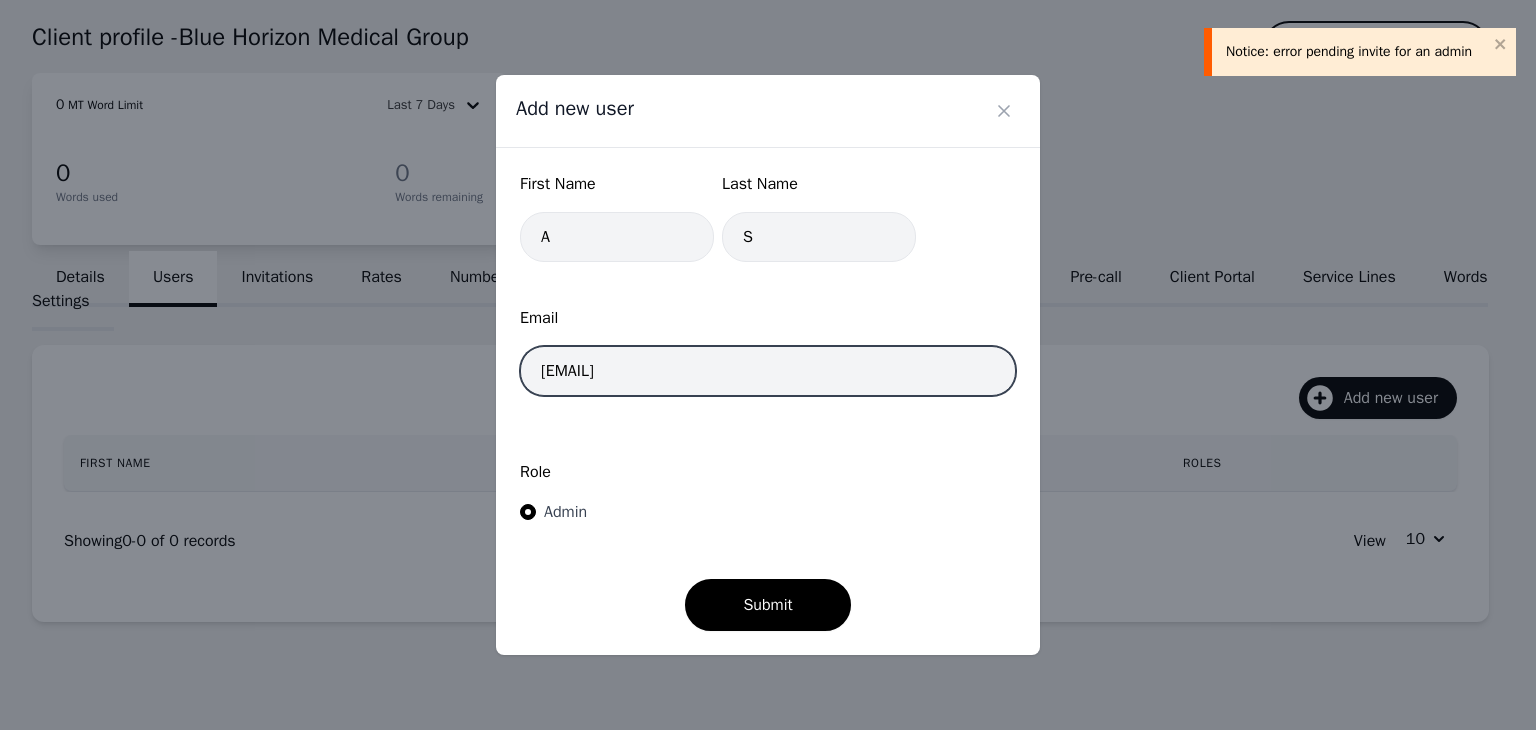 drag, startPoint x: 740, startPoint y: 377, endPoint x: 460, endPoint y: 391, distance: 280.3498 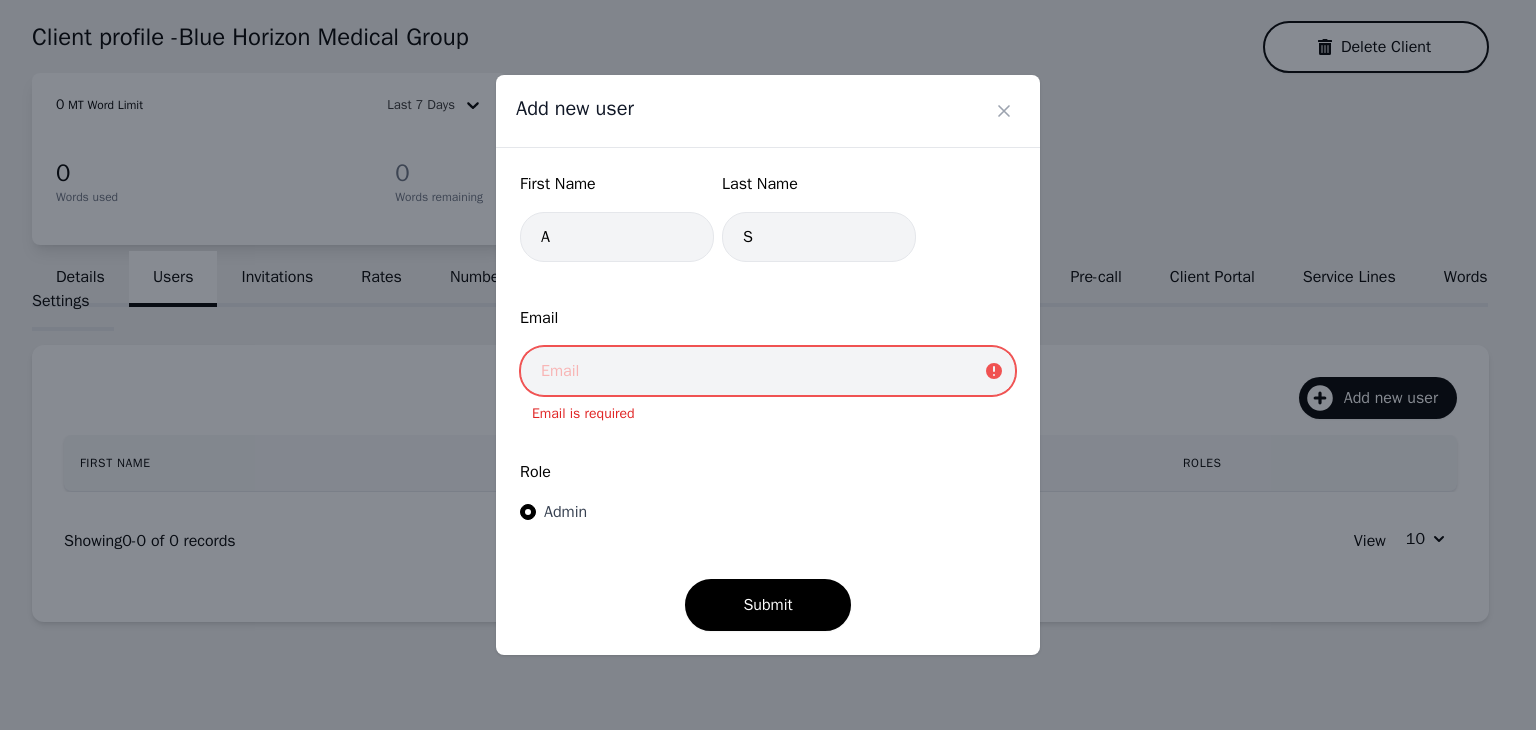 paste on "rkrchishta@lango.co" 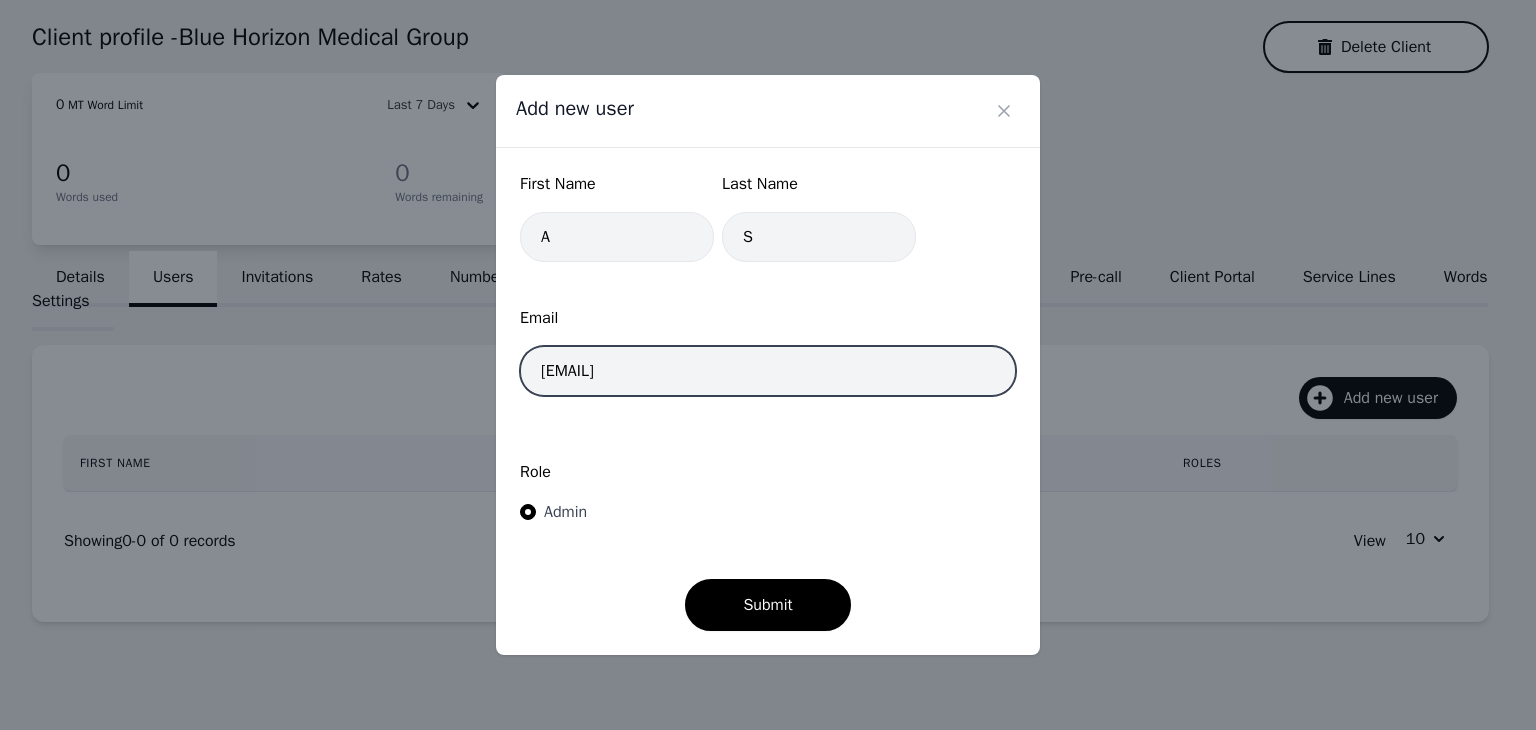 type on "rkrchishta@lango.co" 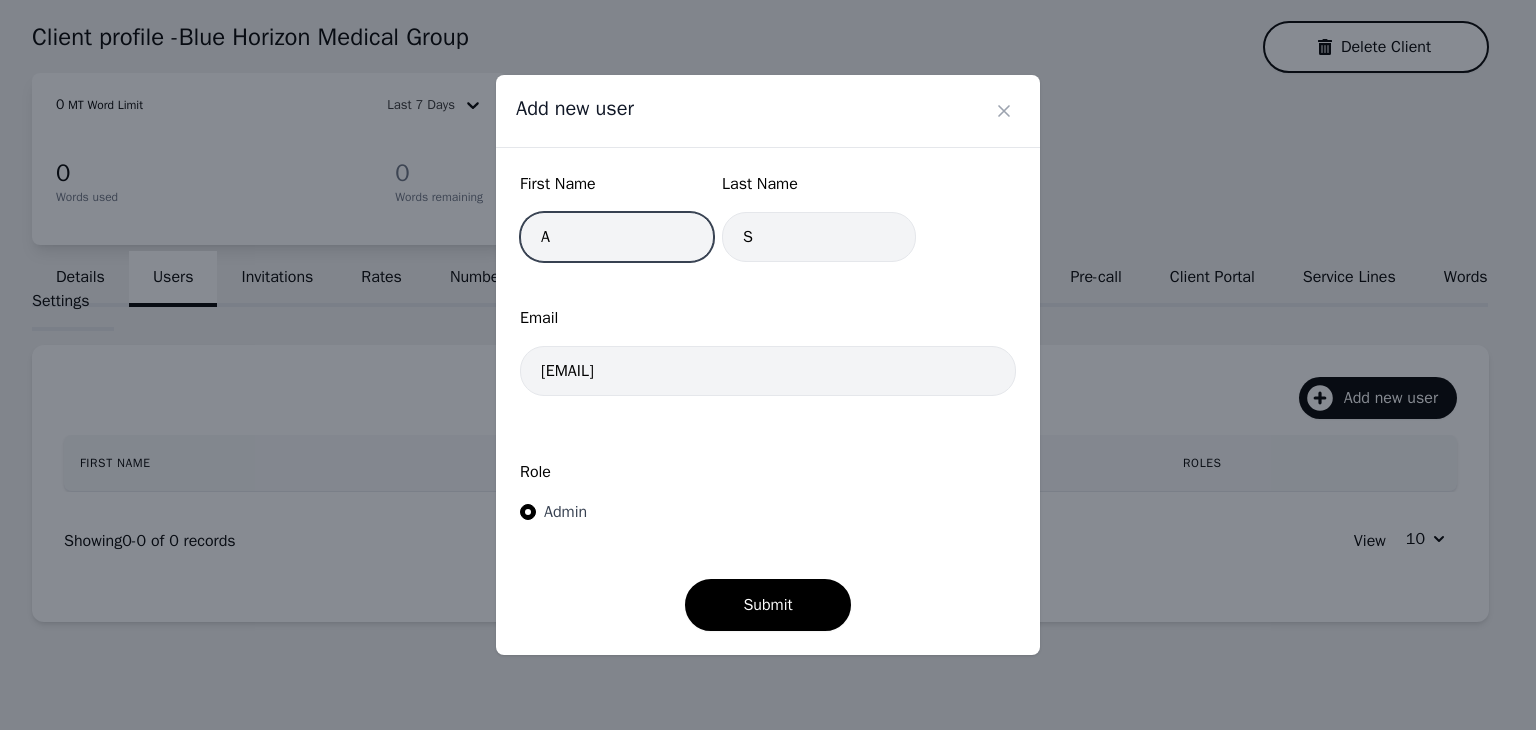 click on "A" at bounding box center (617, 237) 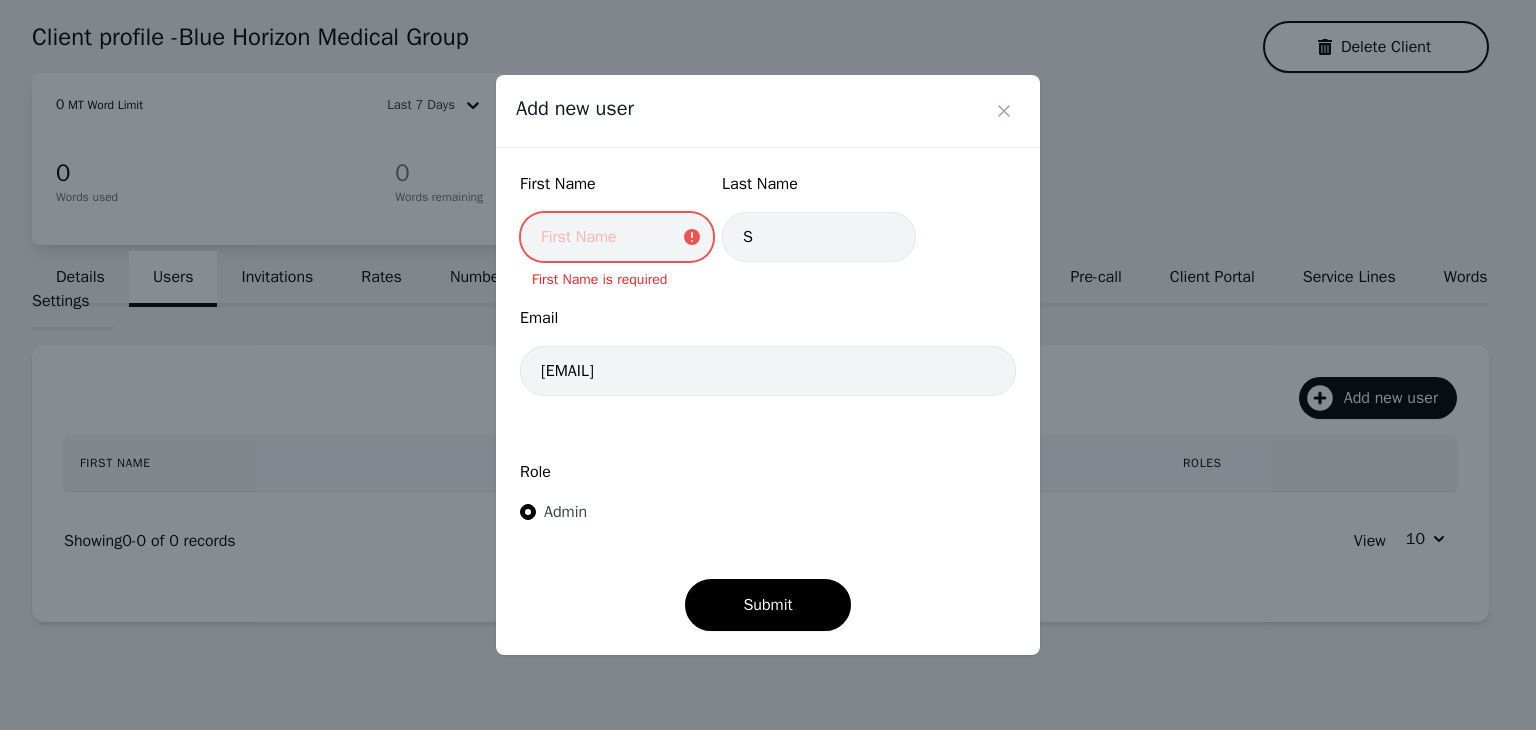 type on "r" 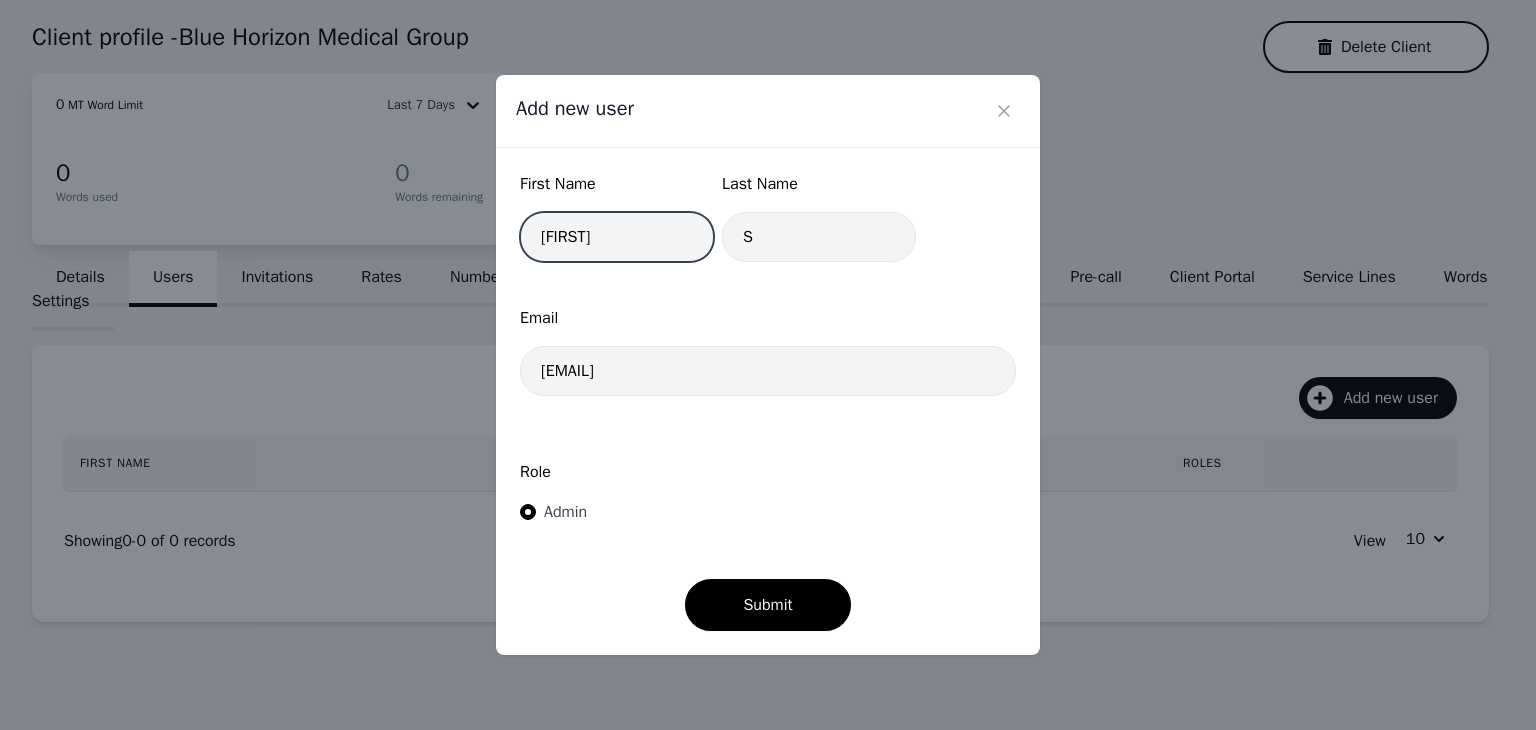 type on "Rona" 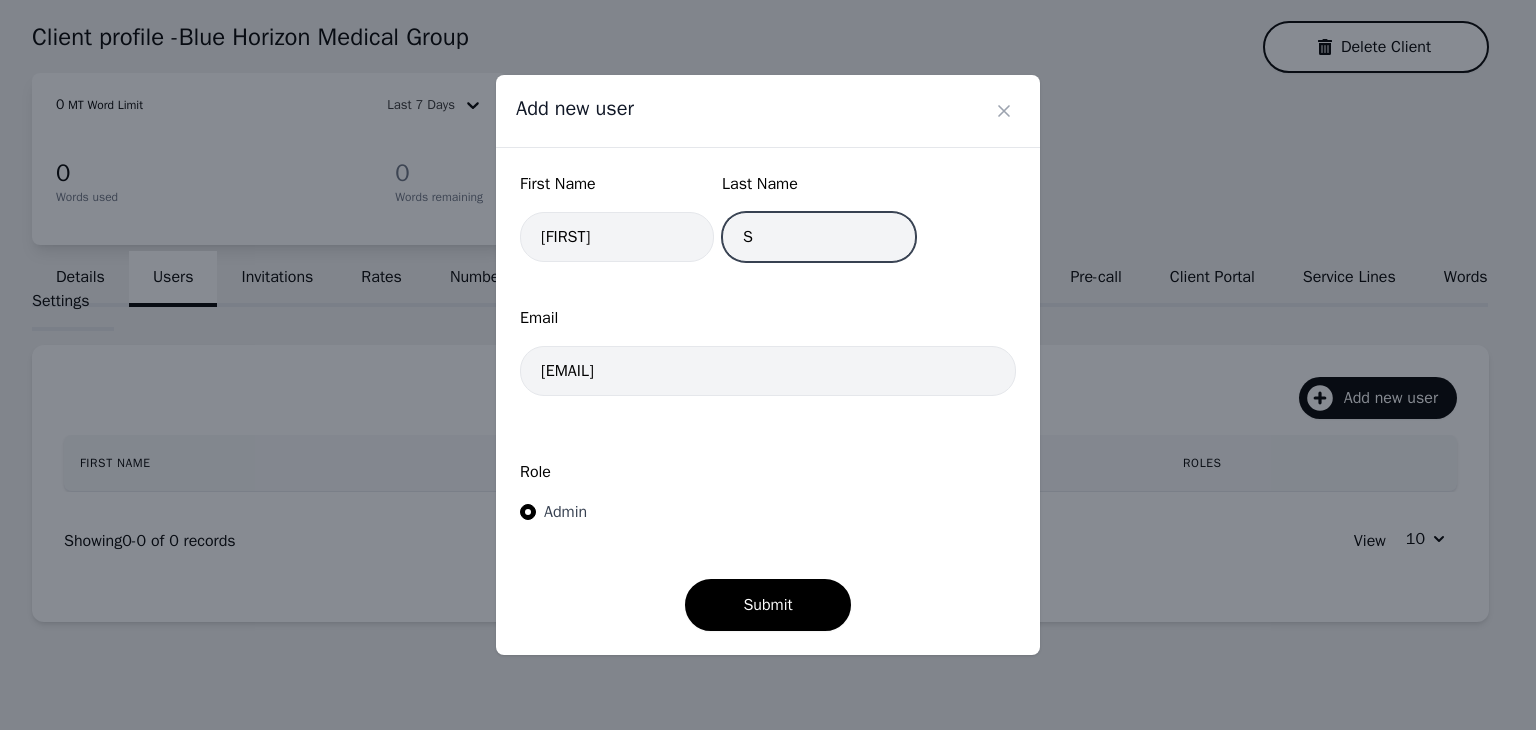 click on "S" at bounding box center [819, 237] 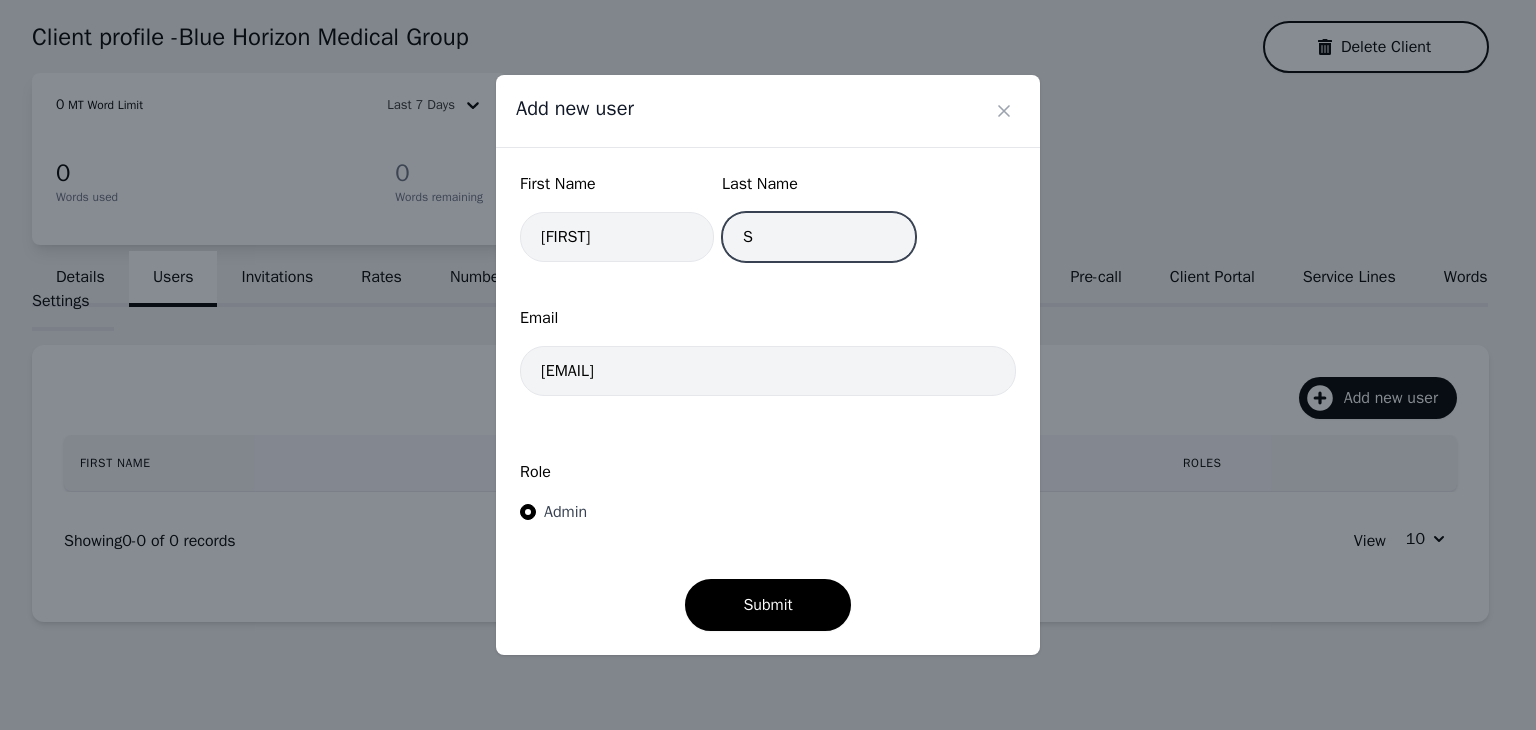 click on "S" at bounding box center (819, 237) 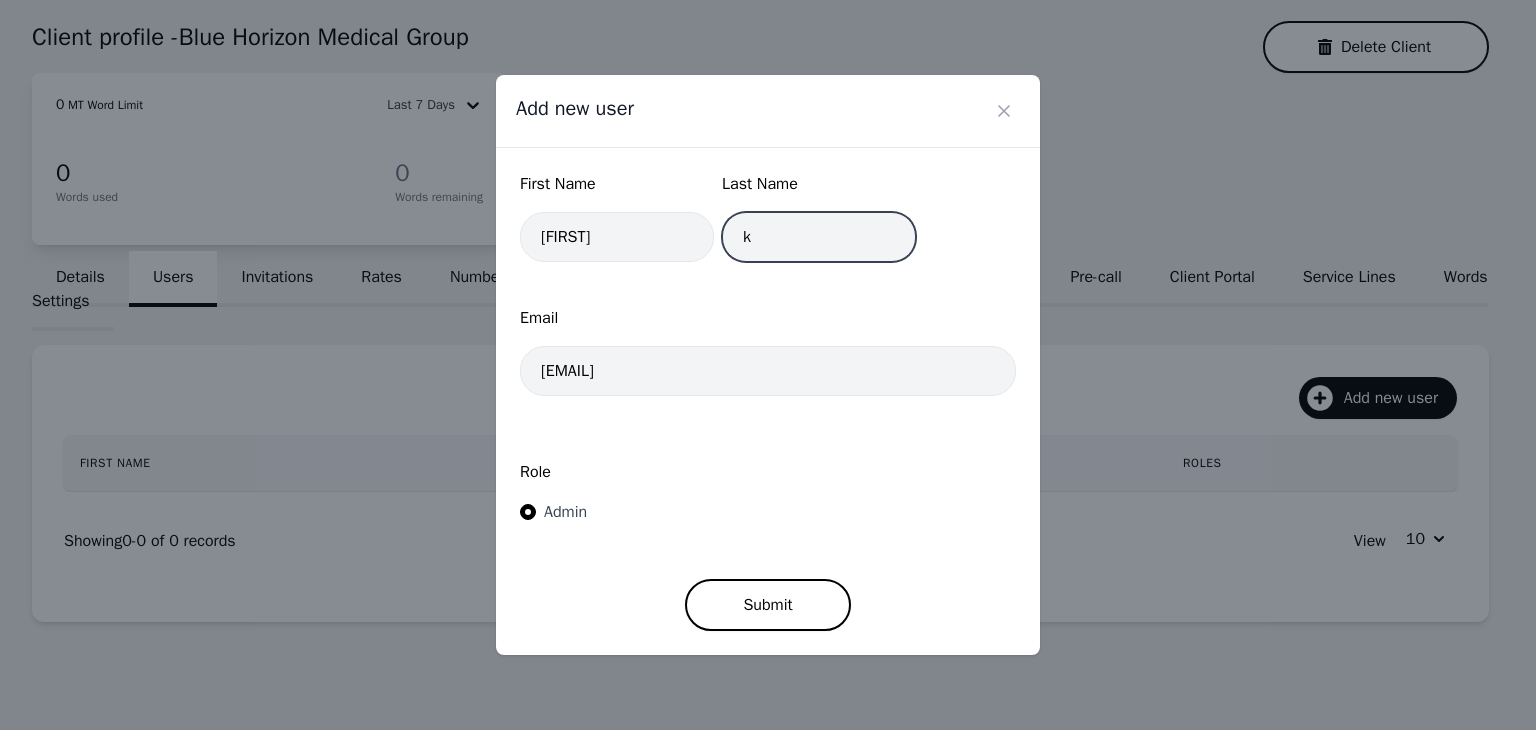 type on "k" 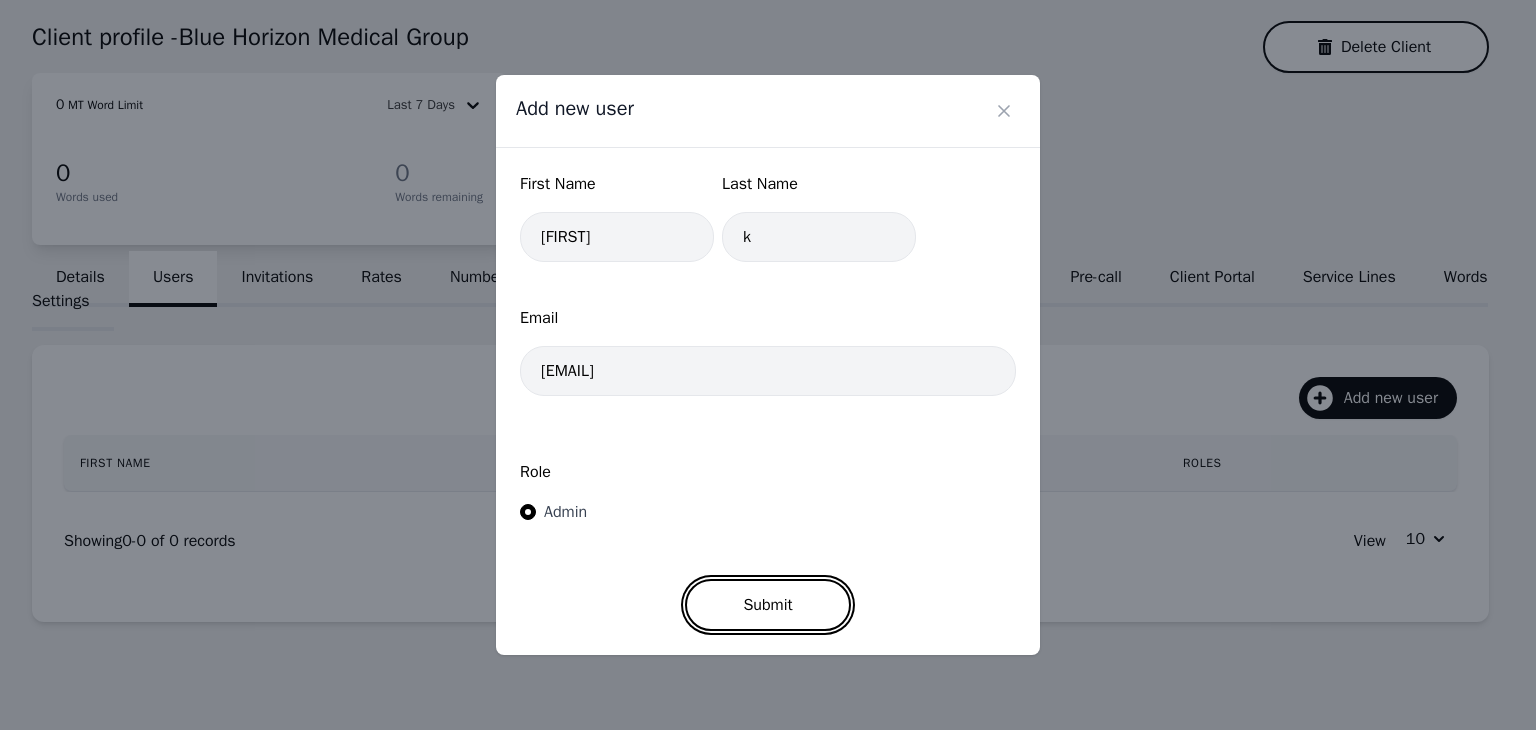 click on "Submit" at bounding box center [767, 605] 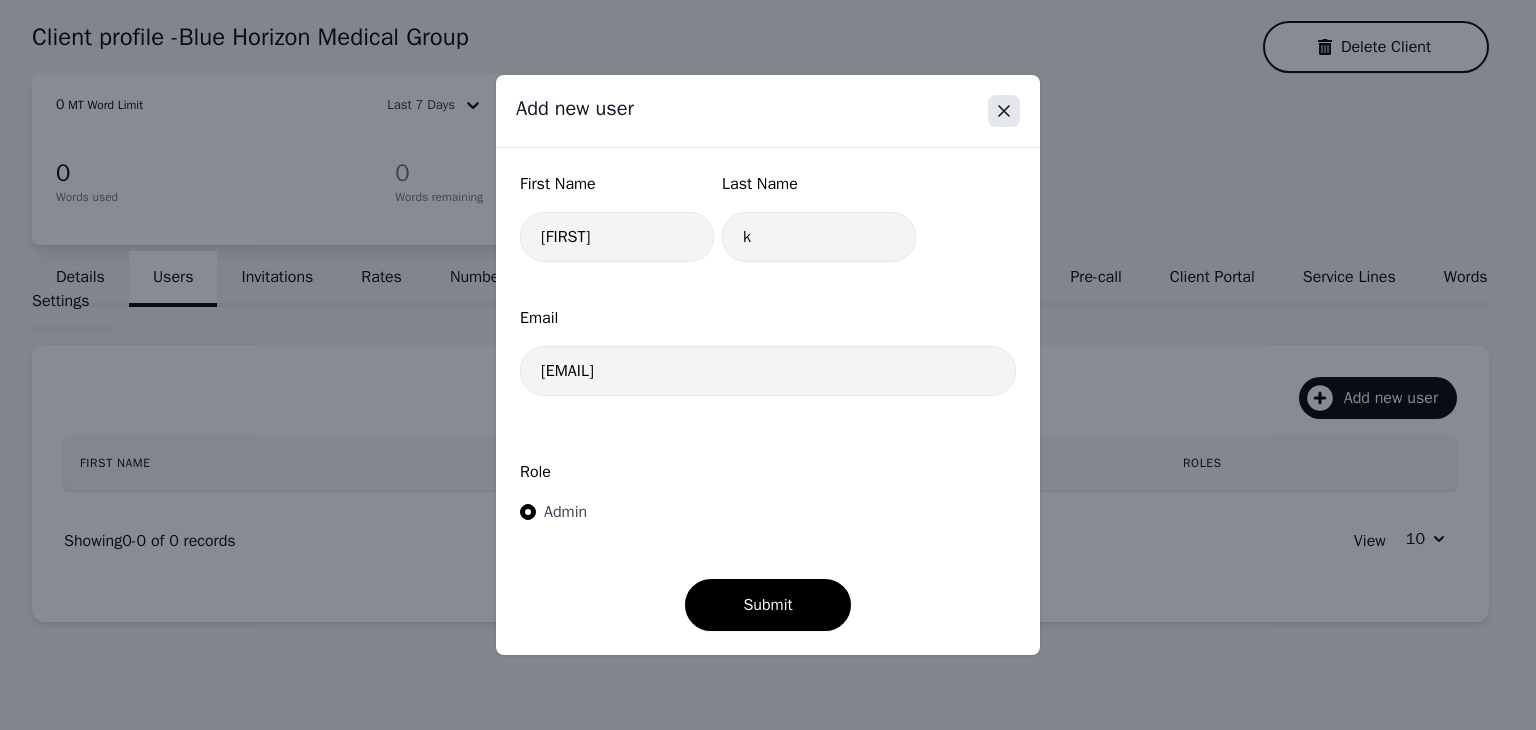 click 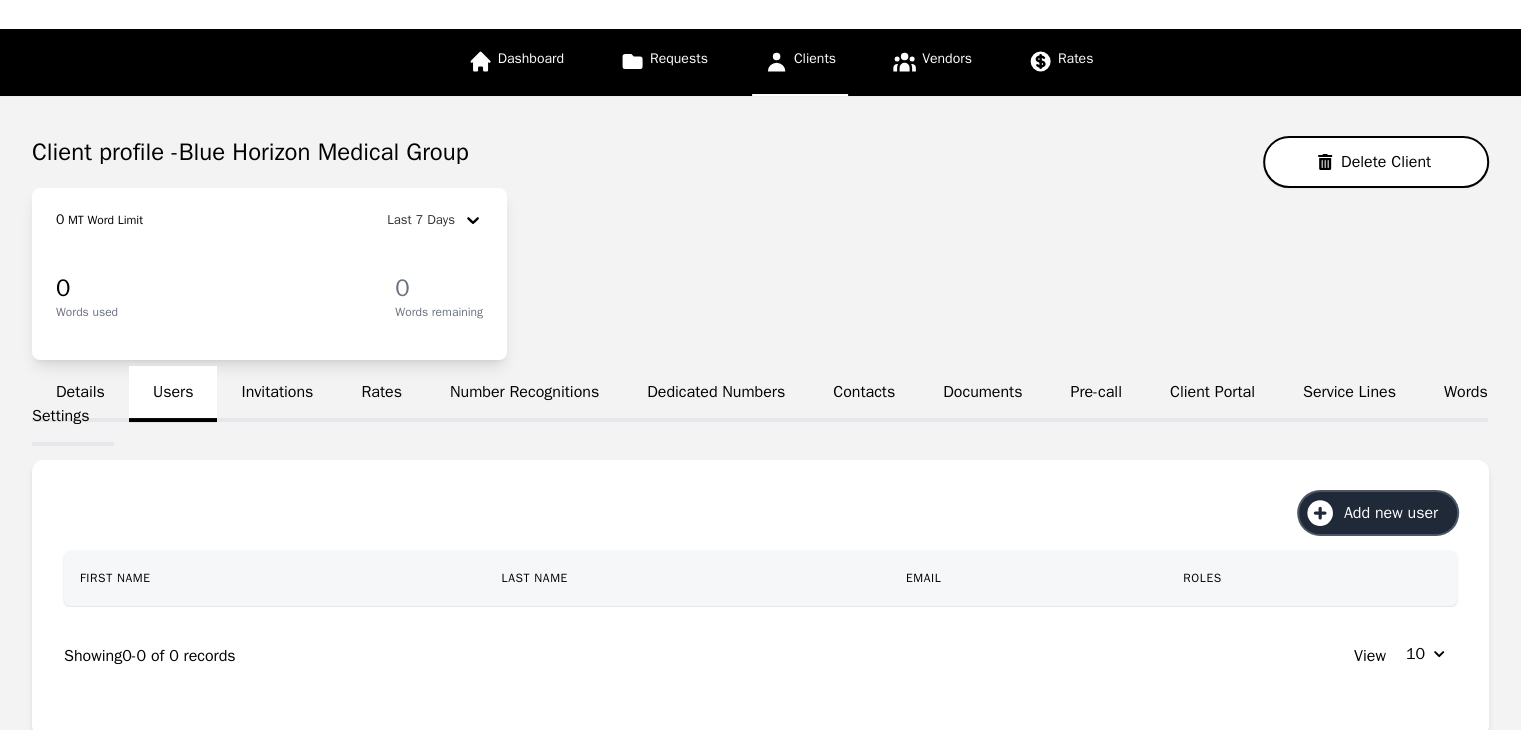 scroll, scrollTop: 0, scrollLeft: 0, axis: both 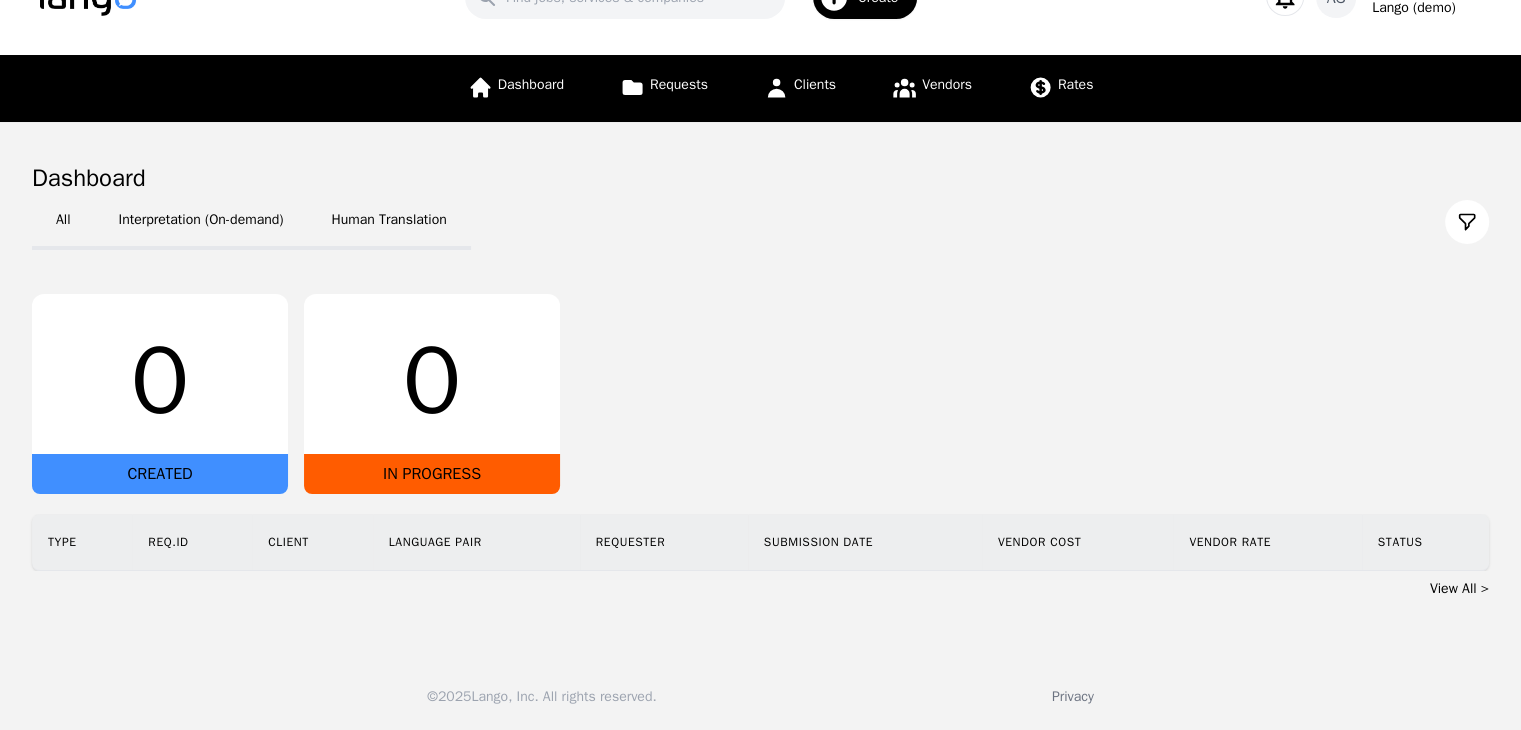 click 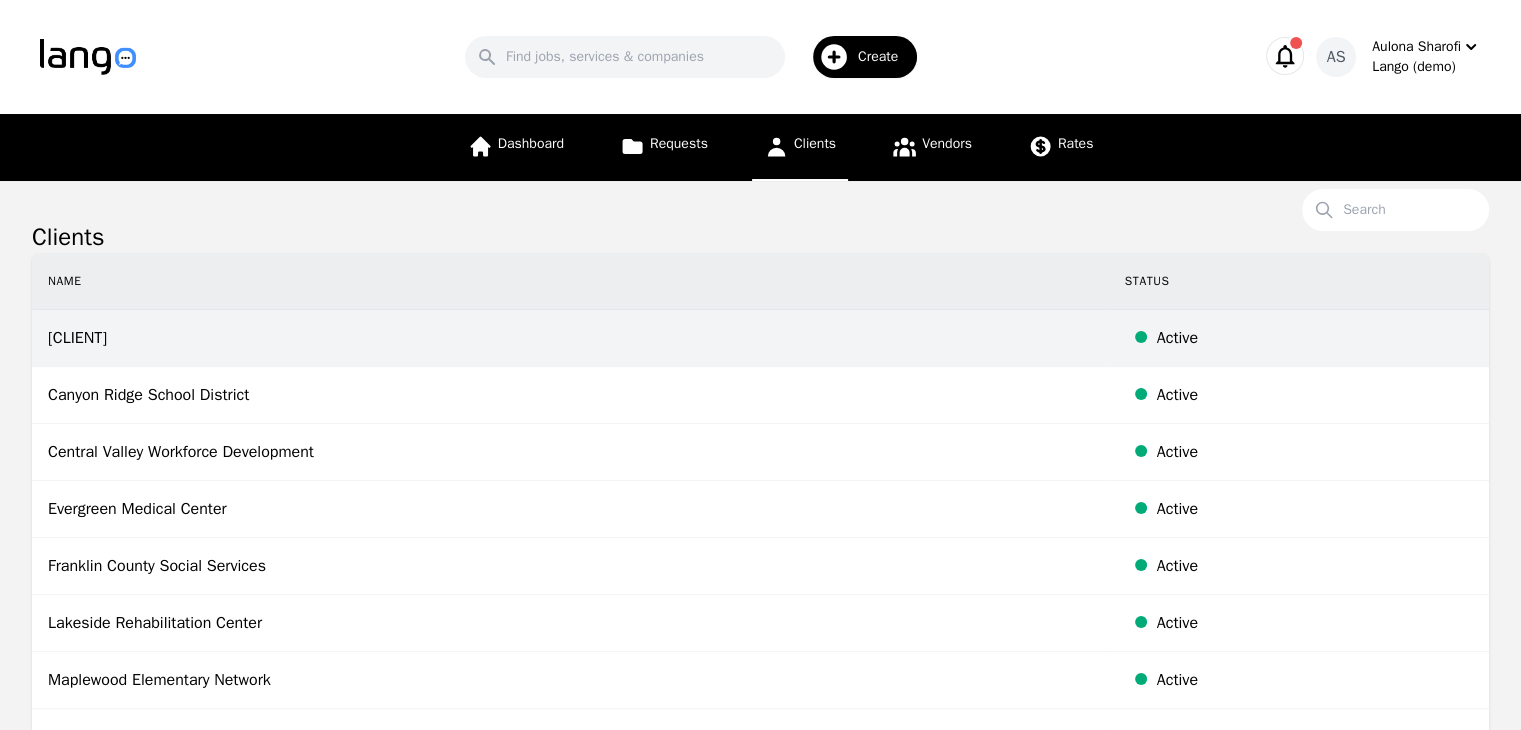 click on "Blue Horizon Medical Group" at bounding box center [570, 338] 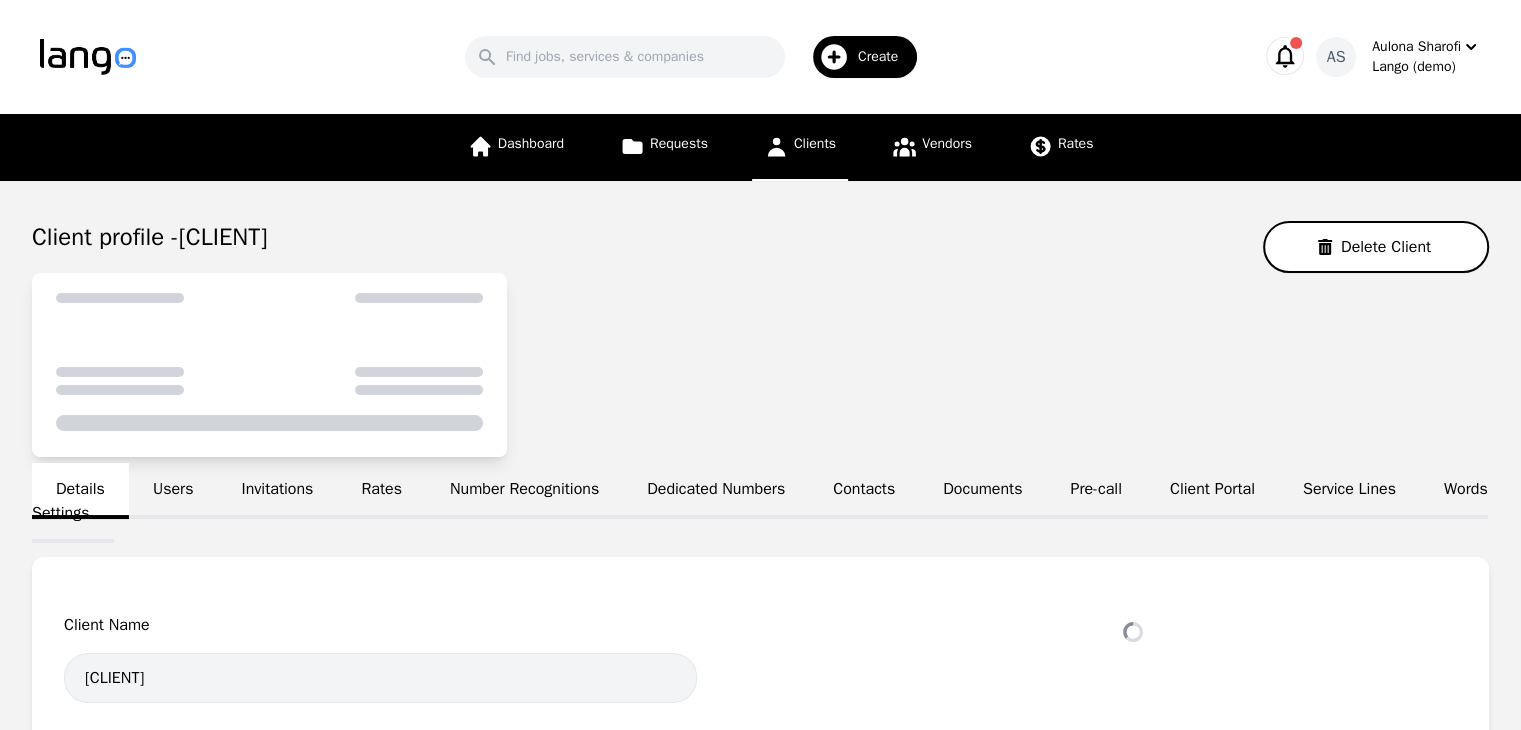 select on "active" 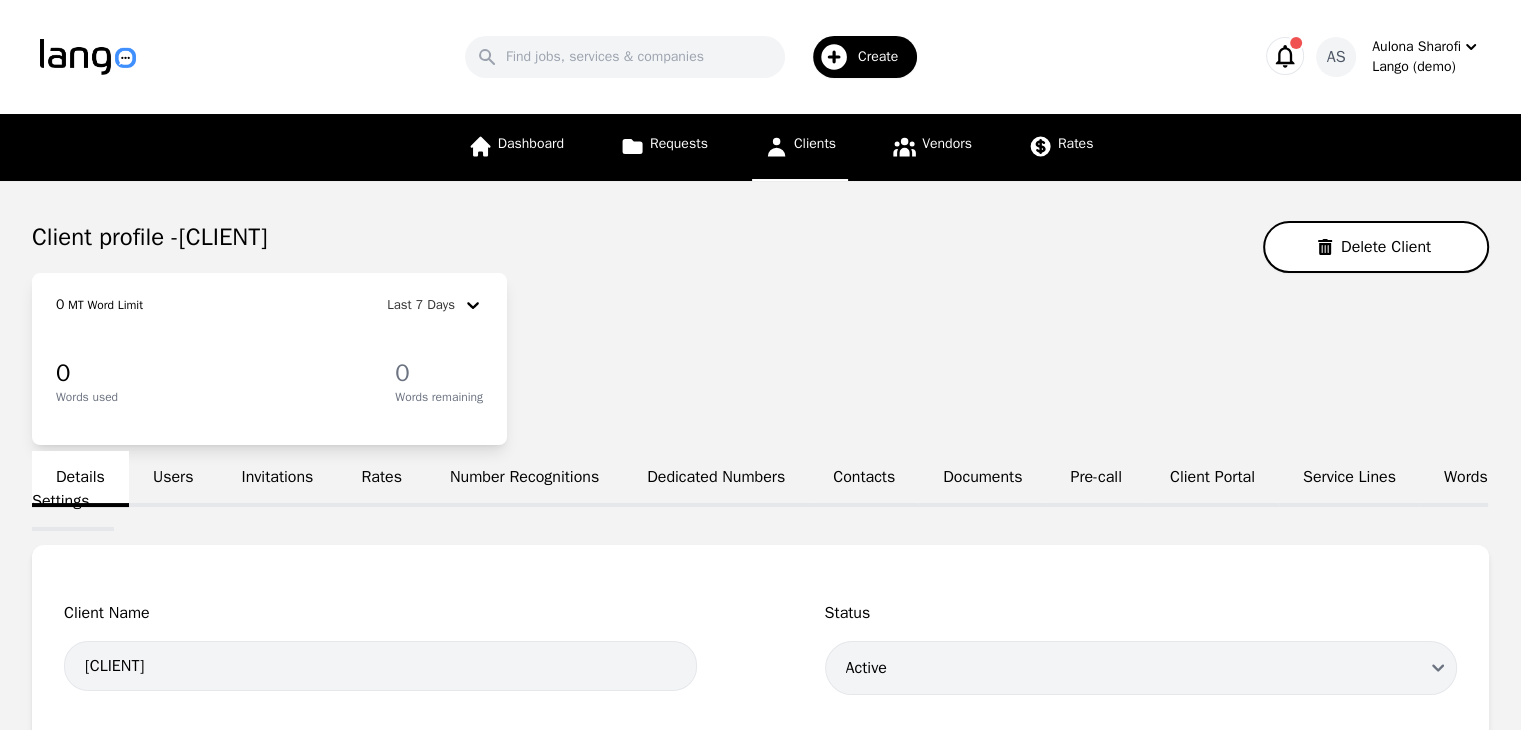 click on "Users" at bounding box center (173, 479) 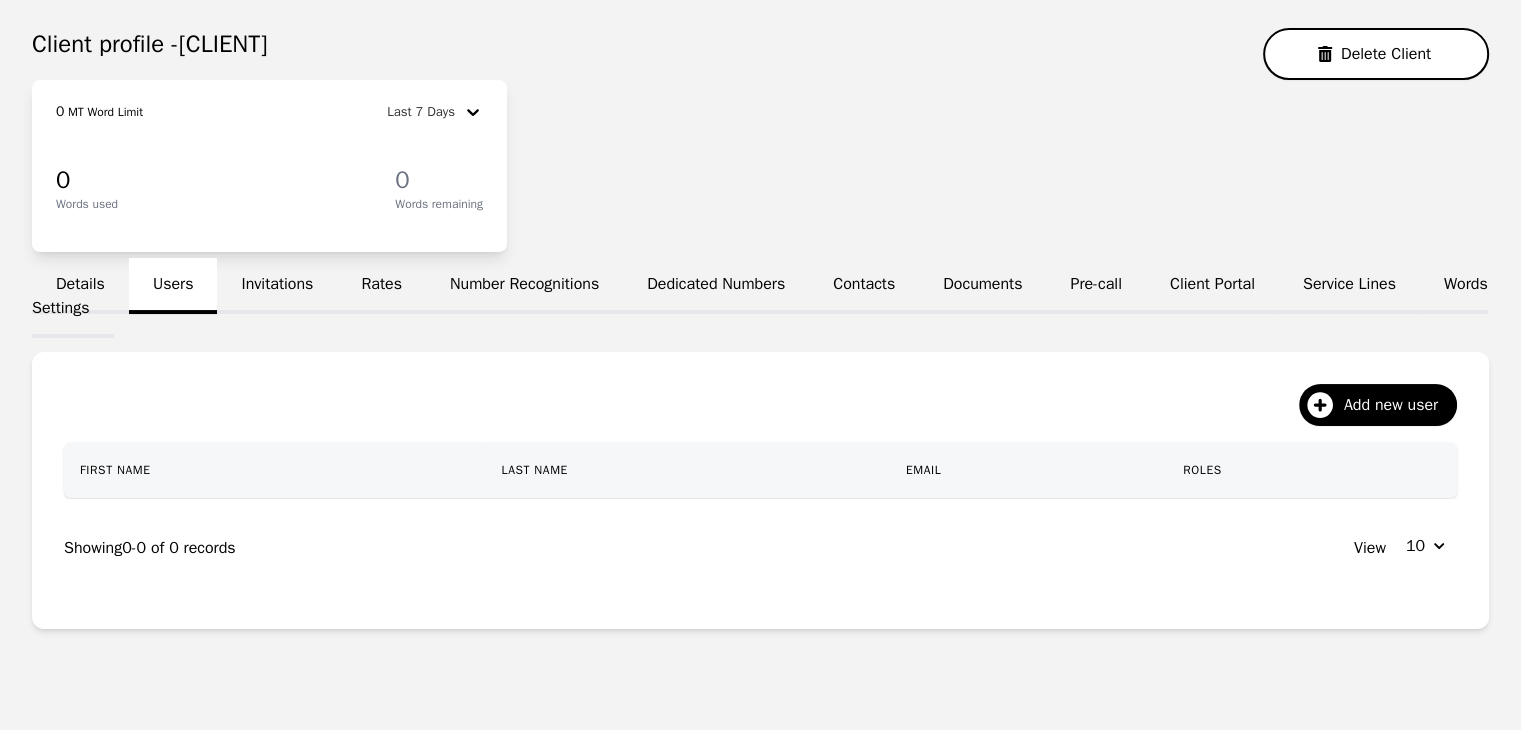 scroll, scrollTop: 200, scrollLeft: 0, axis: vertical 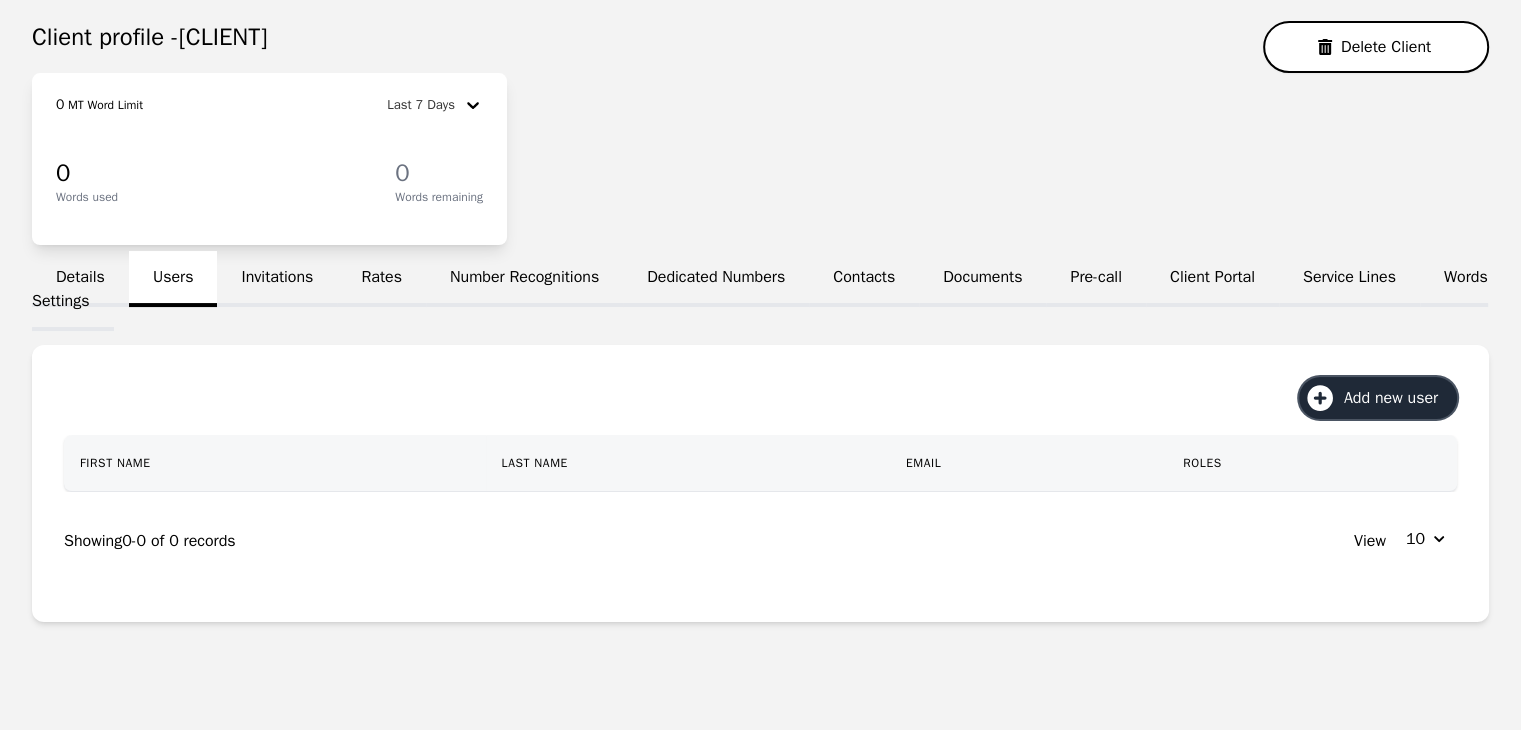 click on "Add new user" at bounding box center (1378, 398) 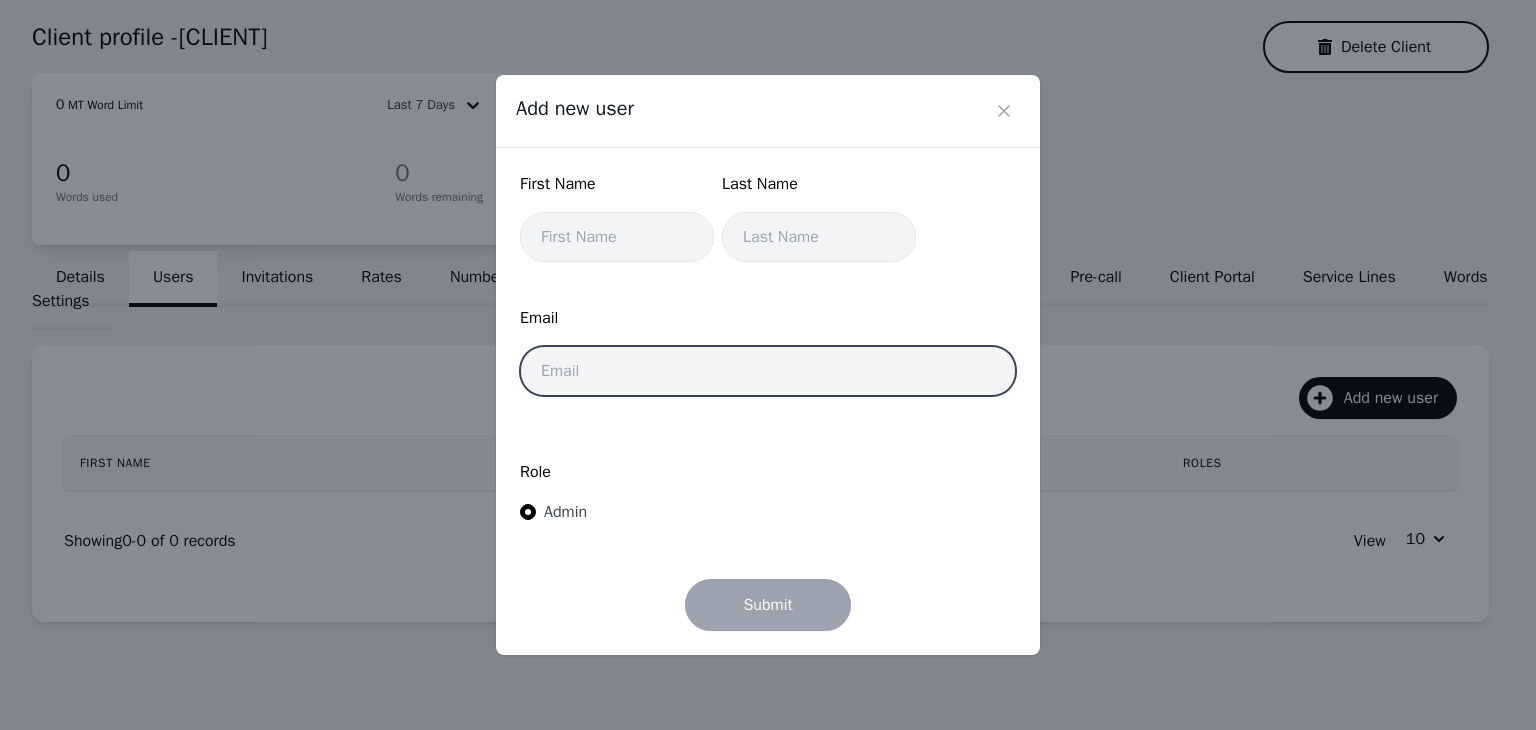 click at bounding box center [768, 371] 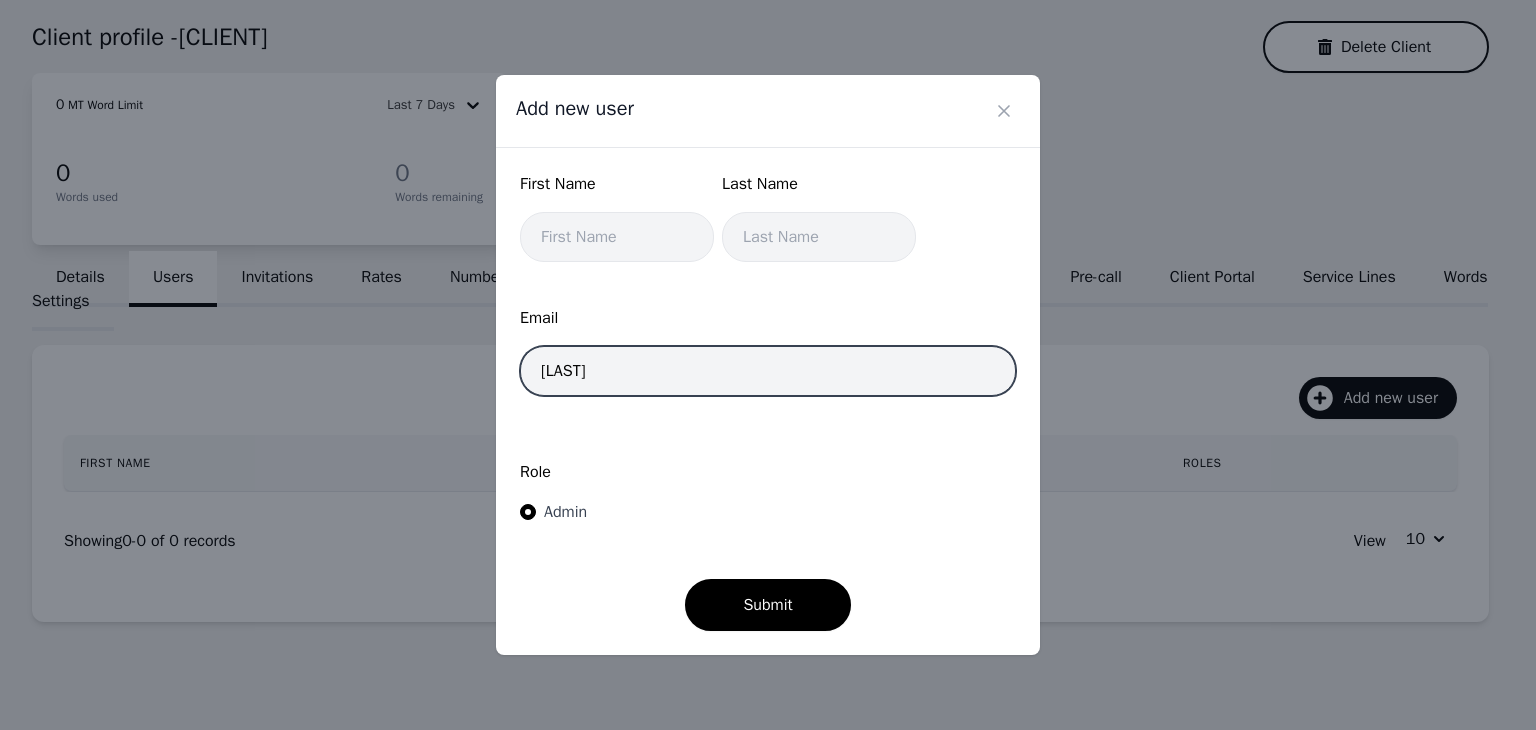 type on "asharofi@tintranslation.com" 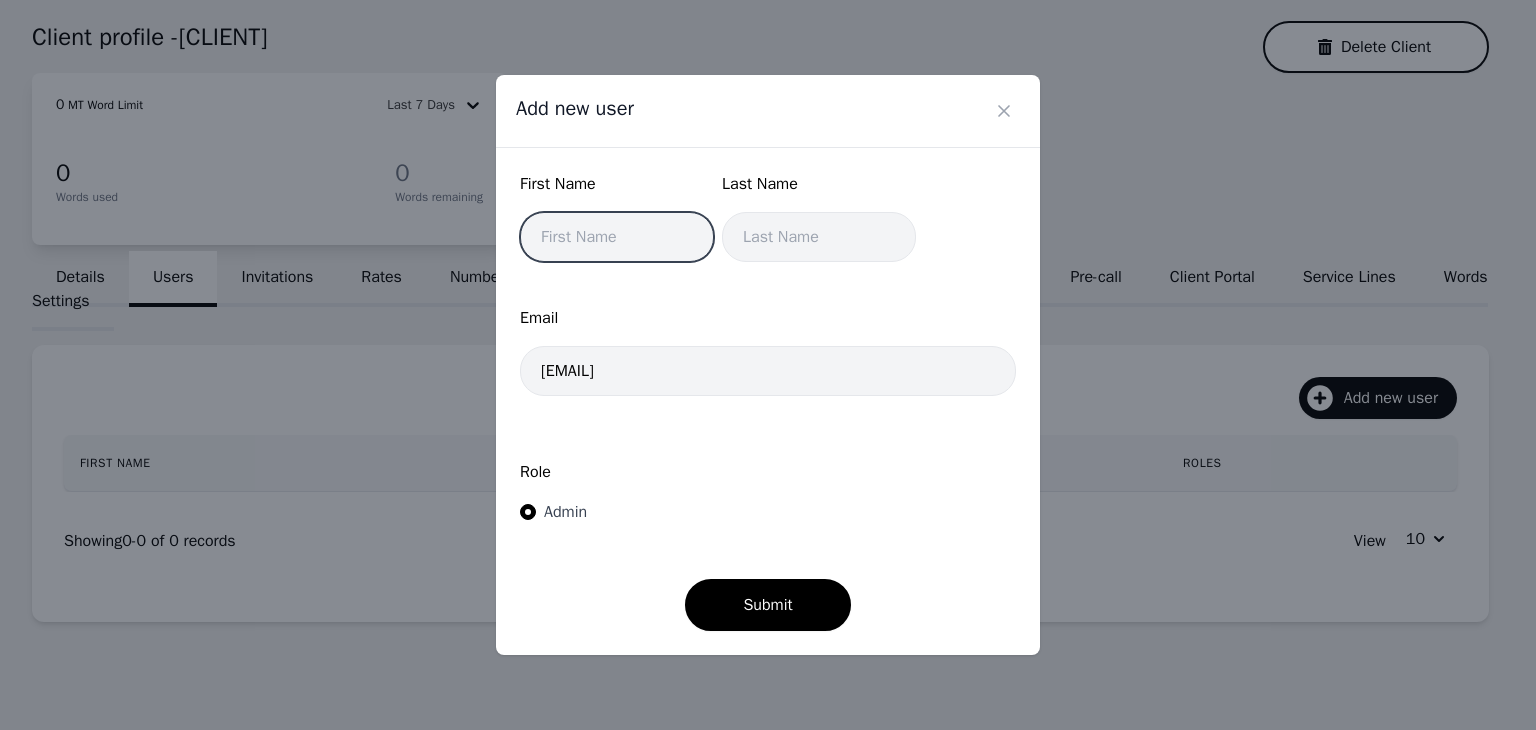 click at bounding box center [617, 237] 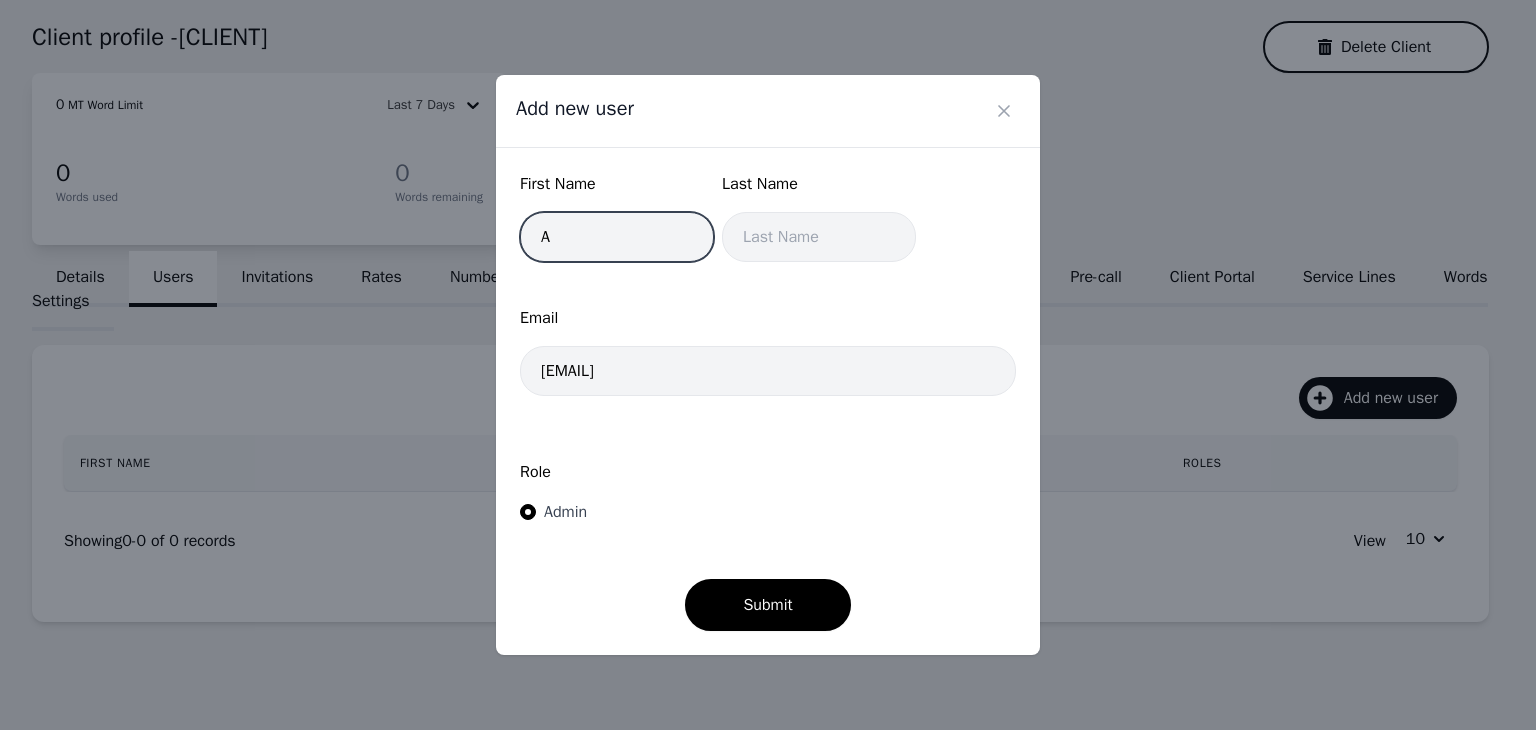 type on "A" 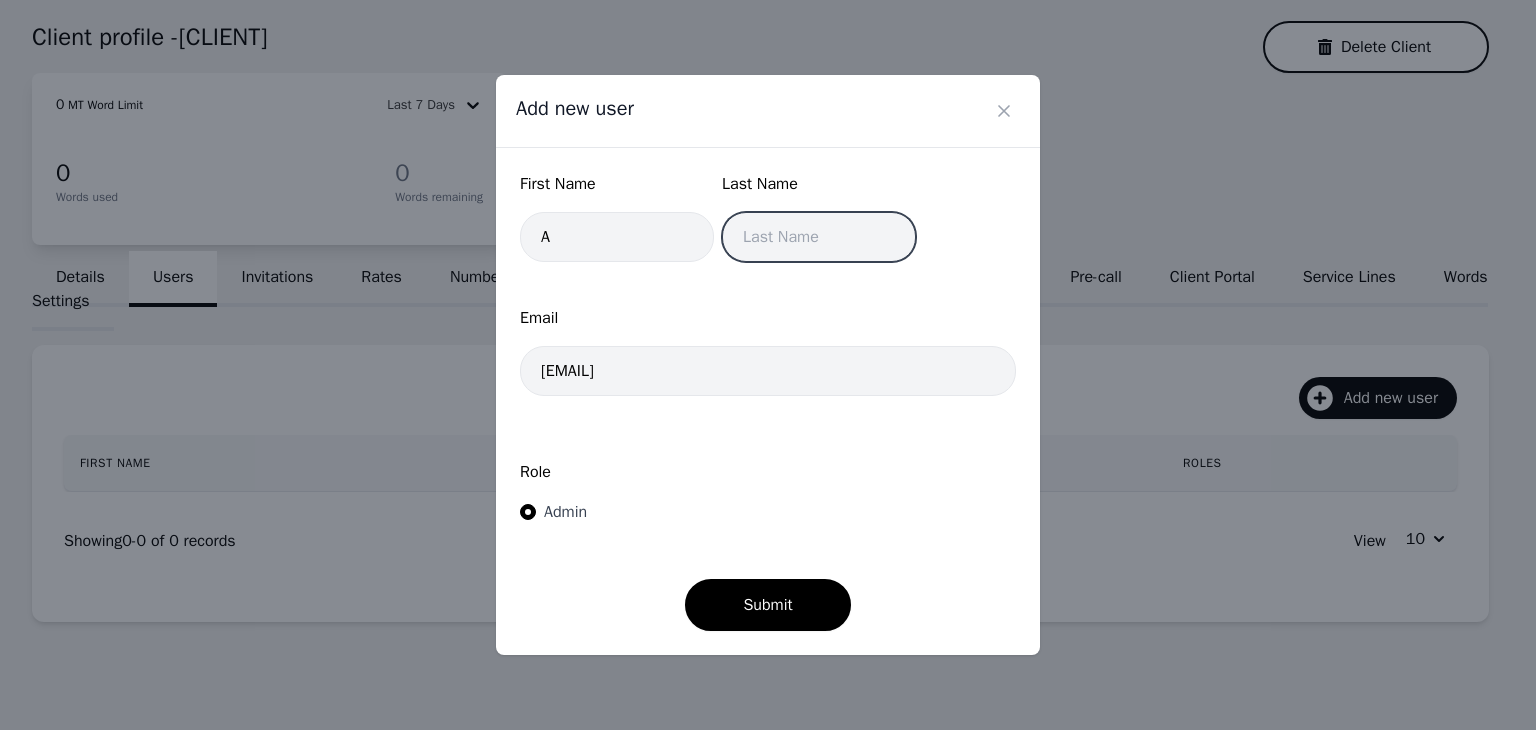 click at bounding box center [819, 237] 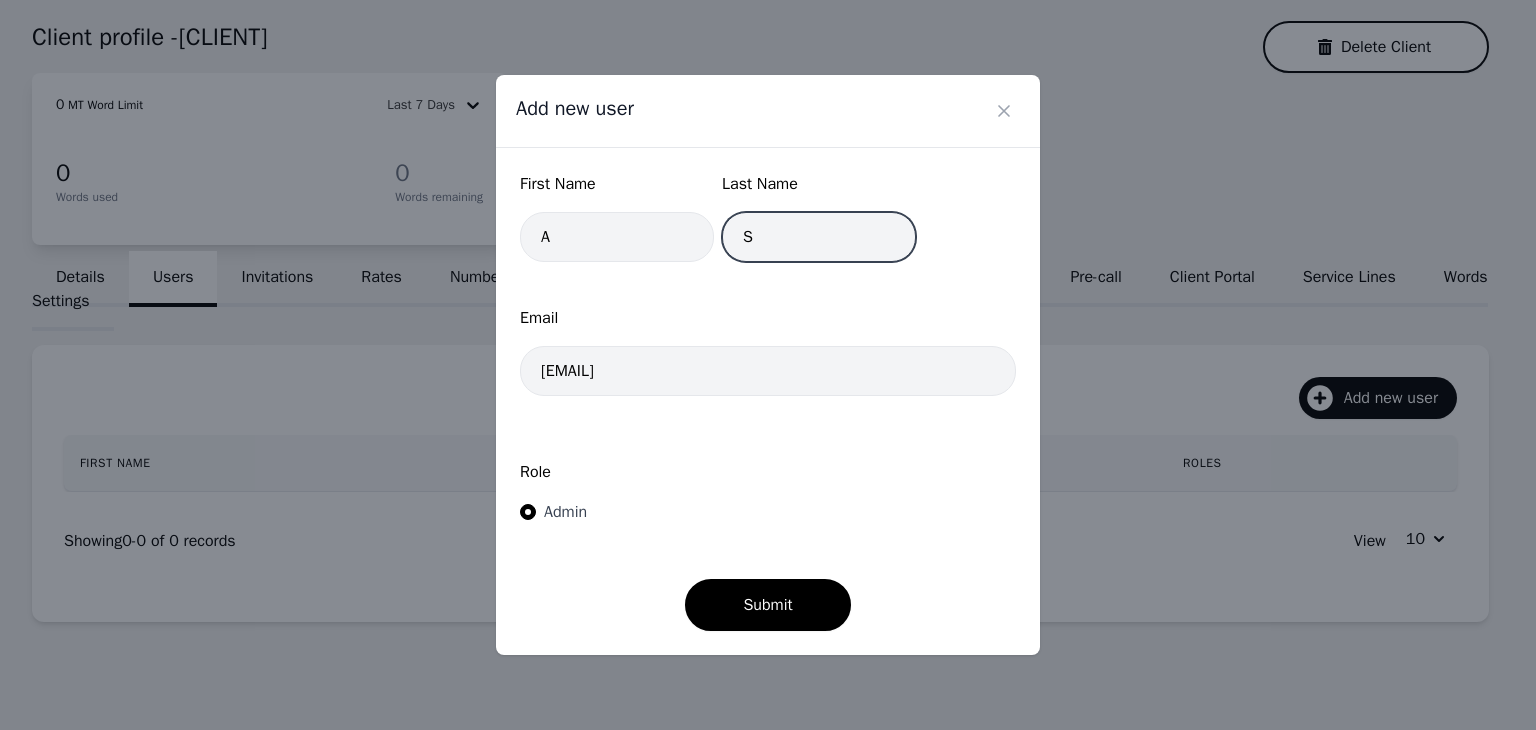 type on "S" 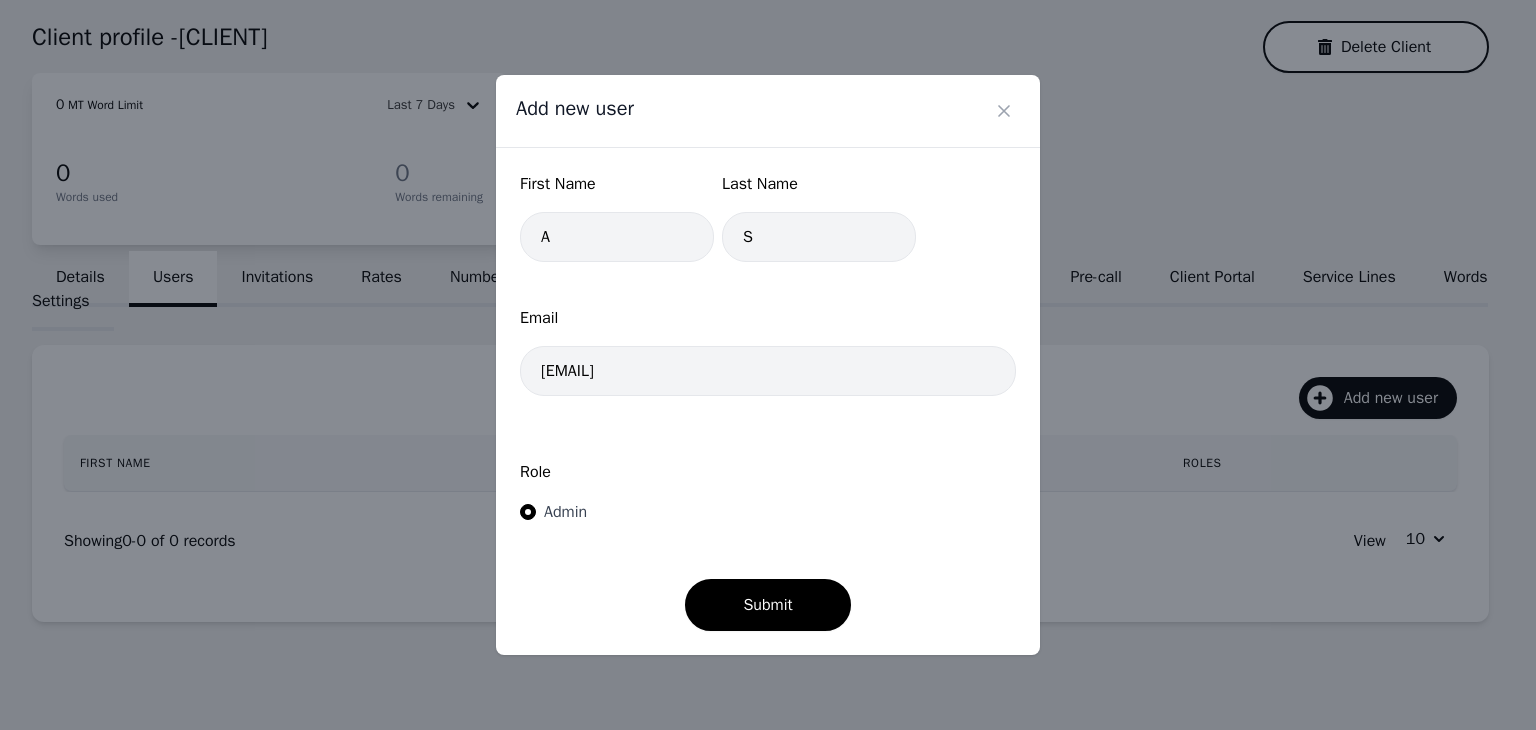 click on "Add new user First Name A Last Name S Email asharofi@tintranslation.com Role Admin   Submit" at bounding box center (768, 365) 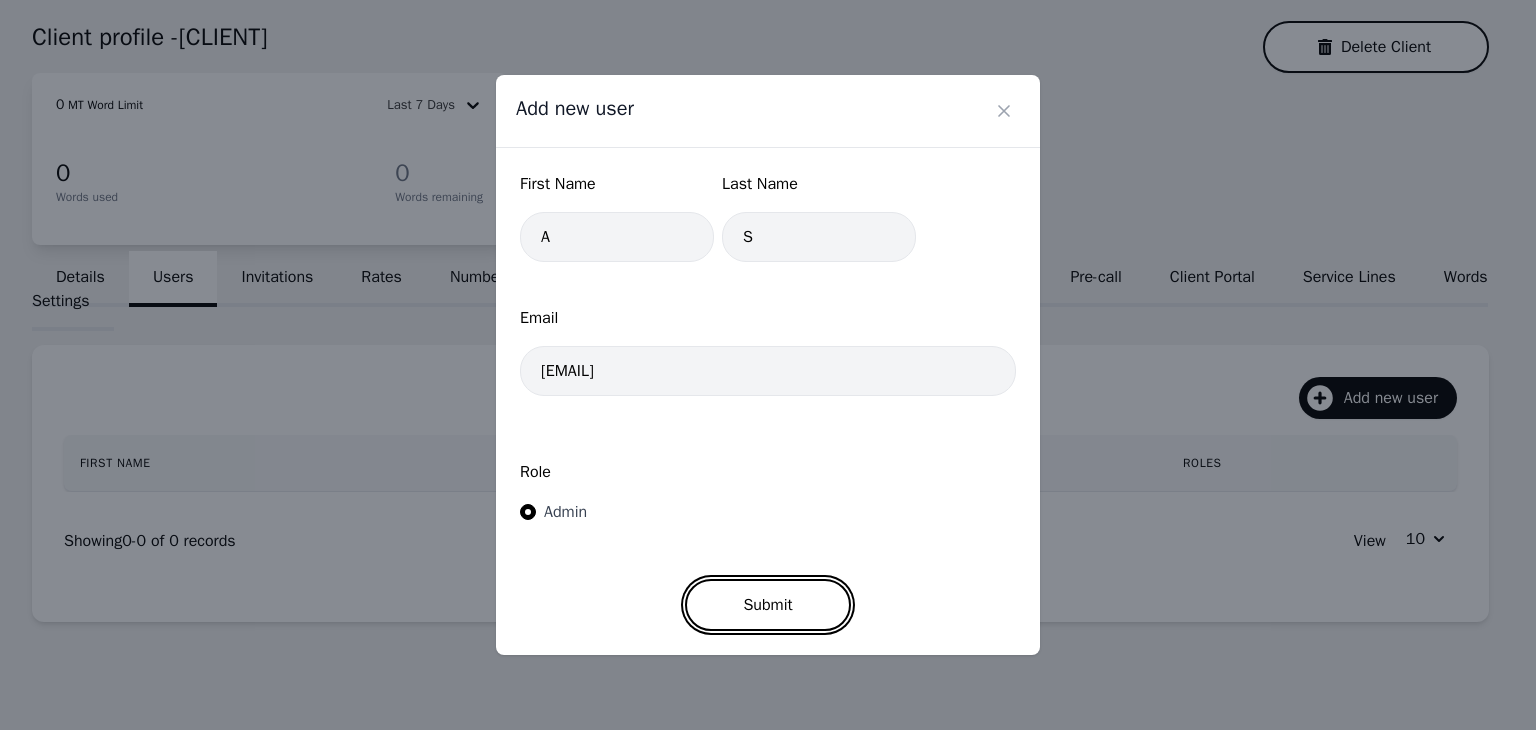 click on "Submit" at bounding box center (767, 605) 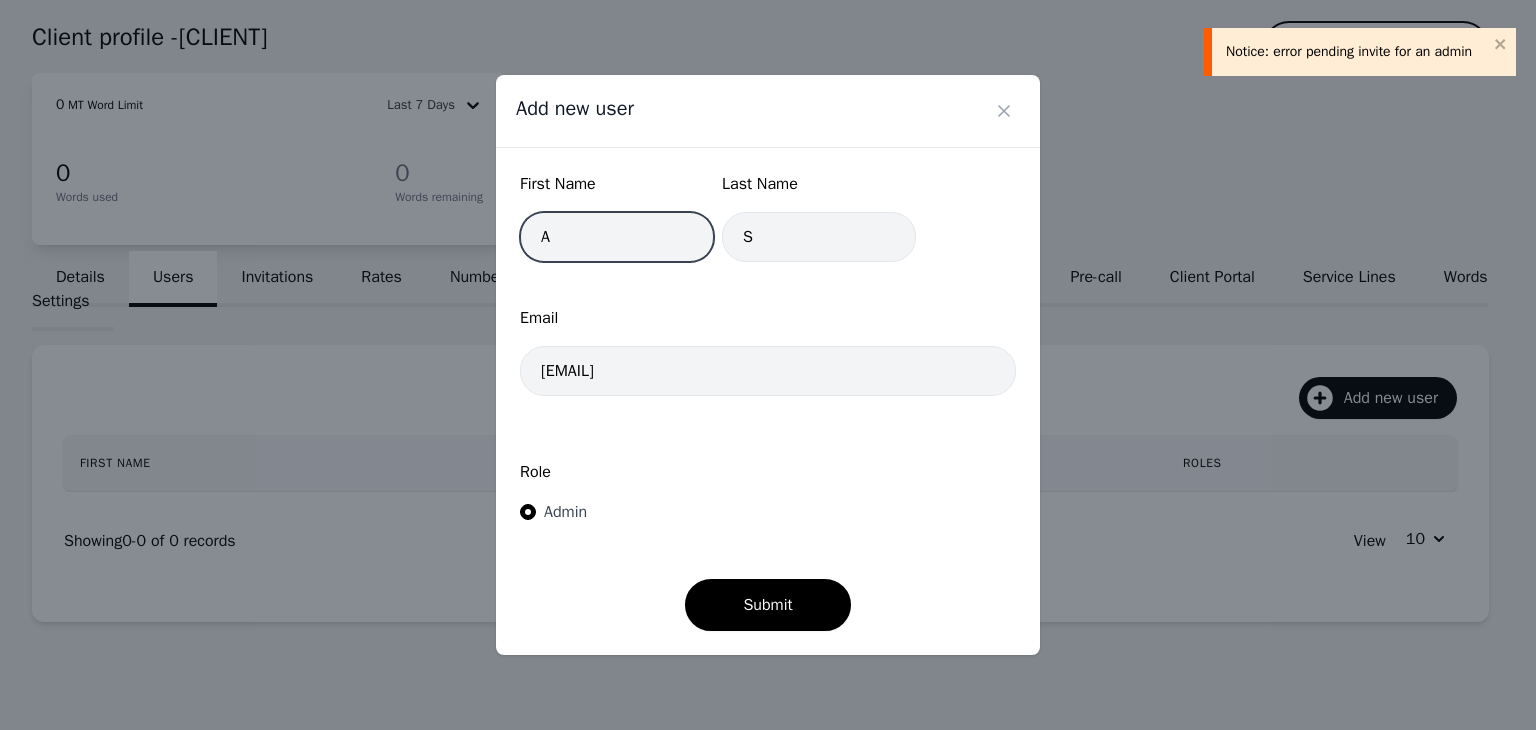 click on "A" at bounding box center (617, 237) 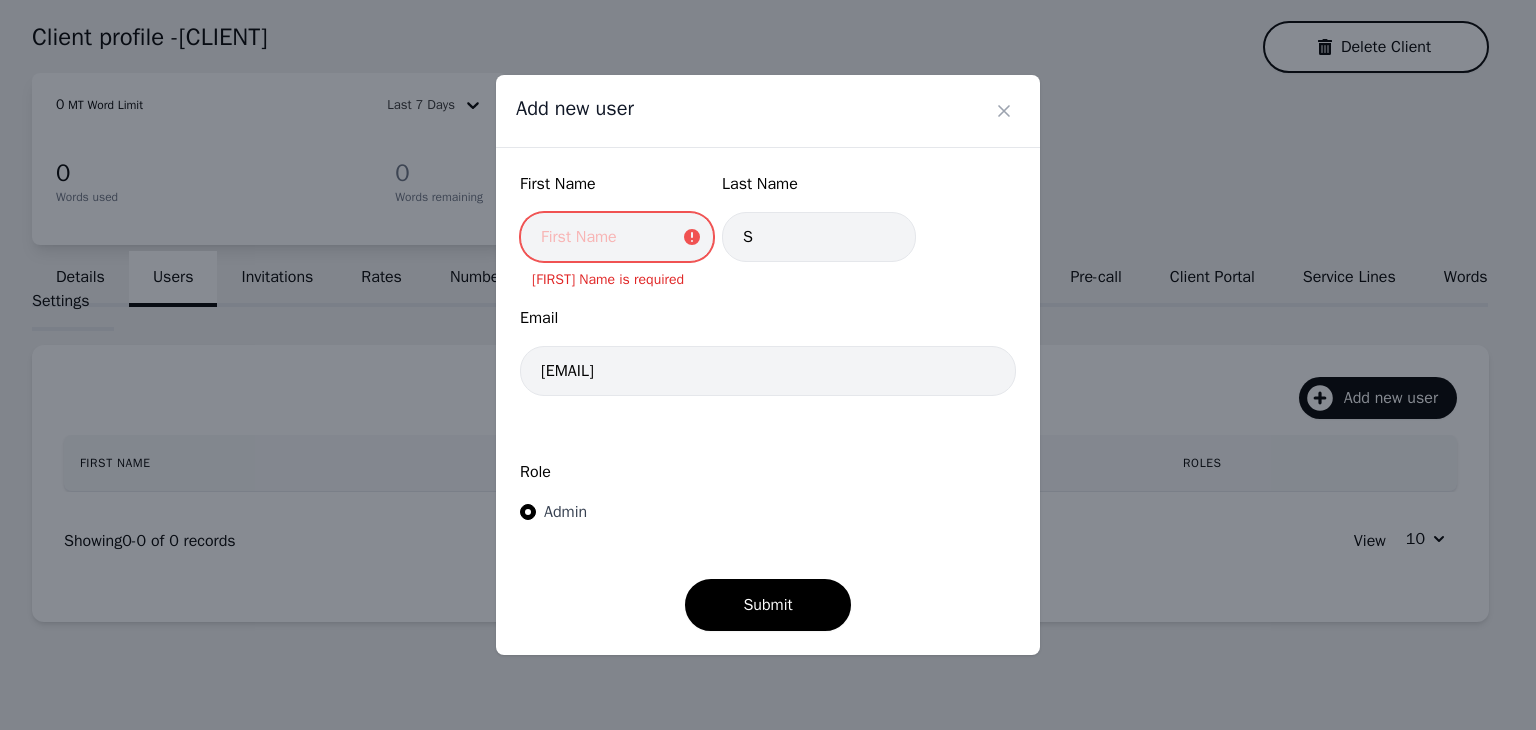 type 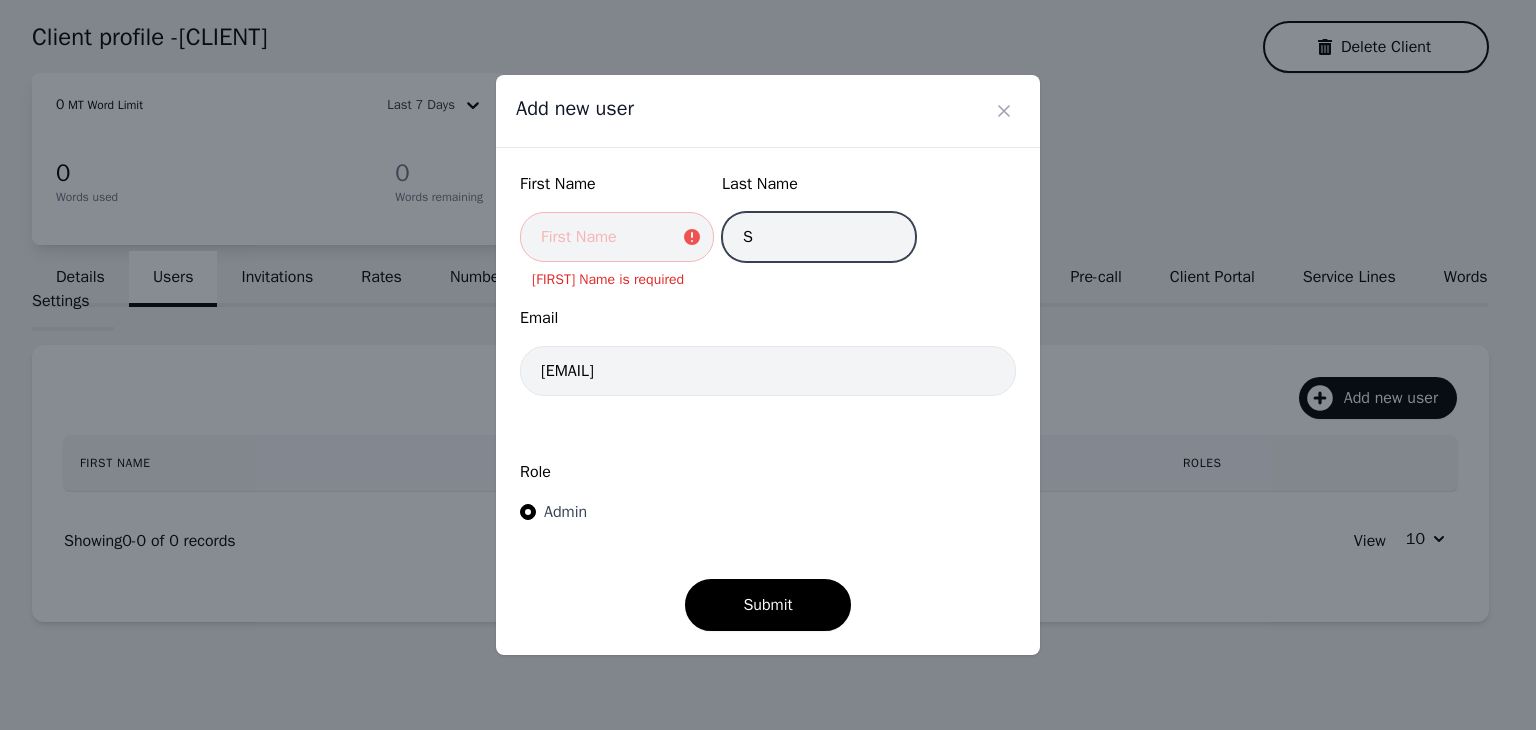 click on "S" at bounding box center (819, 237) 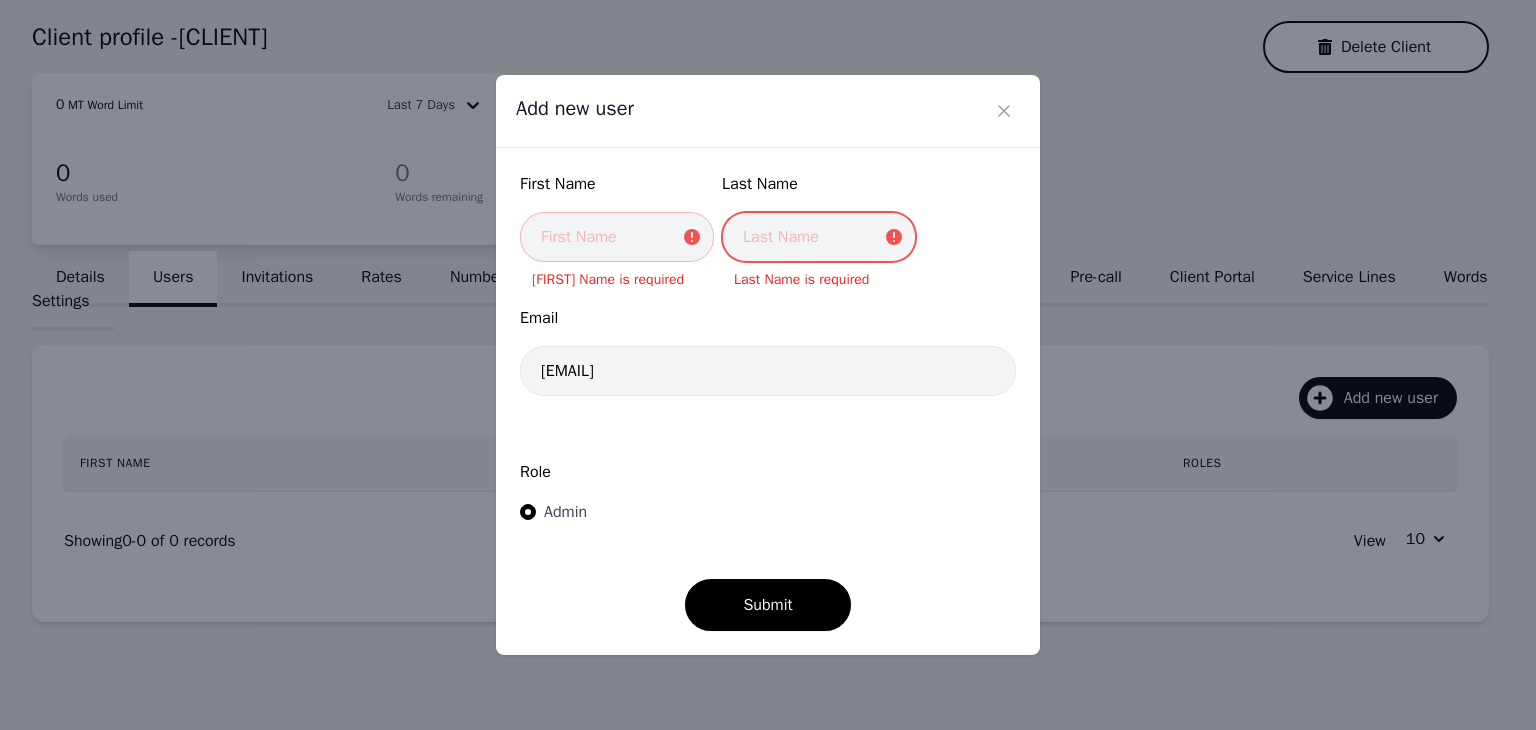 type 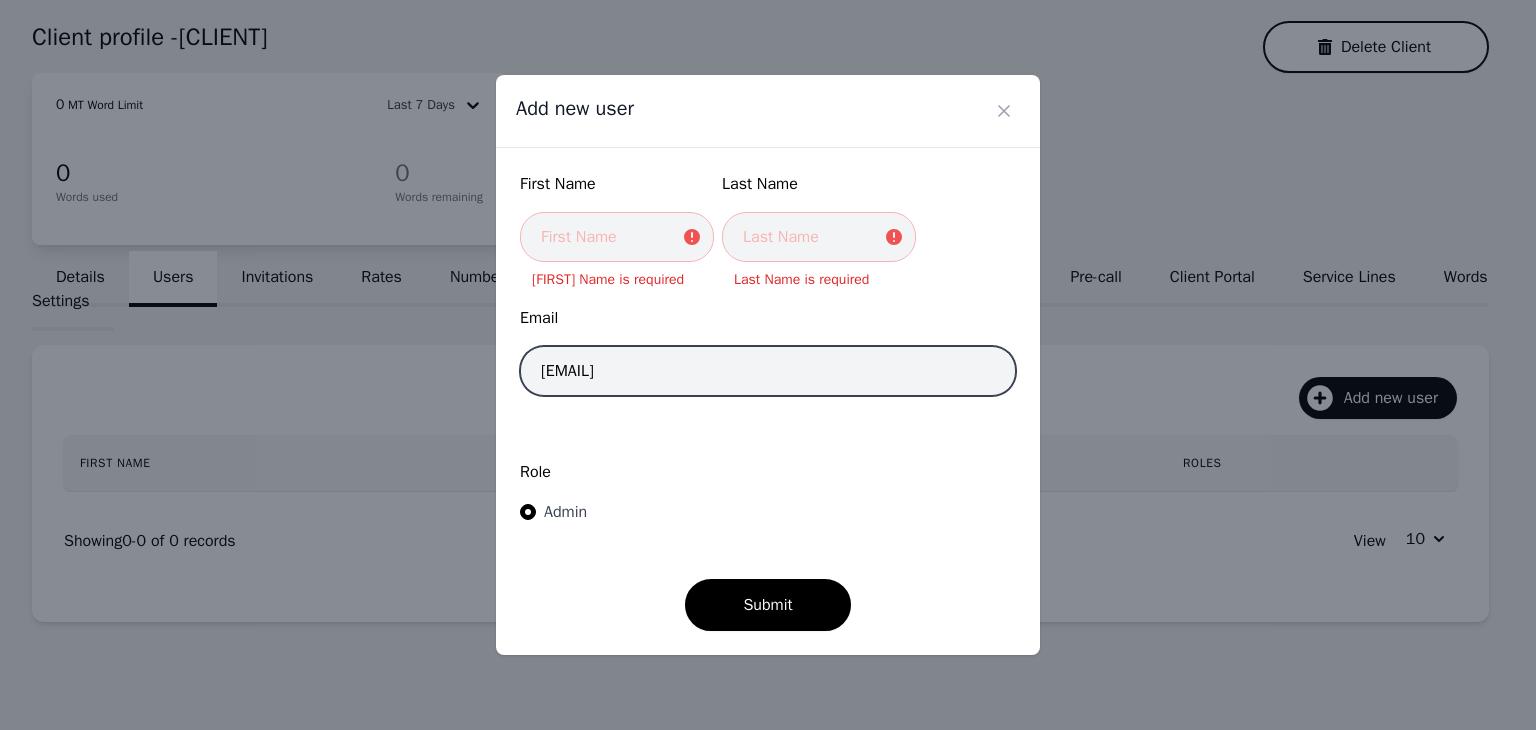 drag, startPoint x: 766, startPoint y: 369, endPoint x: 495, endPoint y: 385, distance: 271.47192 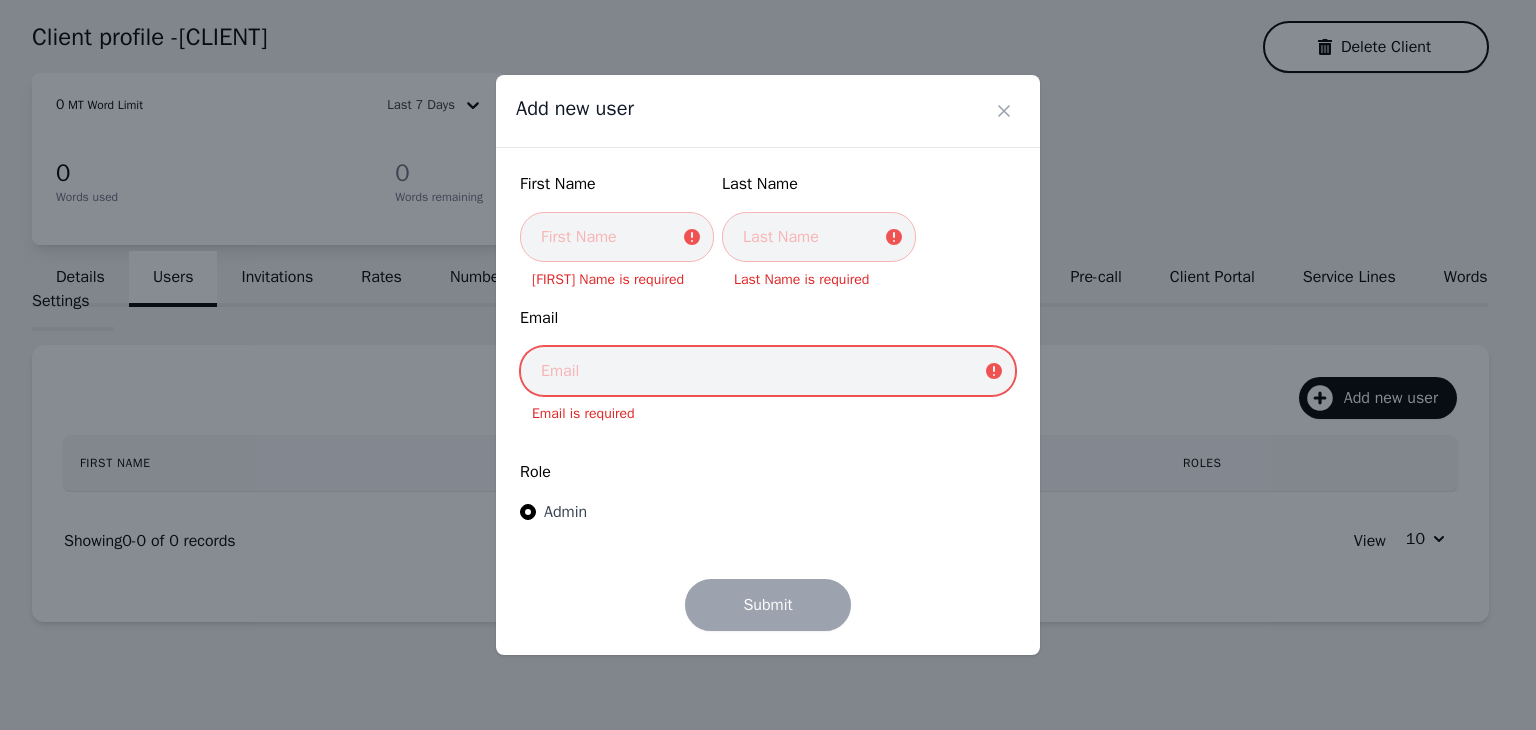 type 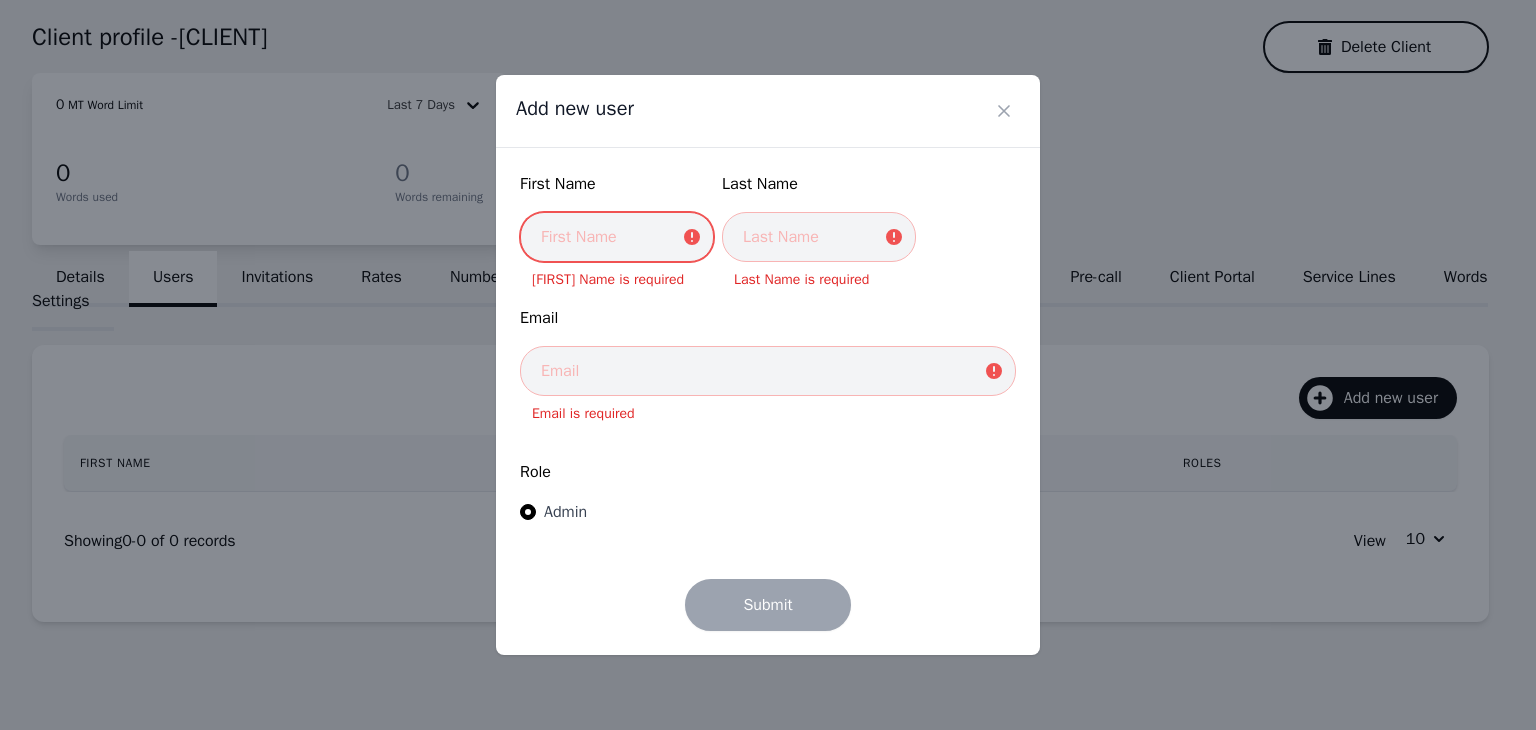 click at bounding box center (617, 237) 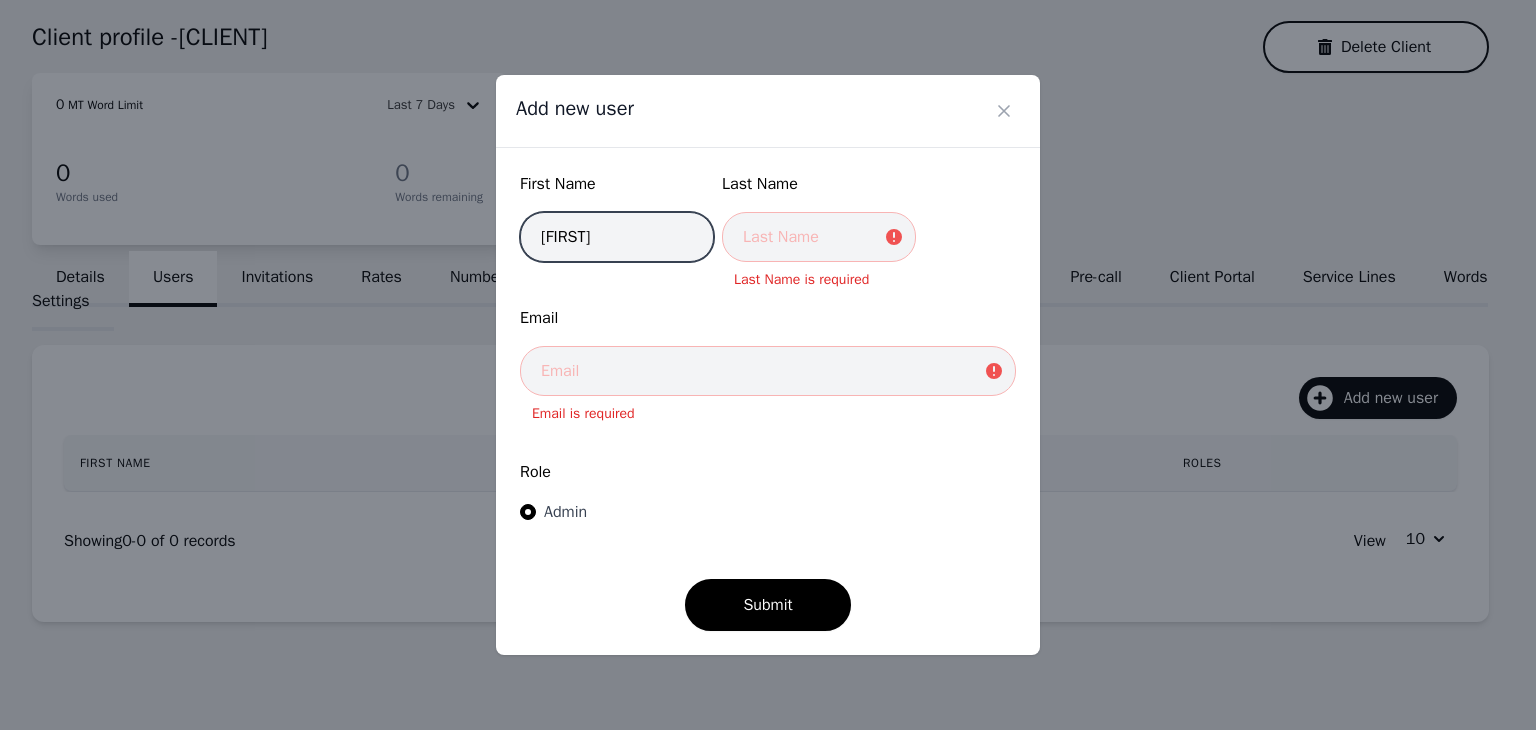 type on "Valton" 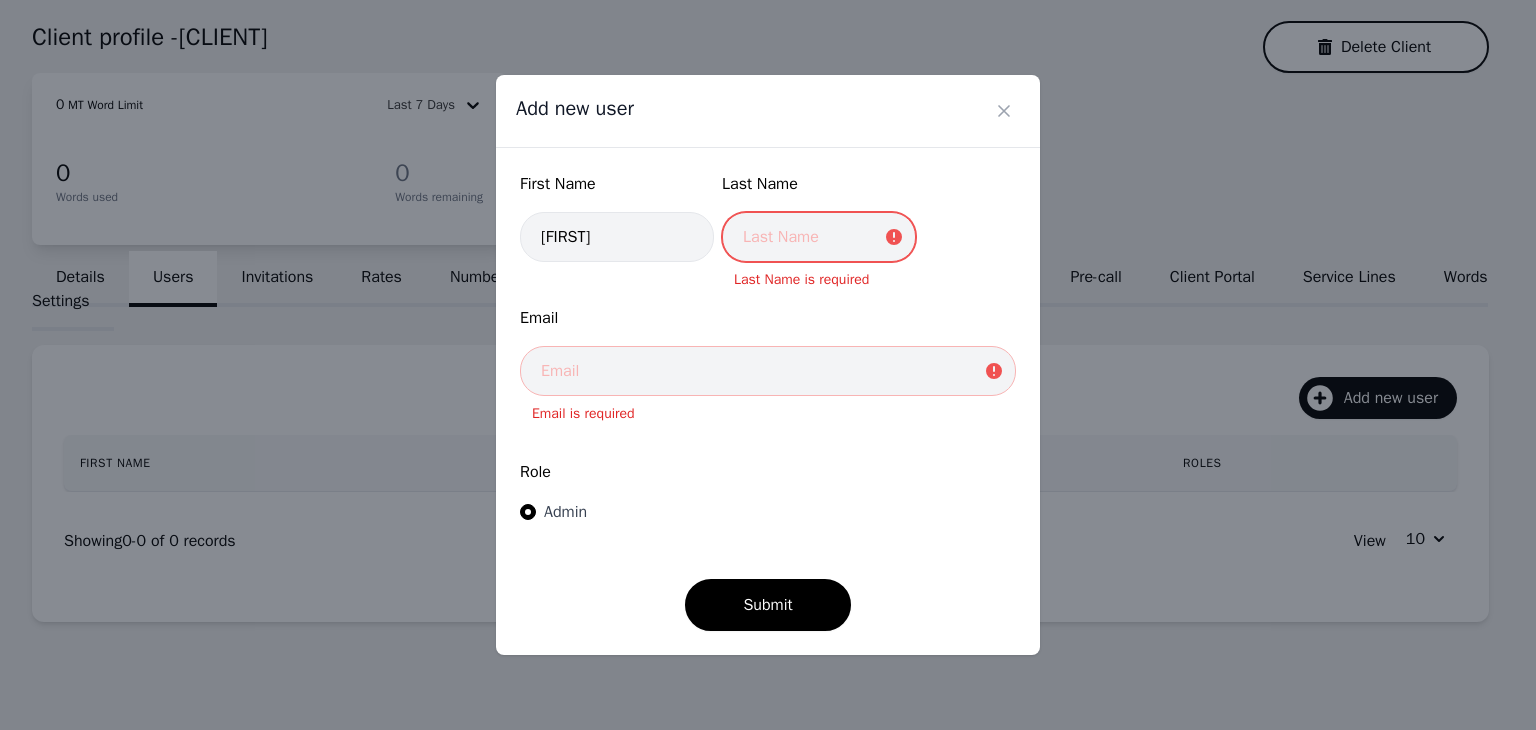 click at bounding box center (819, 237) 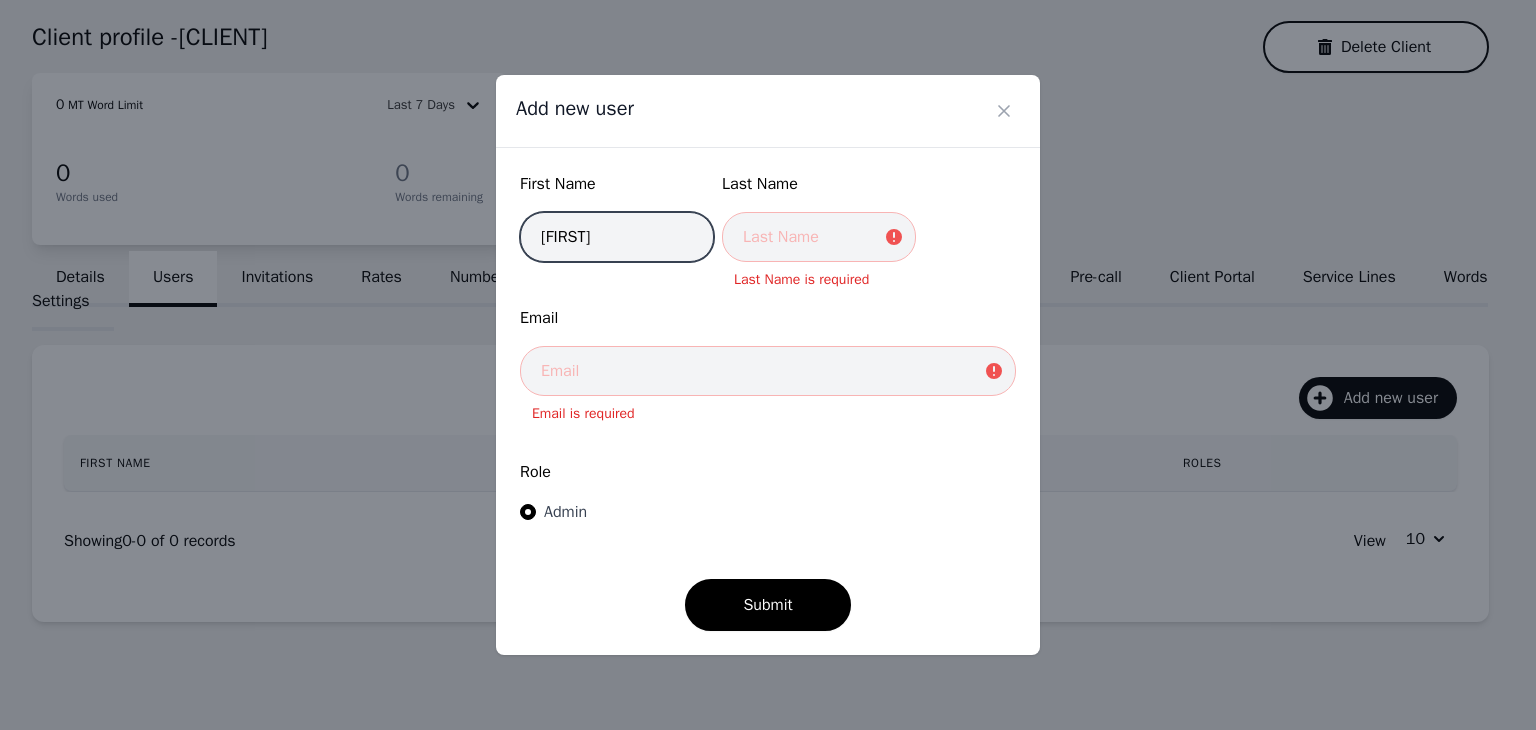 drag, startPoint x: 660, startPoint y: 237, endPoint x: 536, endPoint y: 234, distance: 124.036285 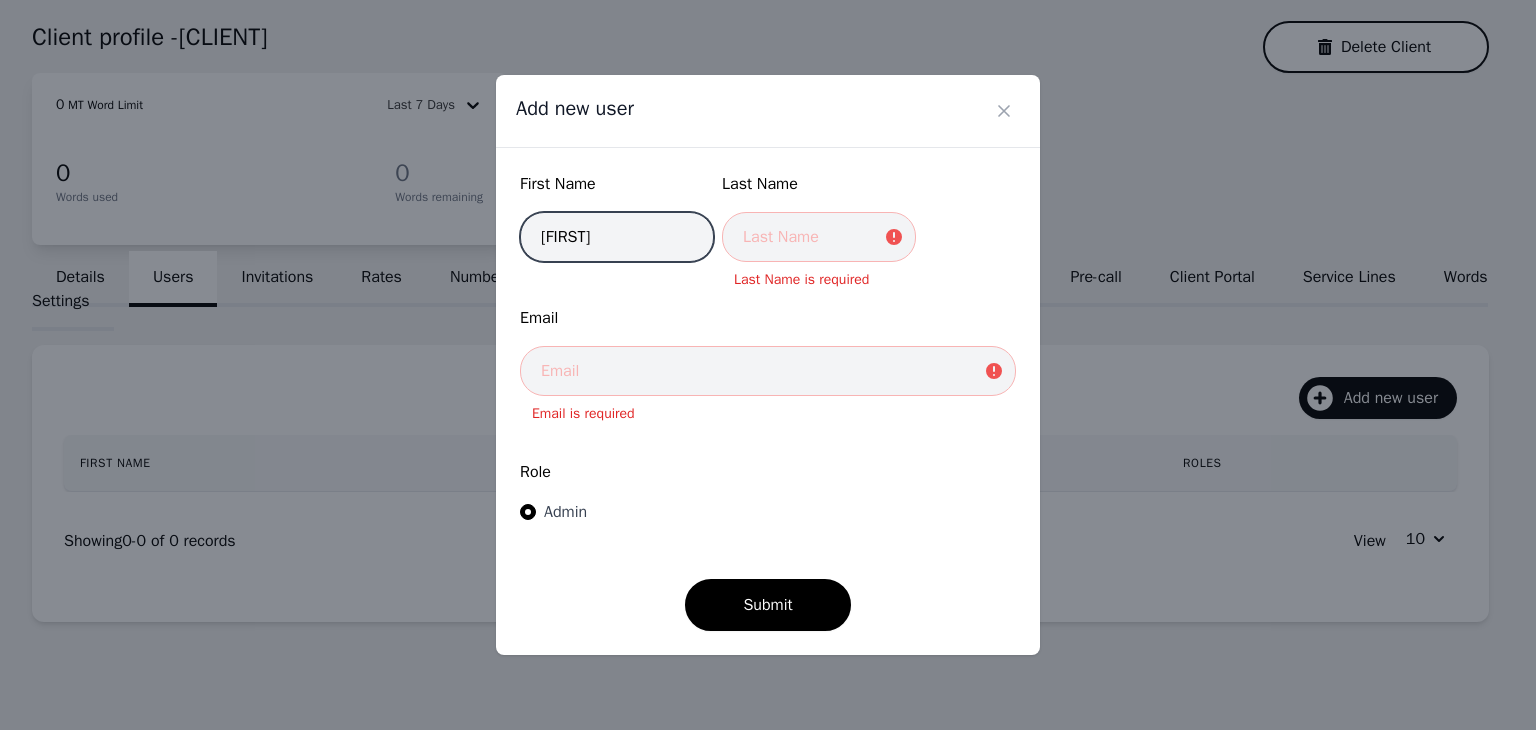 click on "Valton" at bounding box center (617, 237) 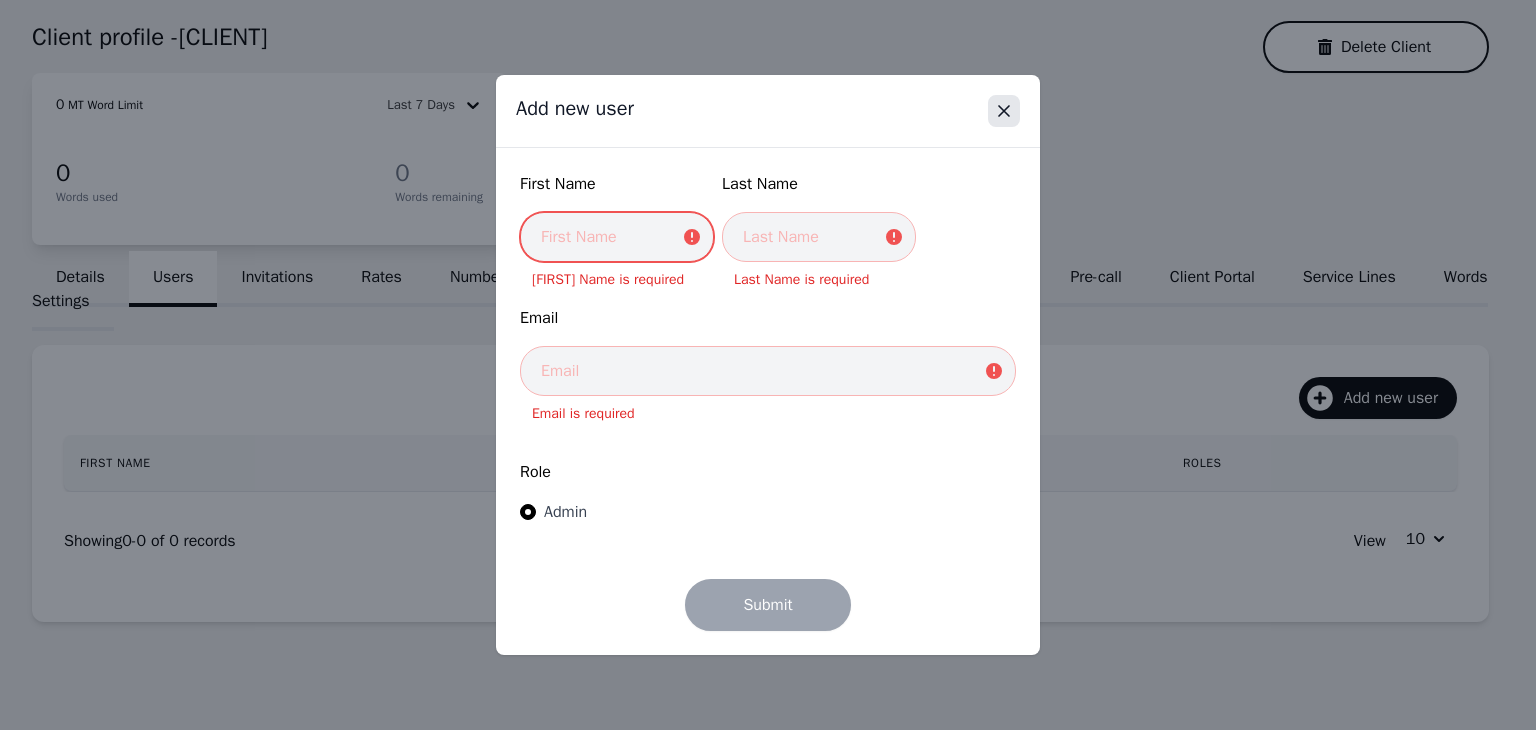 type 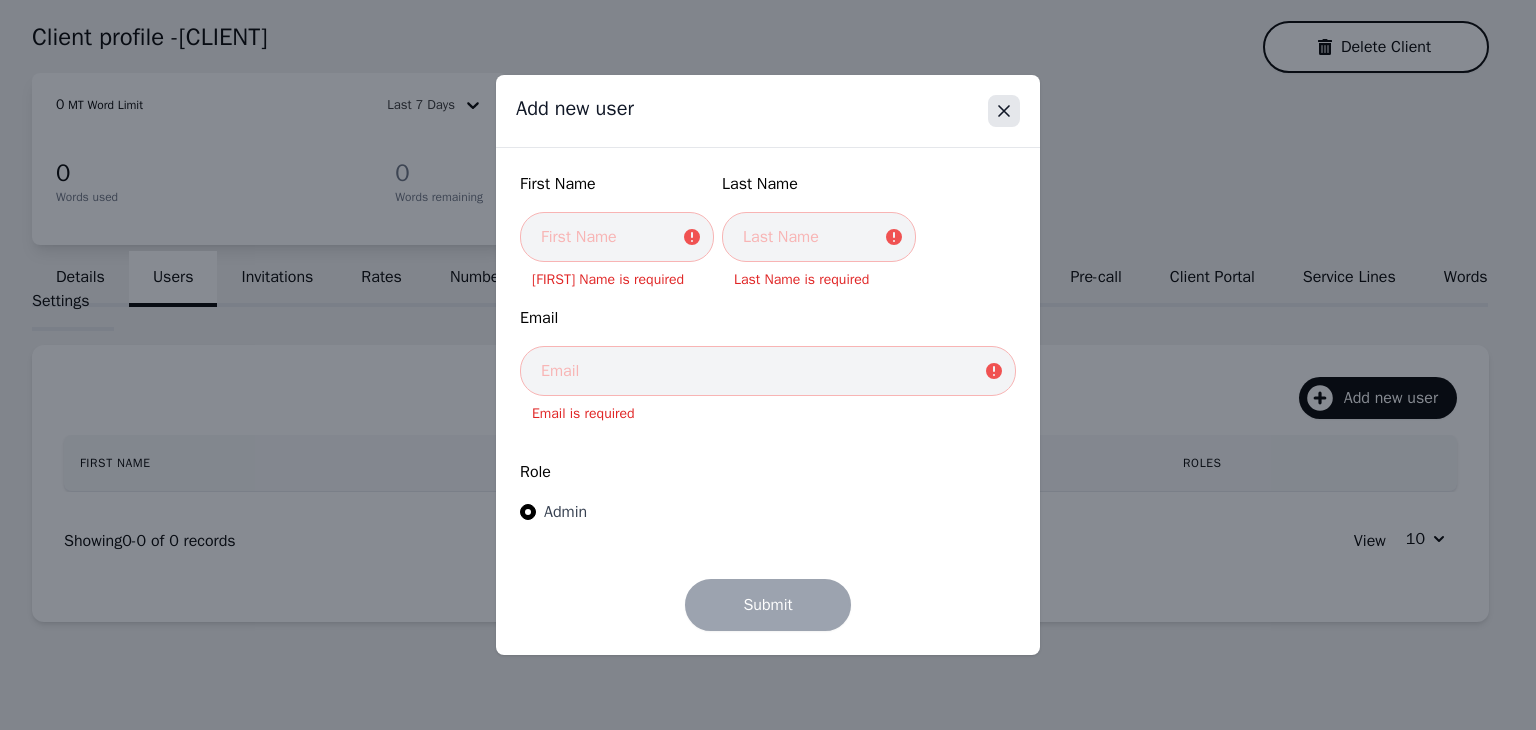 click 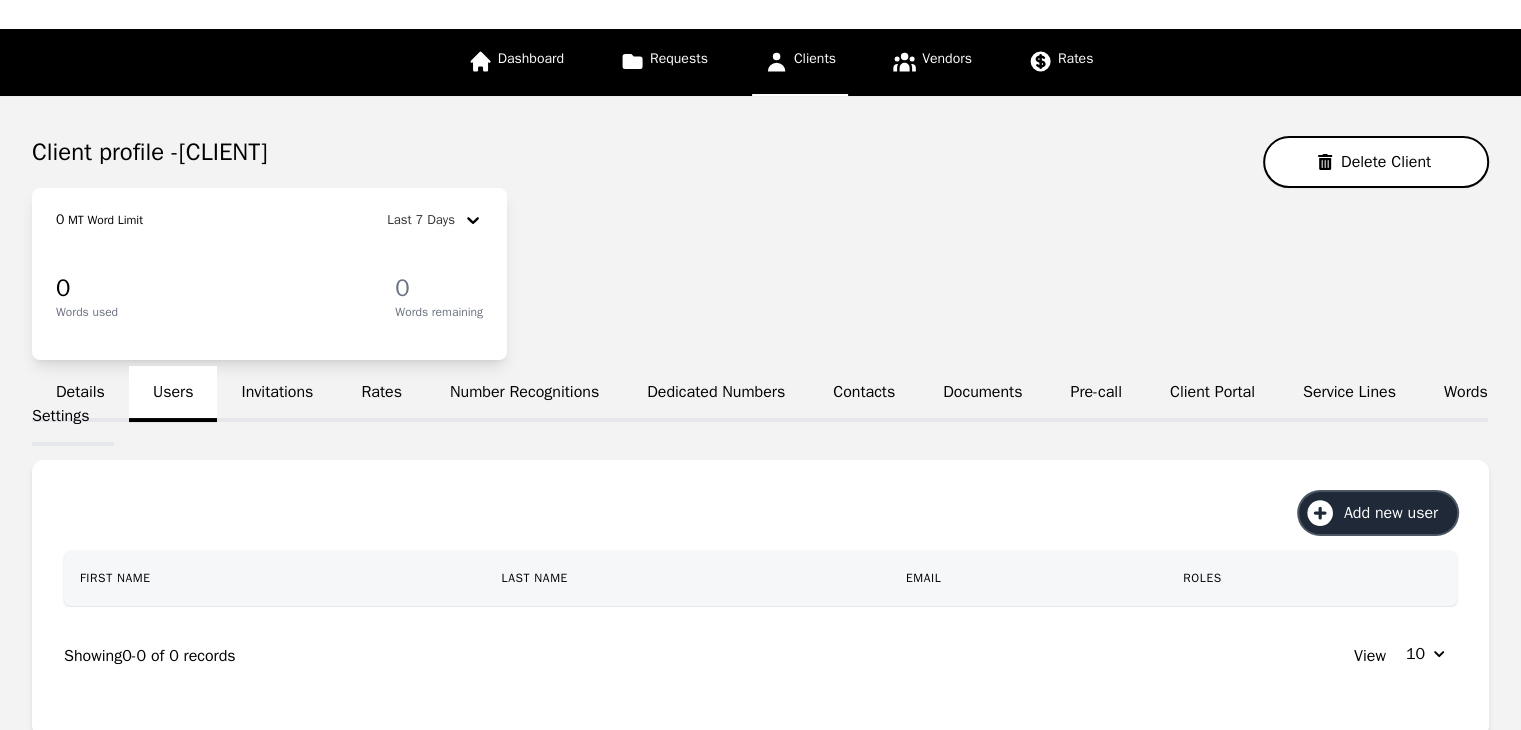 scroll, scrollTop: 0, scrollLeft: 0, axis: both 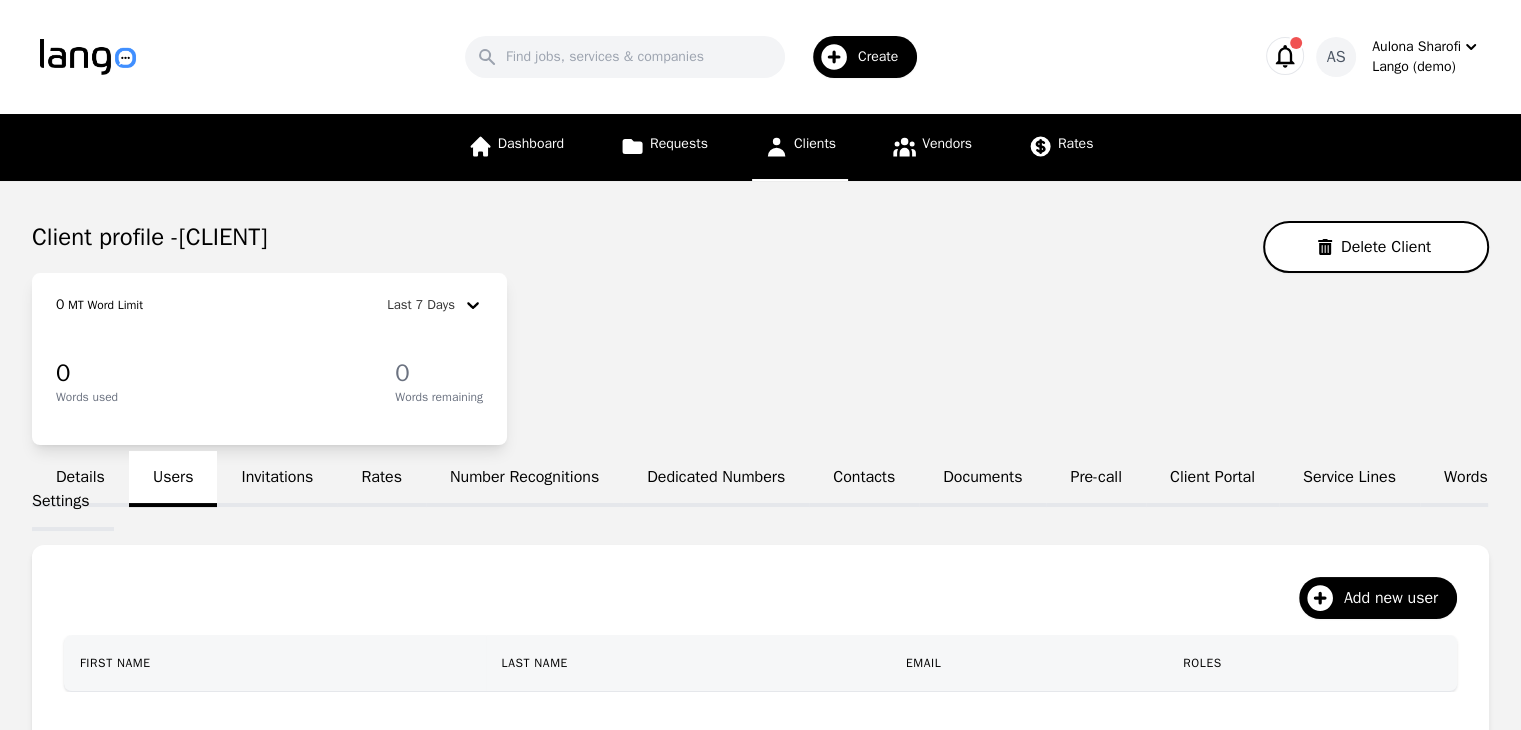 click on "Clients" at bounding box center [800, 147] 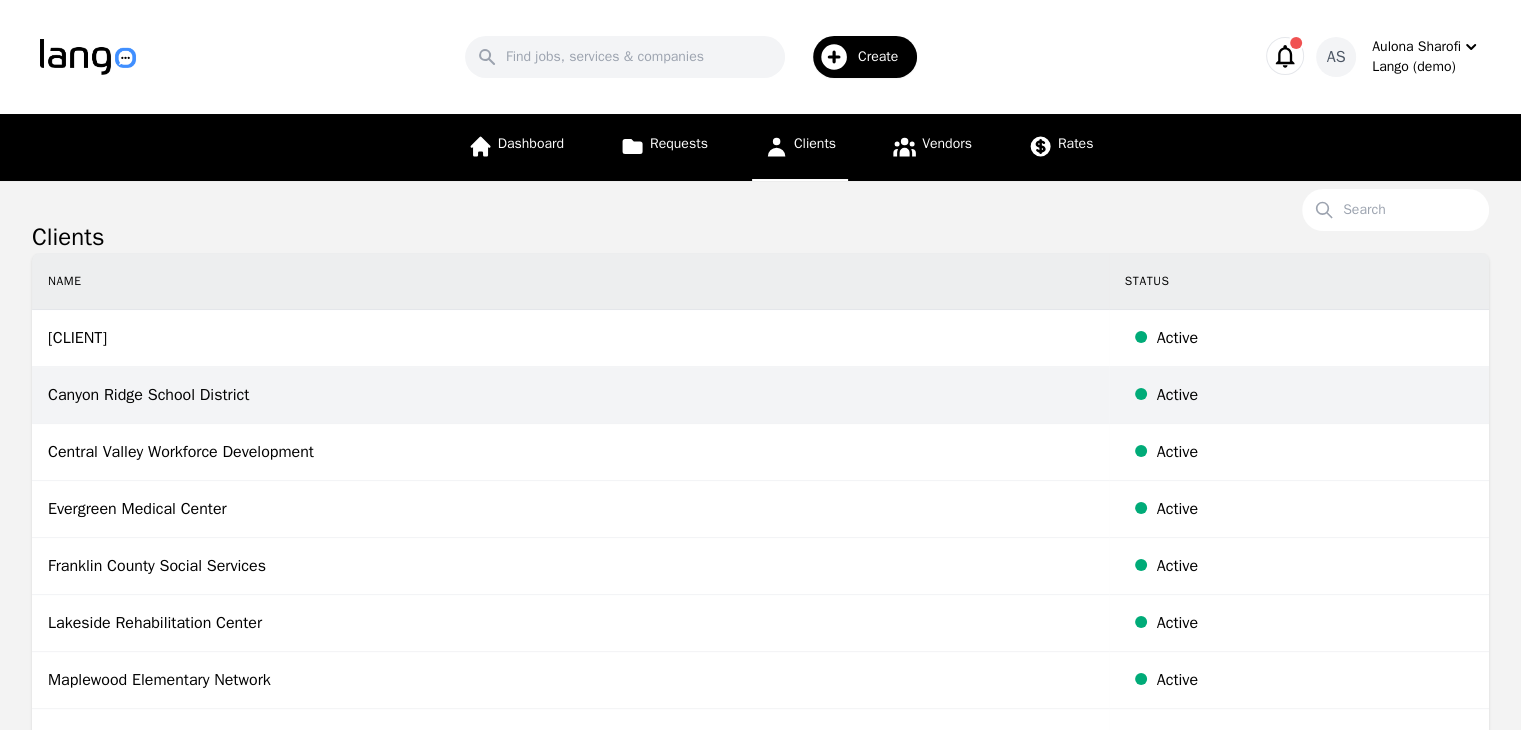 click on "Canyon Ridge School District" at bounding box center (570, 395) 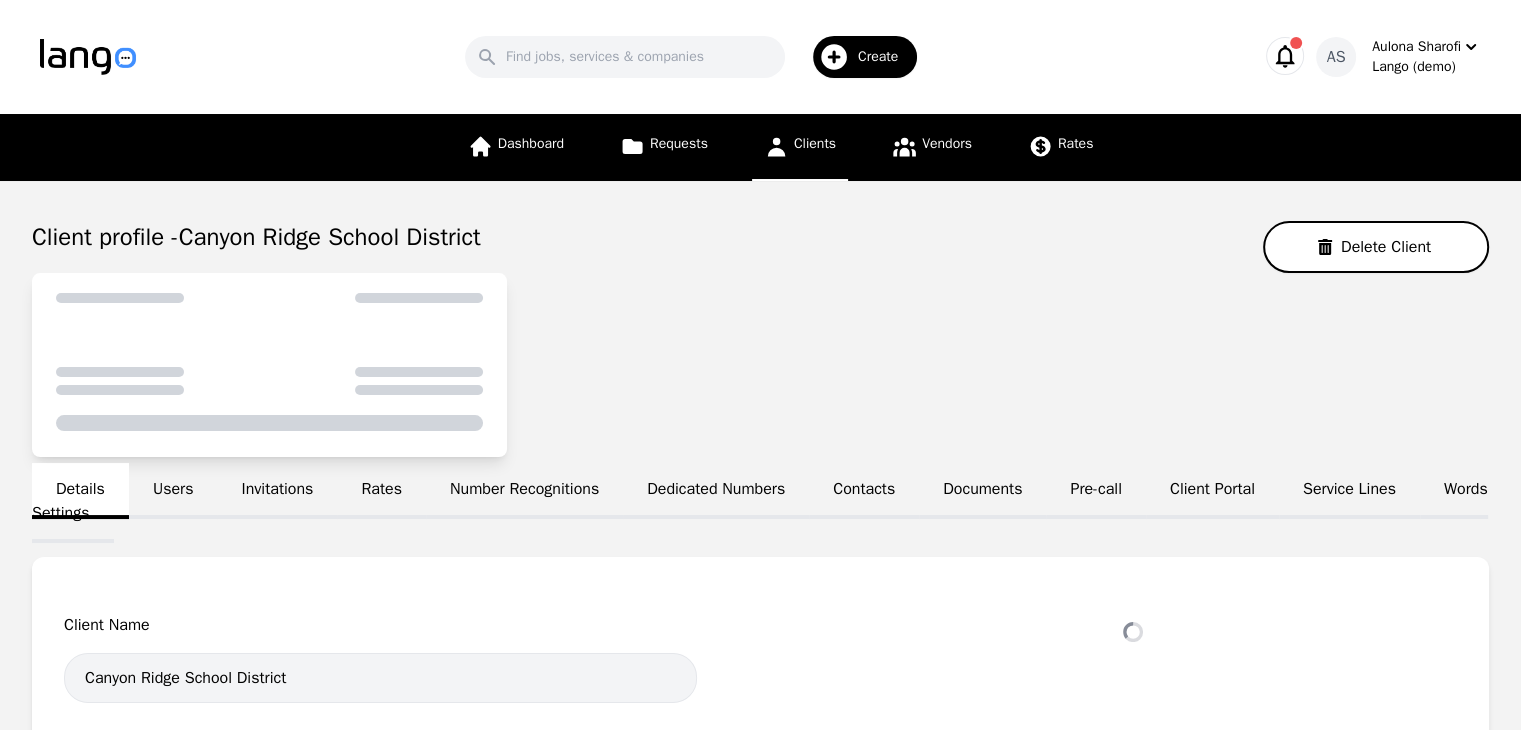 select on "active" 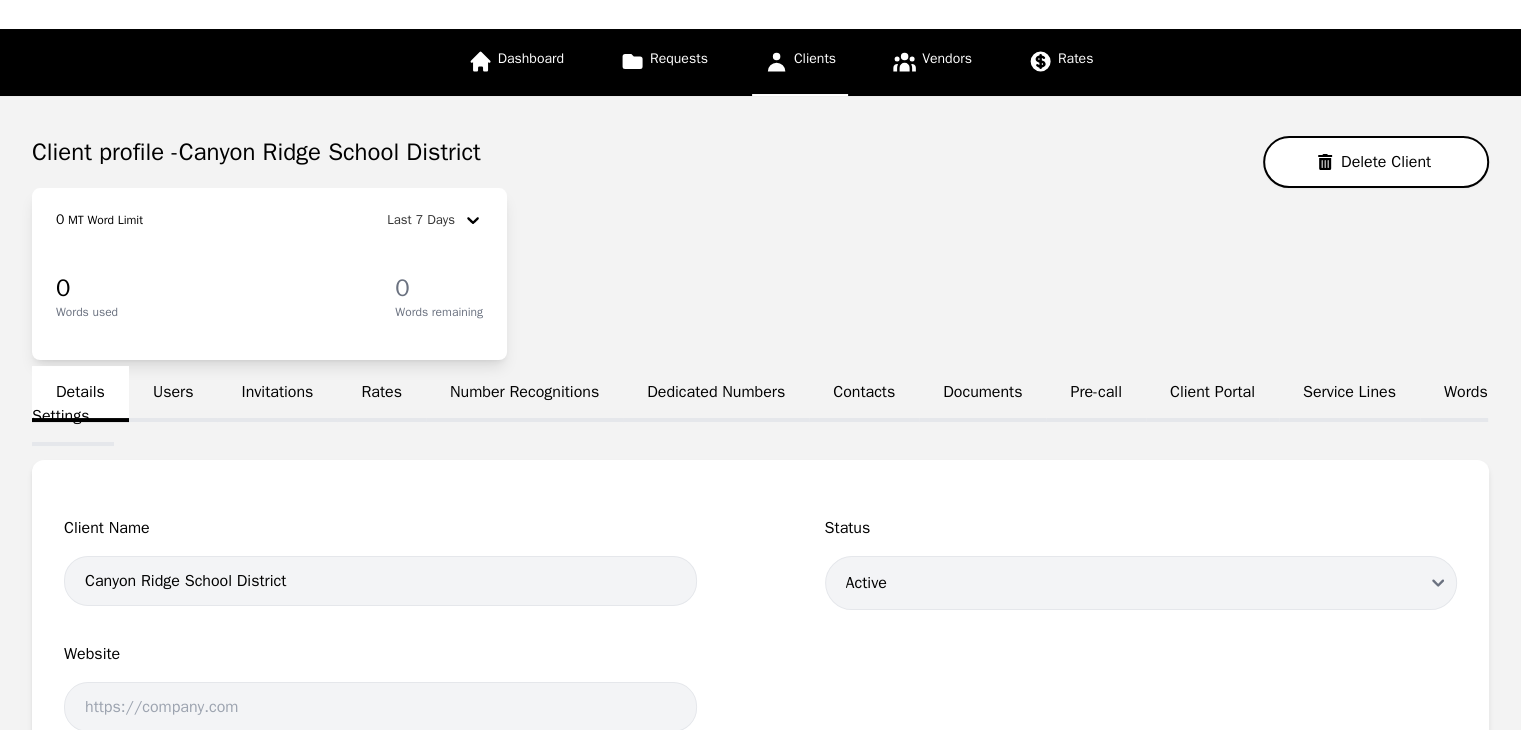 scroll, scrollTop: 0, scrollLeft: 0, axis: both 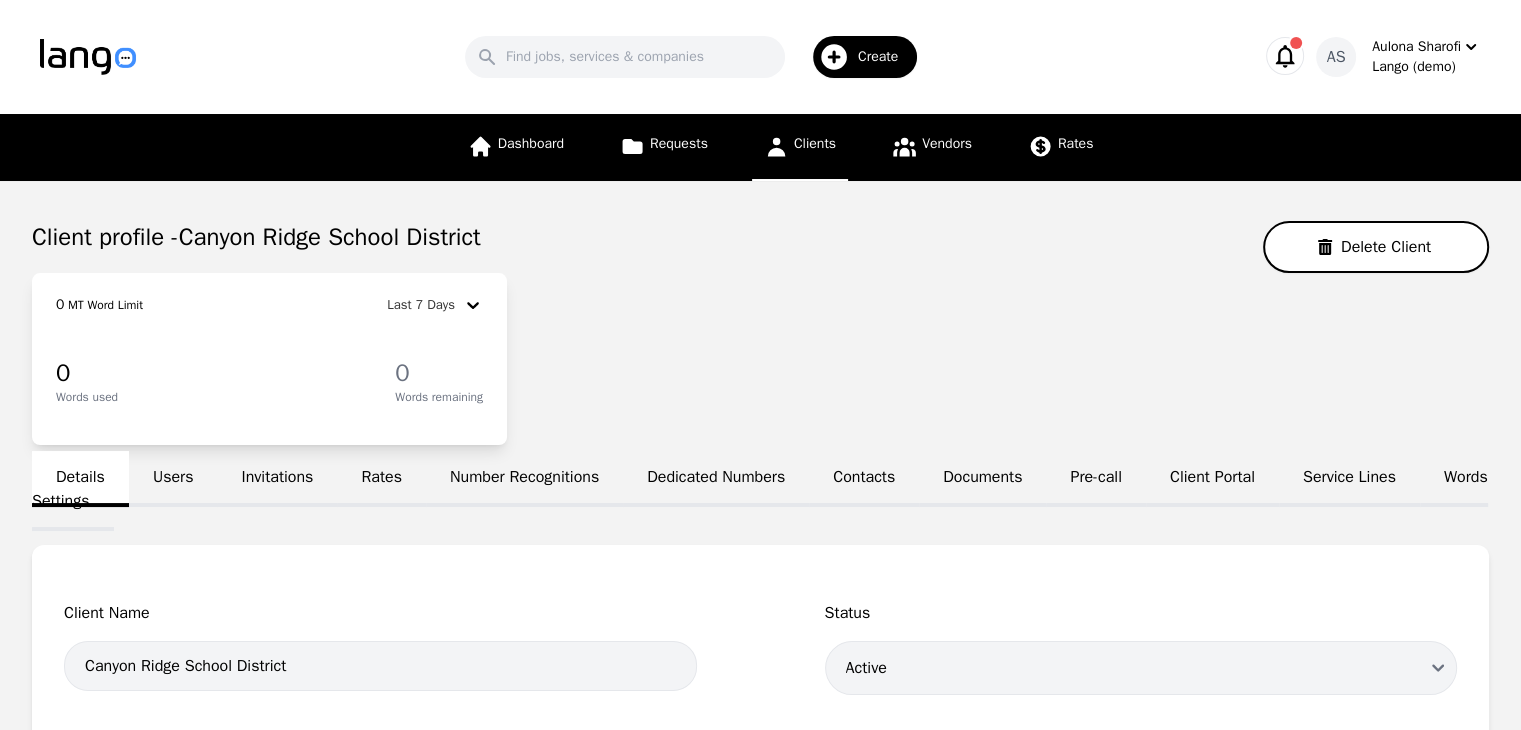 click on "Users" at bounding box center [173, 479] 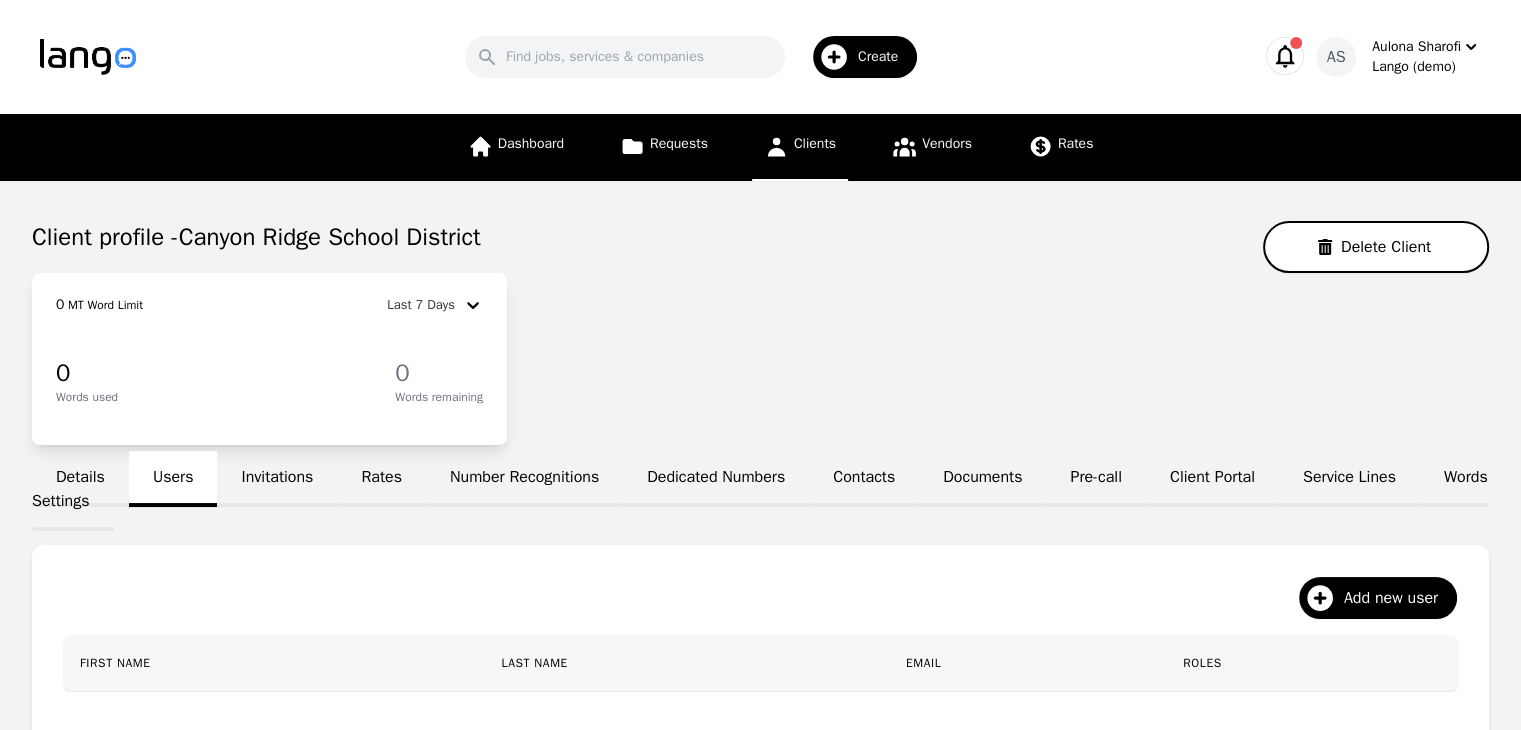 click on "Invitations" at bounding box center [277, 479] 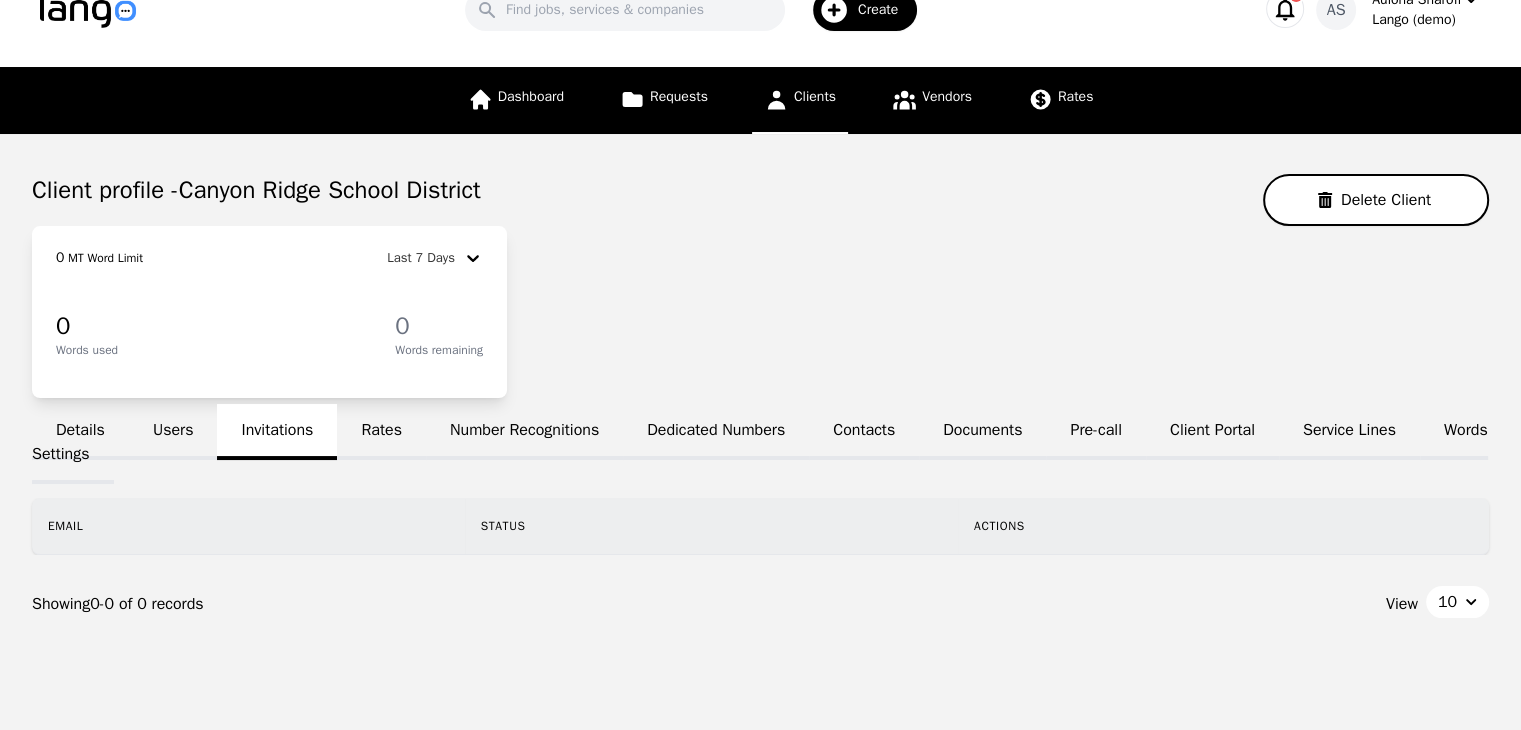 scroll, scrollTop: 0, scrollLeft: 0, axis: both 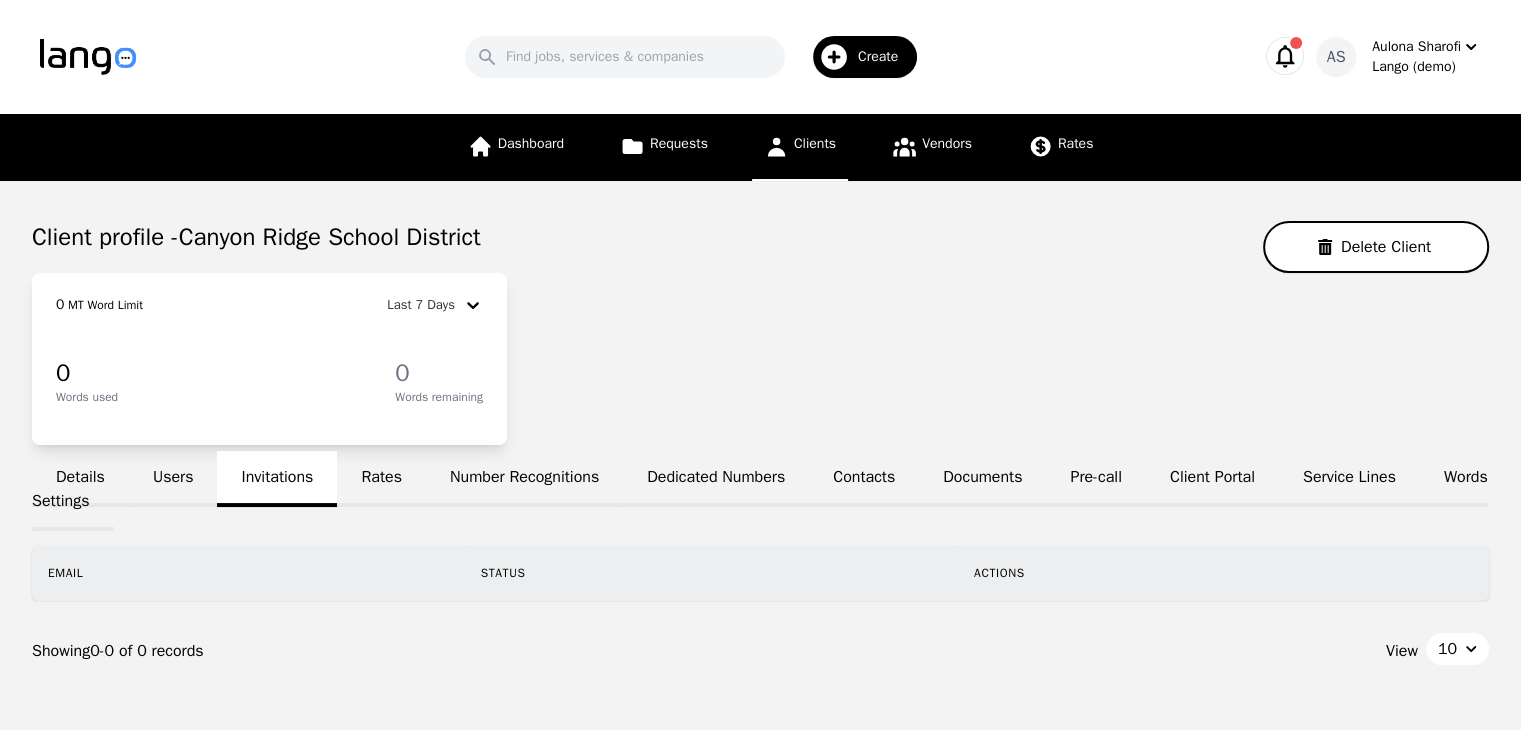 click on "Clients" at bounding box center (800, 147) 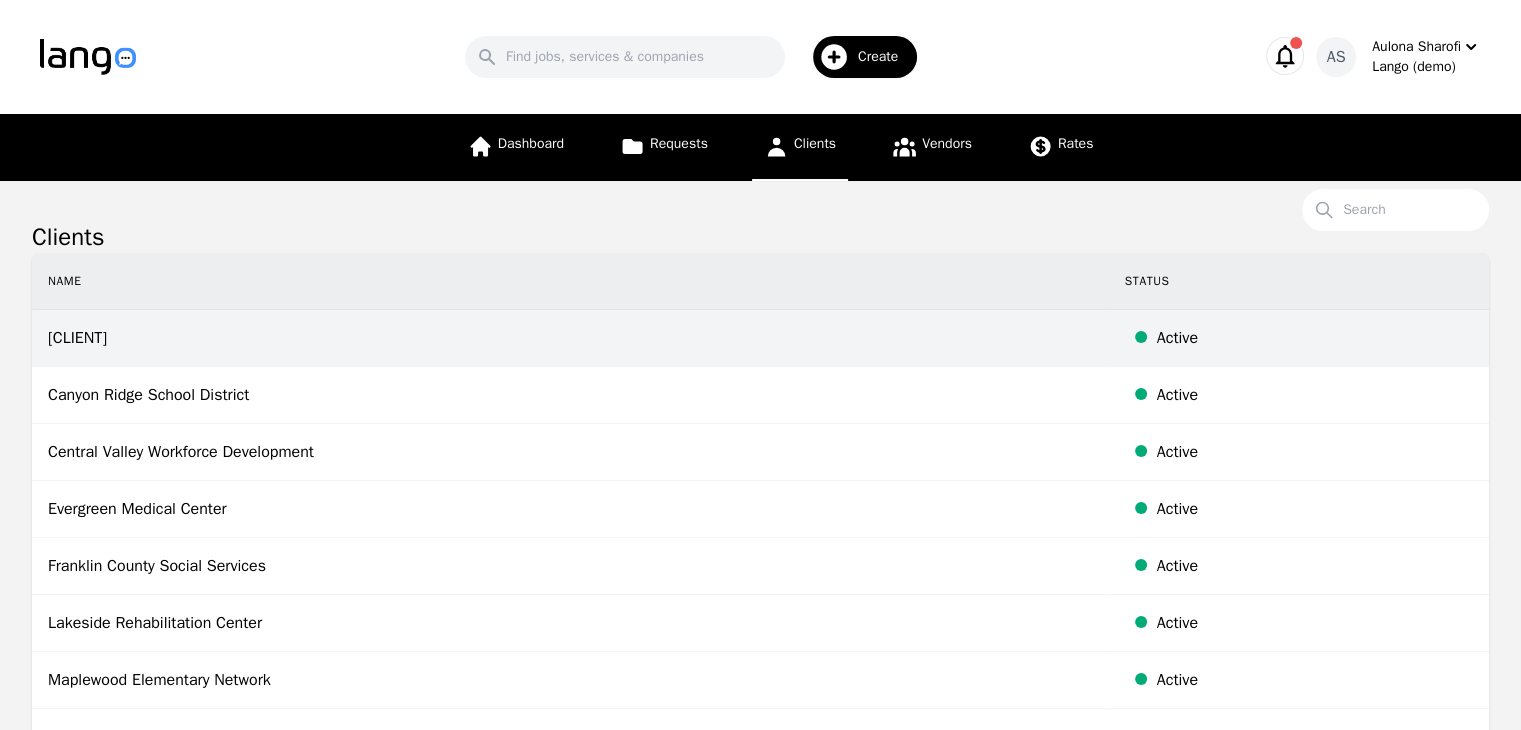click on "Blue Horizon Medical Group" at bounding box center (570, 338) 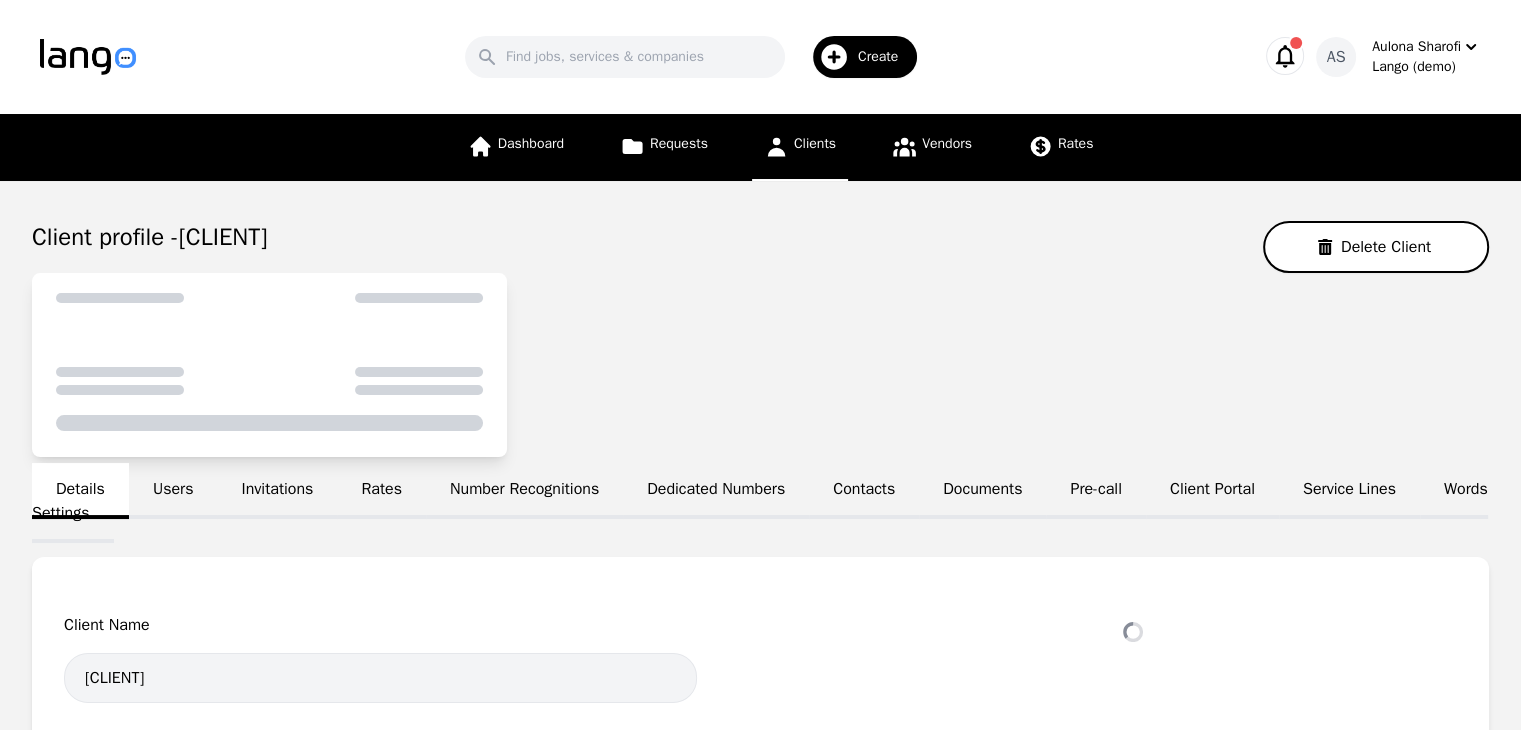 select on "active" 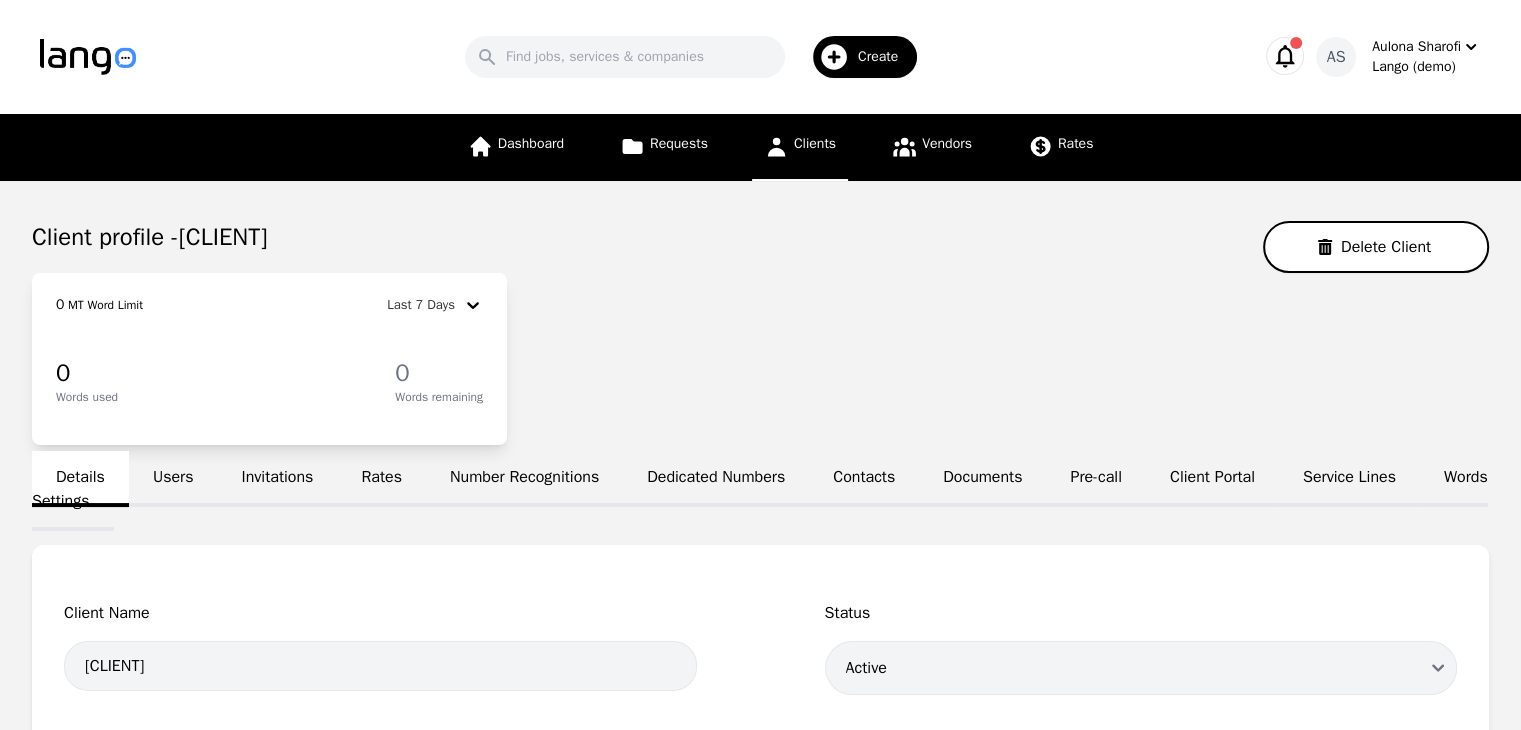 click on "Invitations" at bounding box center [277, 479] 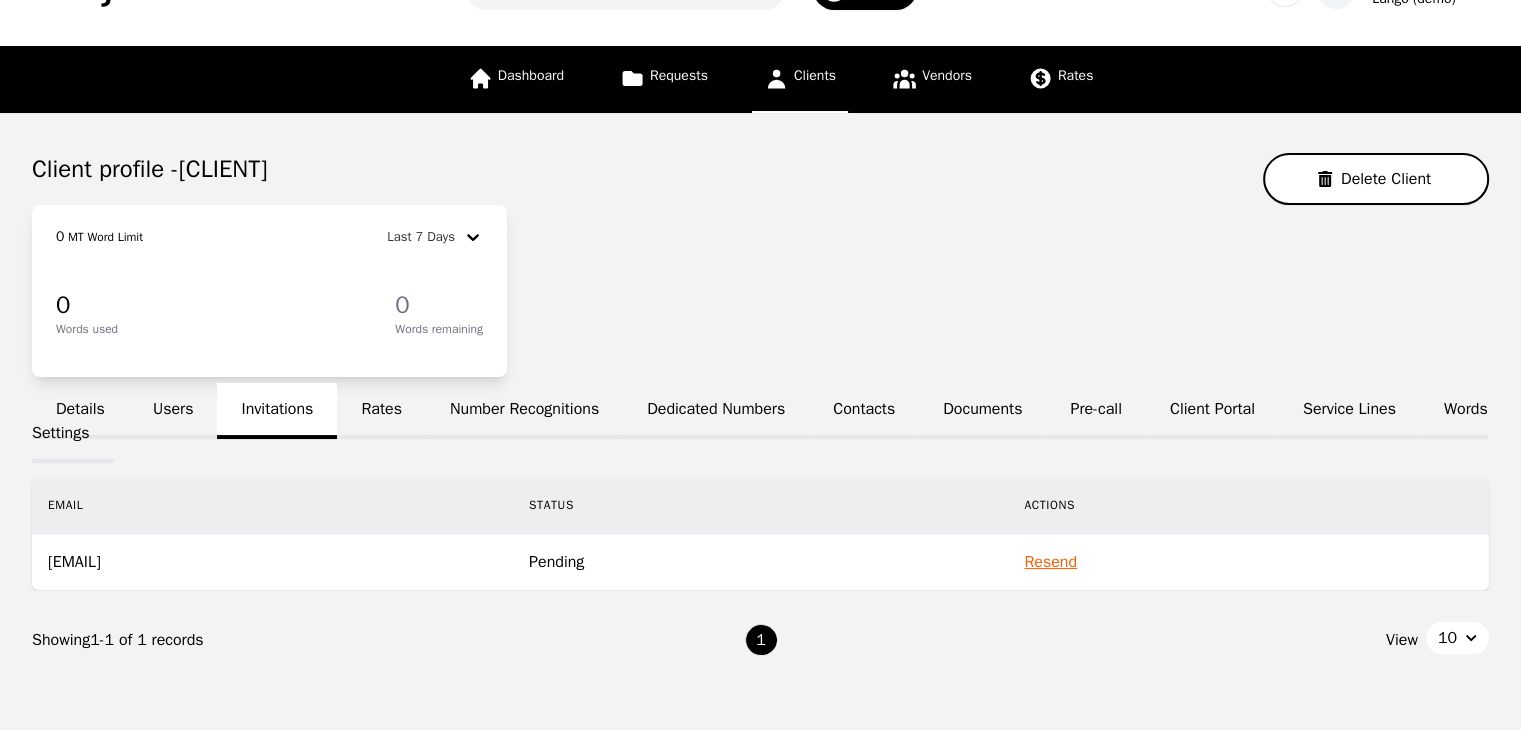 scroll, scrollTop: 100, scrollLeft: 0, axis: vertical 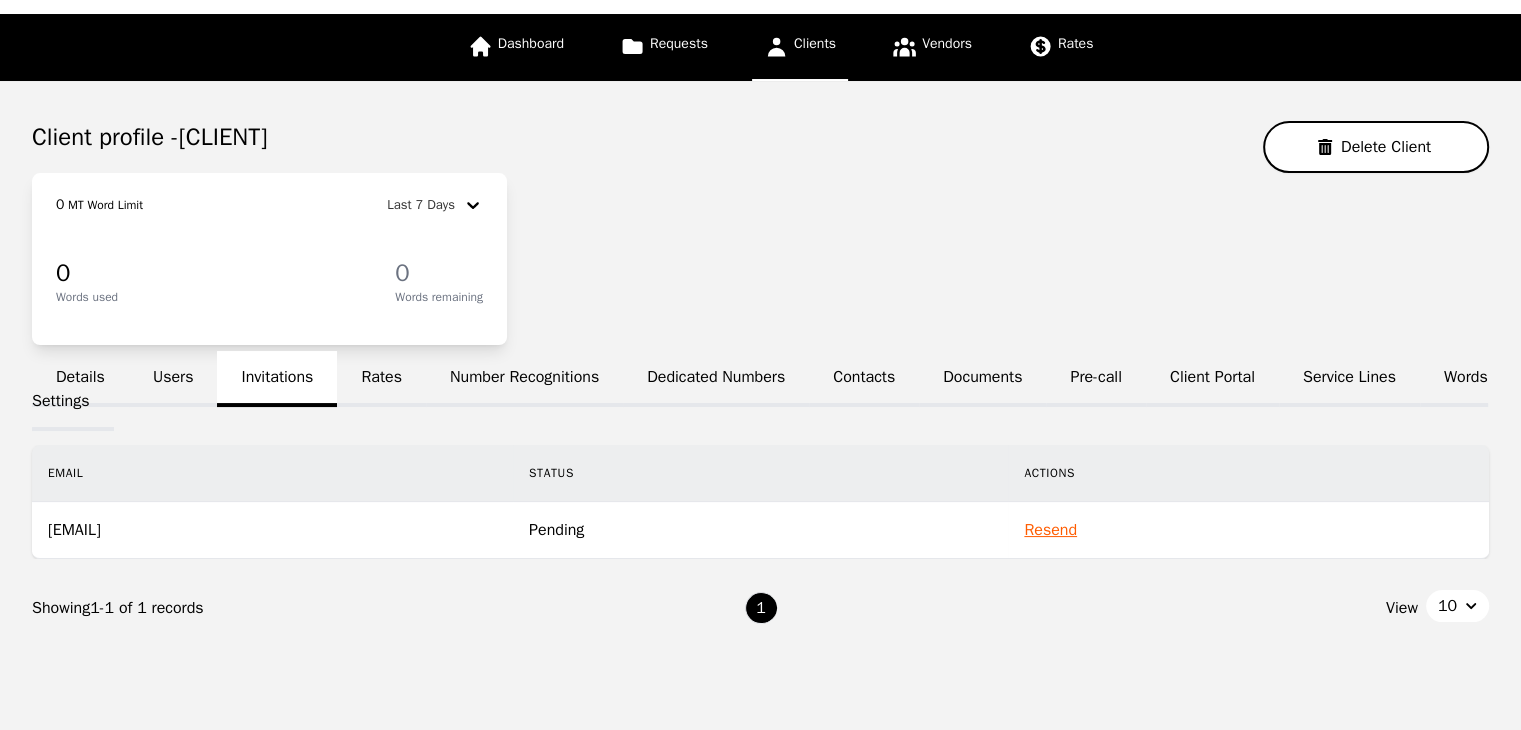 click on "Words Settings" at bounding box center (760, 391) 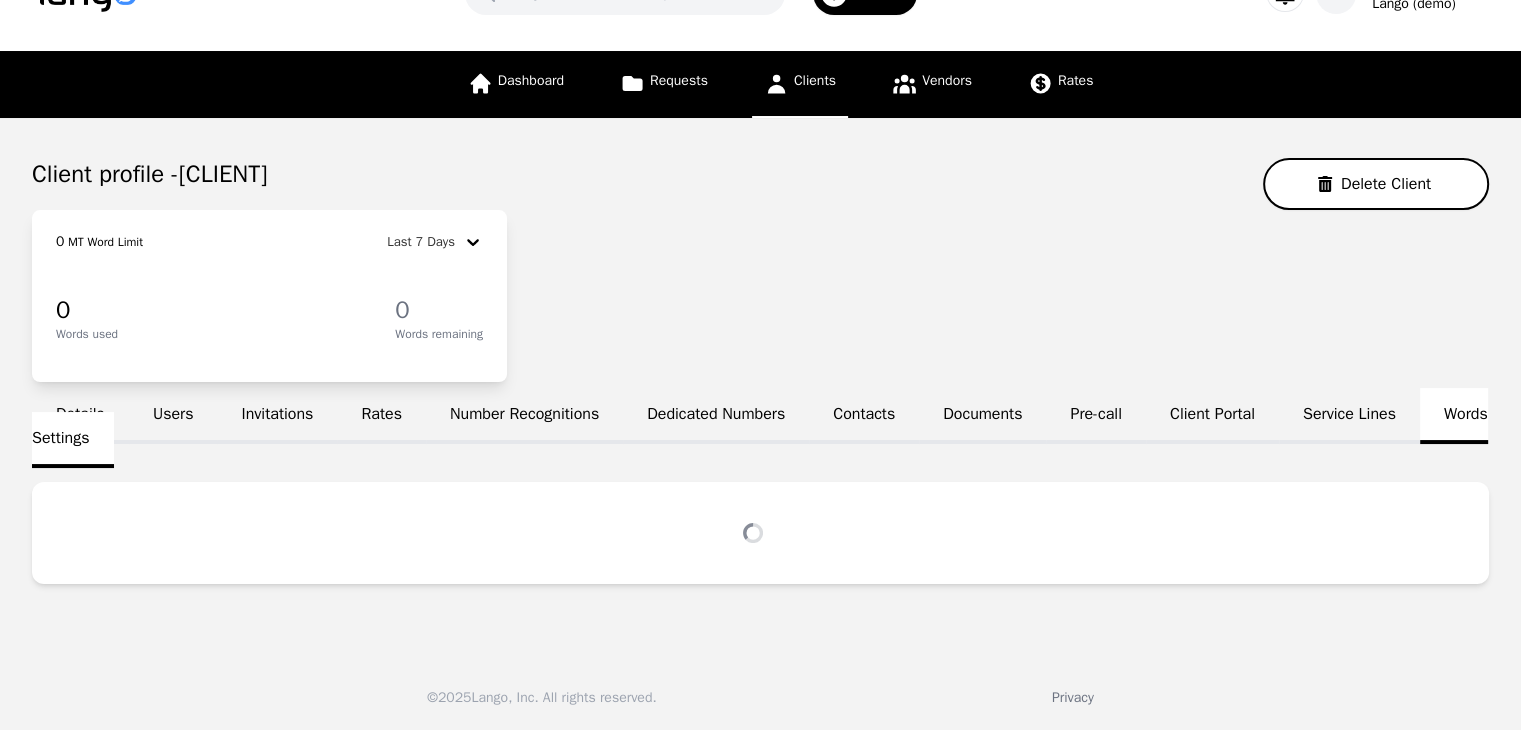scroll, scrollTop: 100, scrollLeft: 0, axis: vertical 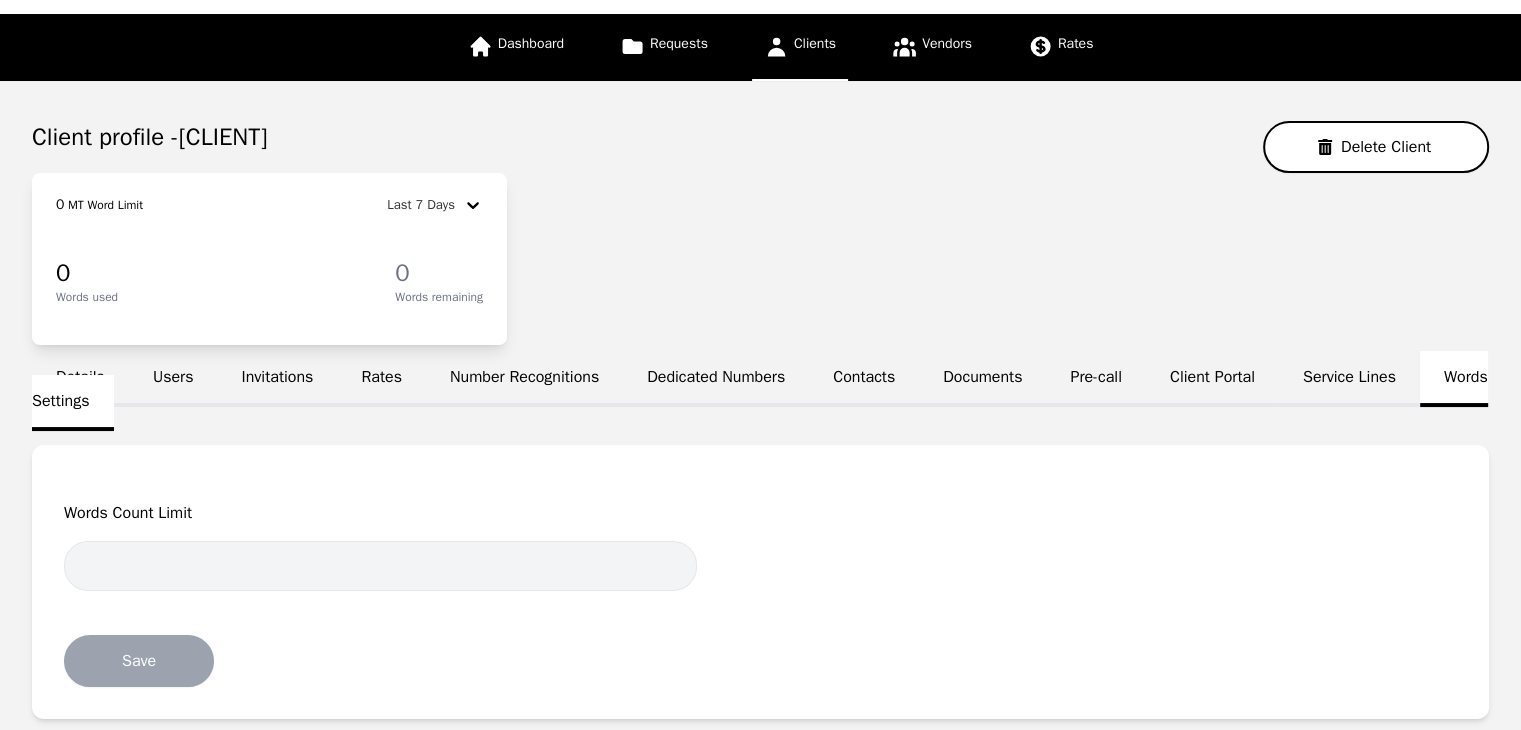 click on "Users" at bounding box center (173, 379) 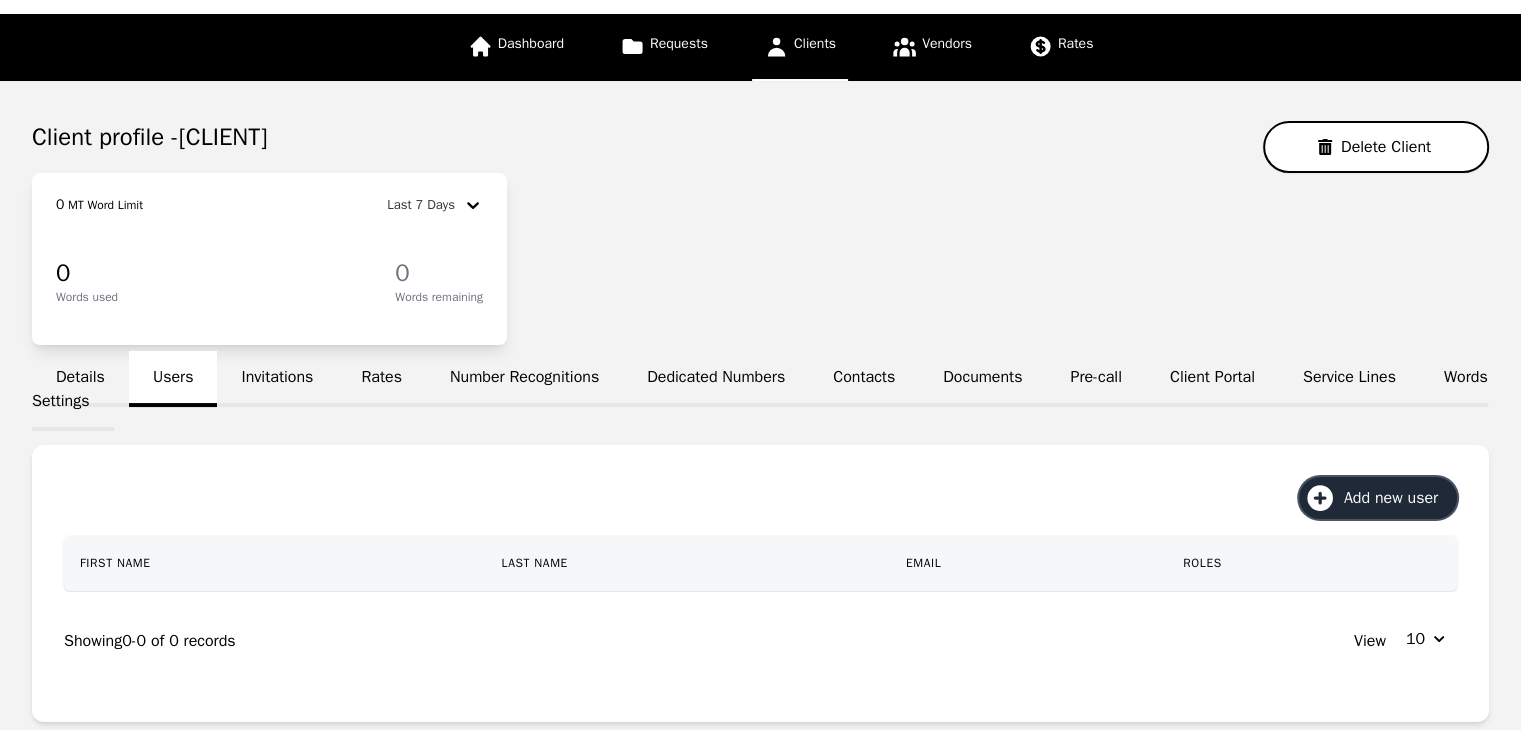 click on "Add new user" at bounding box center (1398, 498) 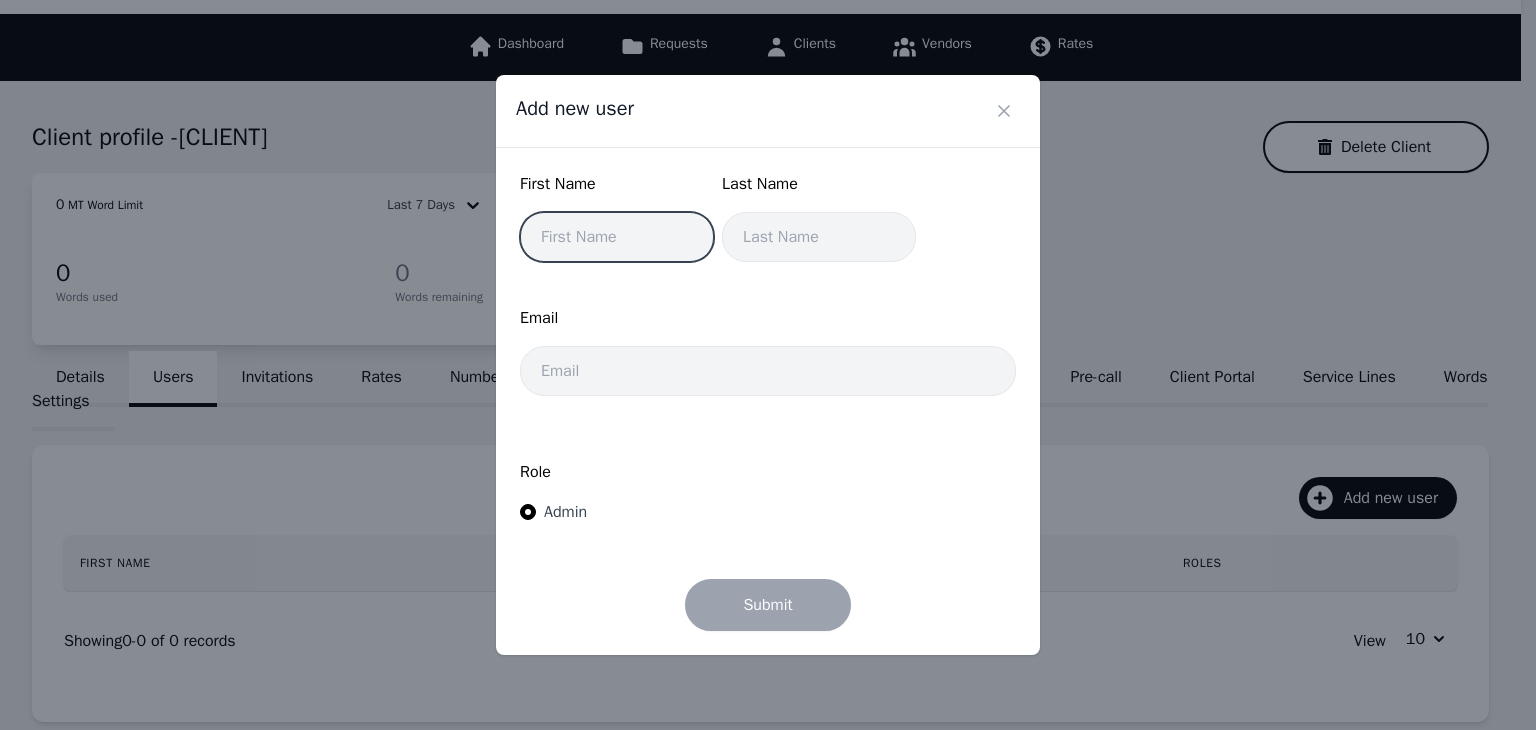 click at bounding box center [617, 237] 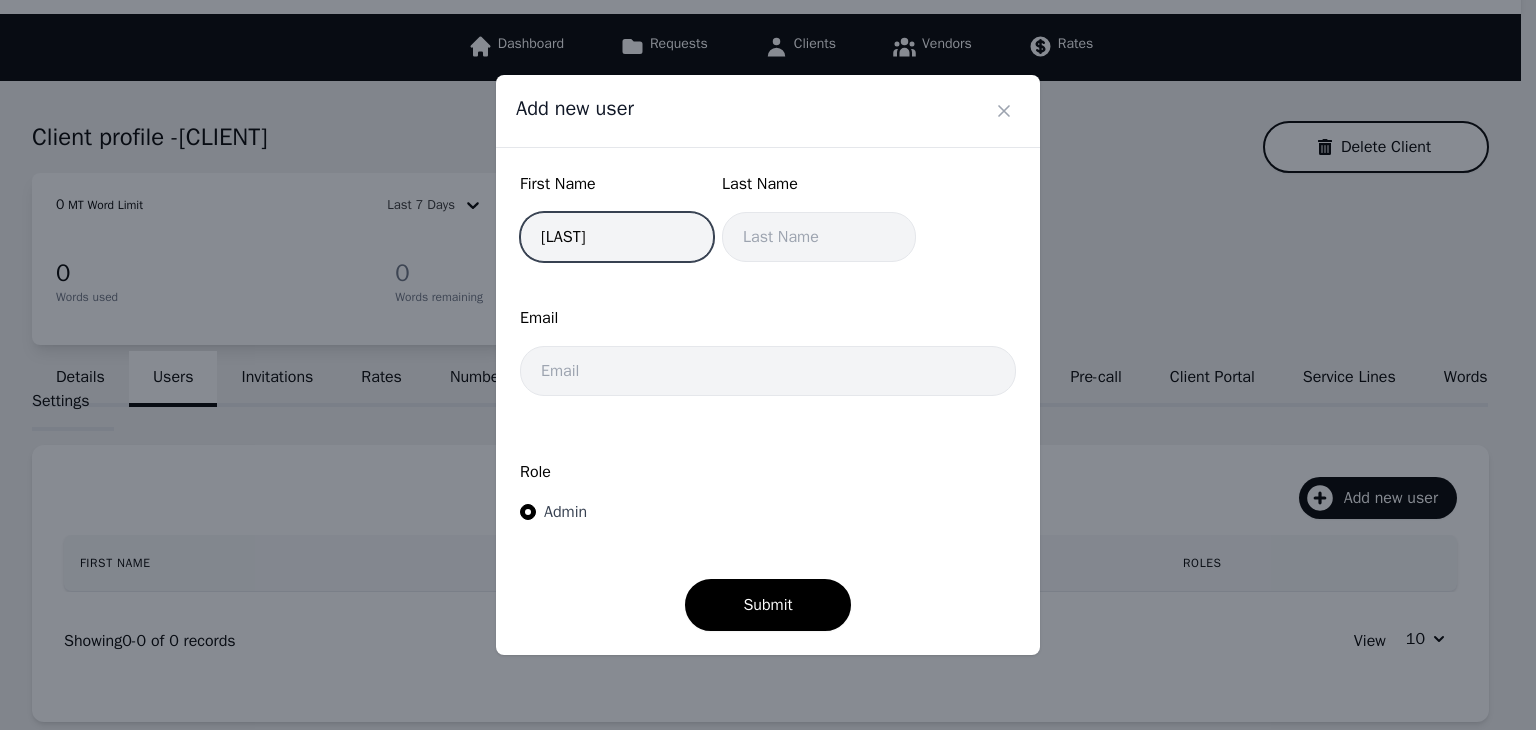 type on "R" 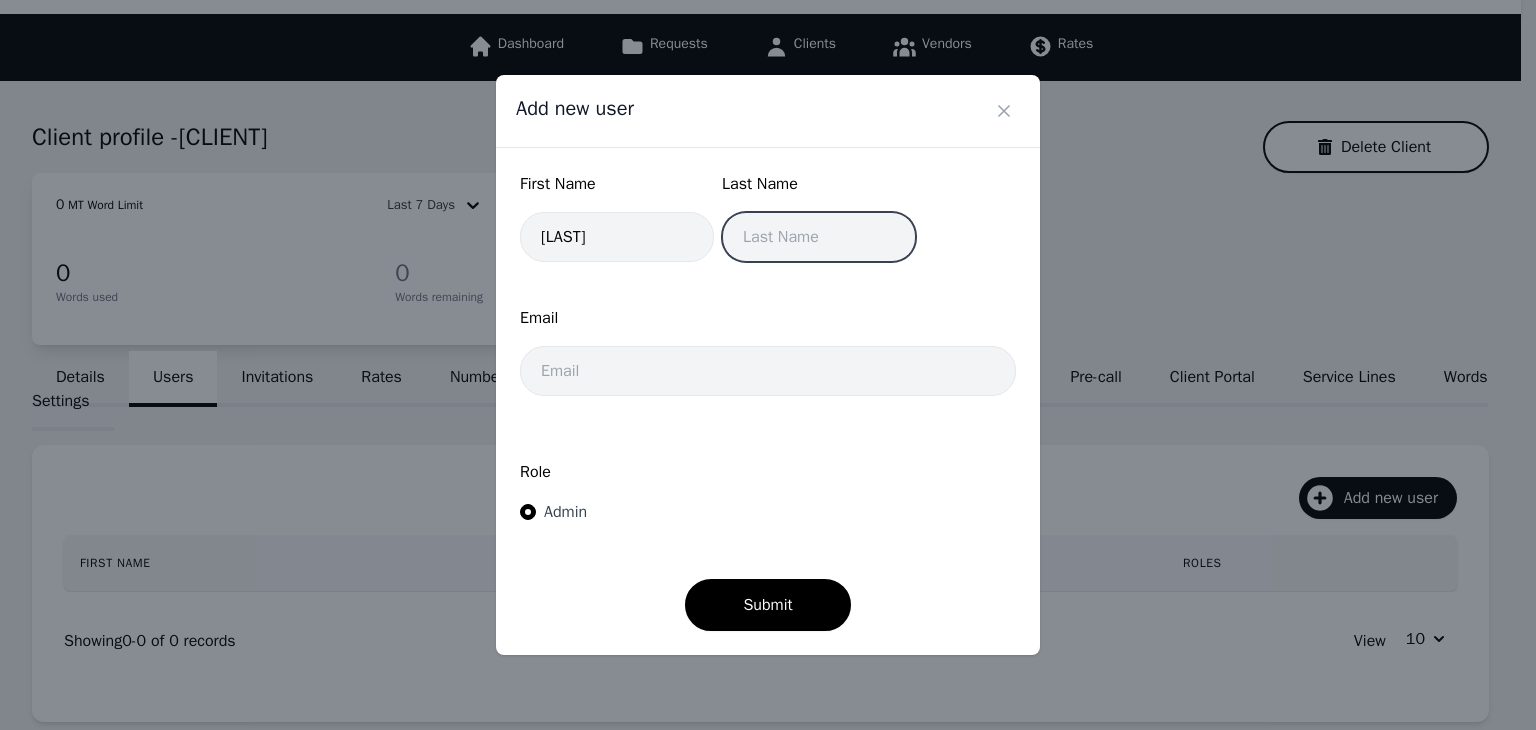 click at bounding box center (819, 237) 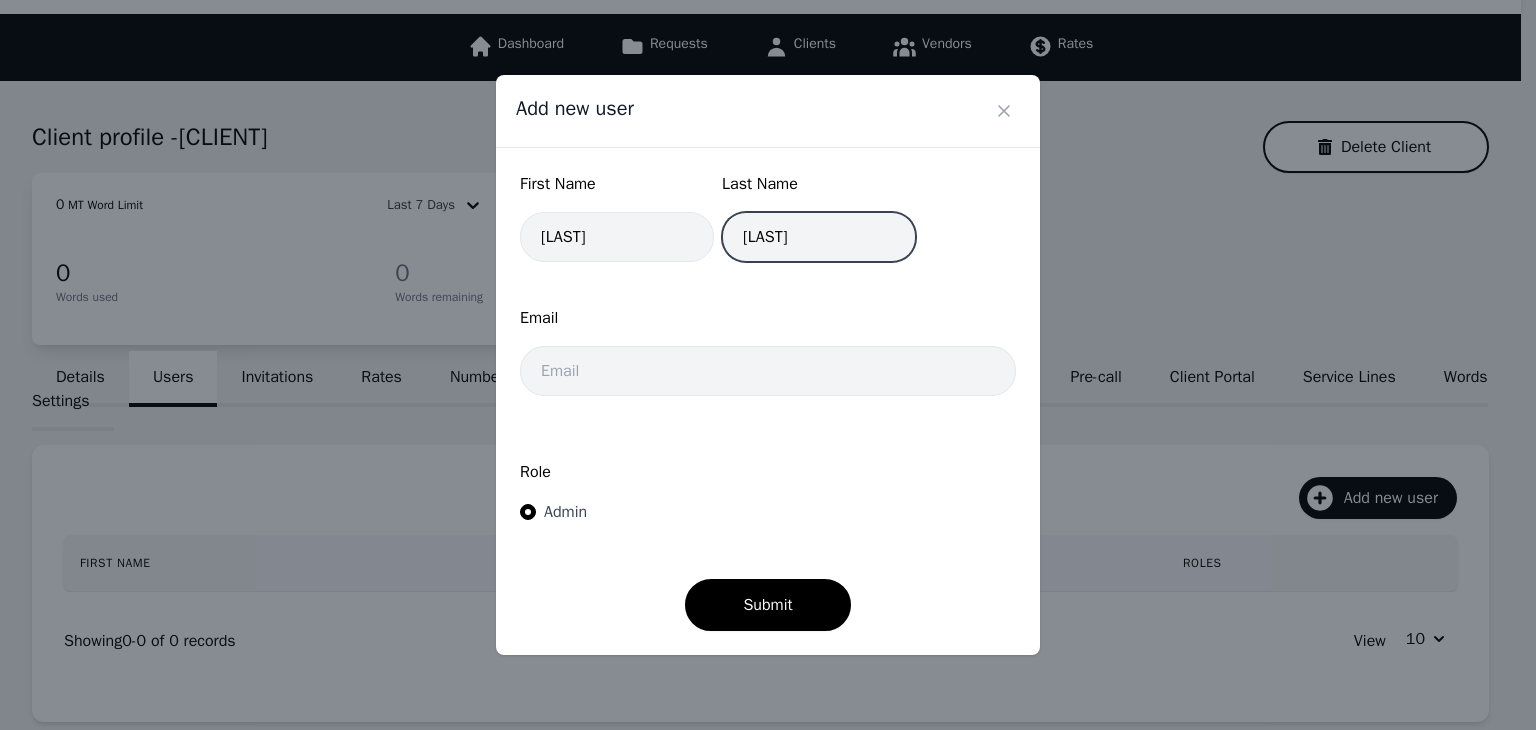 type on "K" 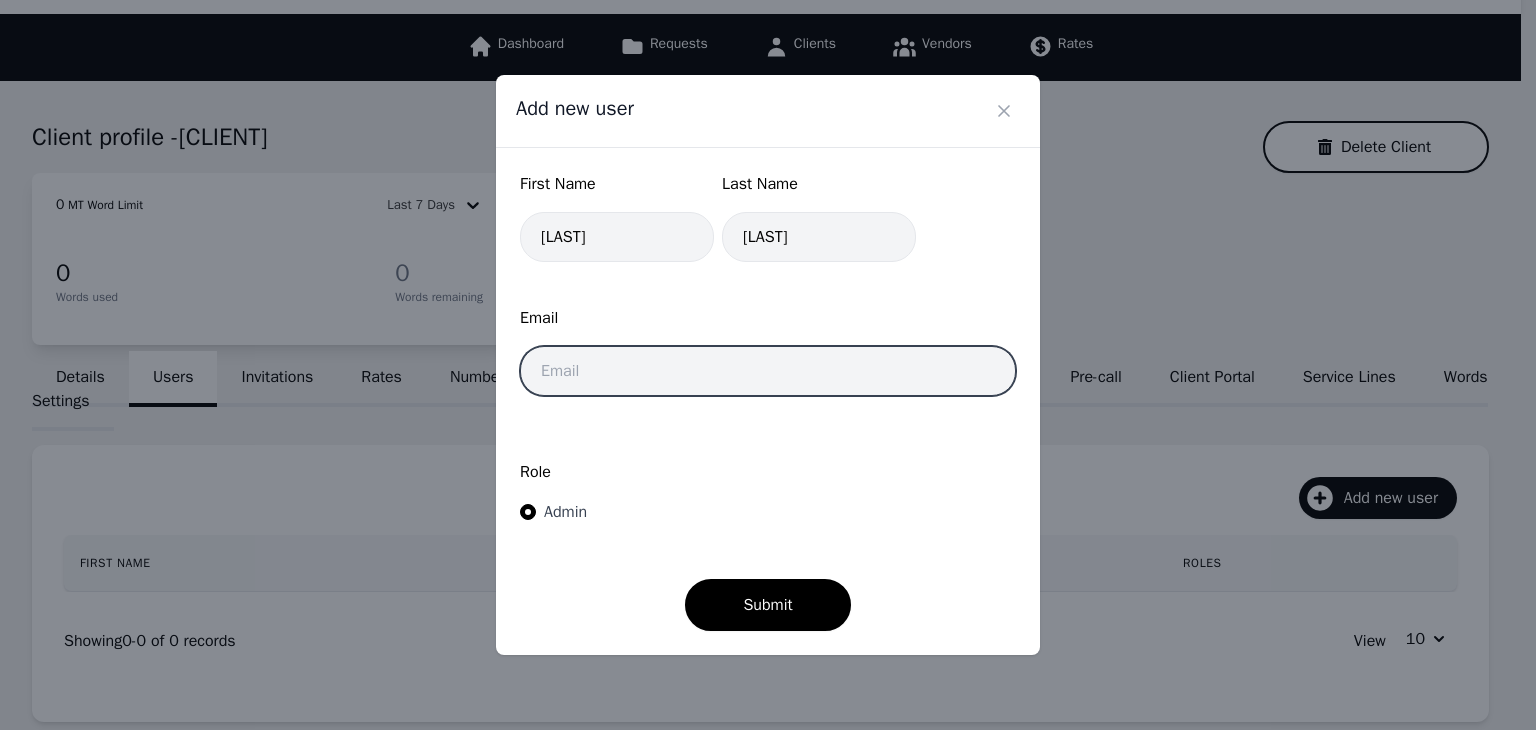 click at bounding box center [768, 371] 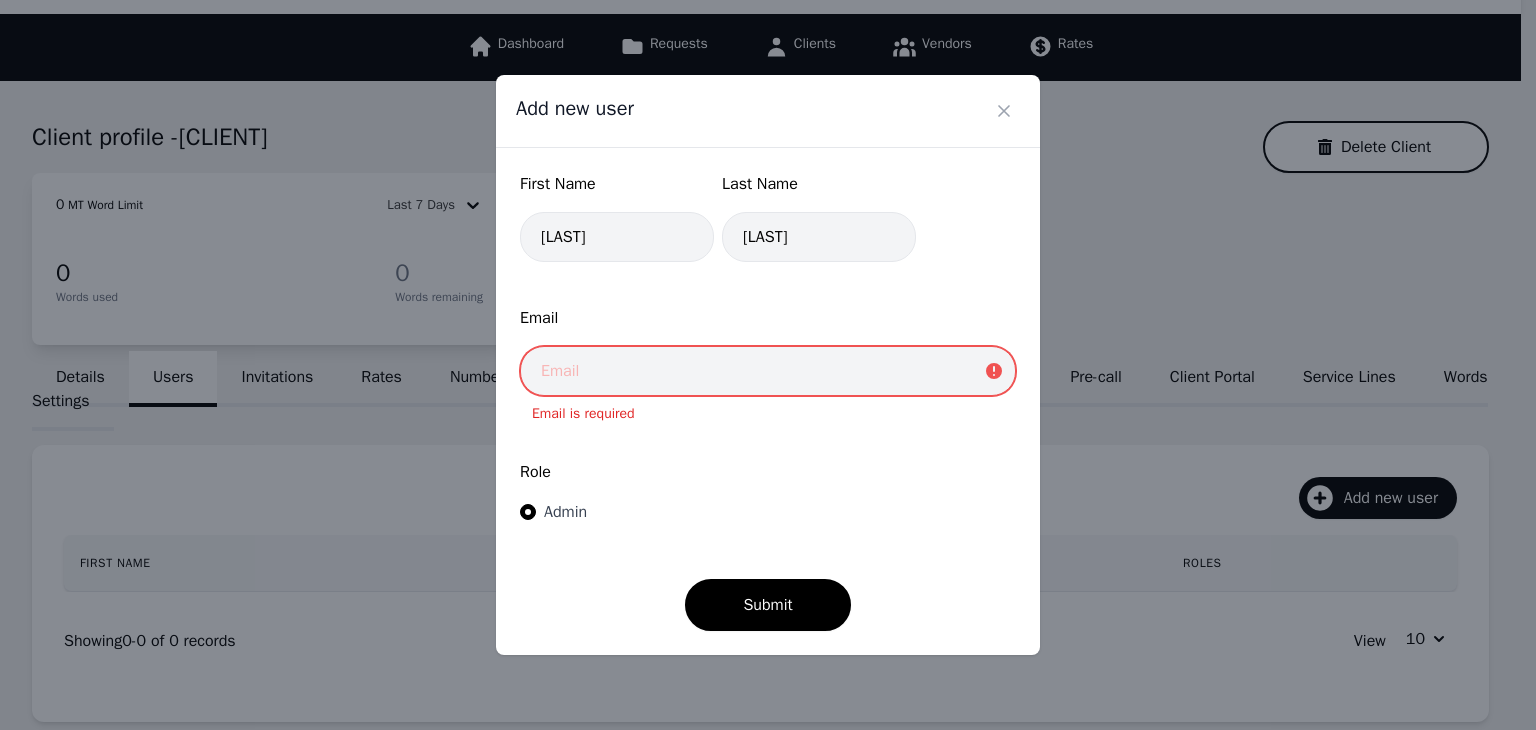 paste on "rkrchishta@lango.co" 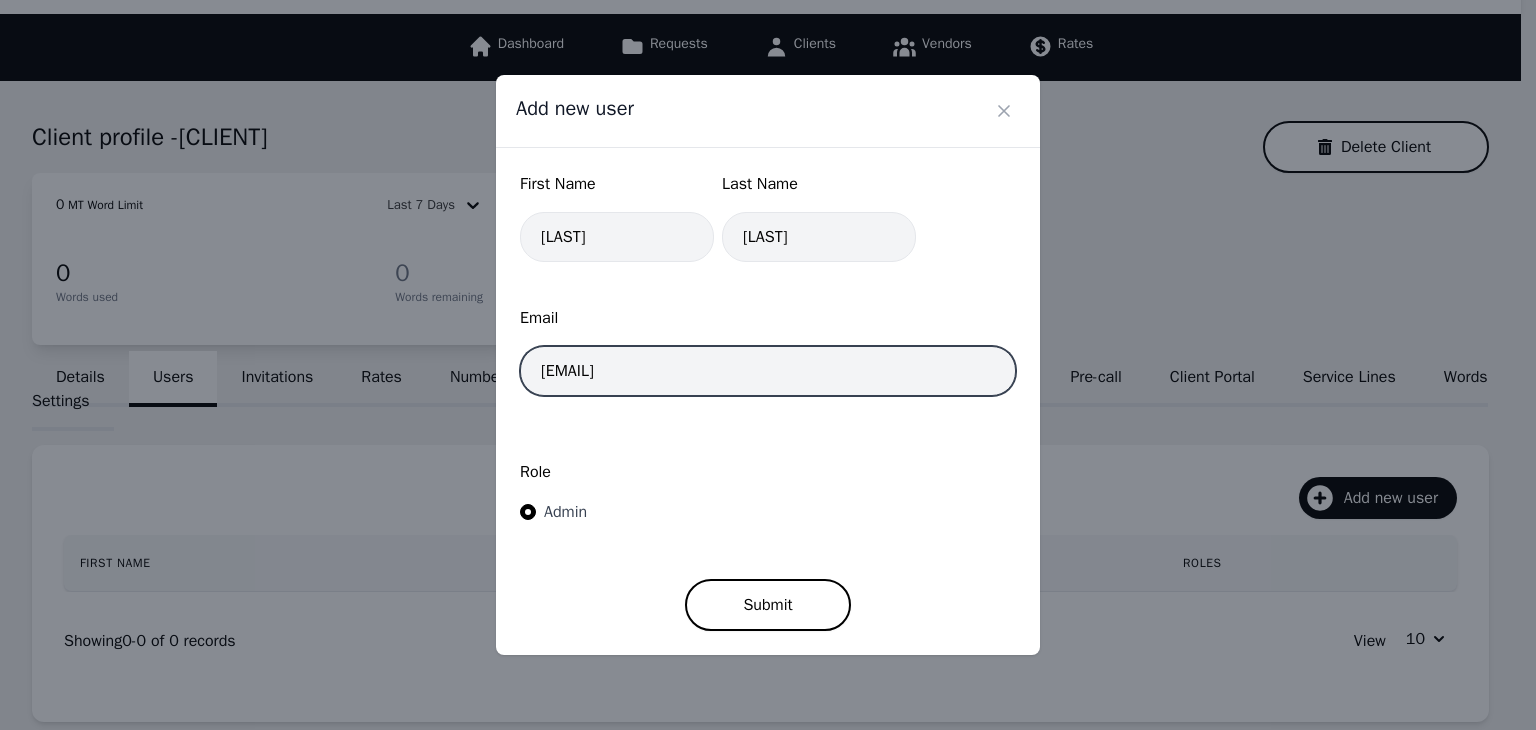 type on "rkrchishta@lango.co" 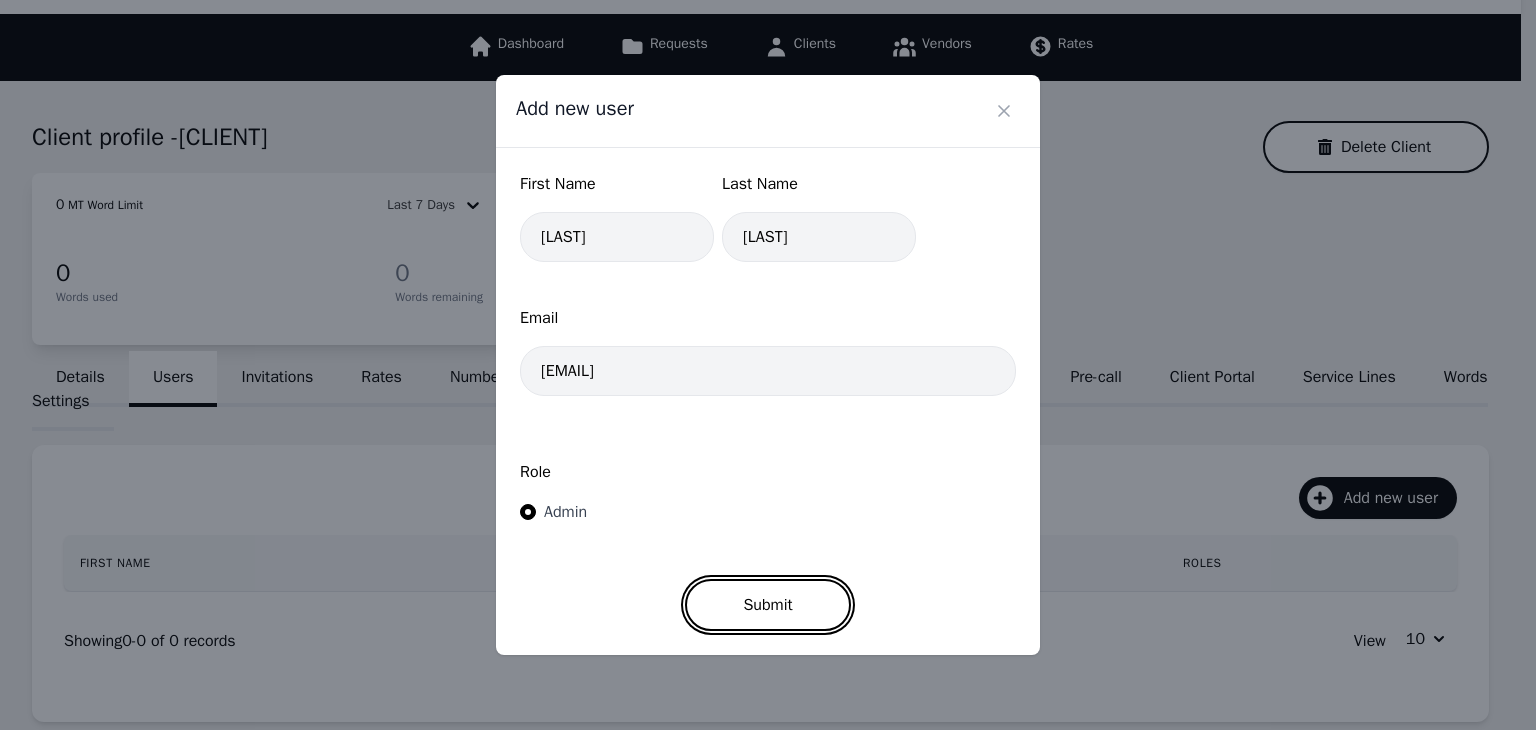 click on "Submit" at bounding box center (767, 605) 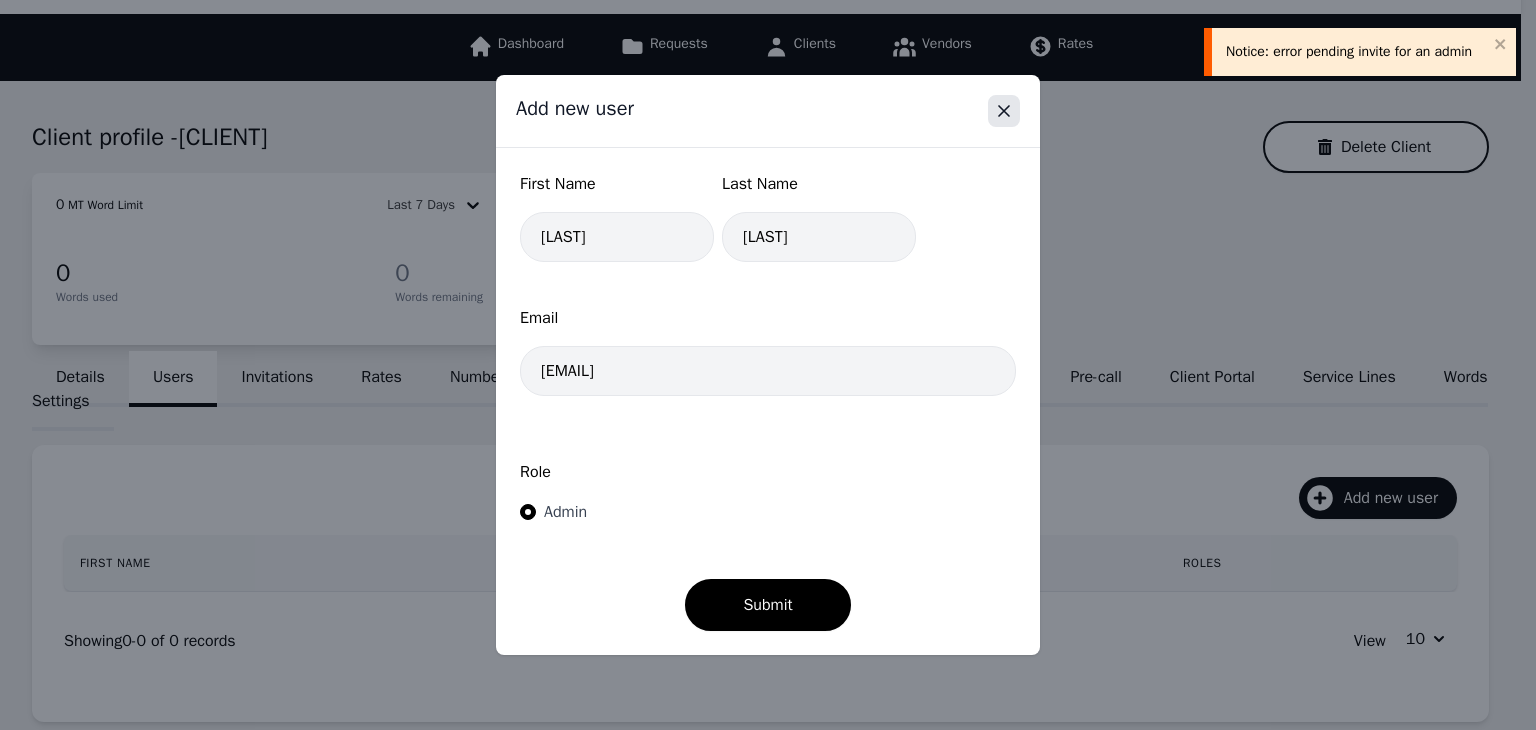 click 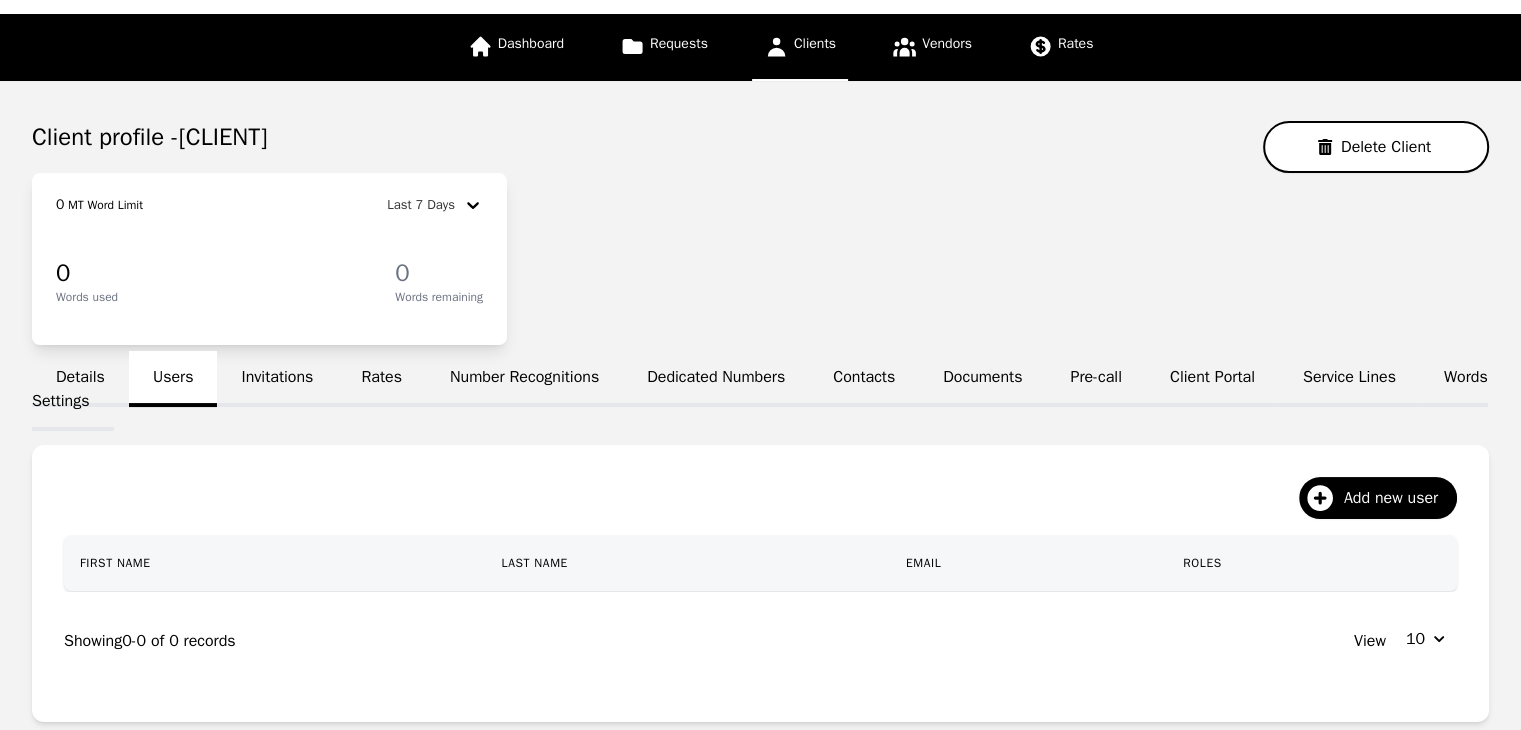 click on "Invitations" at bounding box center [277, 379] 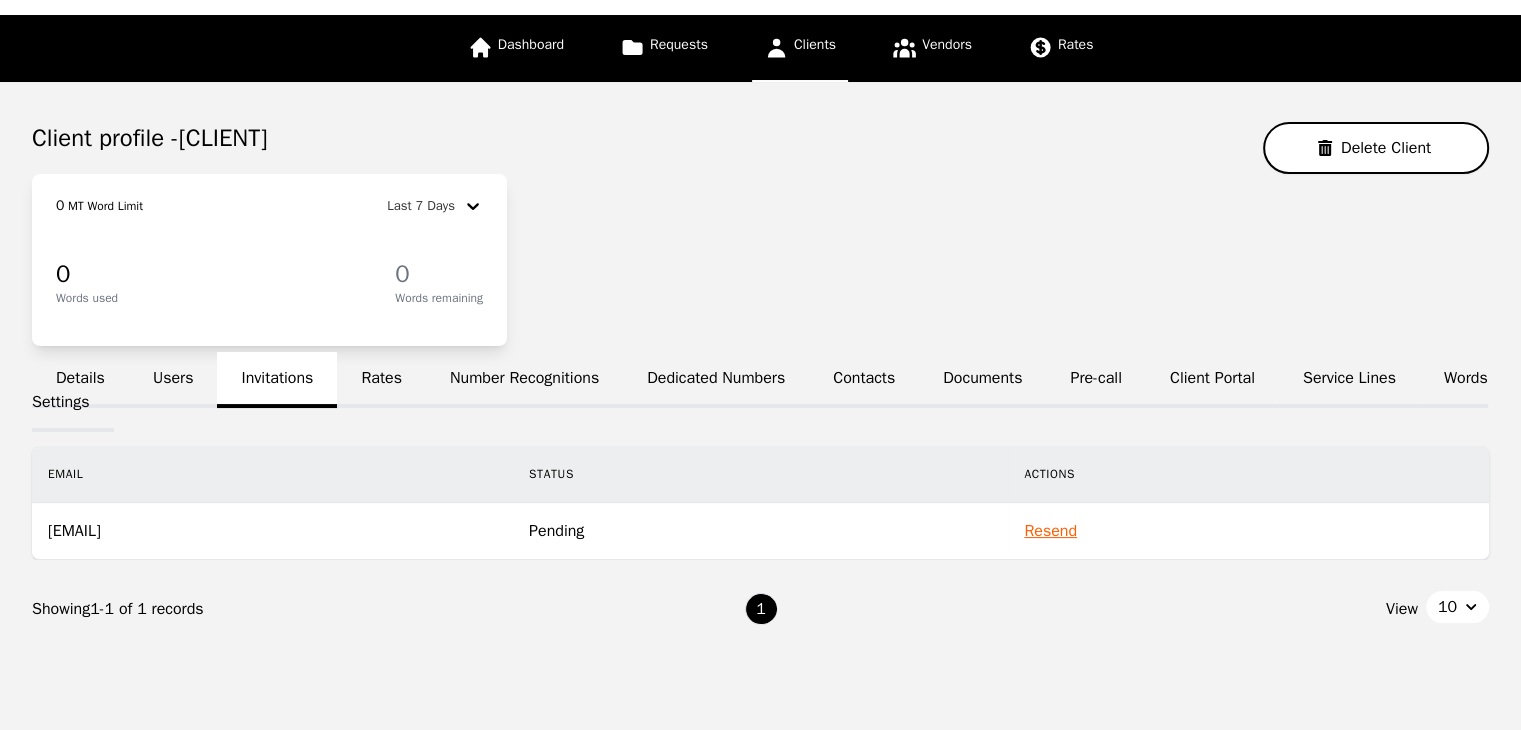 scroll, scrollTop: 100, scrollLeft: 0, axis: vertical 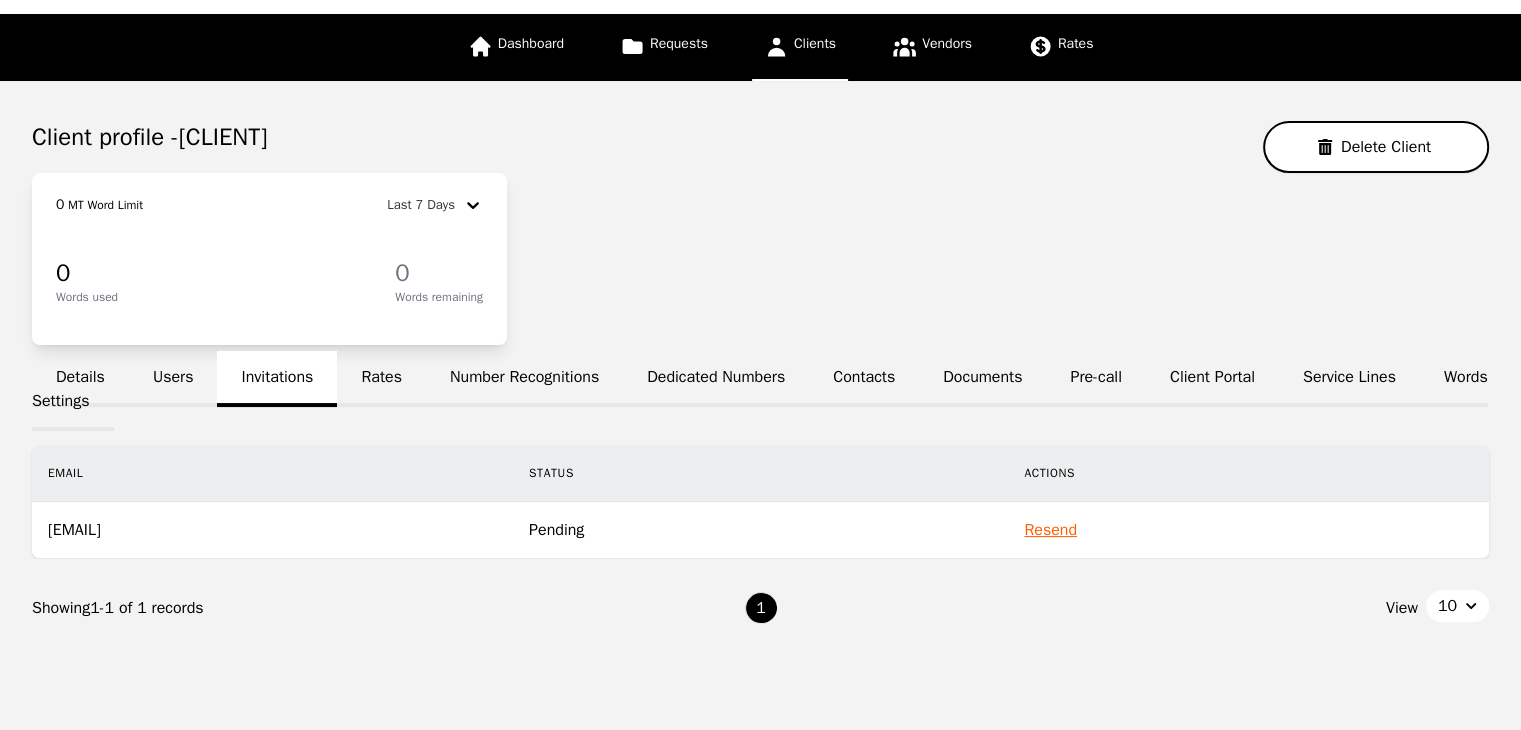click on "Clients" at bounding box center [815, 43] 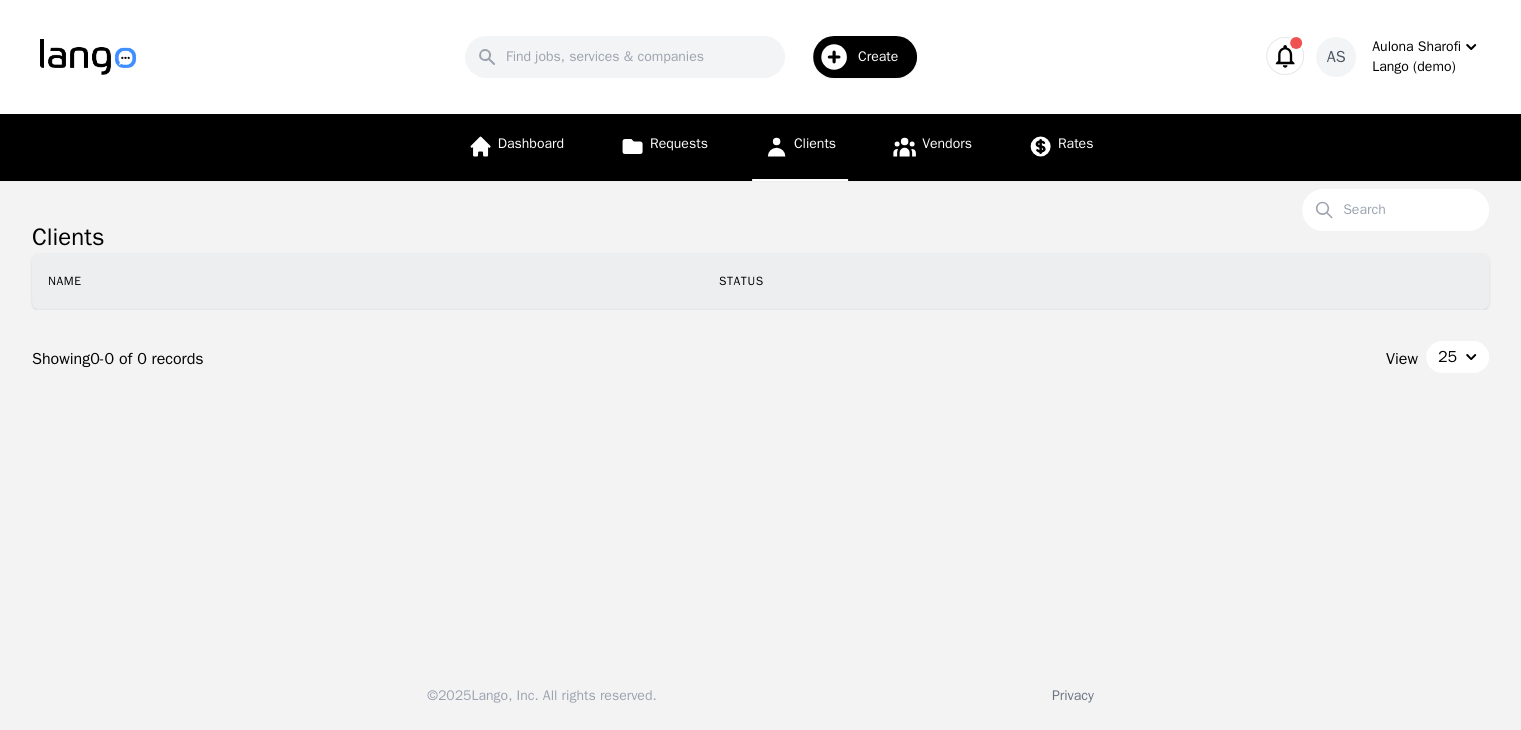 scroll, scrollTop: 0, scrollLeft: 0, axis: both 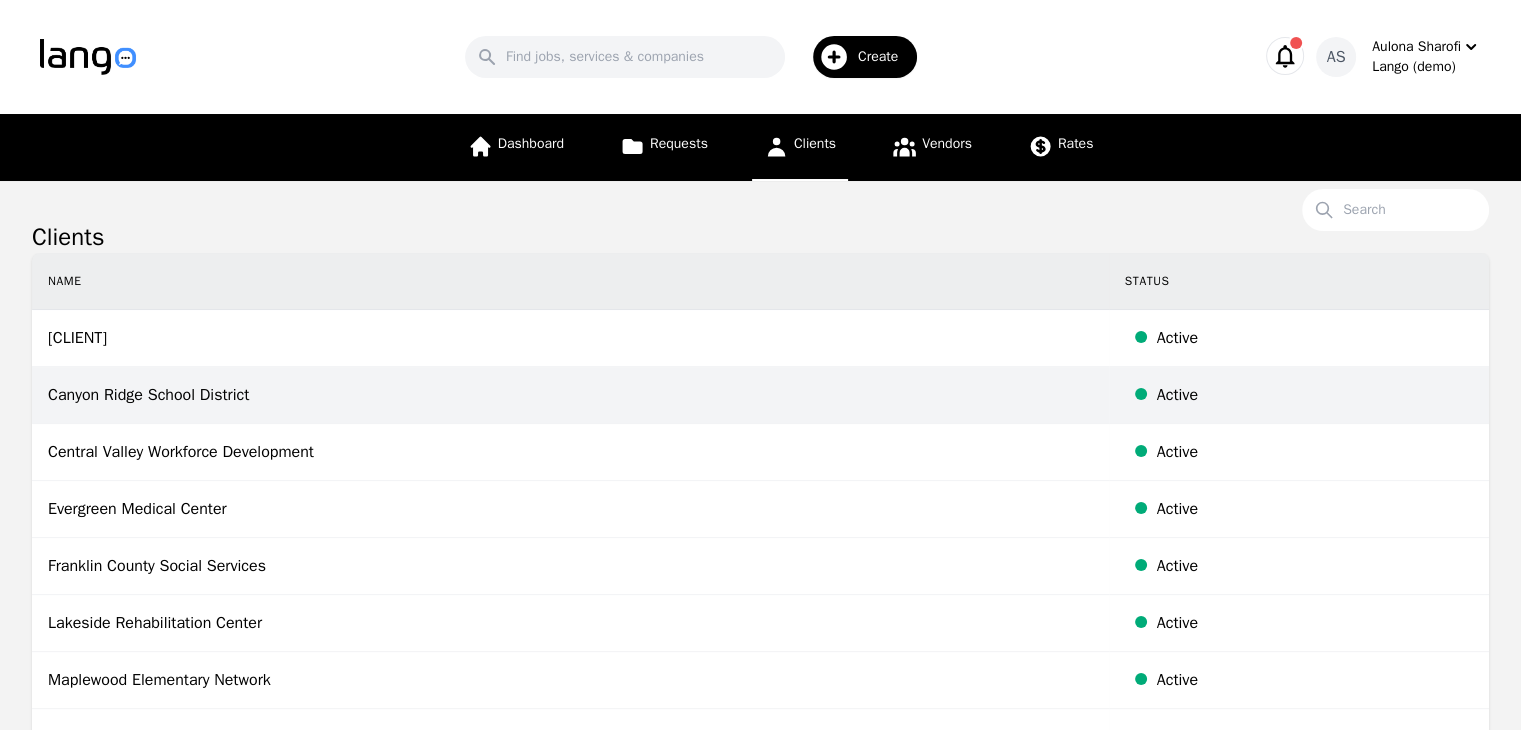 click on "Canyon Ridge School District" at bounding box center [570, 395] 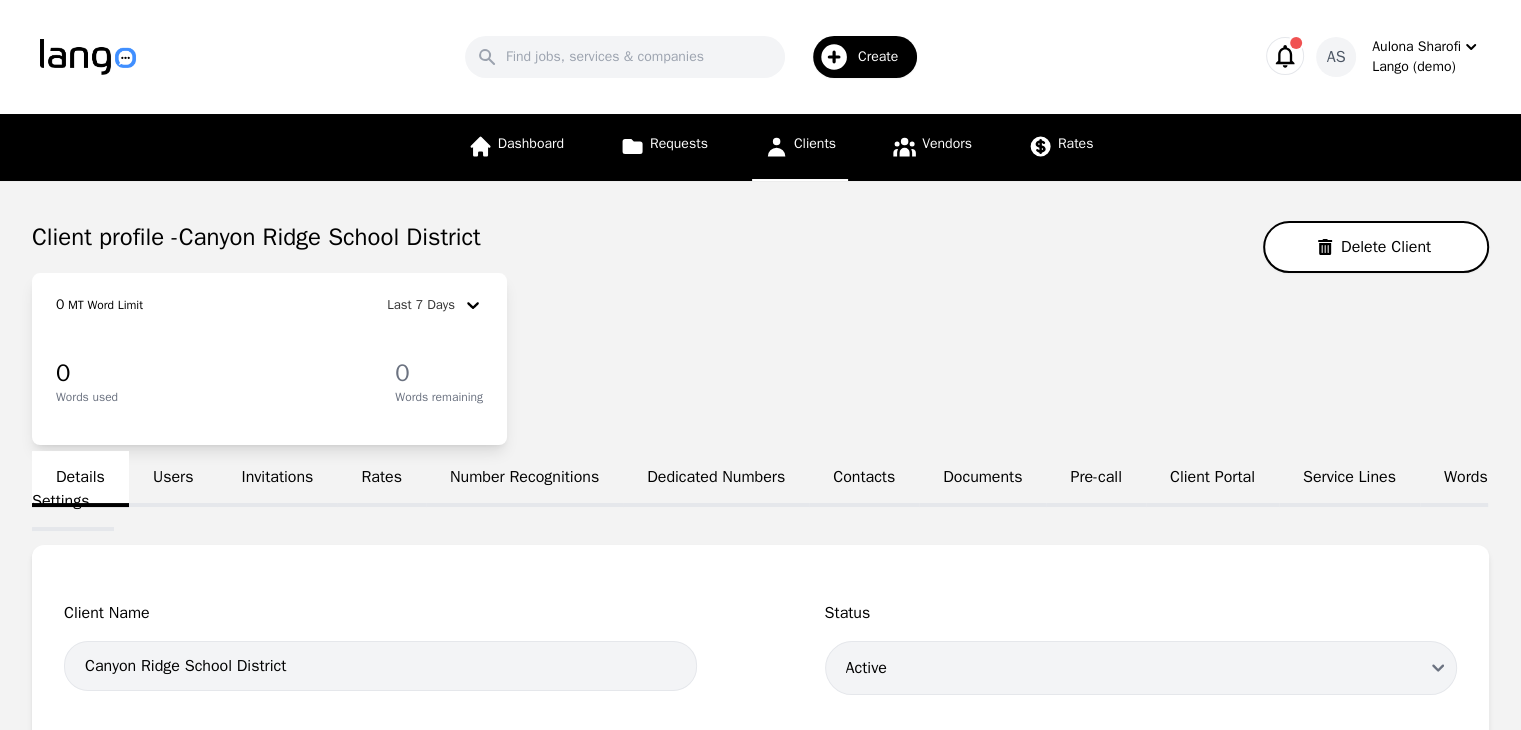 click on "Users" at bounding box center [173, 479] 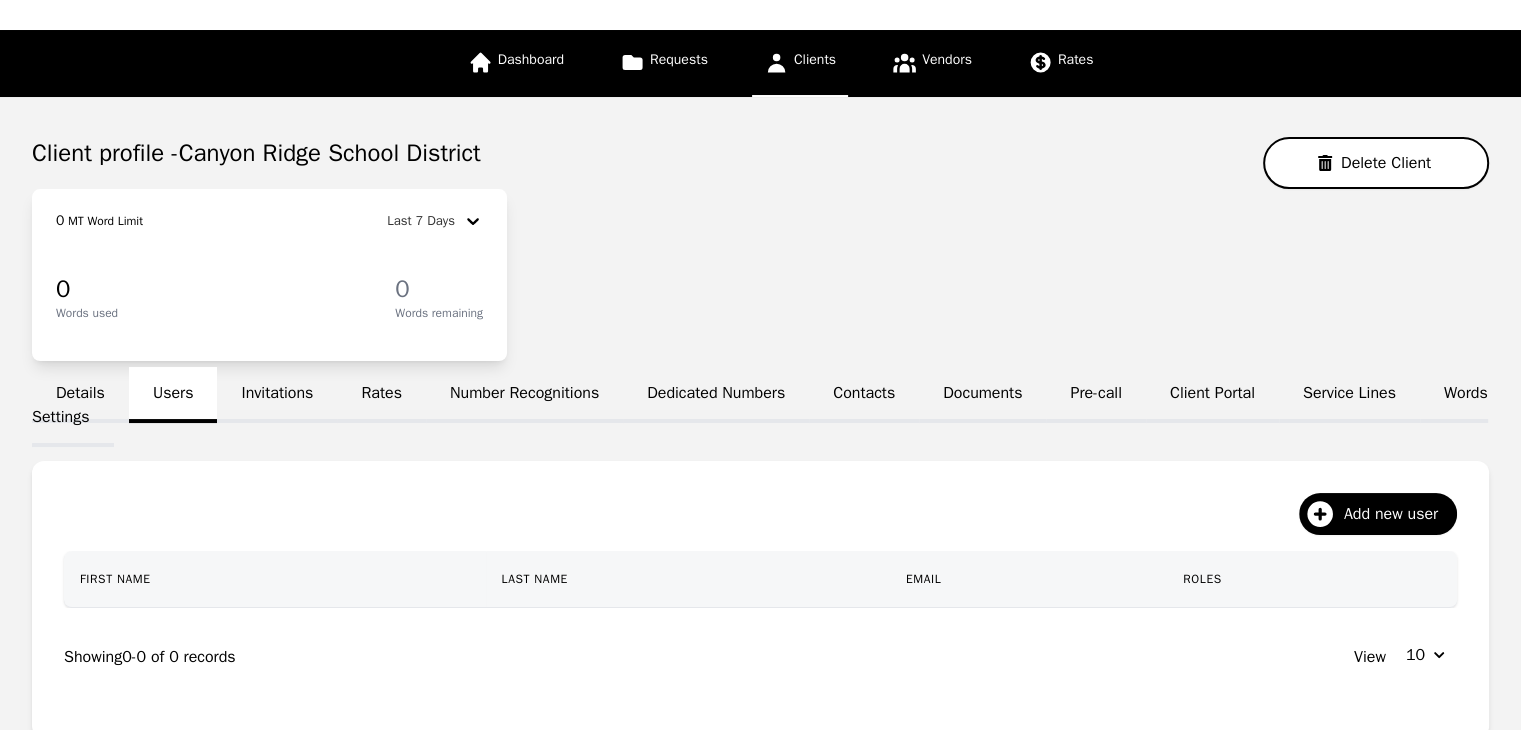scroll, scrollTop: 200, scrollLeft: 0, axis: vertical 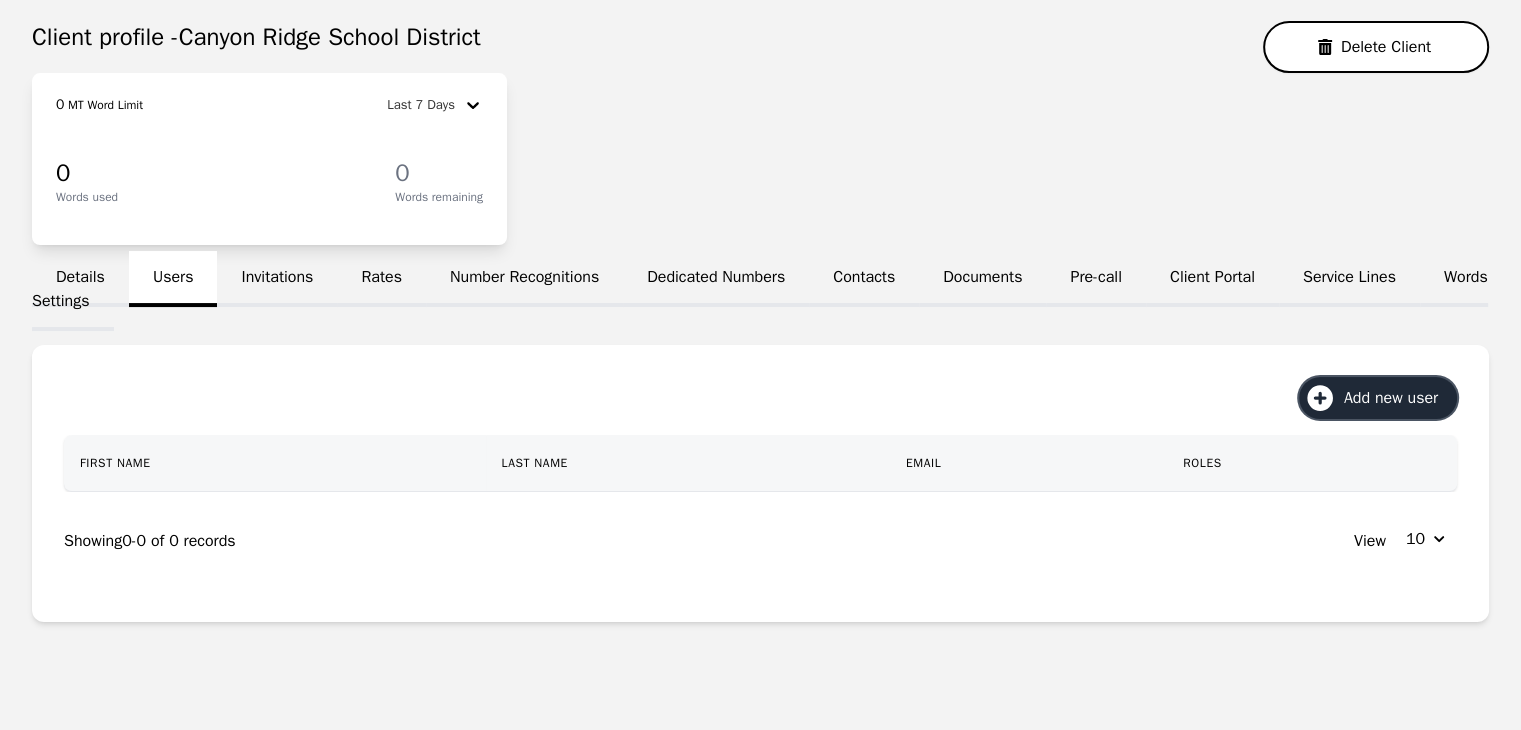 click on "Add new user" at bounding box center (1398, 398) 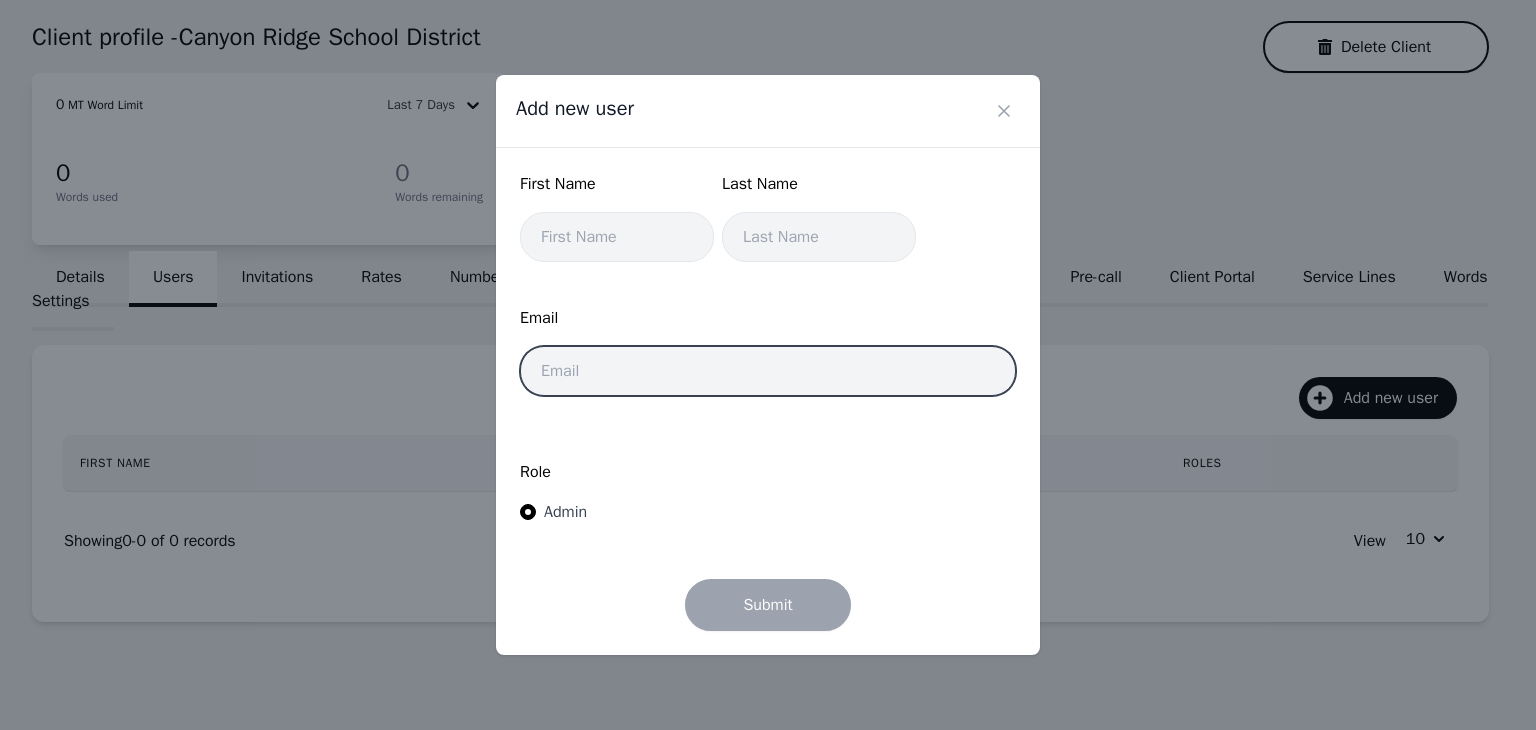 click at bounding box center (768, 371) 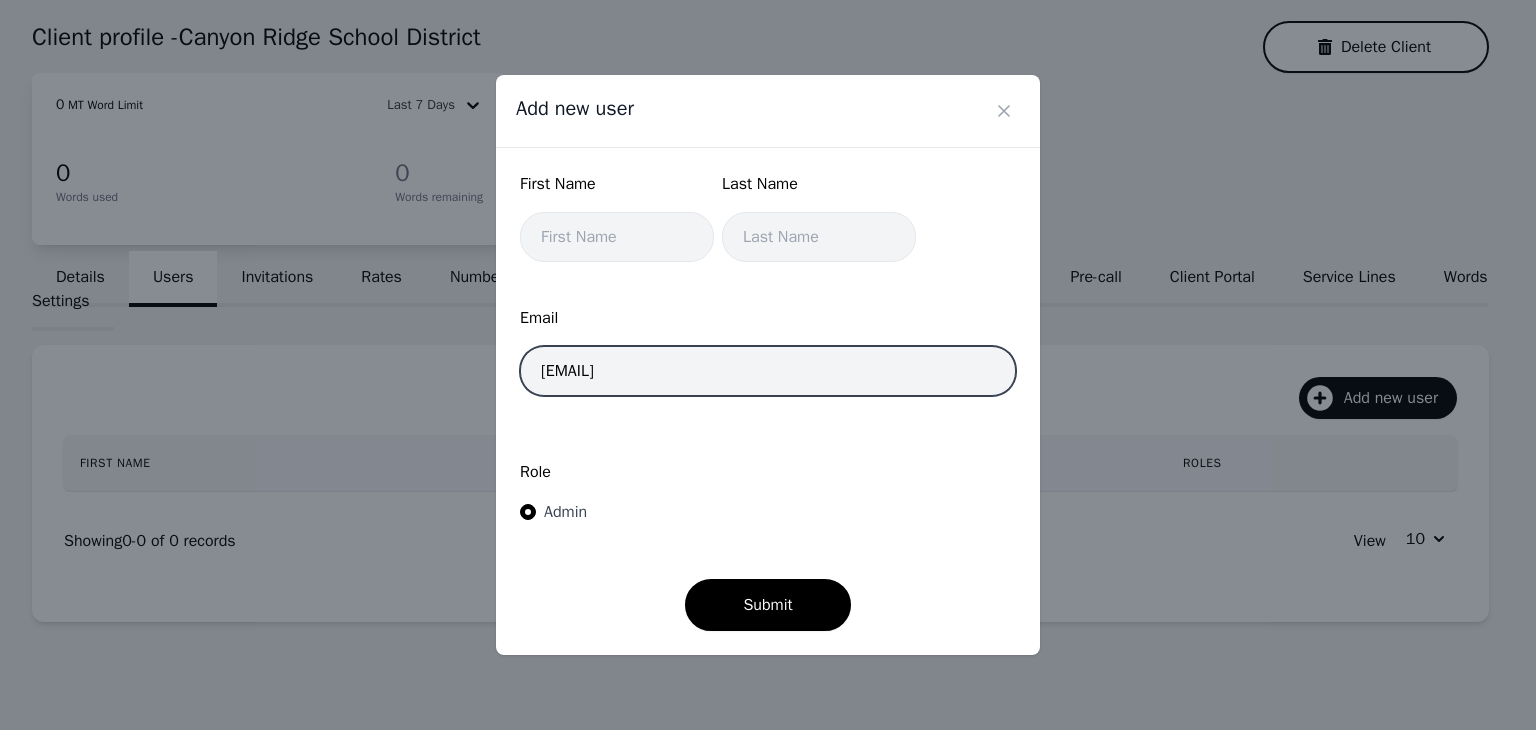 type on "rkrchishta@lango.co" 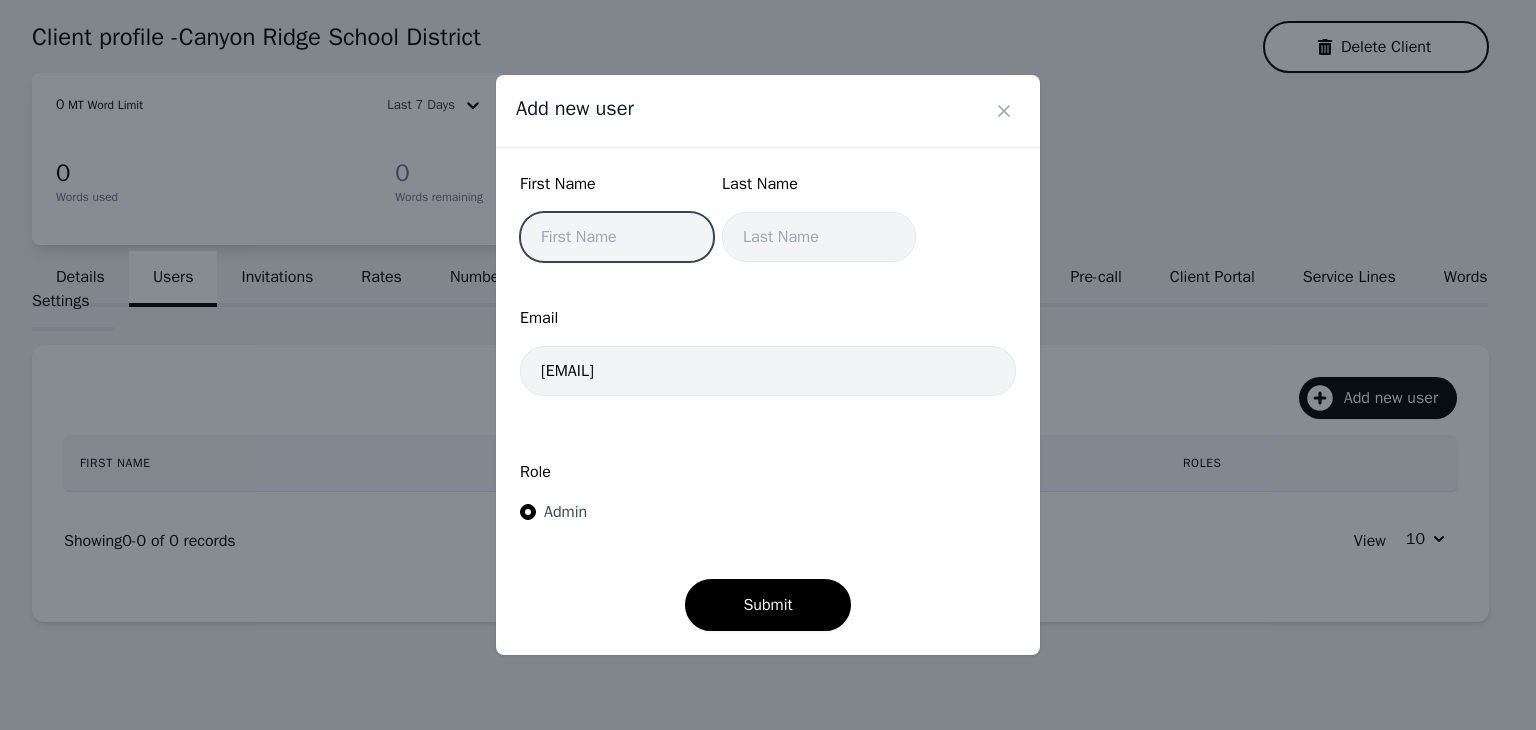 click at bounding box center [617, 237] 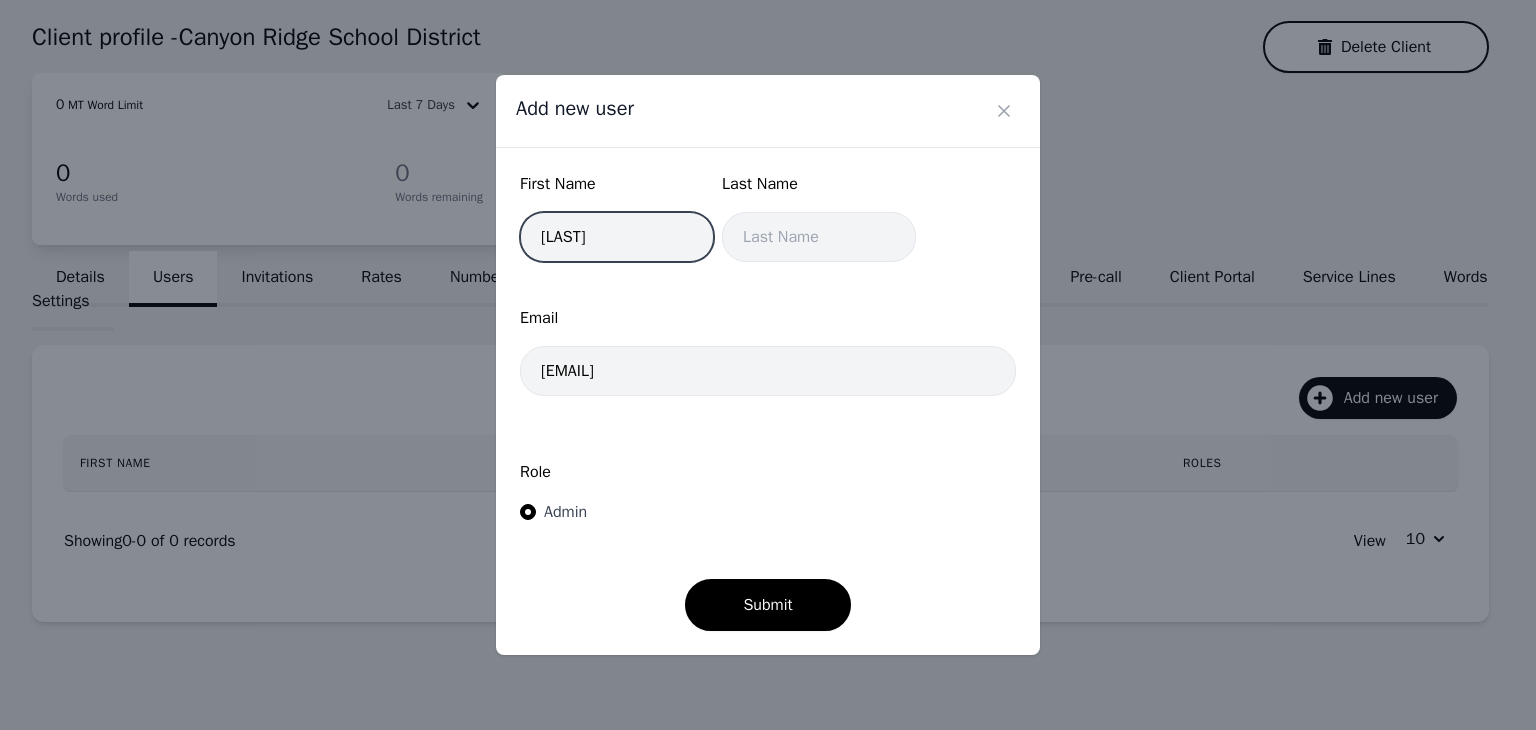 type on "R" 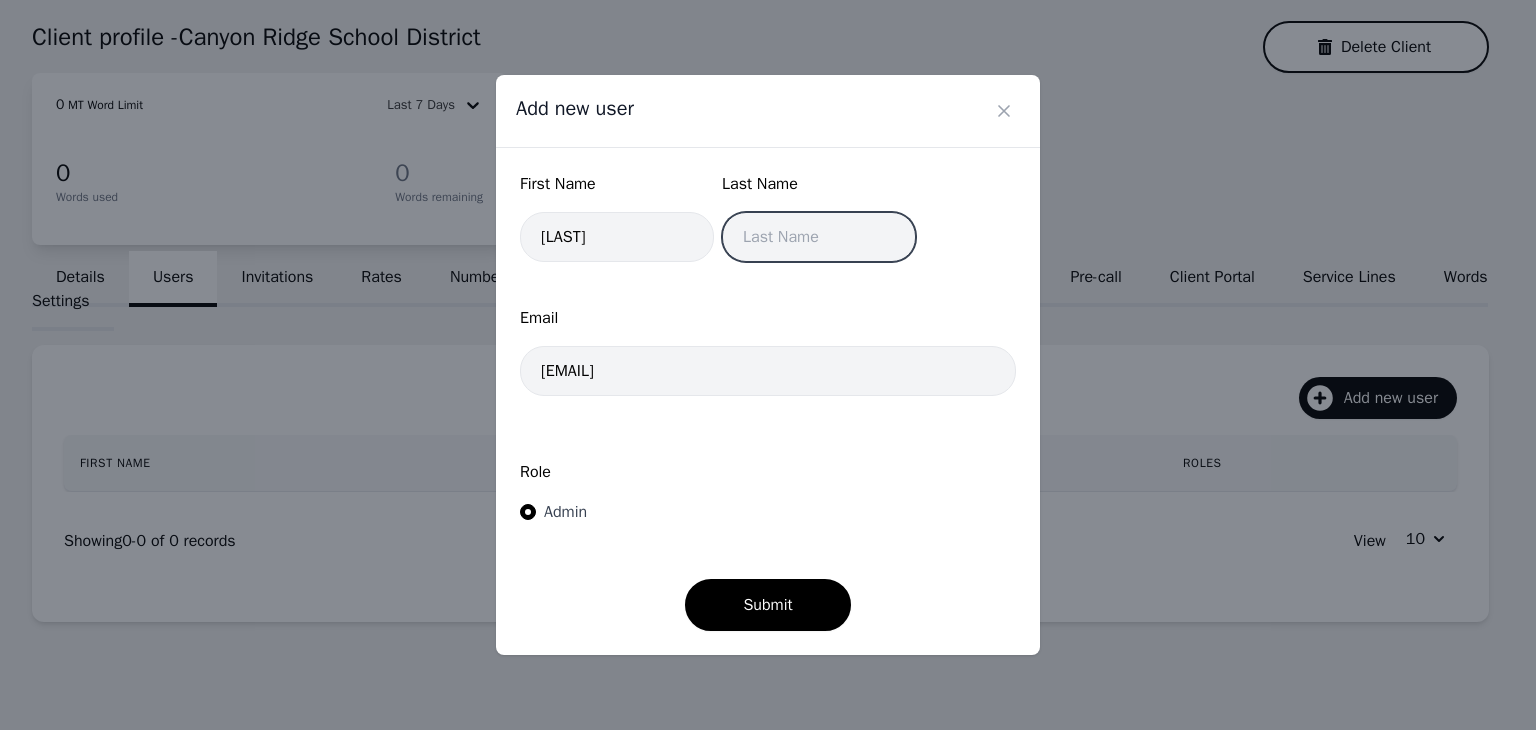 drag, startPoint x: 831, startPoint y: 232, endPoint x: 896, endPoint y: 248, distance: 66.94027 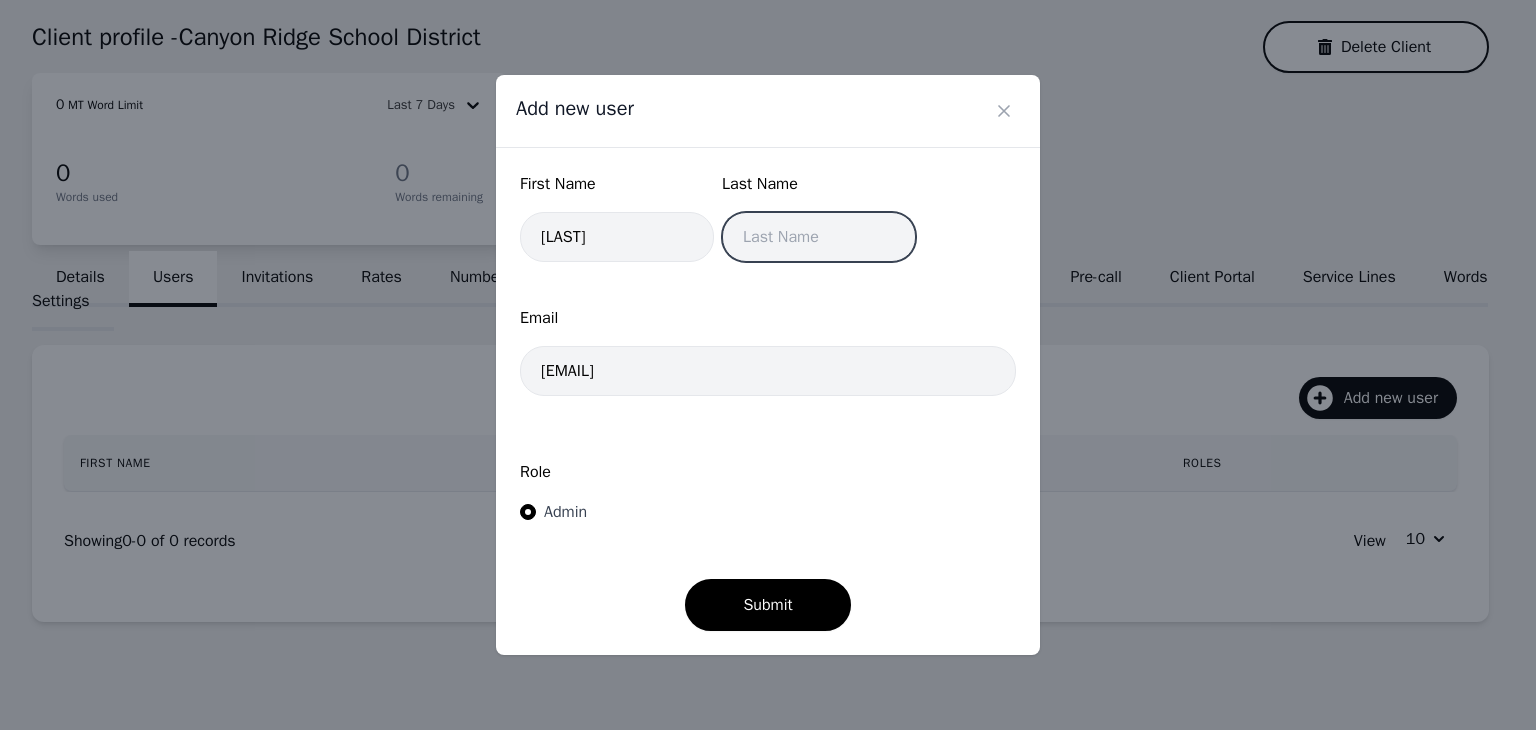 click at bounding box center [819, 237] 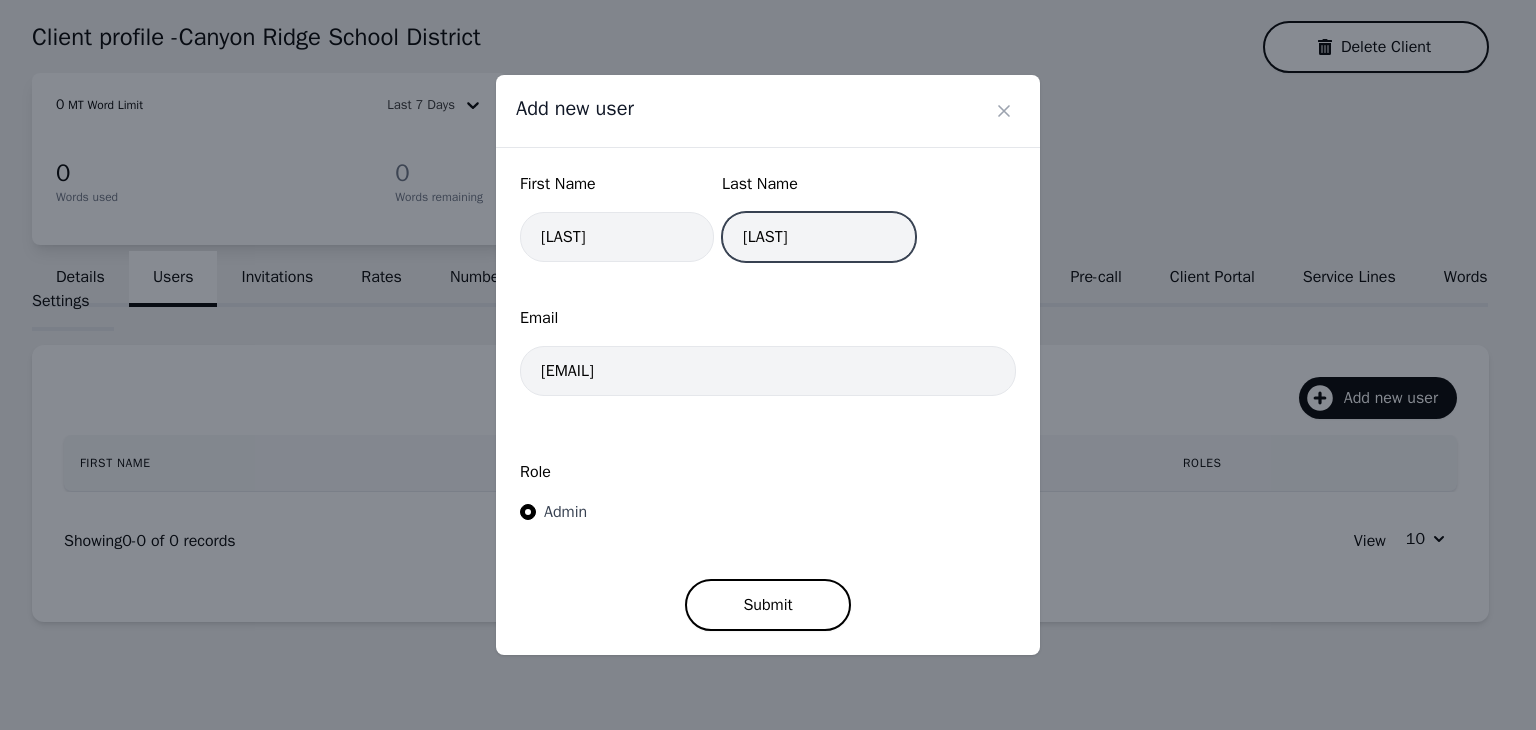 type on "K" 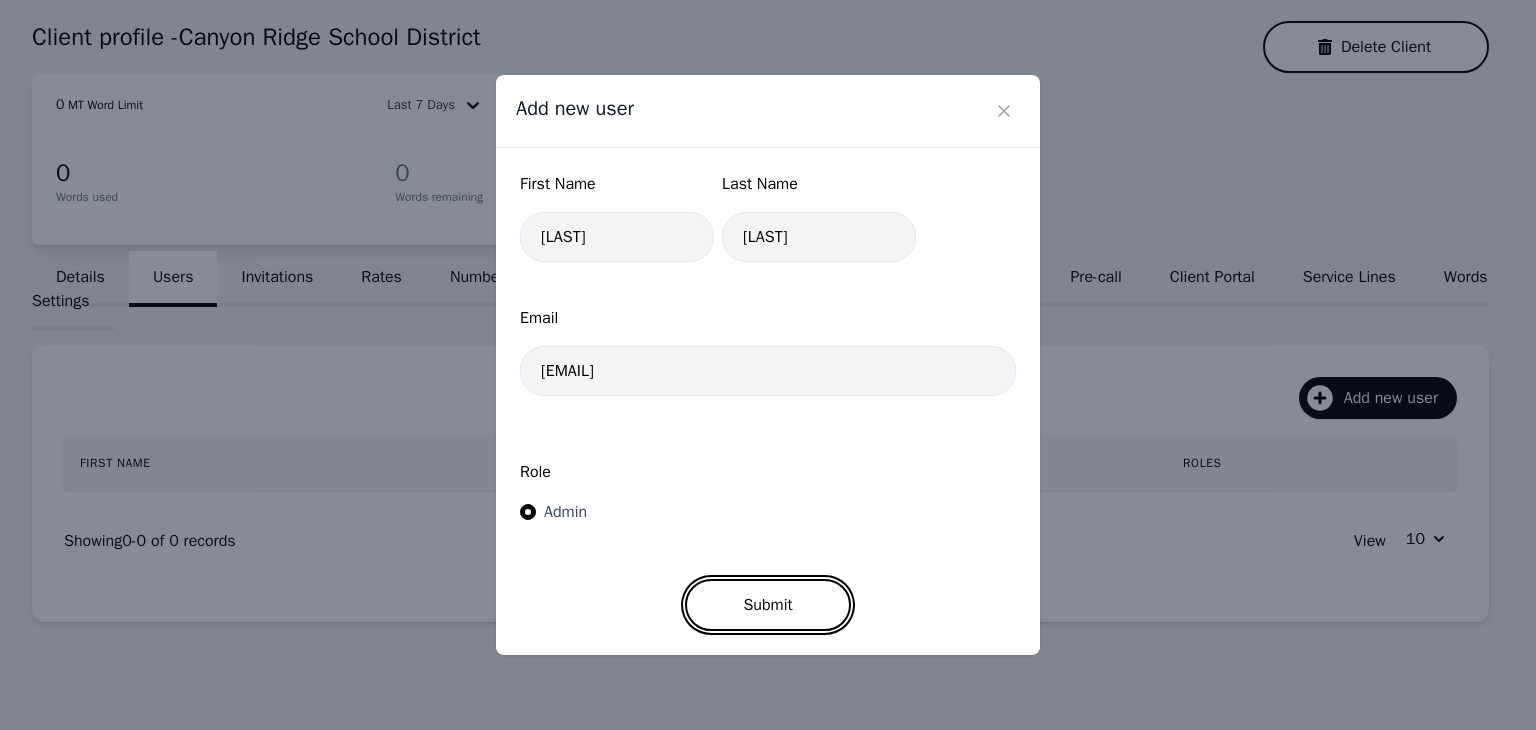 click on "Submit" at bounding box center (767, 605) 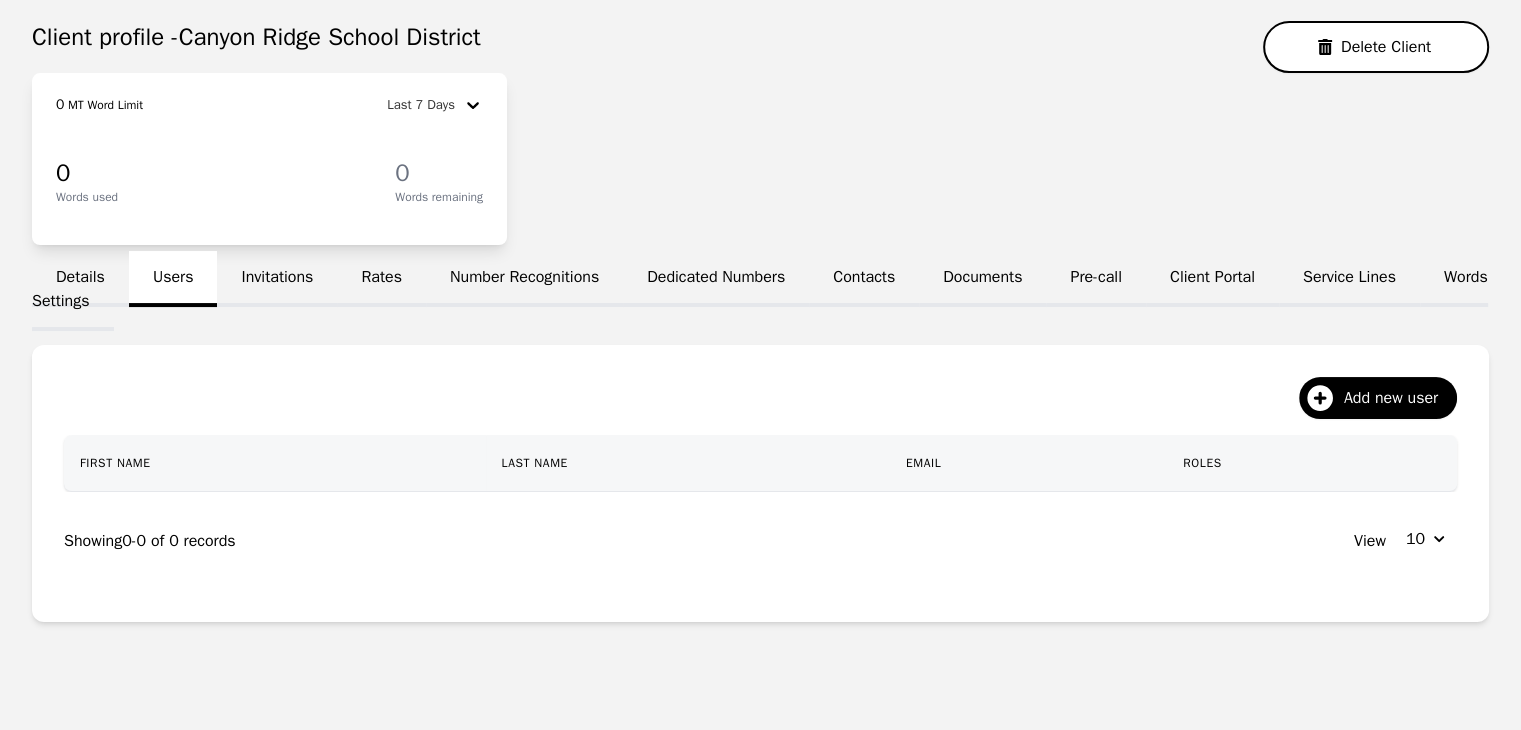 click on "Invitations" at bounding box center (277, 279) 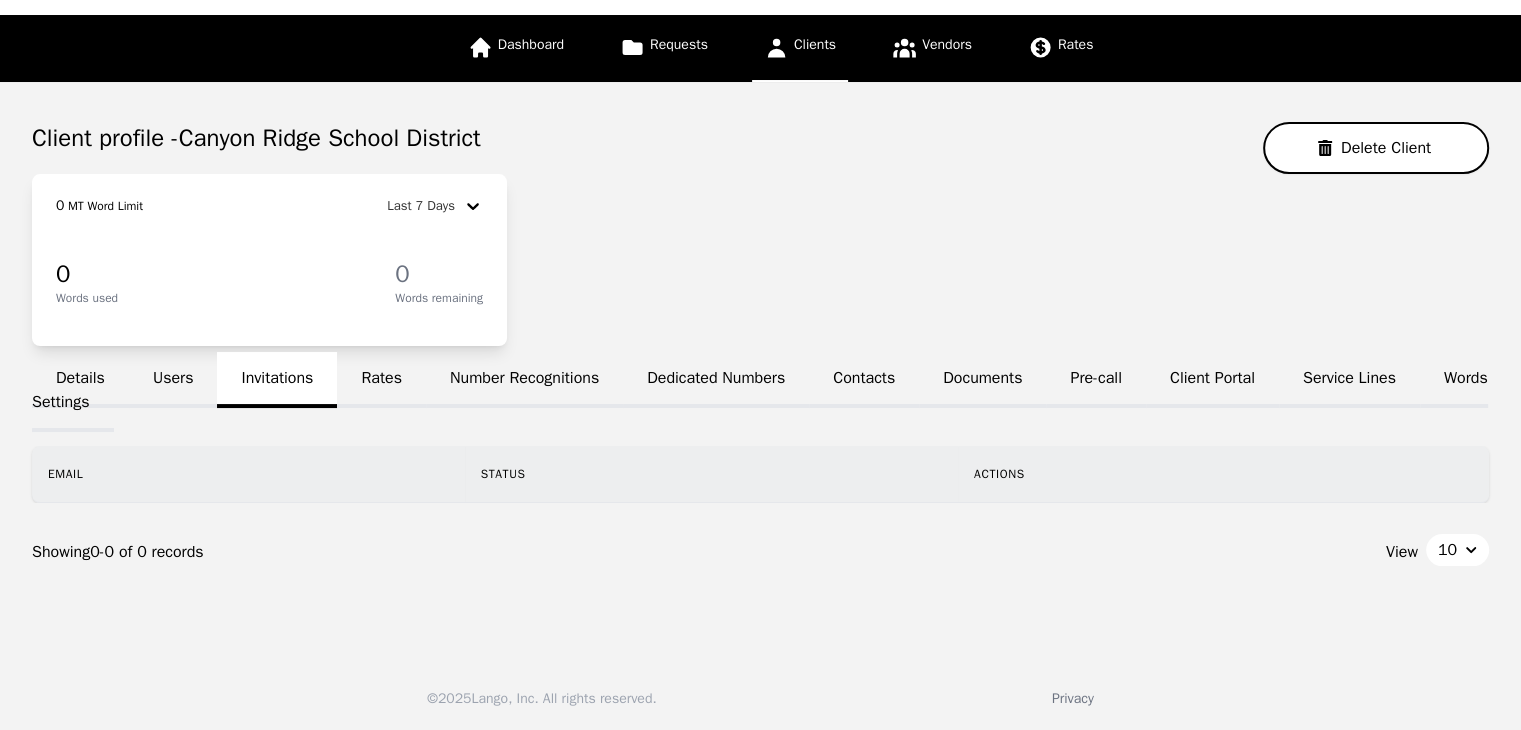 click on "Users" at bounding box center [173, 380] 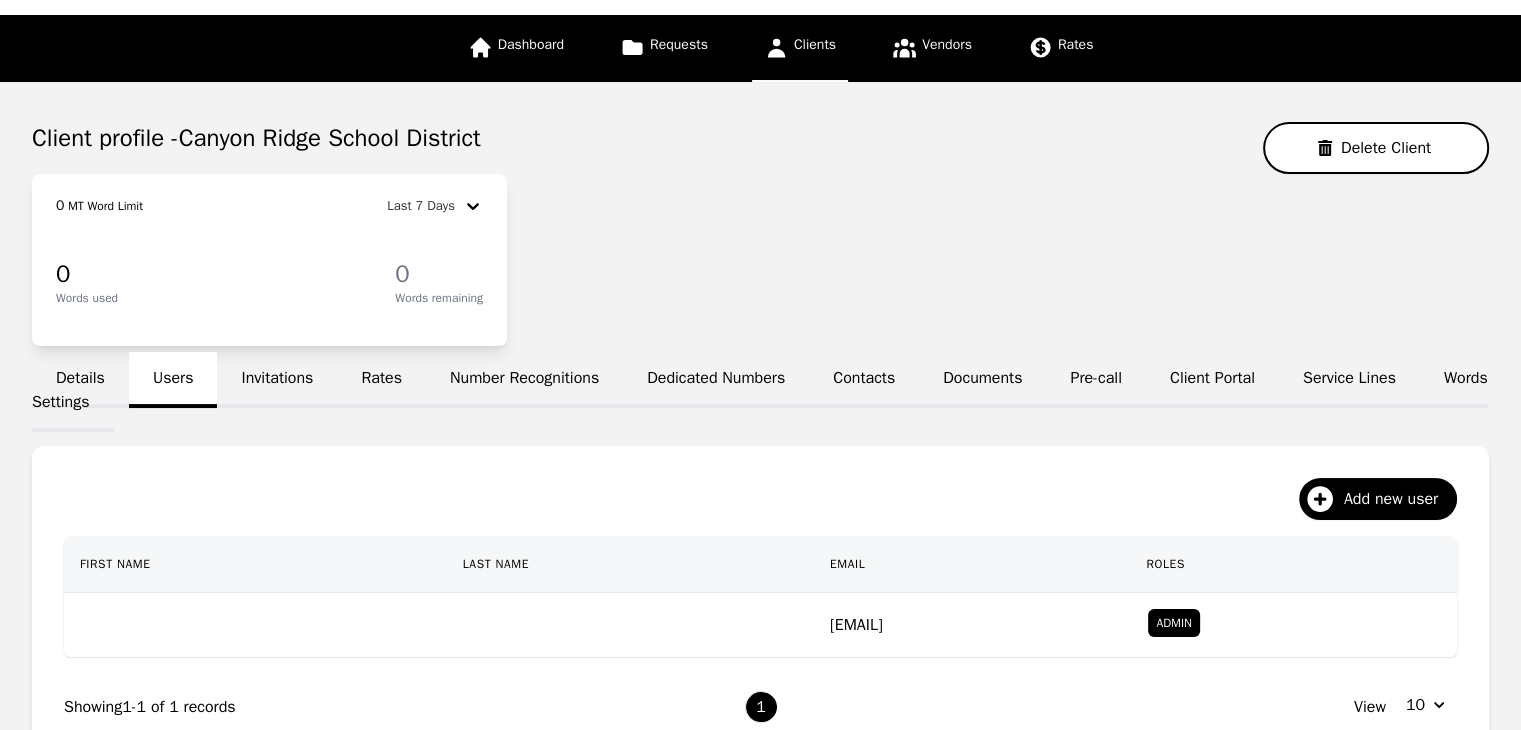 click on "Invitations" at bounding box center [277, 380] 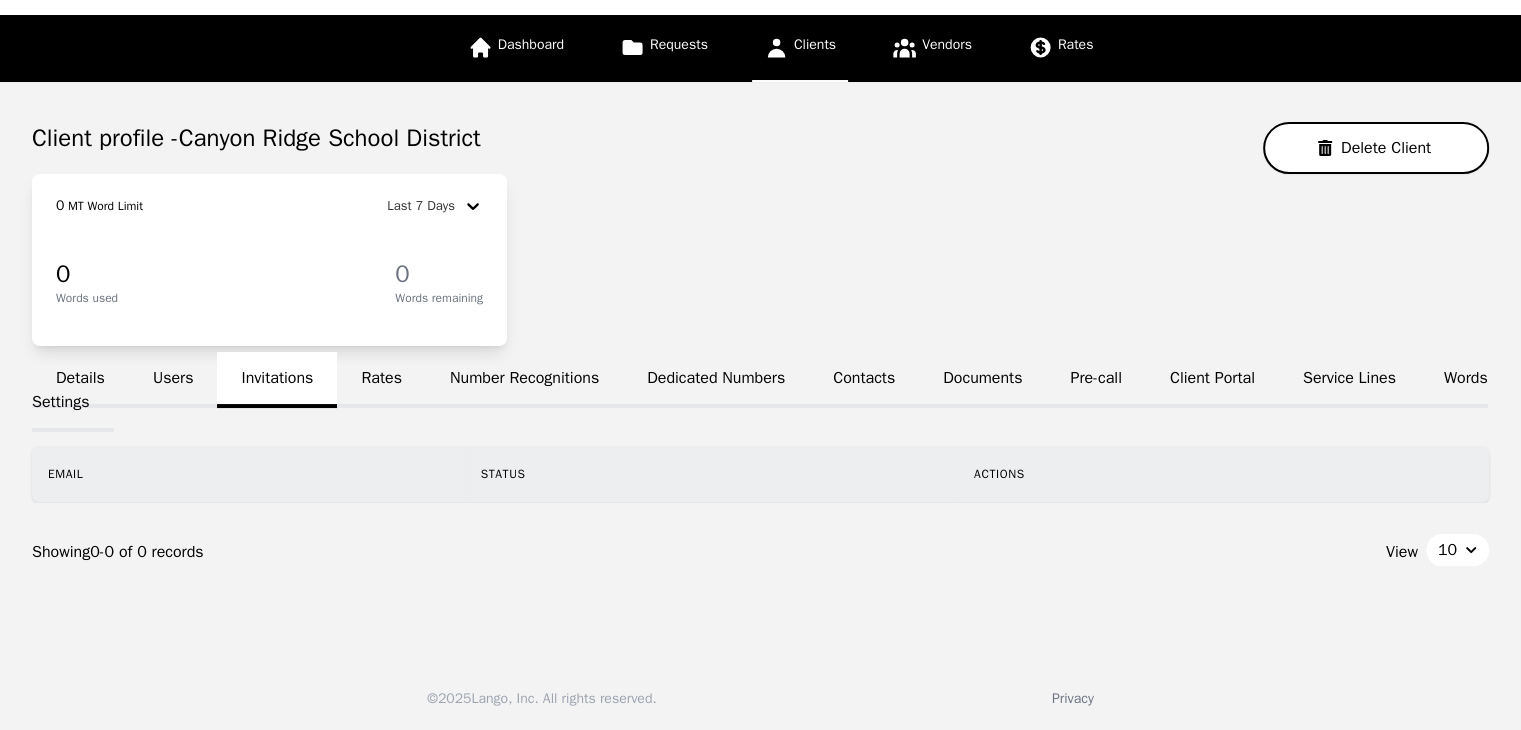 click on "Users" at bounding box center (173, 380) 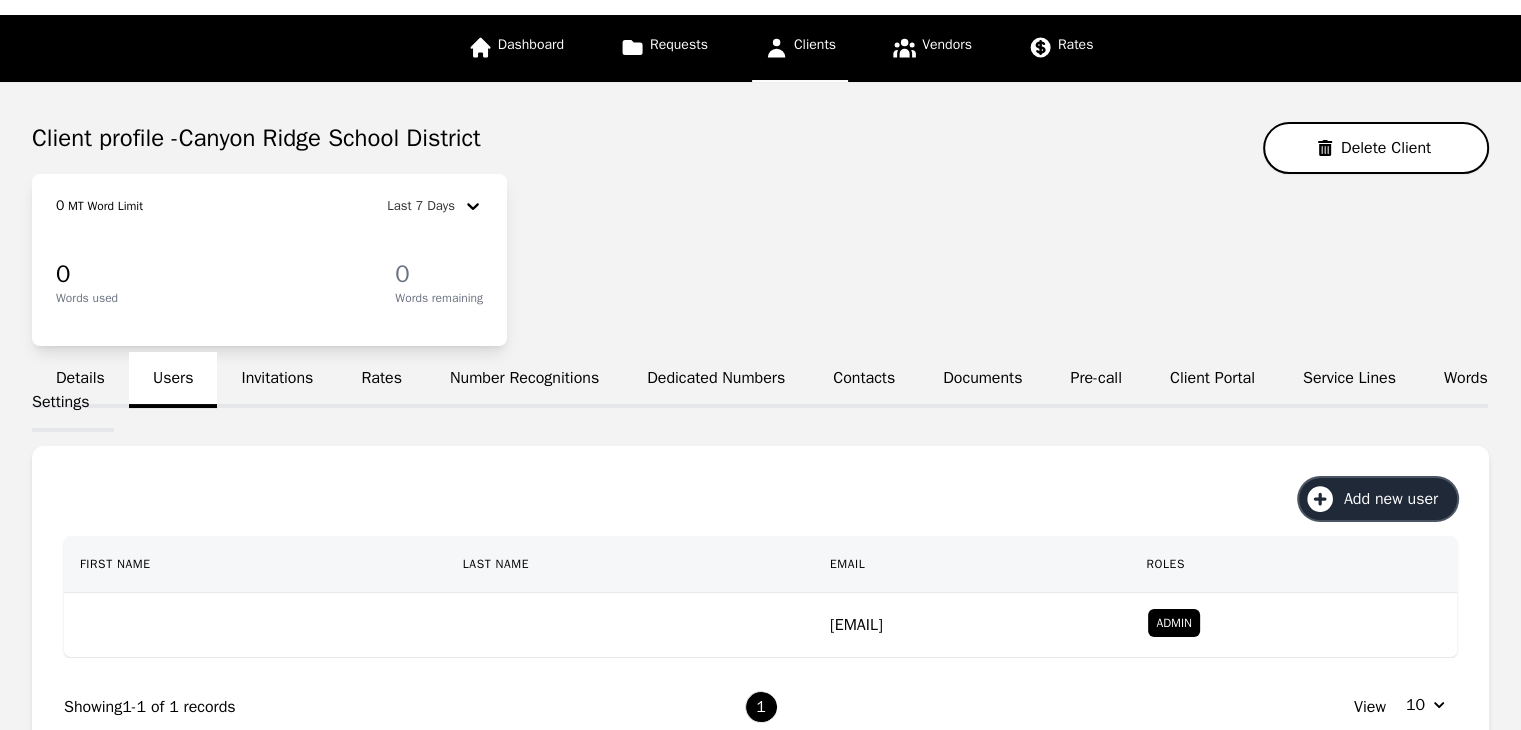 click on "Add new user" at bounding box center [1398, 499] 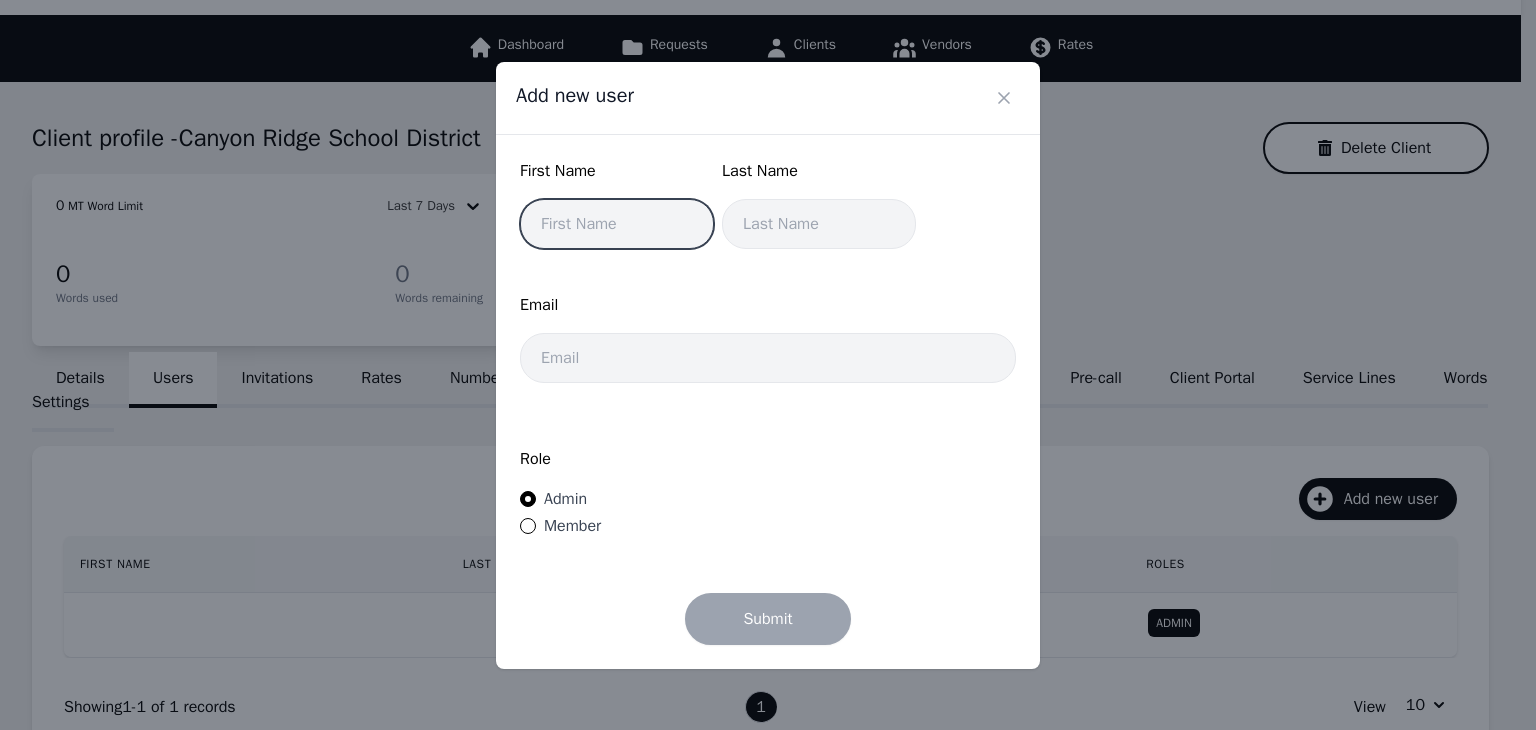 click at bounding box center (617, 224) 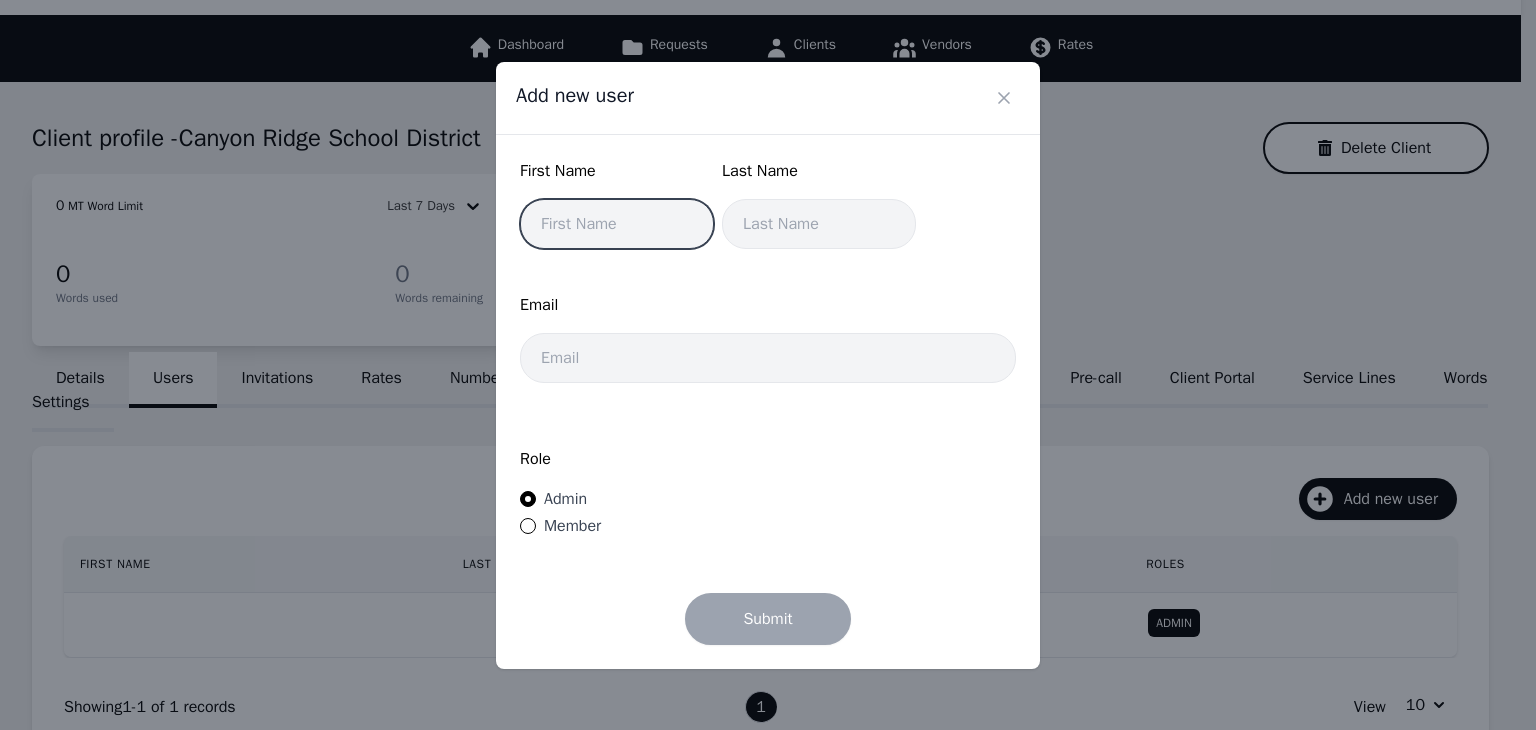 type on "Meti" 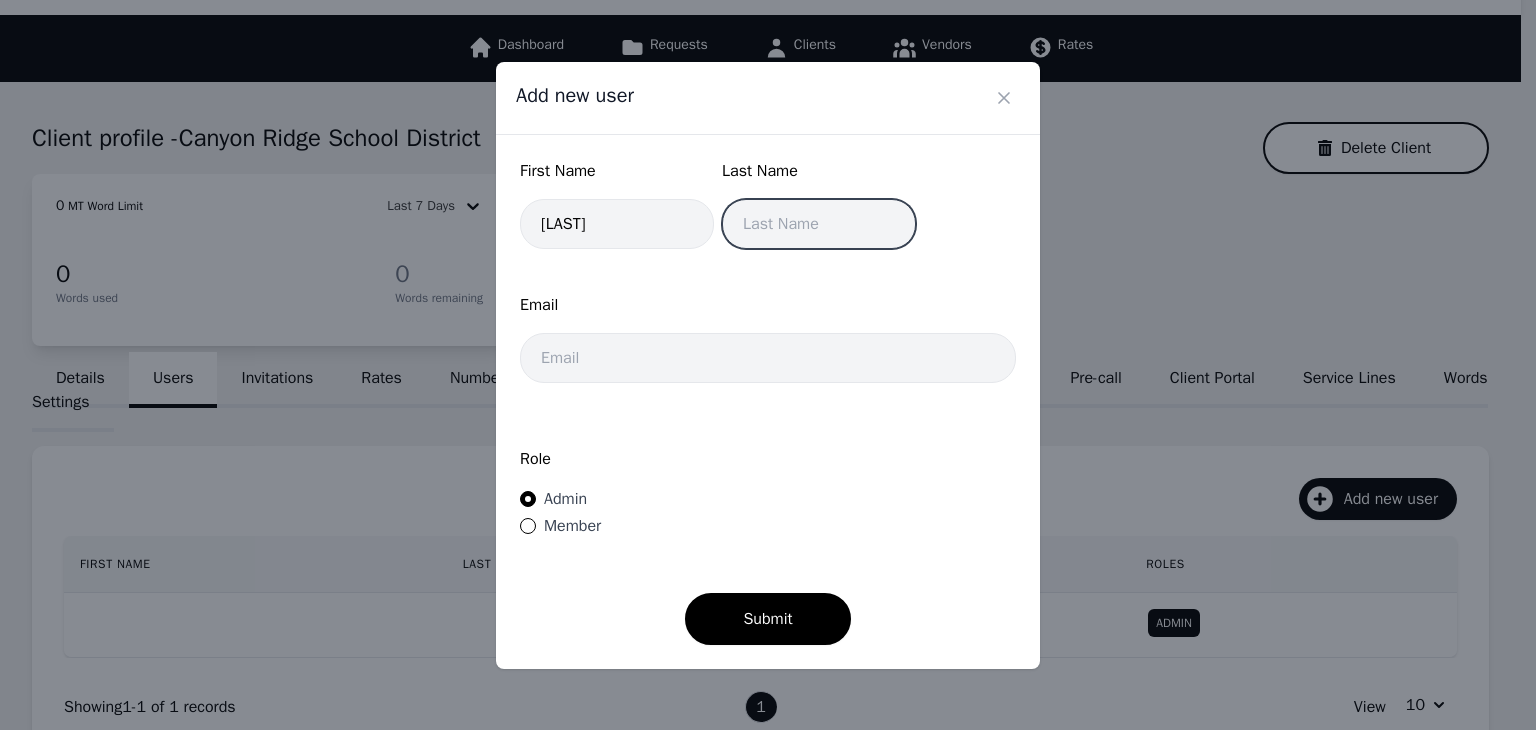 click at bounding box center [819, 224] 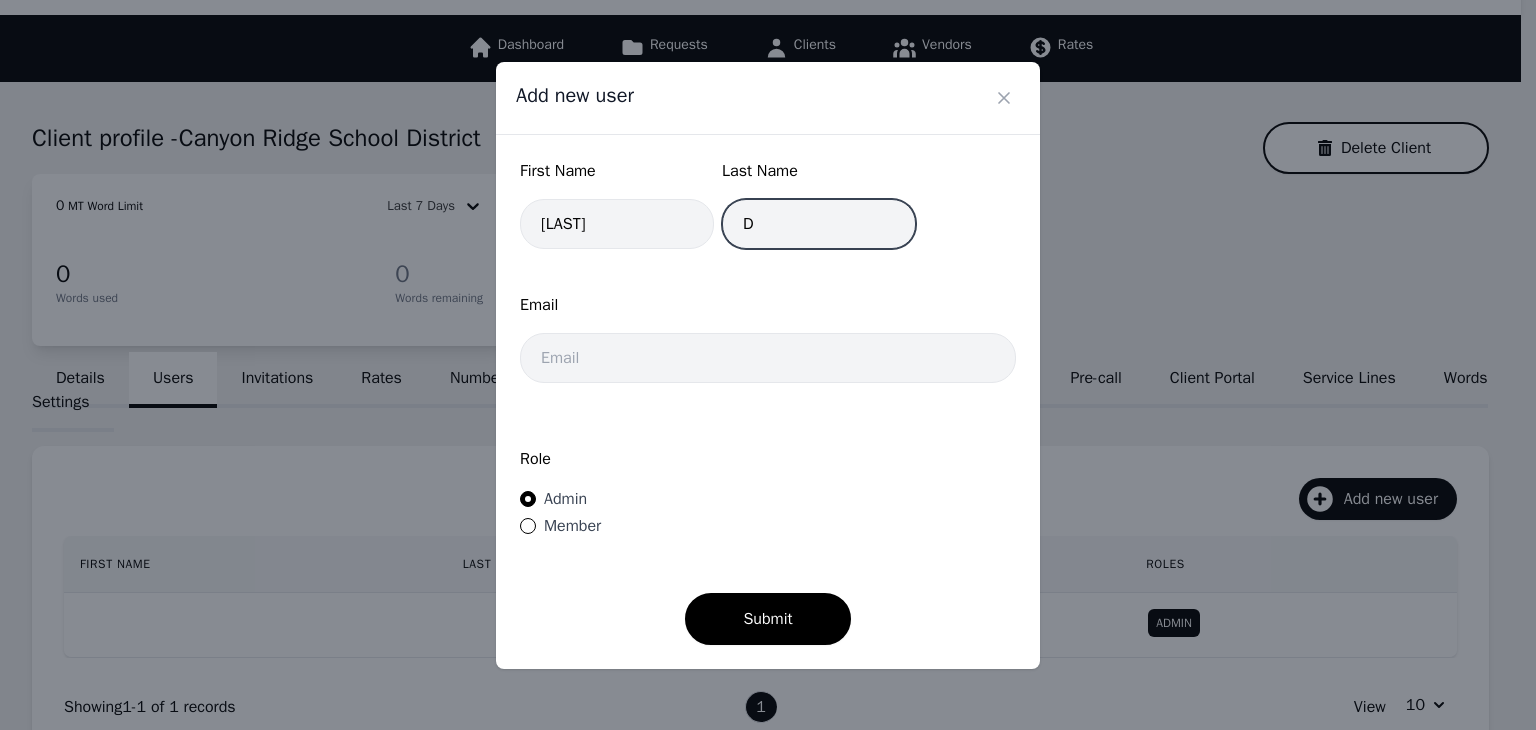 type on "Dibra" 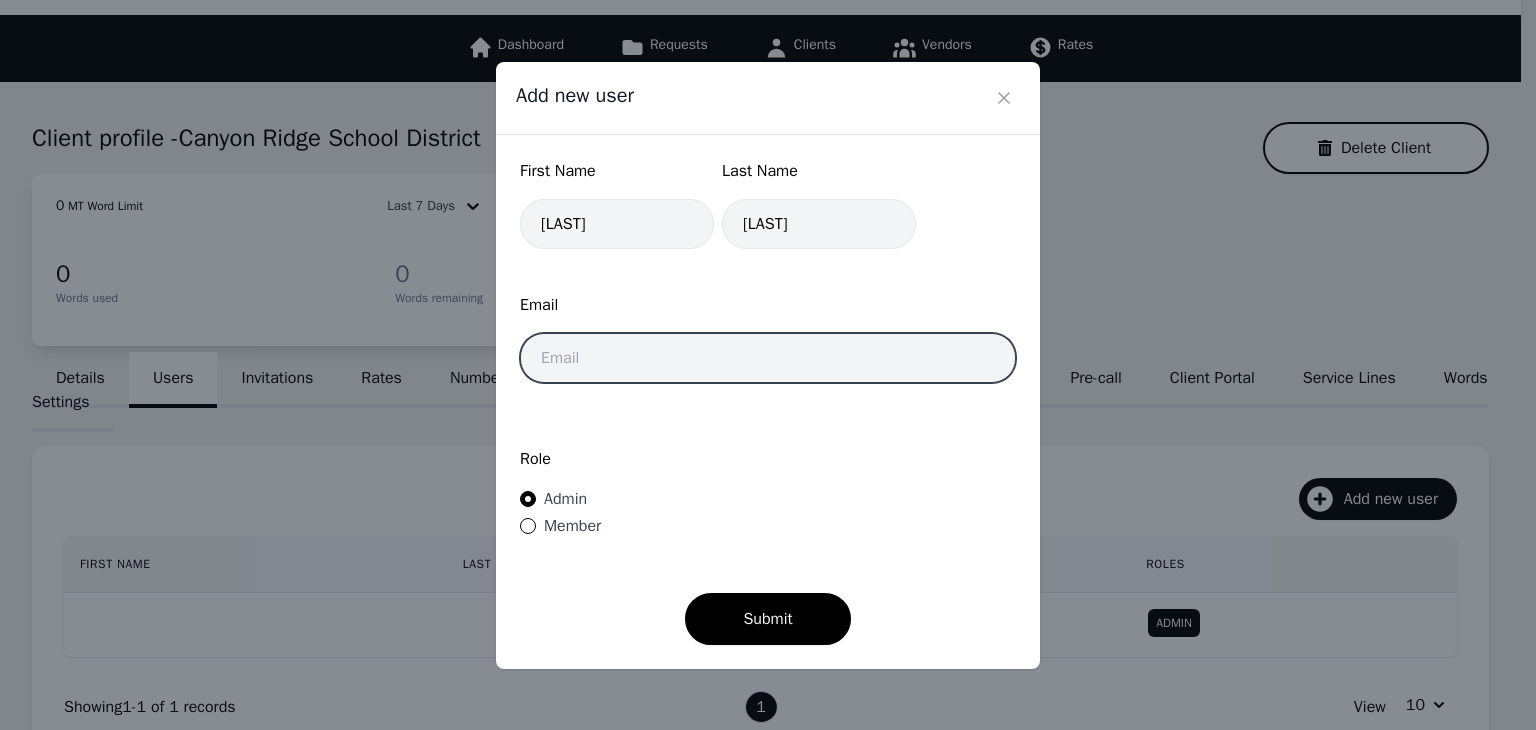 click at bounding box center (768, 358) 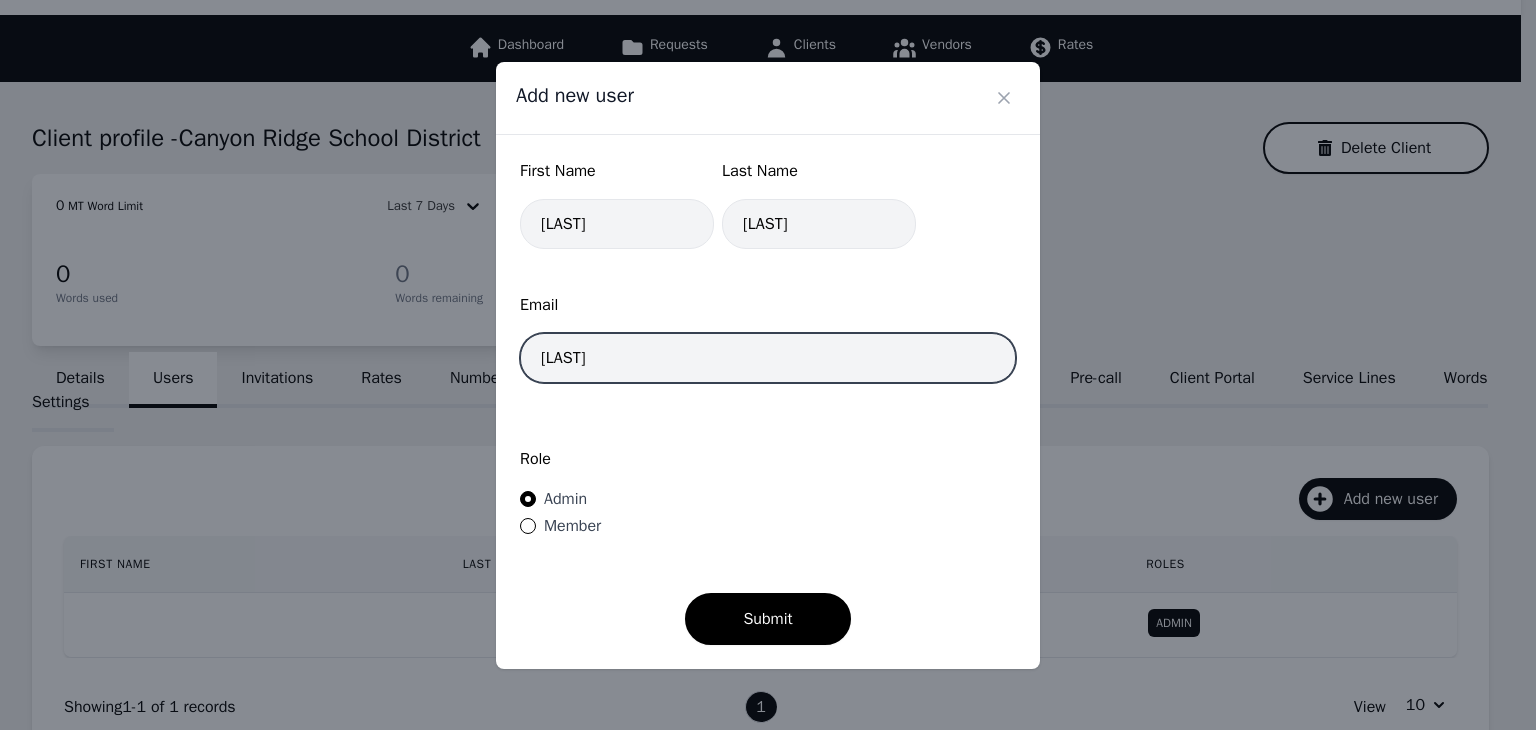 type on "mdibra@tintranslation.com" 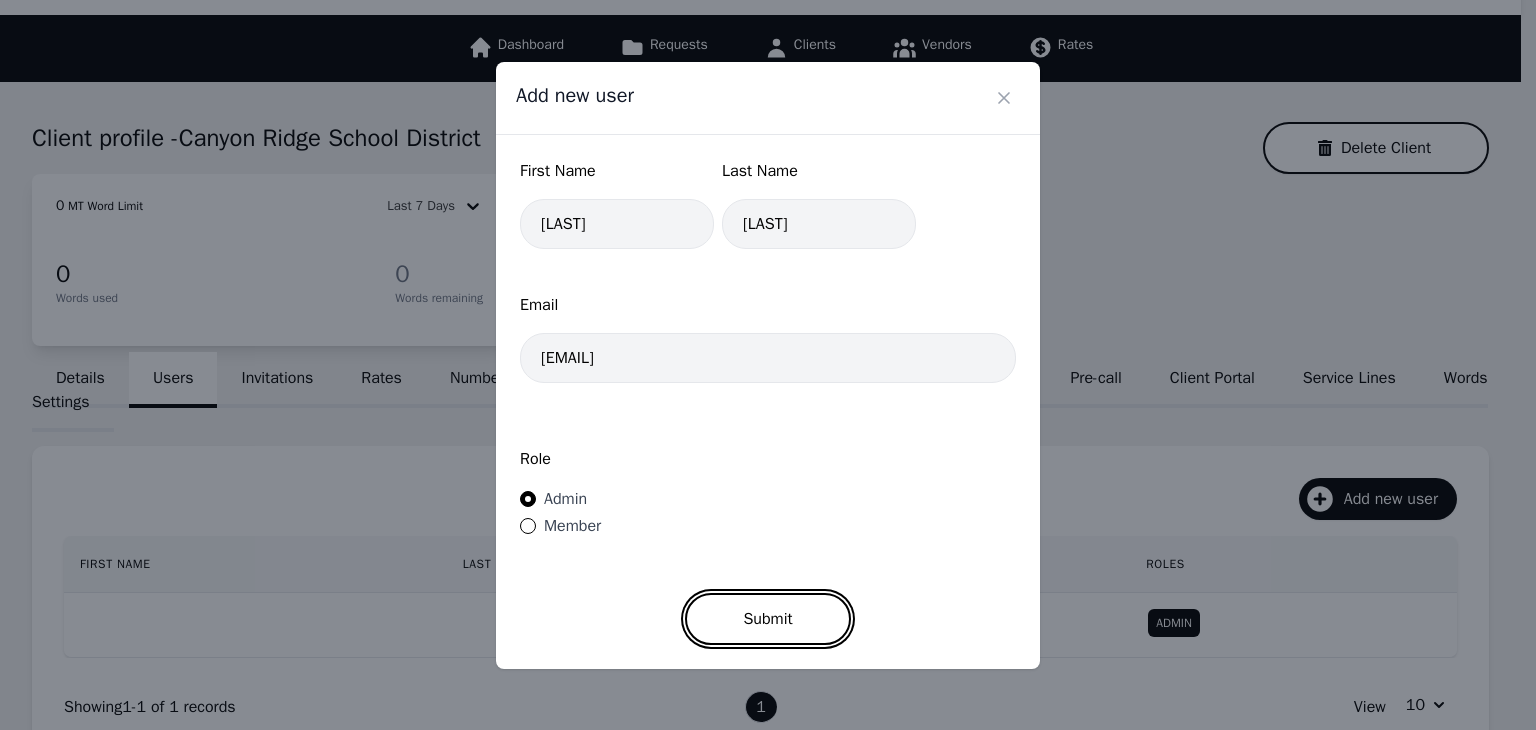 click on "Submit" at bounding box center [767, 619] 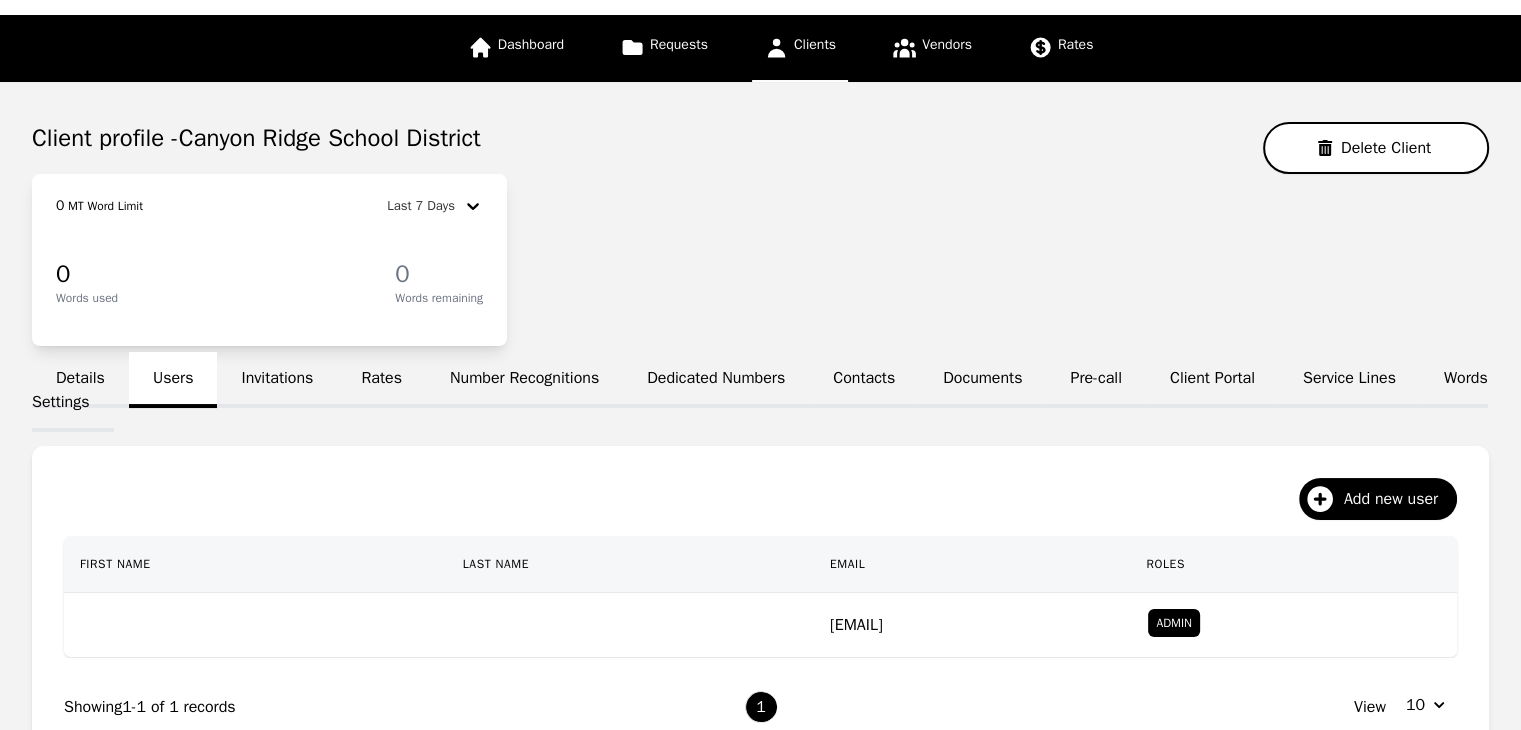 click on "Clients" at bounding box center [815, 44] 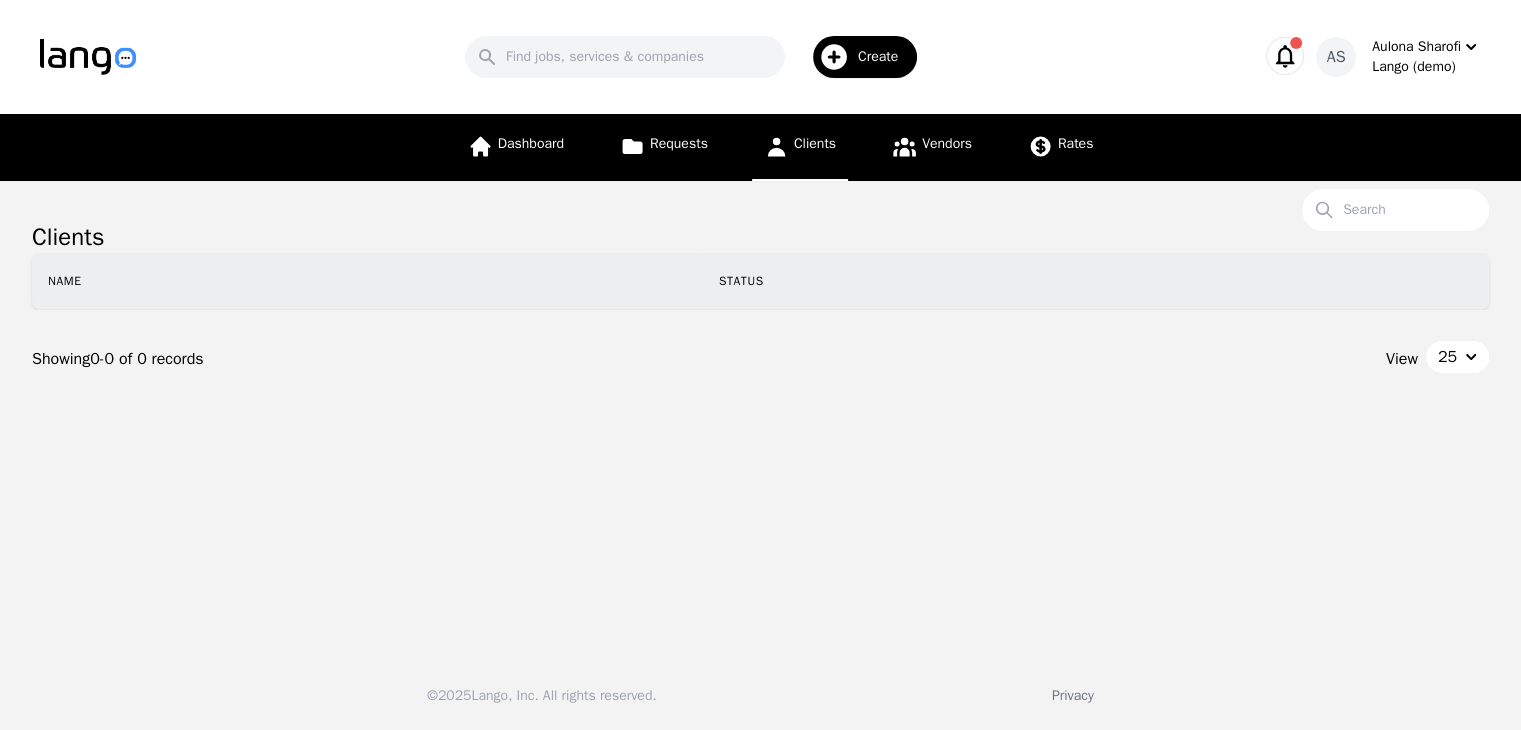 scroll, scrollTop: 0, scrollLeft: 0, axis: both 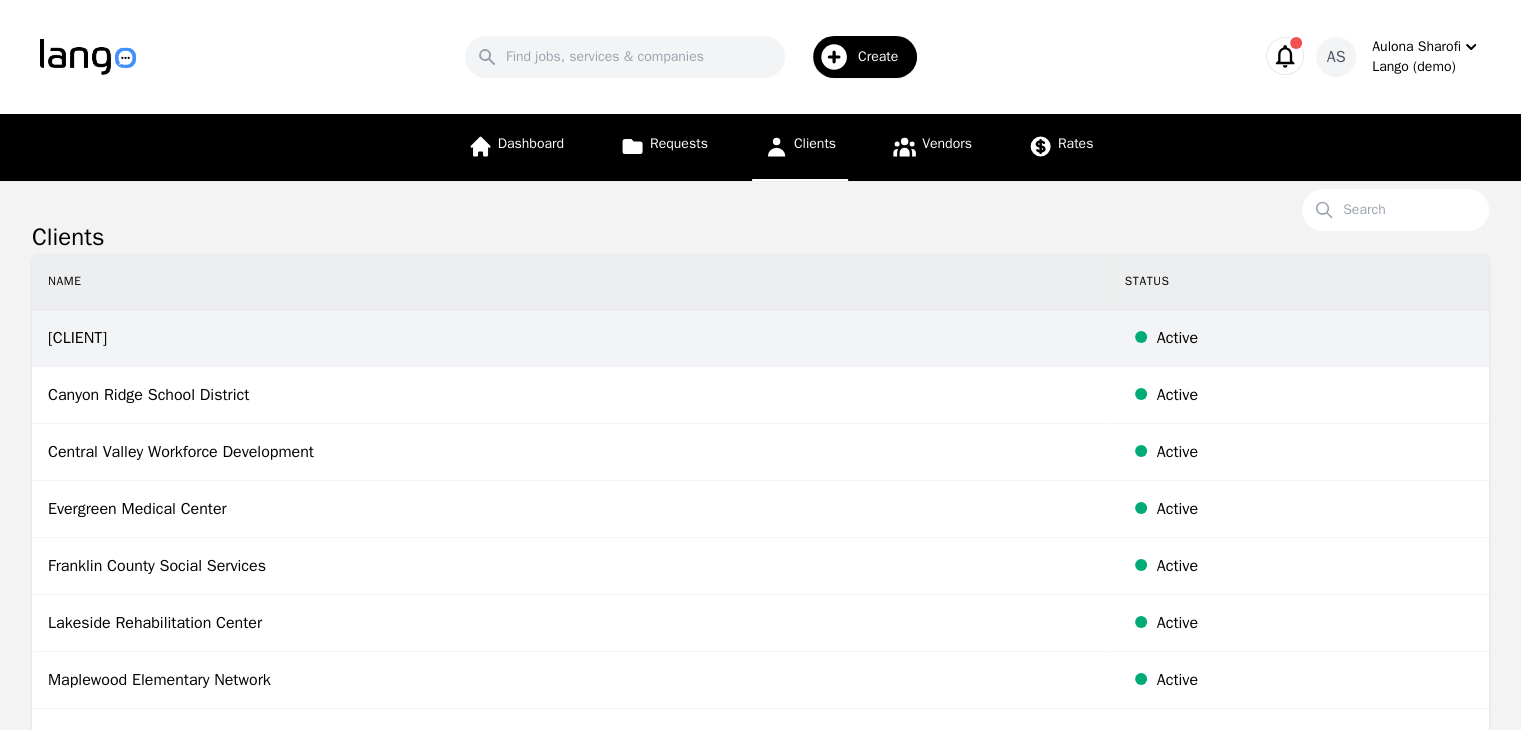 click on "Blue Horizon Medical Group" at bounding box center [570, 338] 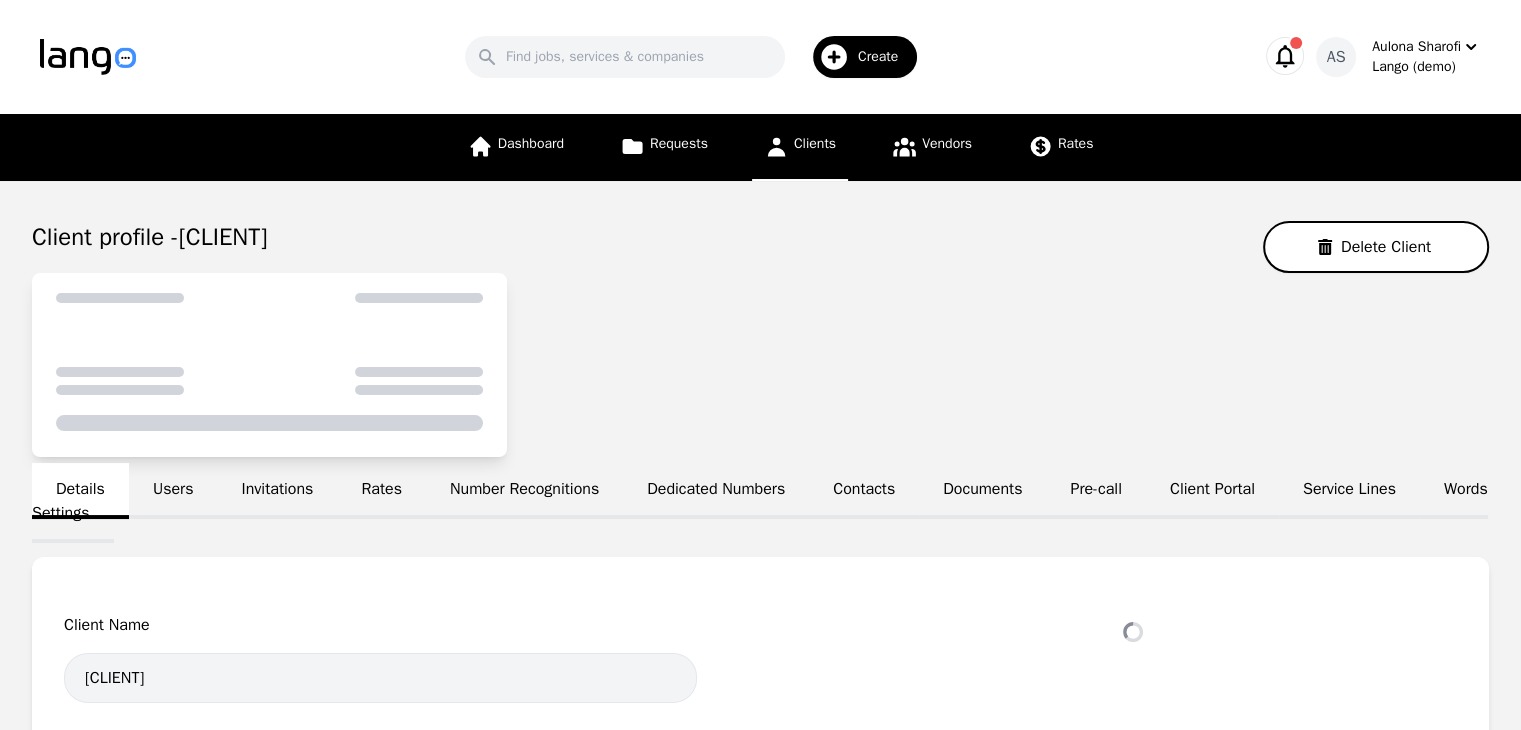 select on "active" 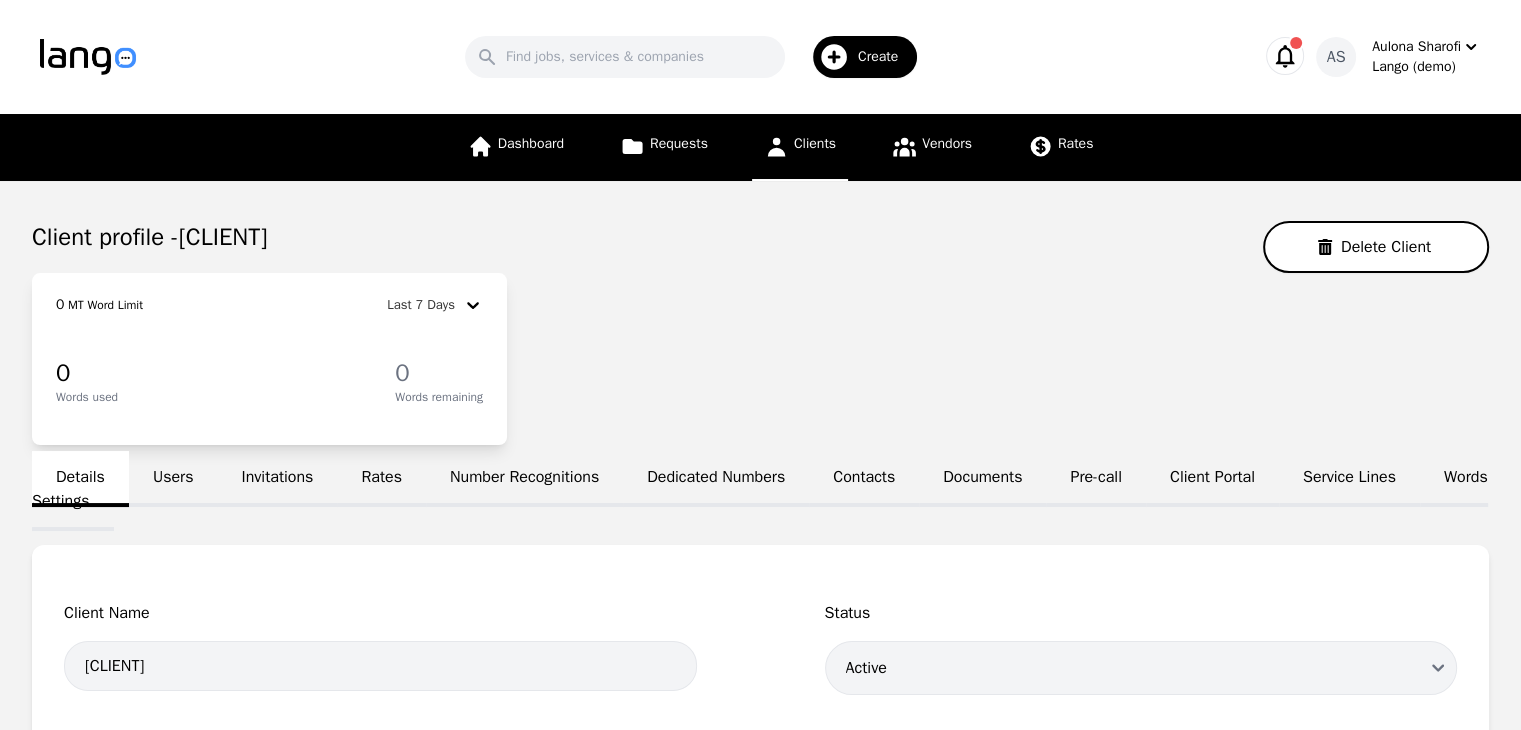 click on "Invitations" at bounding box center (277, 479) 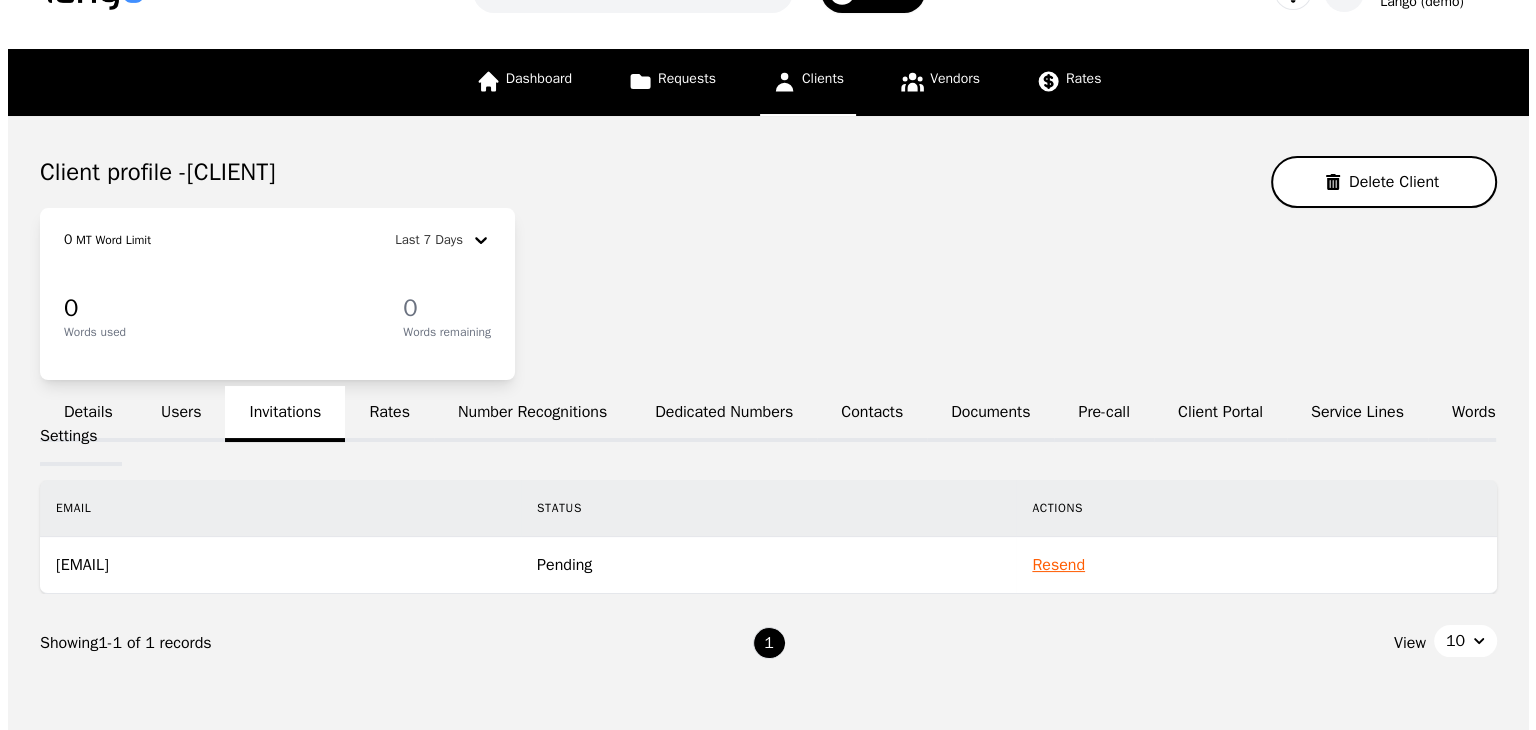 scroll, scrollTop: 100, scrollLeft: 0, axis: vertical 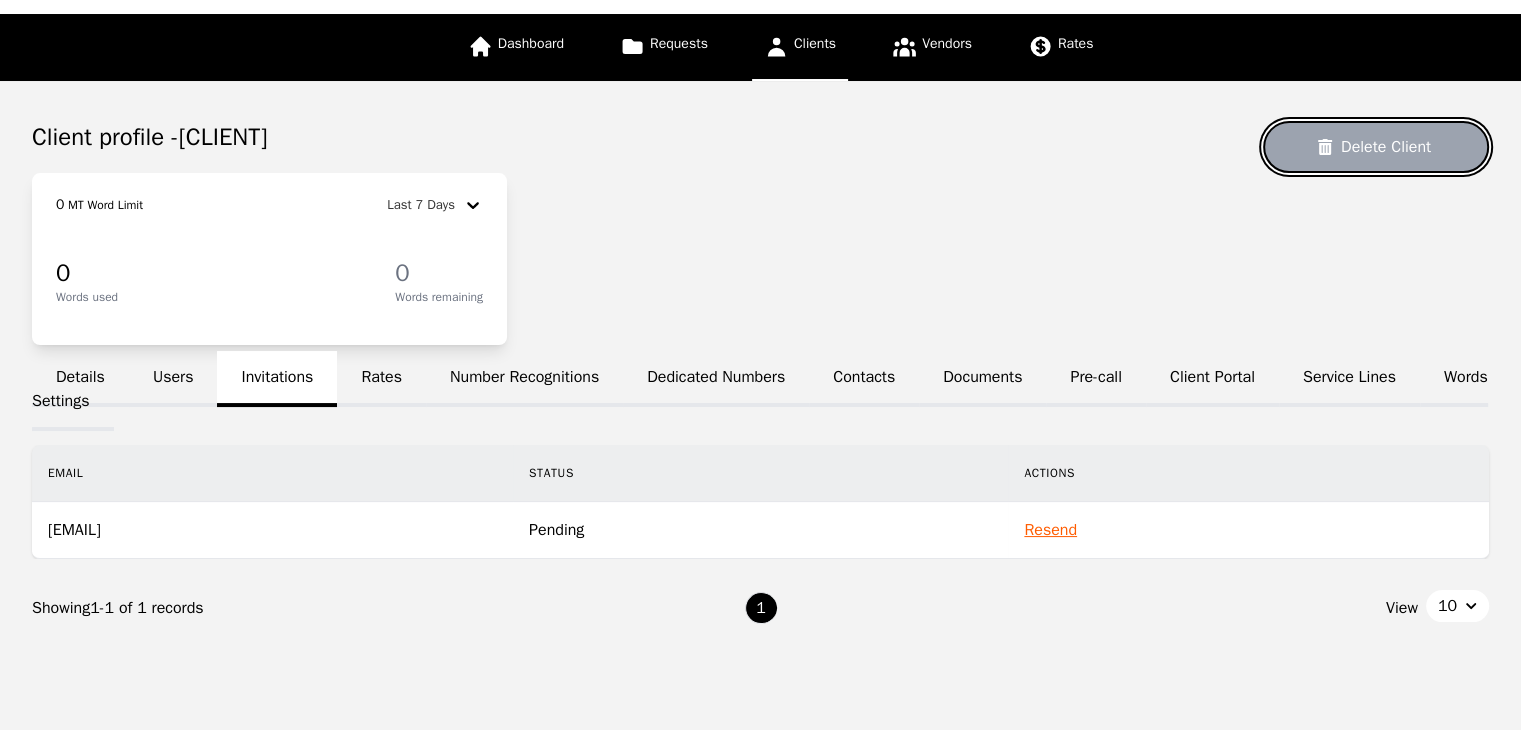 click on "Delete Client" at bounding box center (1376, 147) 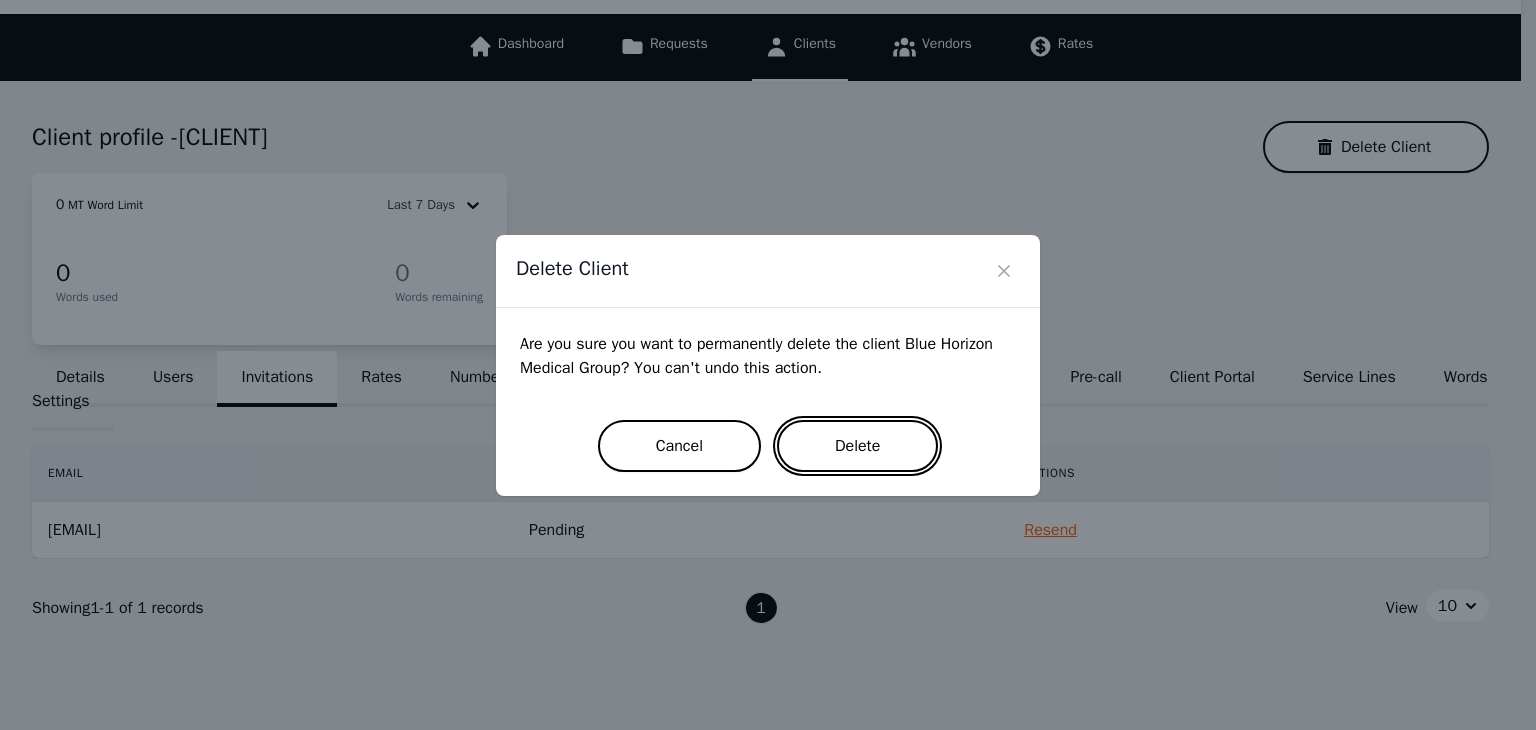 click on "Delete" at bounding box center [857, 446] 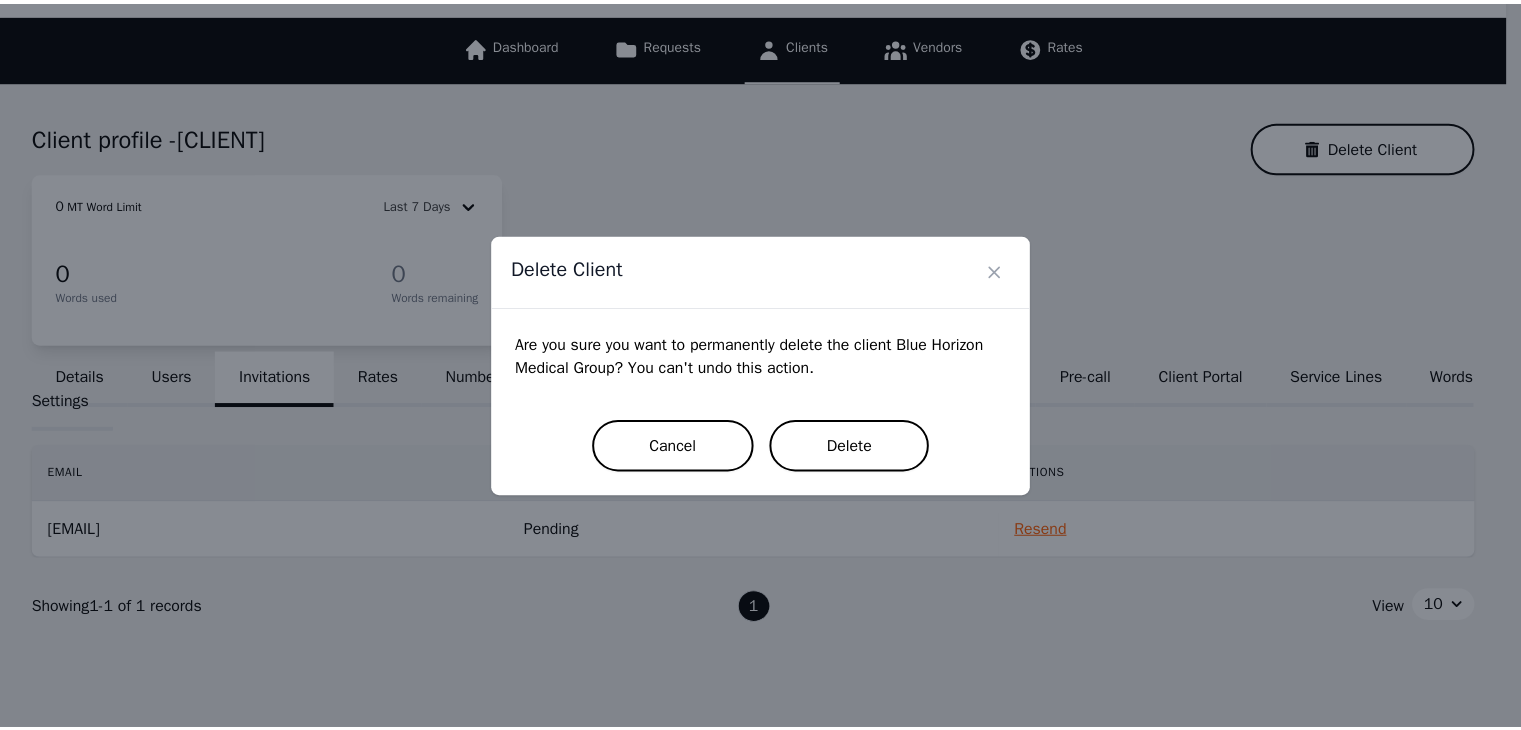 scroll, scrollTop: 0, scrollLeft: 0, axis: both 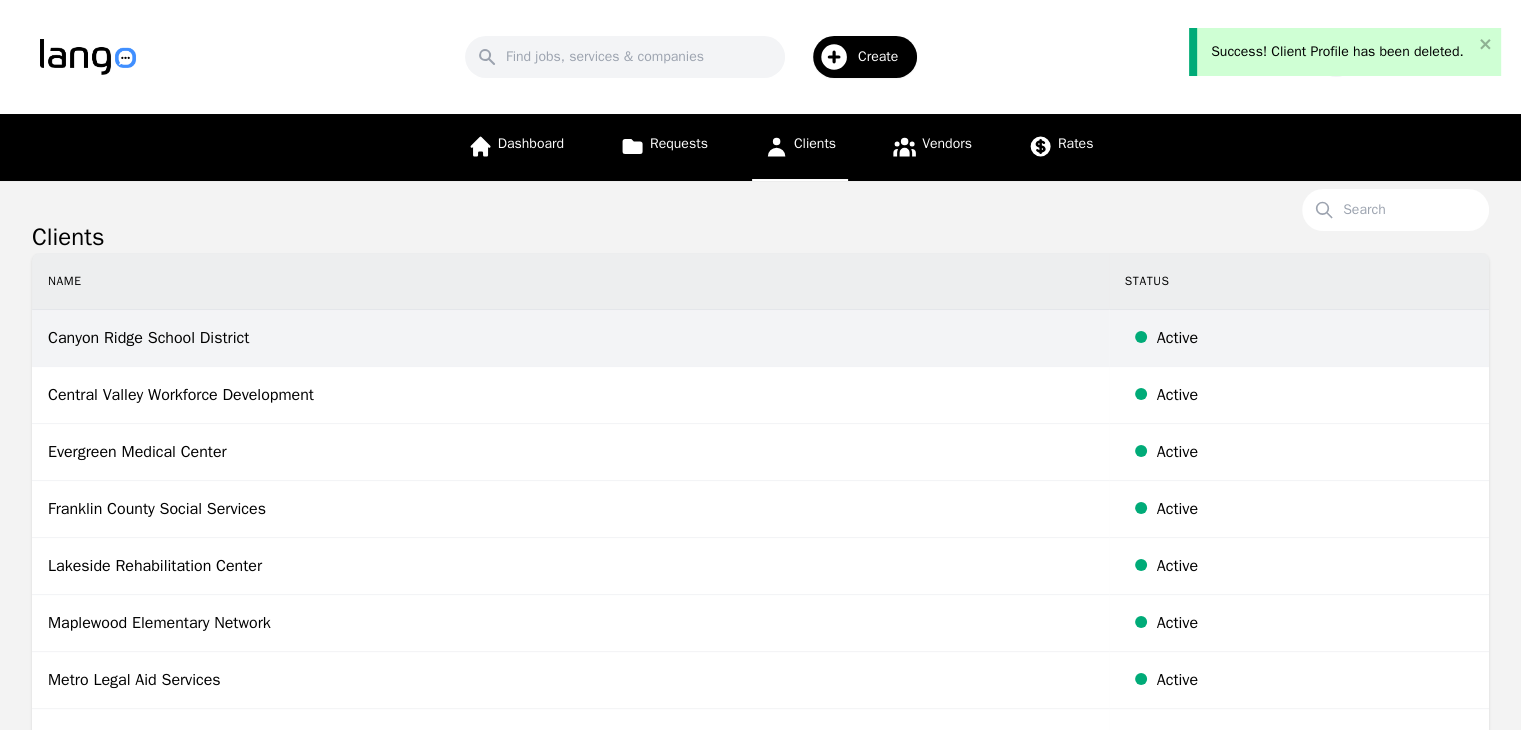 click on "Canyon Ridge School District" at bounding box center (570, 338) 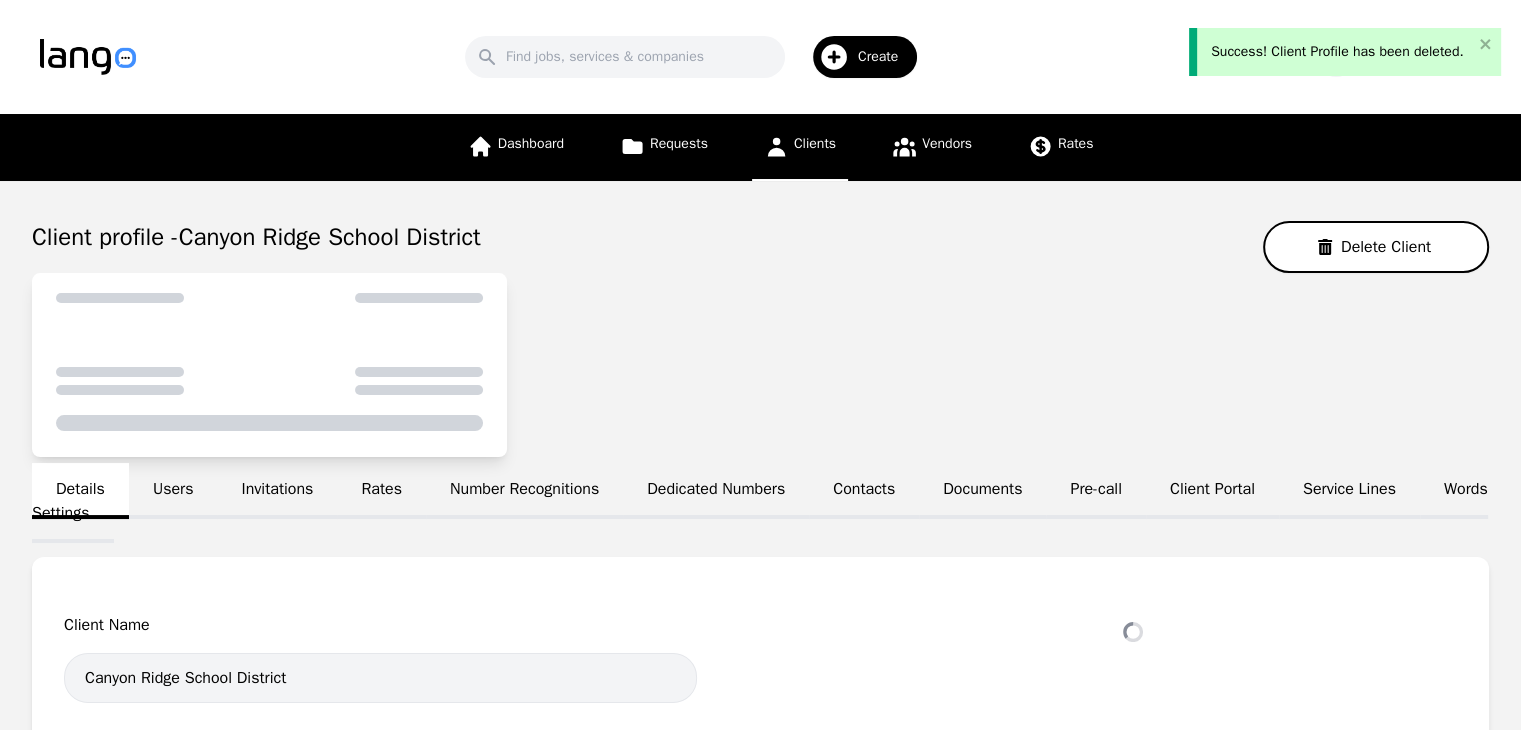 select on "active" 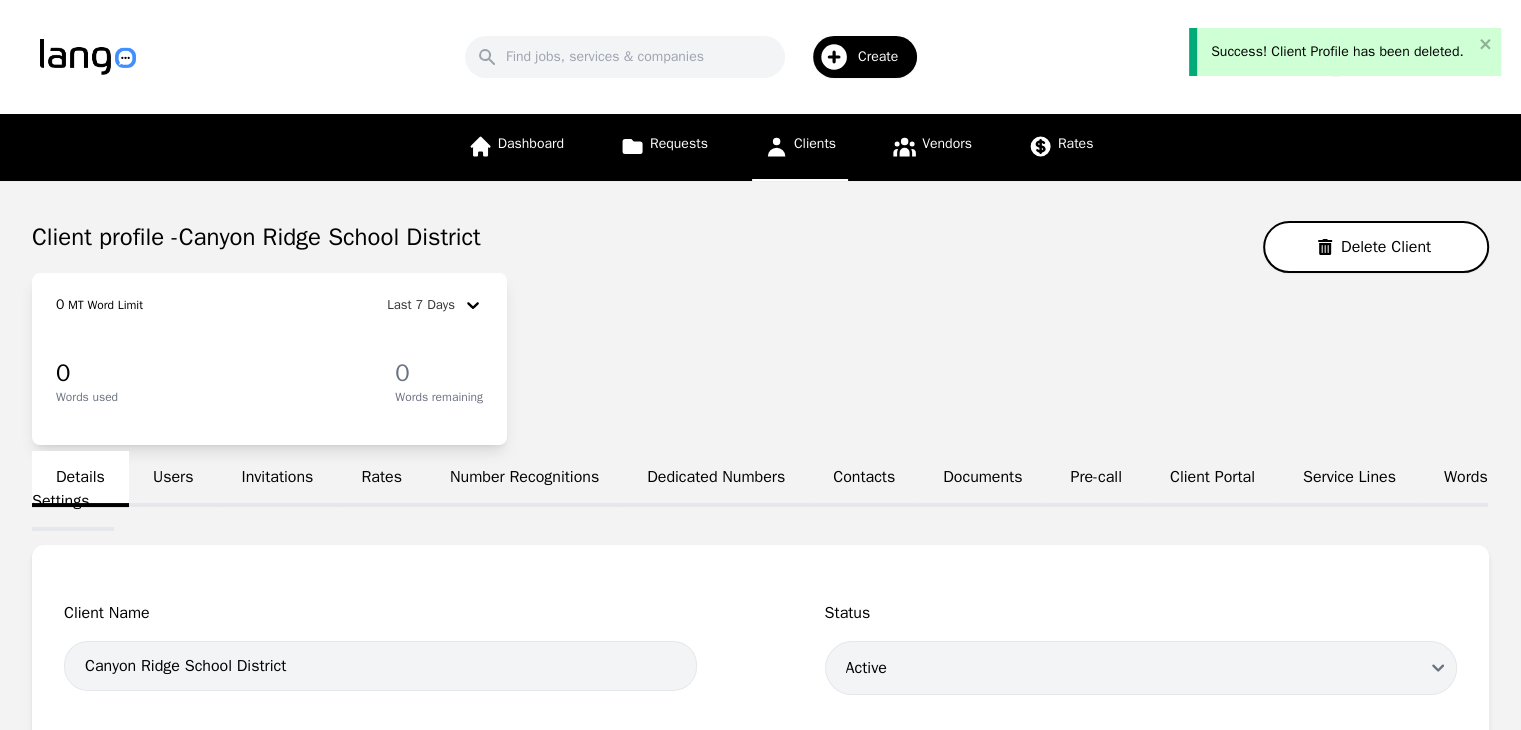 click on "Users" at bounding box center [173, 479] 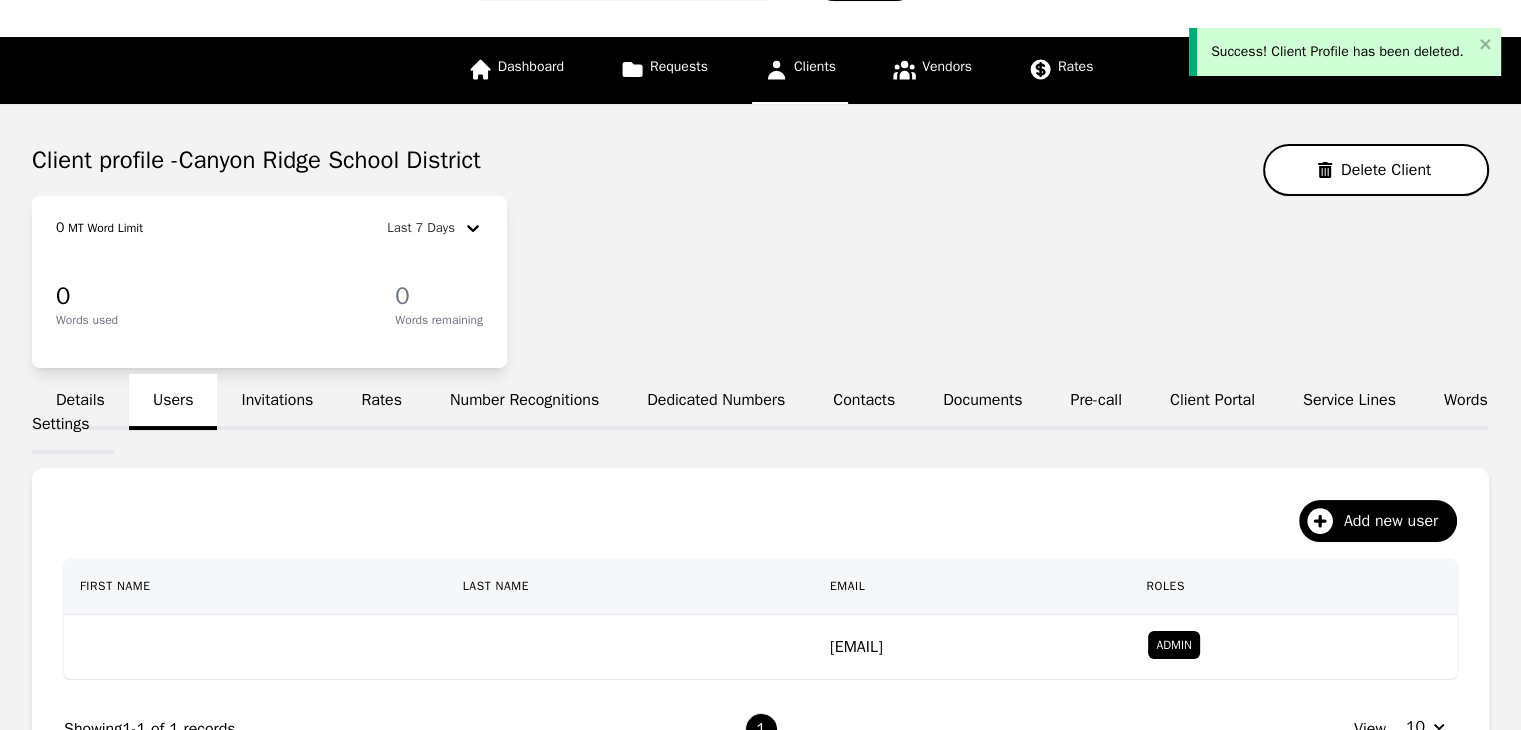 scroll, scrollTop: 200, scrollLeft: 0, axis: vertical 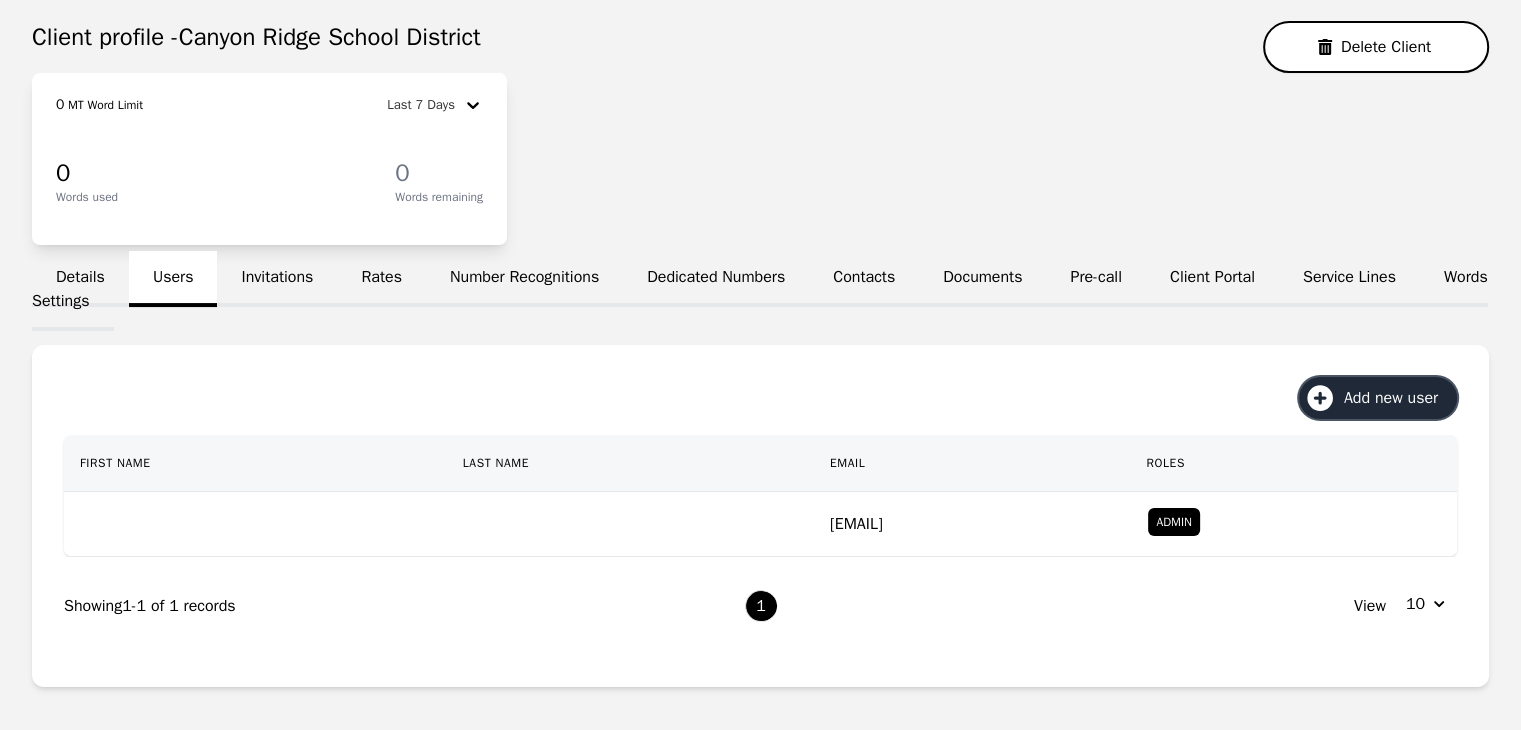 click on "Add new user" at bounding box center (1398, 398) 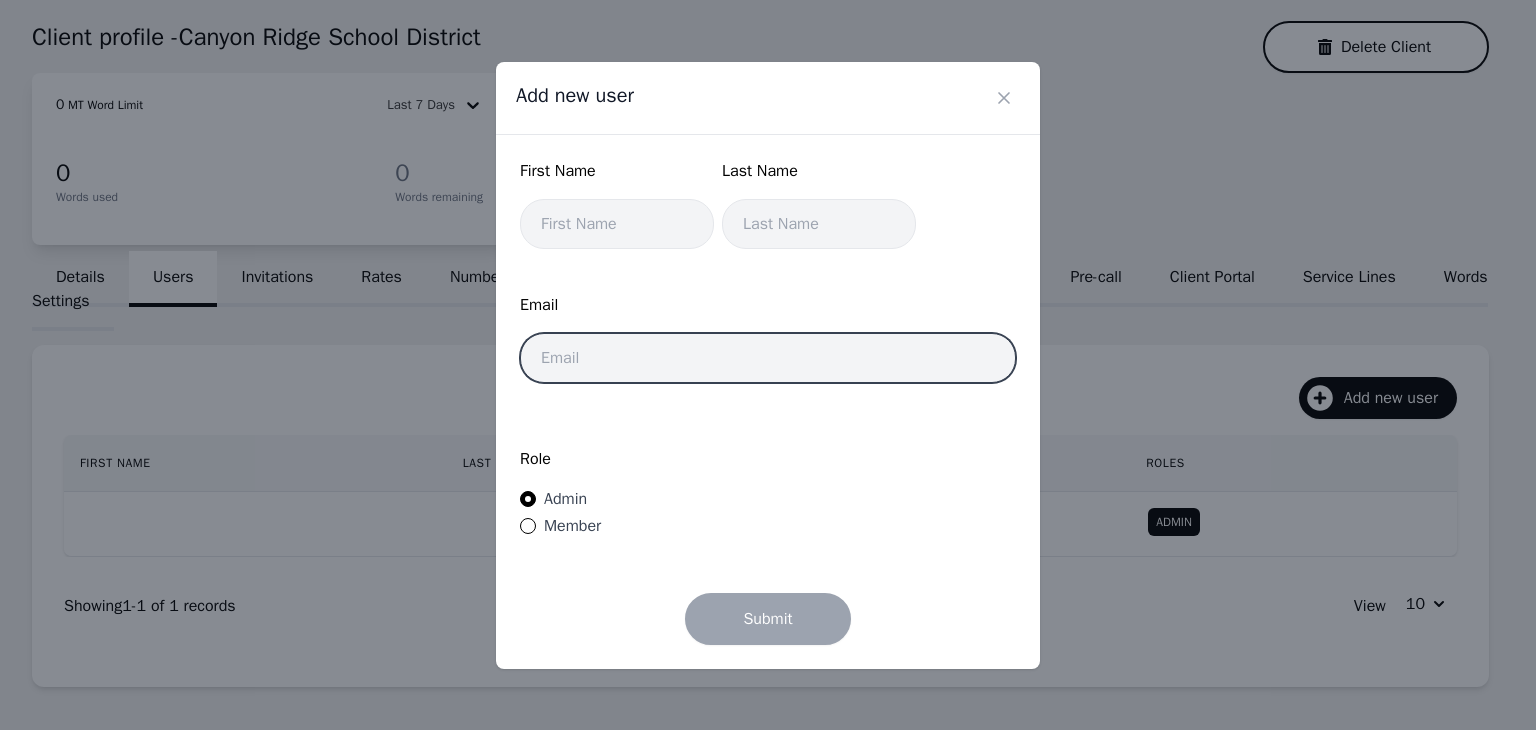 click at bounding box center [768, 358] 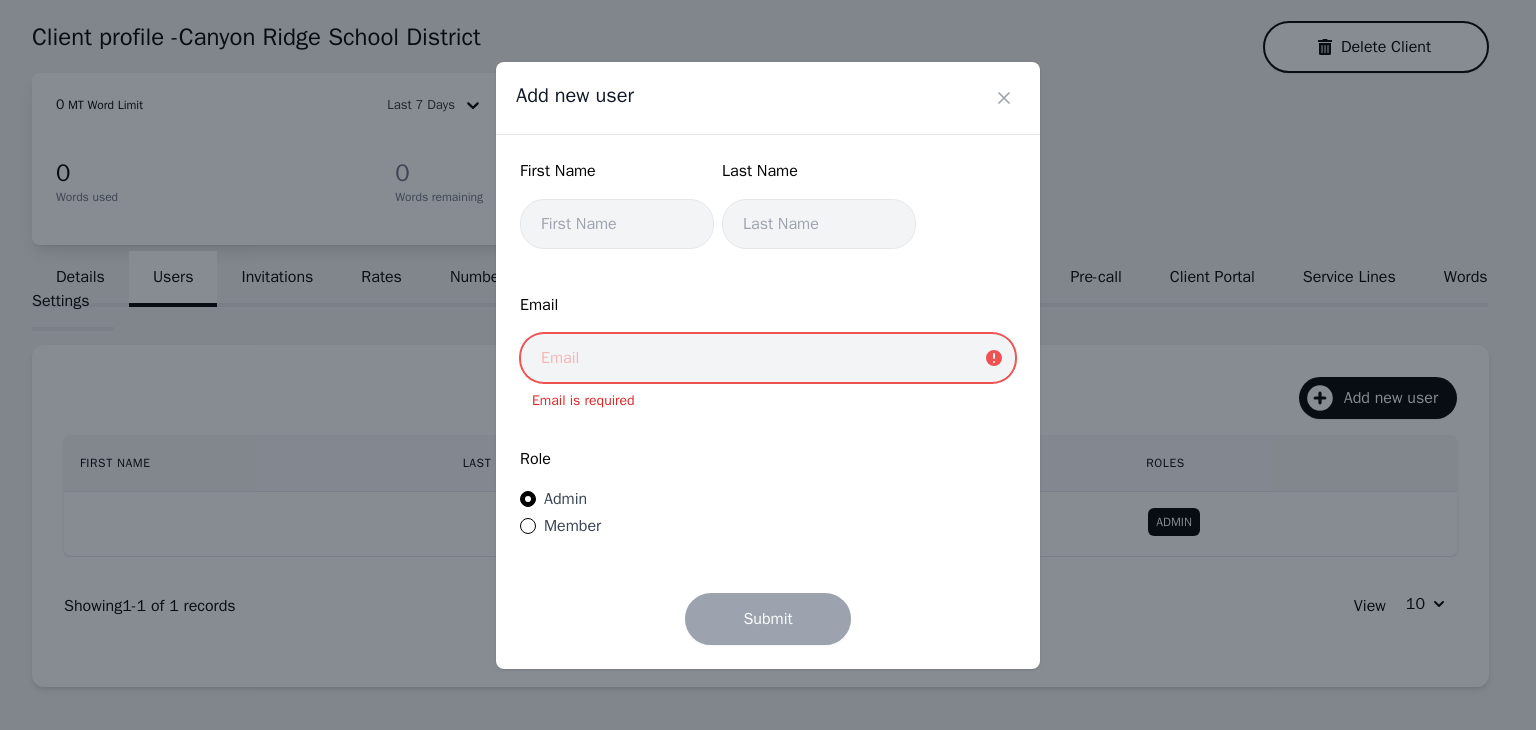 paste on "bfisher@lango.co" 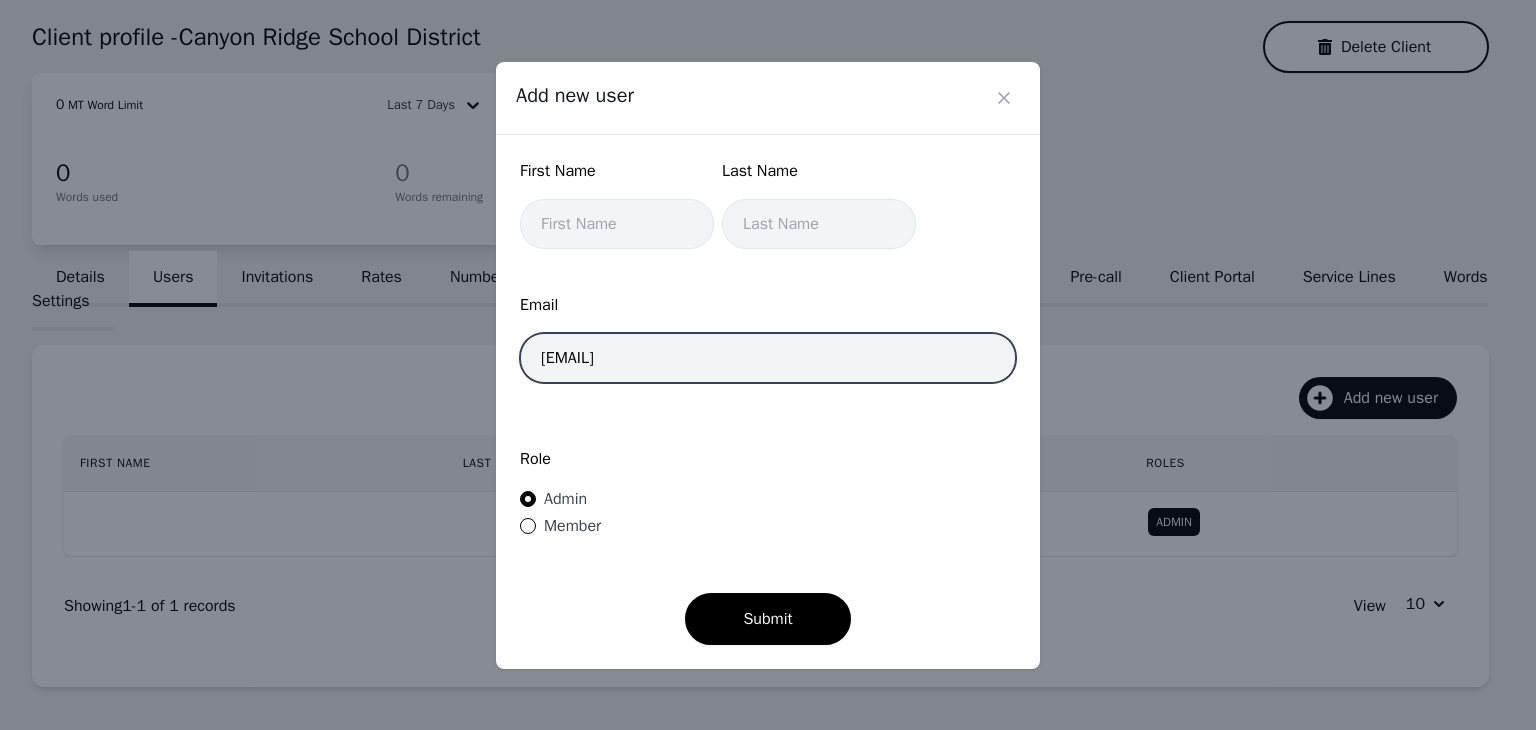 type on "bfisher@lango.co" 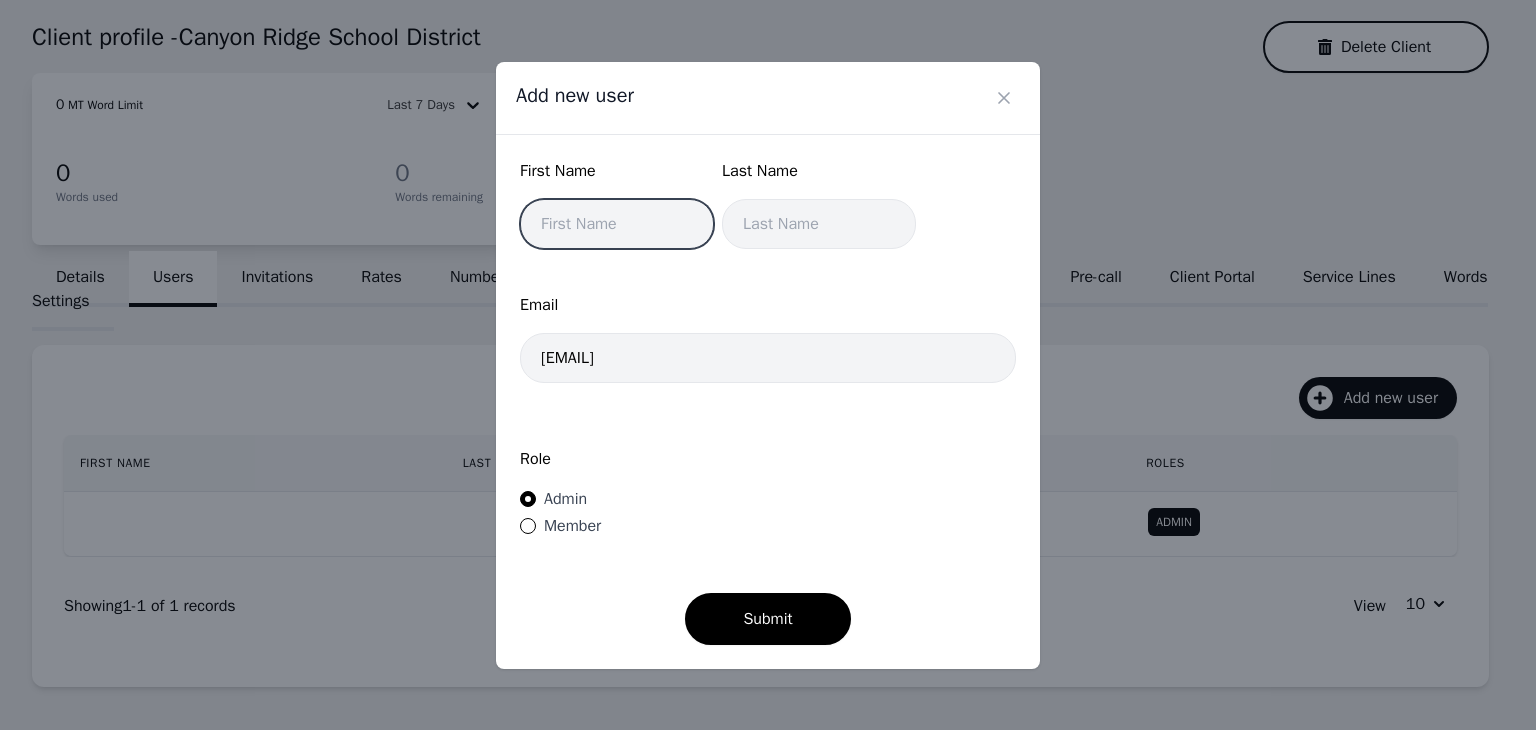 click at bounding box center [617, 224] 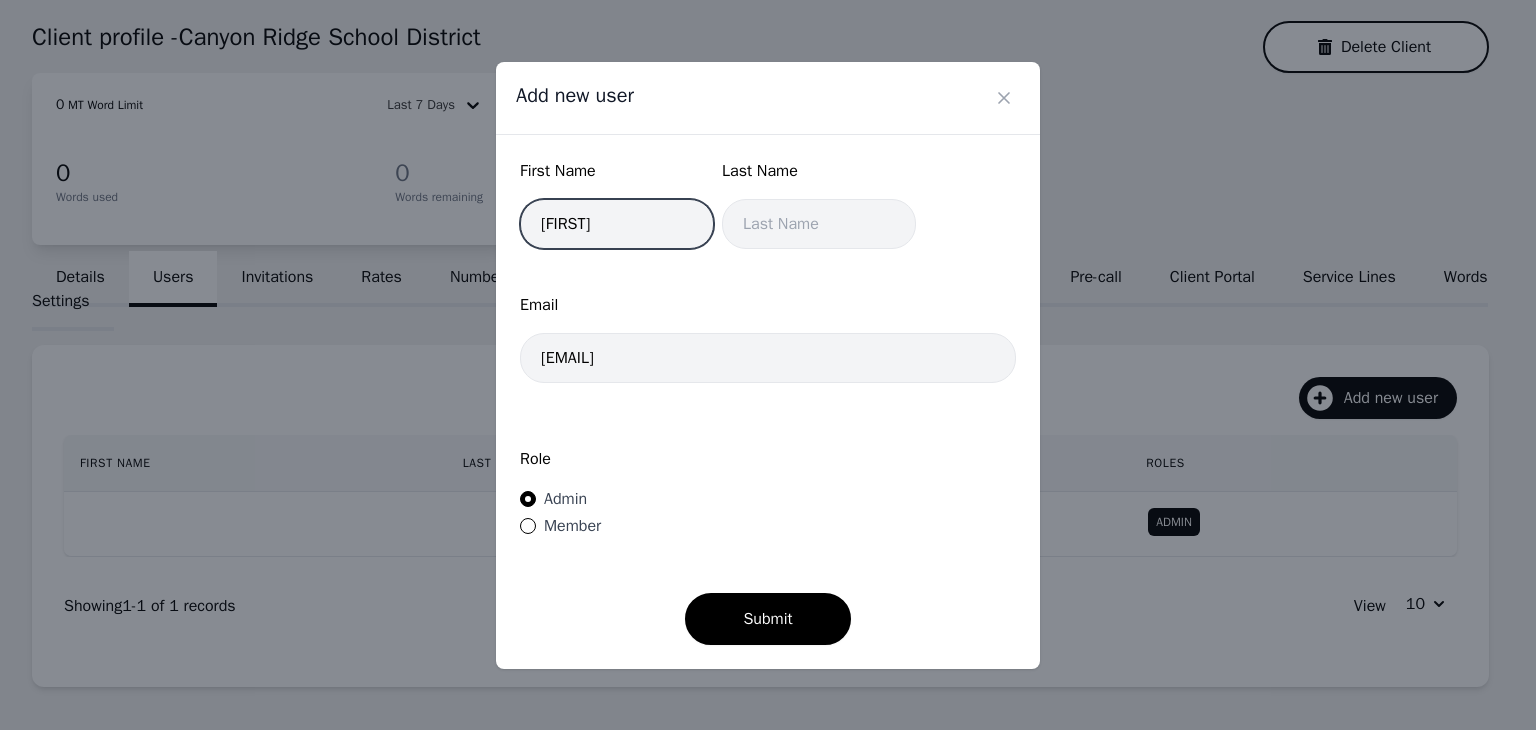 type on "Bobby" 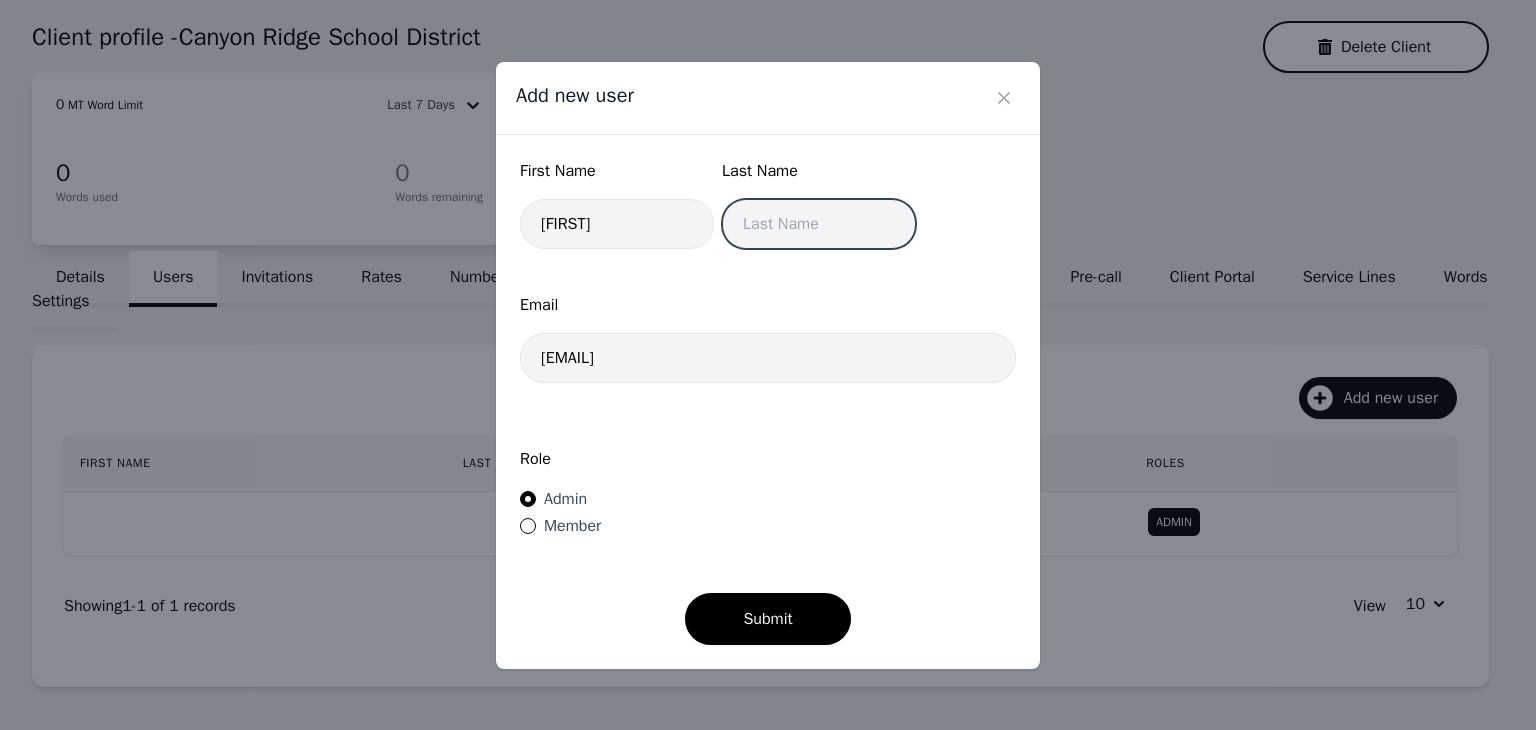 click at bounding box center [819, 224] 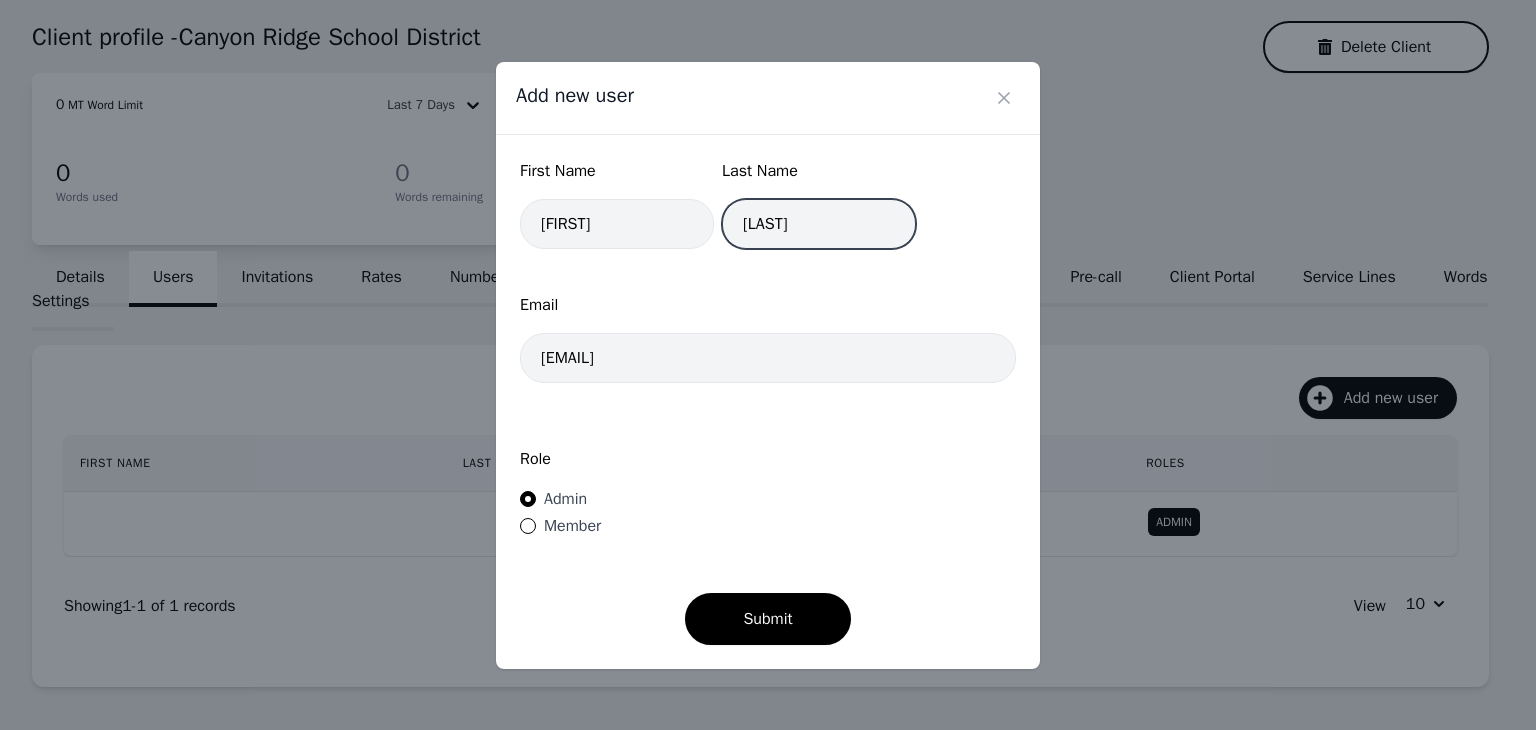 type on "Fisher" 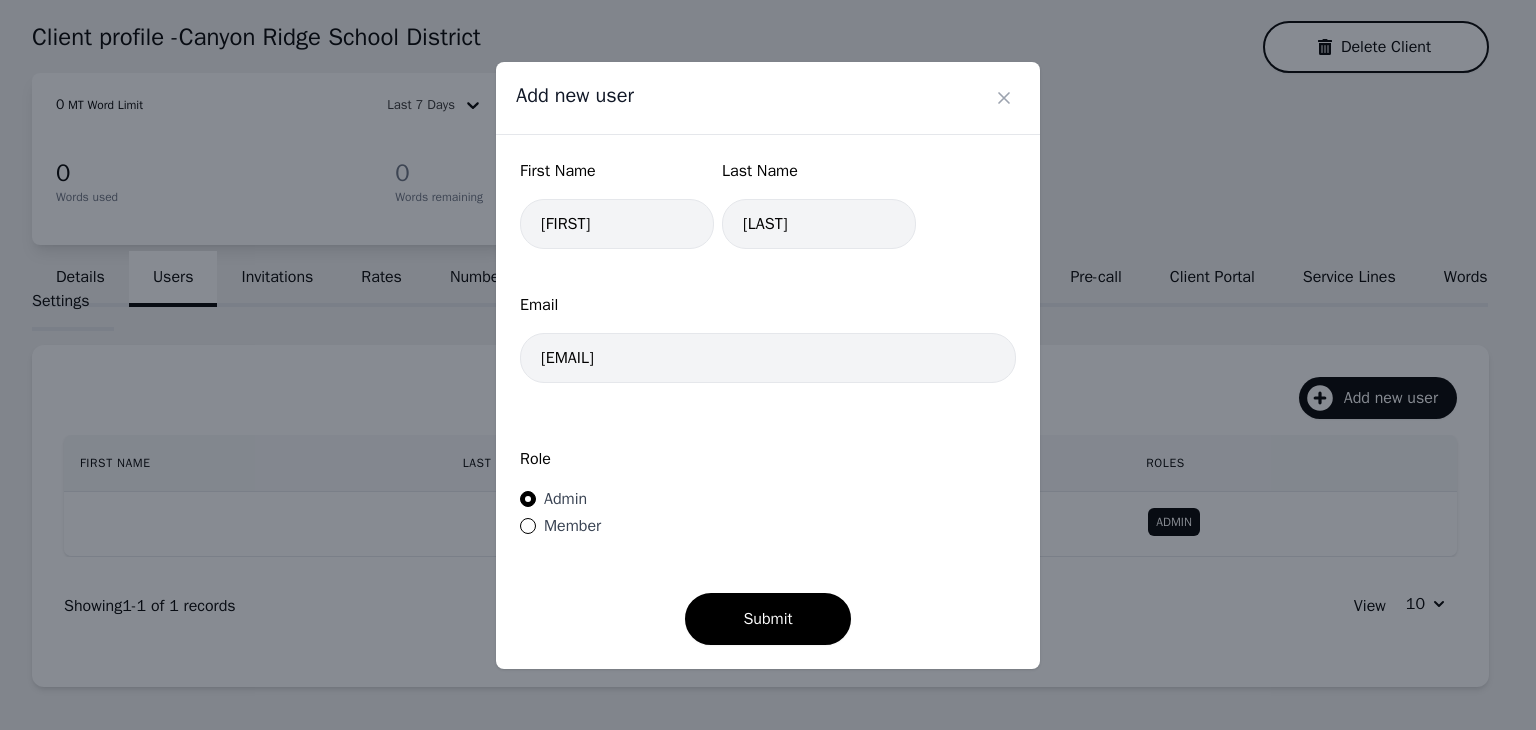 click on "Member" at bounding box center [568, 526] 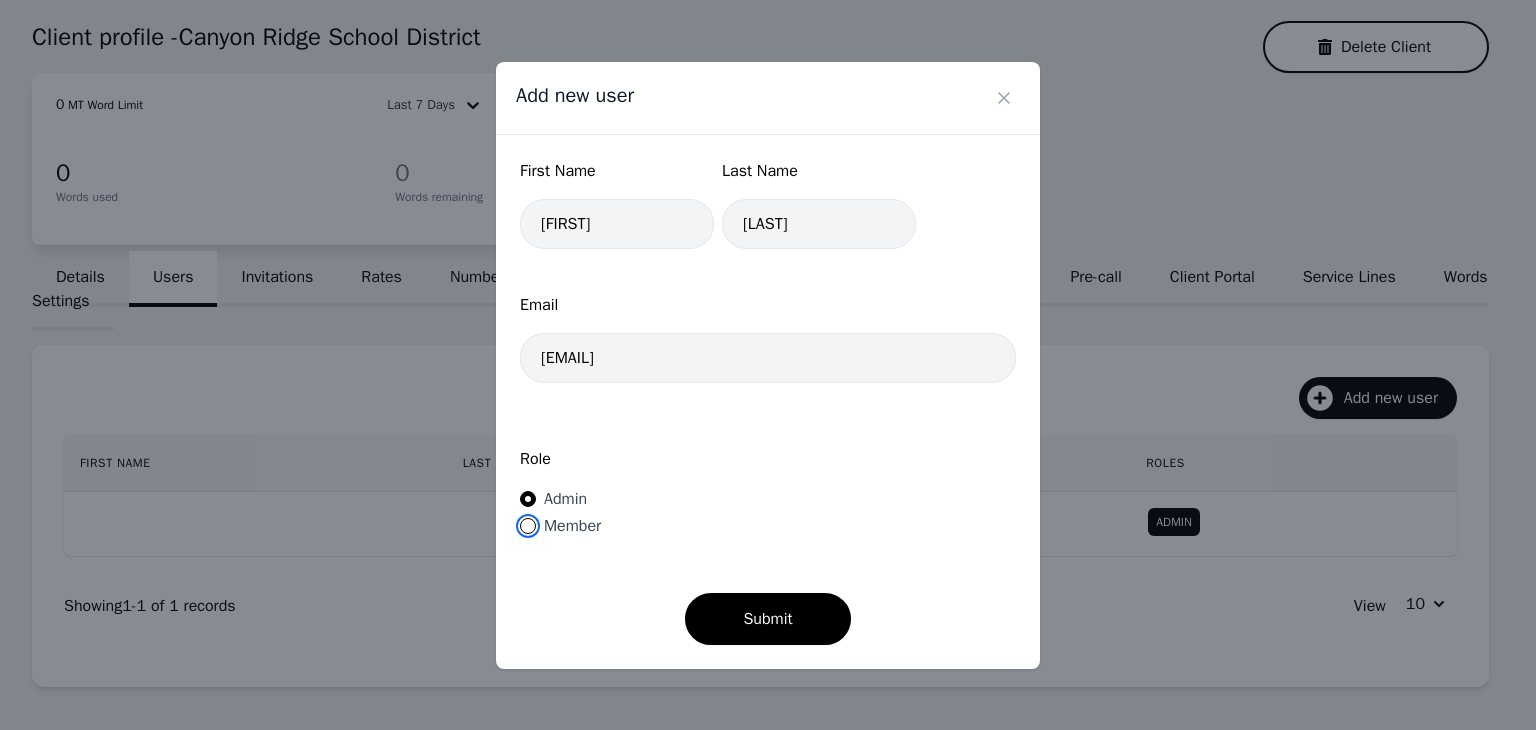 click on "Member" at bounding box center (528, 526) 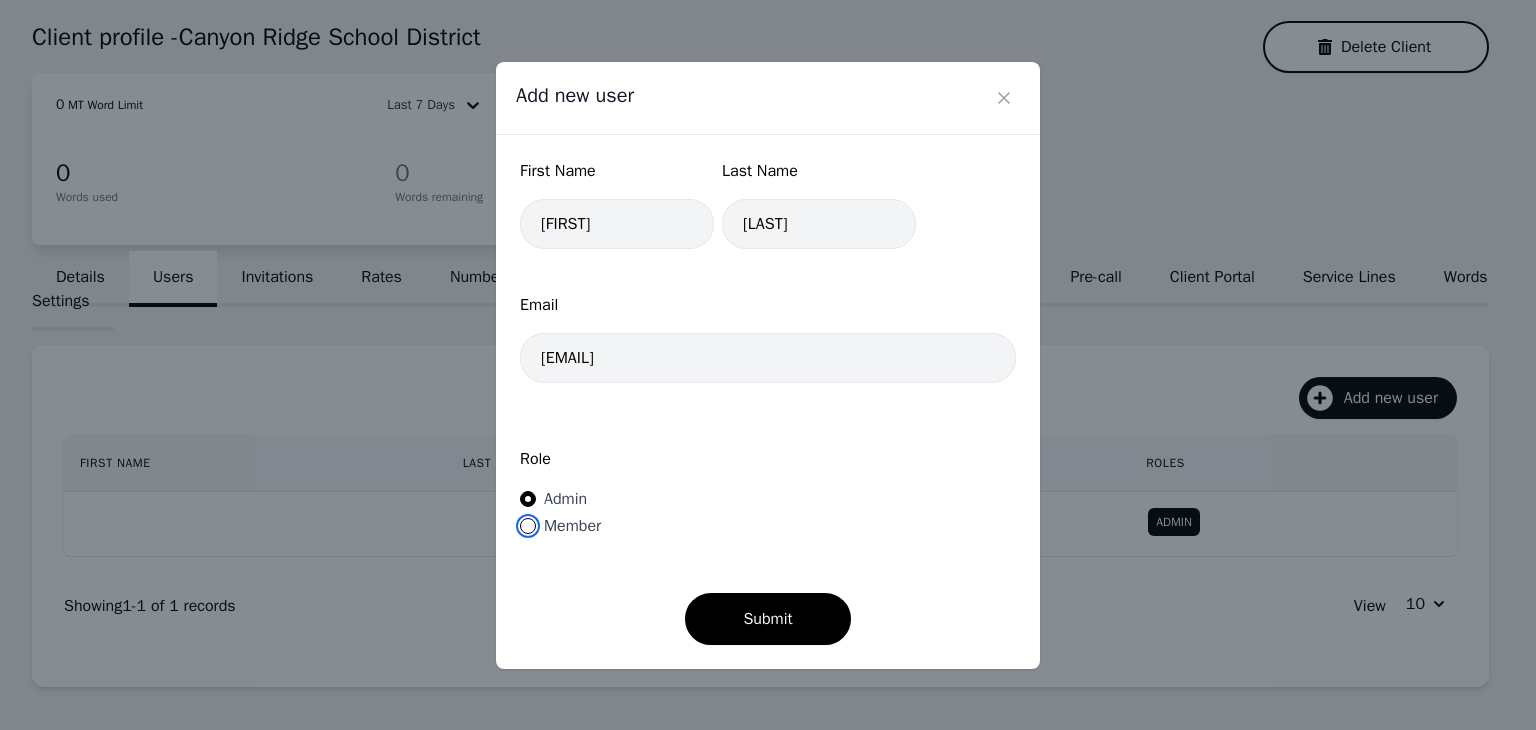 radio on "true" 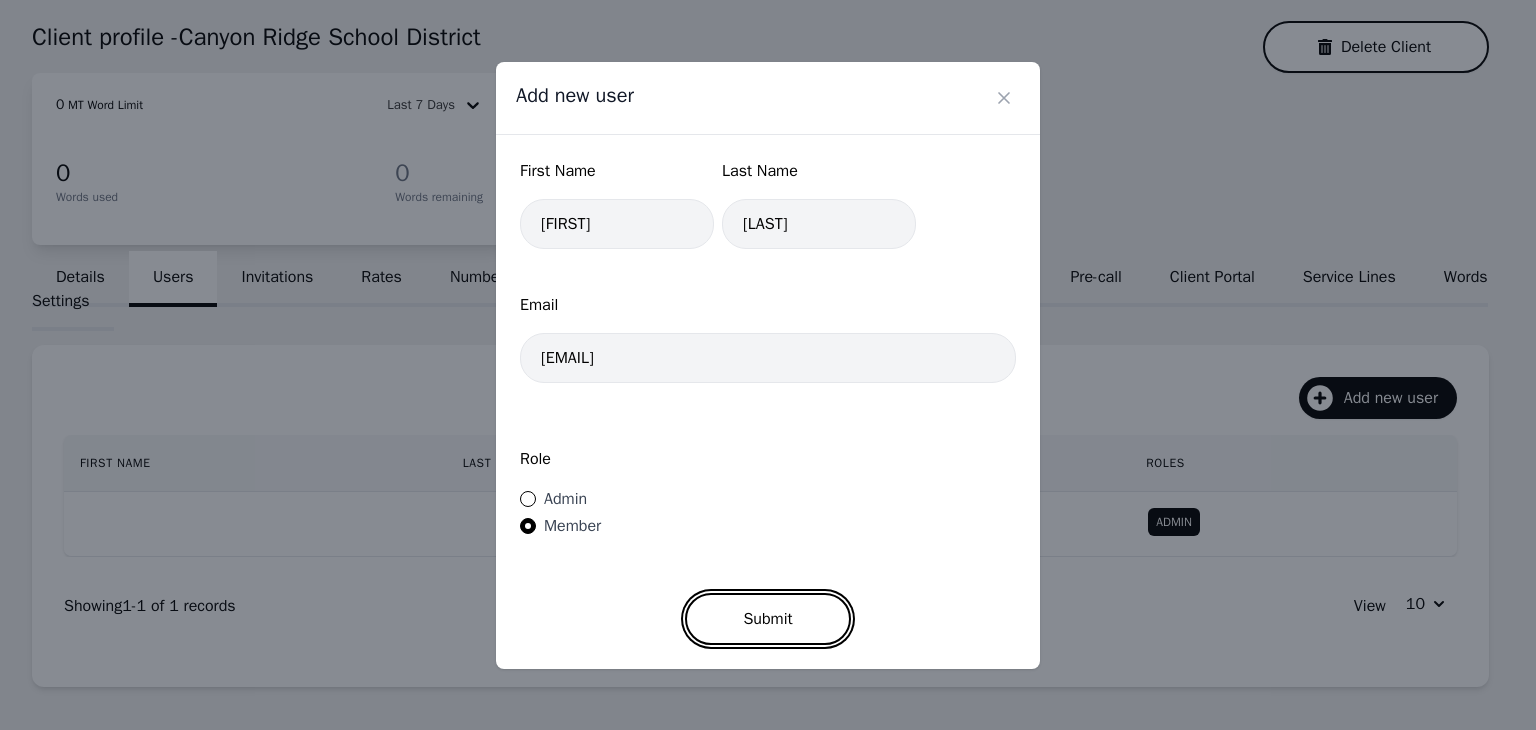 click on "Submit" at bounding box center [767, 619] 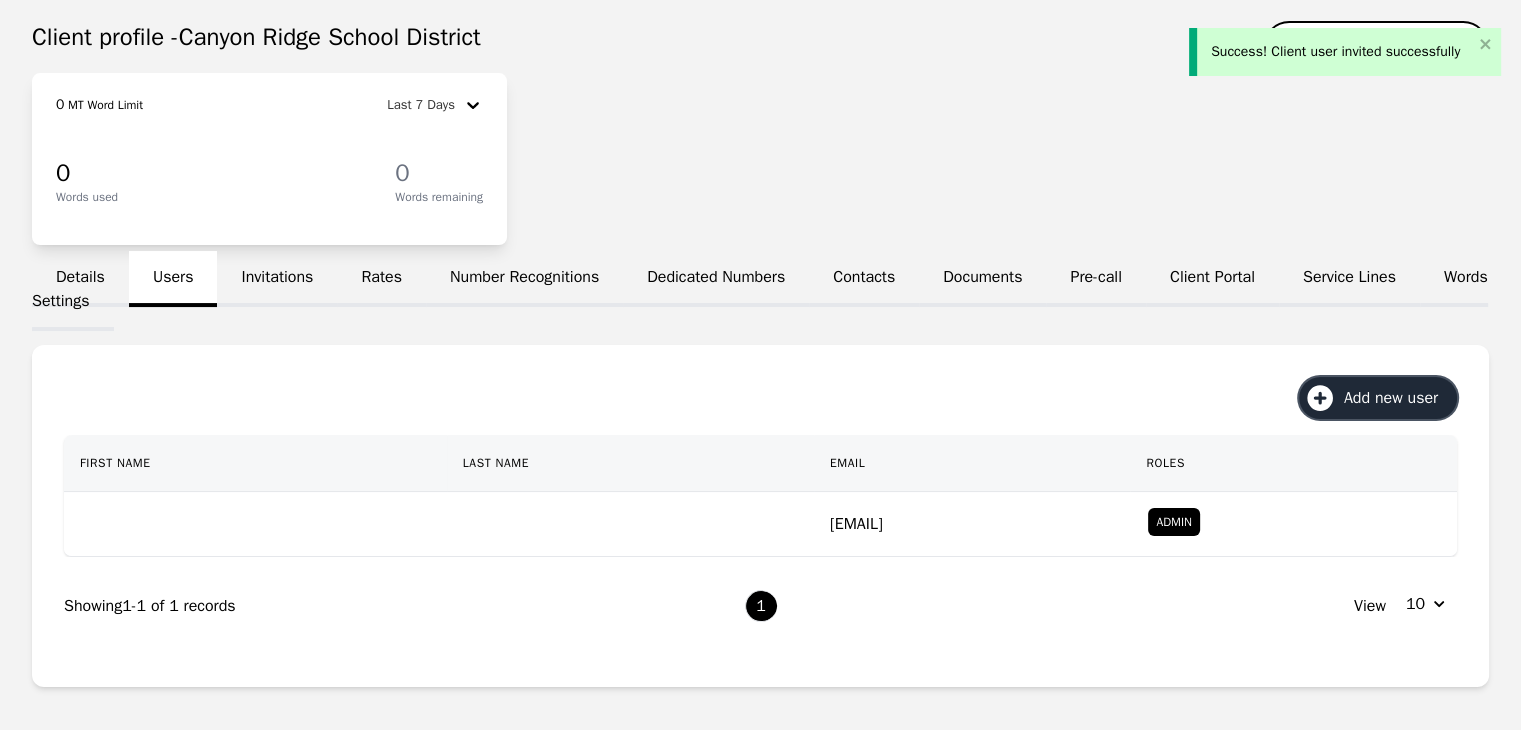 click on "Add new user" at bounding box center [1398, 398] 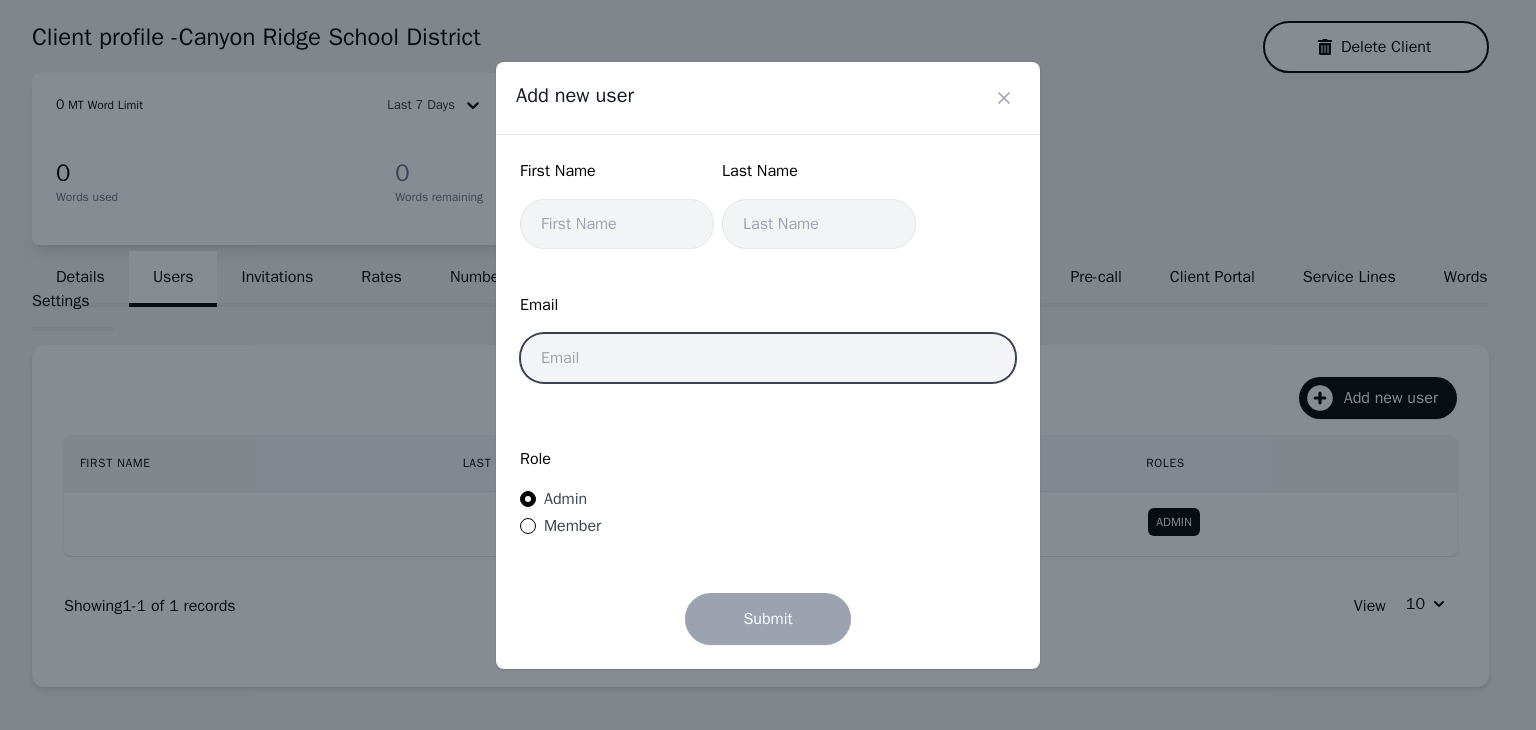 click at bounding box center [768, 358] 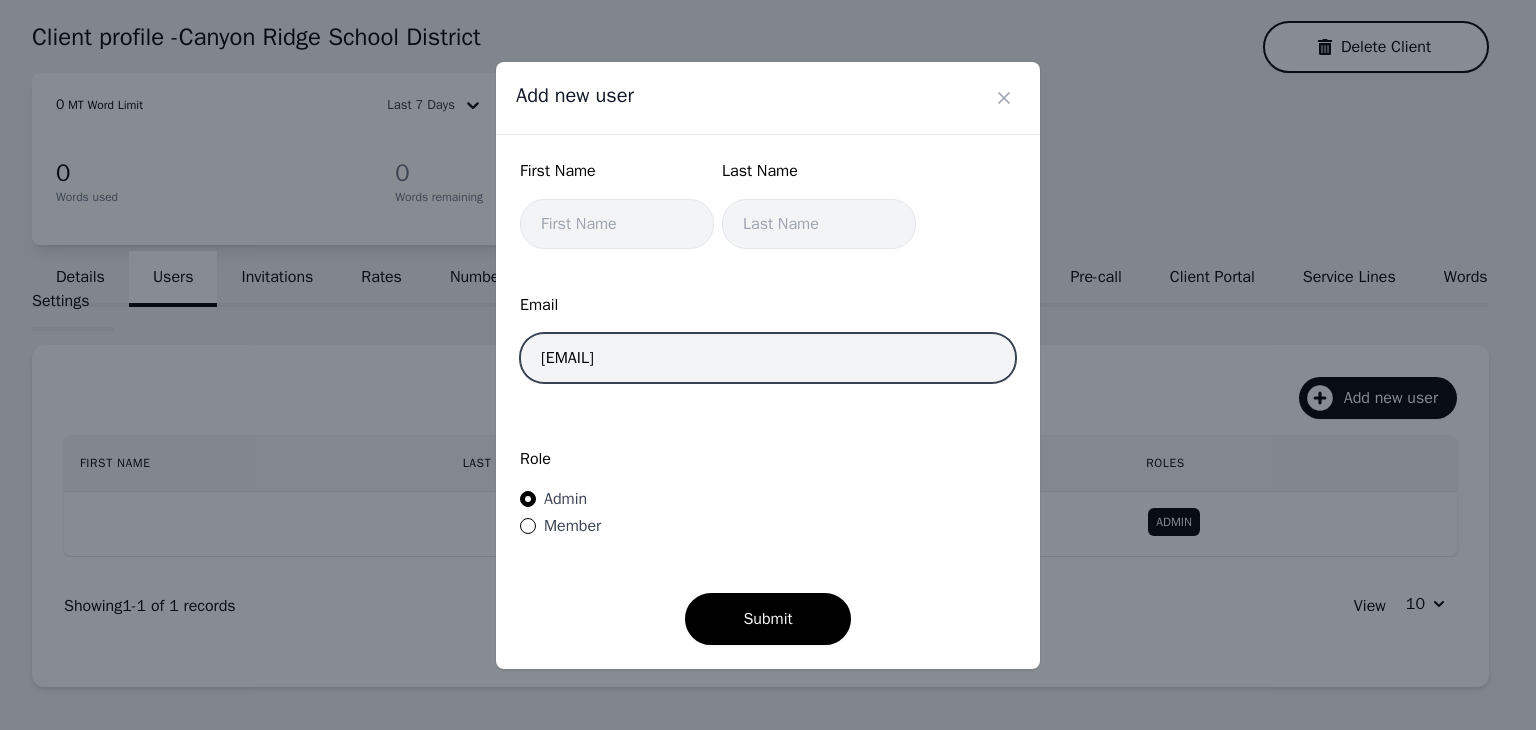 type on "dalvarez@lango.co" 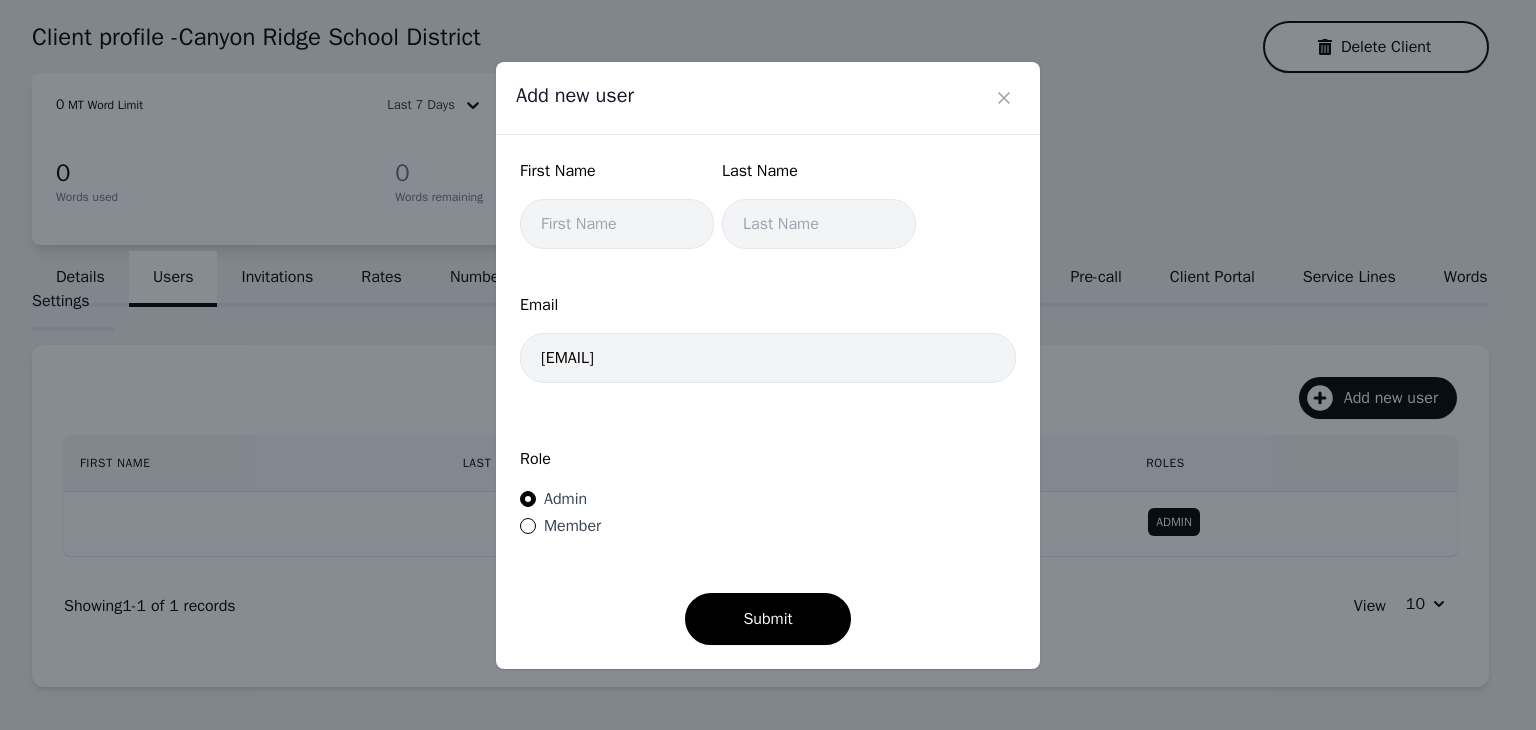 click on "Member" at bounding box center (572, 526) 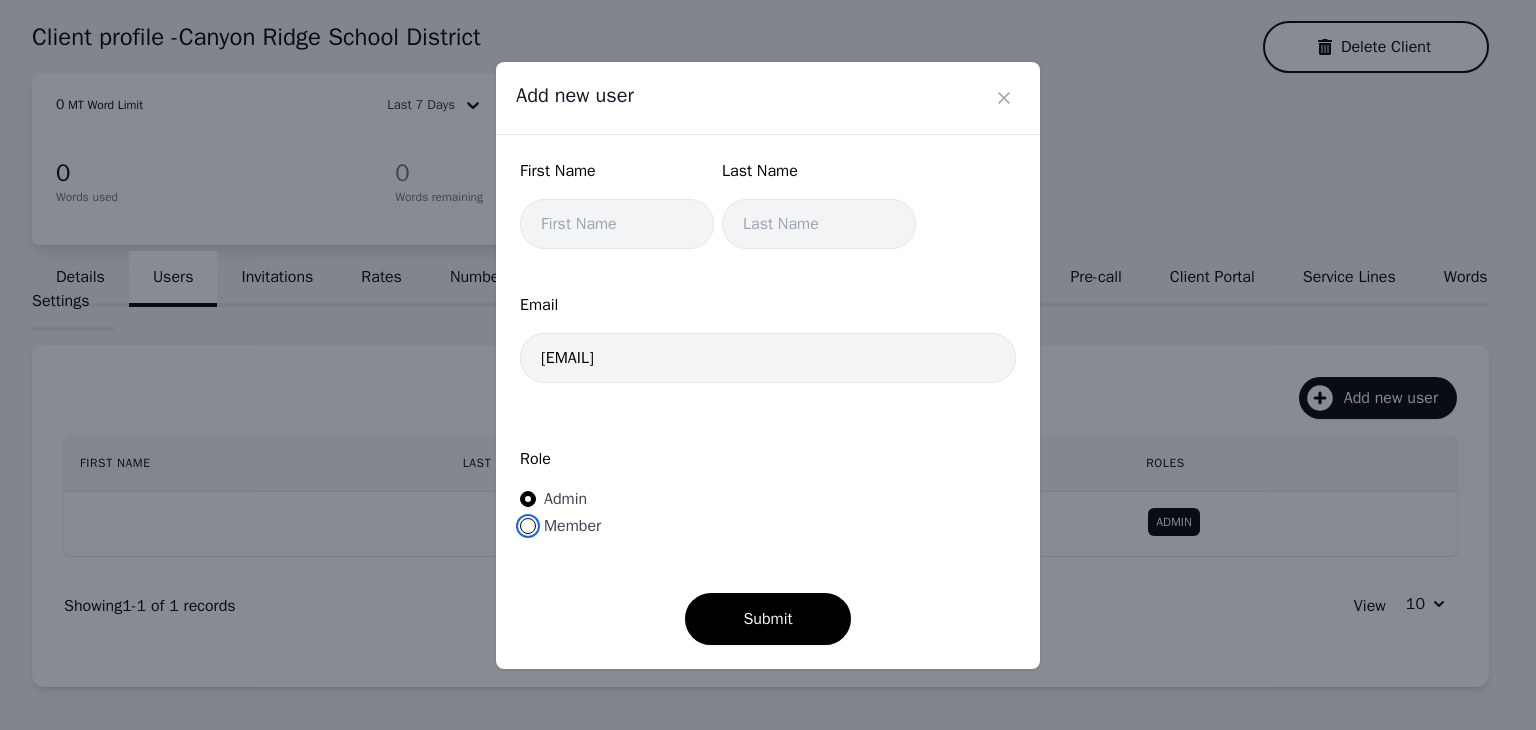 click on "Member" at bounding box center [528, 526] 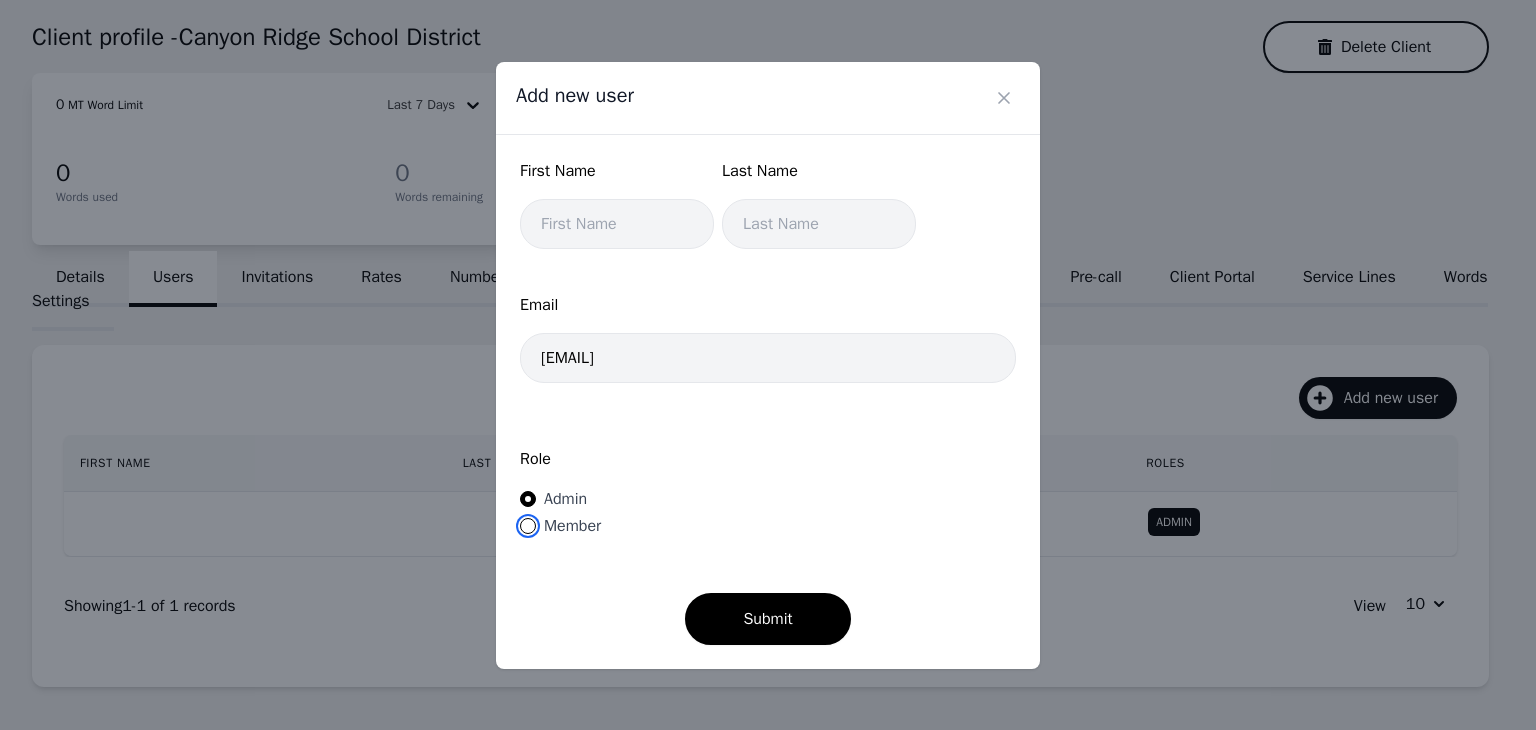 radio on "true" 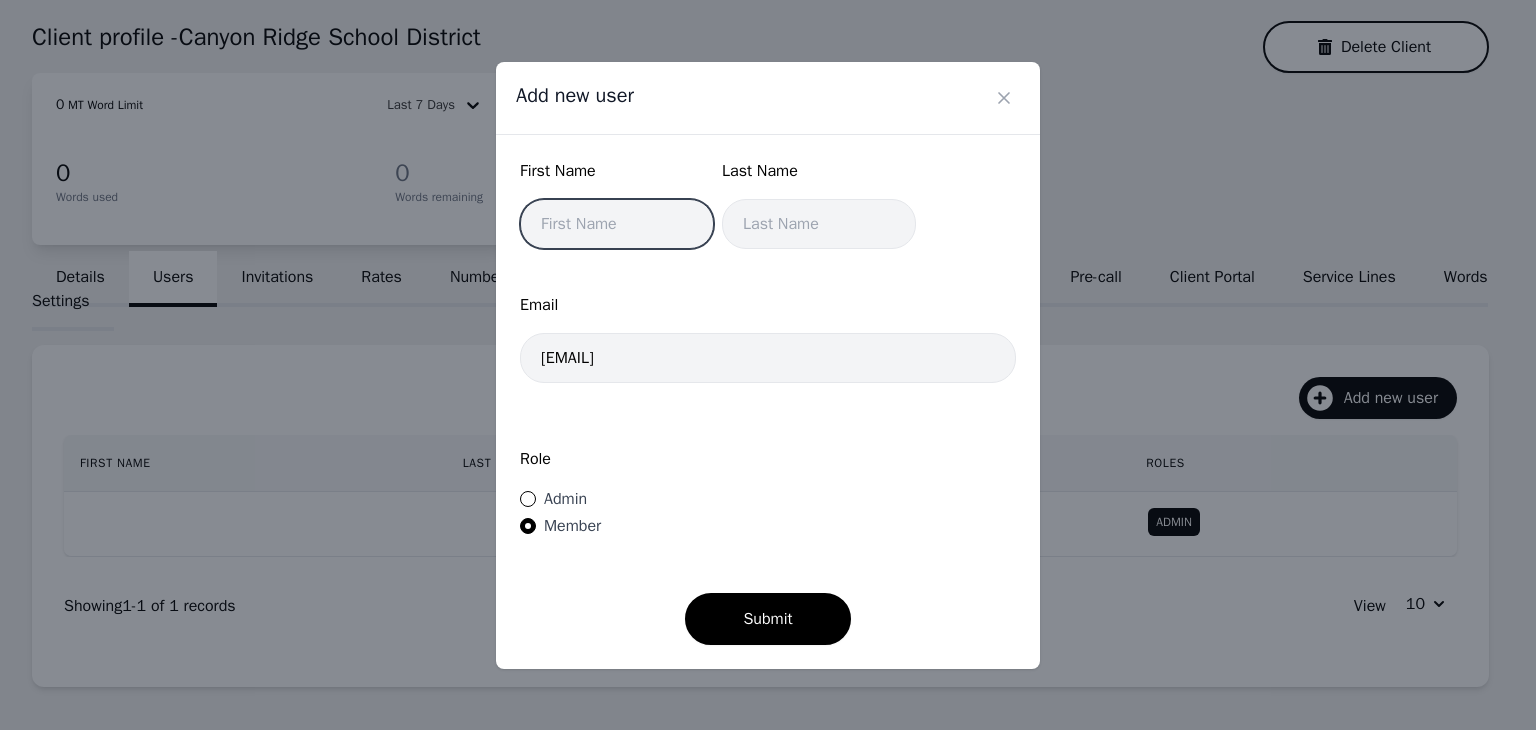 click at bounding box center [617, 224] 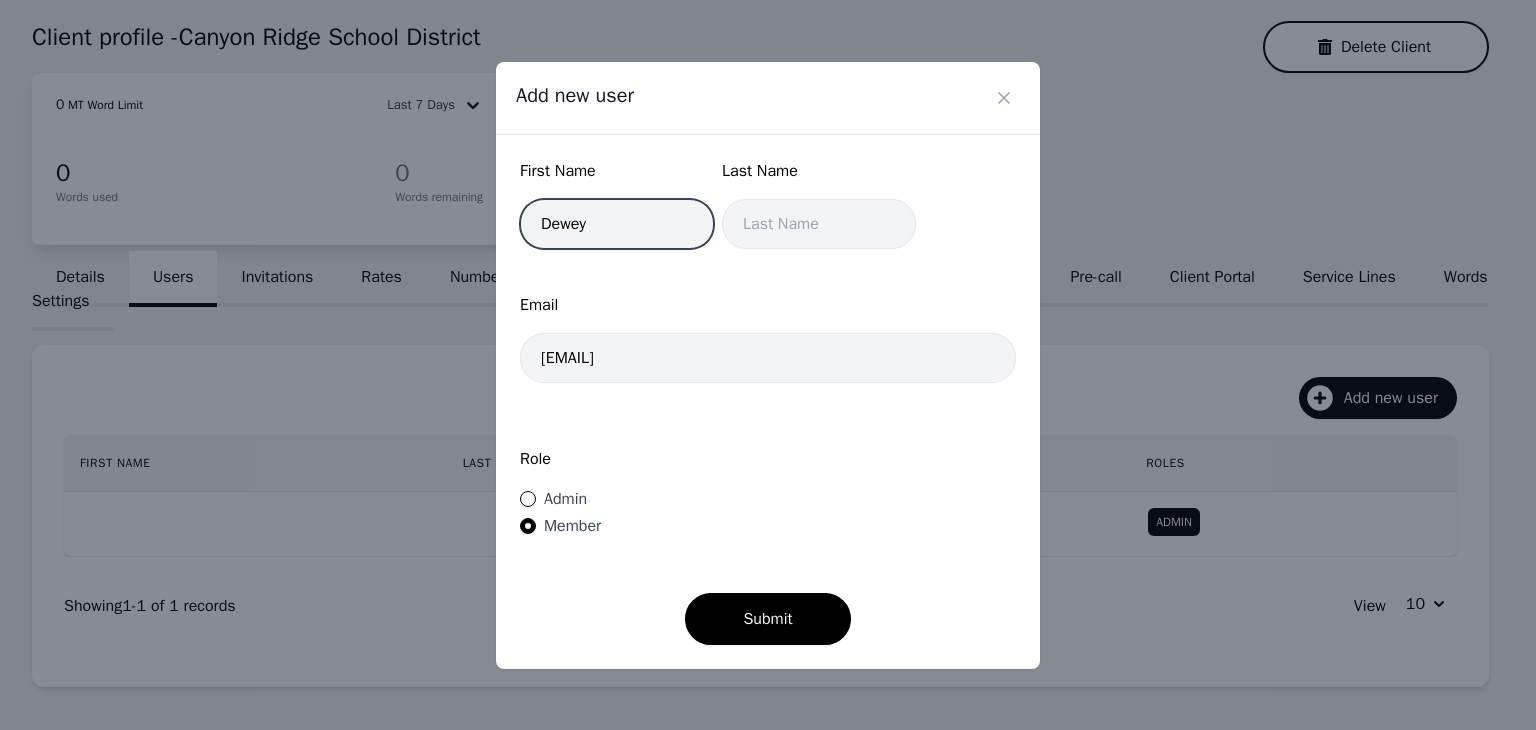 type on "Dewey" 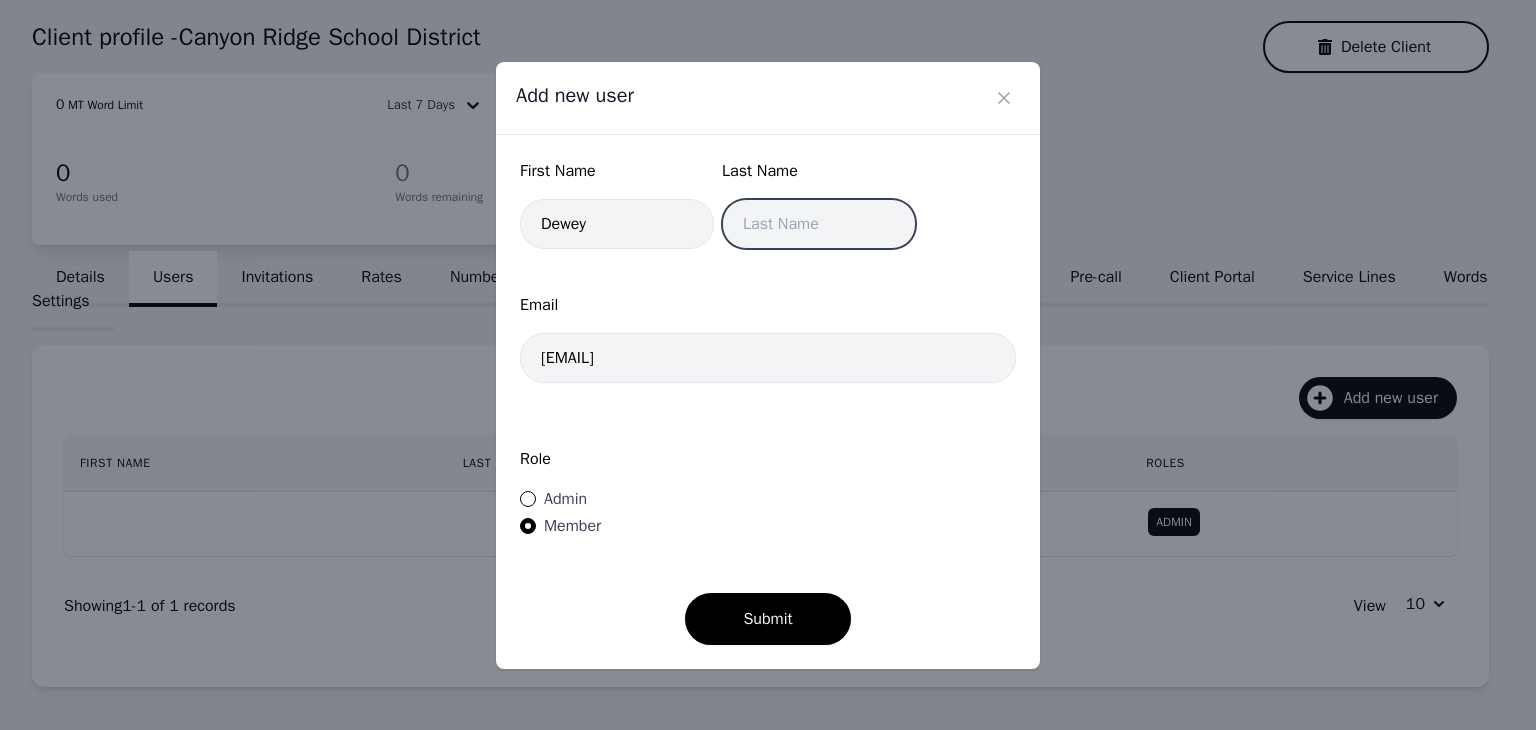 click at bounding box center (819, 224) 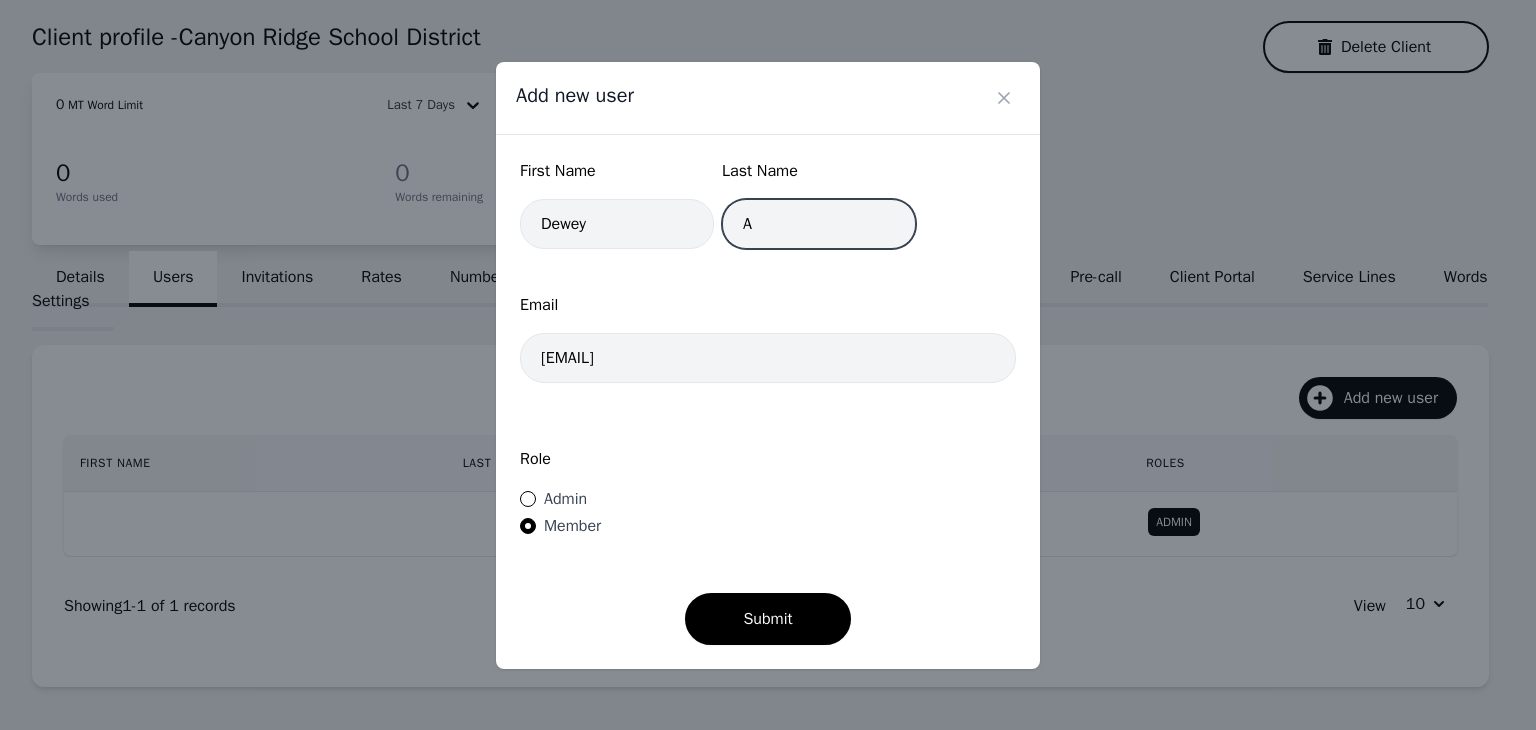 type on "A" 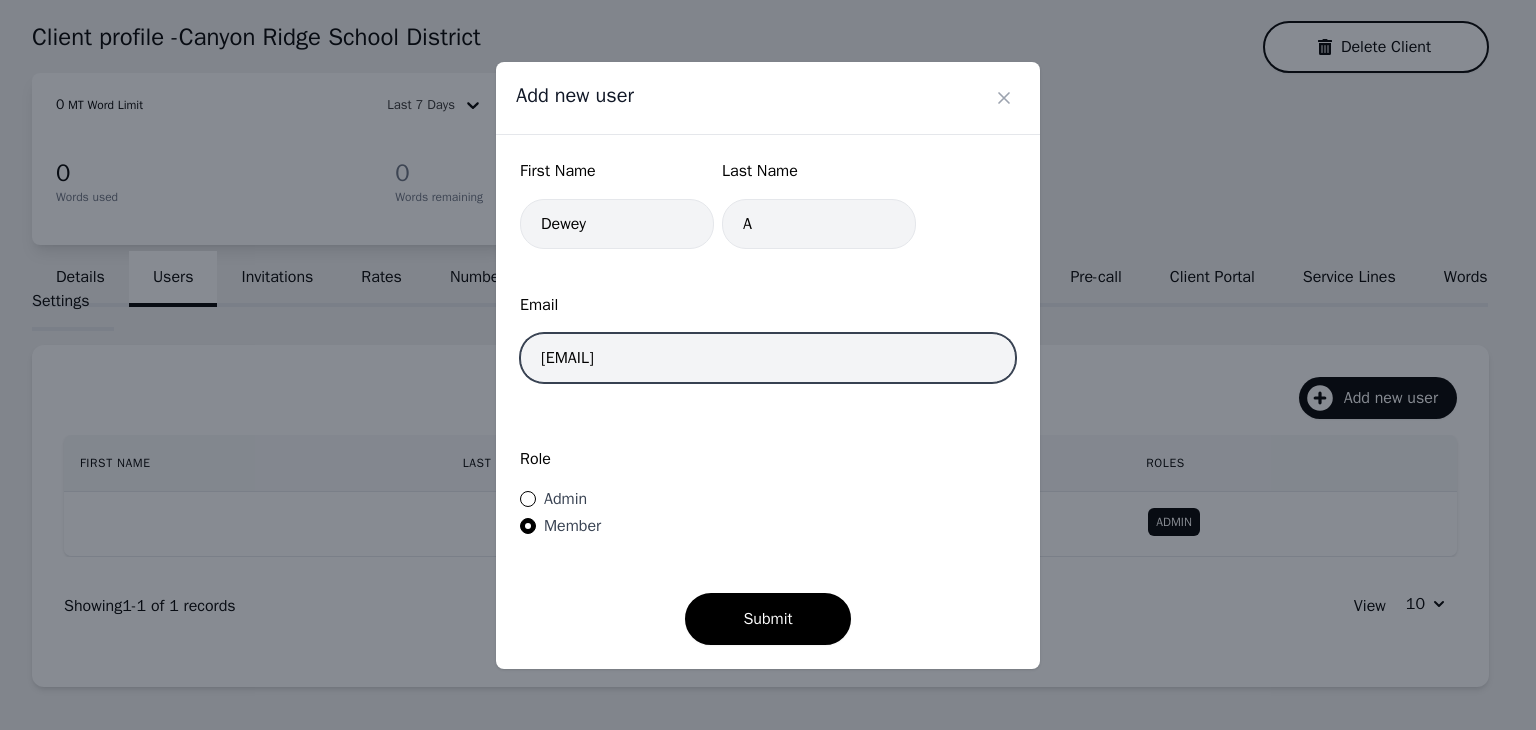 click on "dalvarez@lango.co" at bounding box center [768, 358] 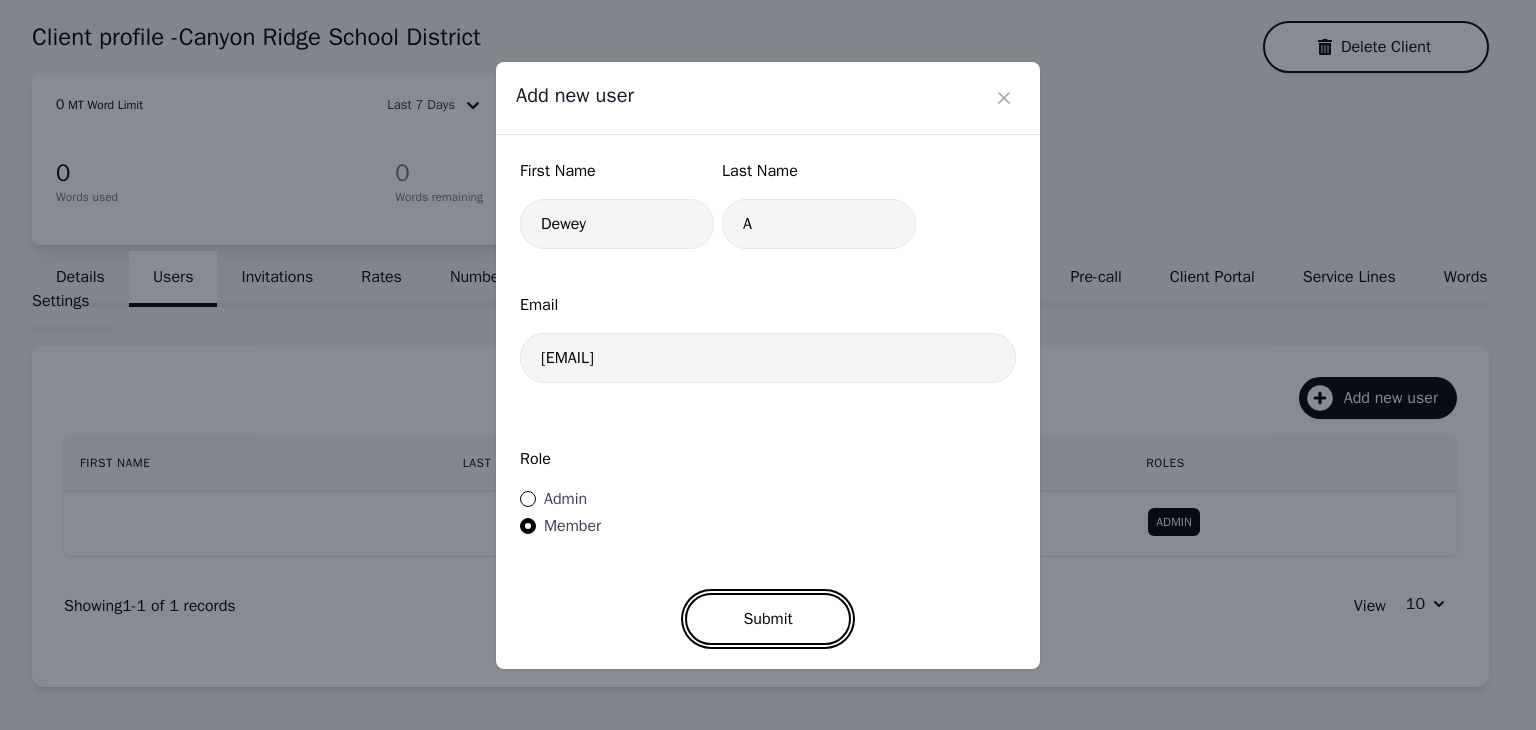 click on "Submit" at bounding box center (767, 619) 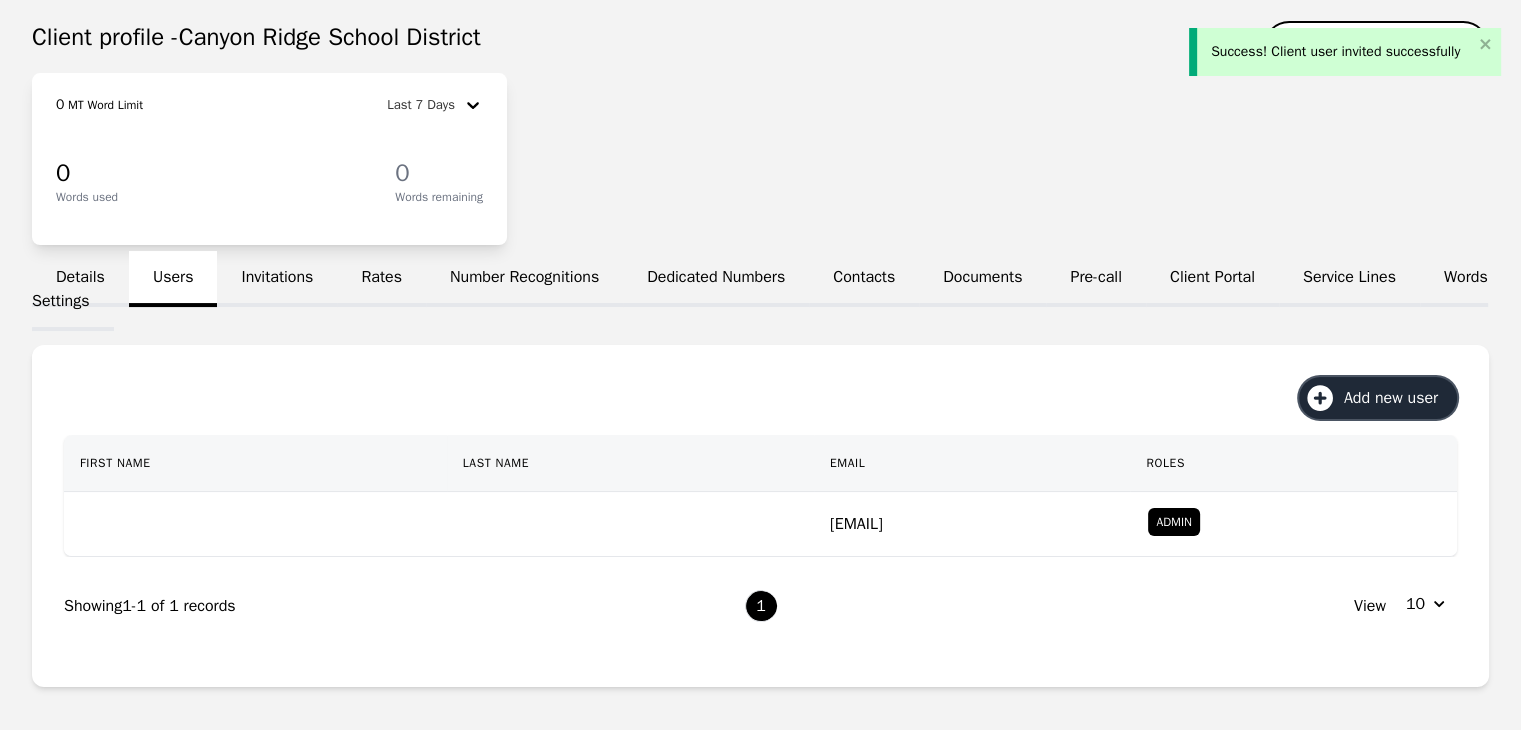 click on "Add new user" at bounding box center [1398, 398] 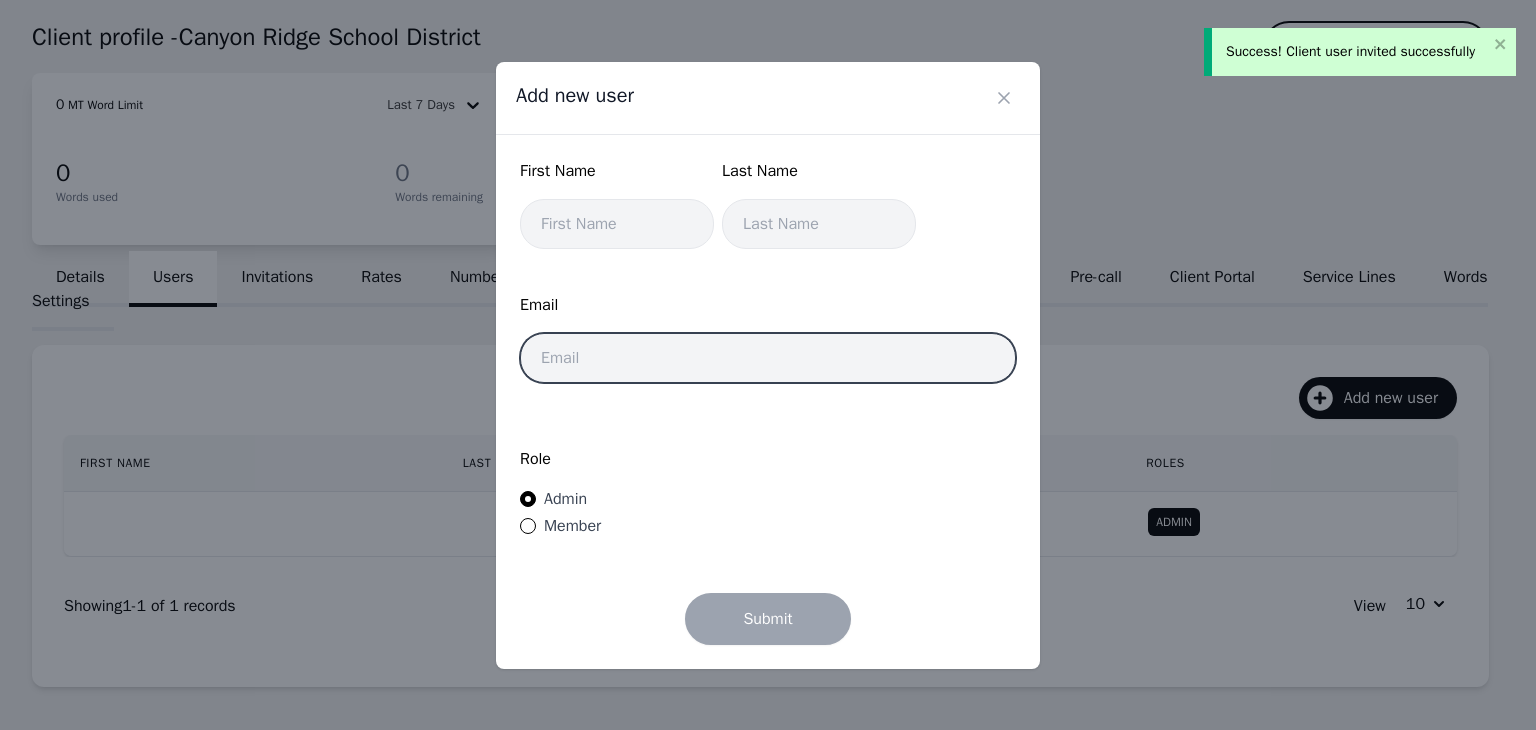 click at bounding box center (768, 358) 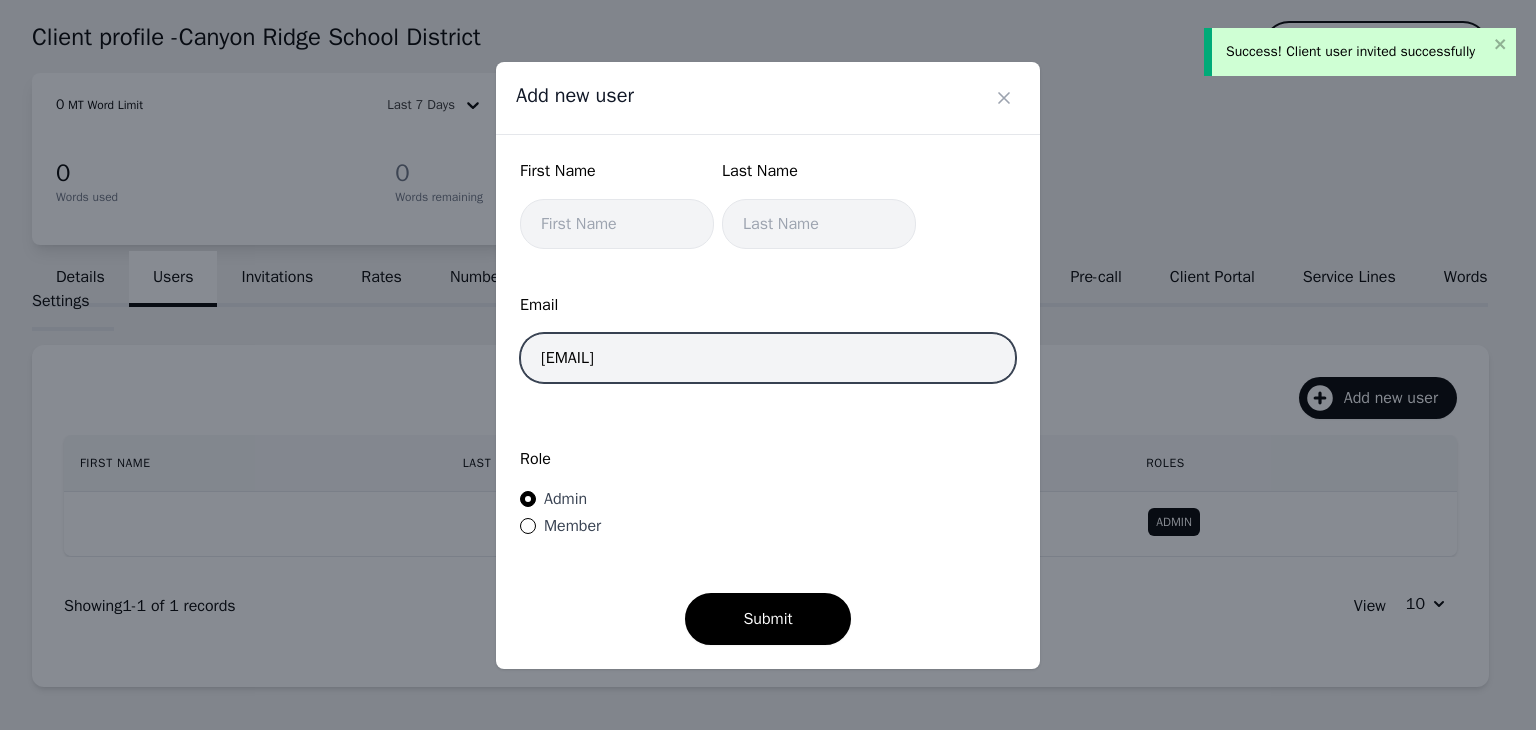 type on "vgjochi@lango.co" 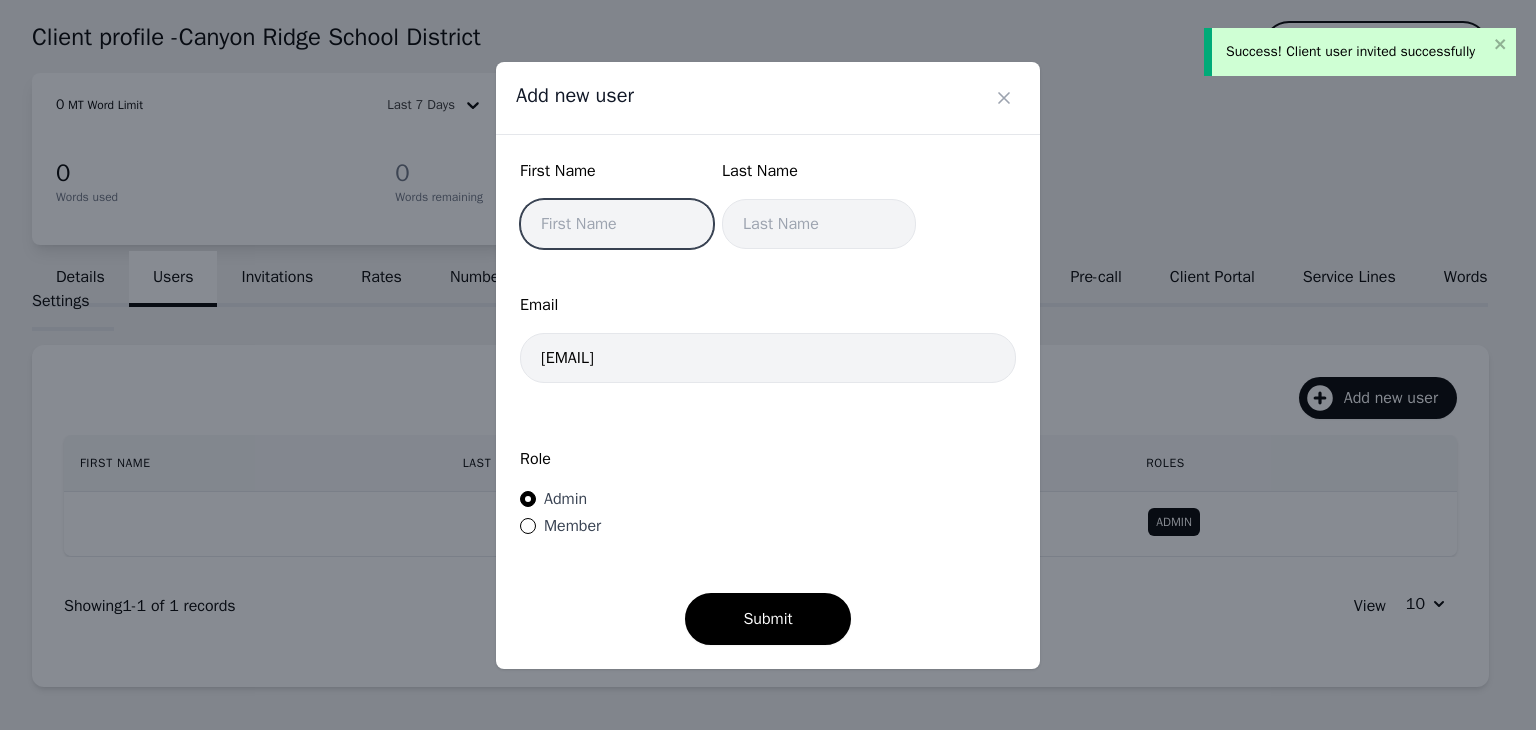click at bounding box center (617, 224) 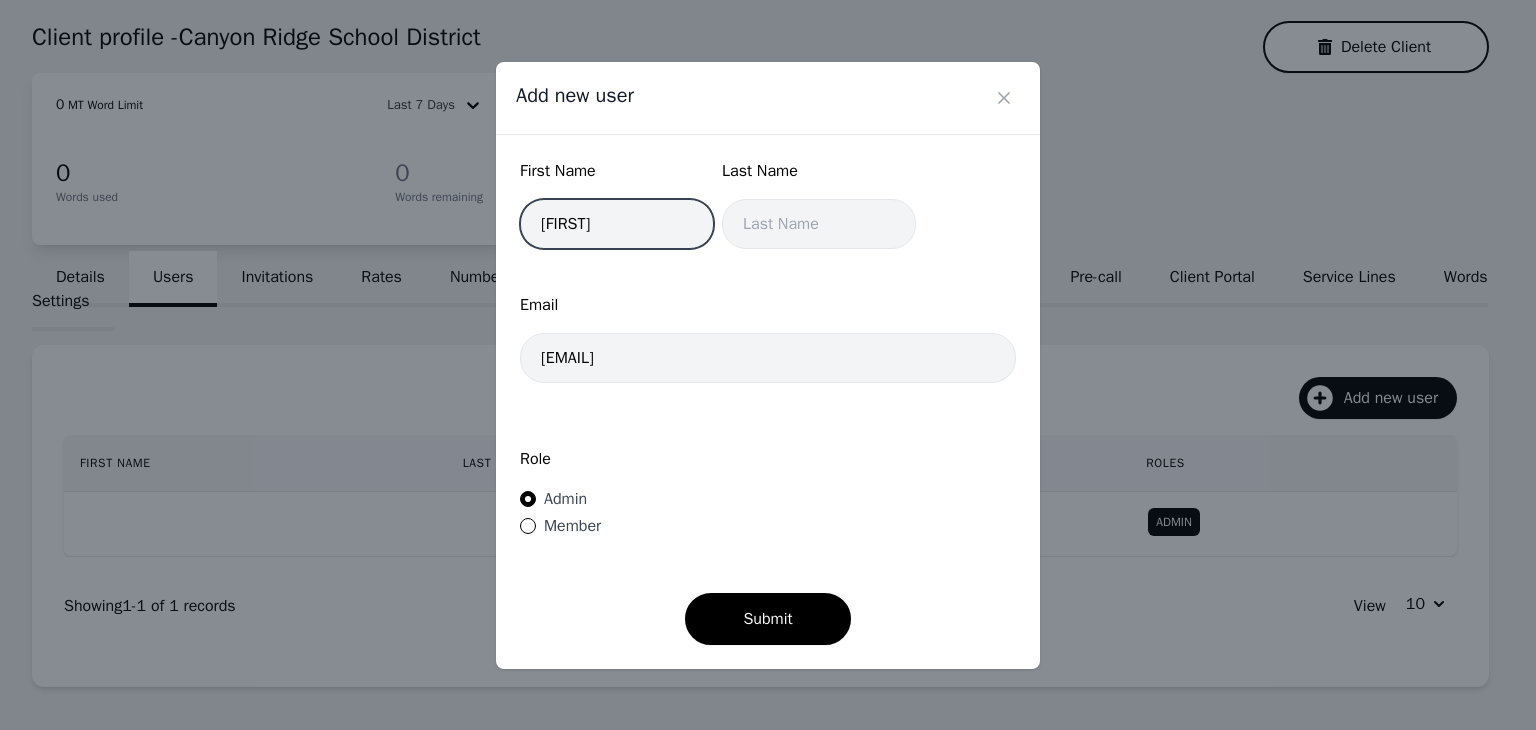 type on "Valton" 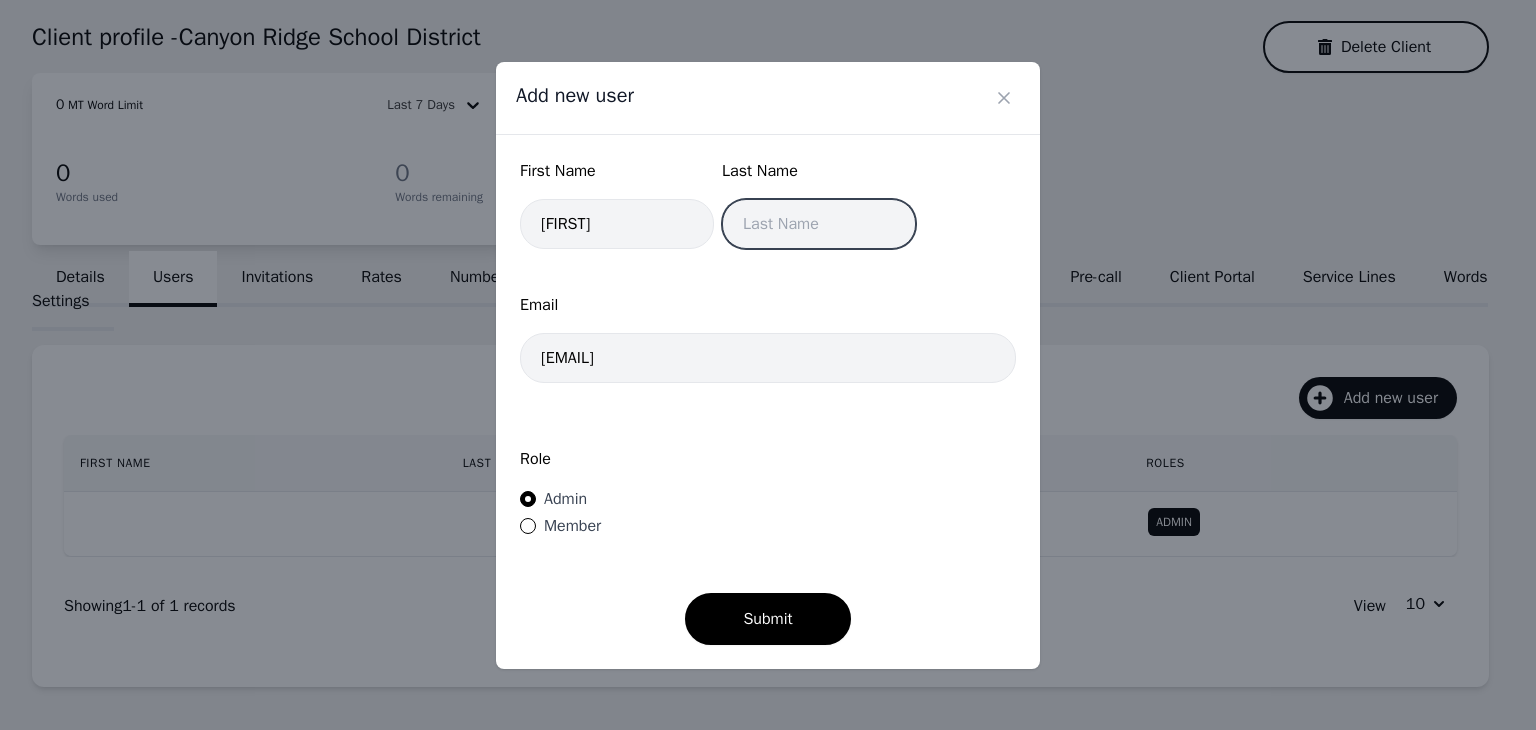 click at bounding box center [819, 224] 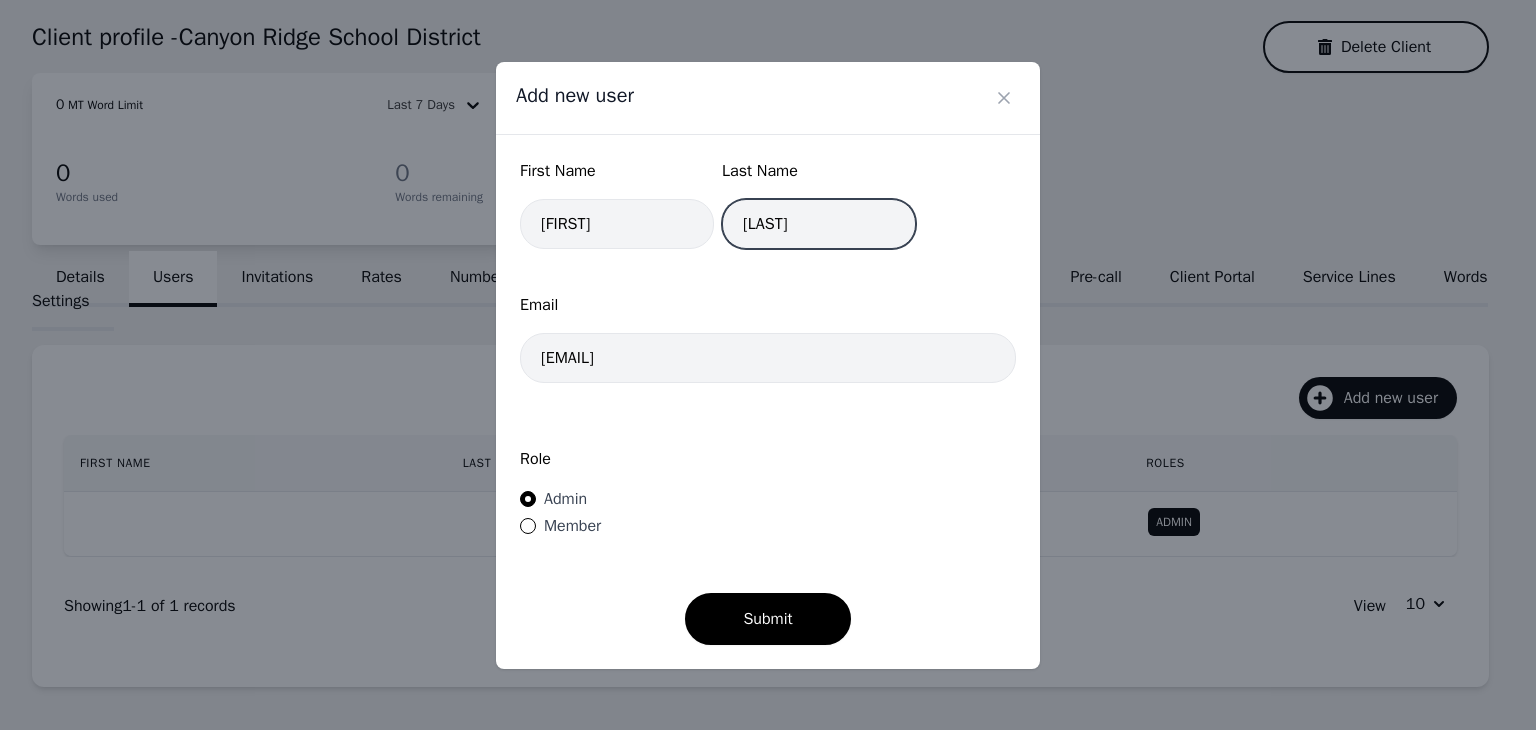 type on "Gjoci" 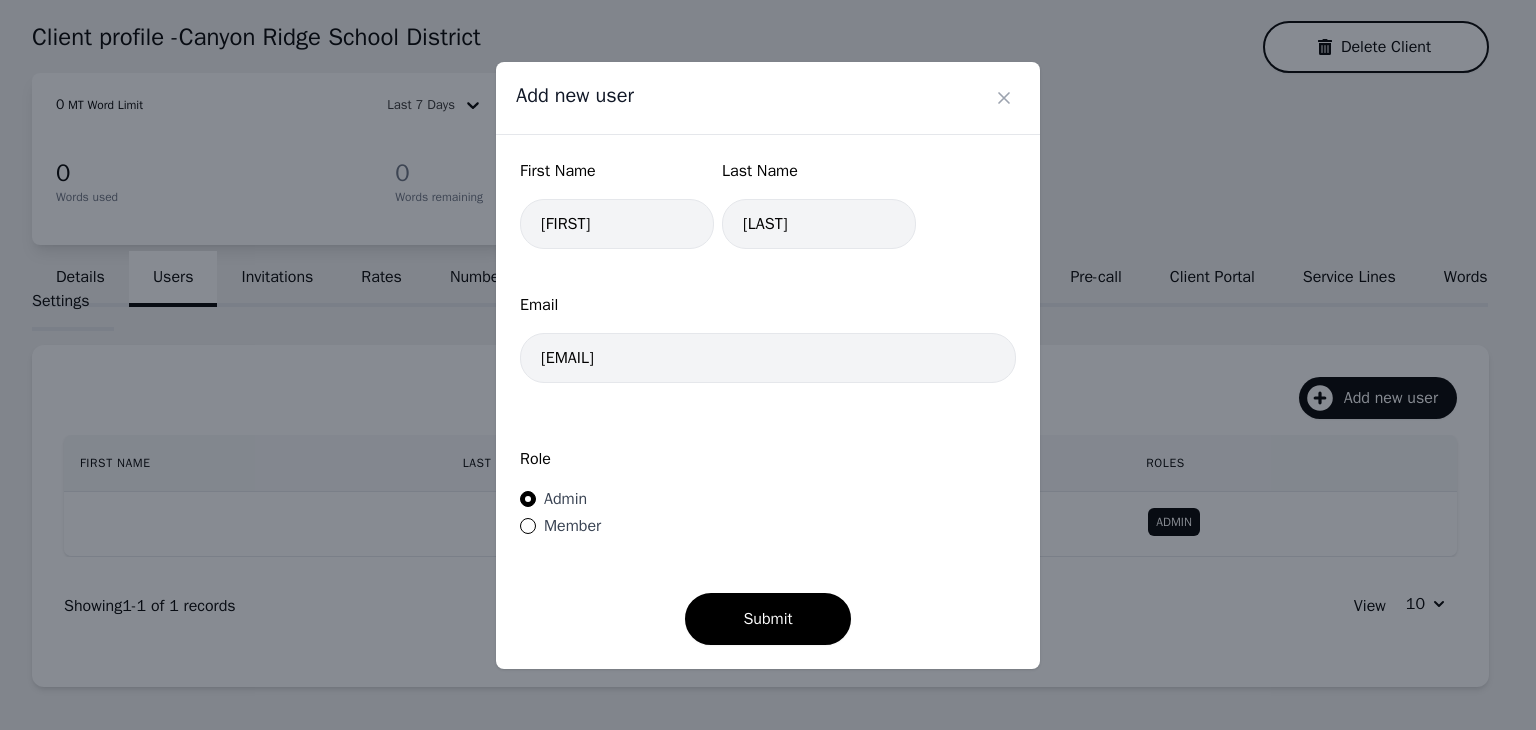 click on "Member" at bounding box center [572, 526] 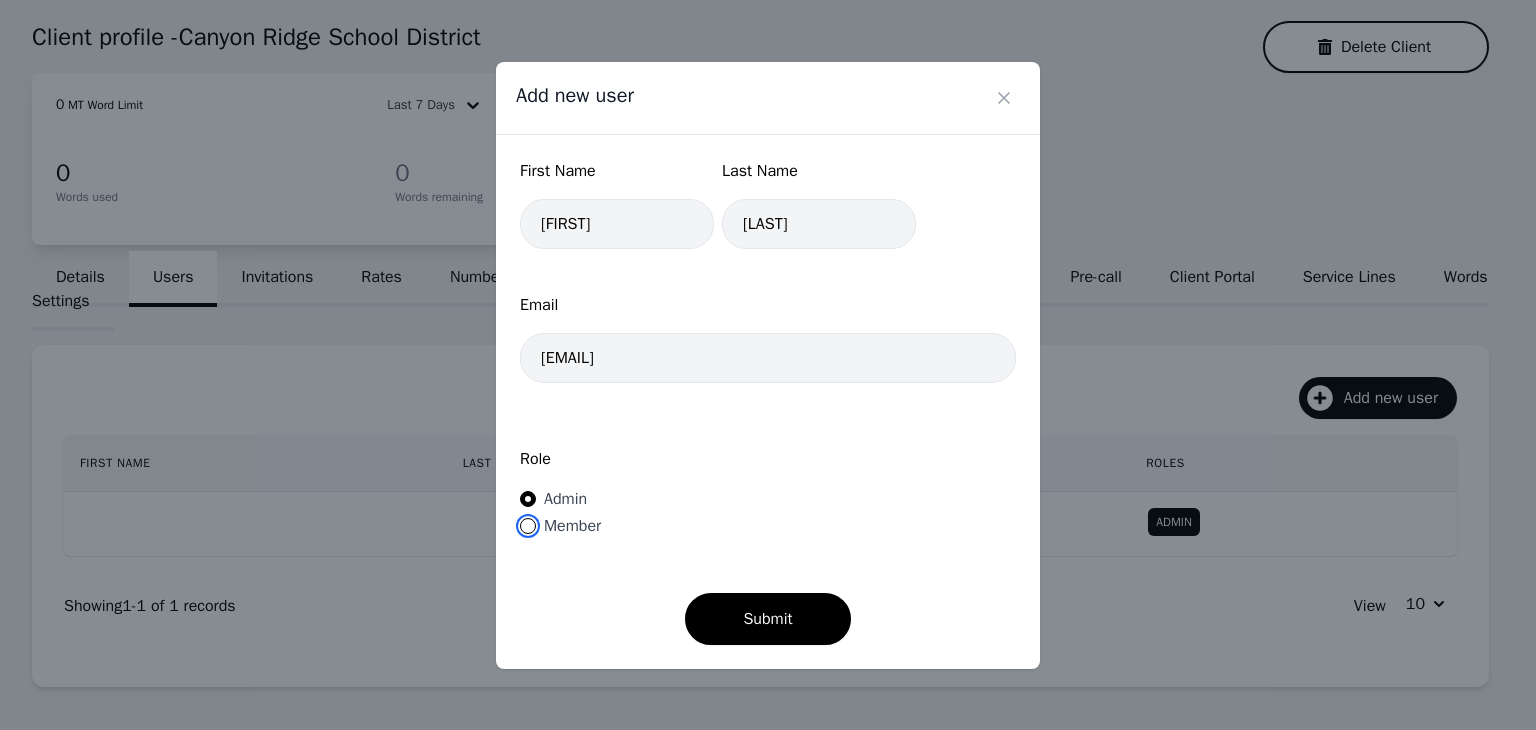 click on "Member" at bounding box center (528, 526) 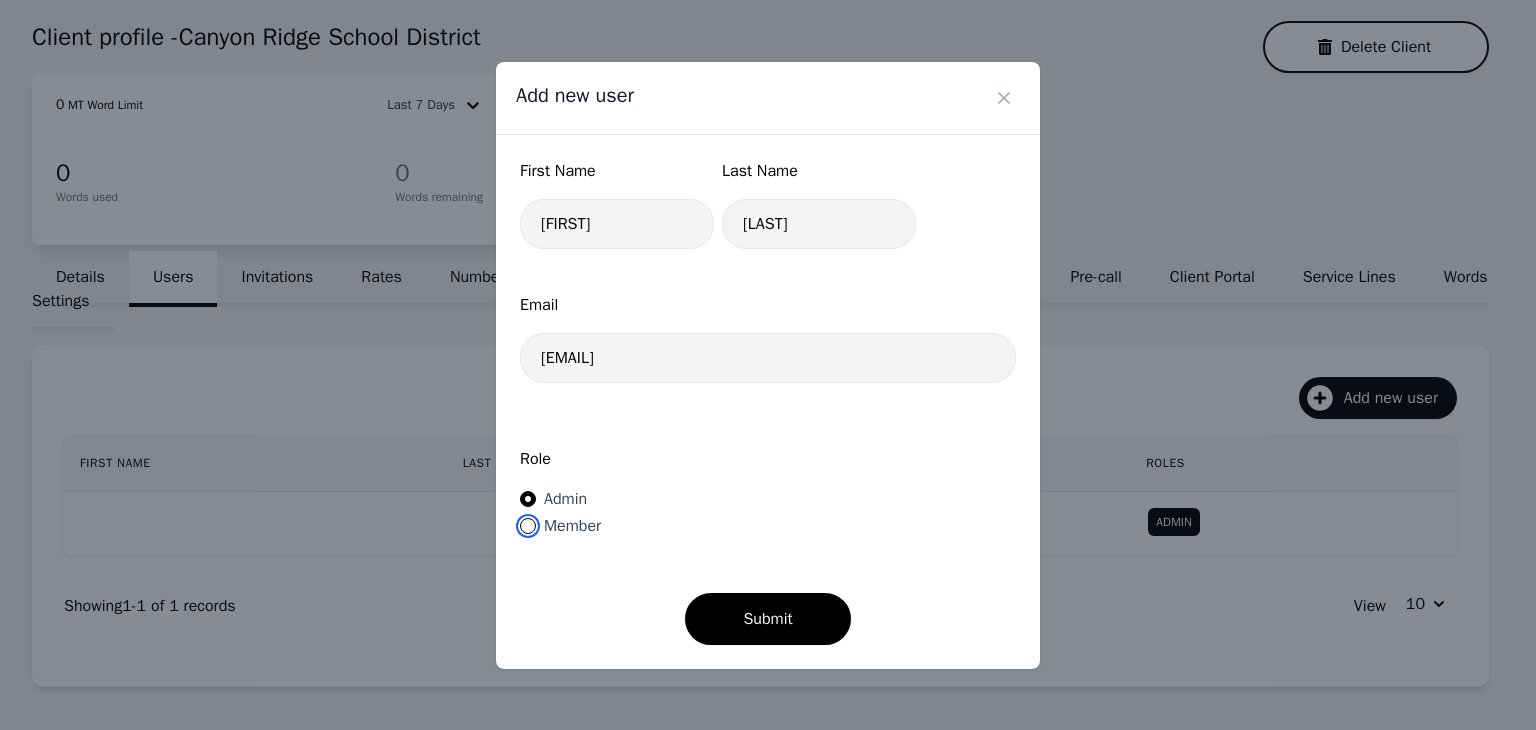 radio on "true" 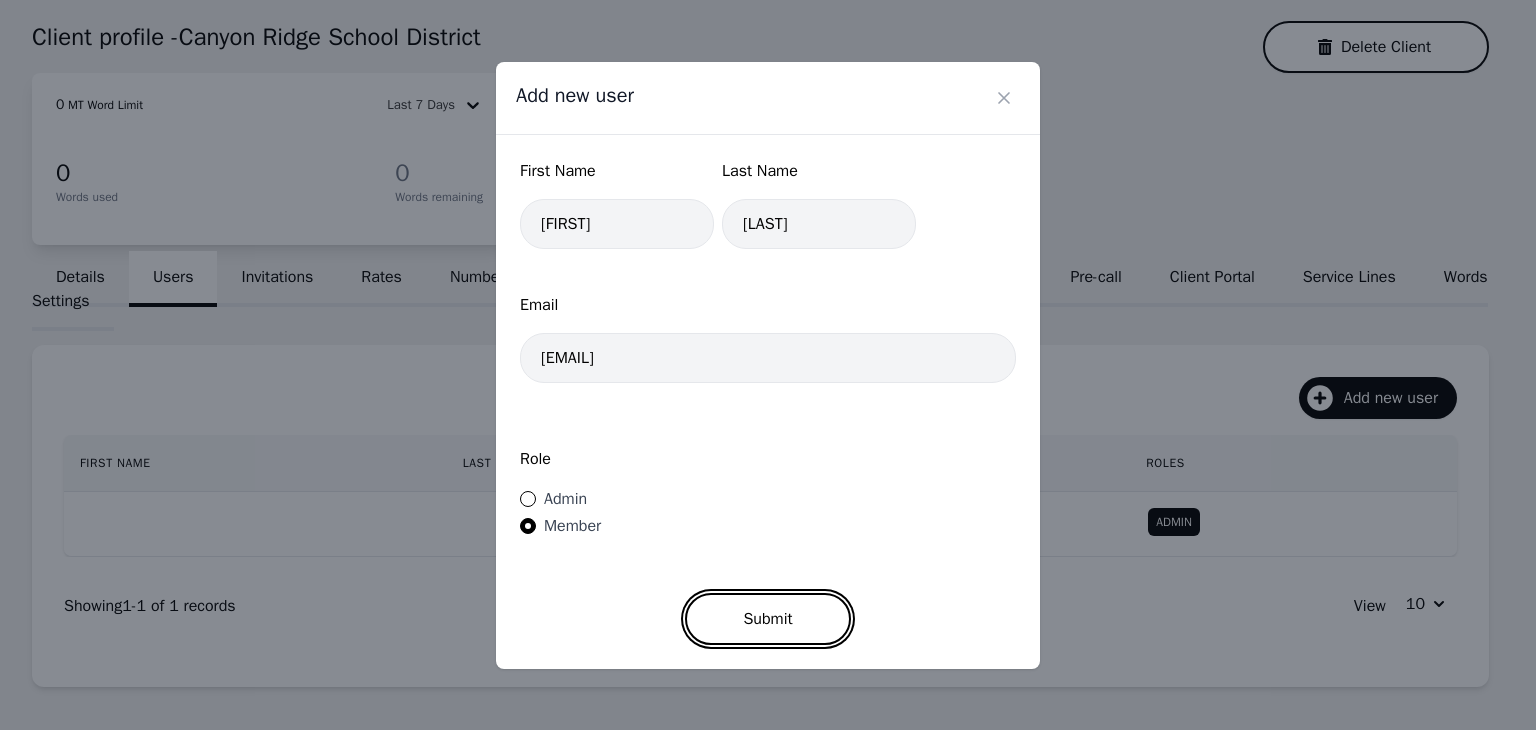 click on "Submit" at bounding box center [767, 619] 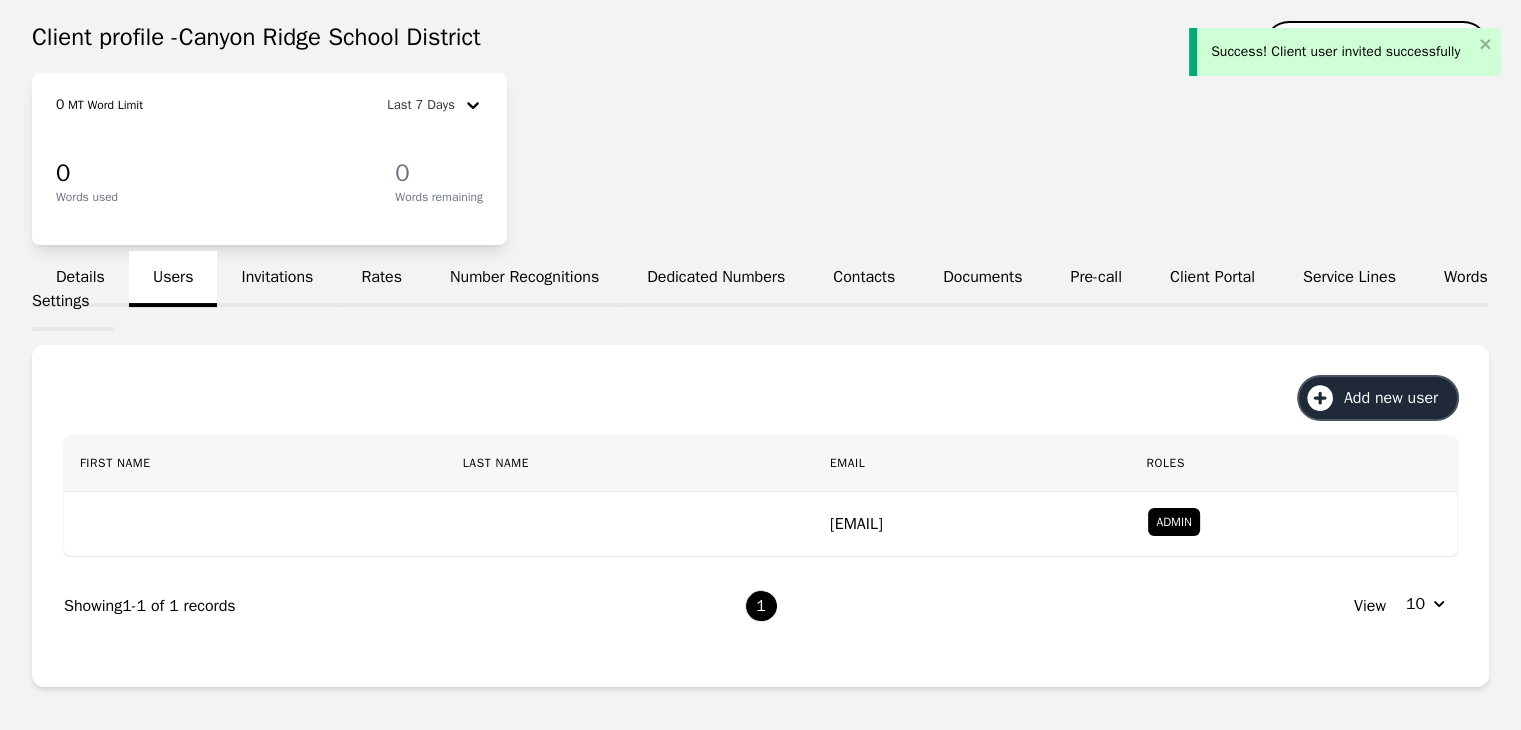 click on "Add new user" at bounding box center (1398, 398) 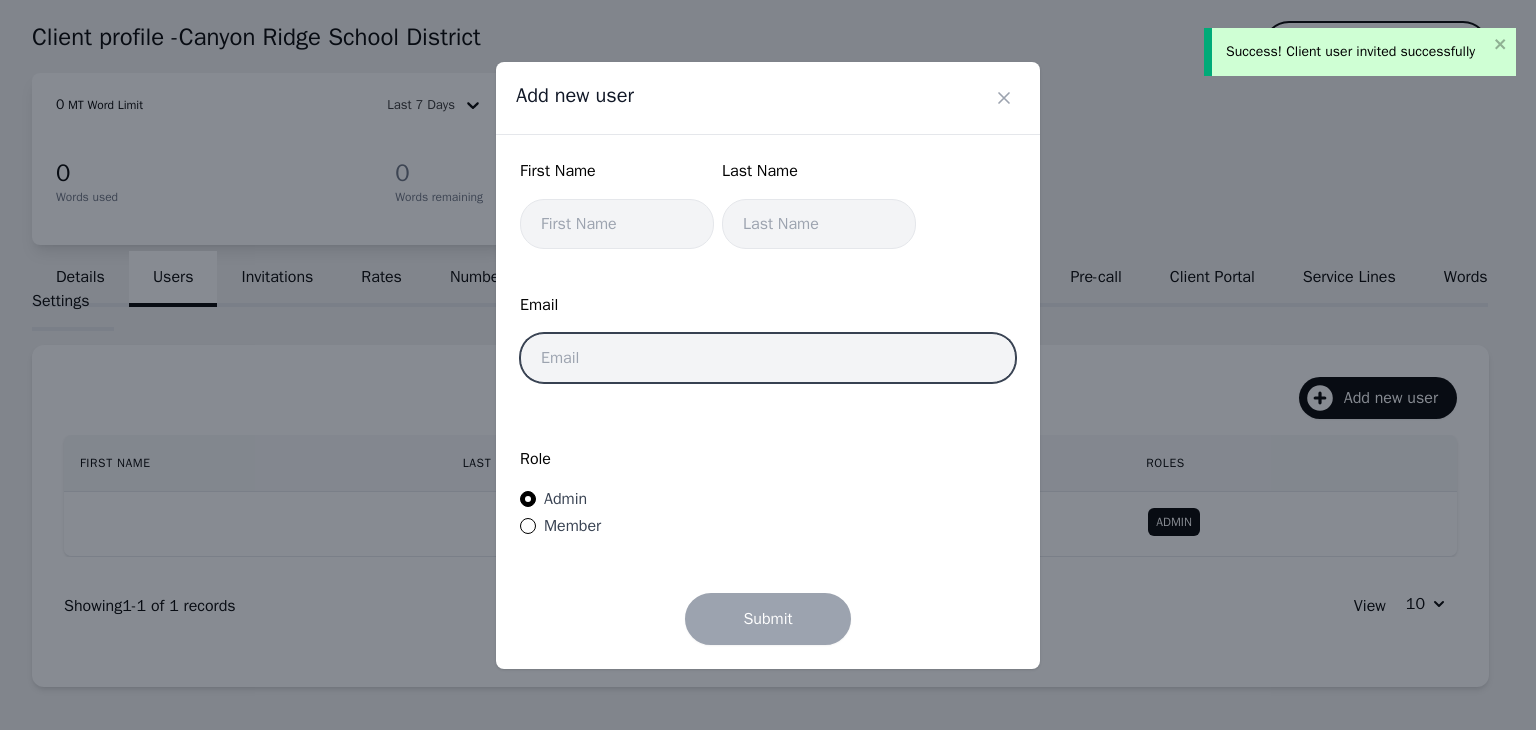 click at bounding box center (768, 358) 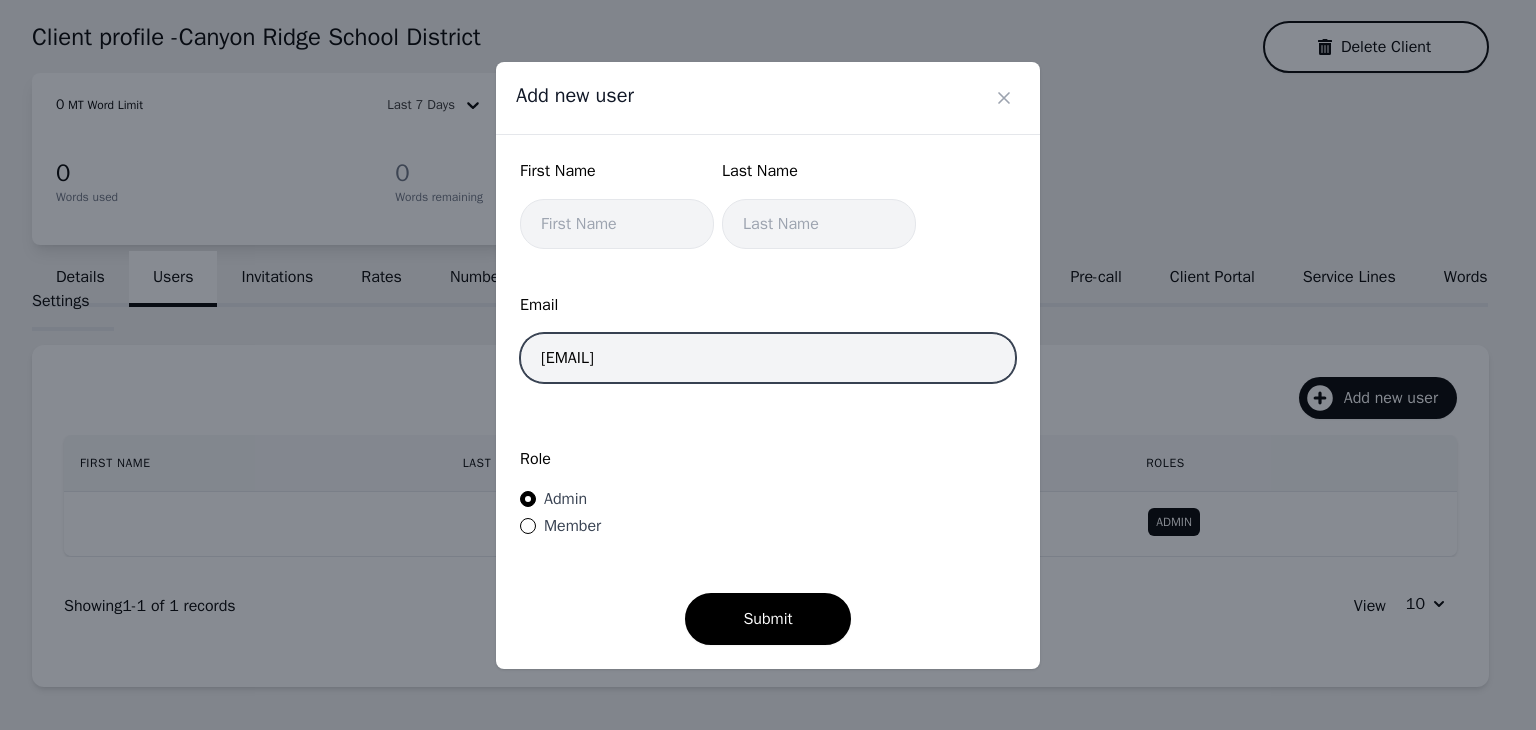 type on "rnini@lango.co" 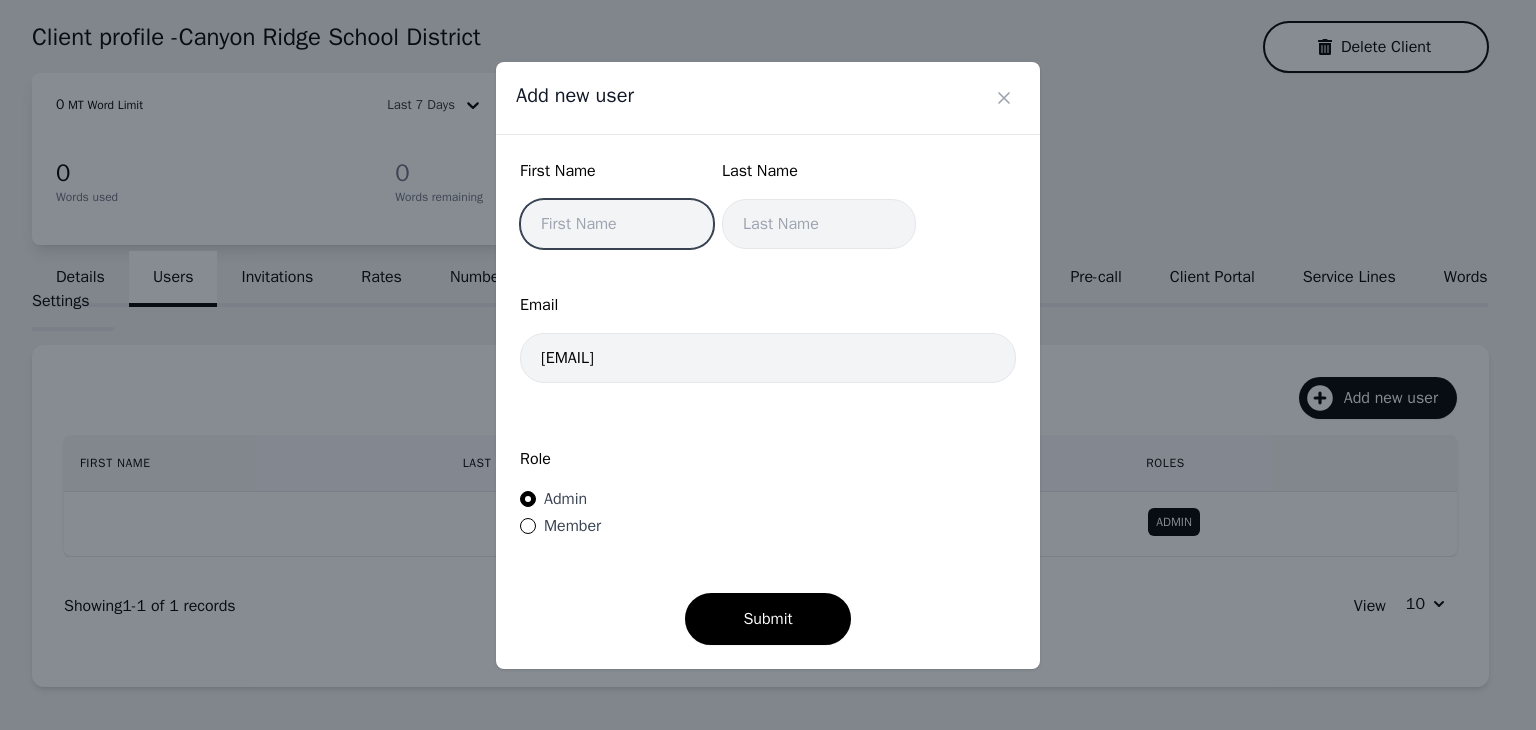 click at bounding box center (617, 224) 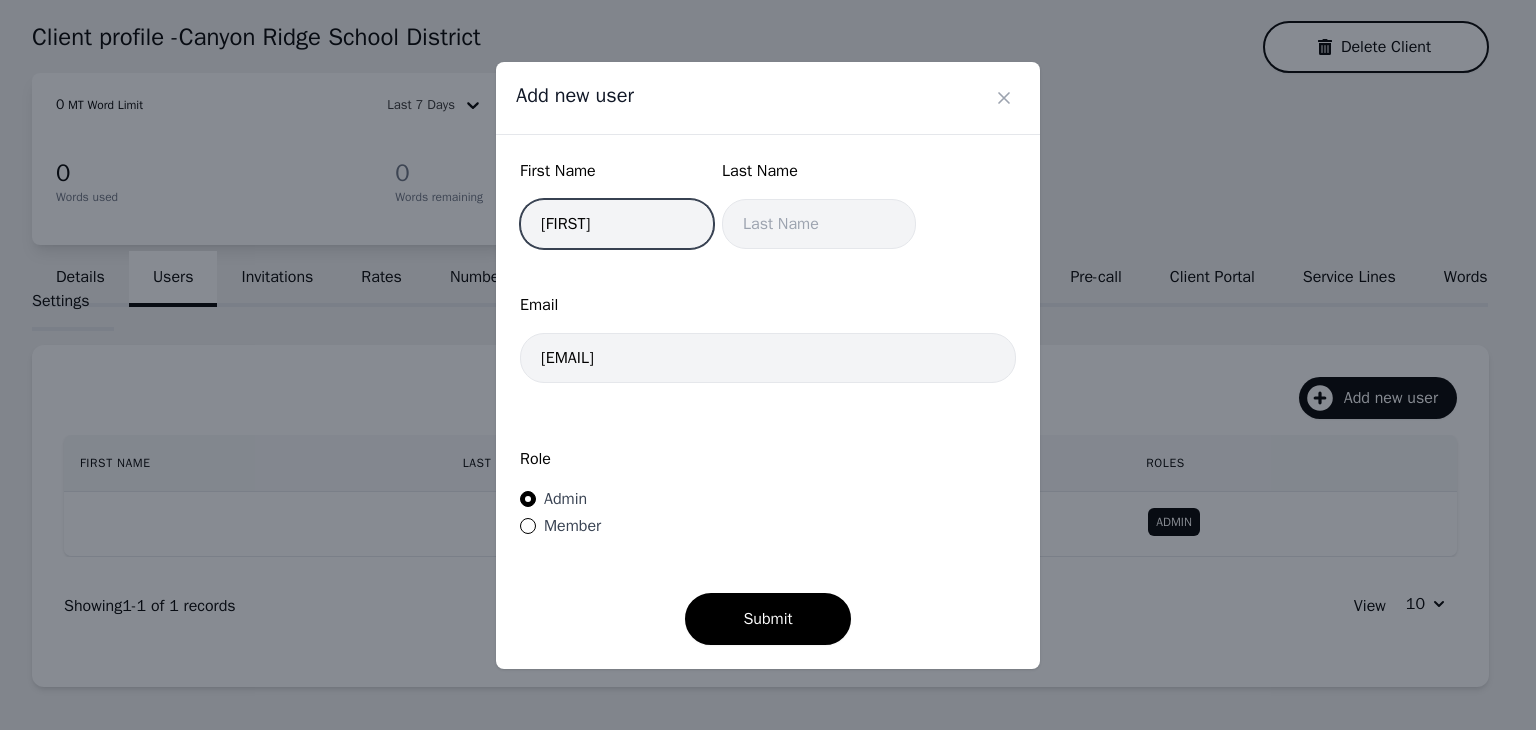 type on "Rebeca" 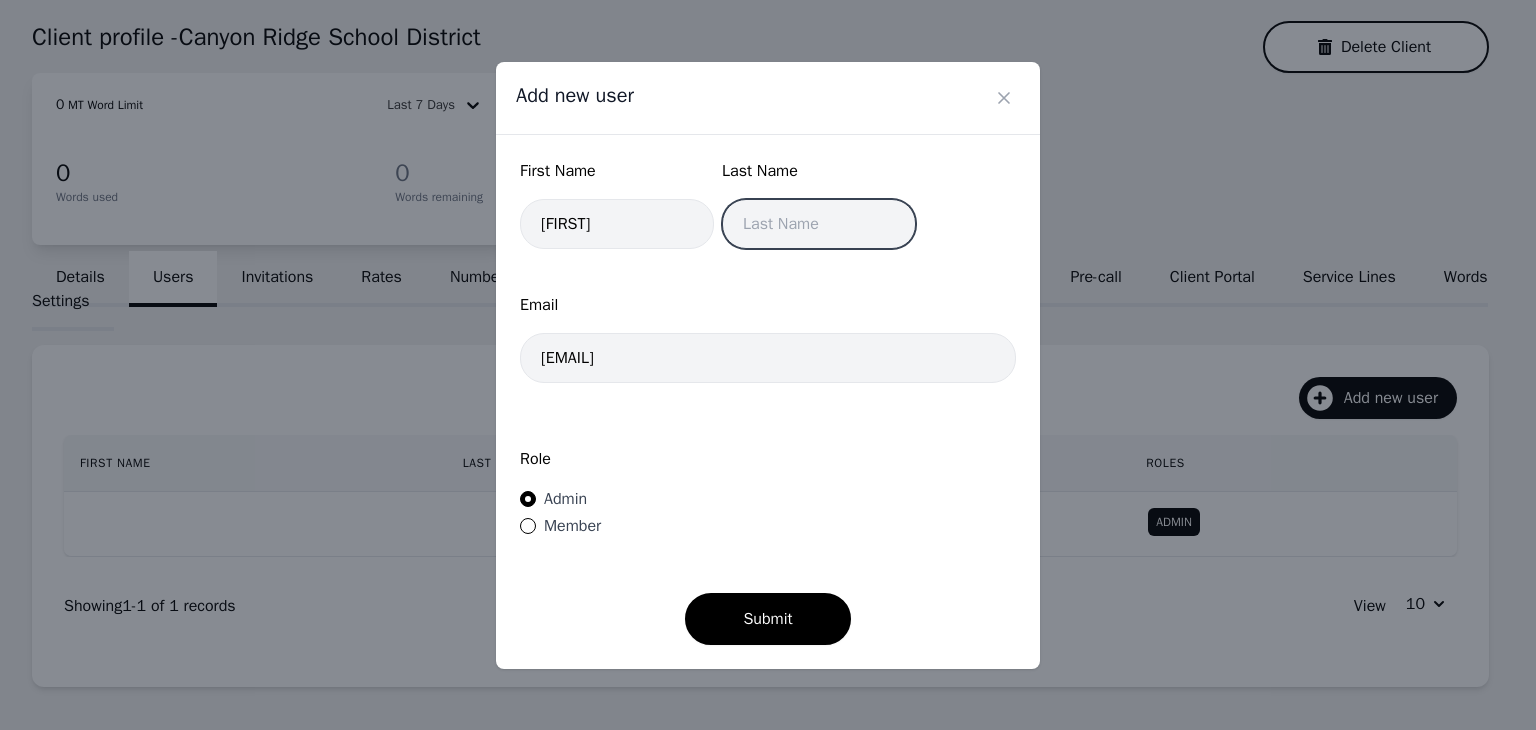 click at bounding box center [819, 224] 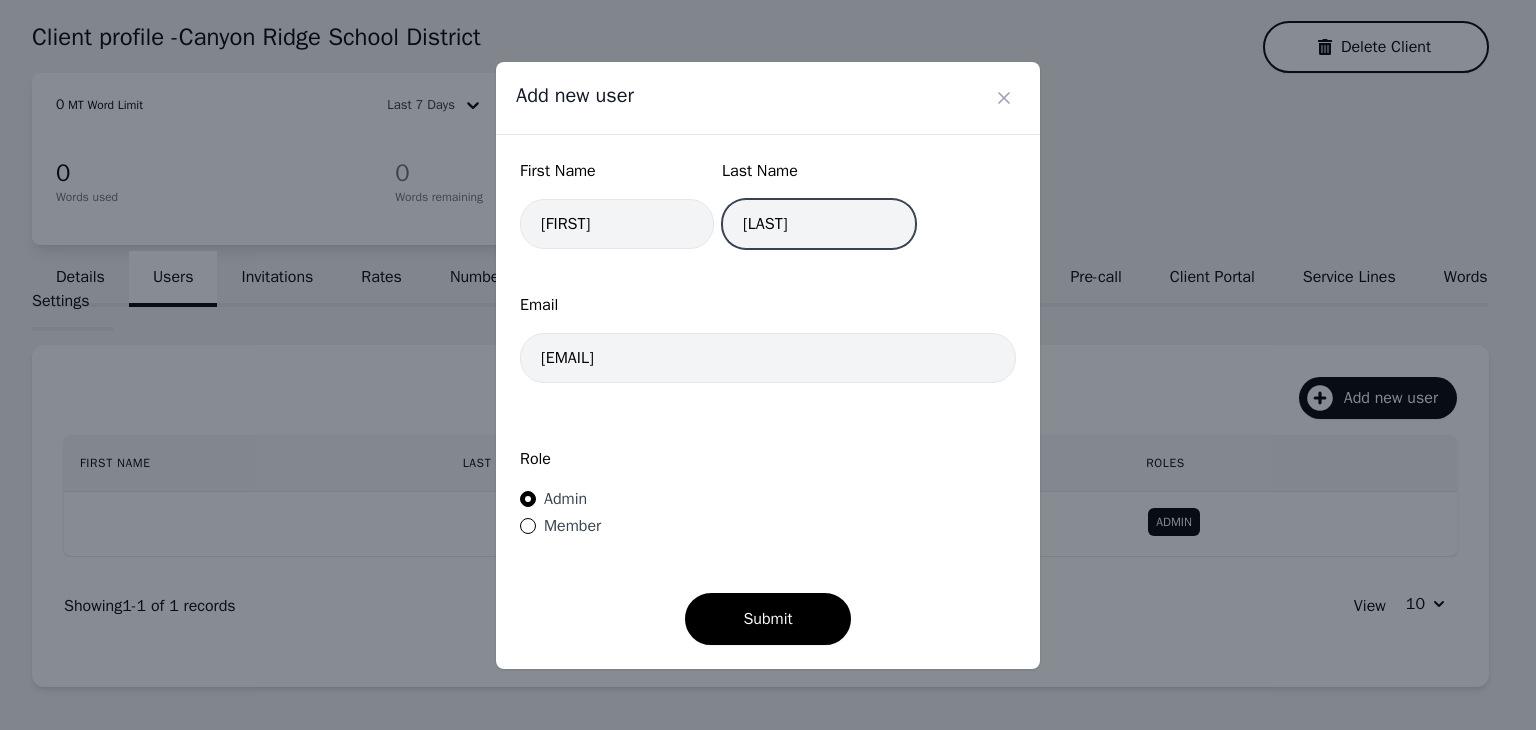 type on "Nini" 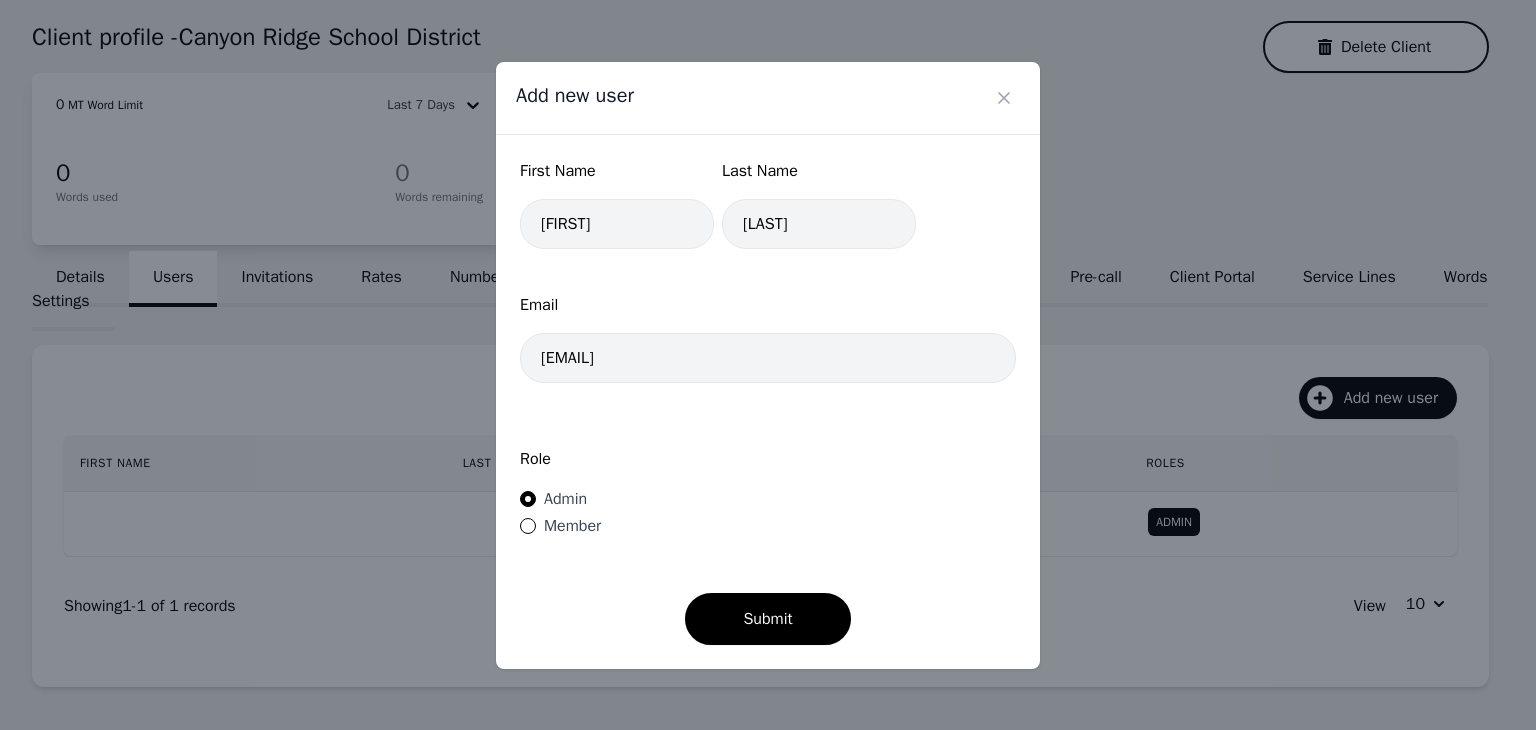 click on "Member" at bounding box center (572, 526) 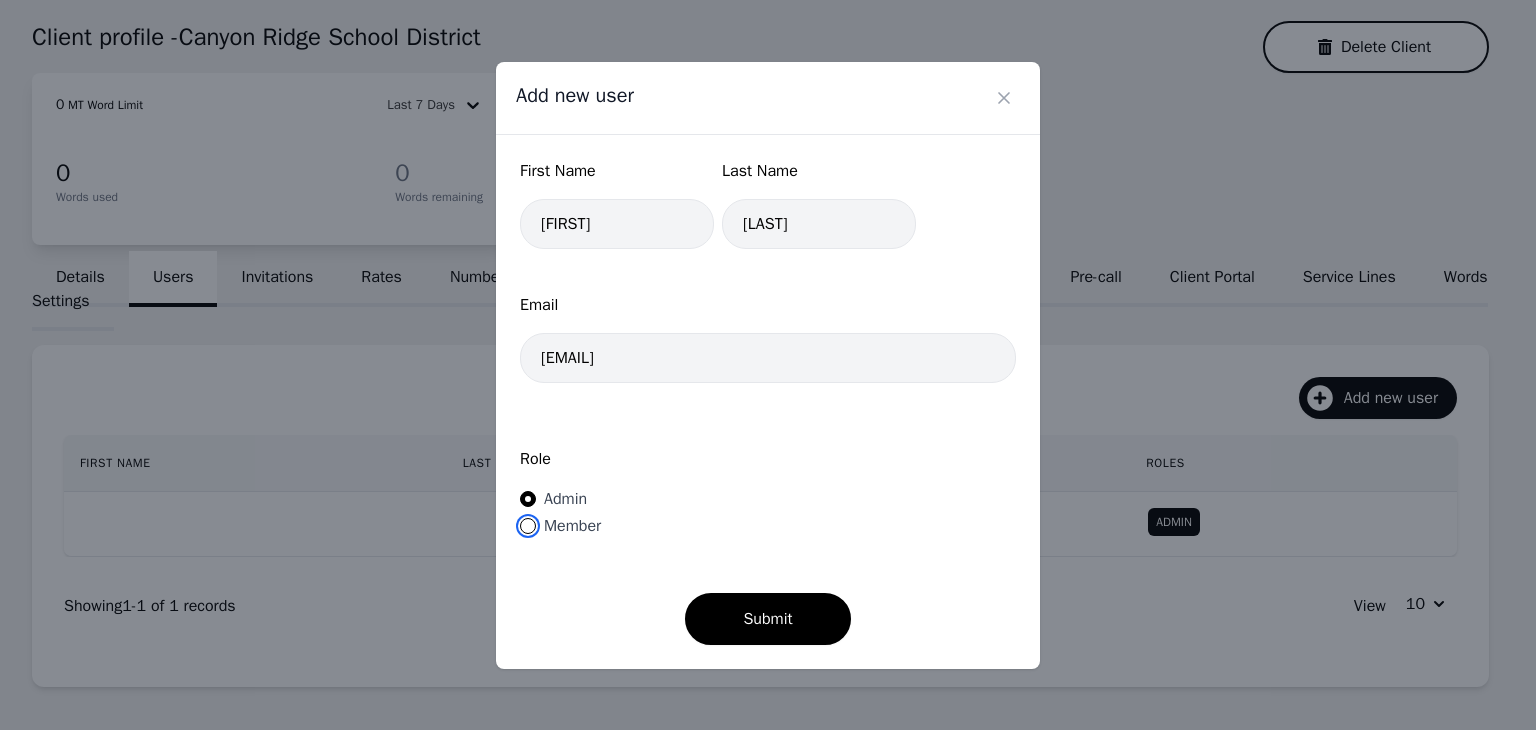 click on "Member" at bounding box center [528, 526] 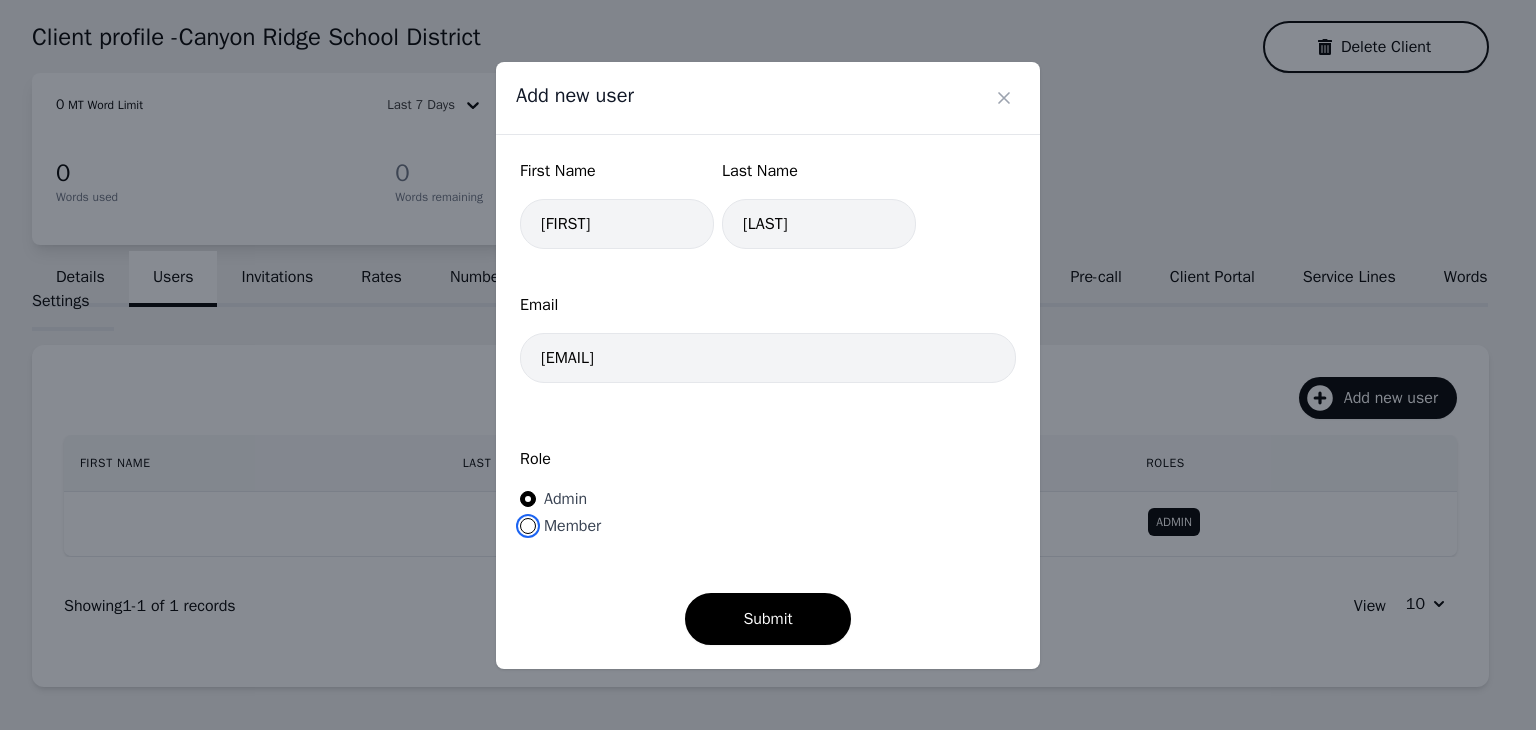 radio on "true" 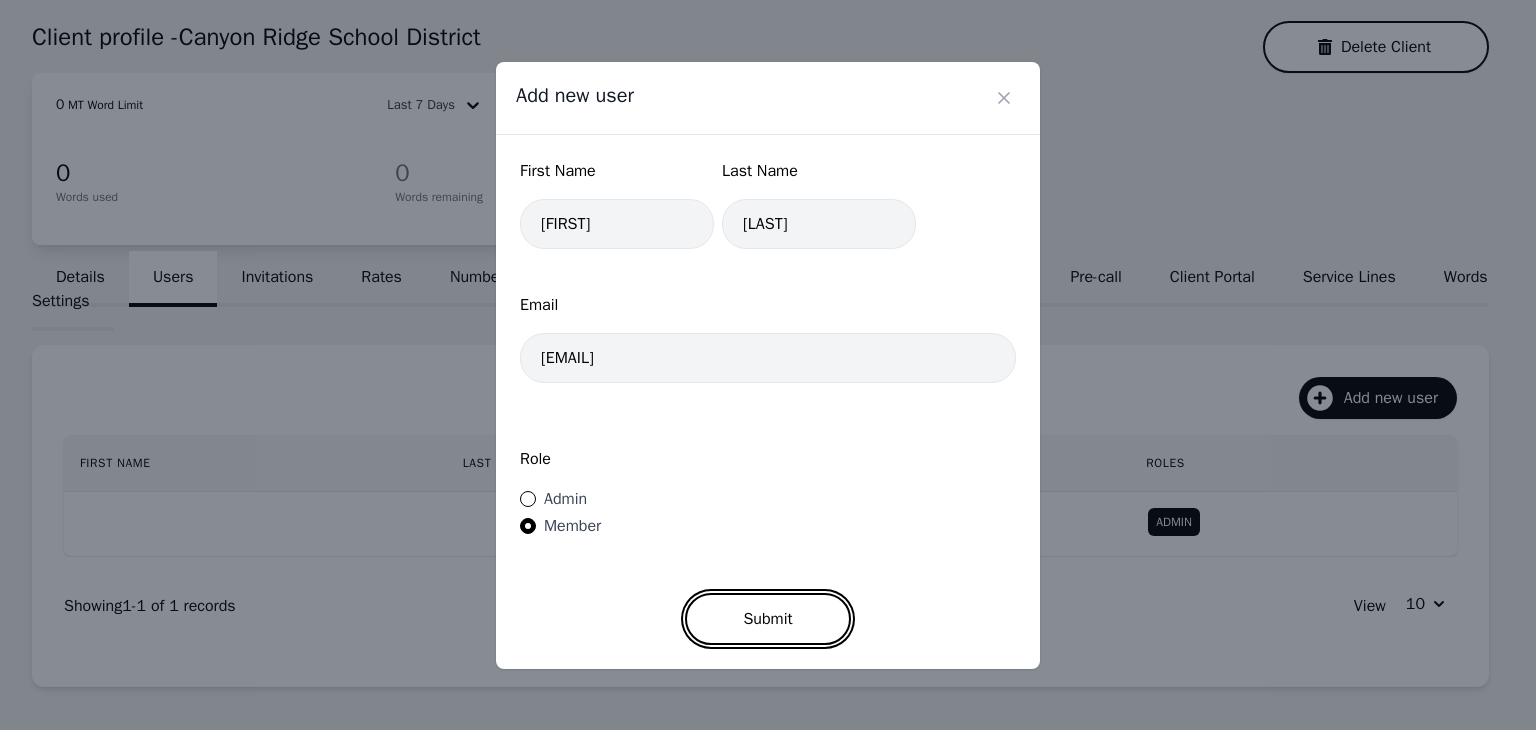 click on "Submit" at bounding box center (767, 619) 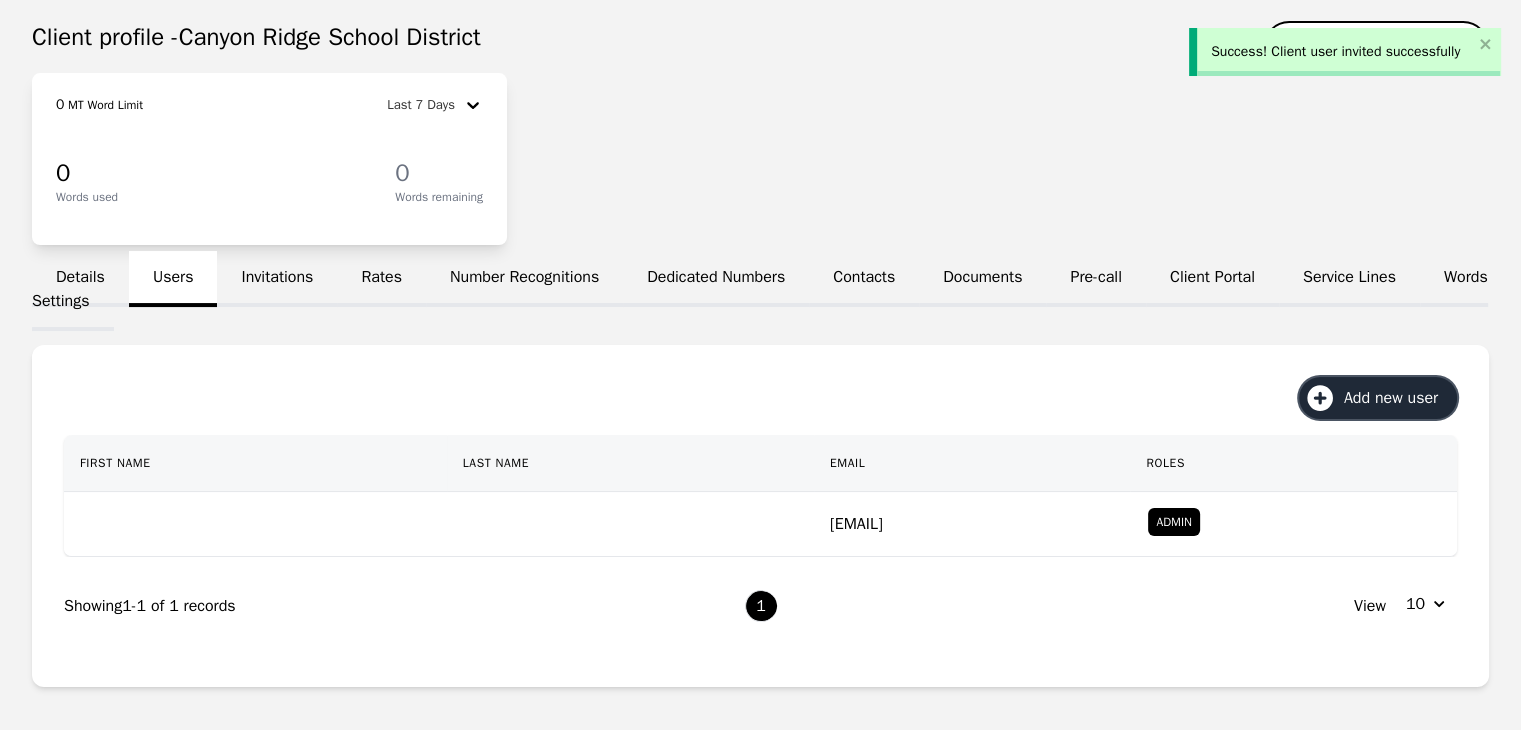 click on "Add new user" at bounding box center (1398, 398) 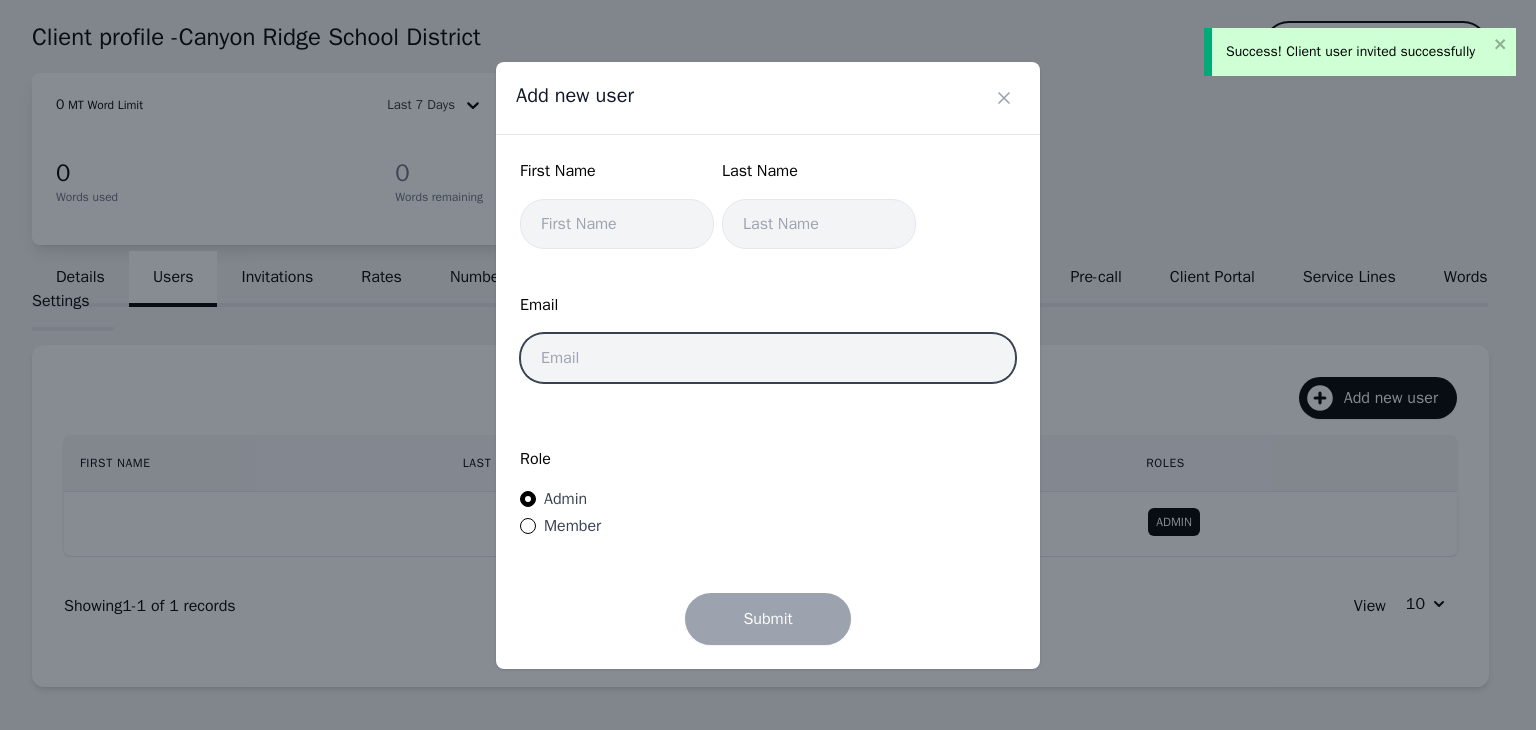click at bounding box center [768, 358] 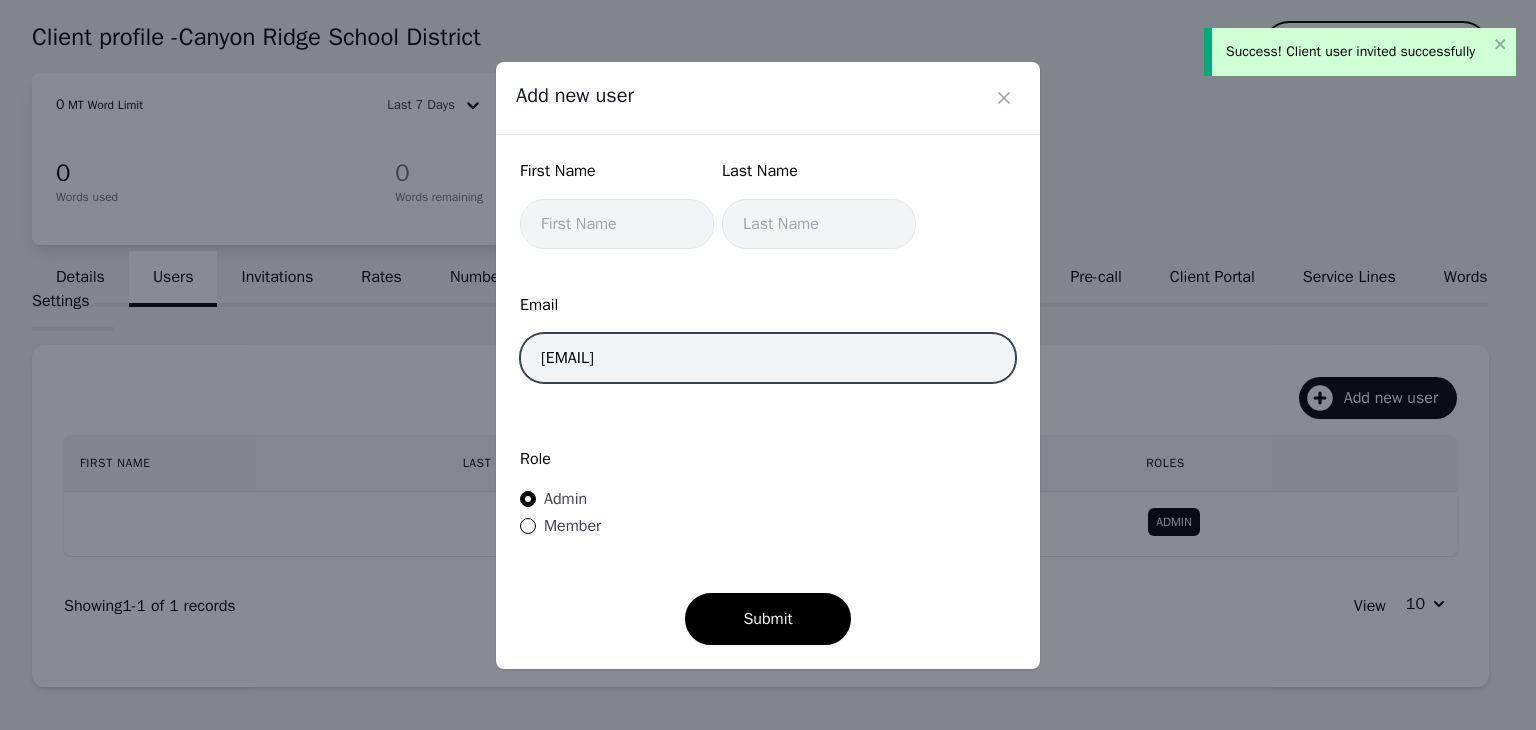 type on "jfuentes@lango.co" 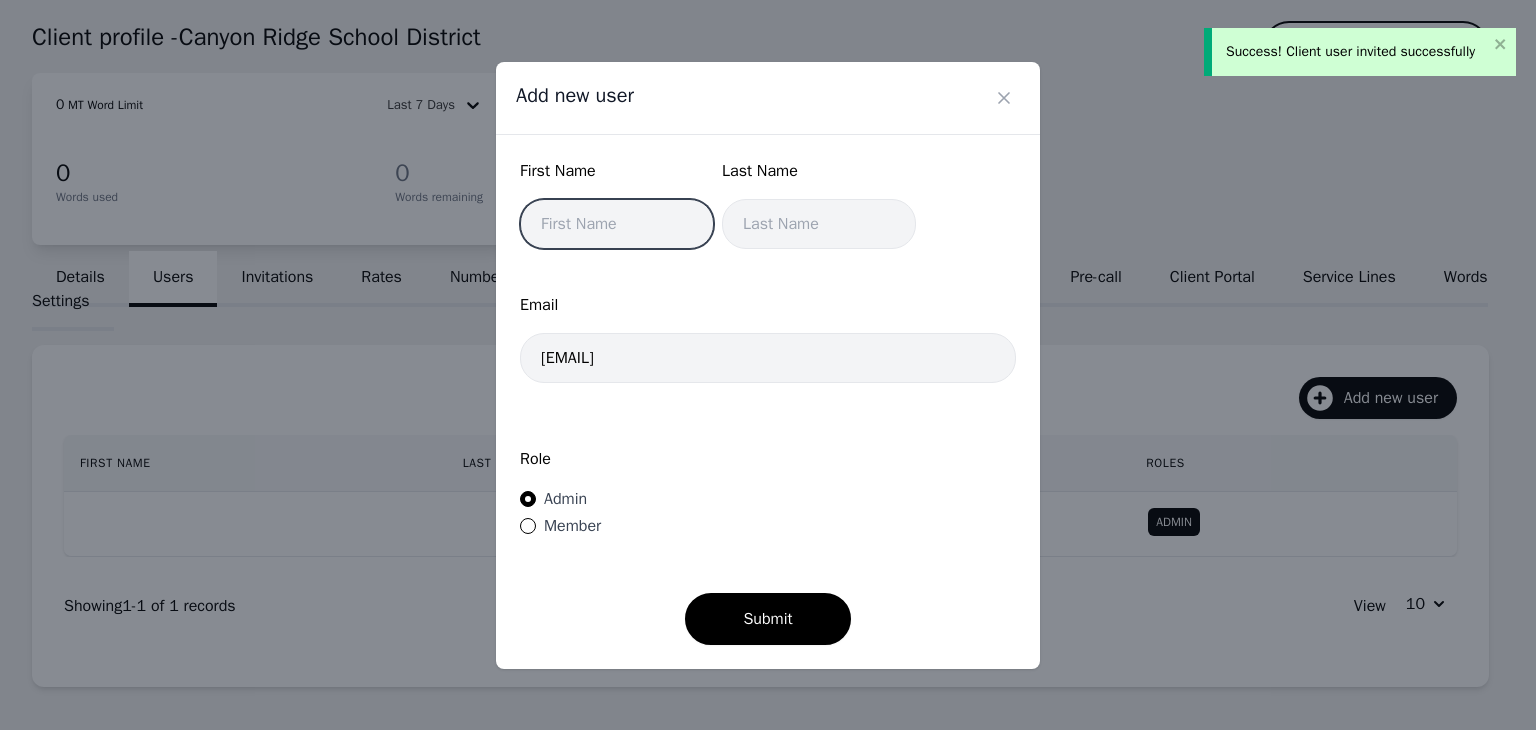 drag, startPoint x: 636, startPoint y: 236, endPoint x: 1075, endPoint y: 7, distance: 495.13837 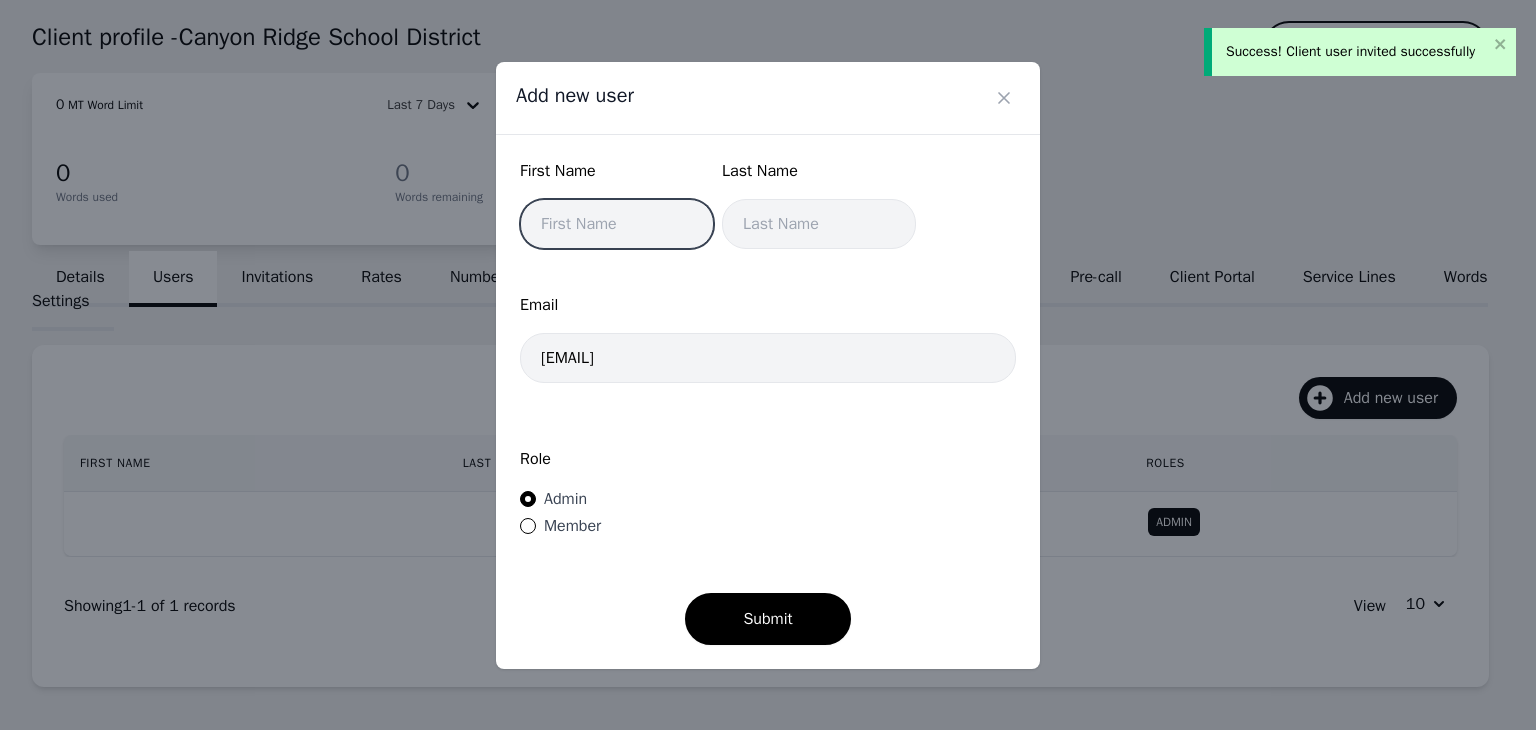 click at bounding box center (617, 224) 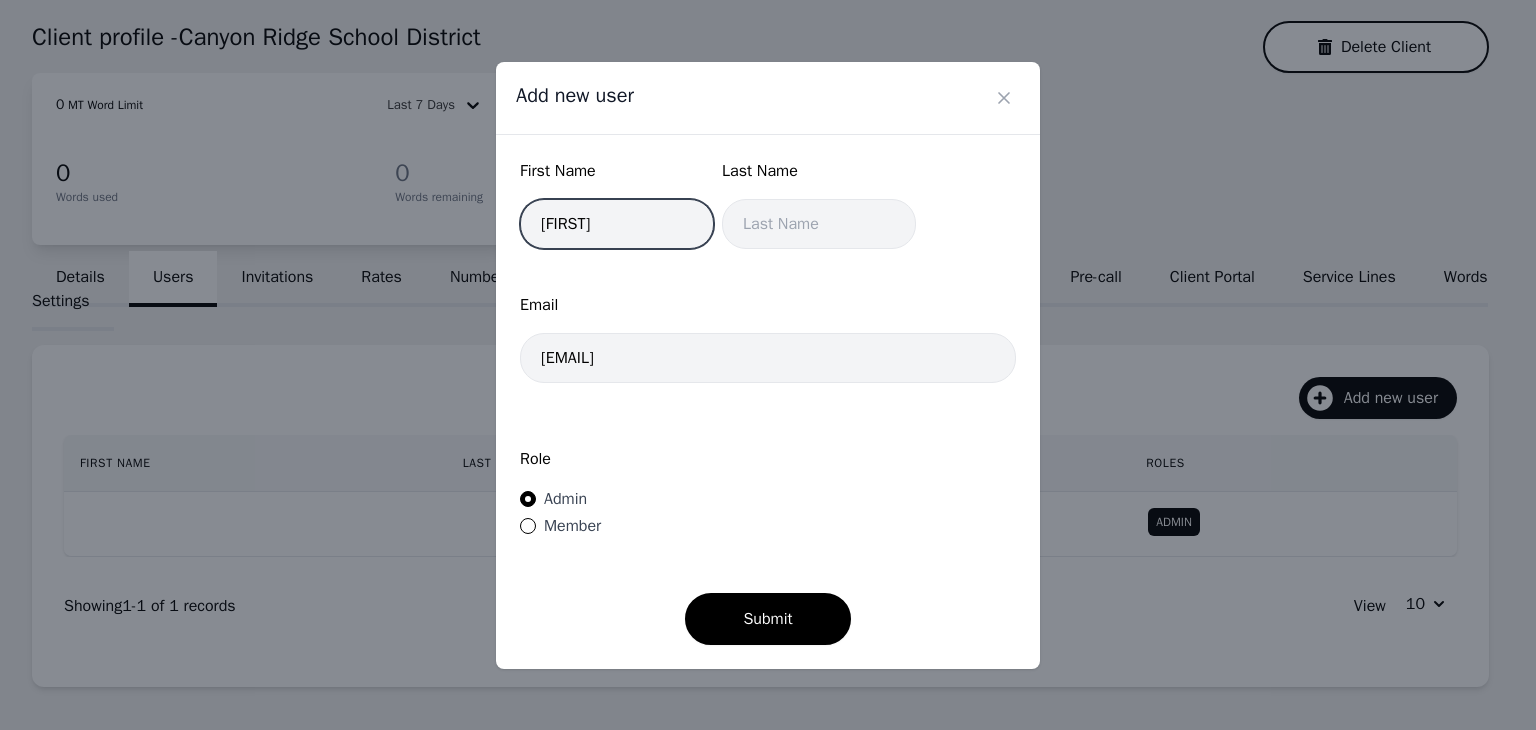 type on "John" 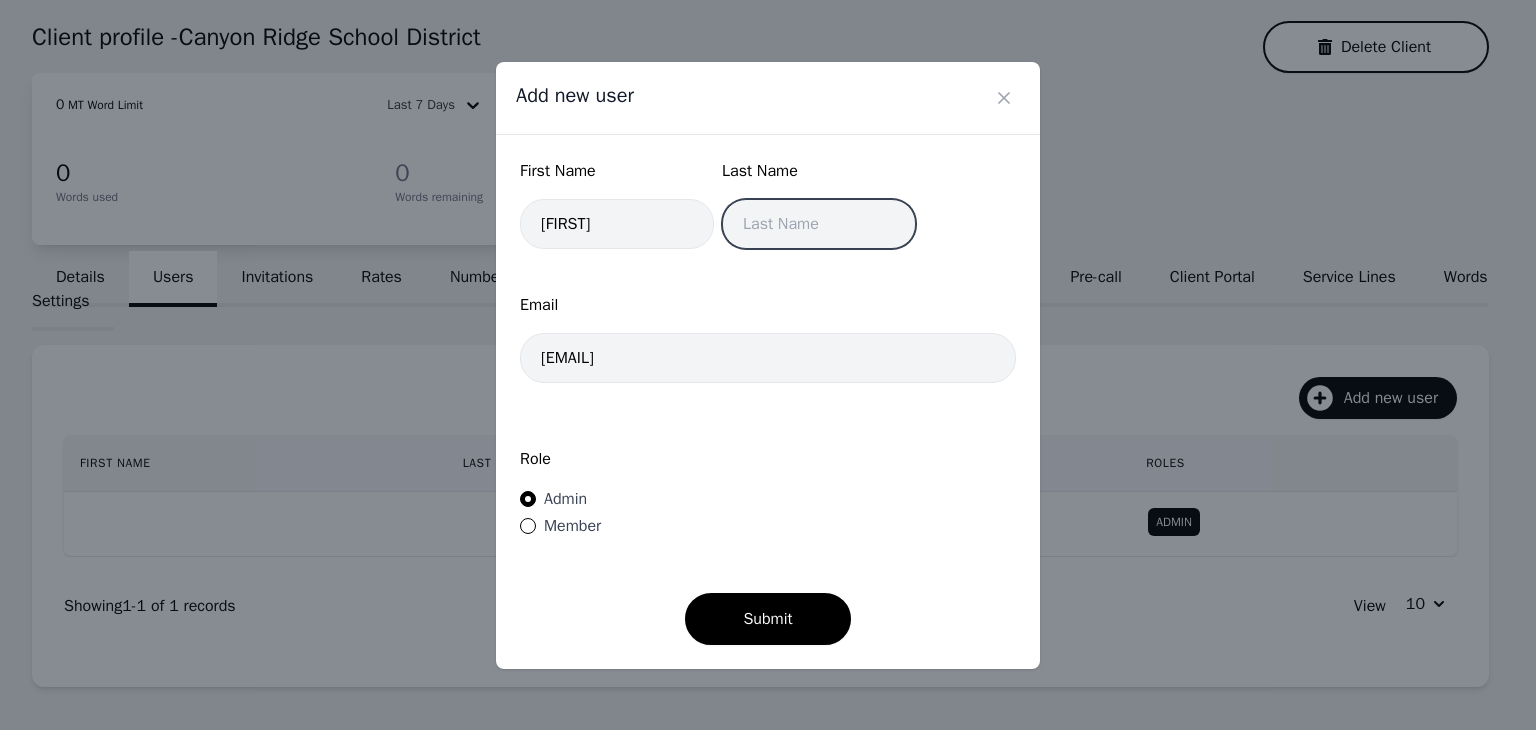 click at bounding box center (819, 224) 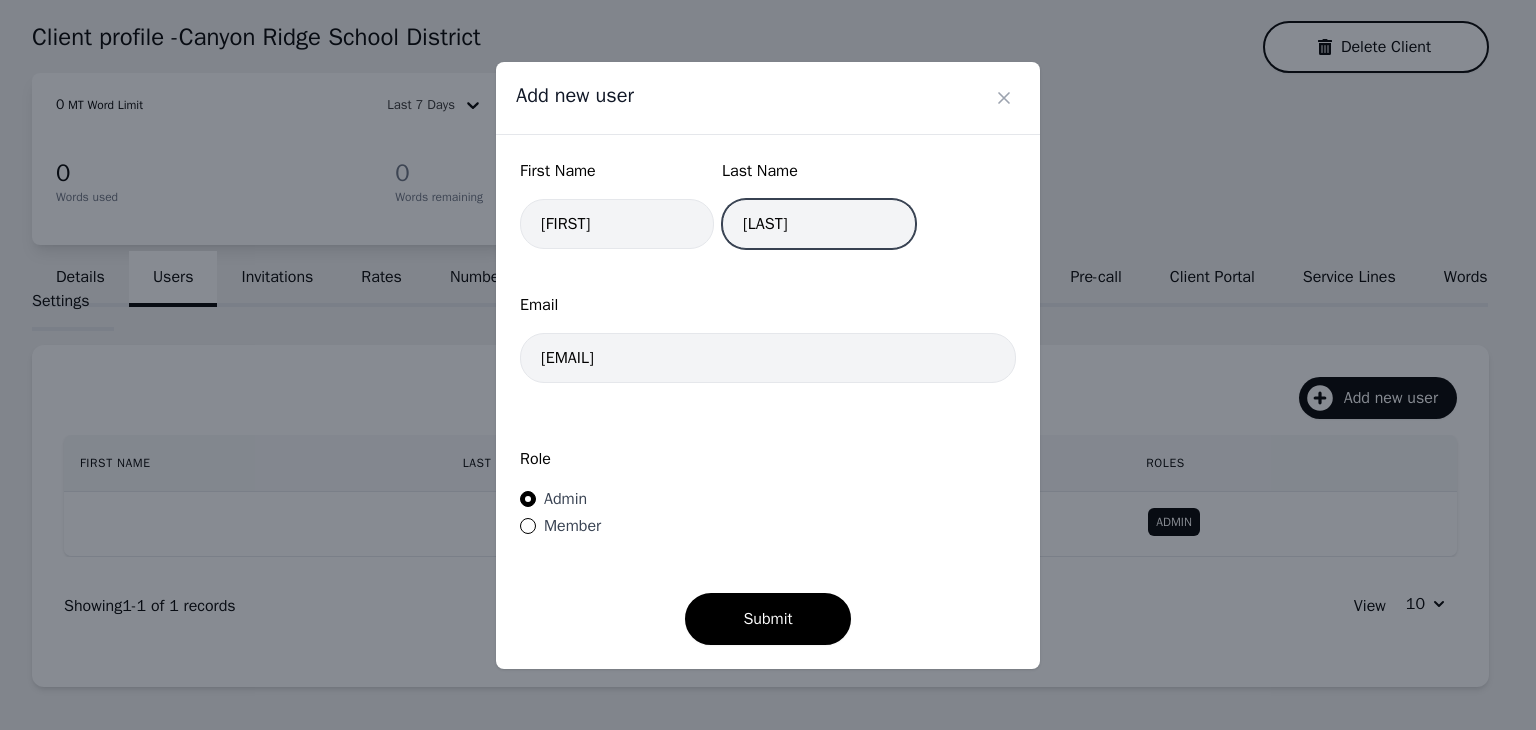 type on "Fuentes" 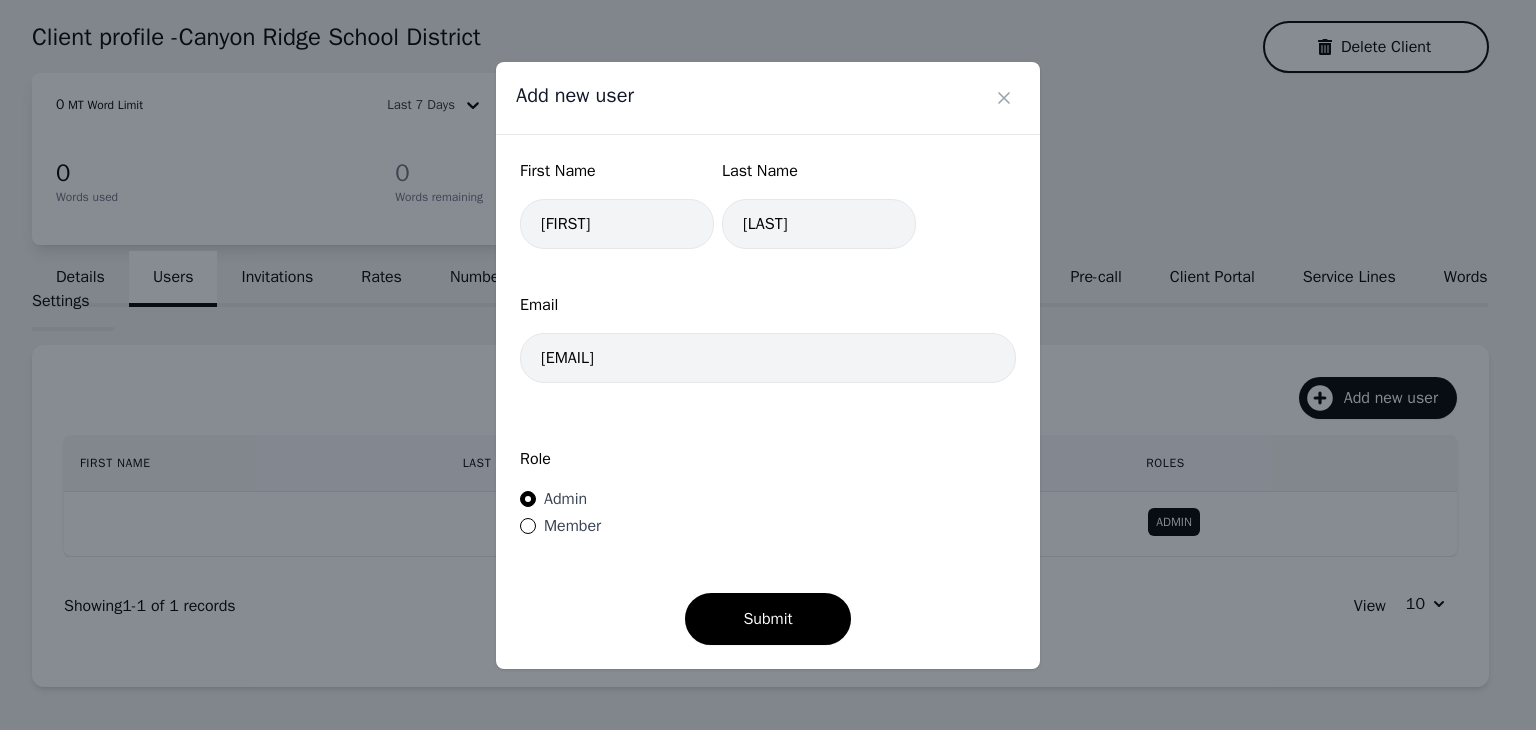 click on "Member" at bounding box center [572, 526] 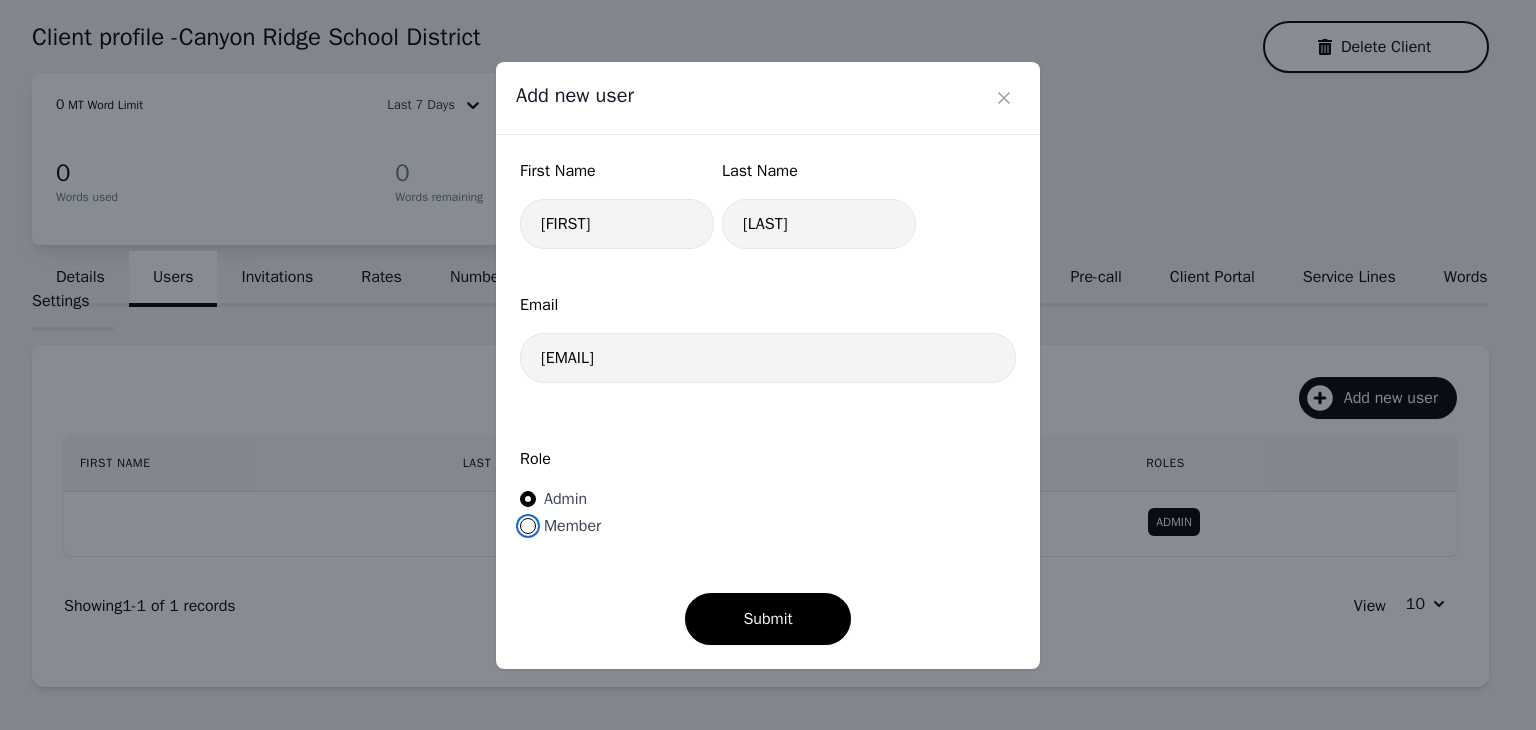 click on "Member" at bounding box center [528, 526] 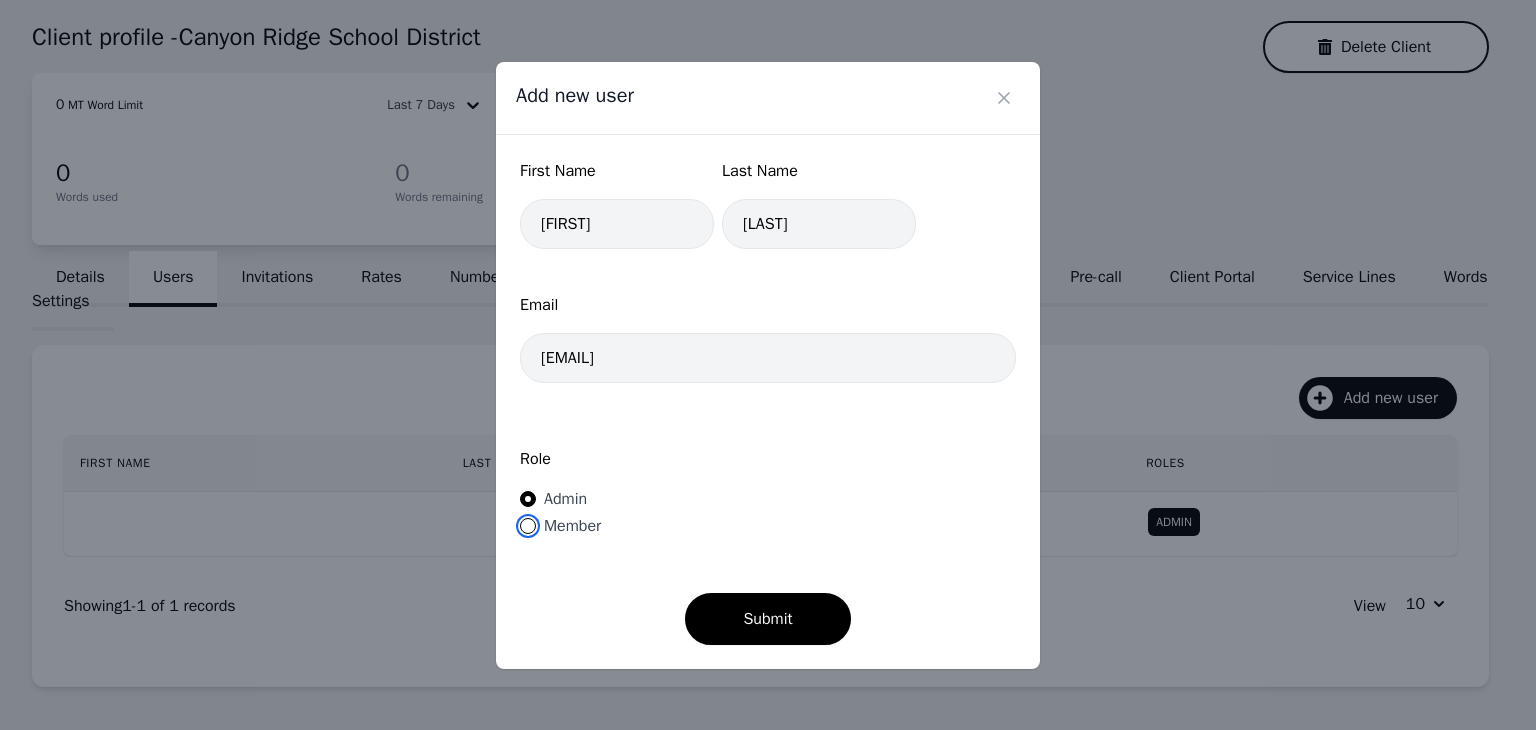 radio on "true" 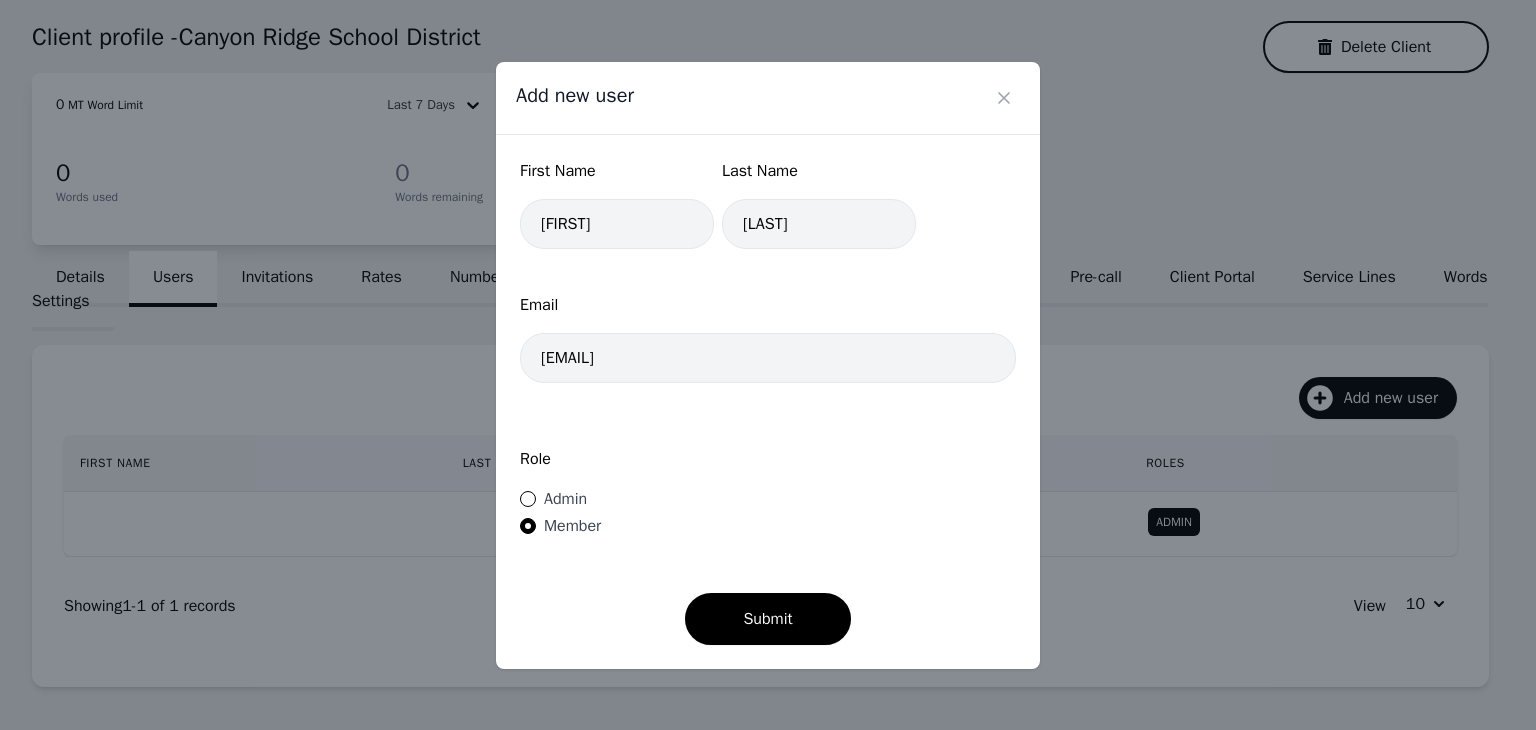 click on "First Name John Last Name Fuentes Email jfuentes@lango.co Role Admin Member   Submit" at bounding box center [768, 402] 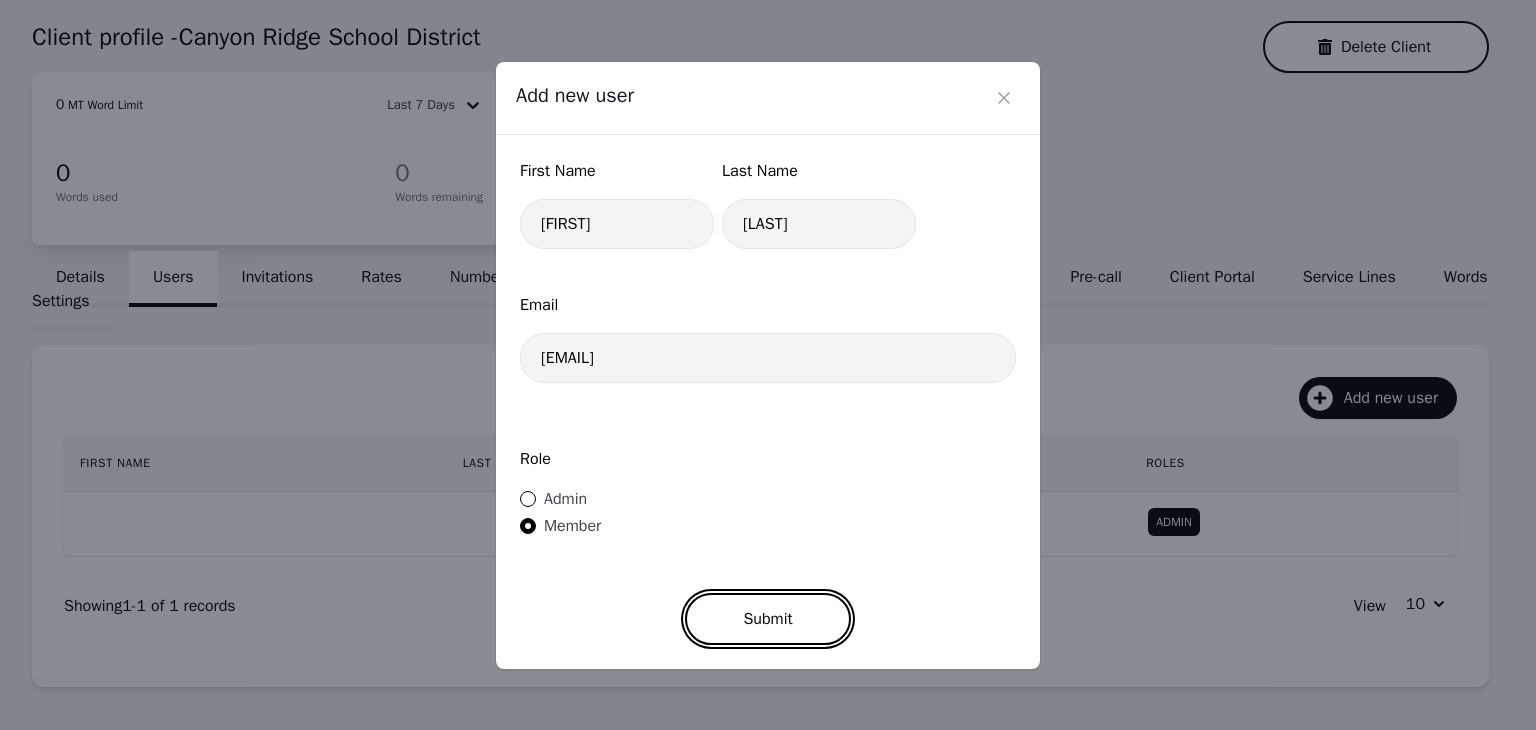 click on "Submit" at bounding box center [767, 619] 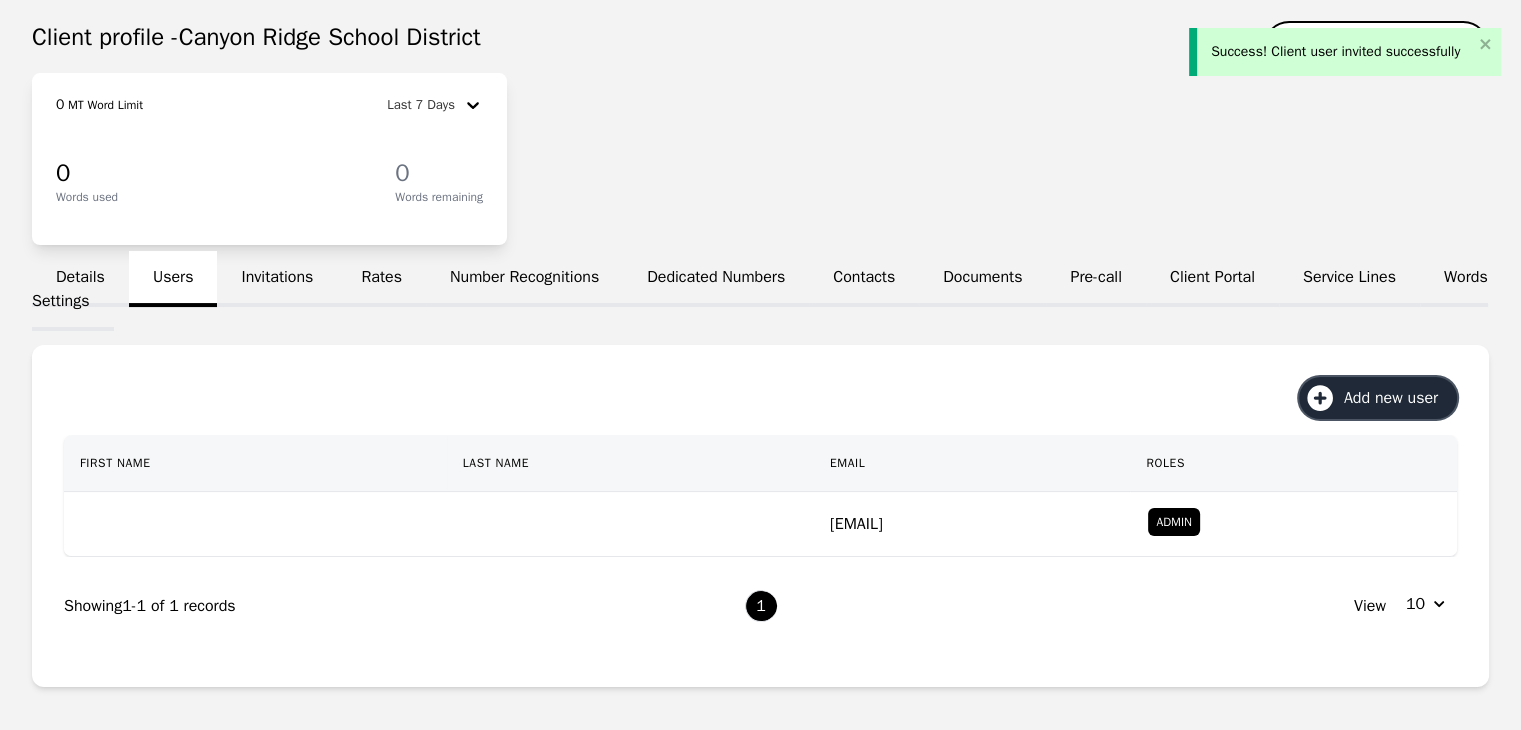 click on "Add new user" at bounding box center (1398, 398) 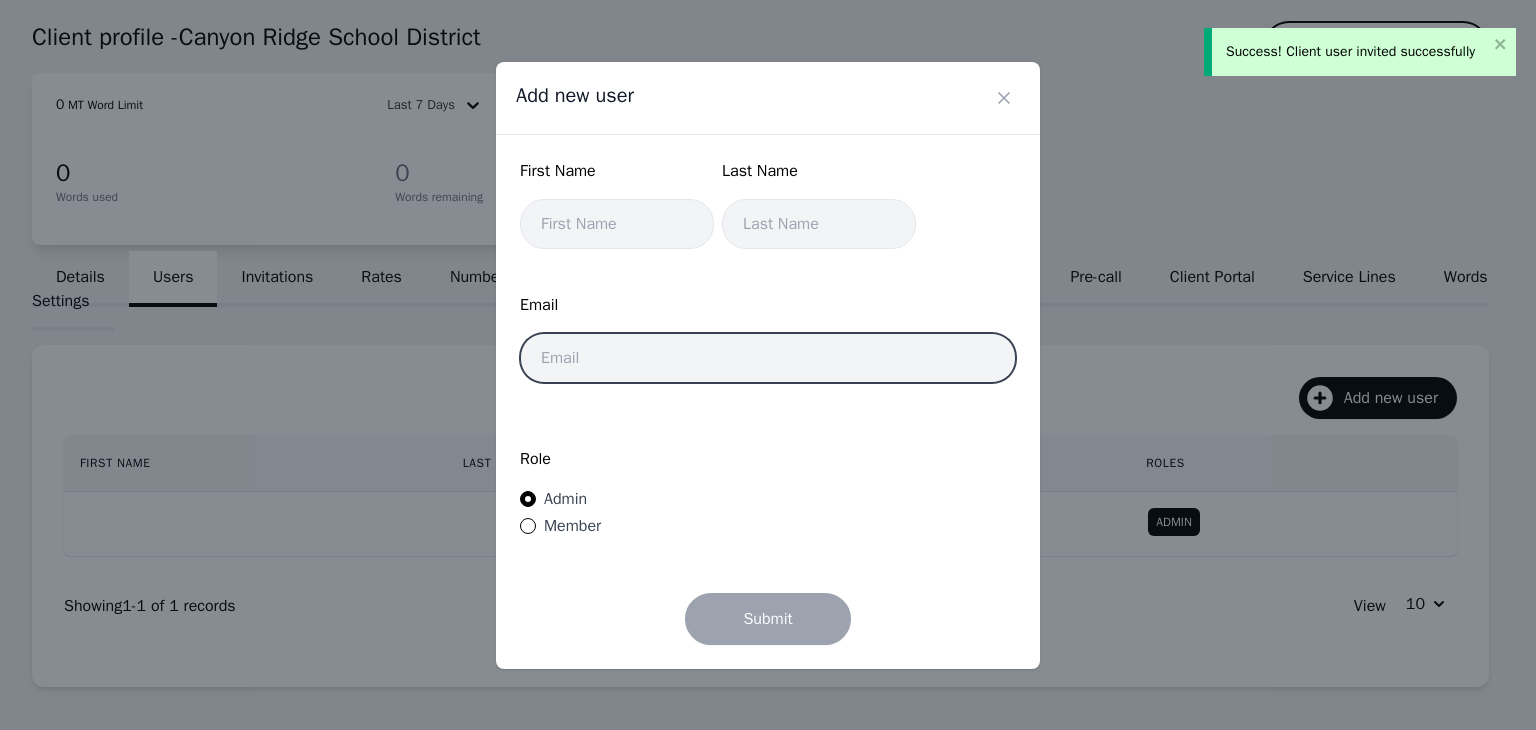click at bounding box center [768, 358] 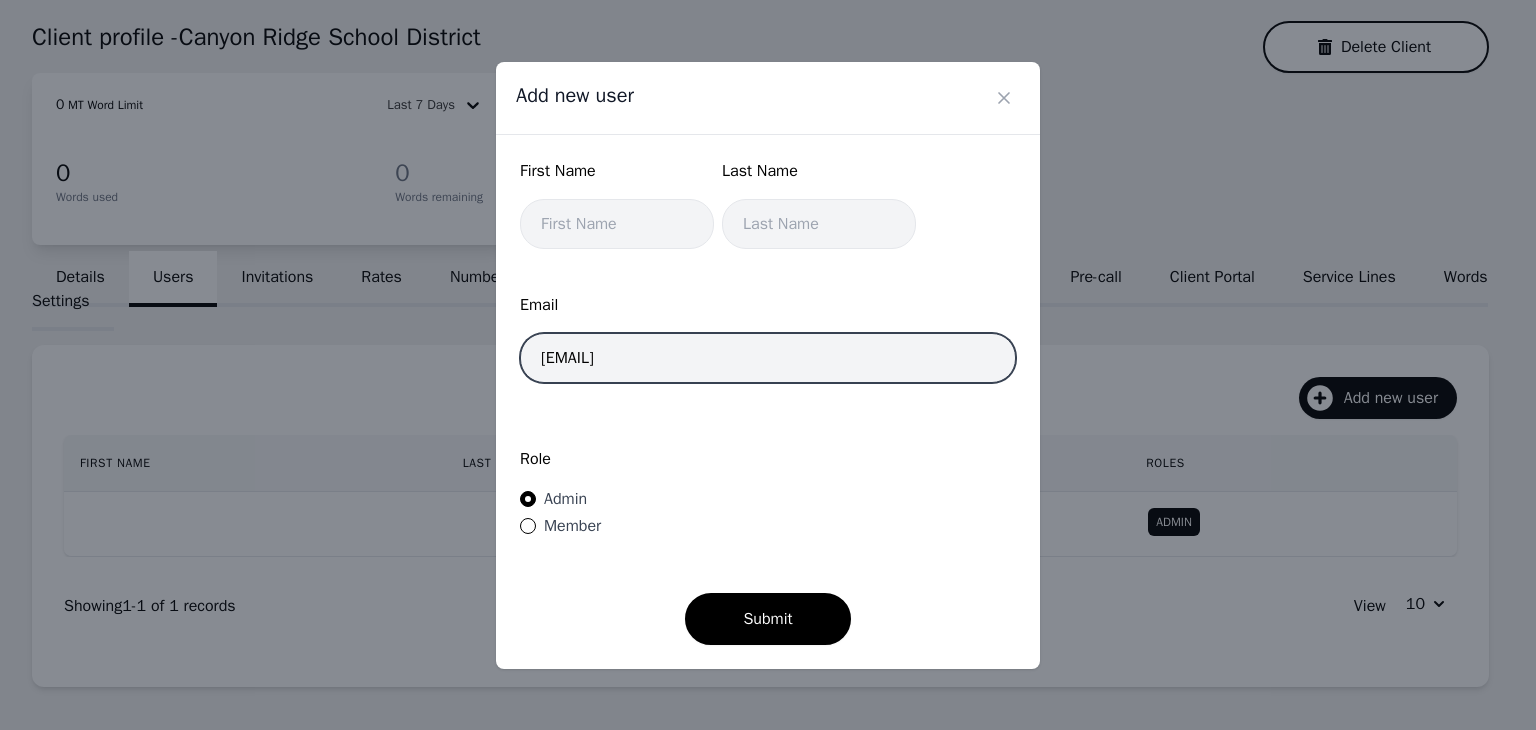 type on "mcolombero@lango.co" 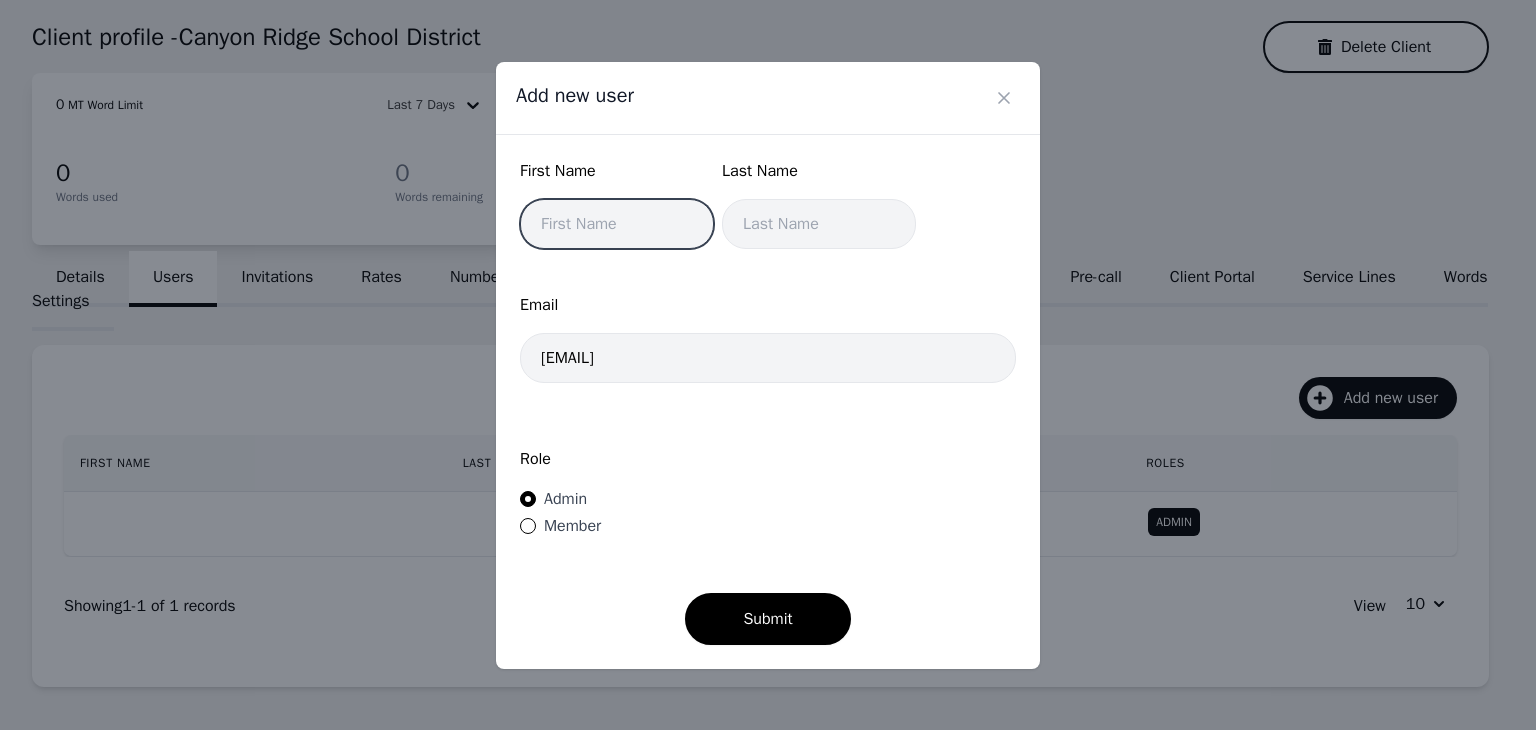 click at bounding box center (617, 224) 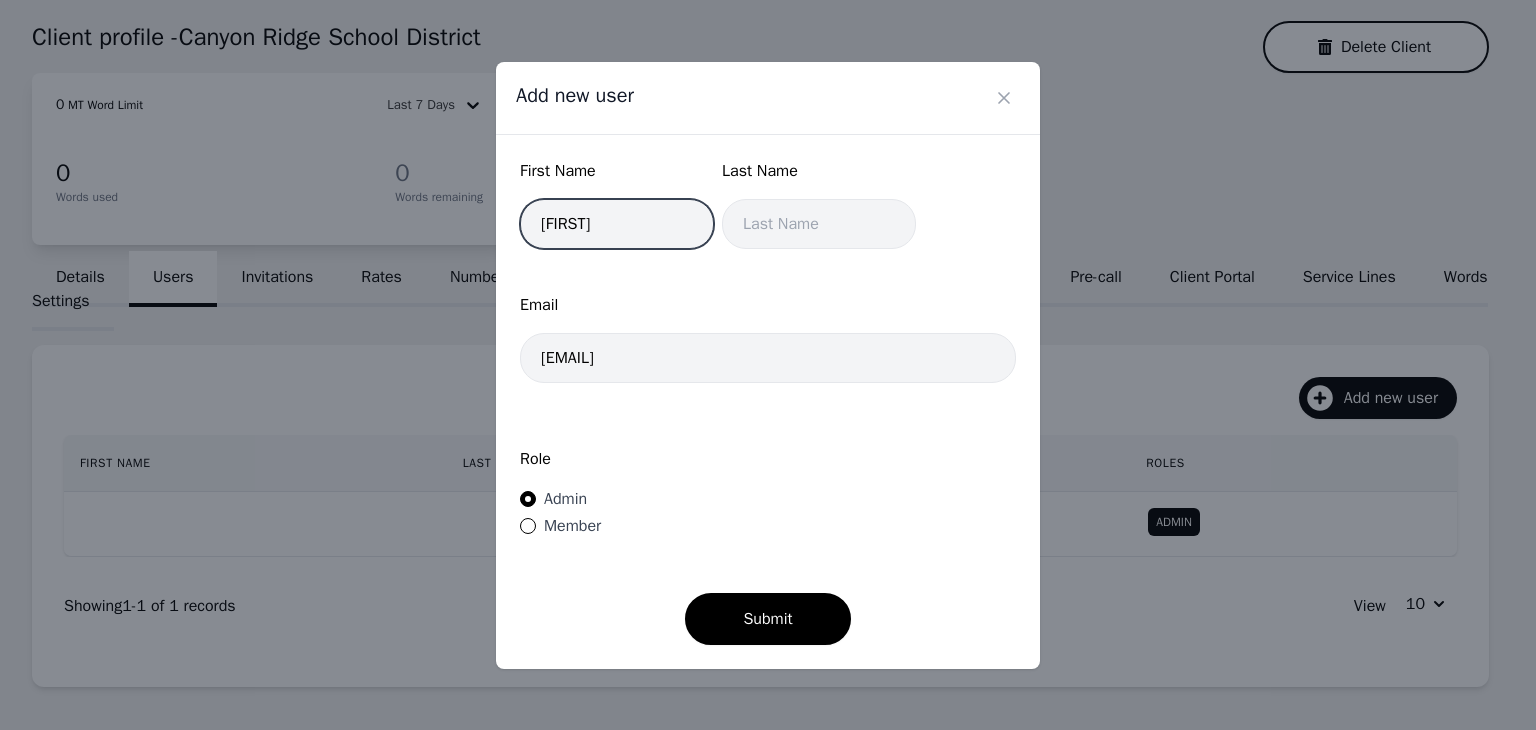type on "Mat" 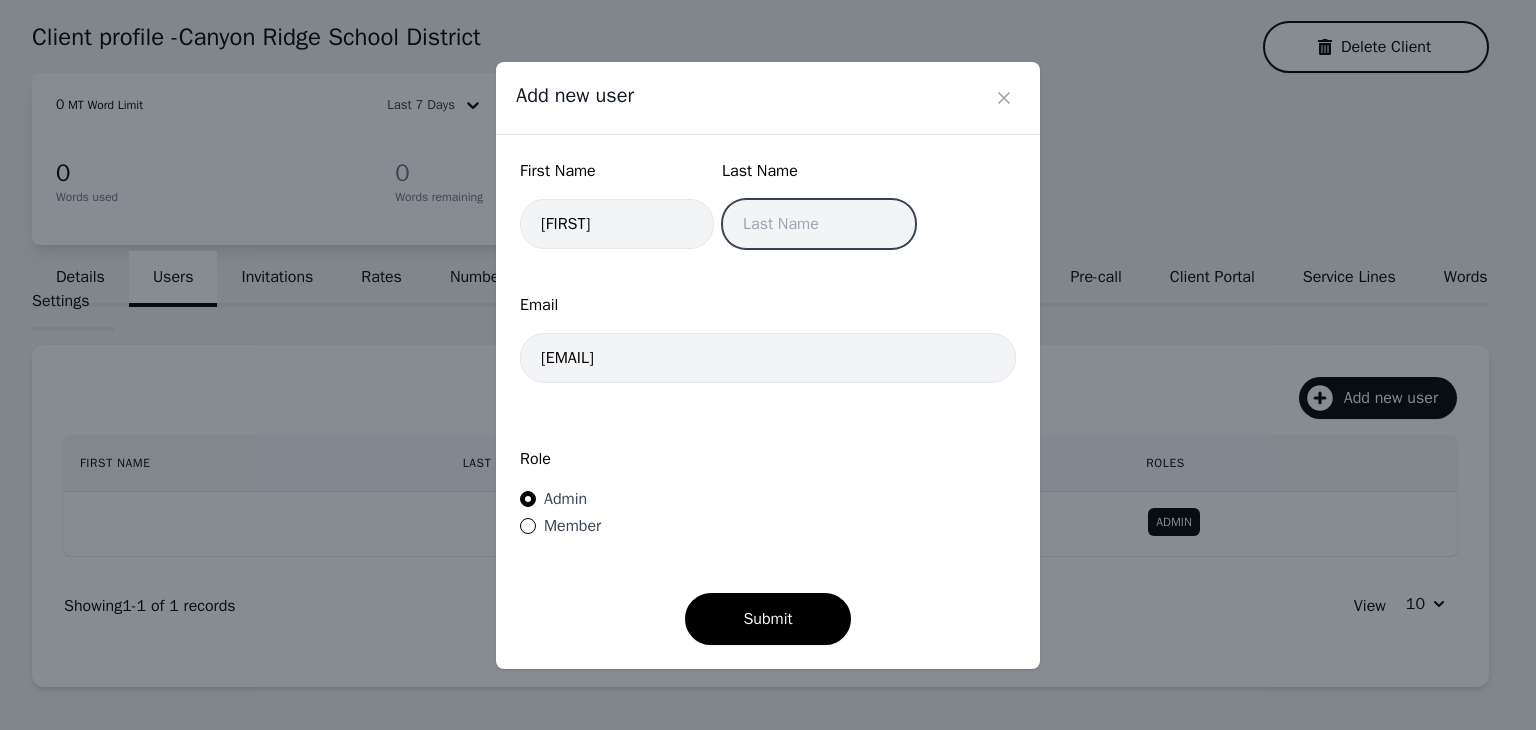 click at bounding box center (819, 224) 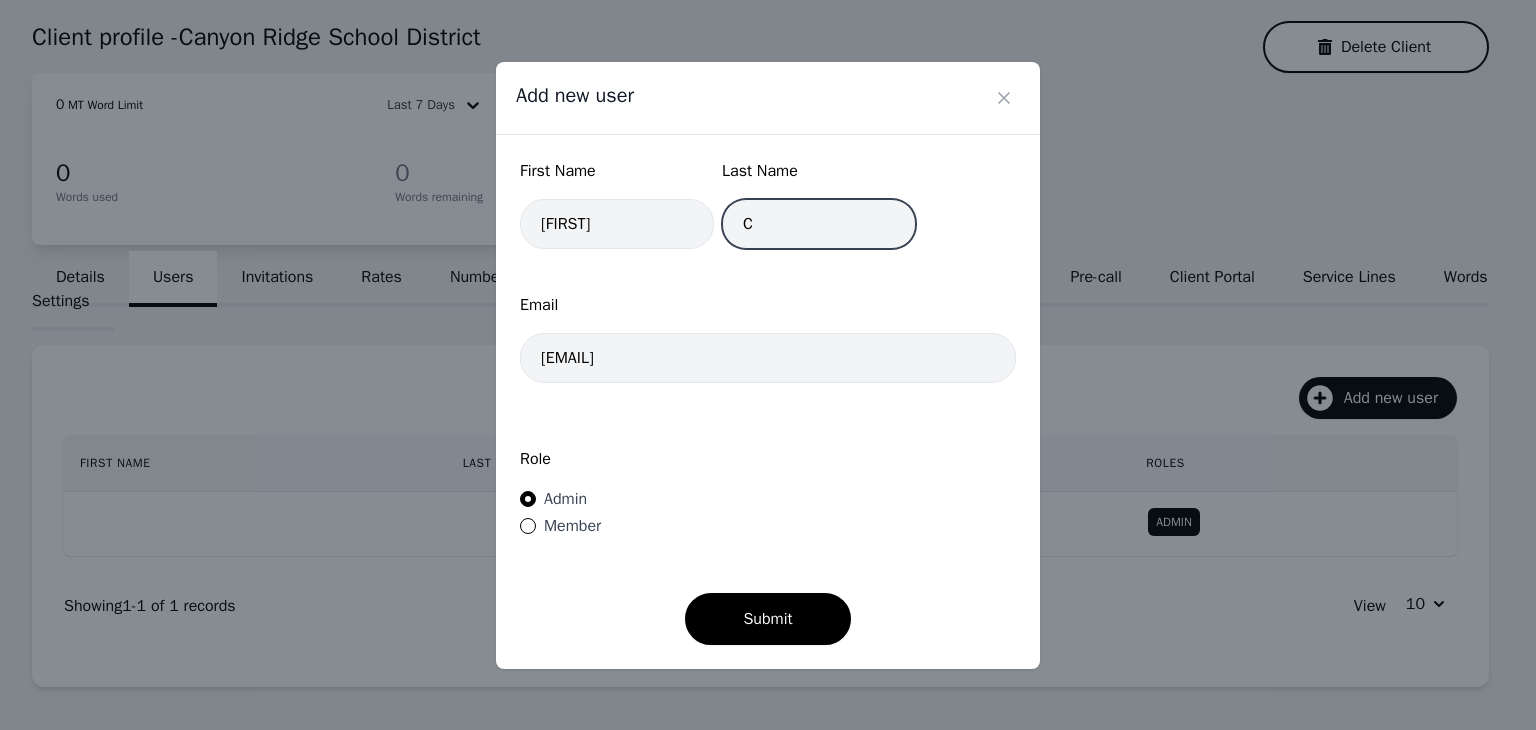 type on "C" 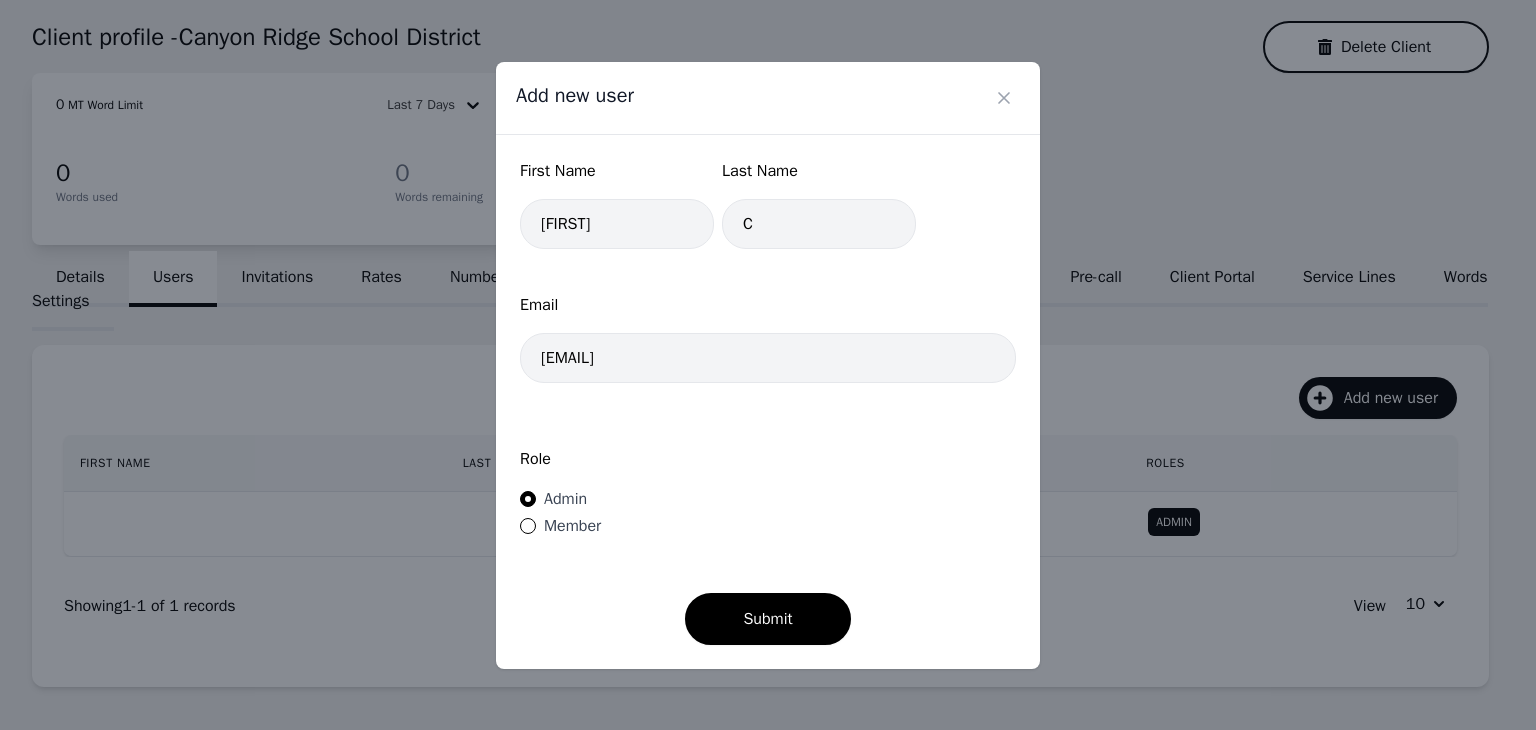 click on "Member" at bounding box center [572, 526] 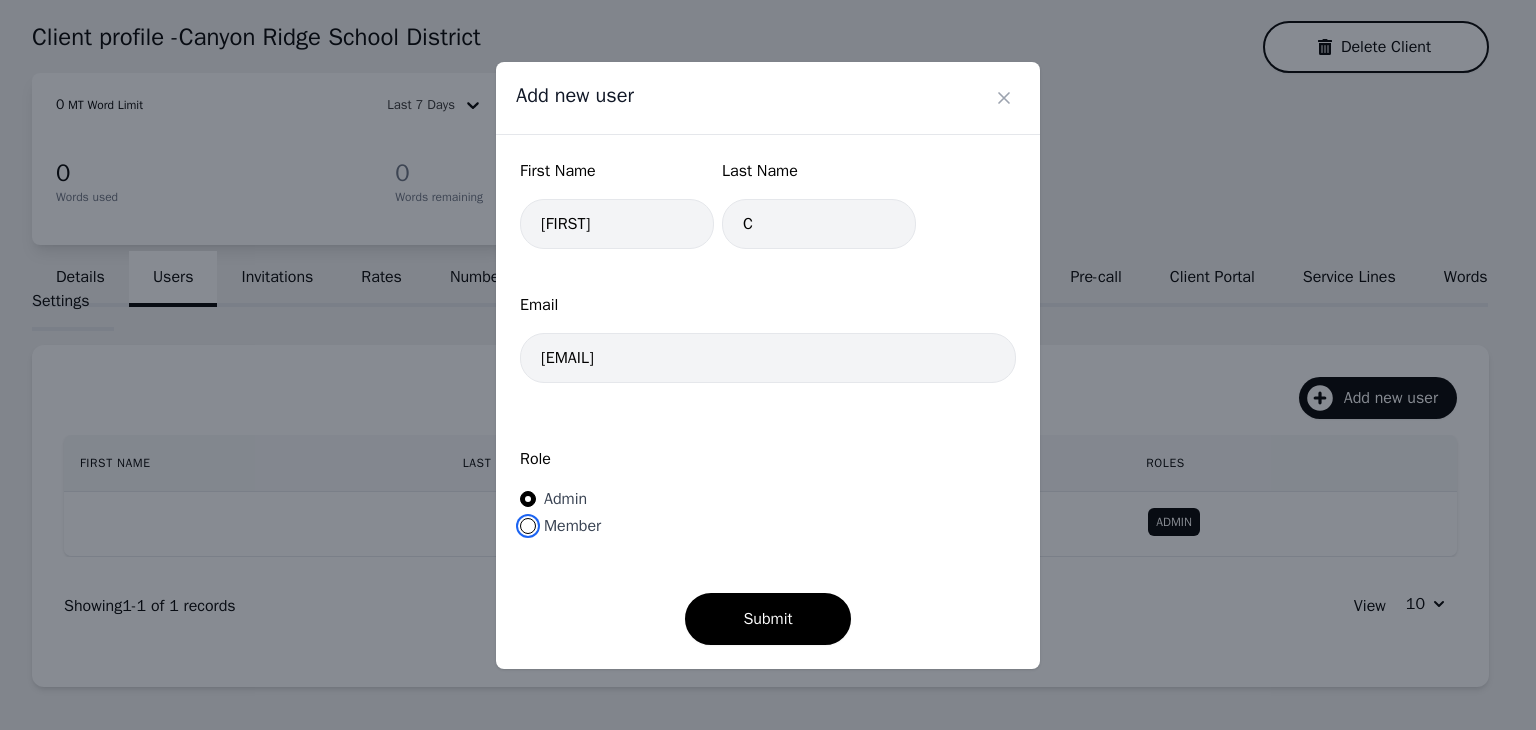 radio on "true" 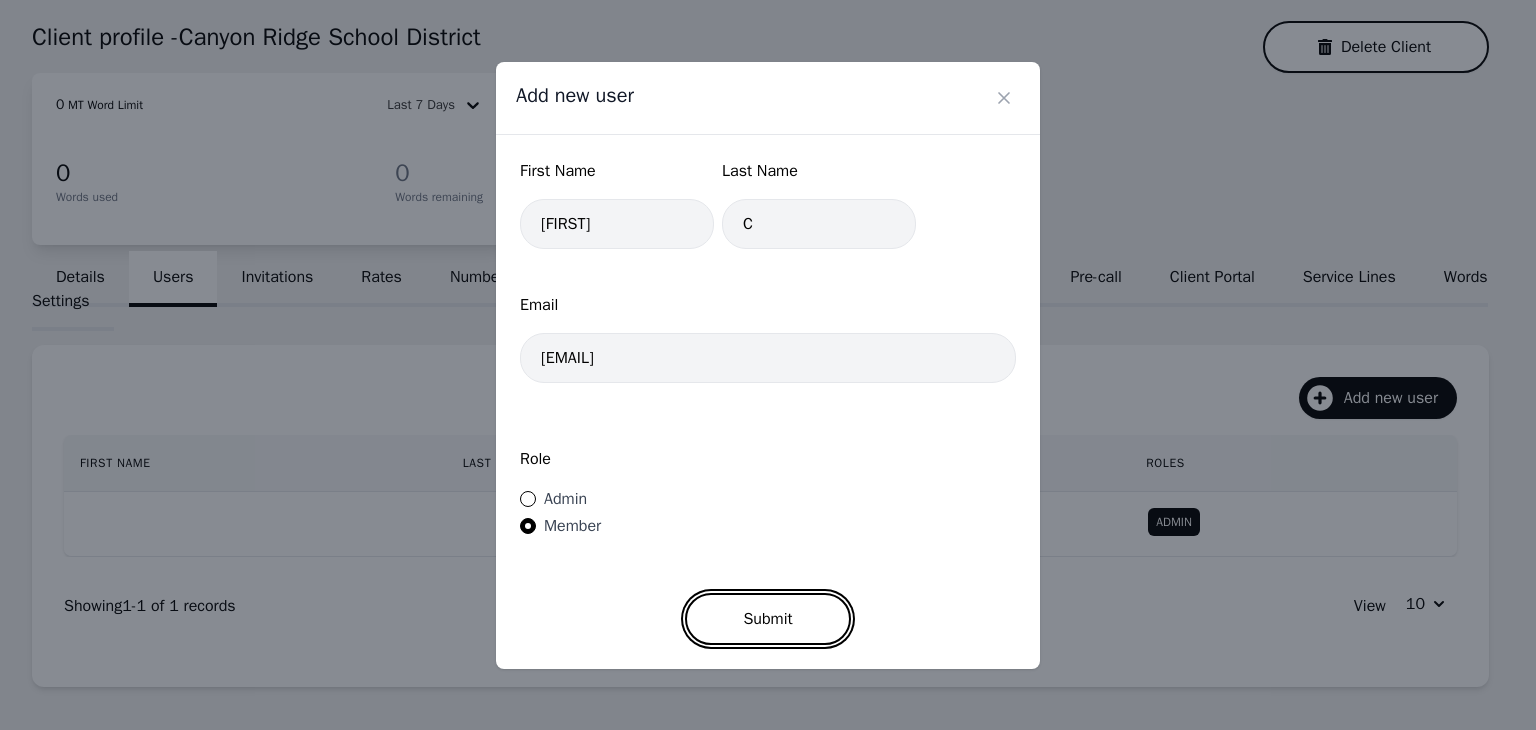 click on "Submit" at bounding box center [767, 619] 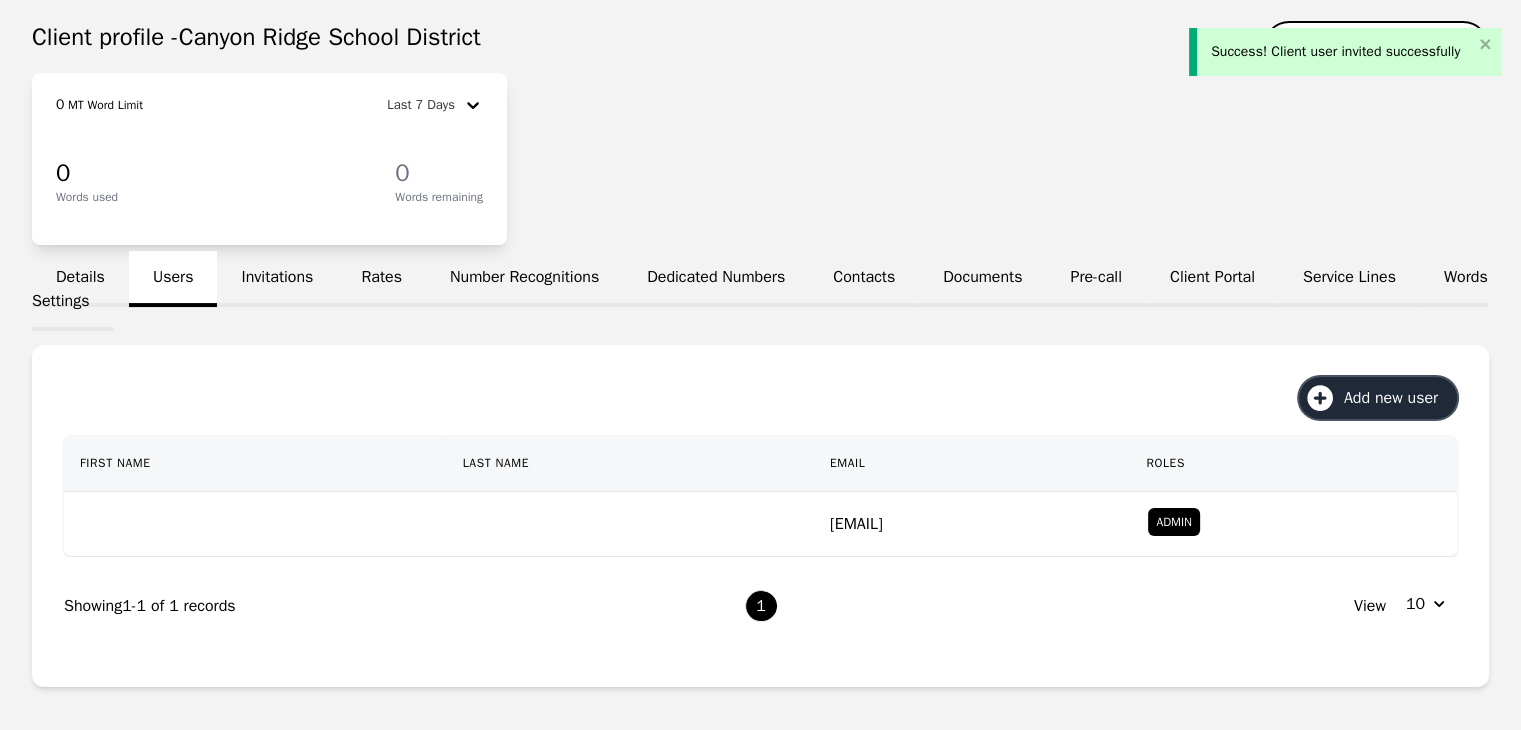 click on "Add new user" at bounding box center (1378, 398) 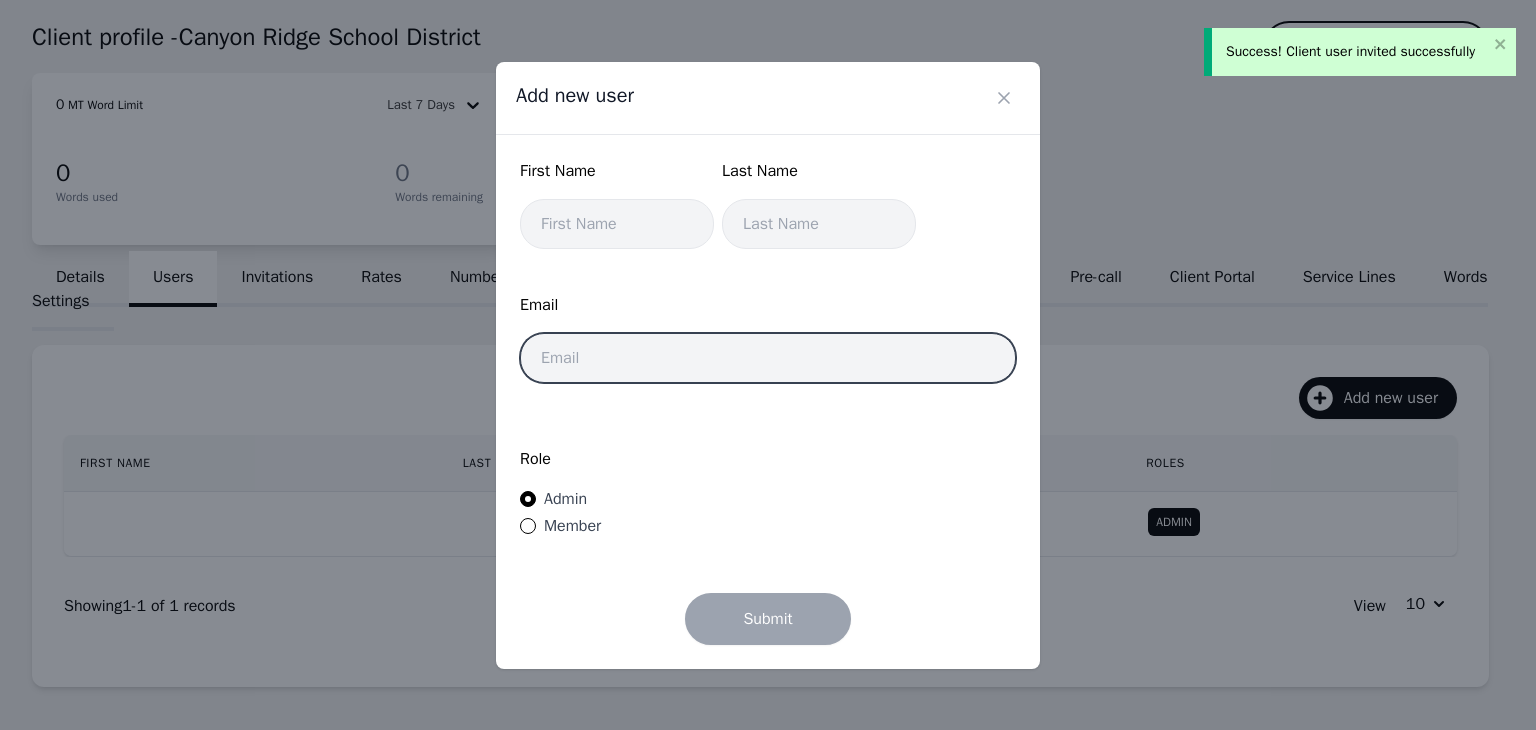 click at bounding box center [768, 358] 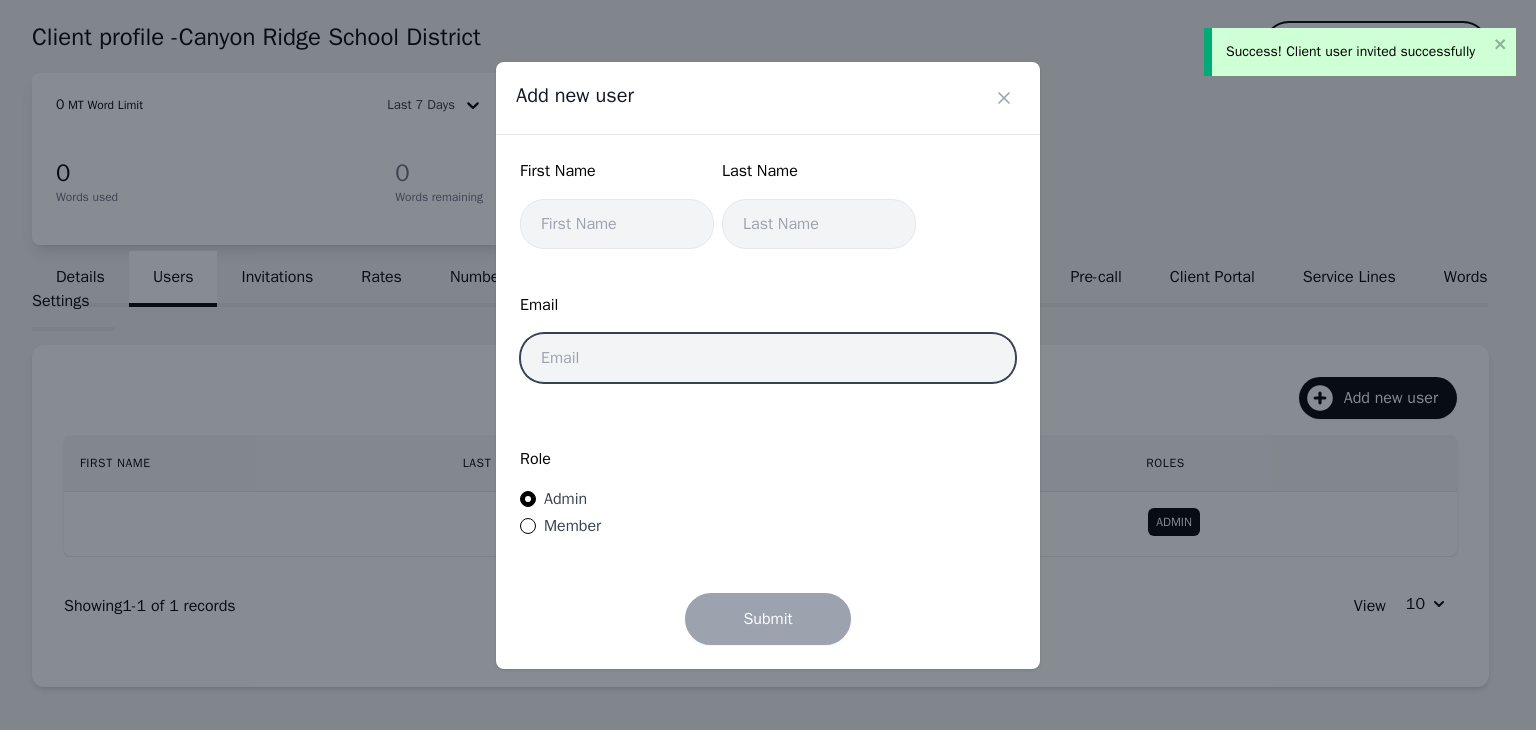 paste on "gsmith@lango.co" 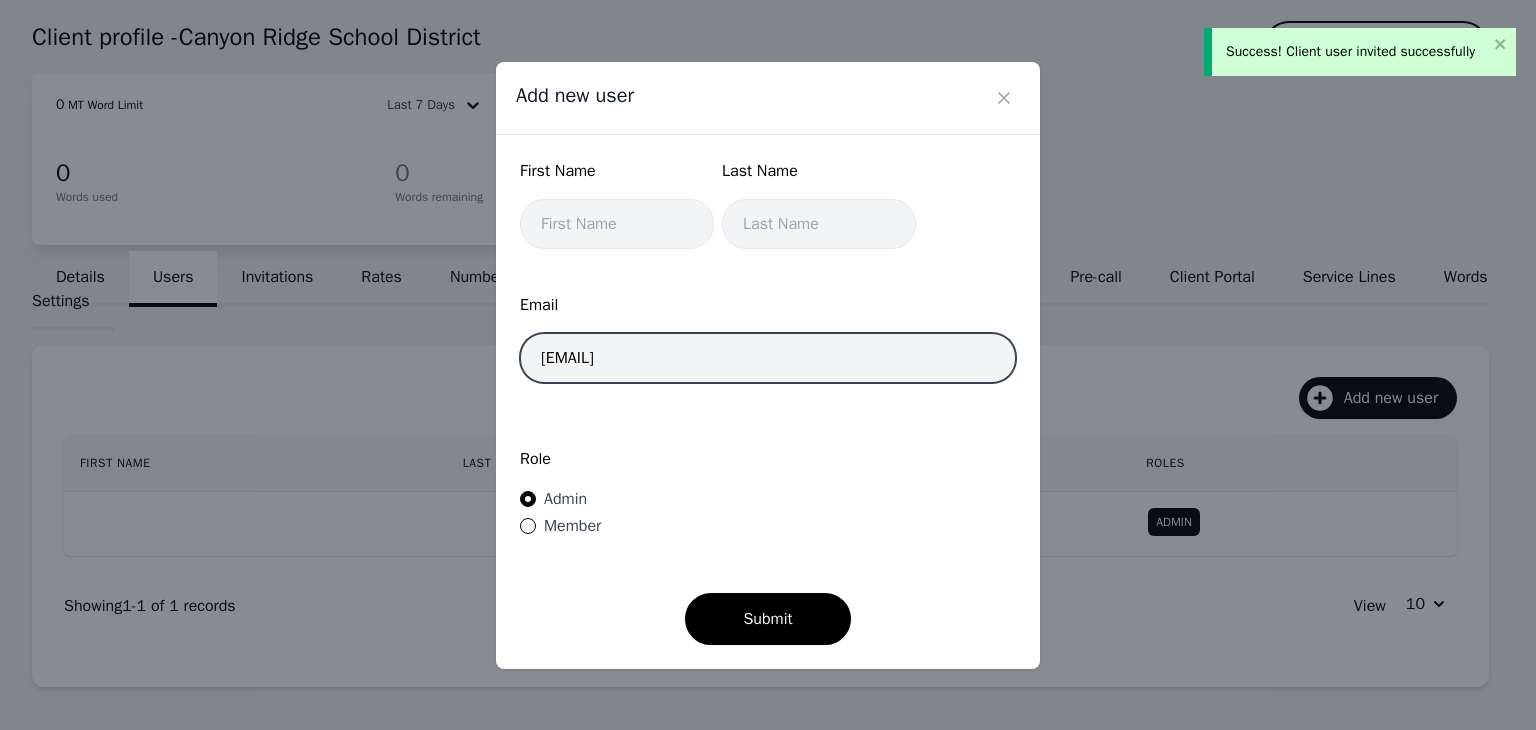 type on "gsmith@lango.co" 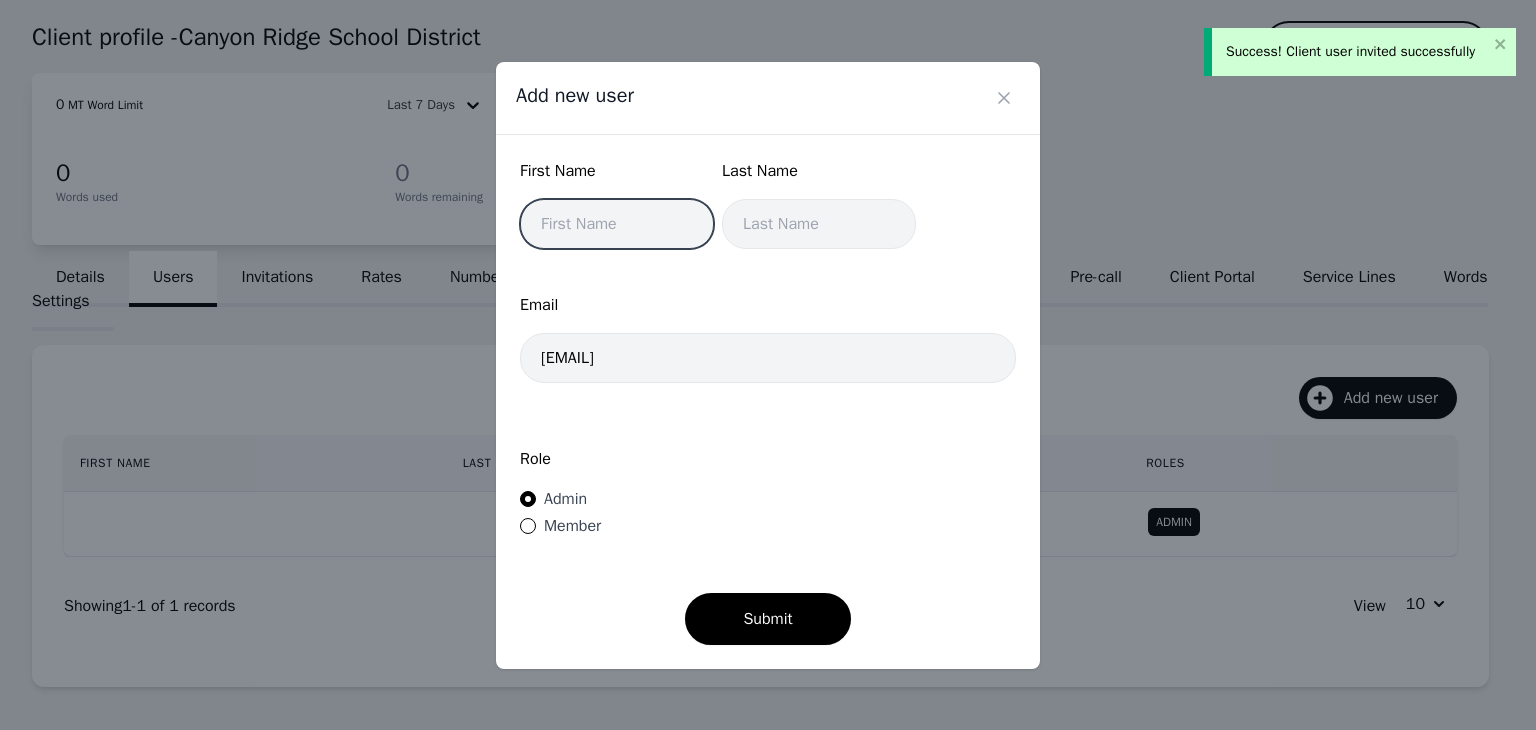 click at bounding box center (617, 224) 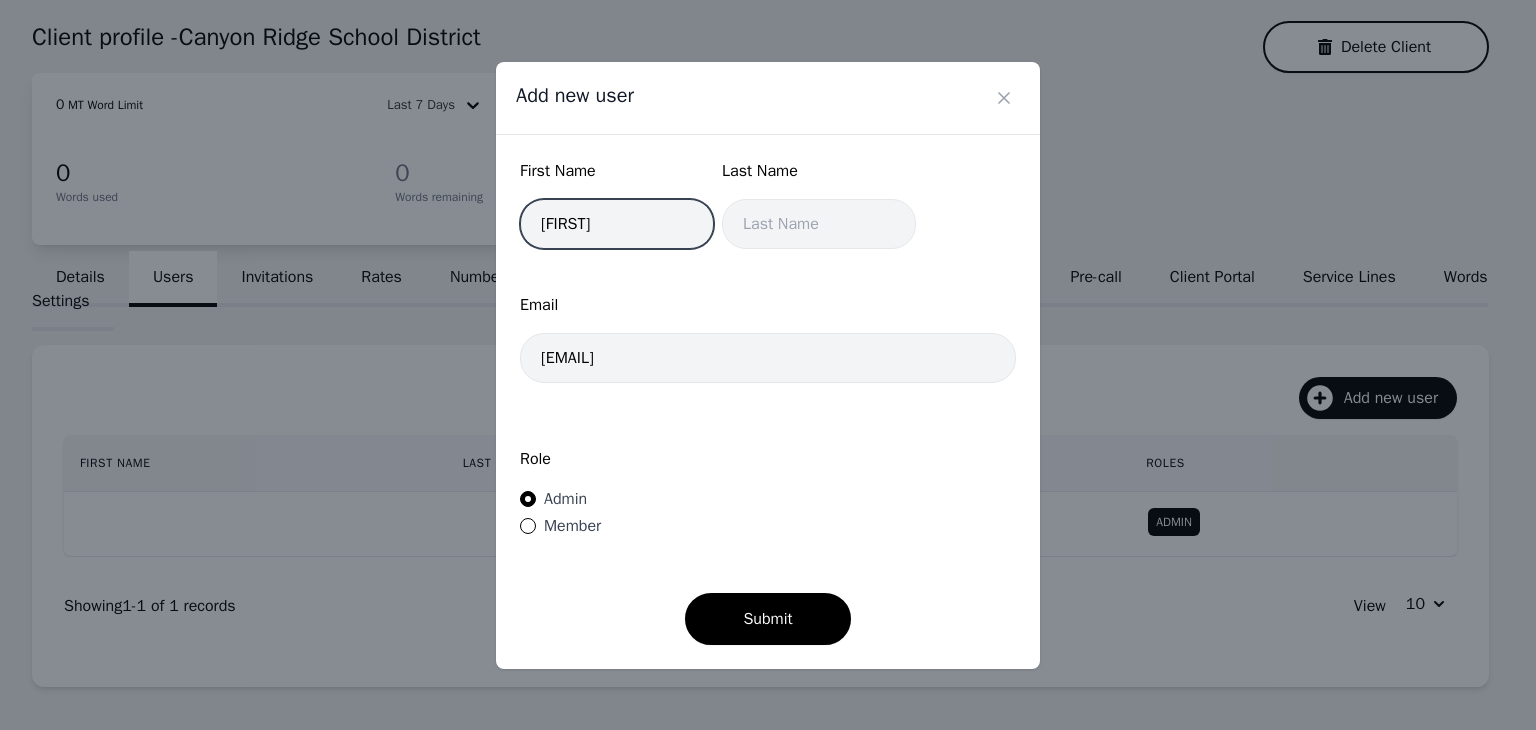 type on "Ginette" 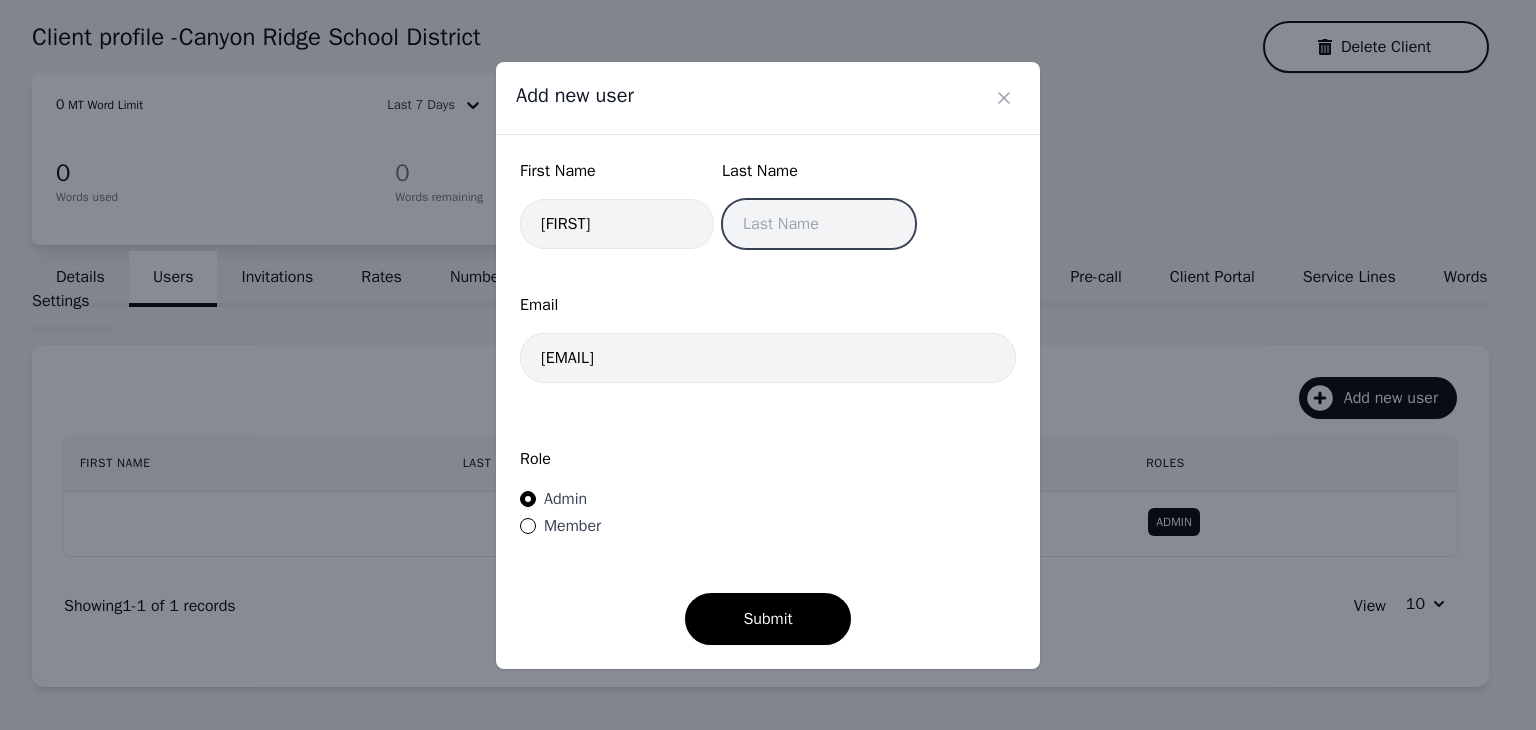 click at bounding box center (819, 224) 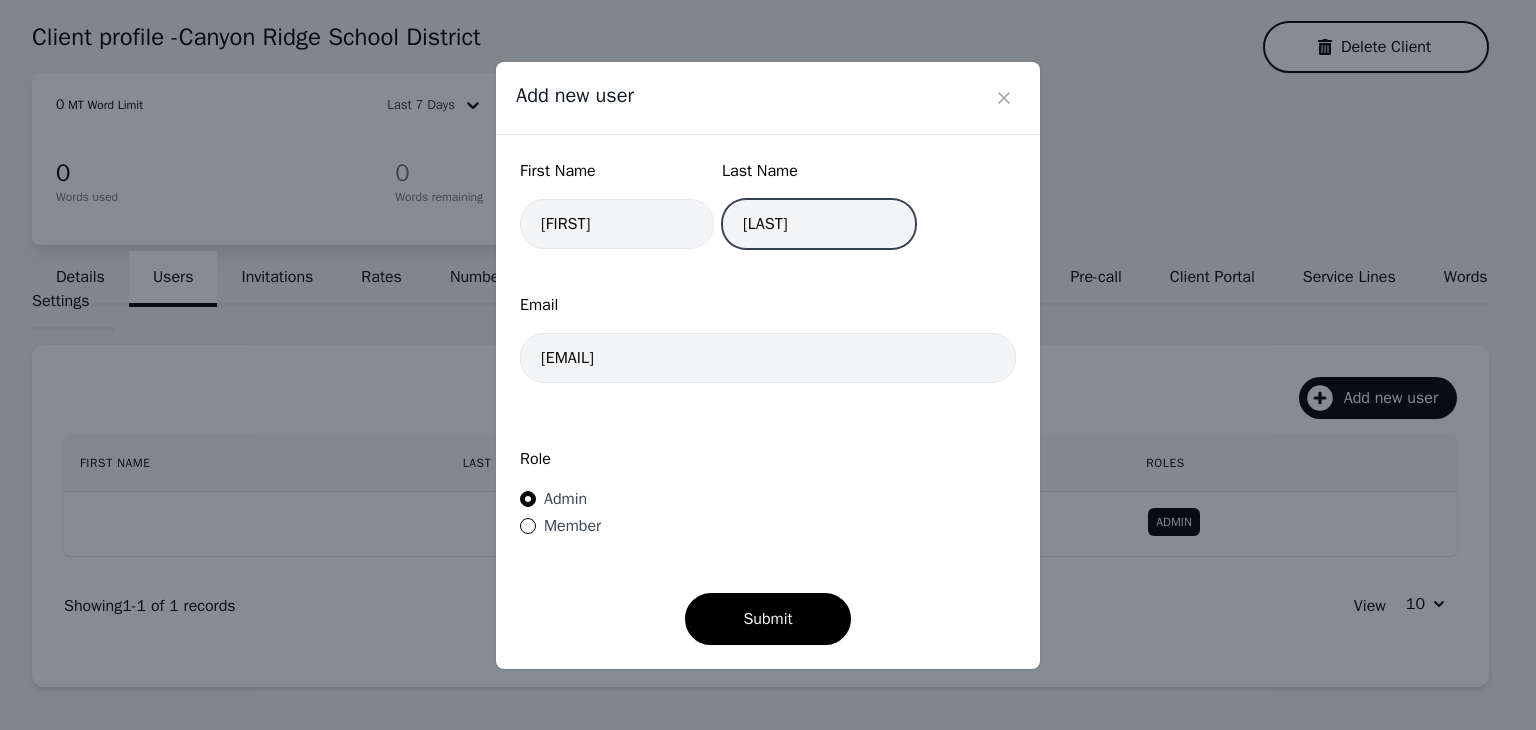 type on "Smith" 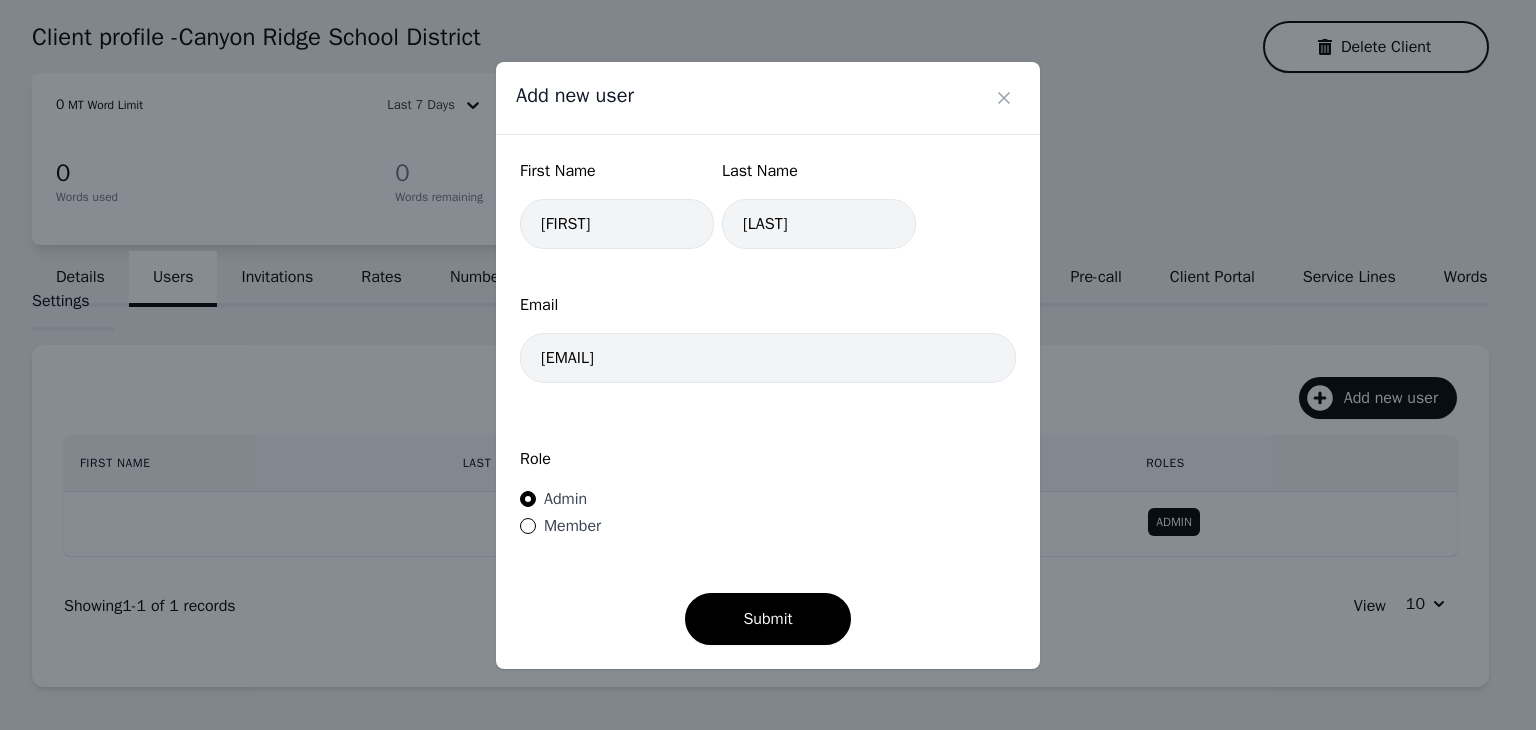 click on "Member" at bounding box center [572, 526] 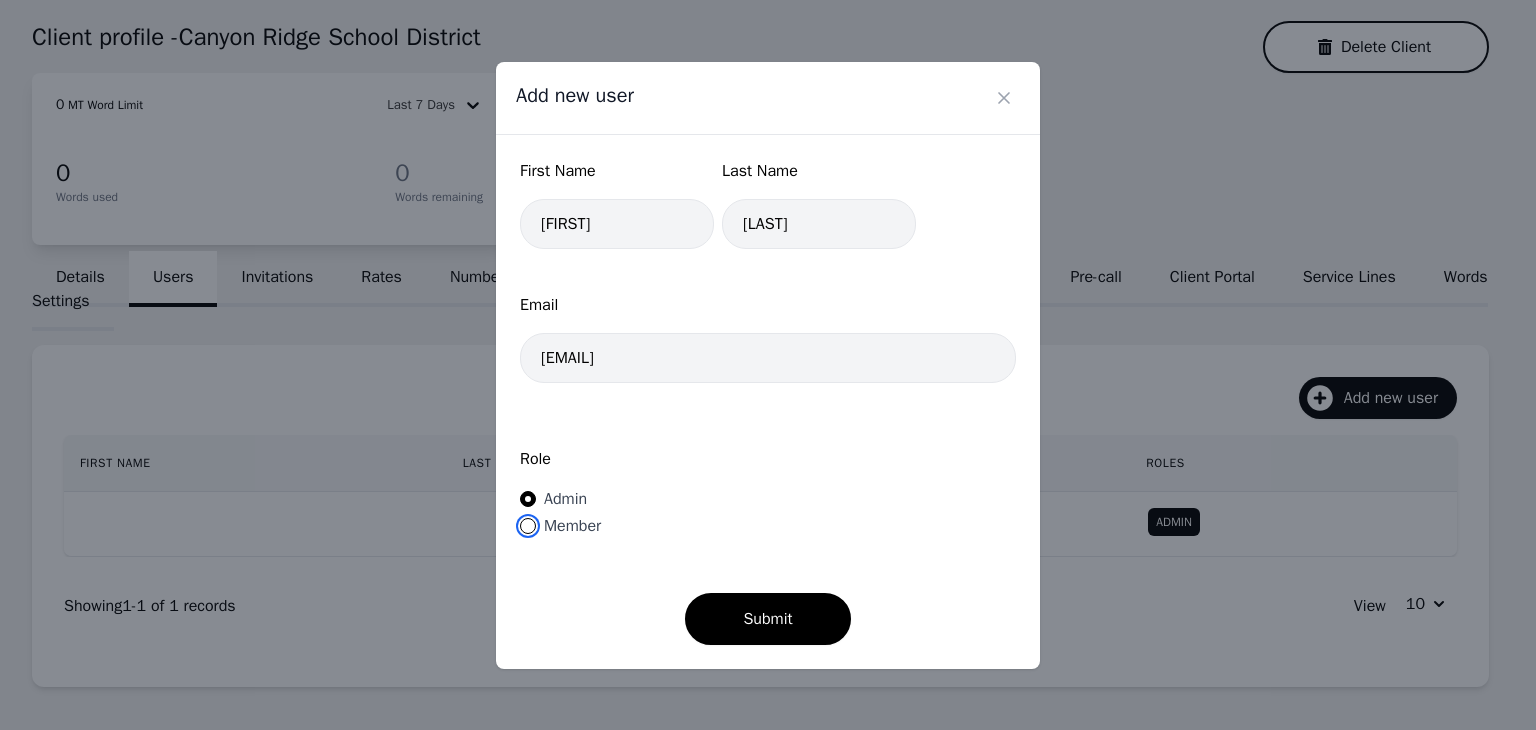 click on "Member" at bounding box center (528, 526) 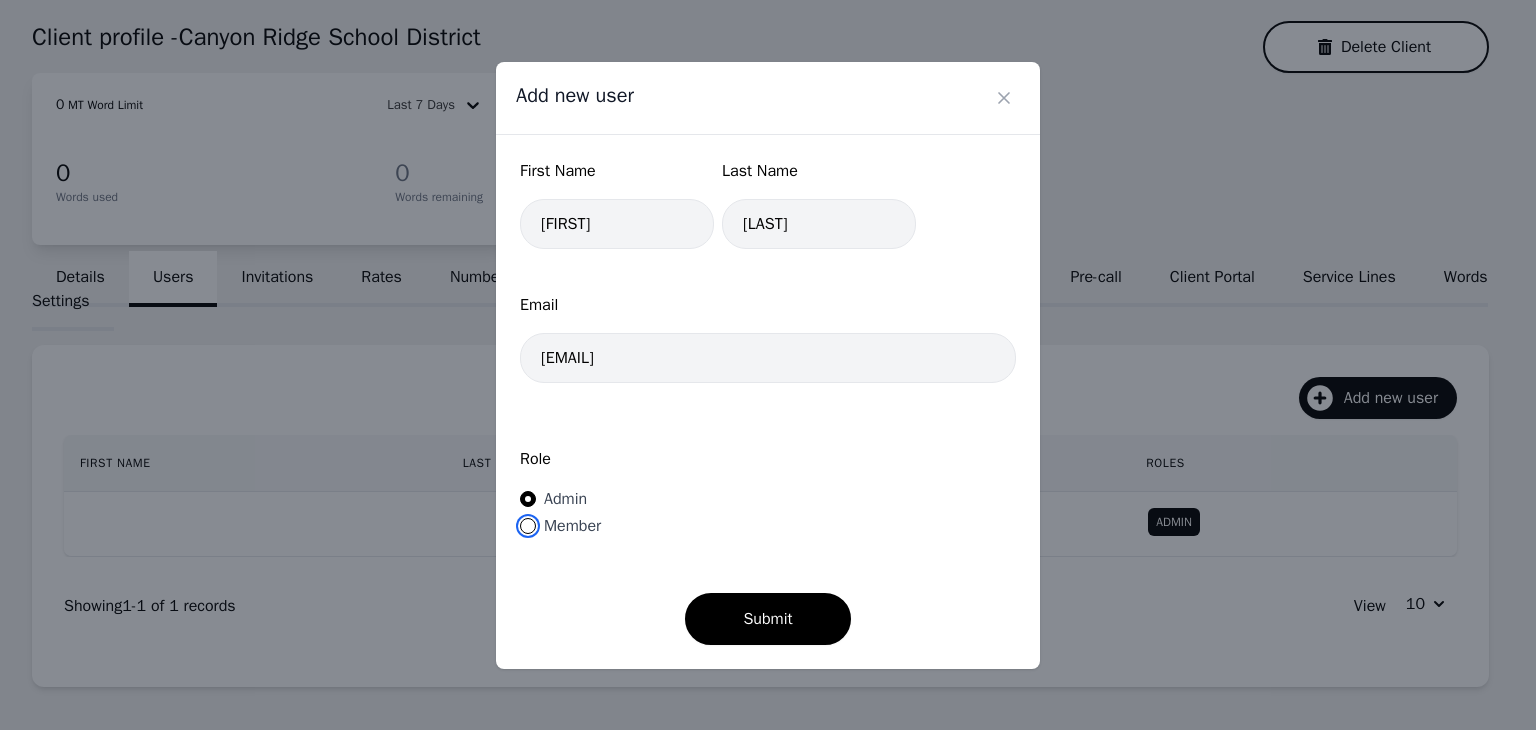radio on "true" 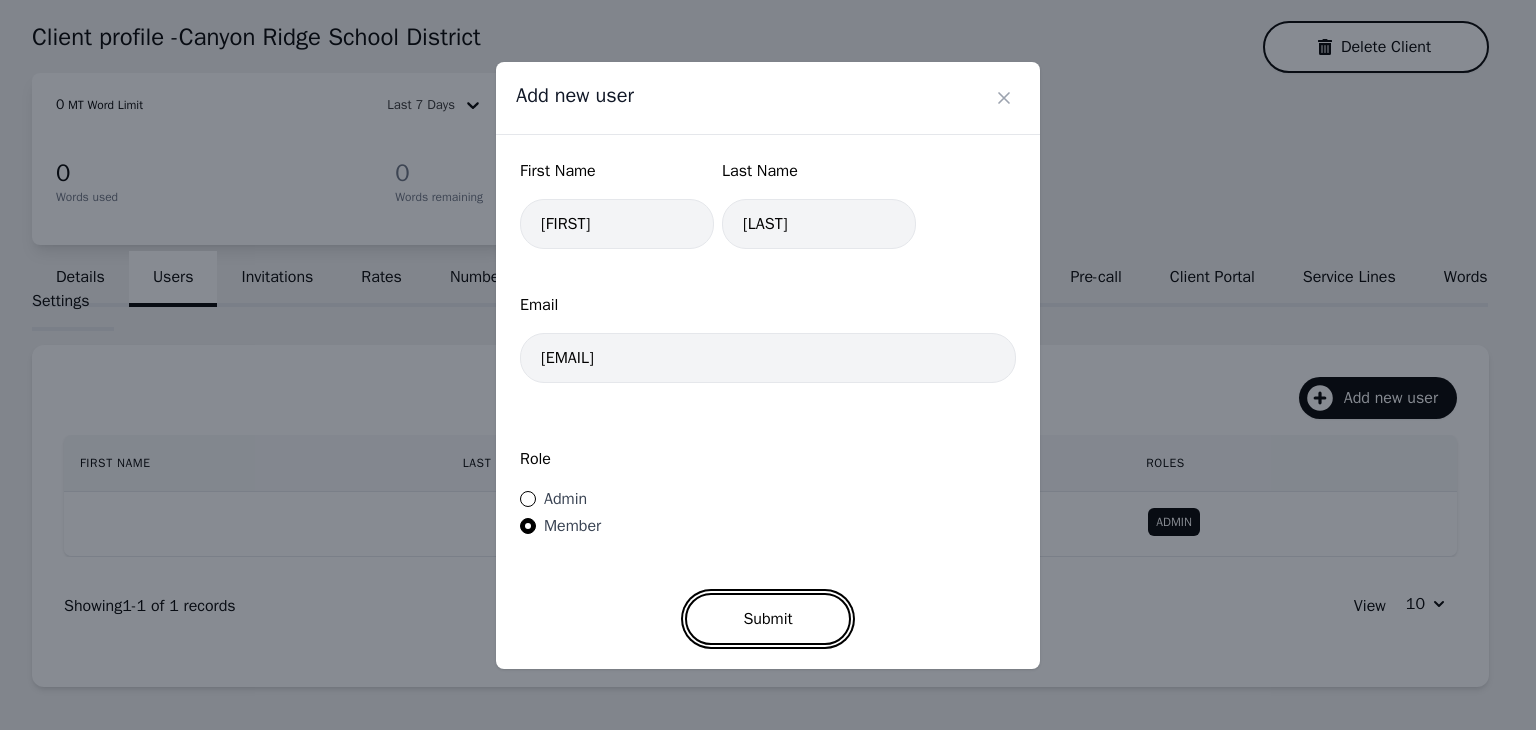 click on "Submit" at bounding box center (767, 619) 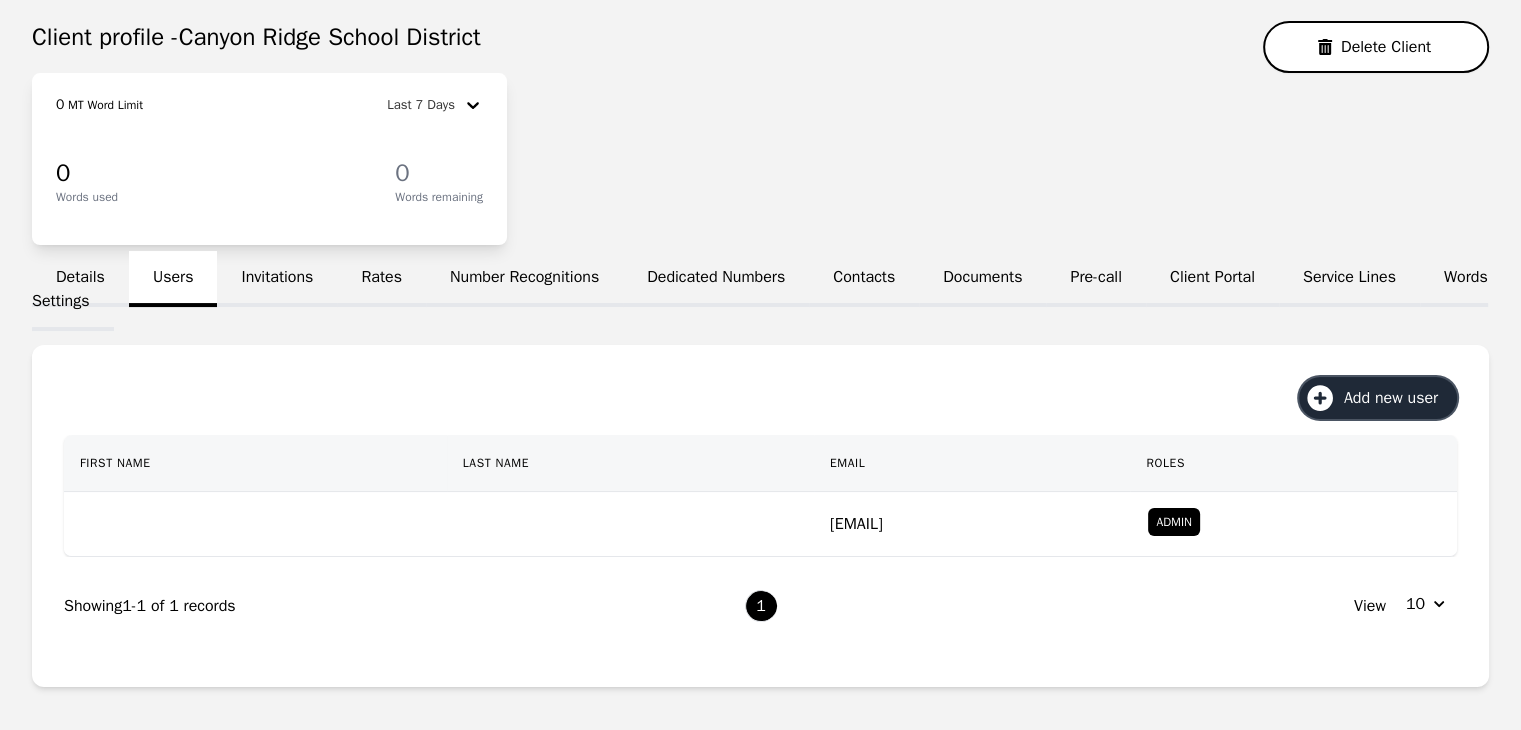 click on "Add new user" at bounding box center [1398, 398] 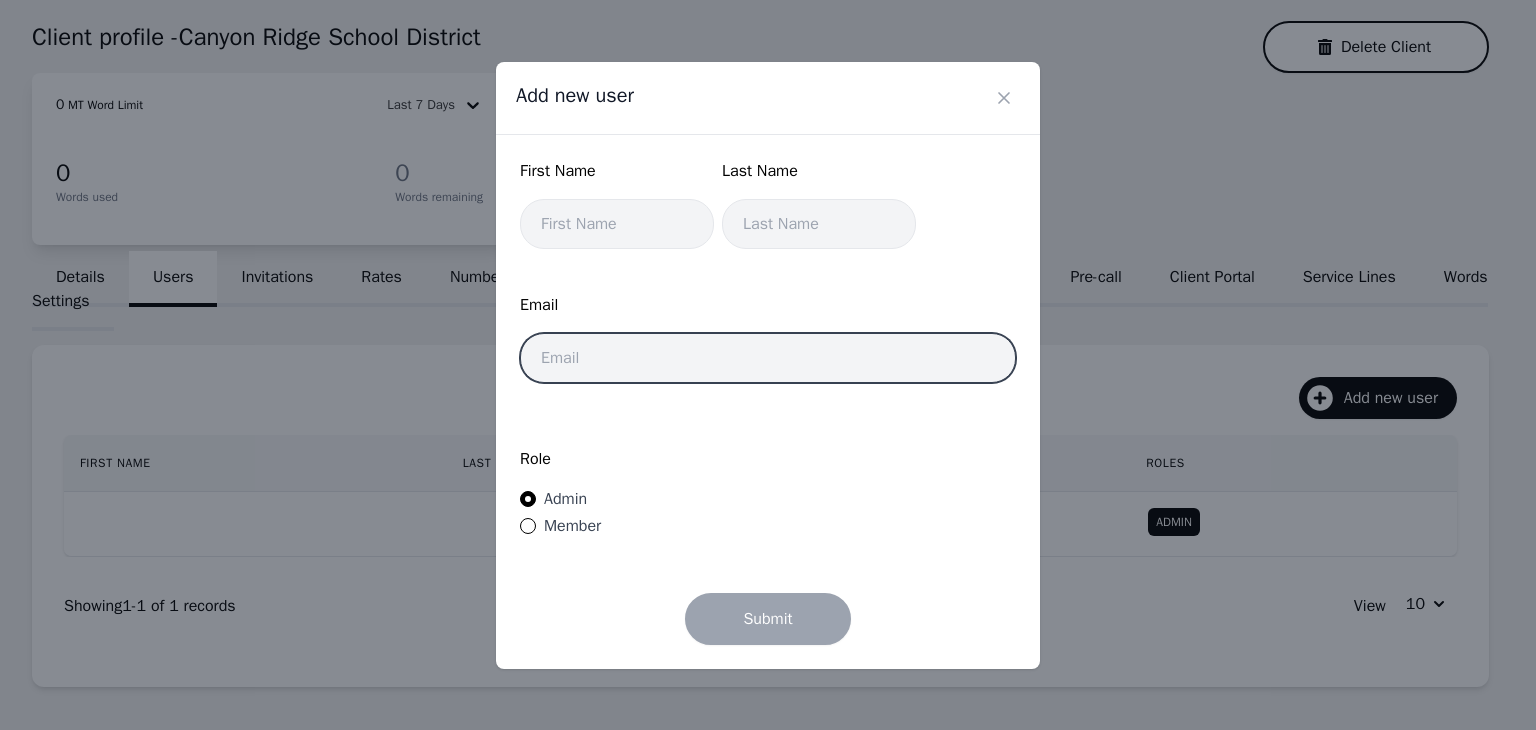 click at bounding box center [768, 358] 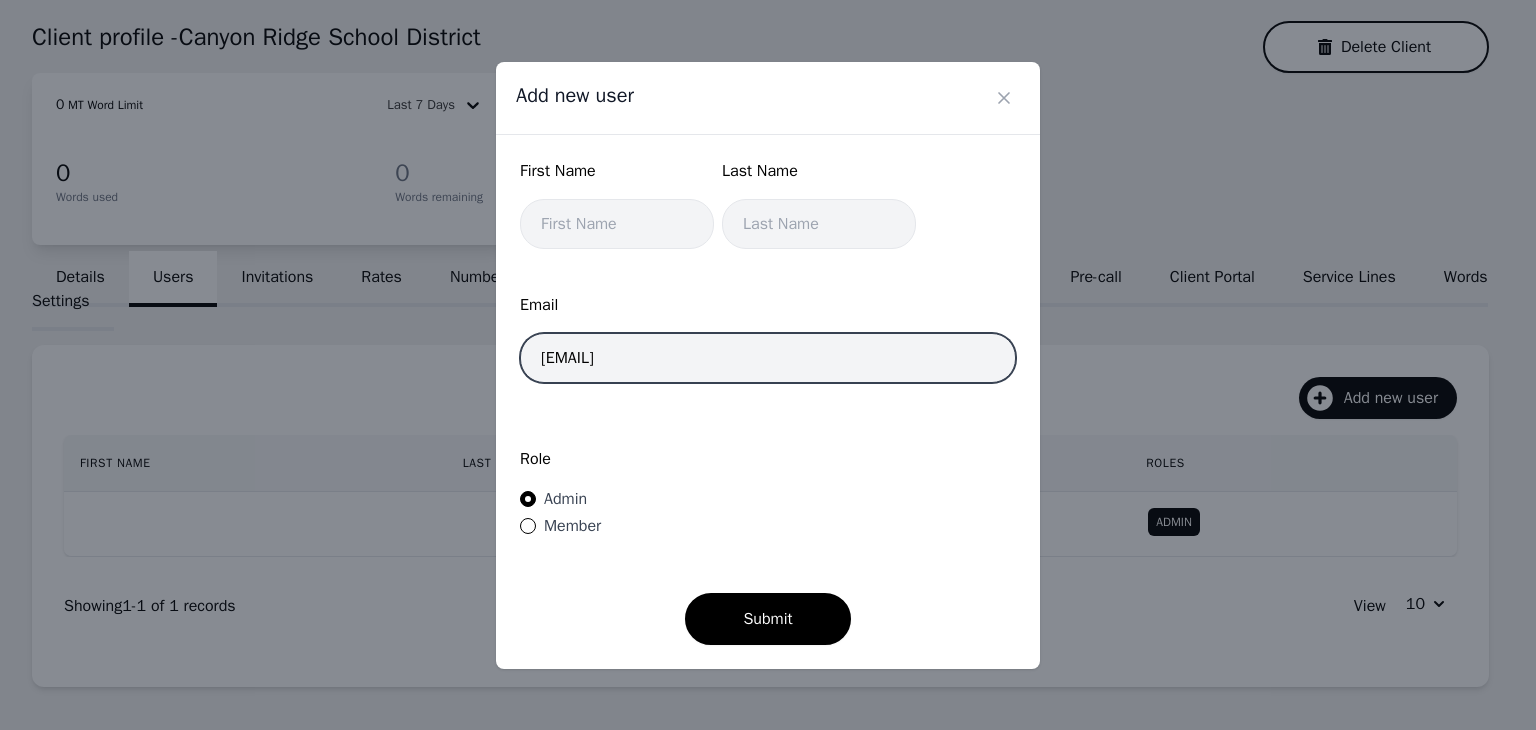 type on "gliu@lango.co" 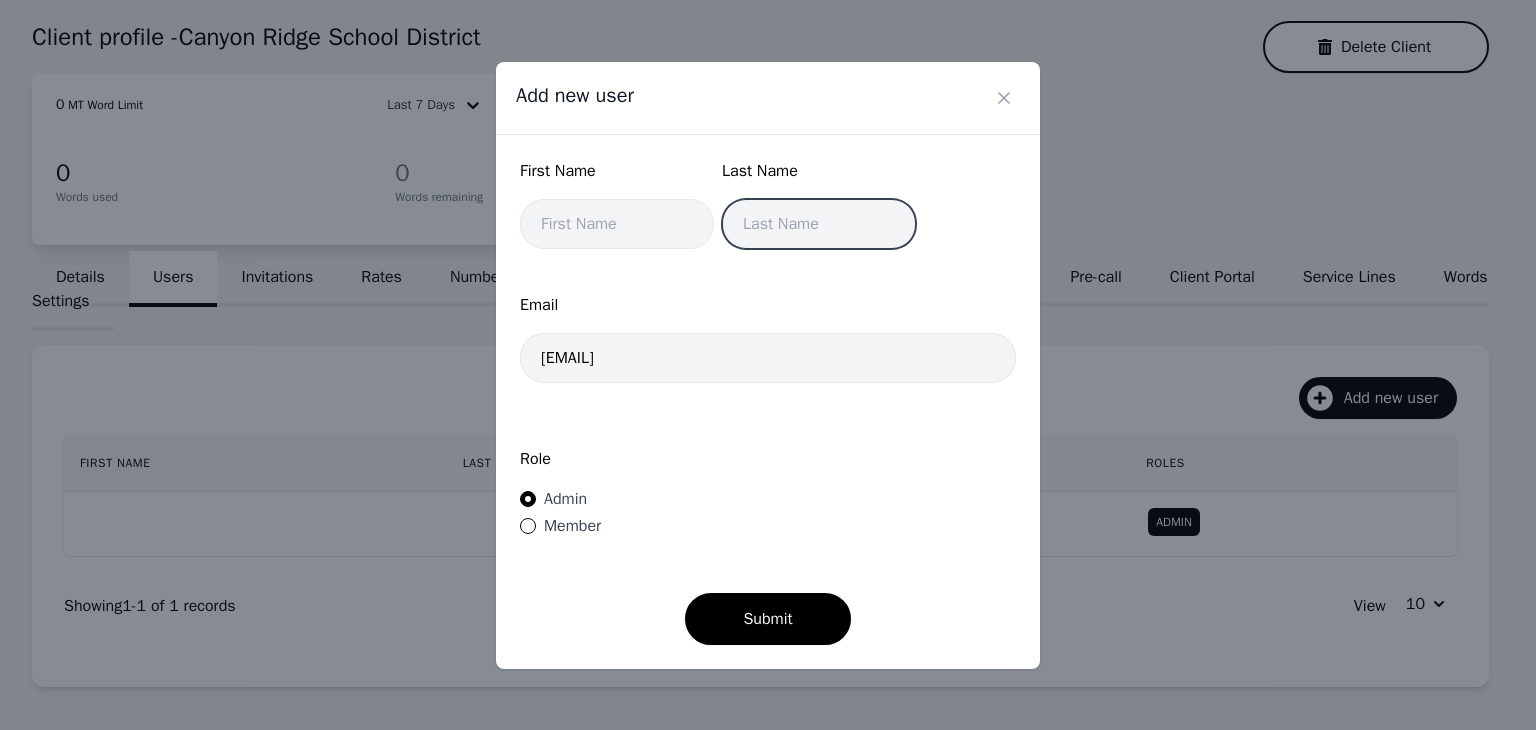 click at bounding box center (819, 224) 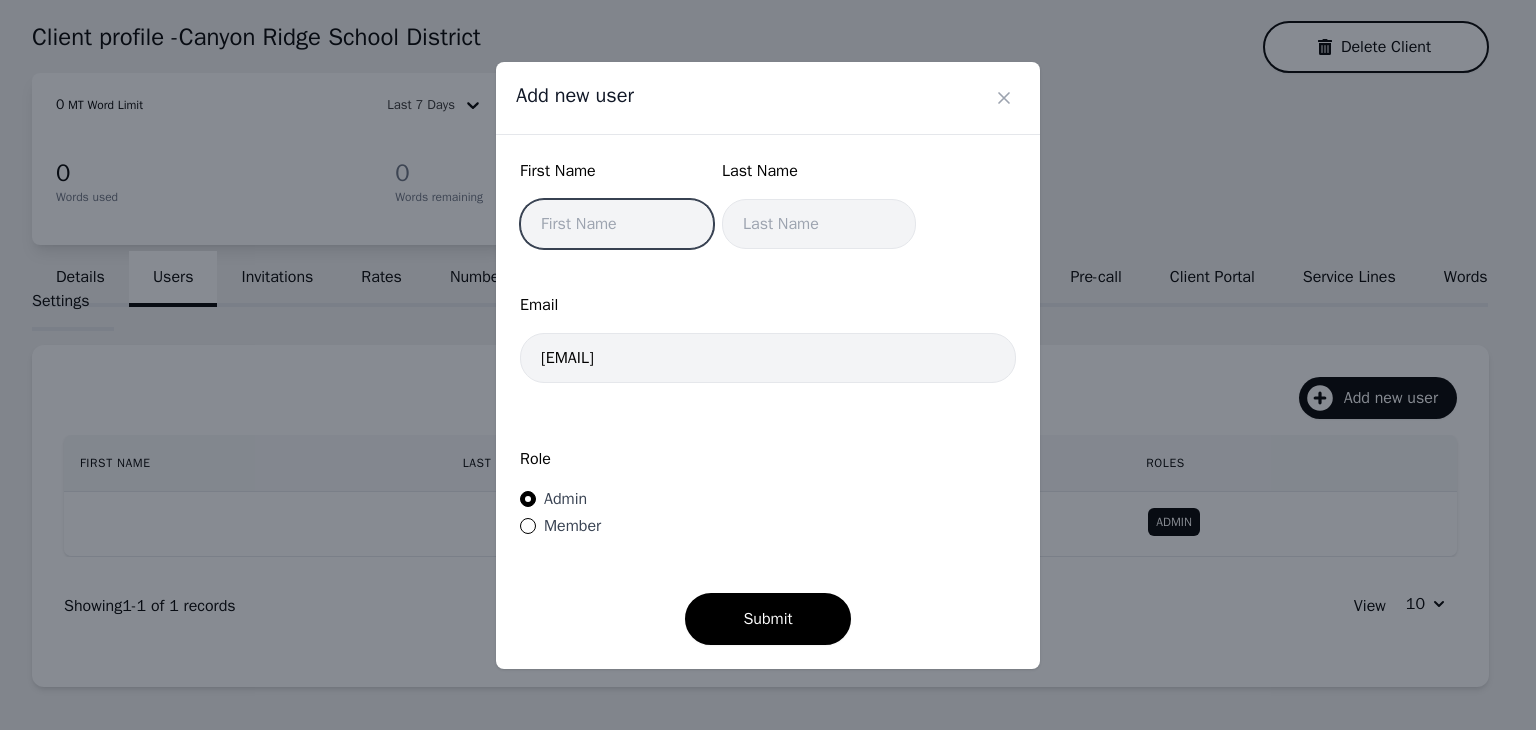 click at bounding box center [617, 224] 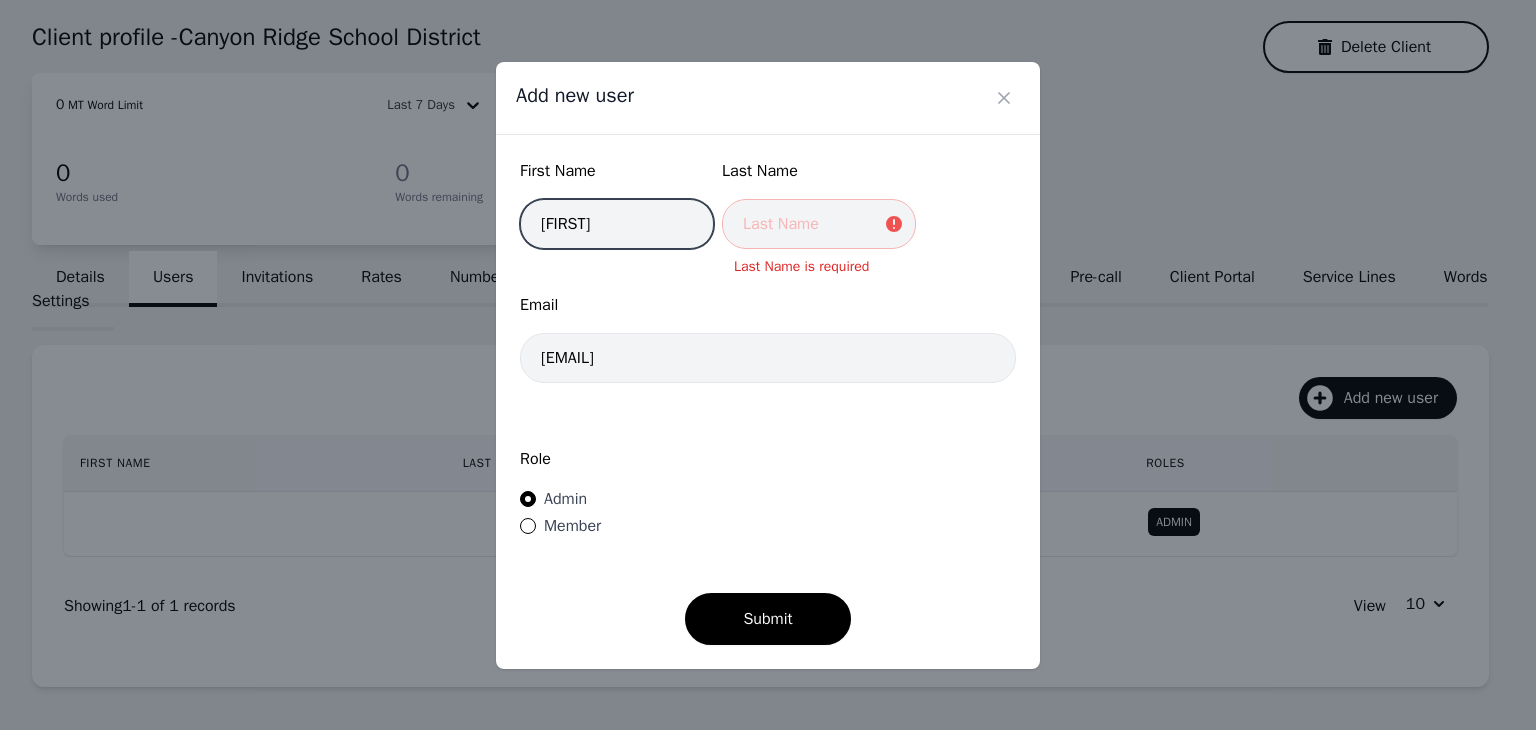 type on "Lucy" 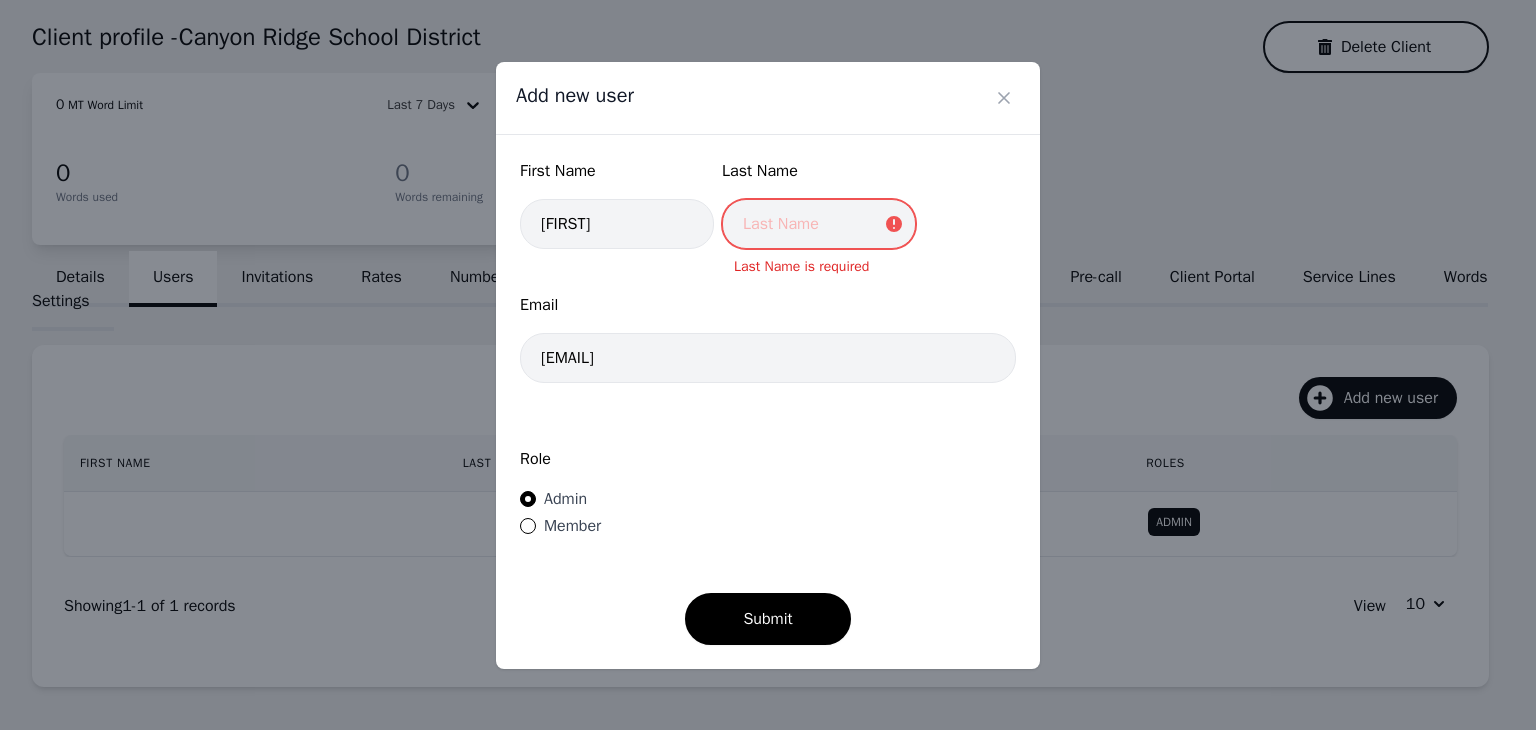 click at bounding box center [819, 224] 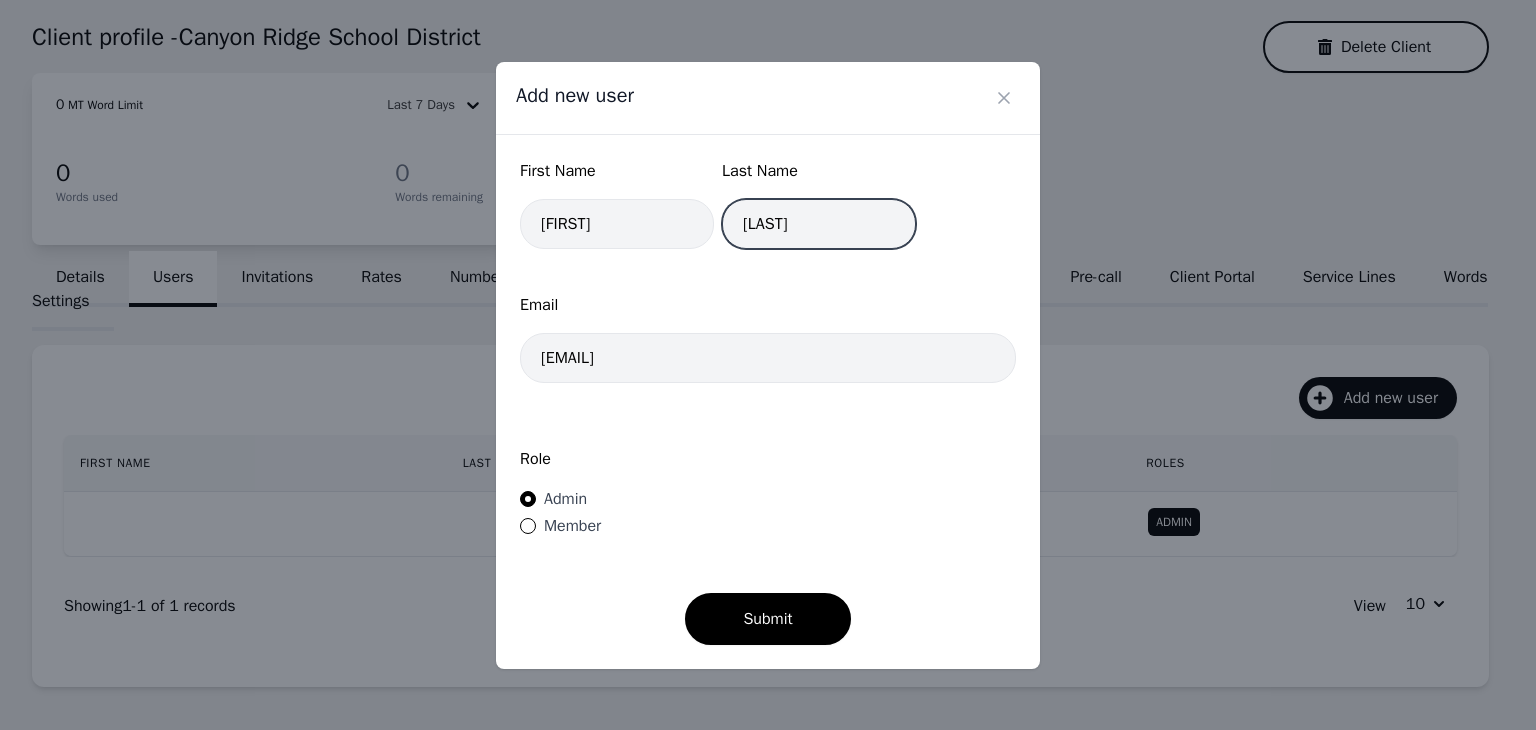 type on "G" 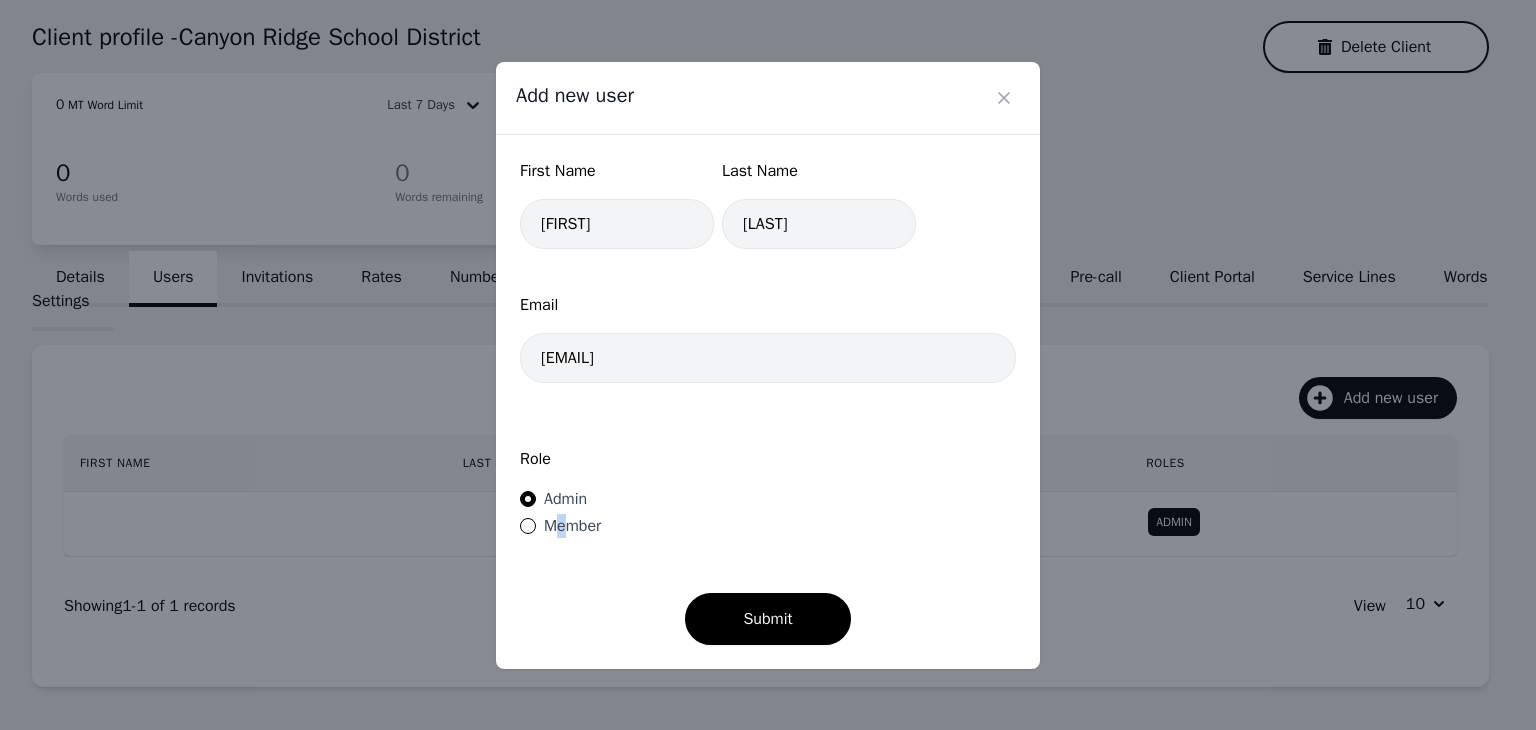 click on "Member" at bounding box center [572, 526] 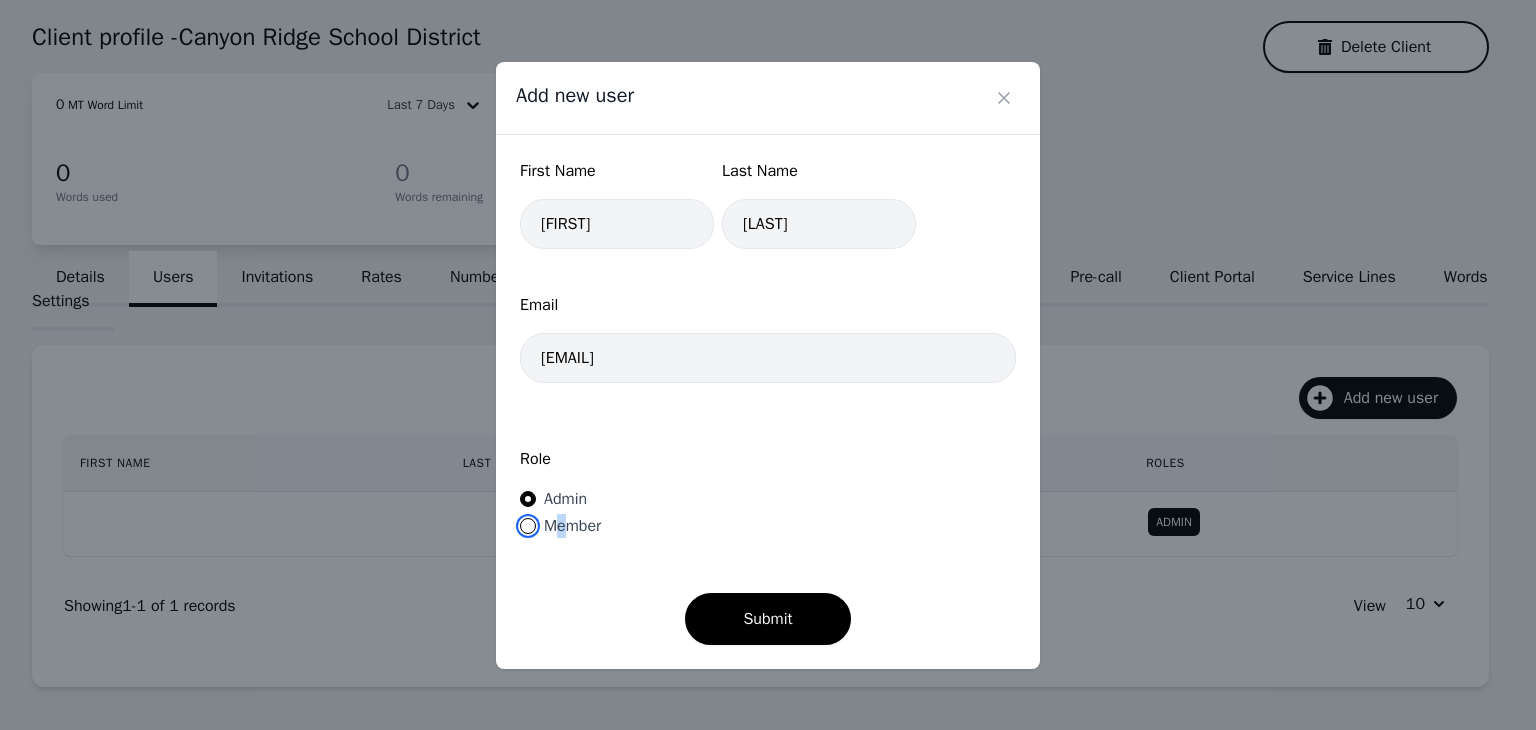click on "Member" at bounding box center [528, 526] 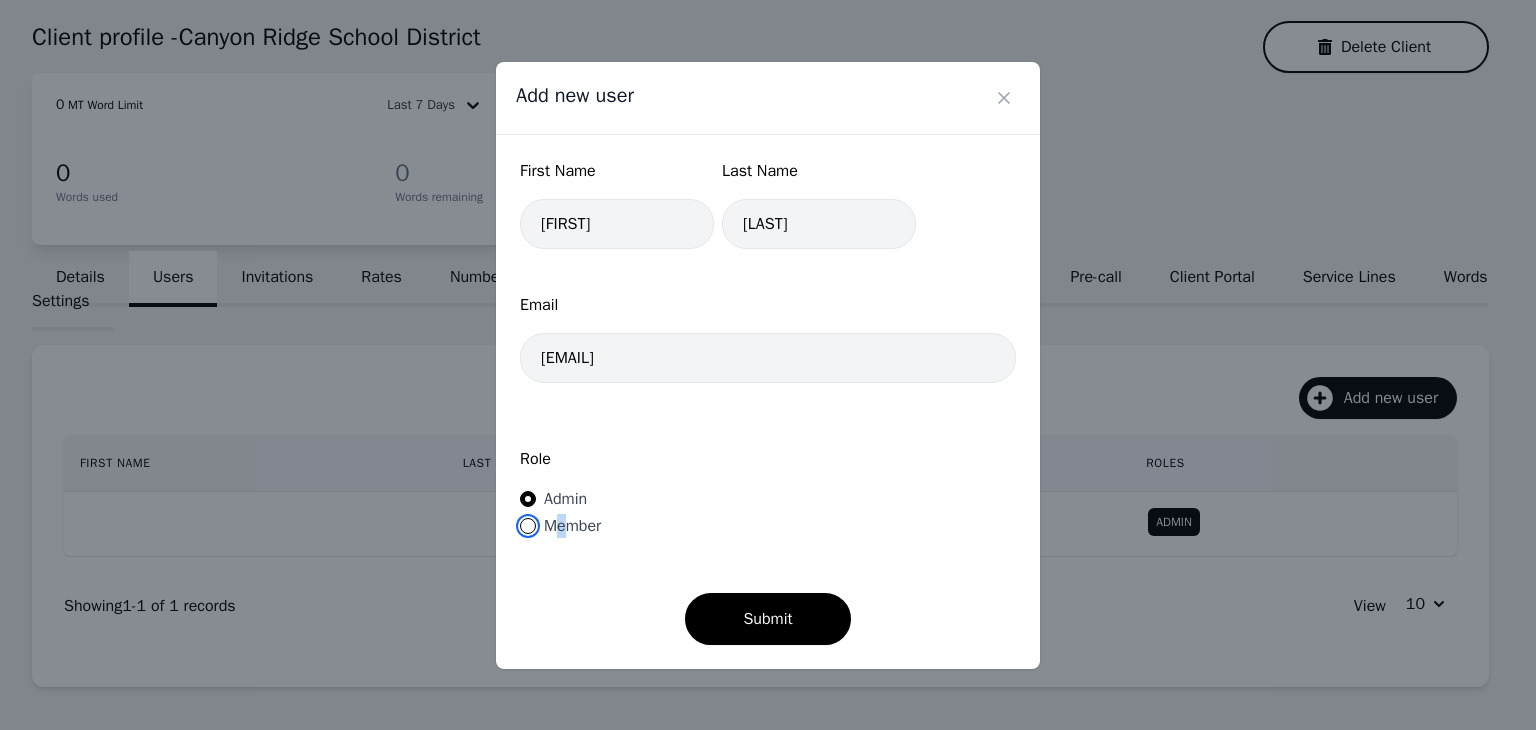 radio on "true" 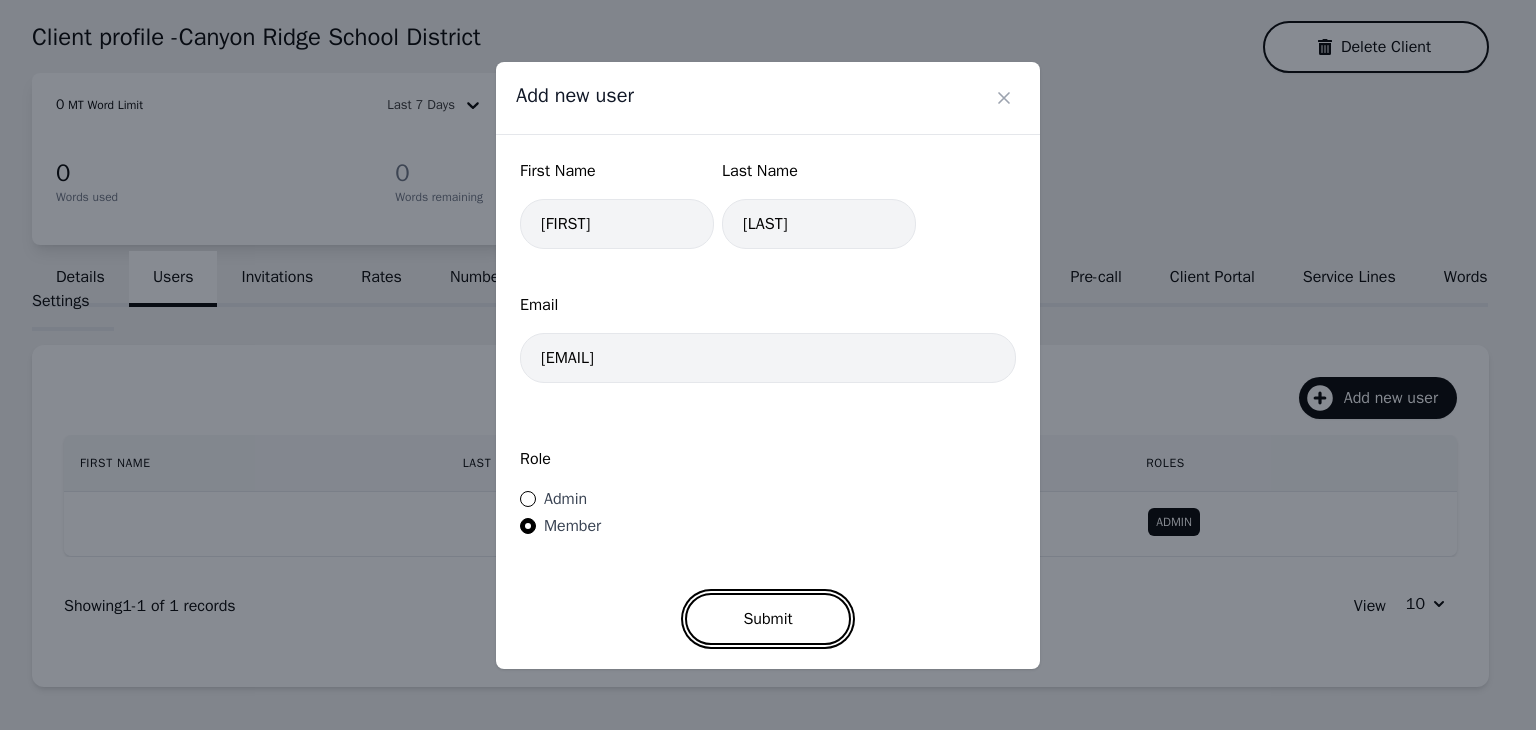 click on "Submit" at bounding box center (767, 619) 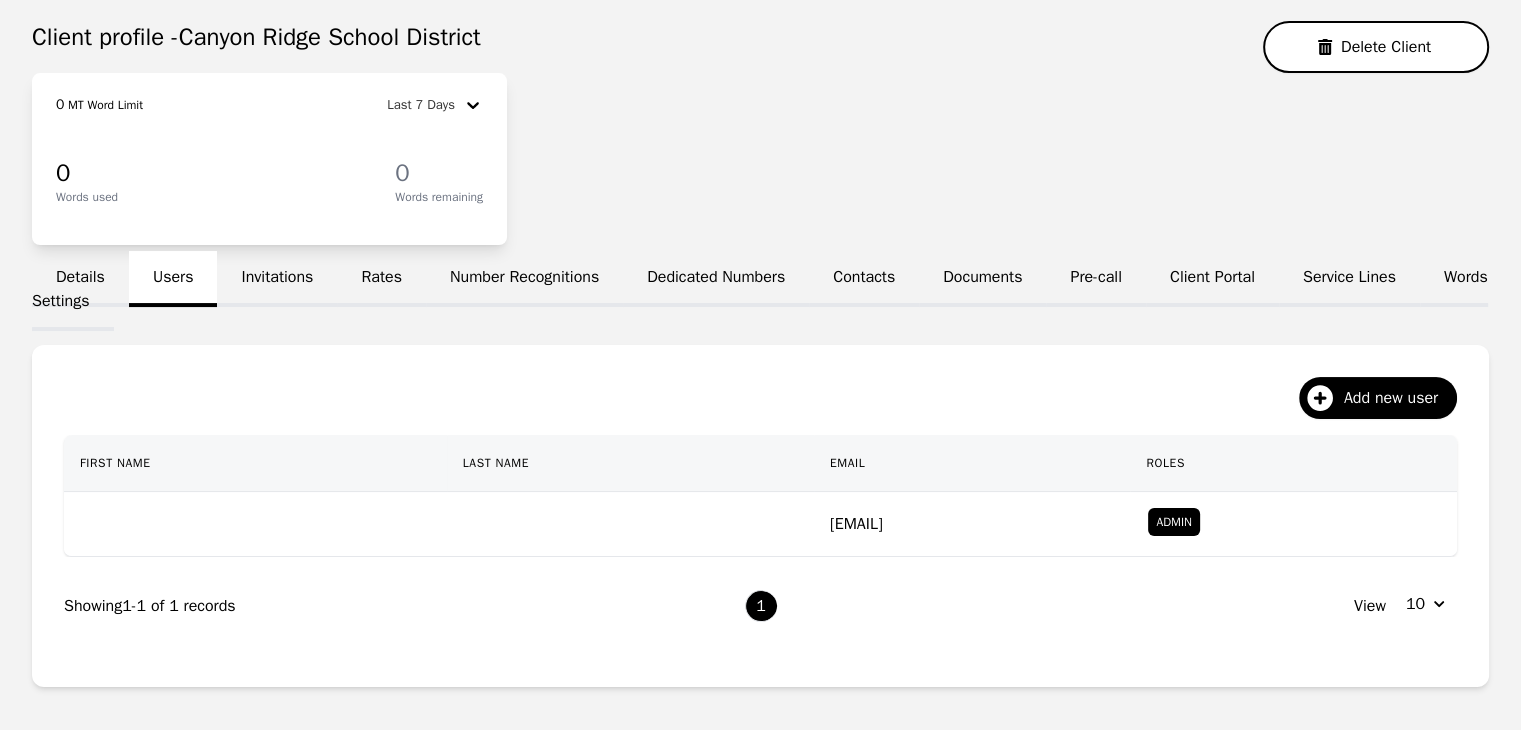 click on "Words Settings" at bounding box center [760, 291] 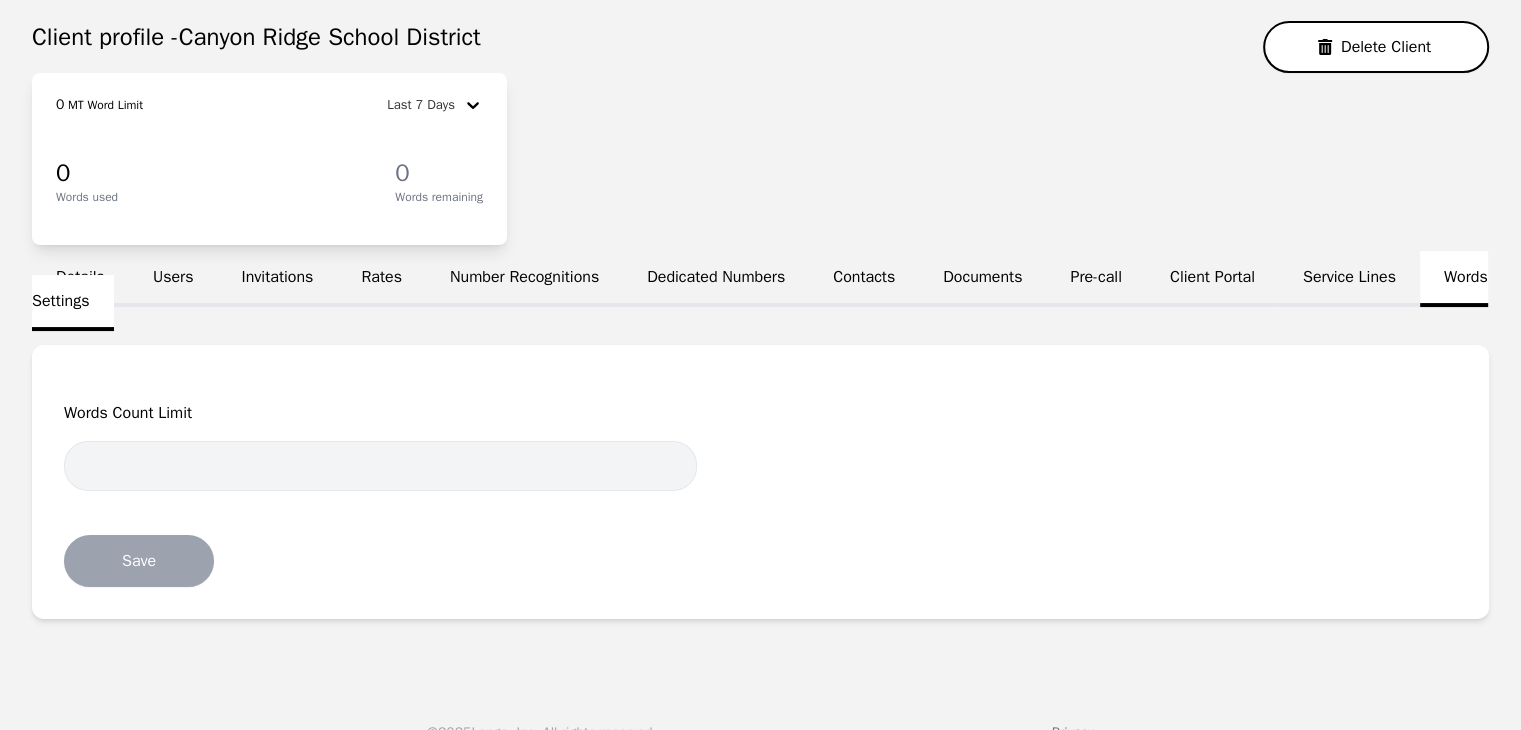 click on "Invitations" at bounding box center (277, 279) 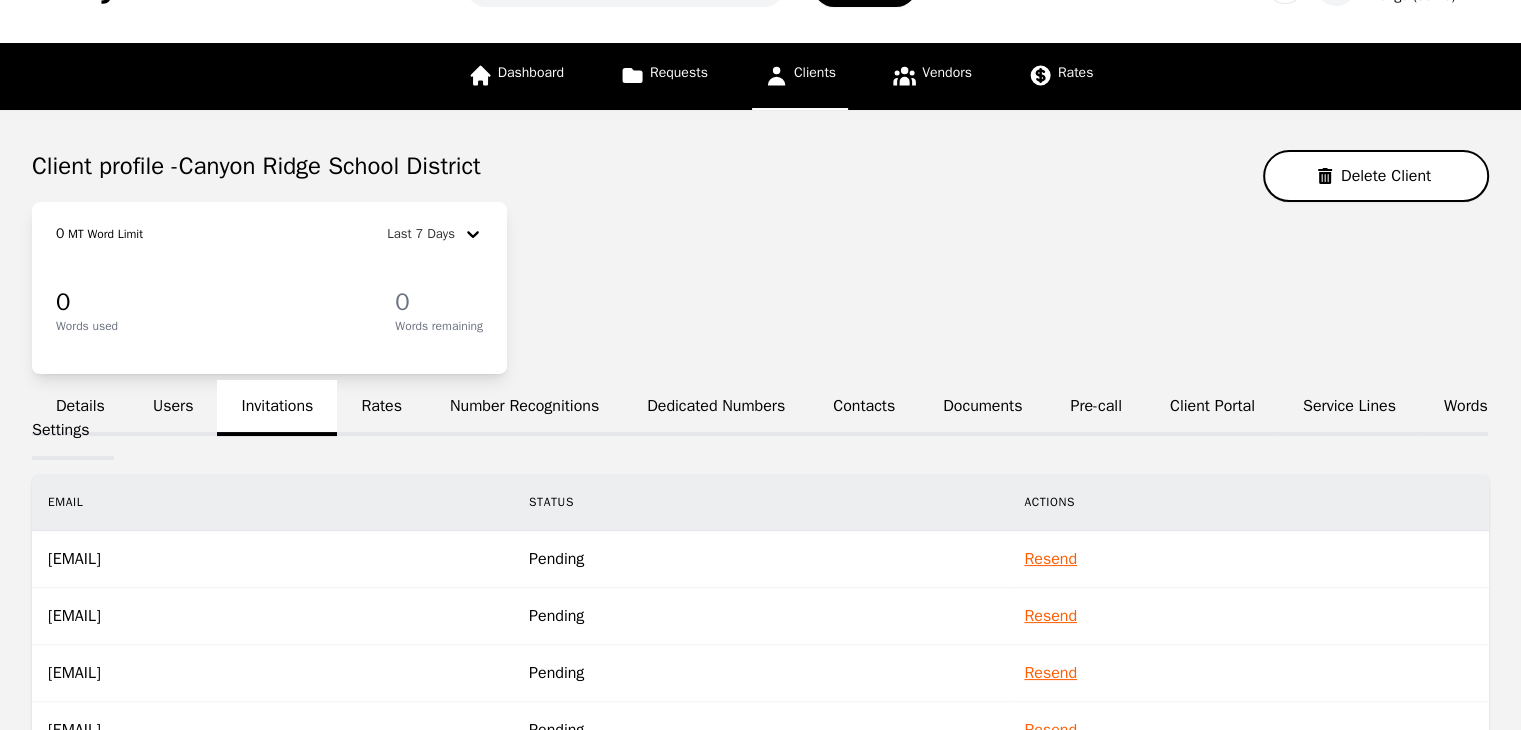 scroll, scrollTop: 0, scrollLeft: 0, axis: both 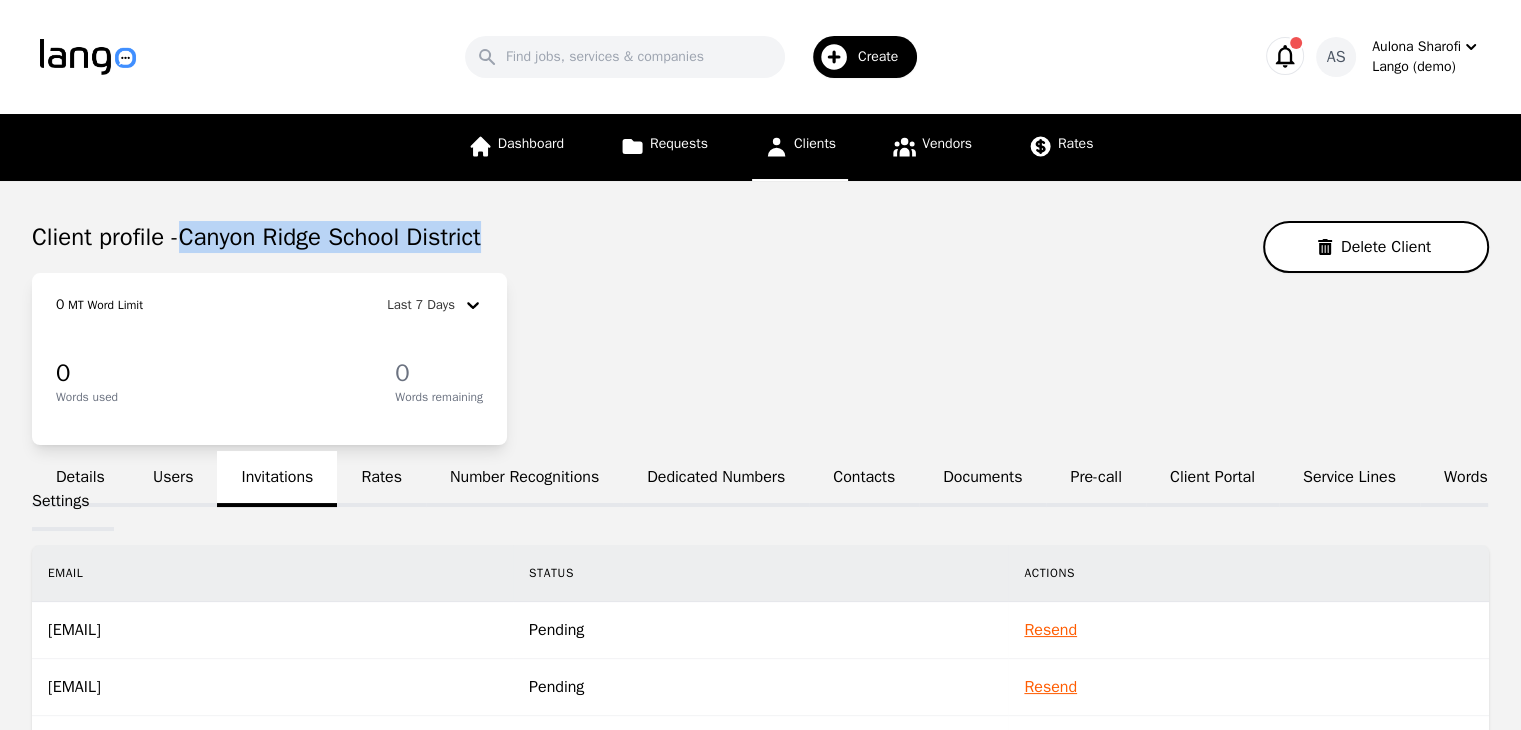 drag, startPoint x: 518, startPoint y: 232, endPoint x: 193, endPoint y: 234, distance: 325.00616 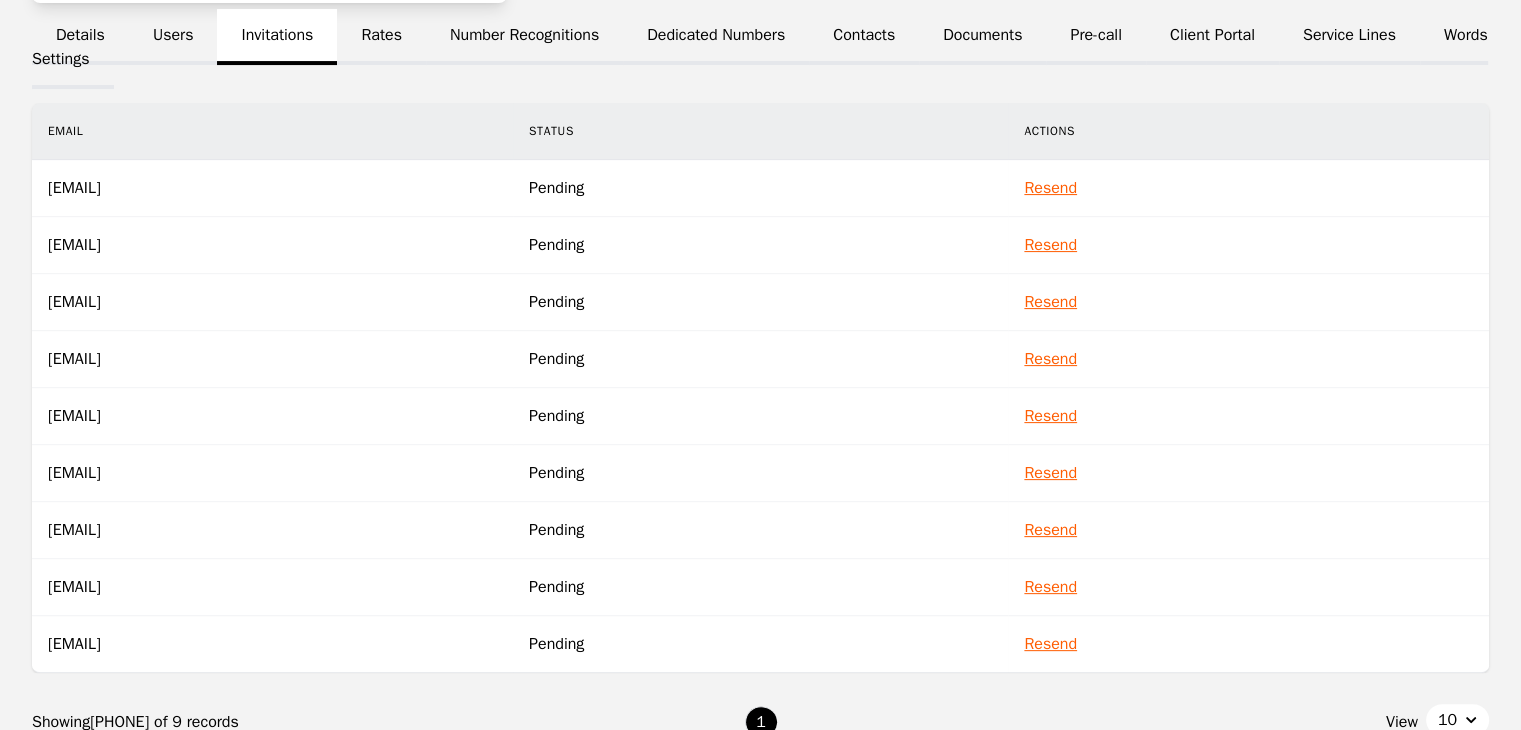 scroll, scrollTop: 0, scrollLeft: 0, axis: both 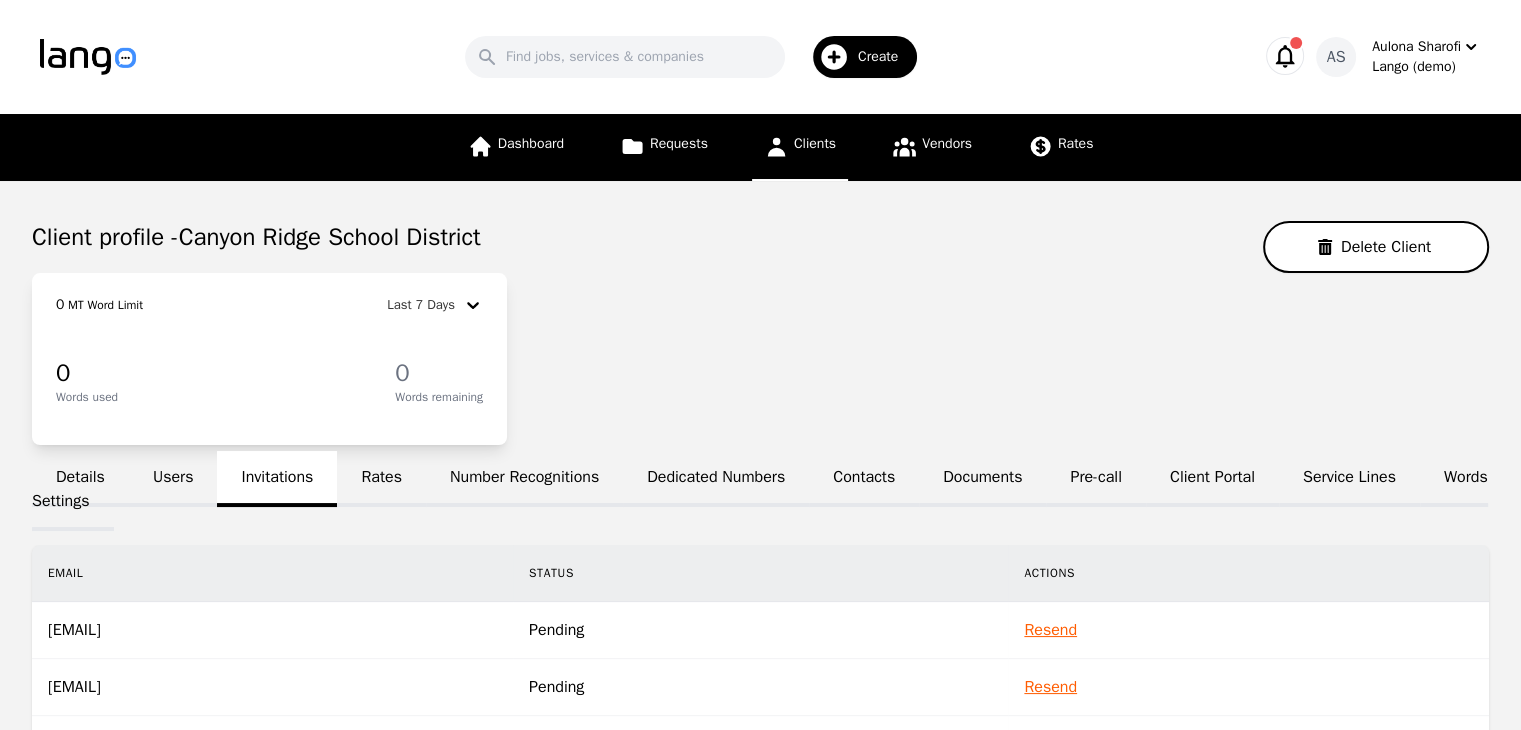 click on "0   MT Word Limit Last 7 Days 0 Words used 0 Words remaining" at bounding box center [760, 359] 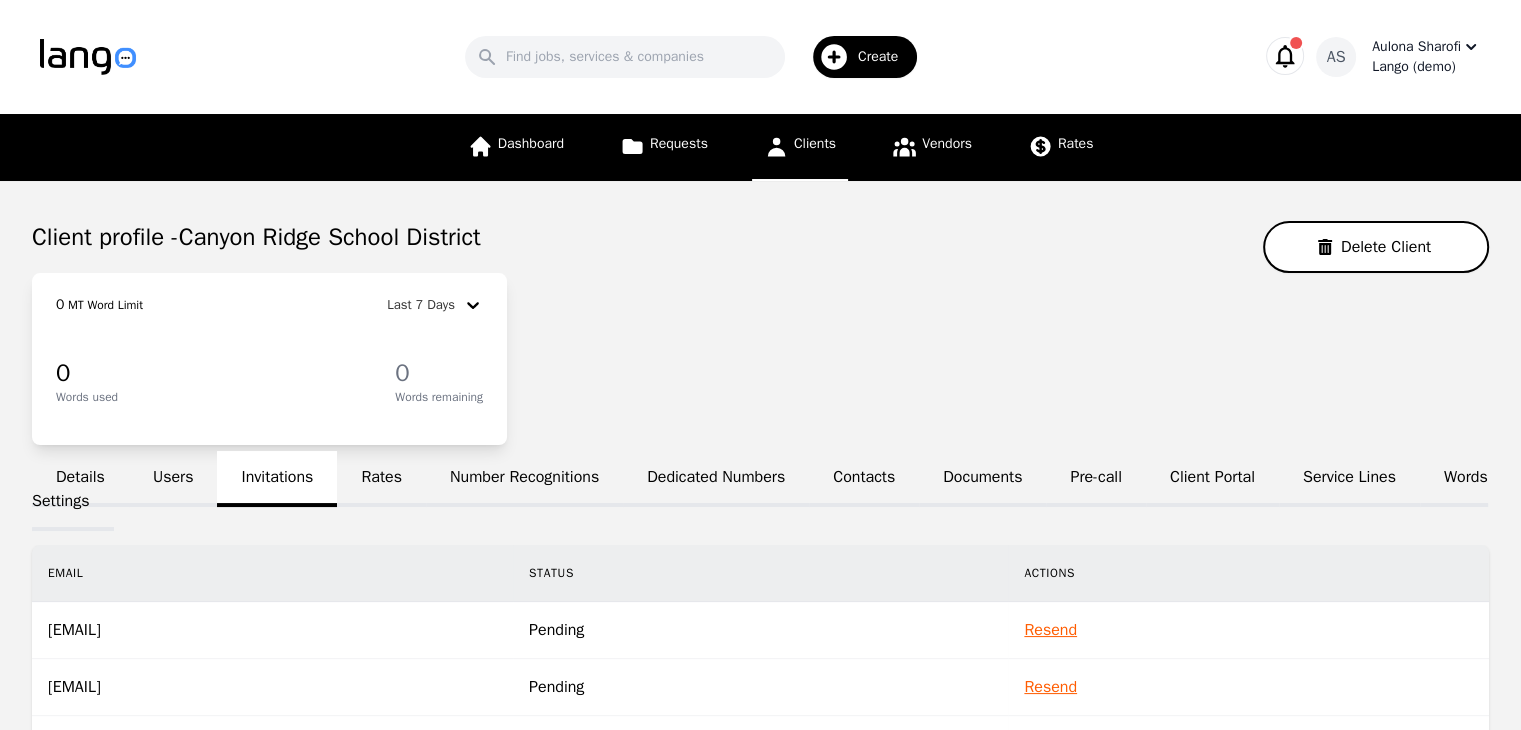 click on "Lango (demo)" at bounding box center (1426, 67) 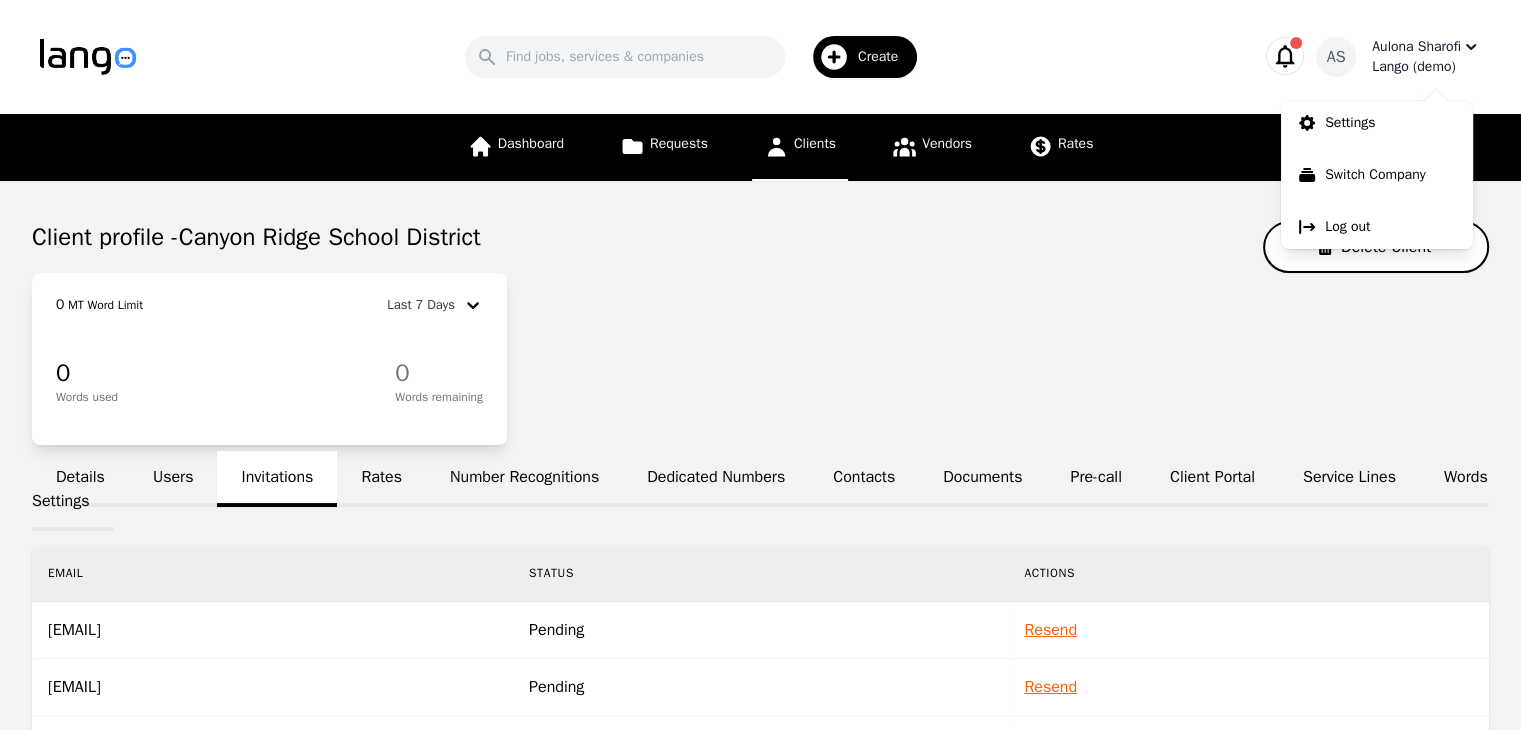 click on "Lango (demo)" at bounding box center (1426, 67) 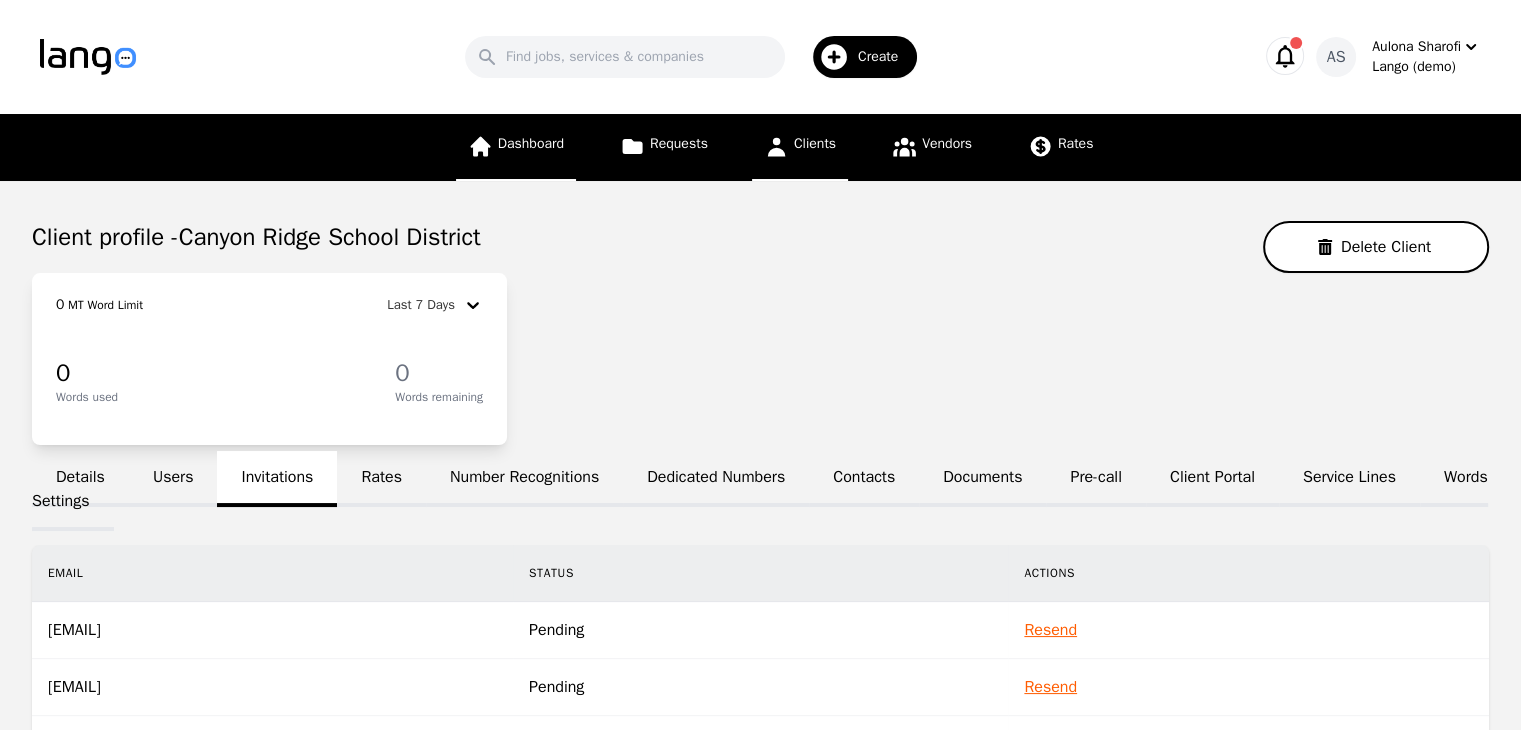 click on "Dashboard" at bounding box center [531, 143] 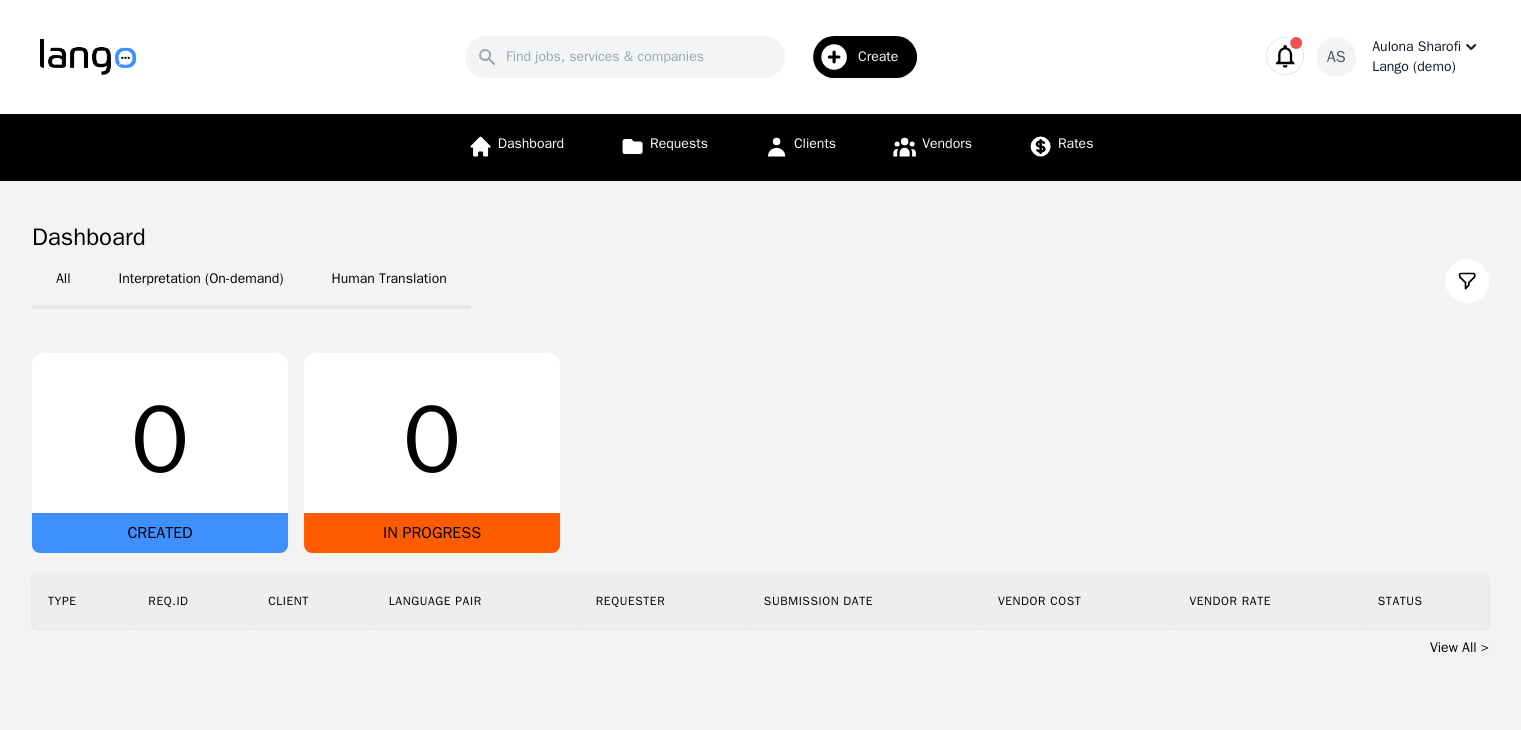 click on "Aulona Sharofi" at bounding box center [1416, 47] 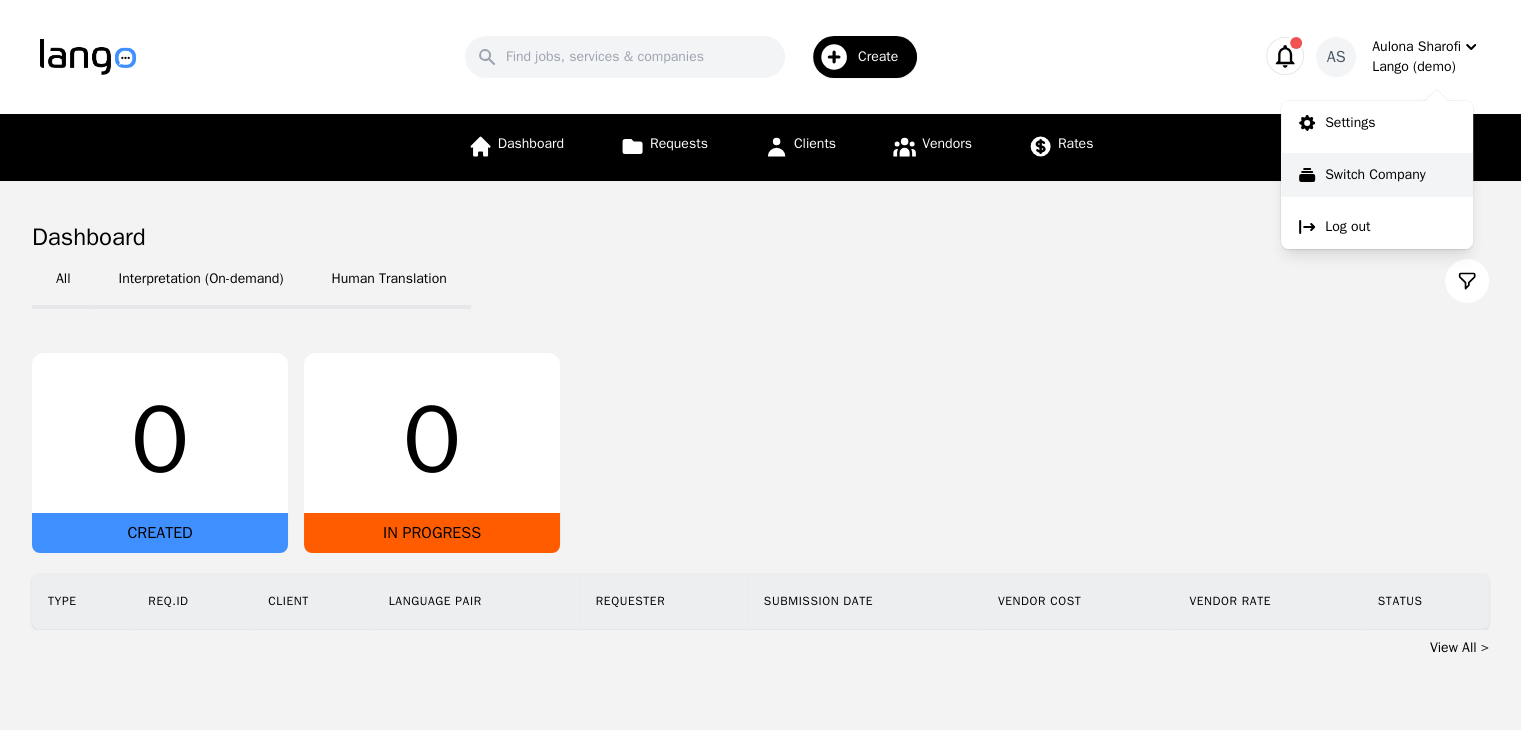 click on "Switch Company" at bounding box center [1375, 175] 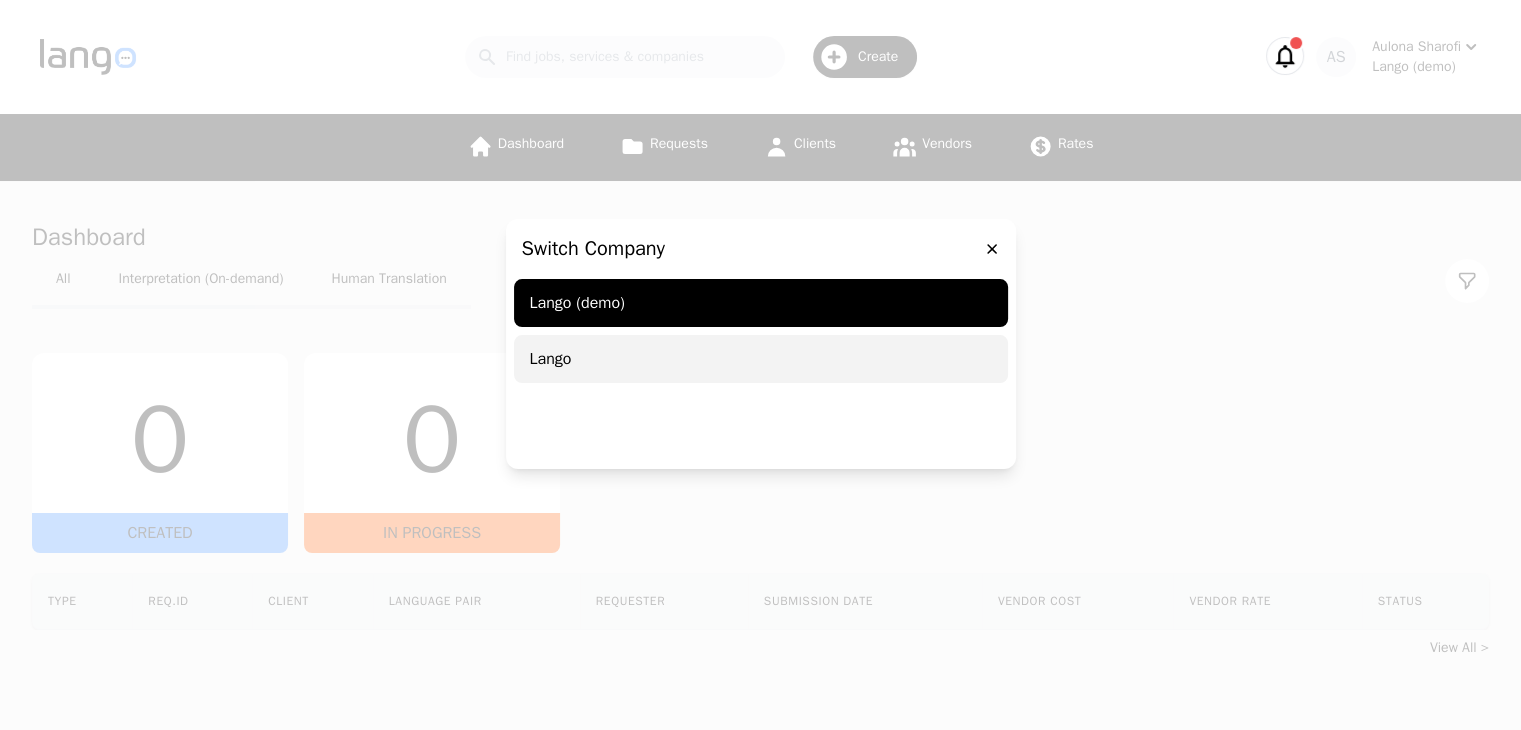 click on "Lango" at bounding box center (761, 359) 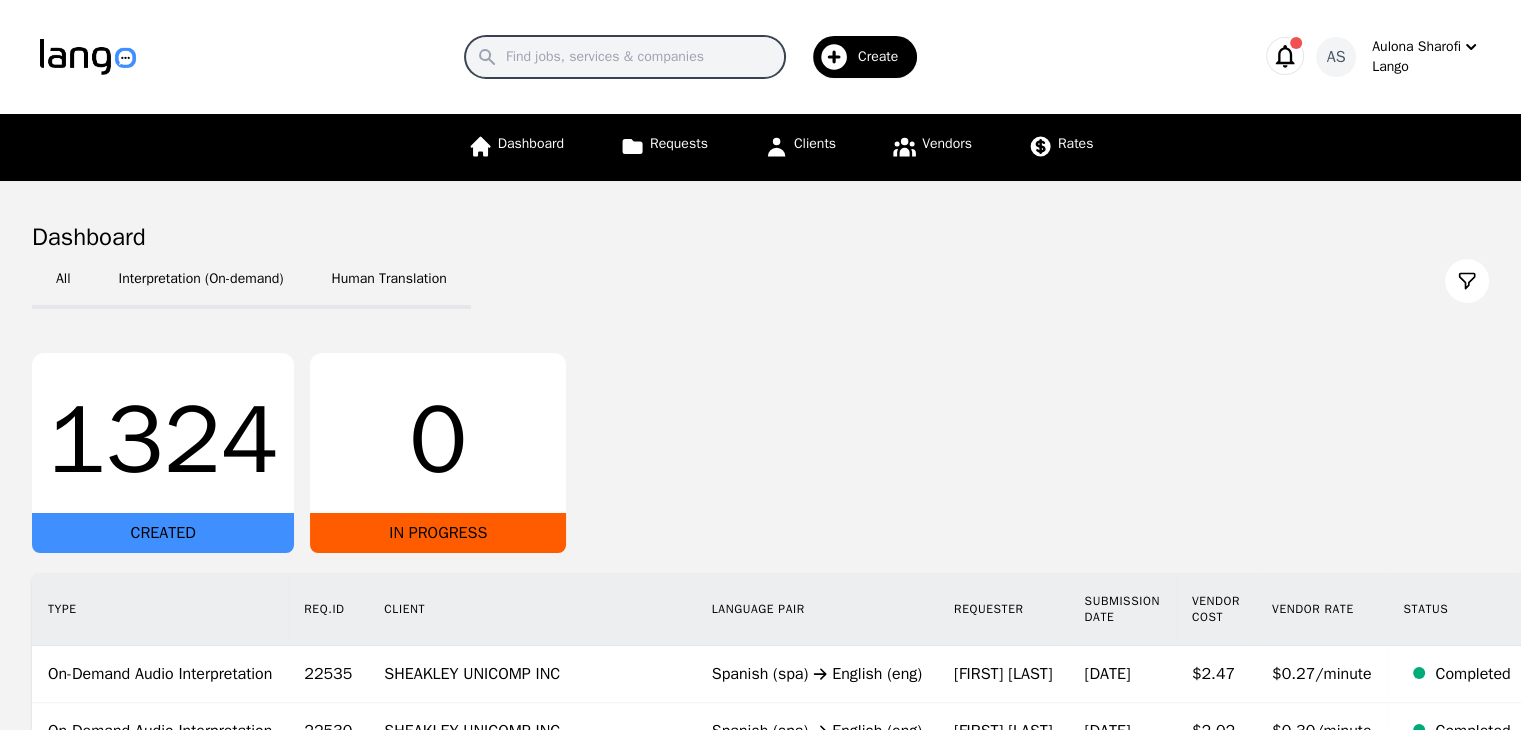 click on "Search" at bounding box center [625, 57] 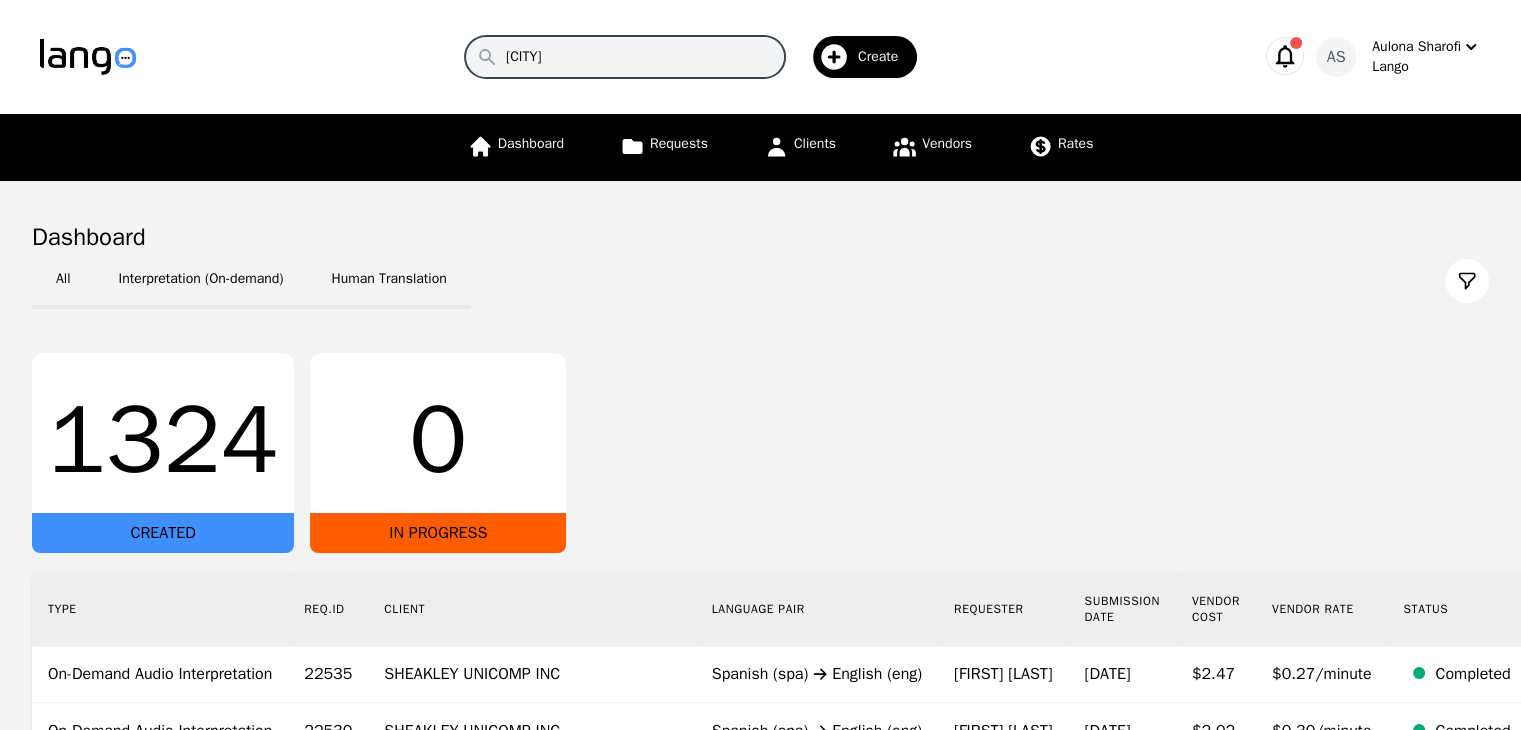 type on "garland" 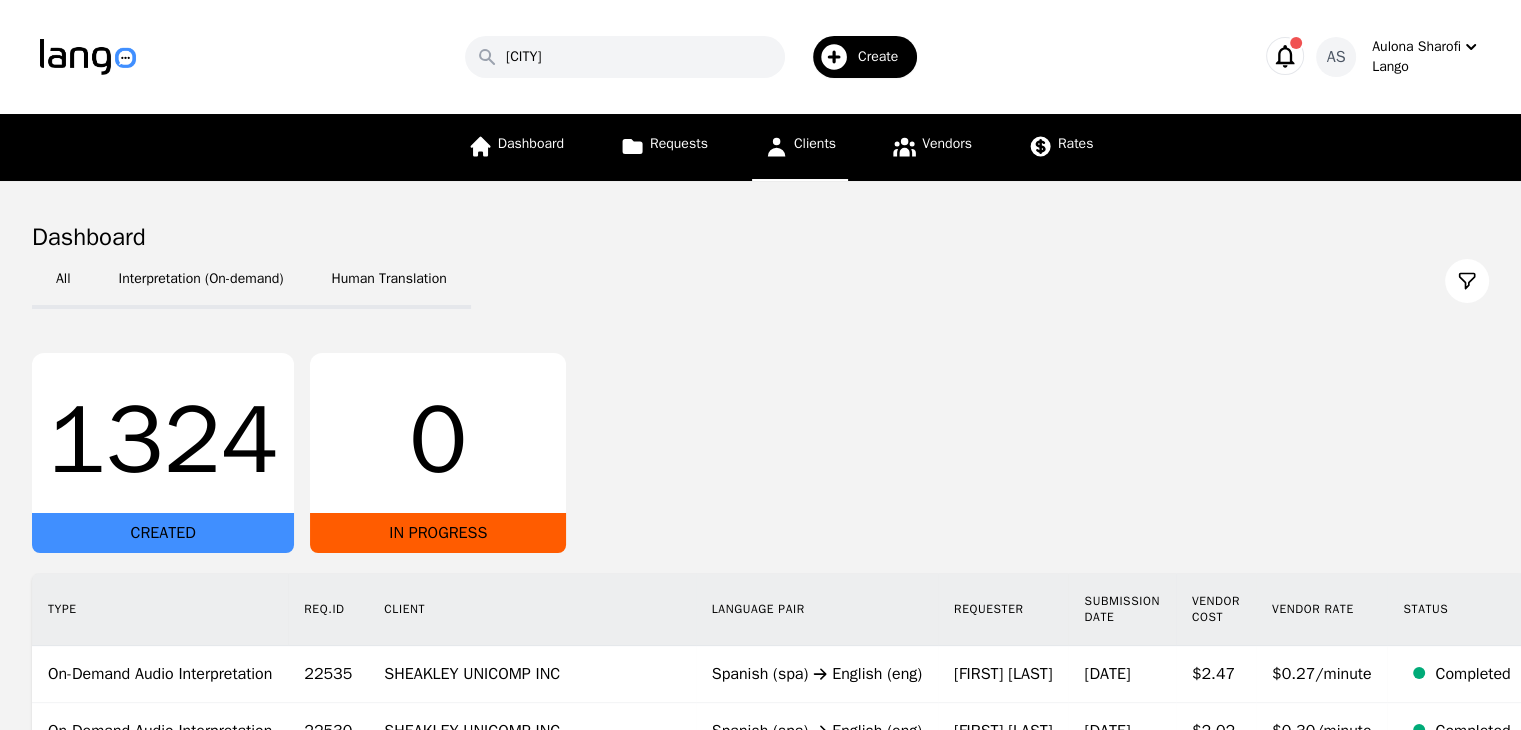 click 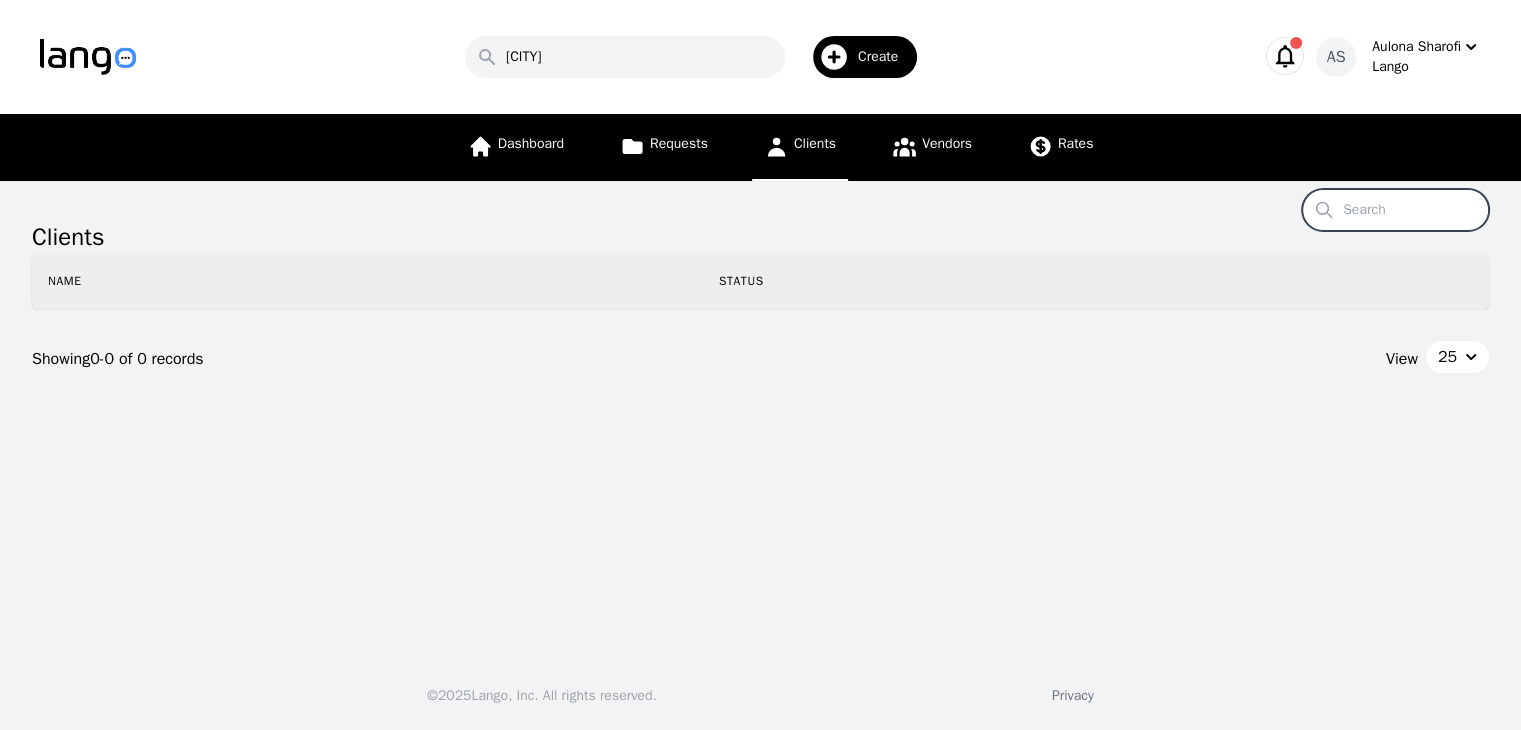 click on "Search" at bounding box center [1395, 210] 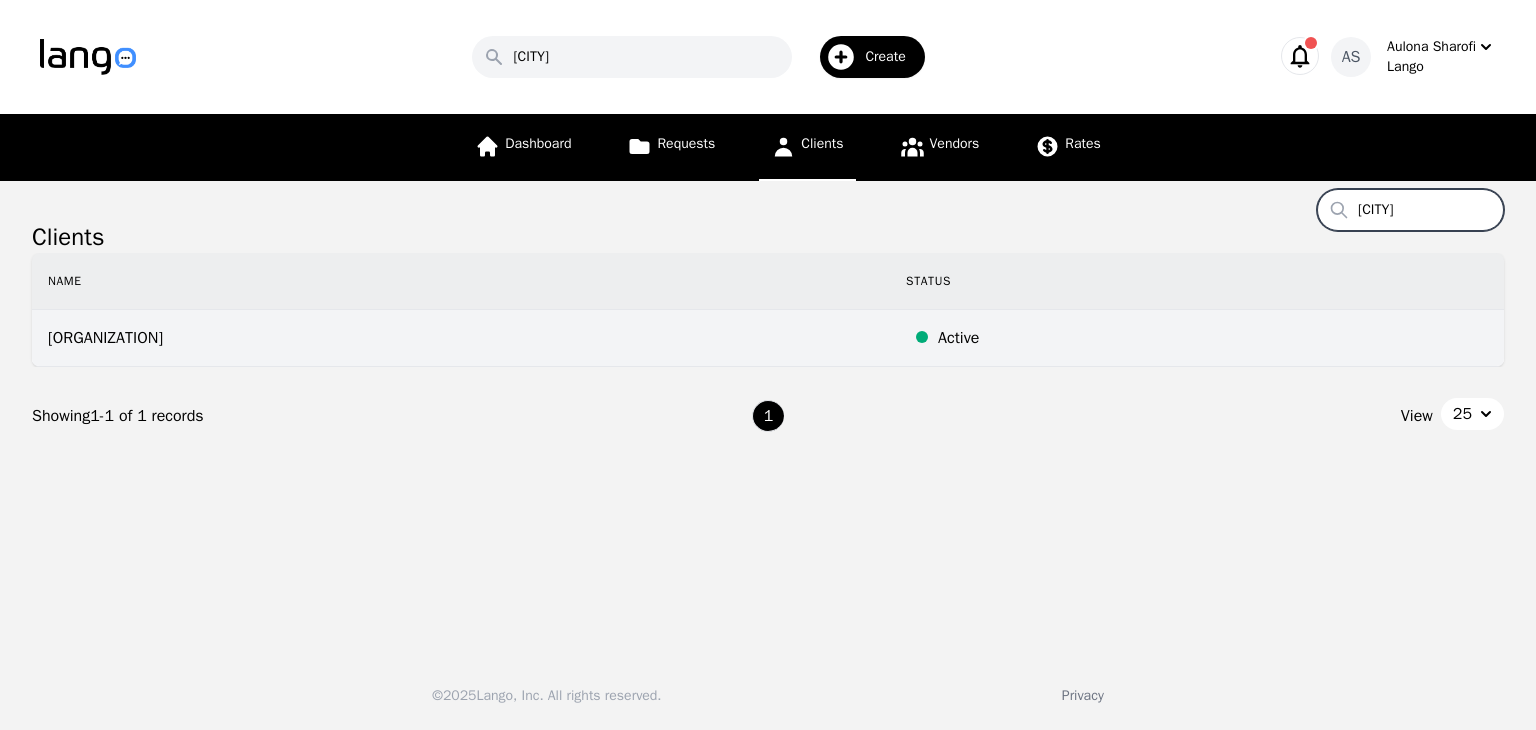 type on "garland" 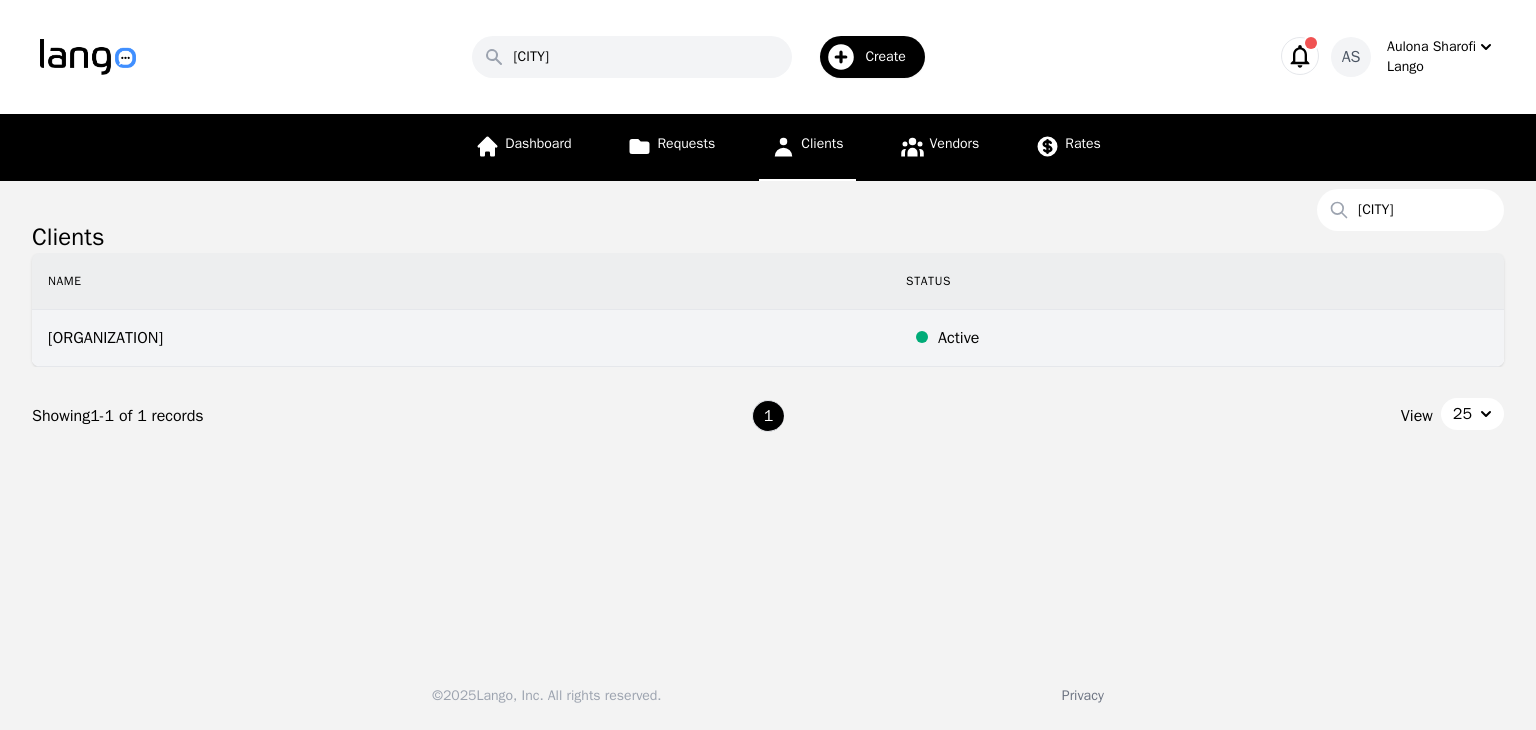 click on "Garland ISD" at bounding box center [461, 338] 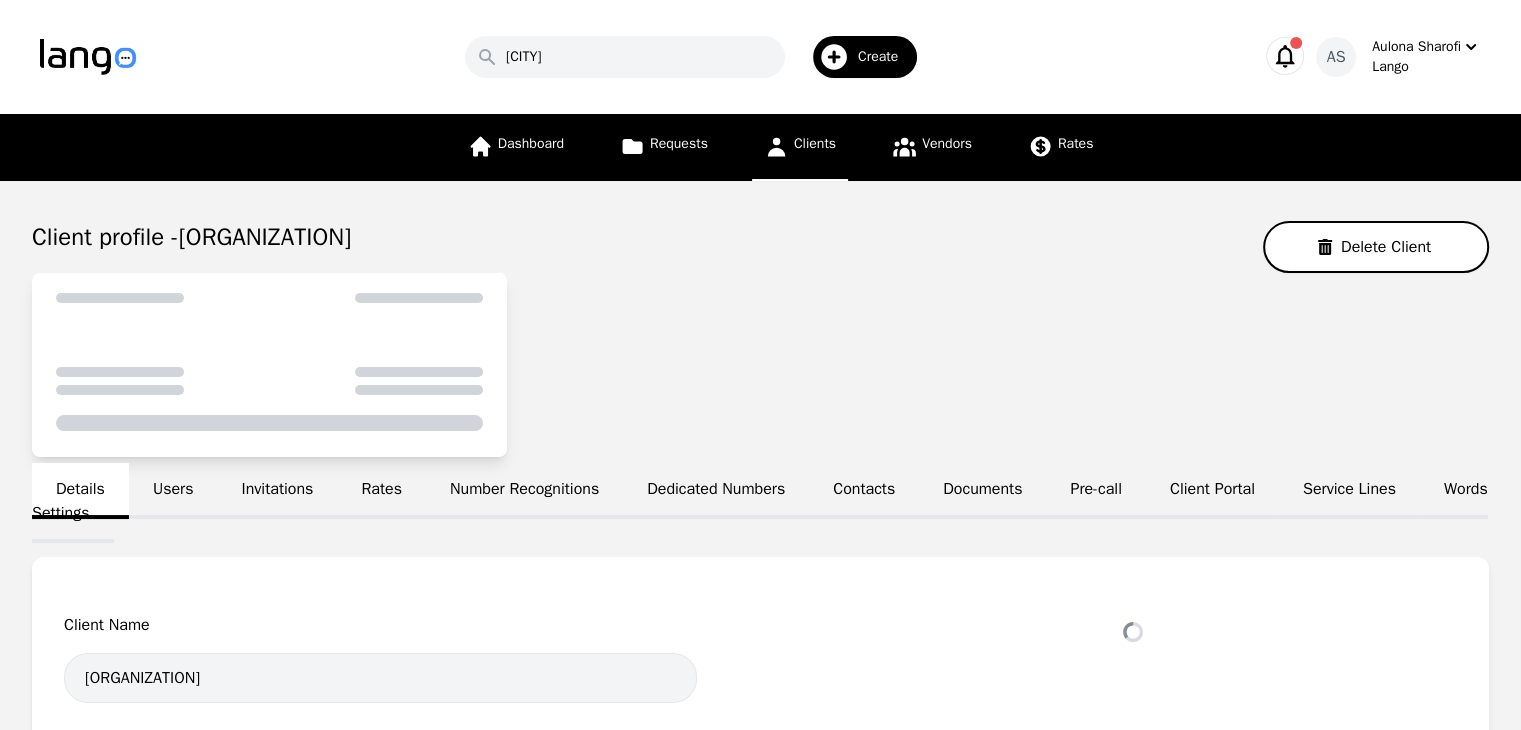 select on "active" 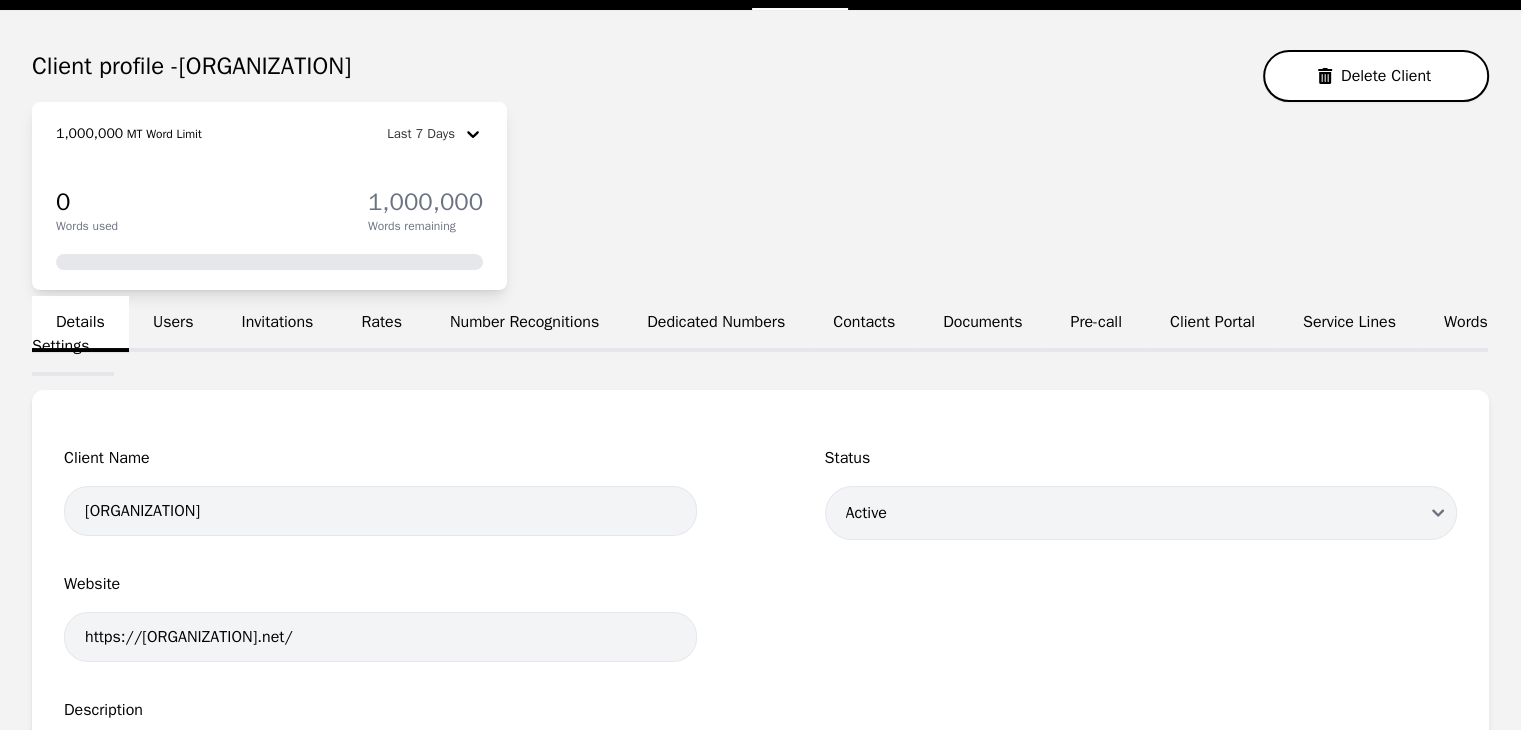 scroll, scrollTop: 0, scrollLeft: 0, axis: both 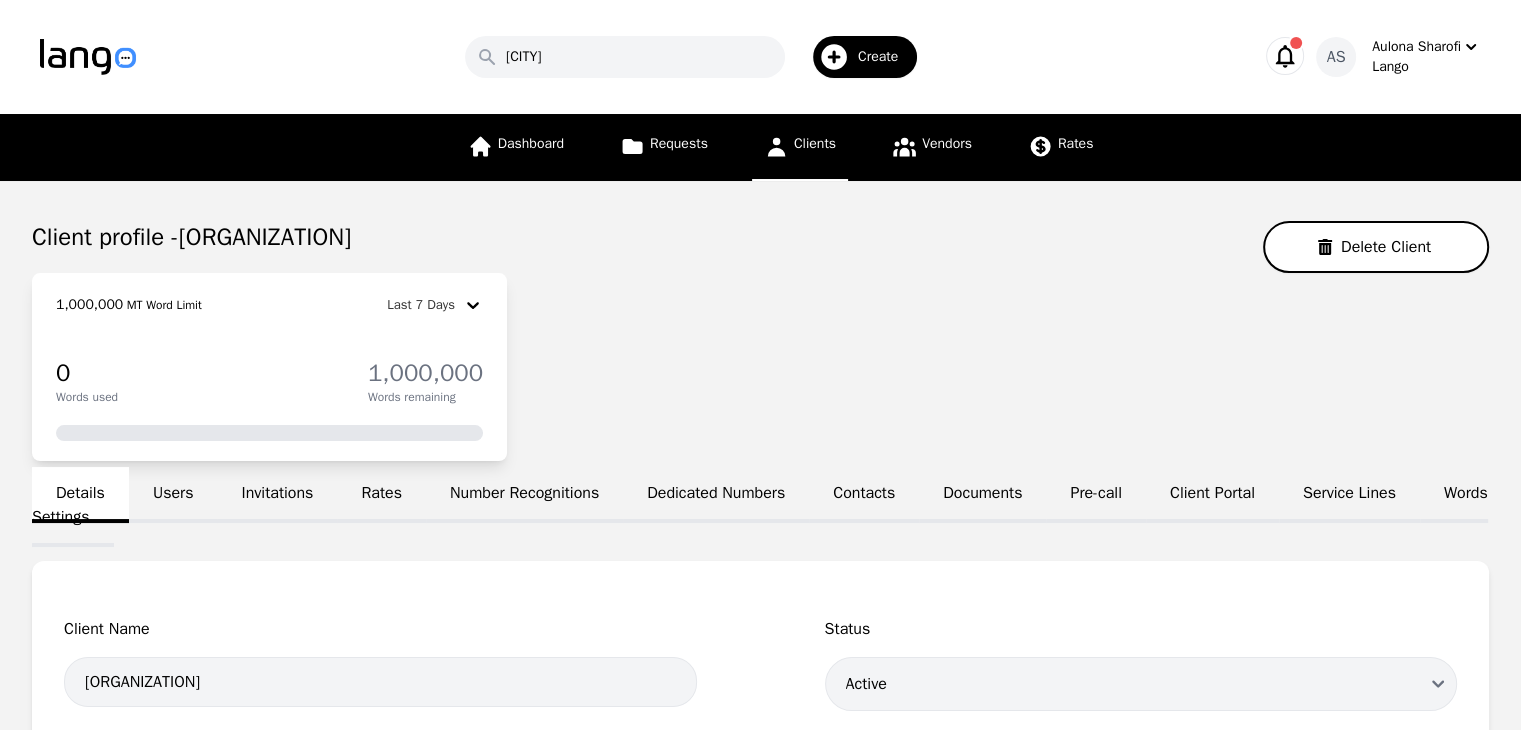 click on "Users" at bounding box center (173, 495) 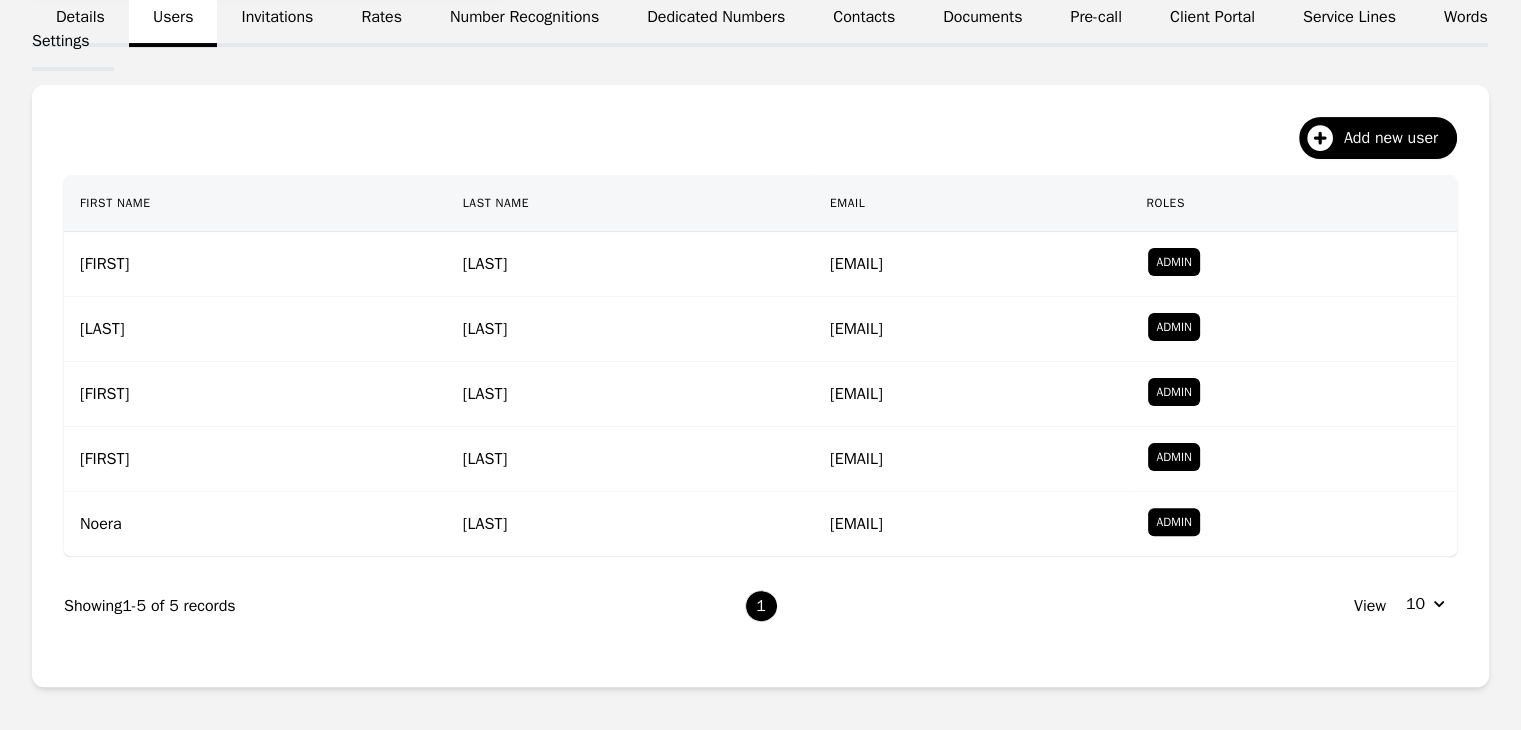 scroll, scrollTop: 500, scrollLeft: 0, axis: vertical 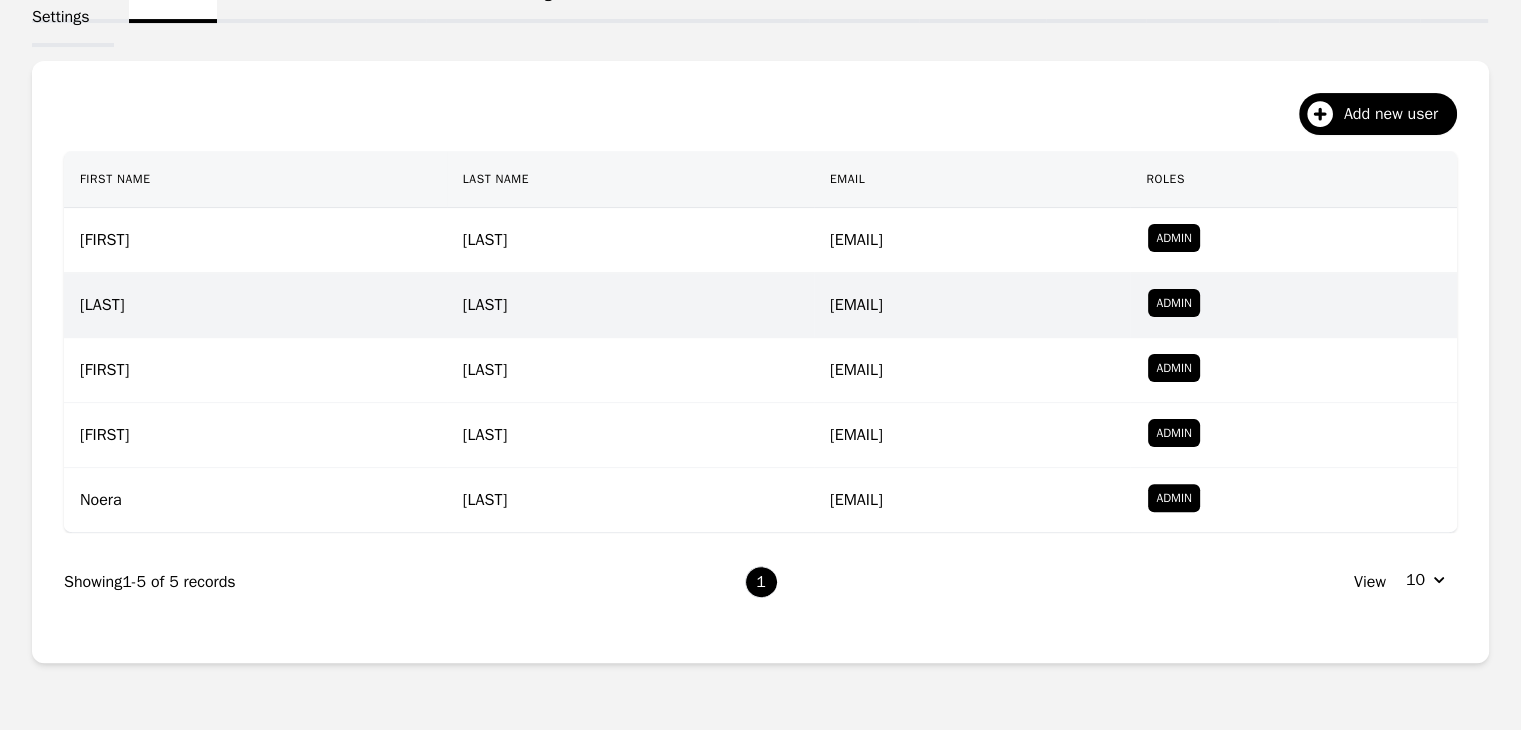 click on "mdibra@tintranslation.com" at bounding box center (972, 305) 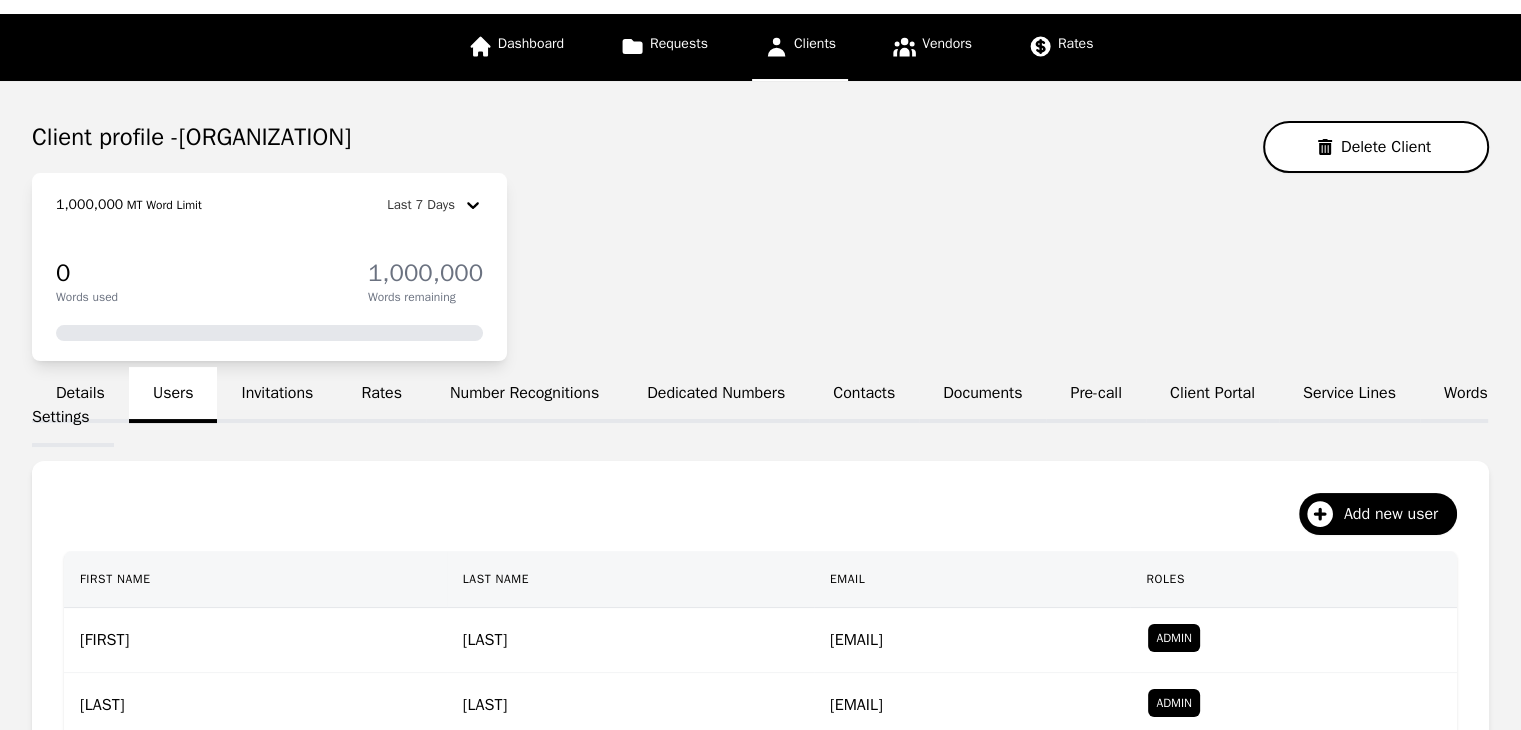 scroll, scrollTop: 0, scrollLeft: 0, axis: both 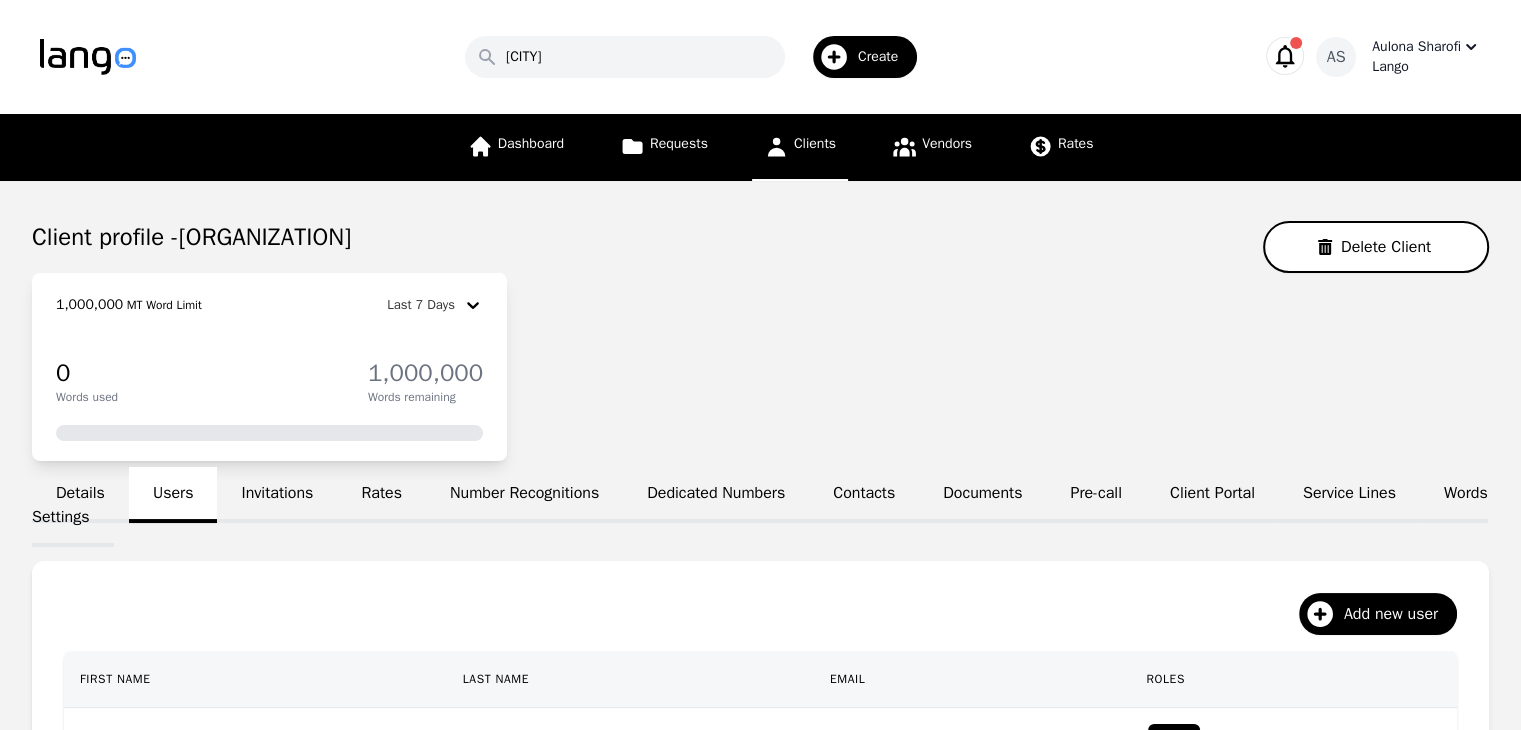 click on "Aulona Sharofi" at bounding box center (1416, 47) 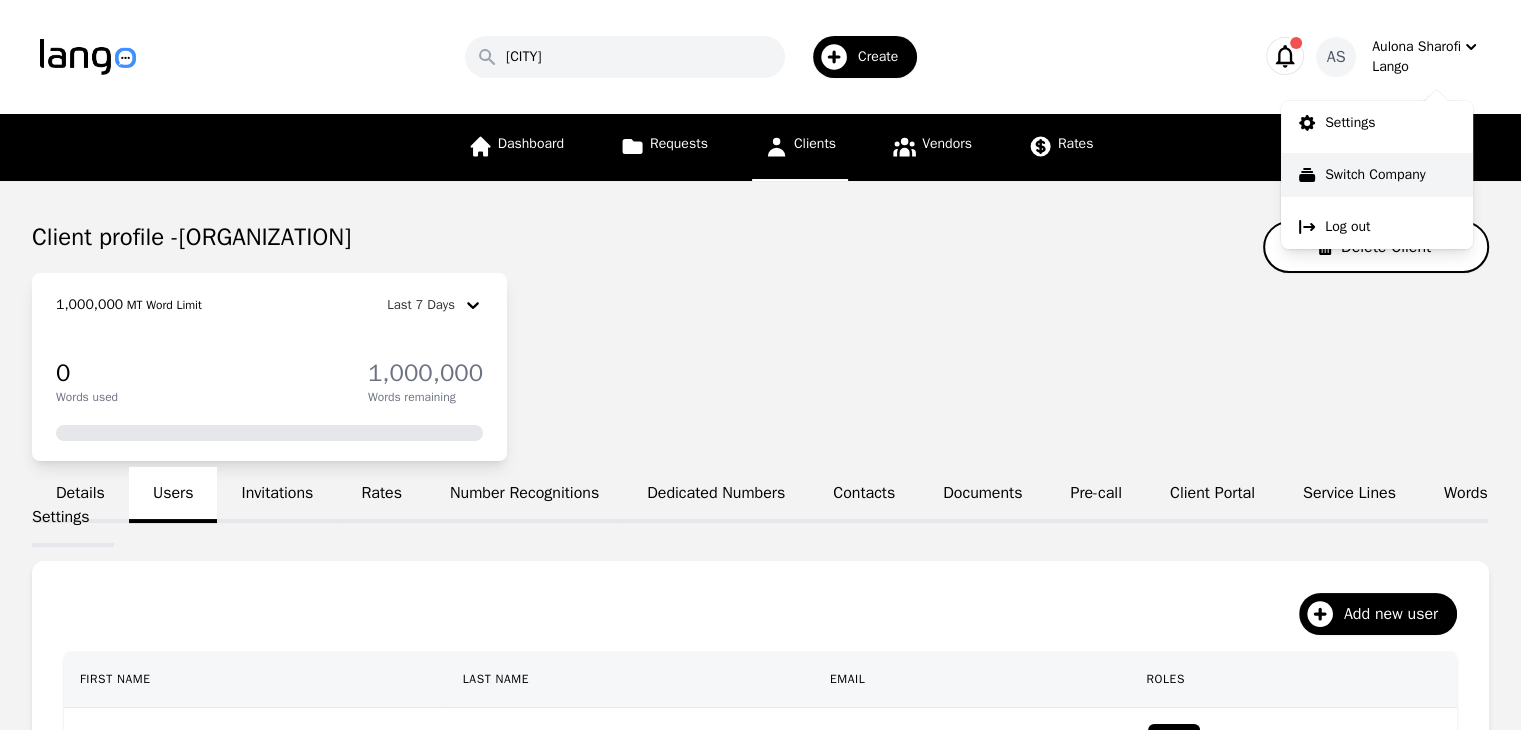 click on "Switch Company" at bounding box center (1375, 175) 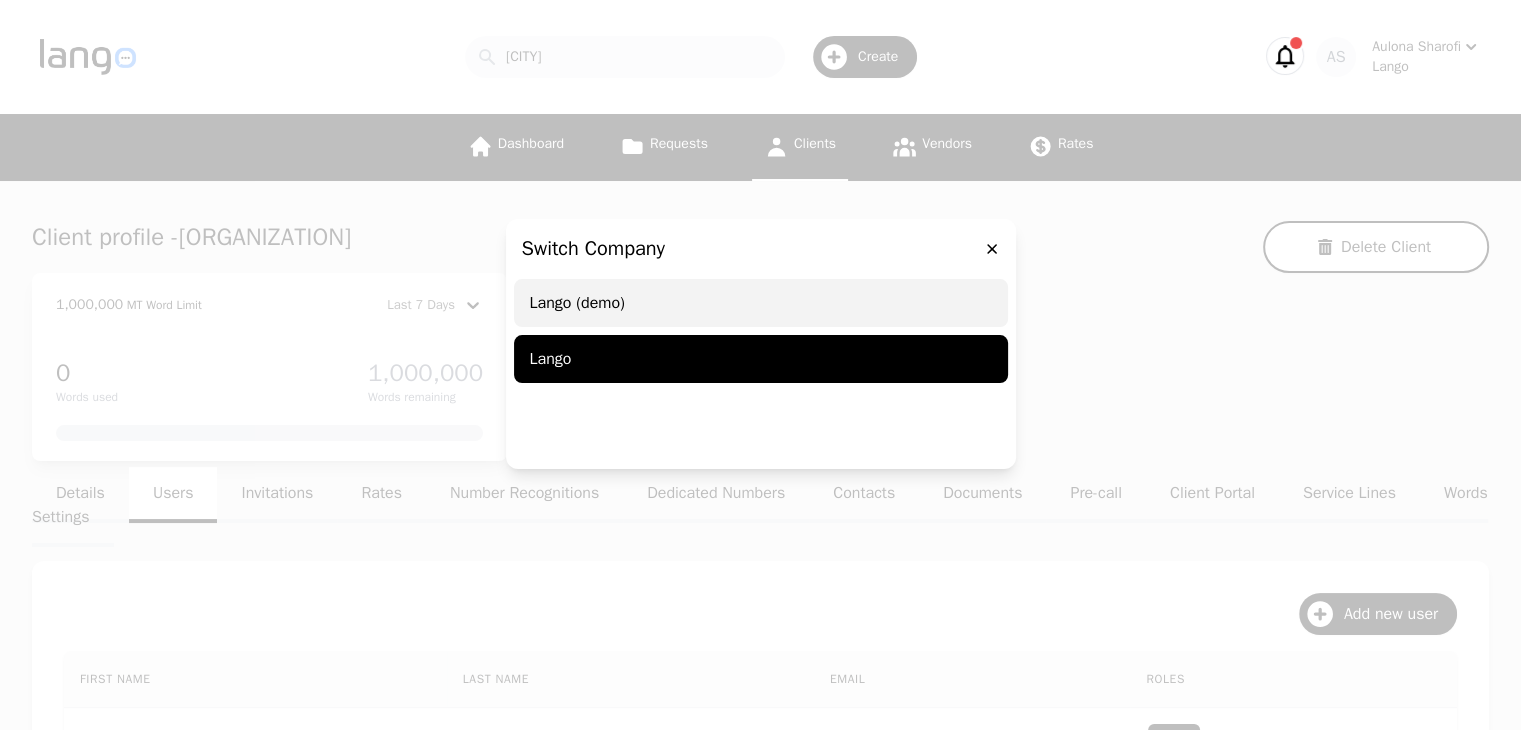 click on "Lango (demo)" at bounding box center (761, 303) 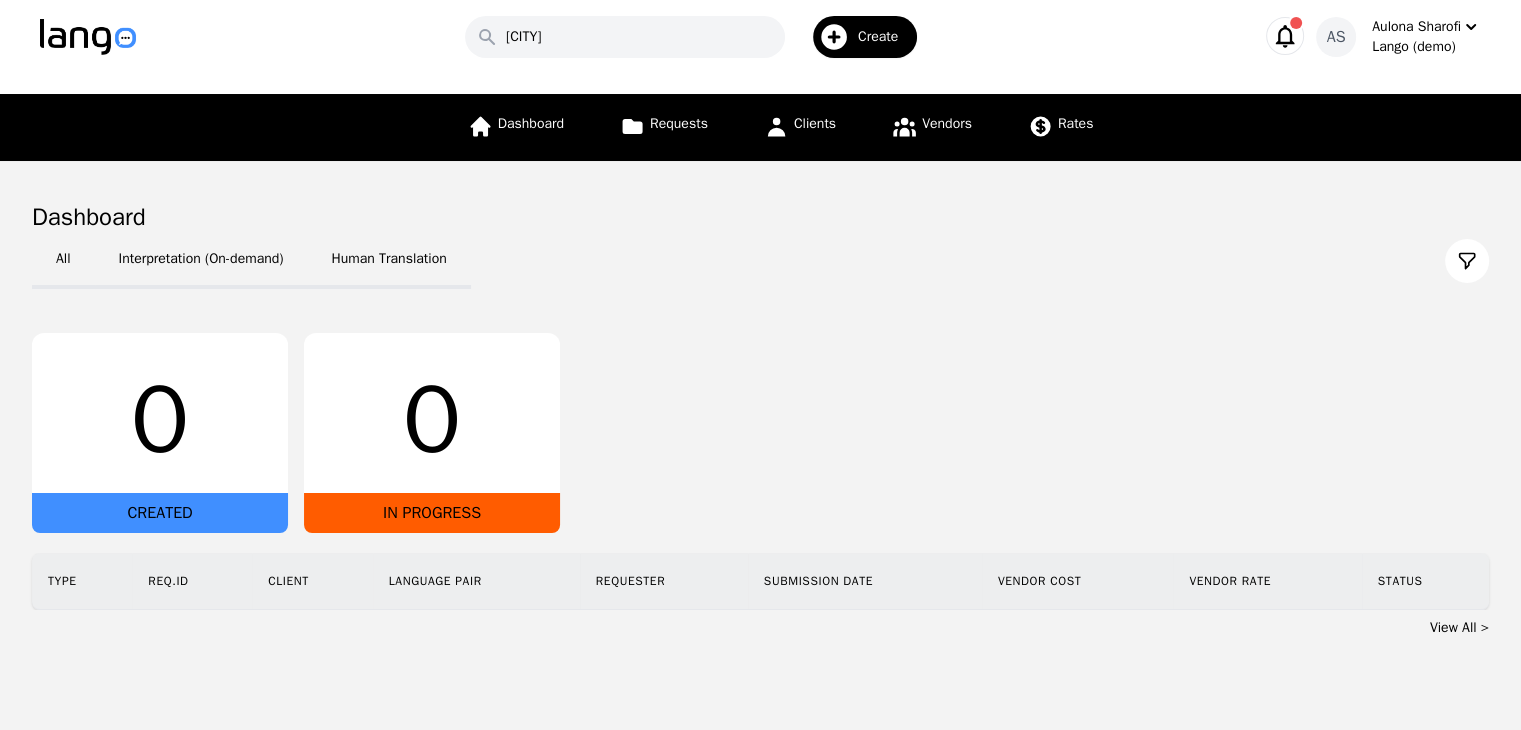 scroll, scrollTop: 0, scrollLeft: 0, axis: both 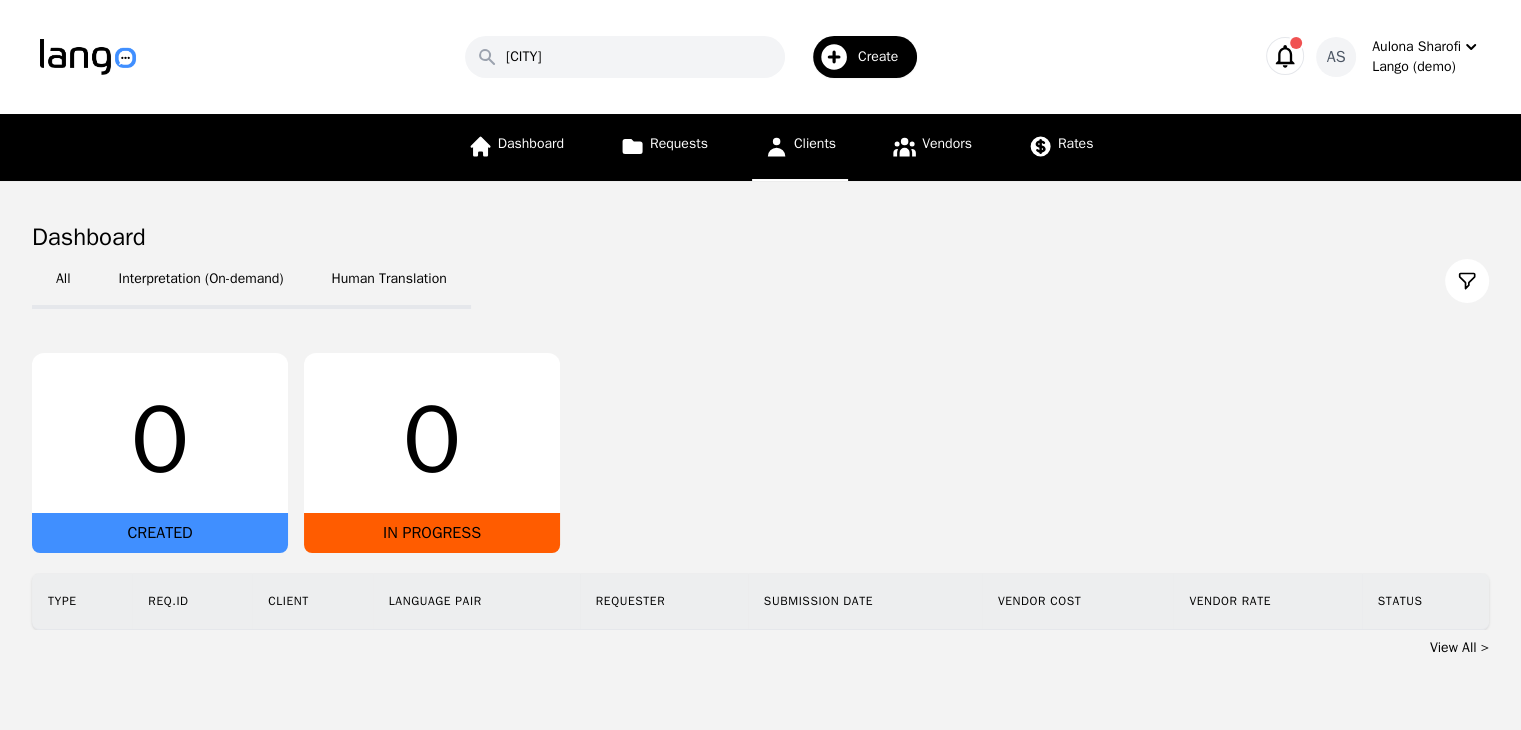 click on "Clients" at bounding box center [800, 147] 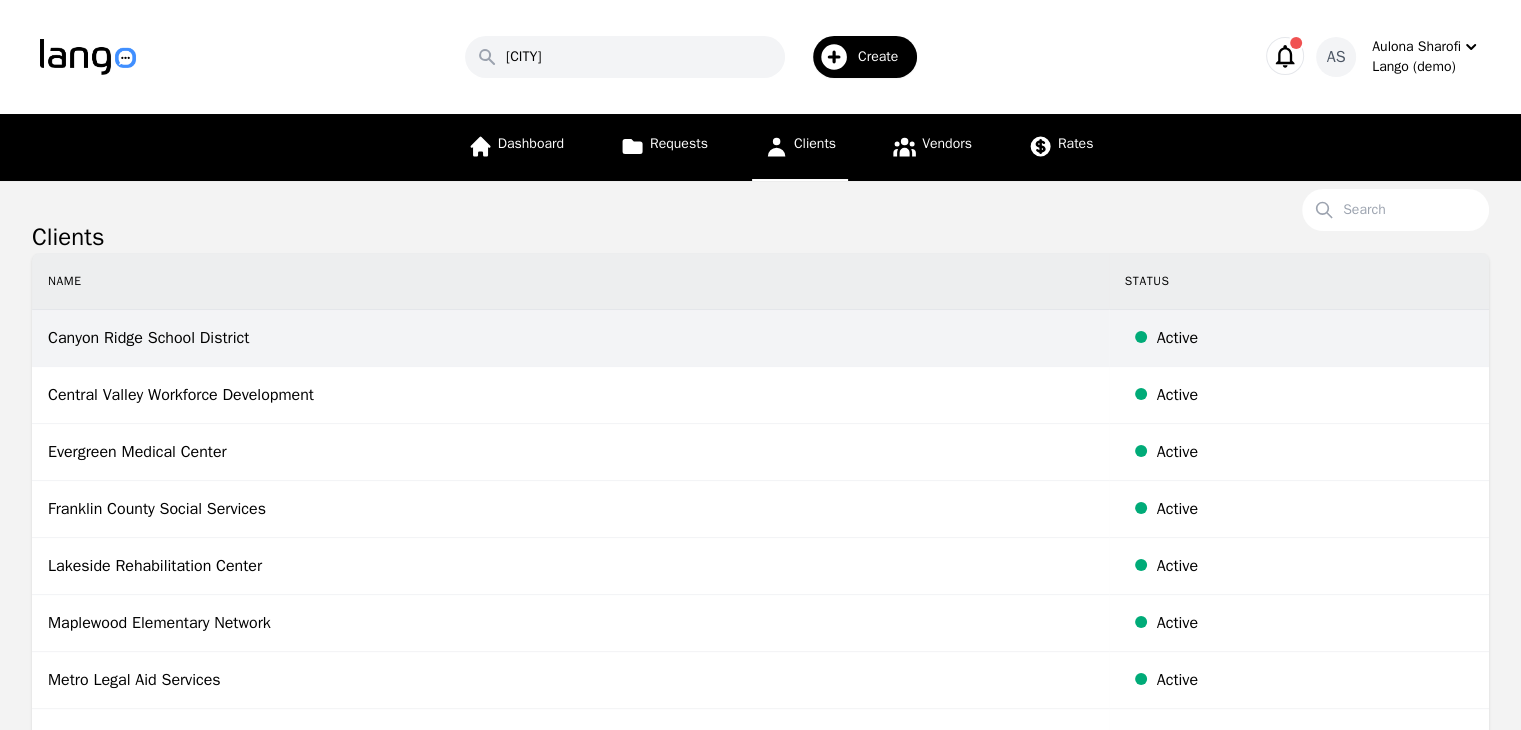 click on "Canyon Ridge School District" at bounding box center [570, 338] 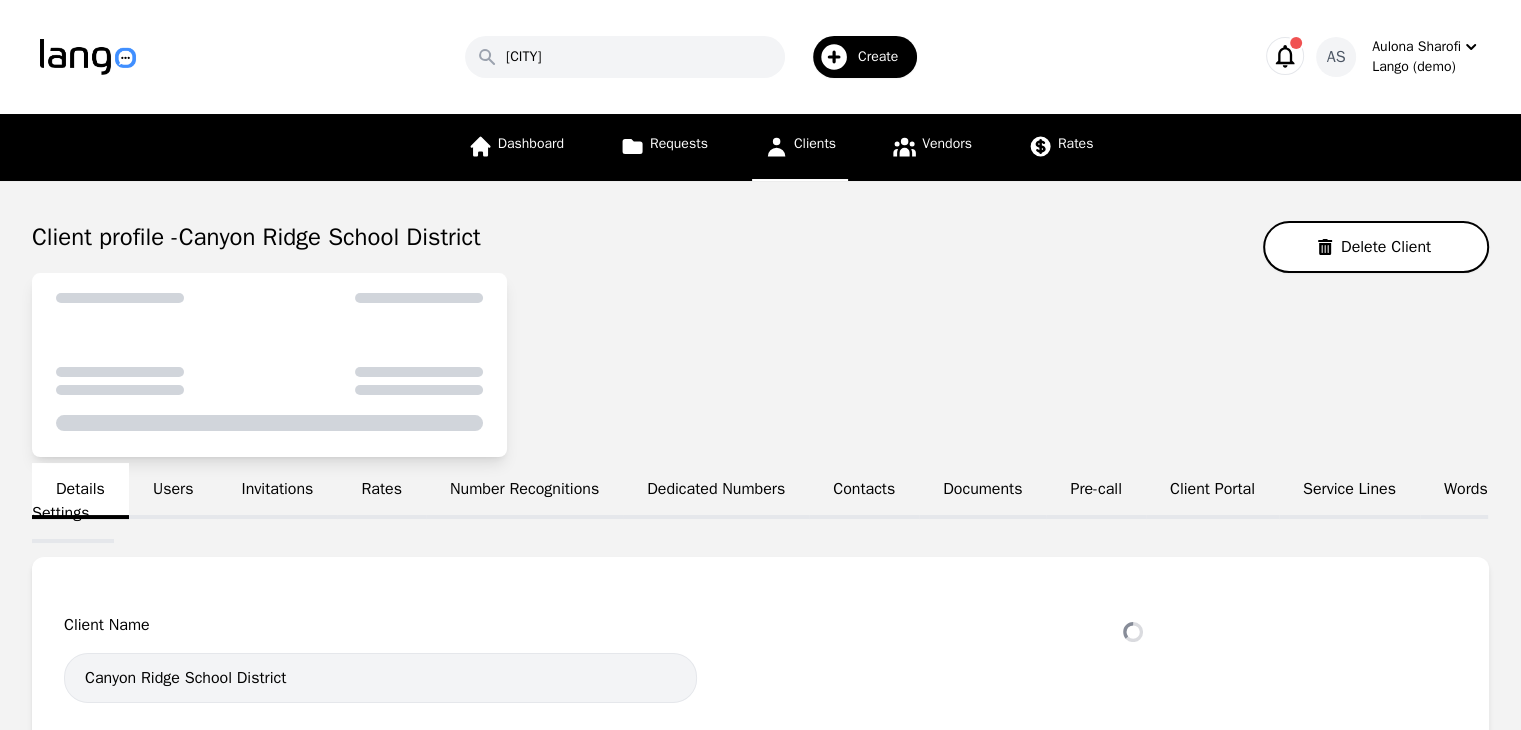 select on "active" 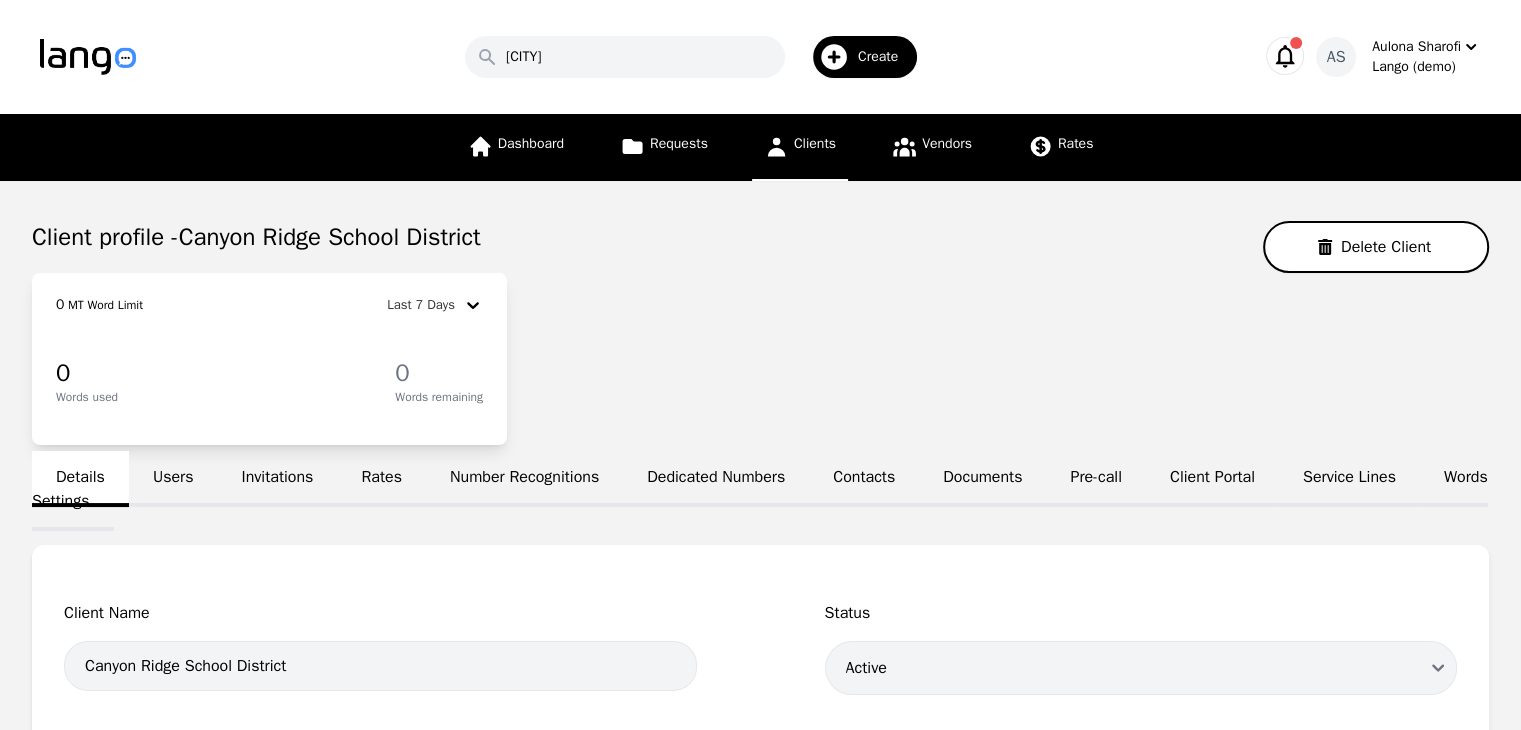 click on "Users" at bounding box center (173, 479) 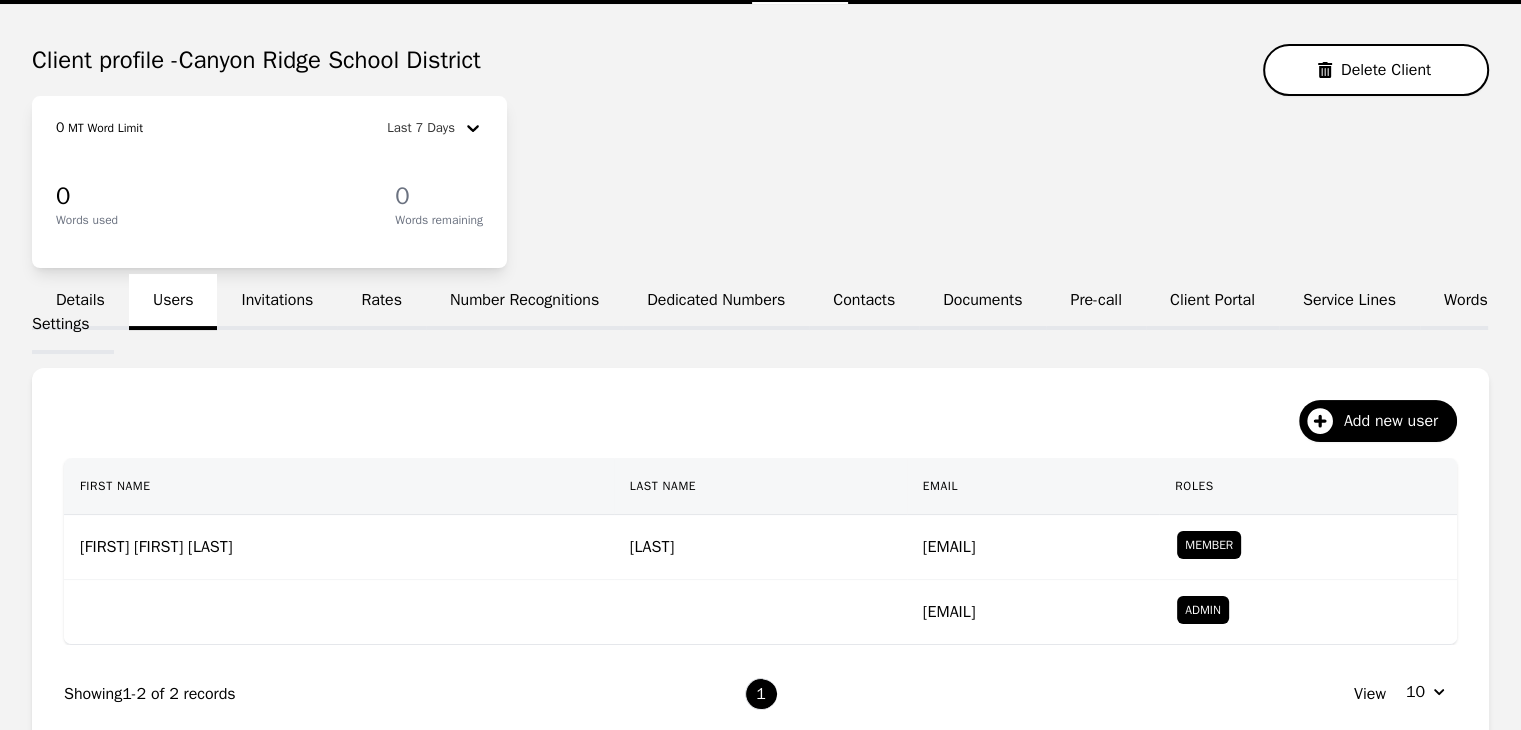 scroll, scrollTop: 200, scrollLeft: 0, axis: vertical 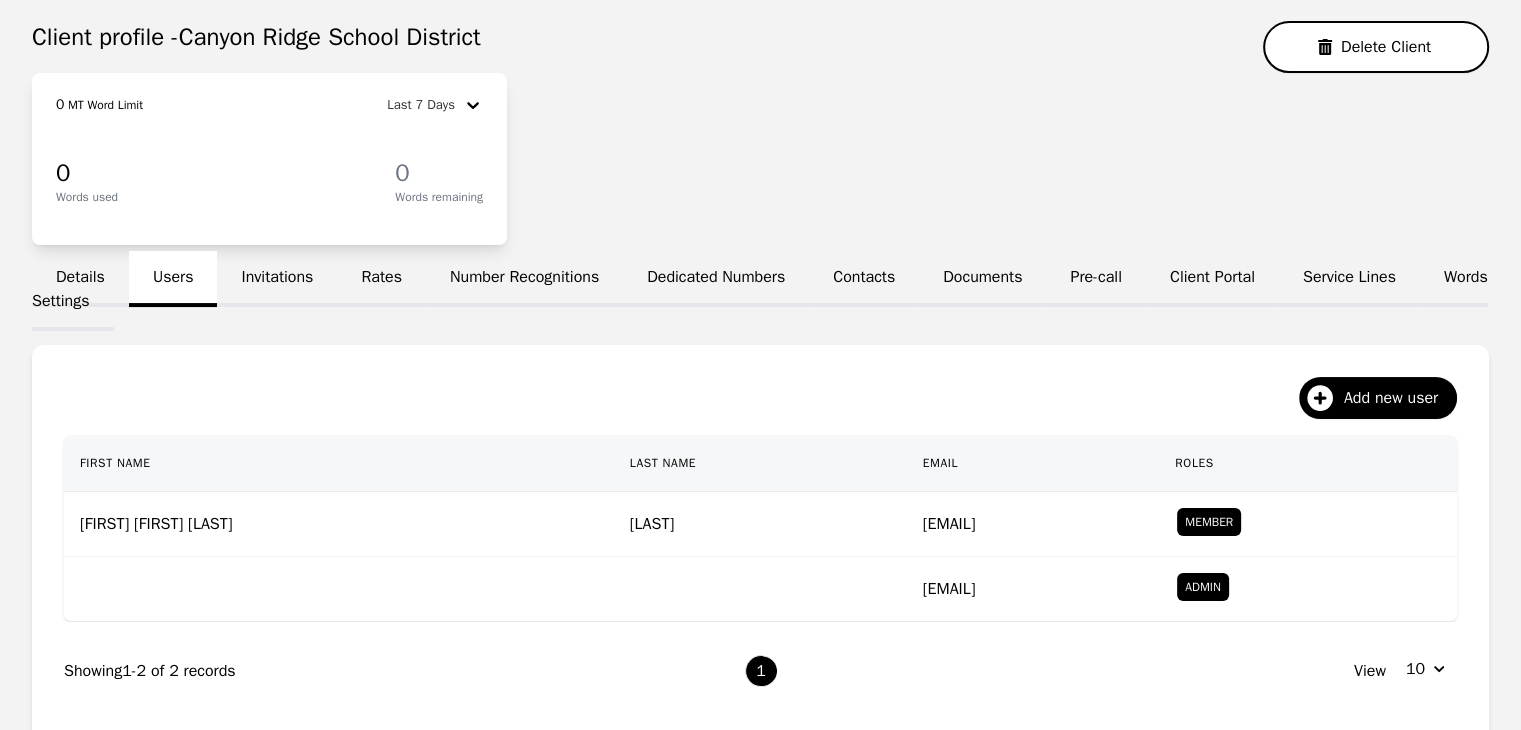 click on "Invitations" at bounding box center [277, 279] 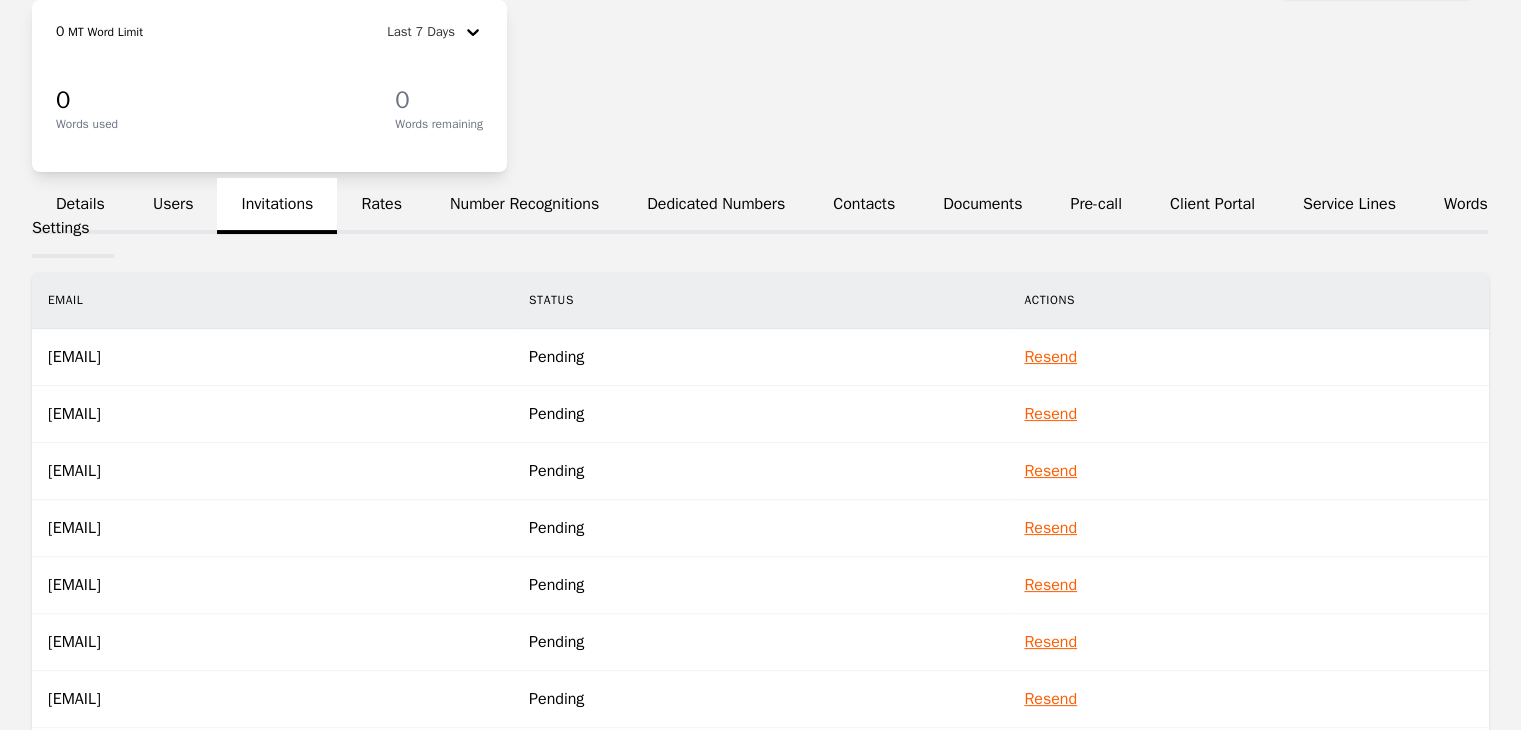 scroll, scrollTop: 0, scrollLeft: 0, axis: both 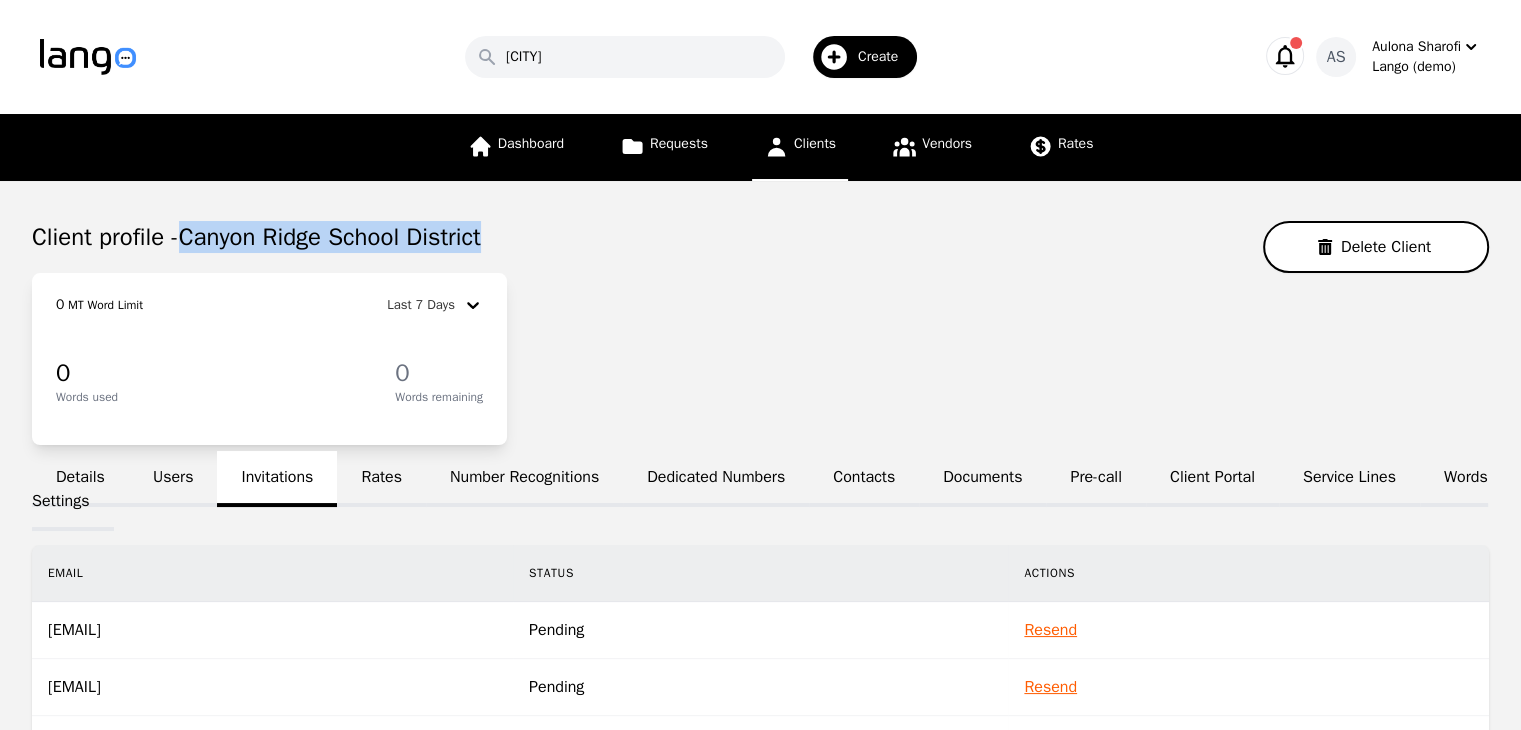 drag, startPoint x: 206, startPoint y: 237, endPoint x: 516, endPoint y: 255, distance: 310.52216 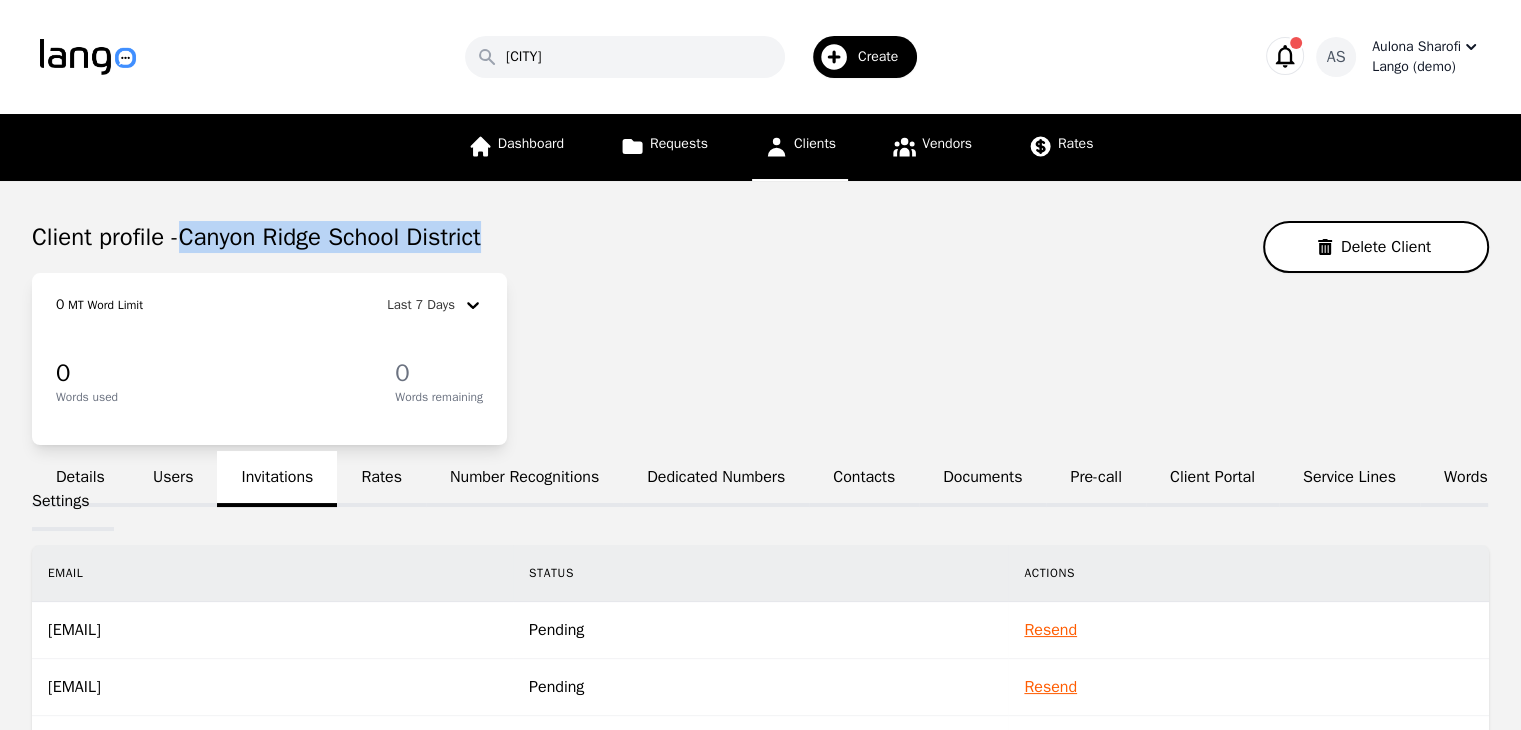 click 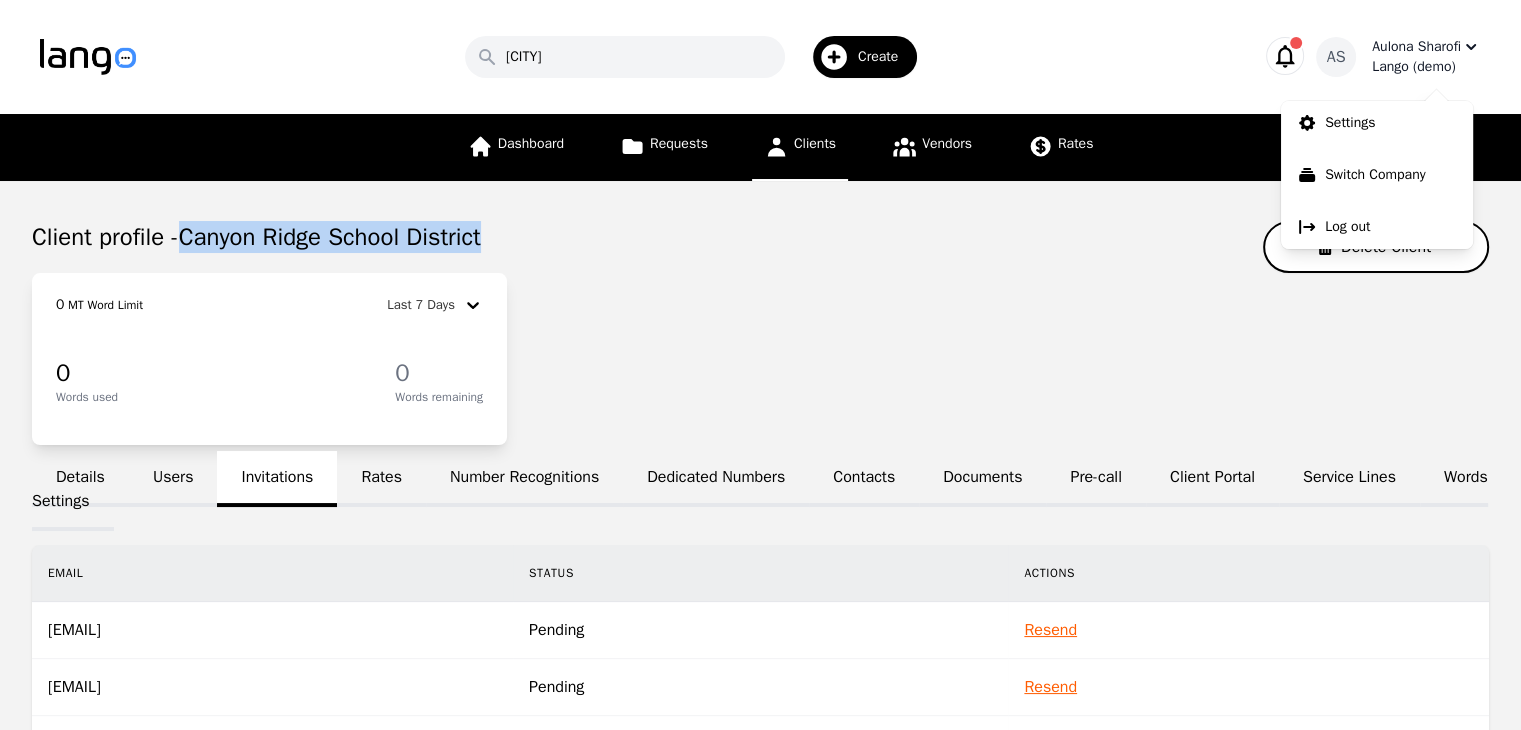 click 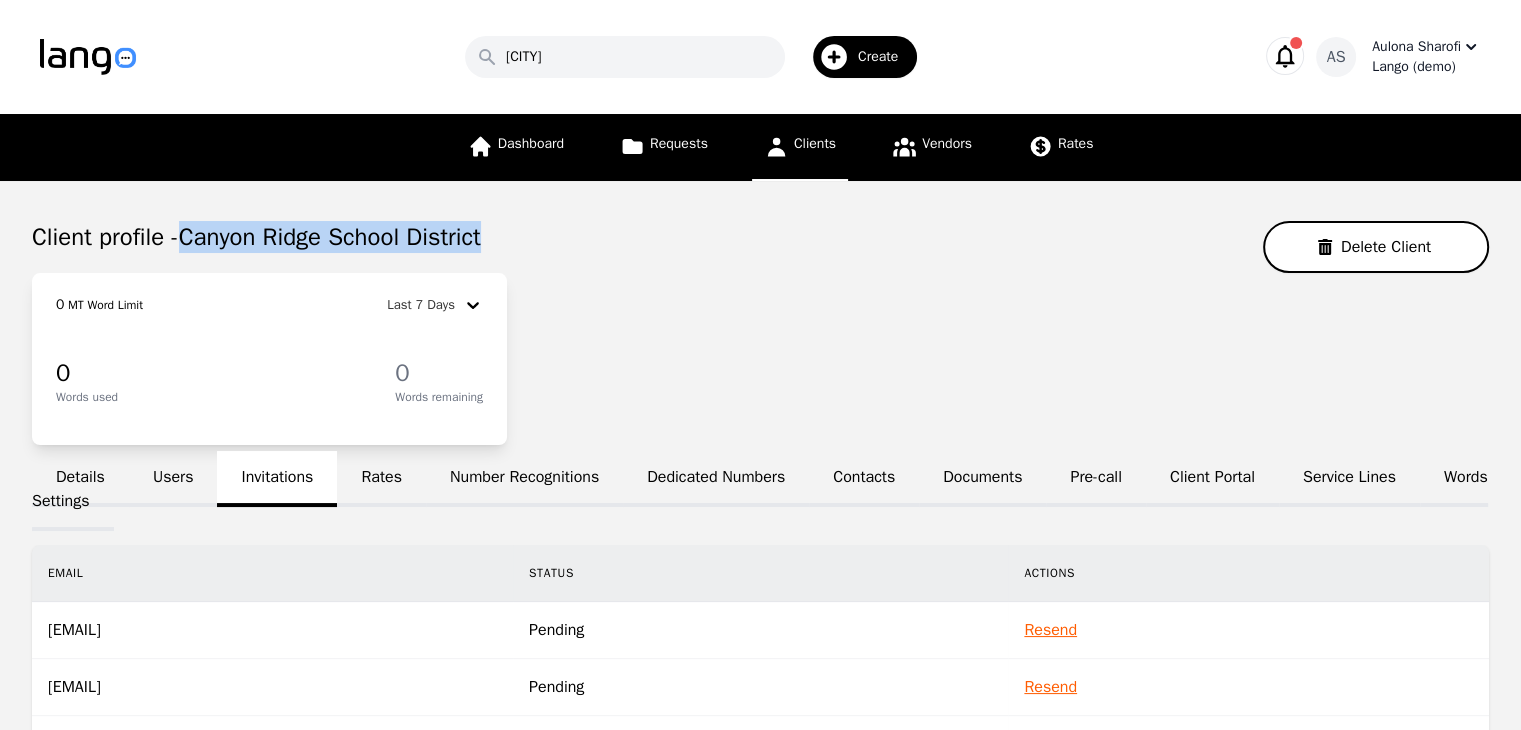 drag, startPoint x: 1468, startPoint y: 51, endPoint x: 1449, endPoint y: 45, distance: 19.924858 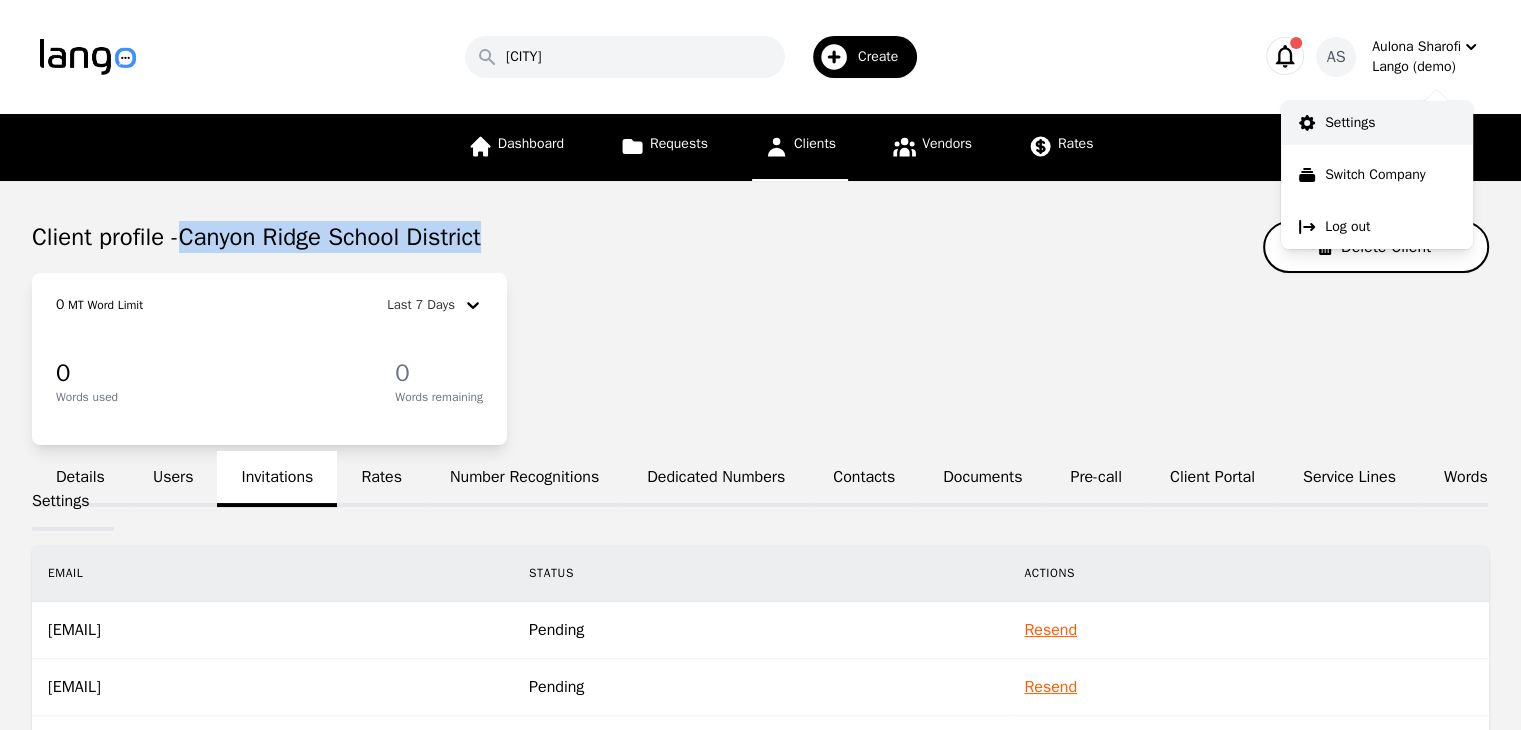 click on "Settings" at bounding box center [1377, 123] 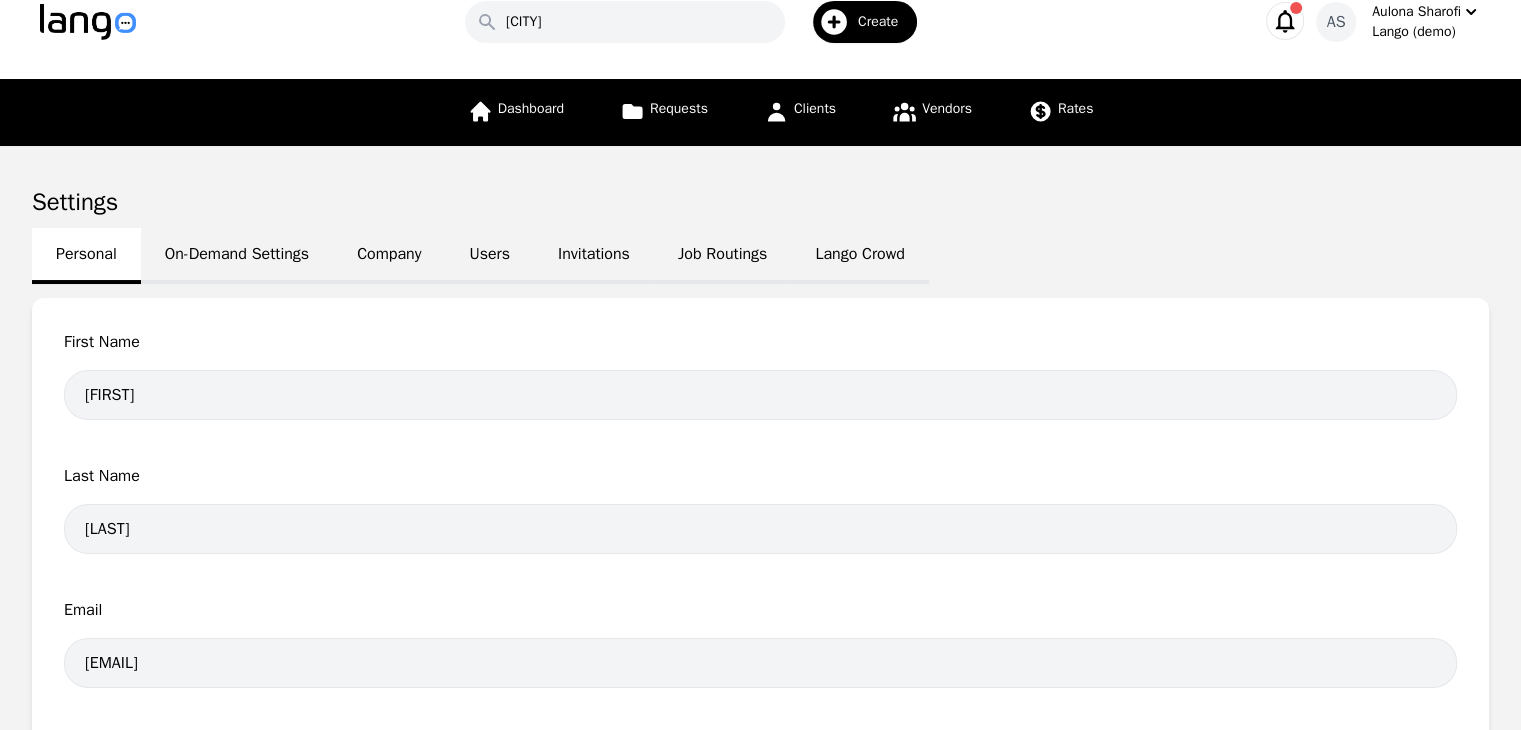 scroll, scrollTop: 0, scrollLeft: 0, axis: both 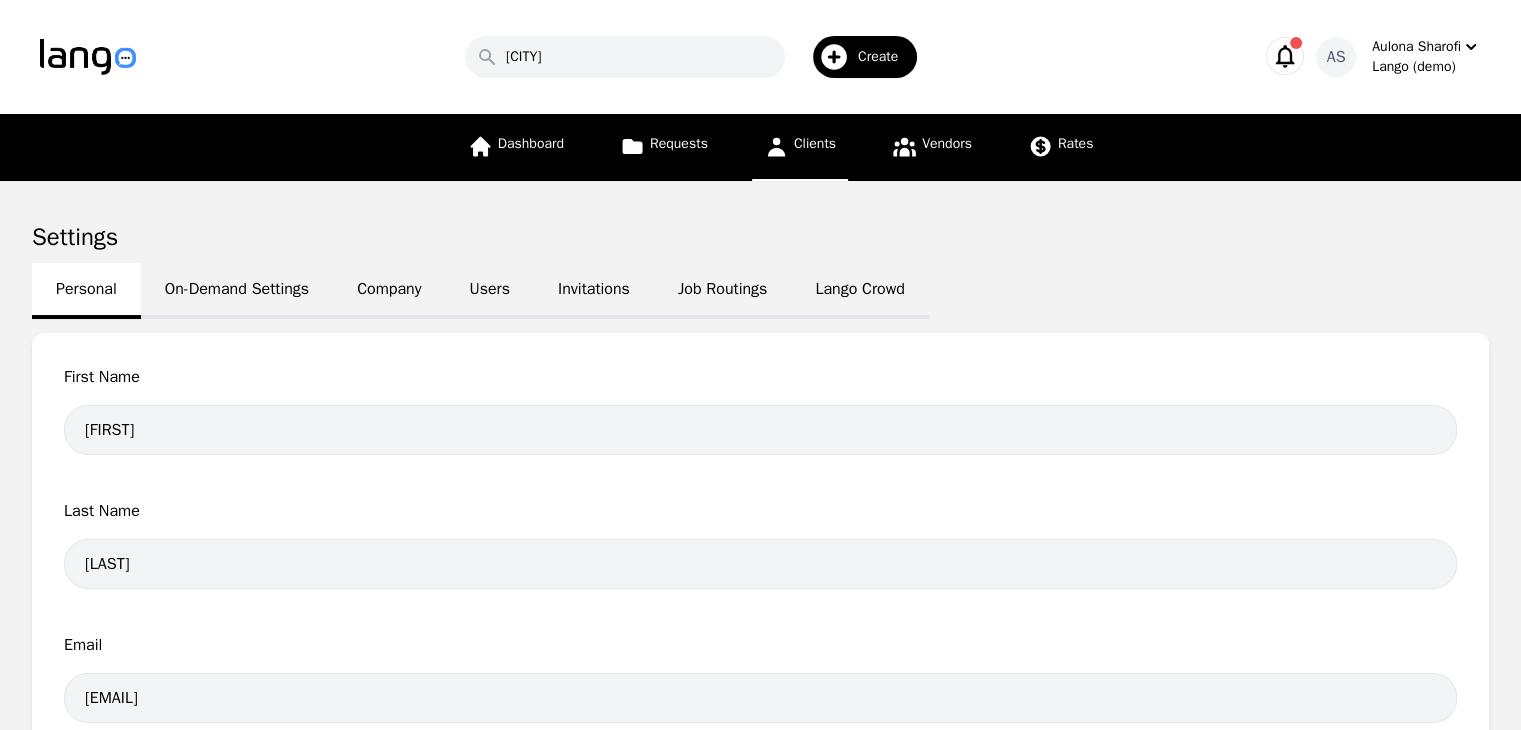 click on "Clients" at bounding box center (800, 147) 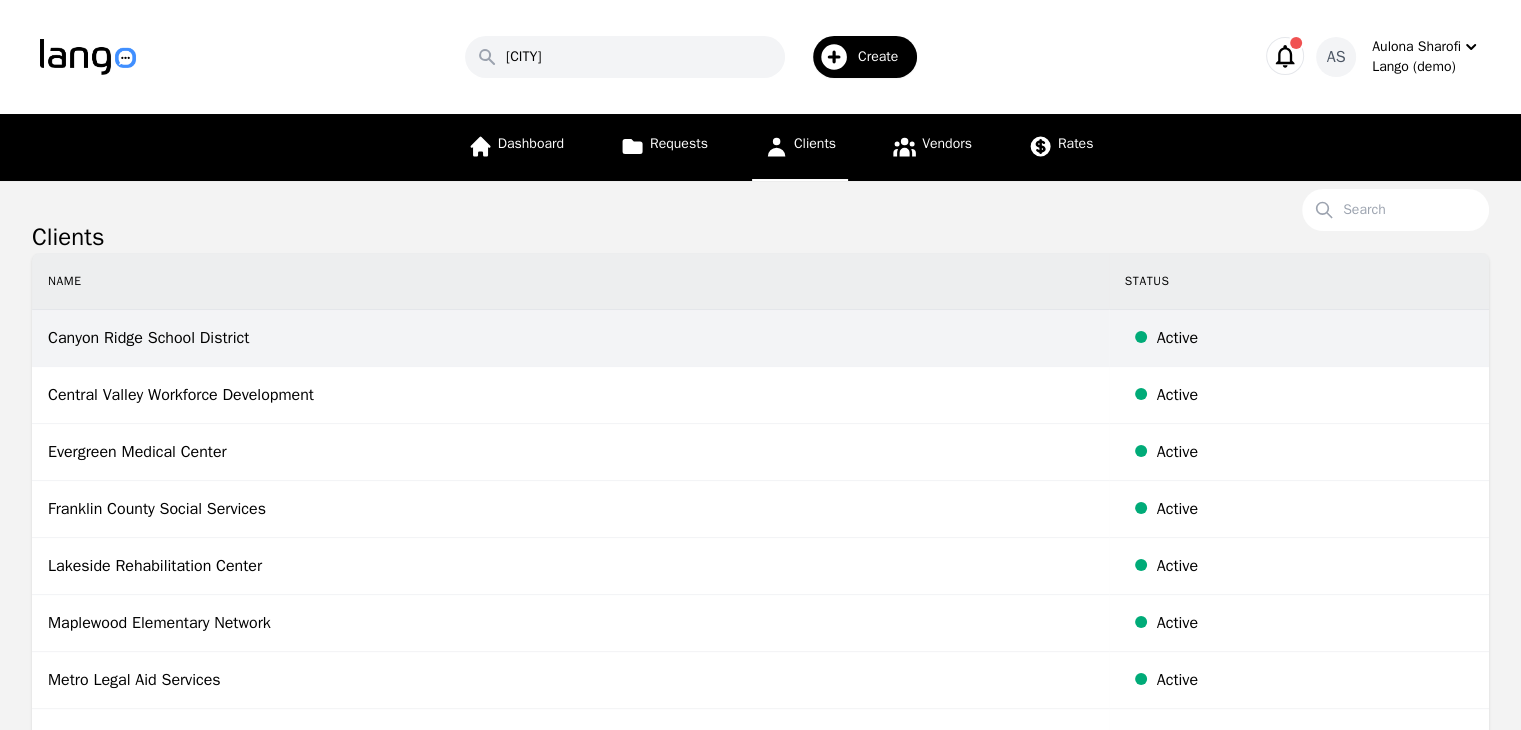 click on "Canyon Ridge School District" at bounding box center [570, 338] 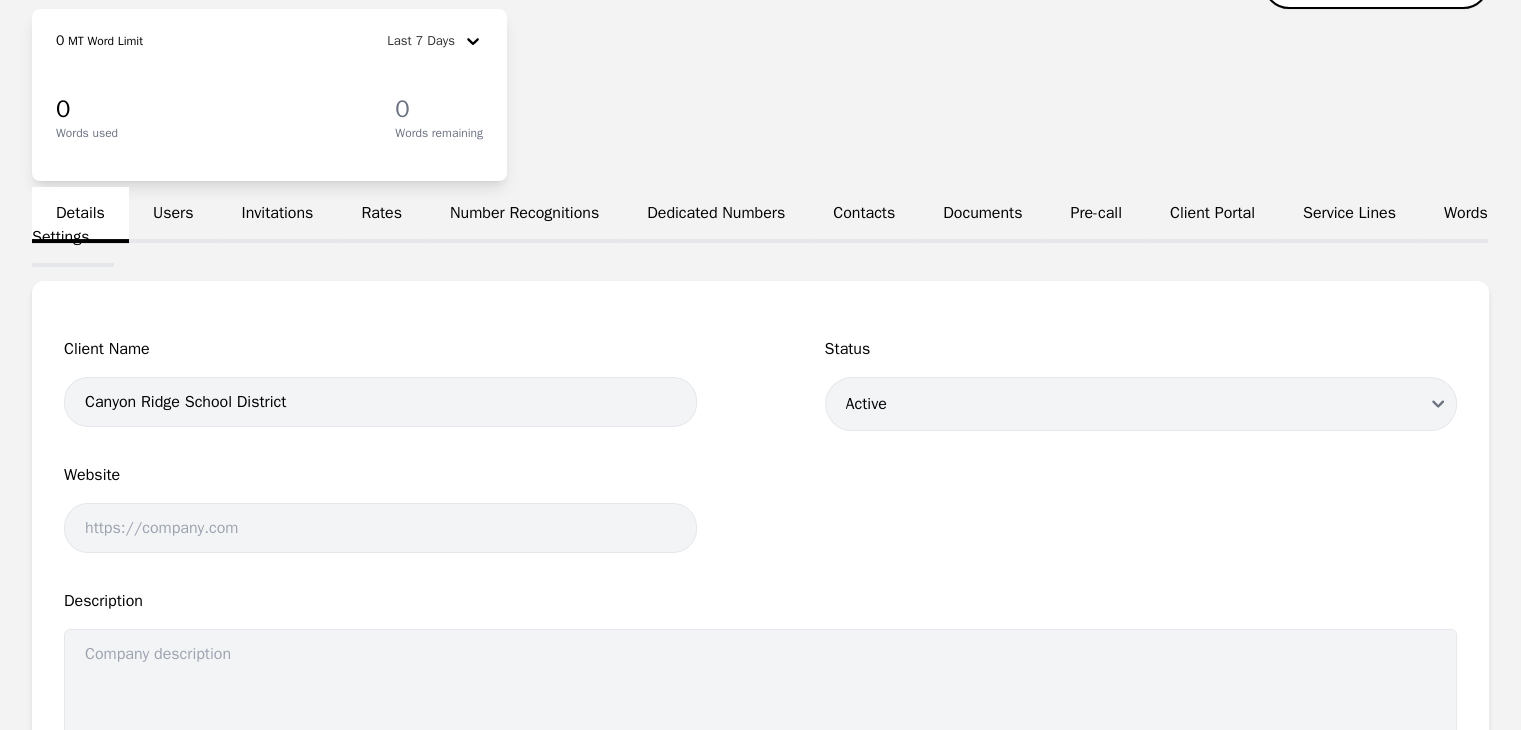 scroll, scrollTop: 300, scrollLeft: 0, axis: vertical 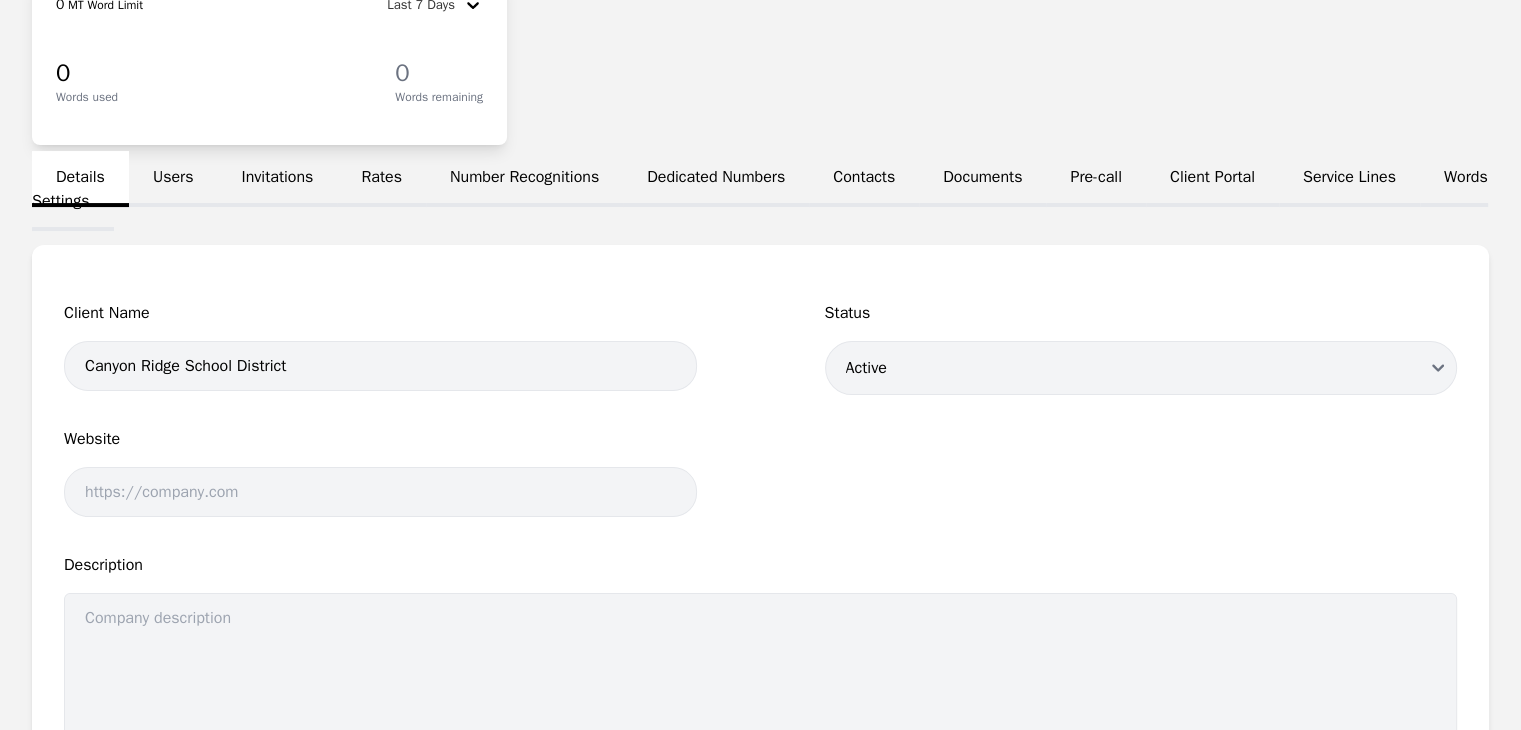click on "Invitations" at bounding box center (277, 179) 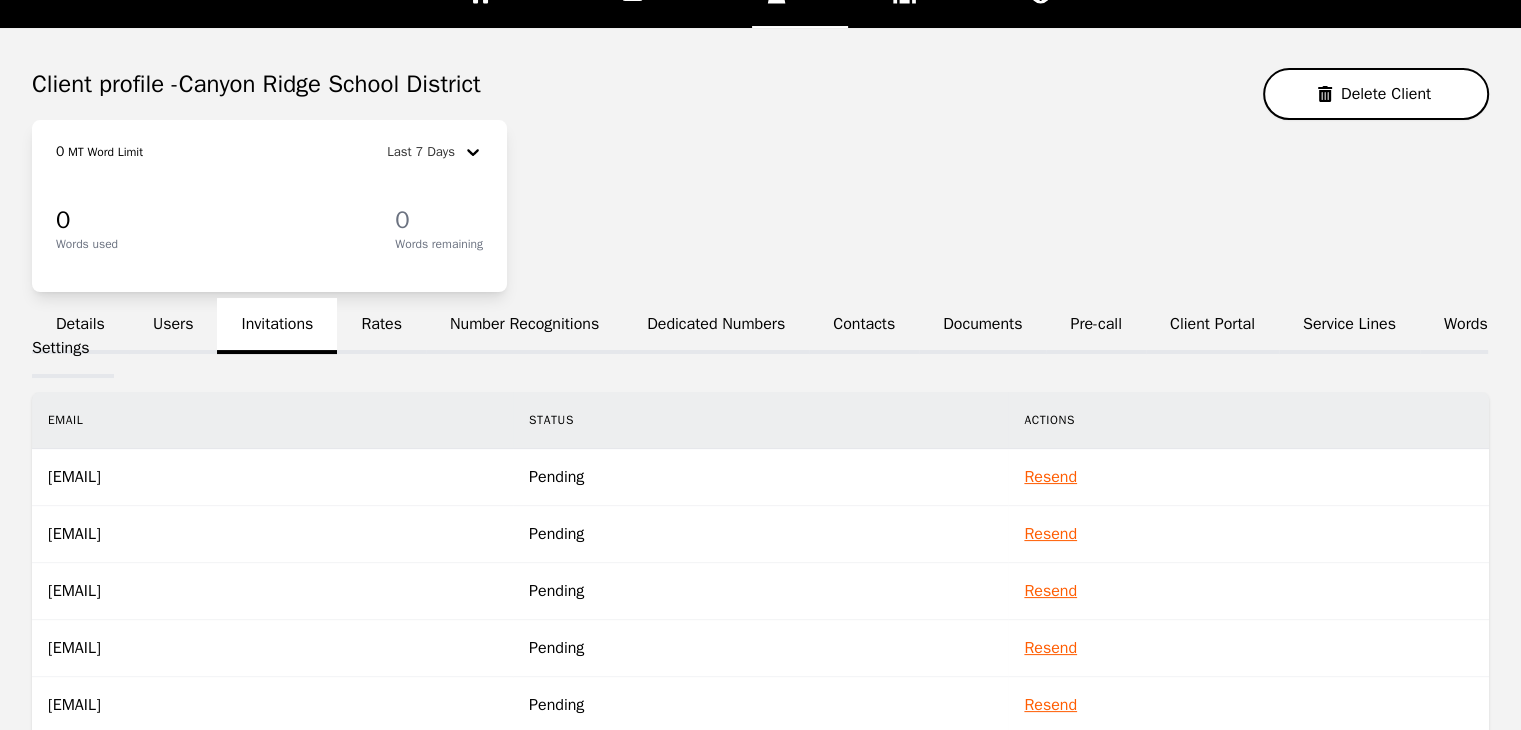 scroll, scrollTop: 100, scrollLeft: 0, axis: vertical 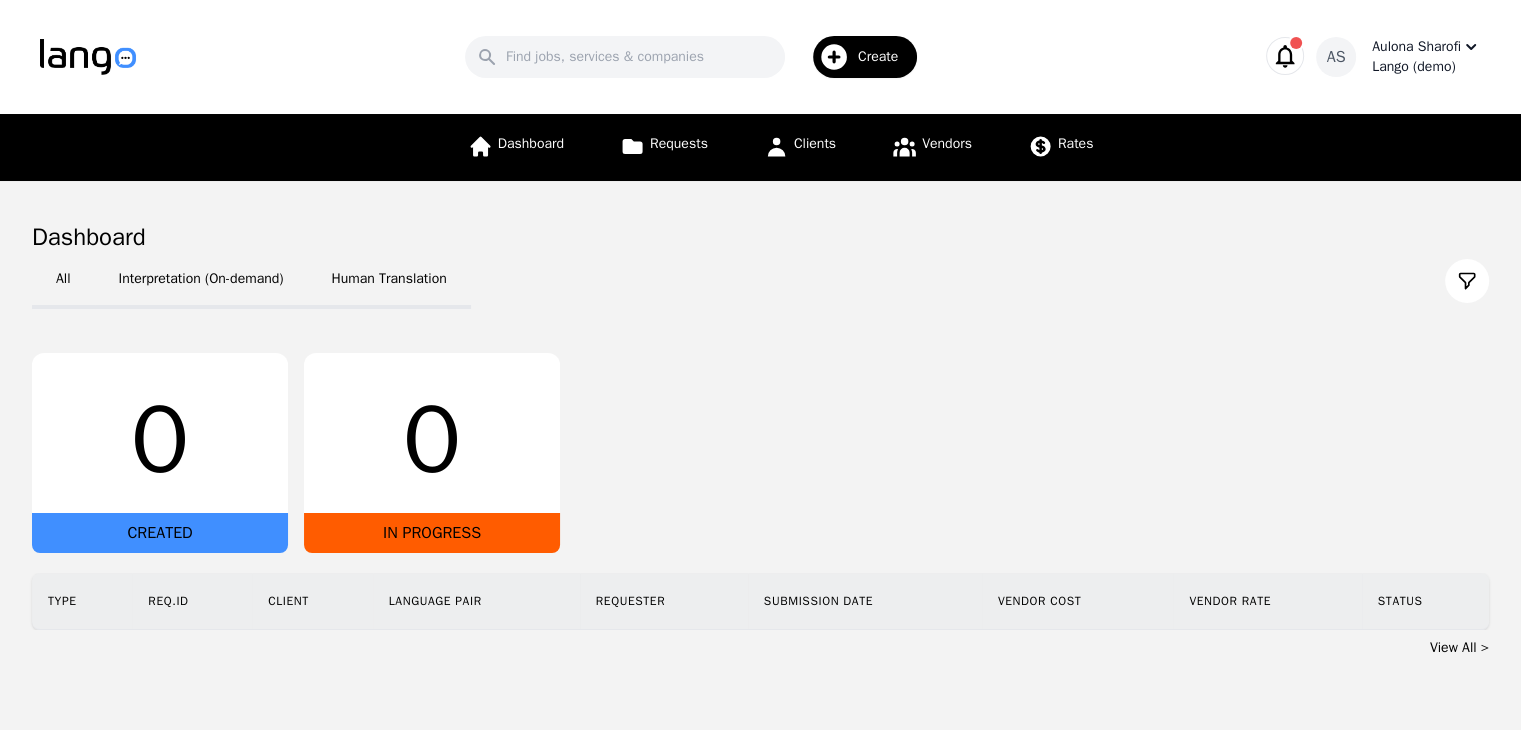 click on "Aulona Sharofi" at bounding box center [1416, 47] 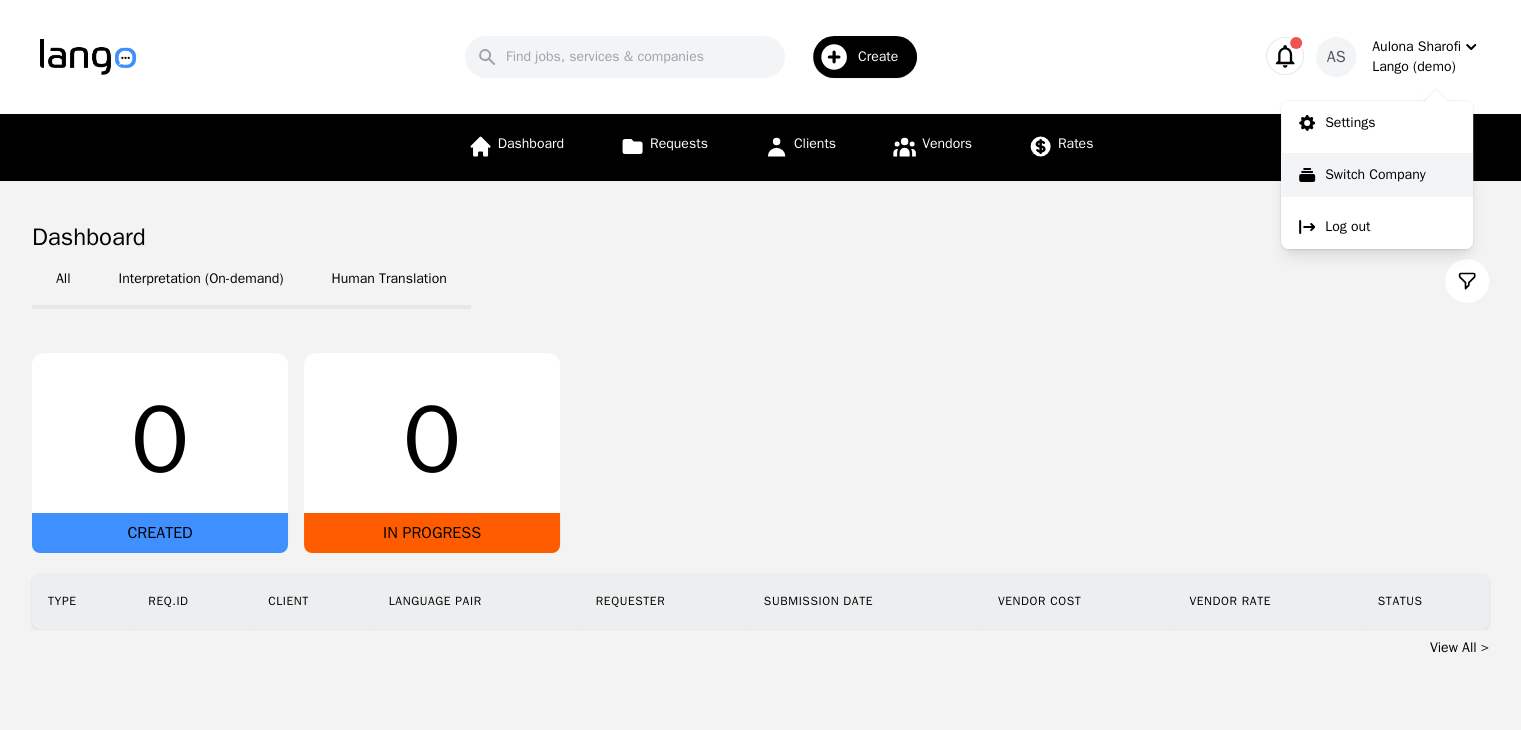 click on "Switch Company" at bounding box center (1377, 175) 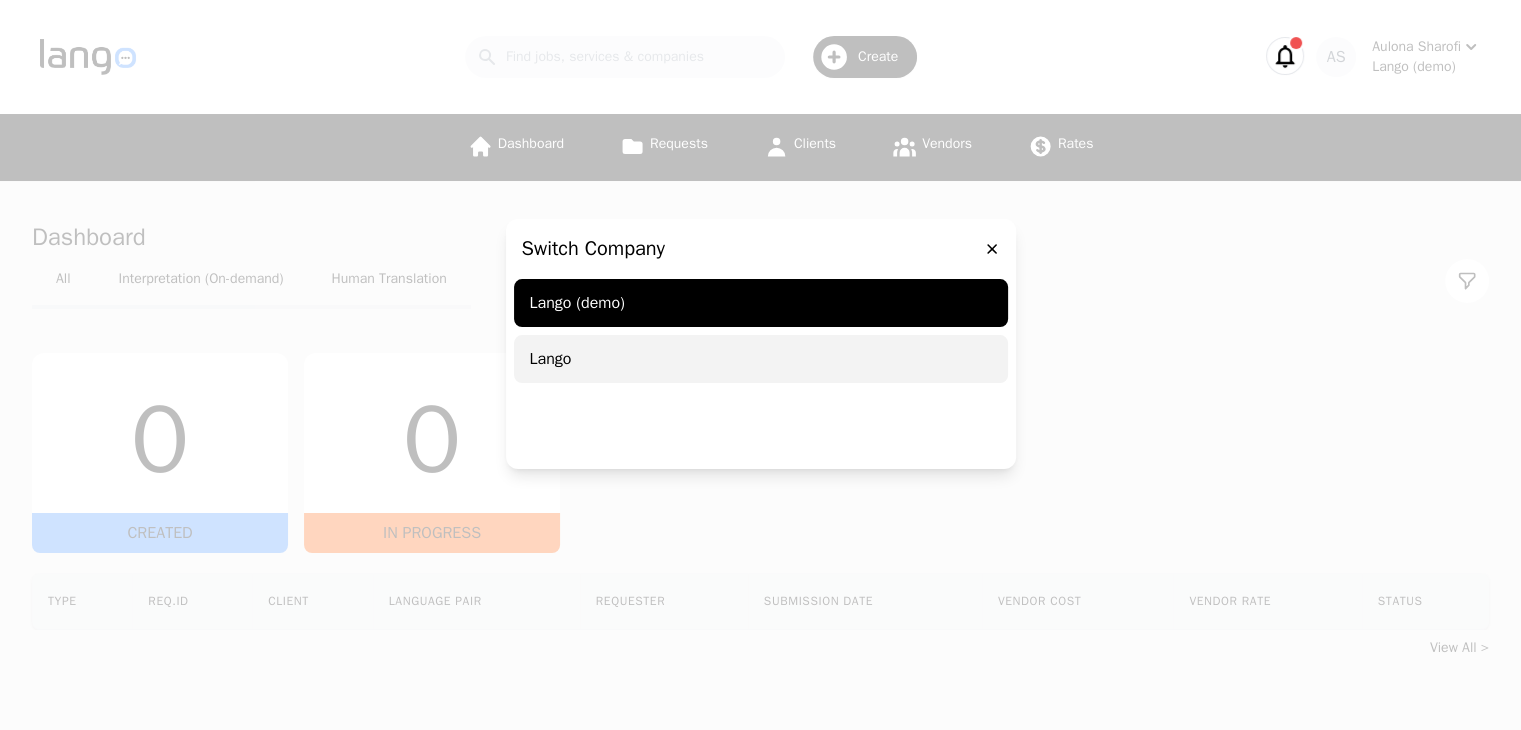 click on "Lango" at bounding box center (761, 359) 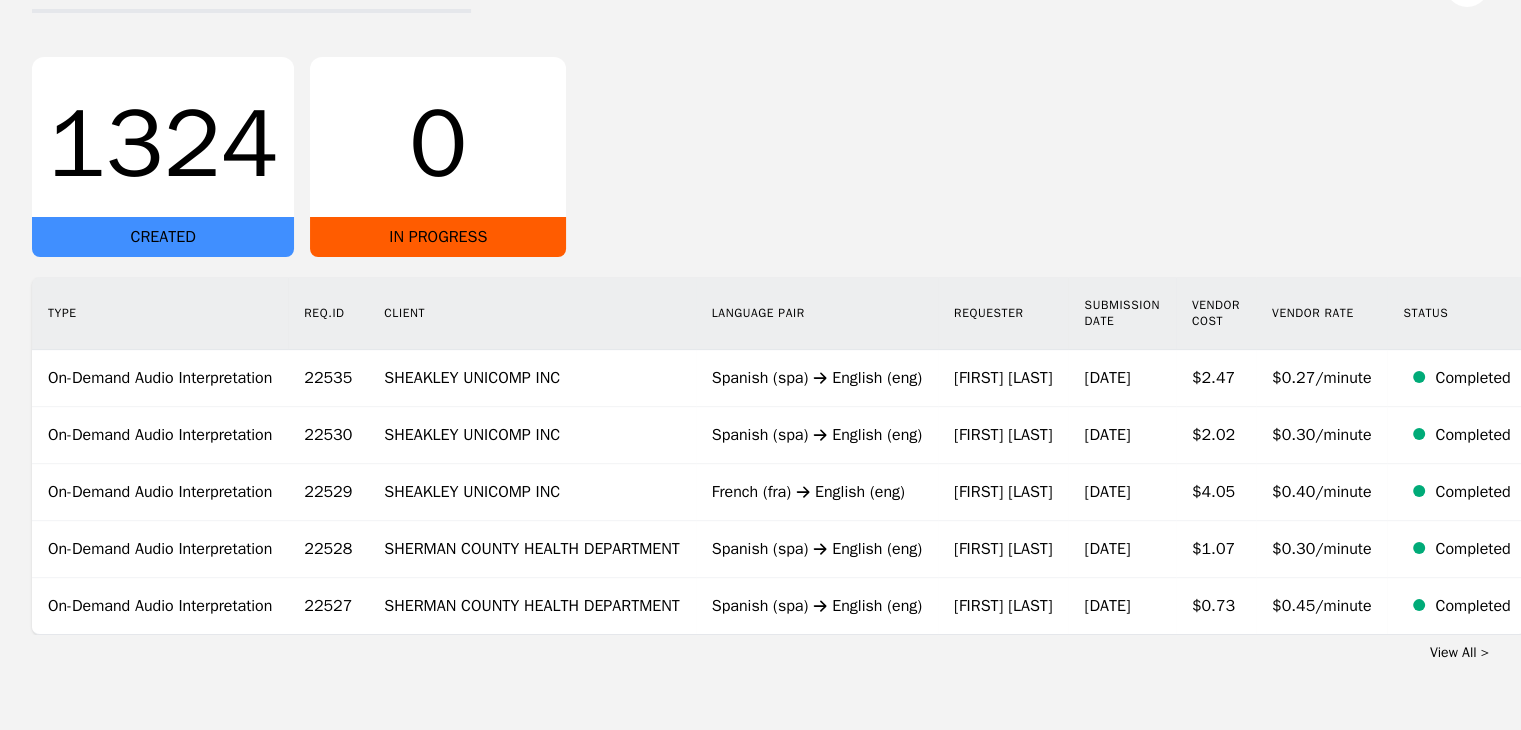 scroll, scrollTop: 298, scrollLeft: 0, axis: vertical 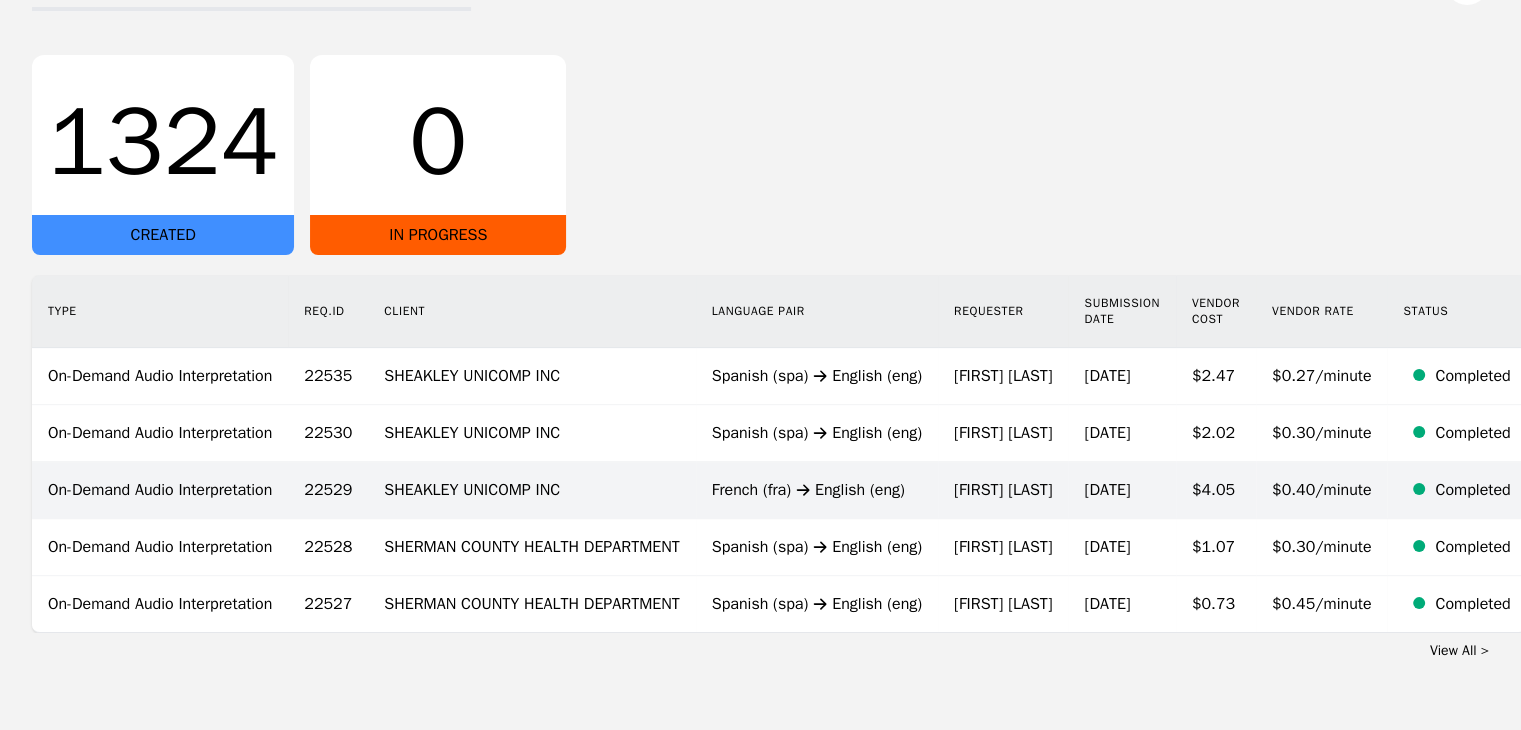 click on "French (fra) English (eng)" at bounding box center (817, 490) 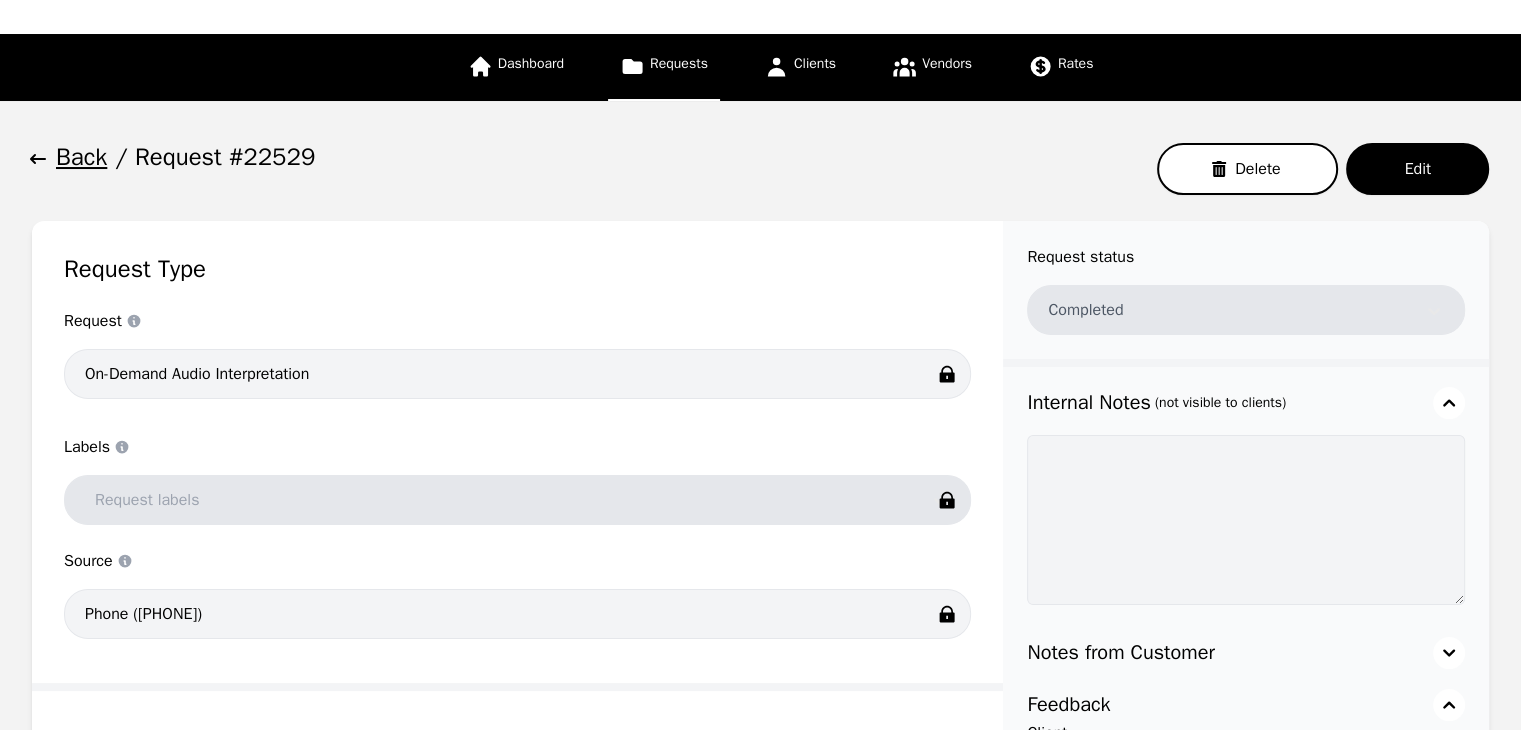 scroll, scrollTop: 0, scrollLeft: 0, axis: both 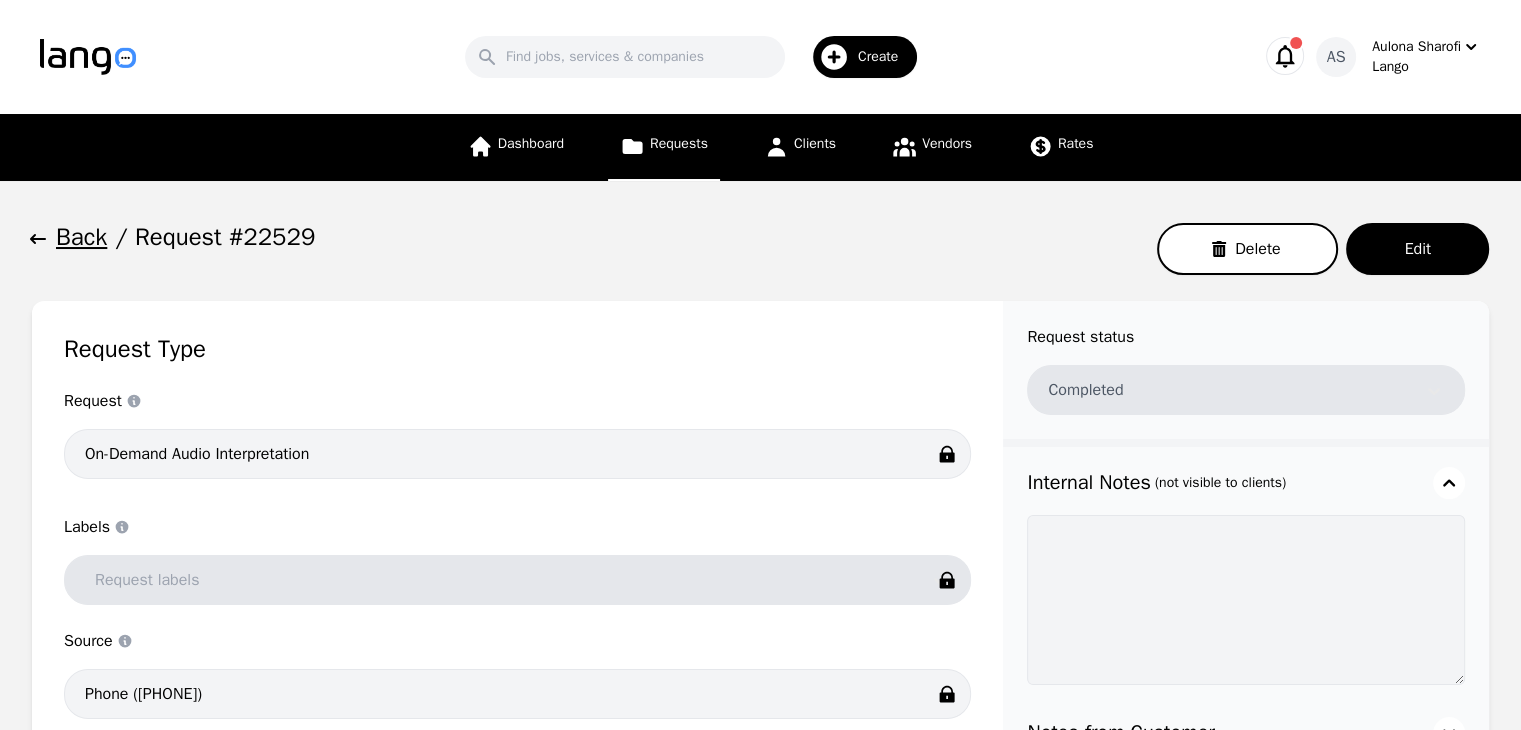 click 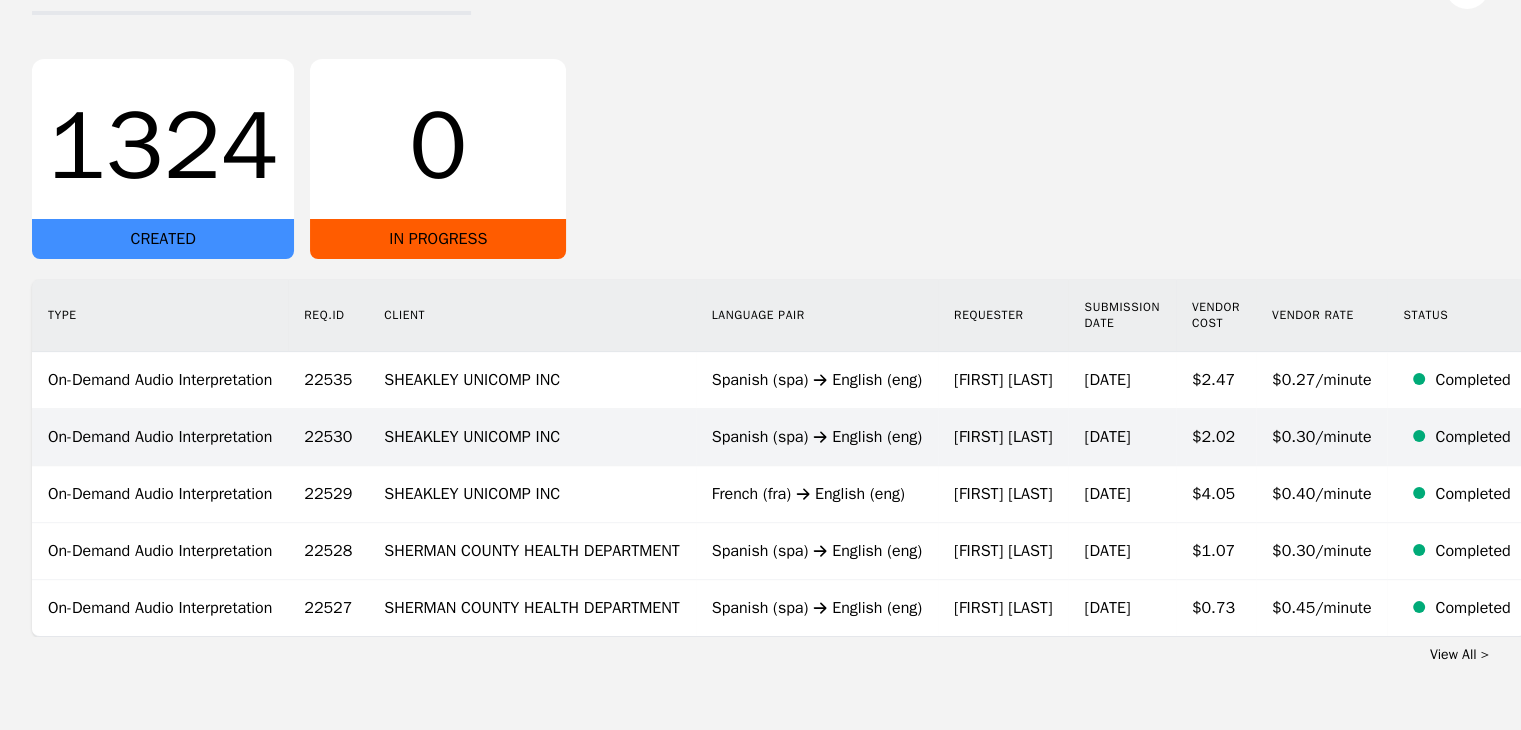 scroll, scrollTop: 297, scrollLeft: 0, axis: vertical 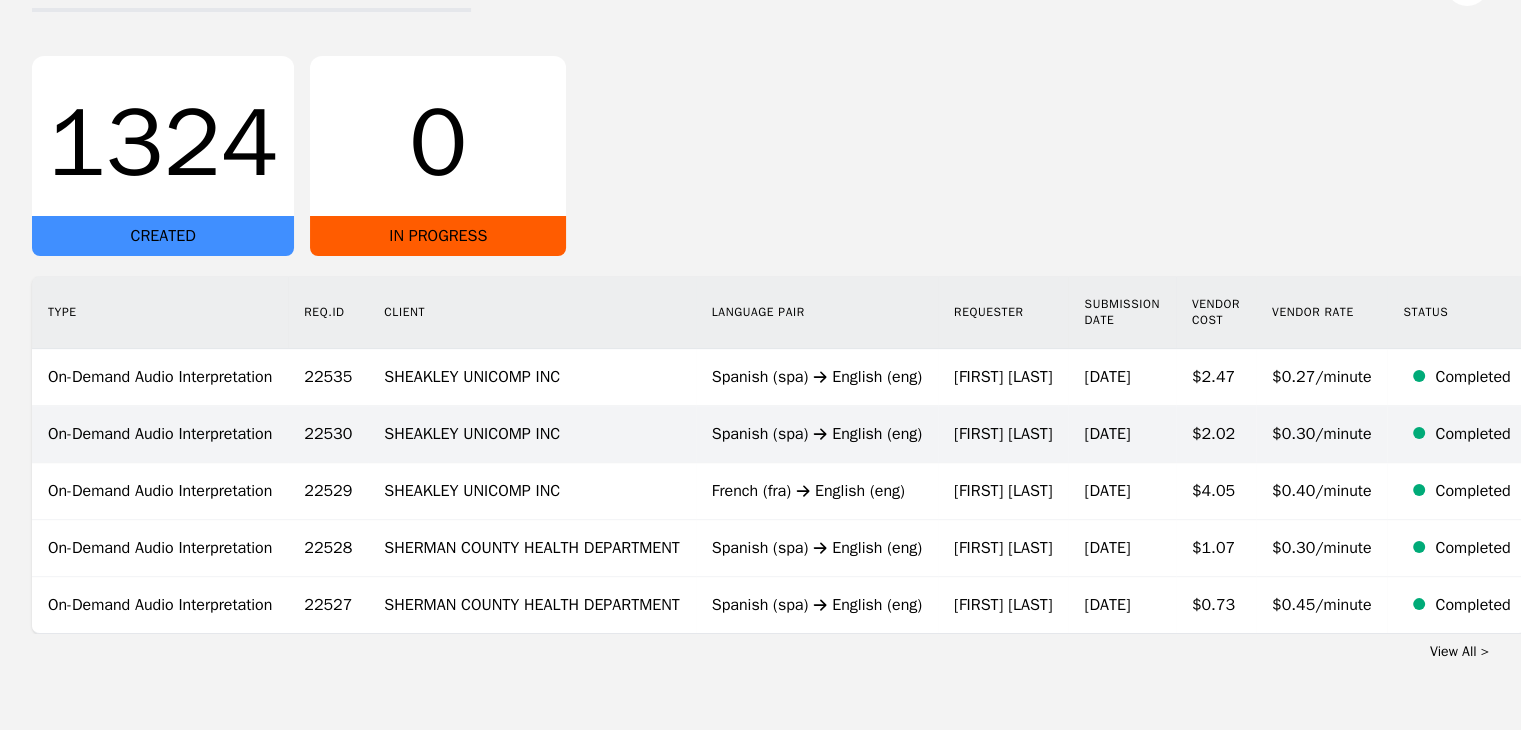 click on "Spanish (spa) English (eng)" at bounding box center [817, 434] 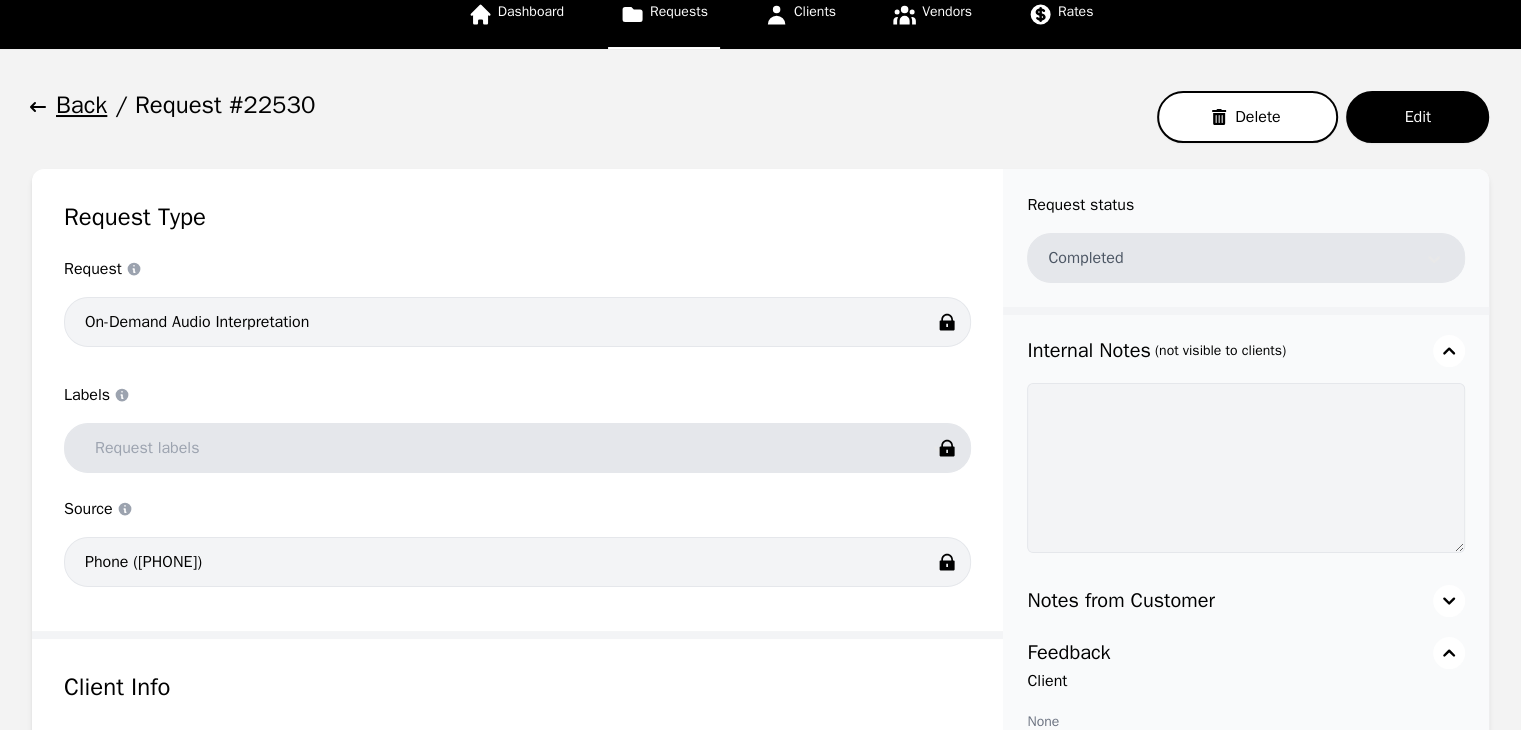scroll, scrollTop: 67, scrollLeft: 0, axis: vertical 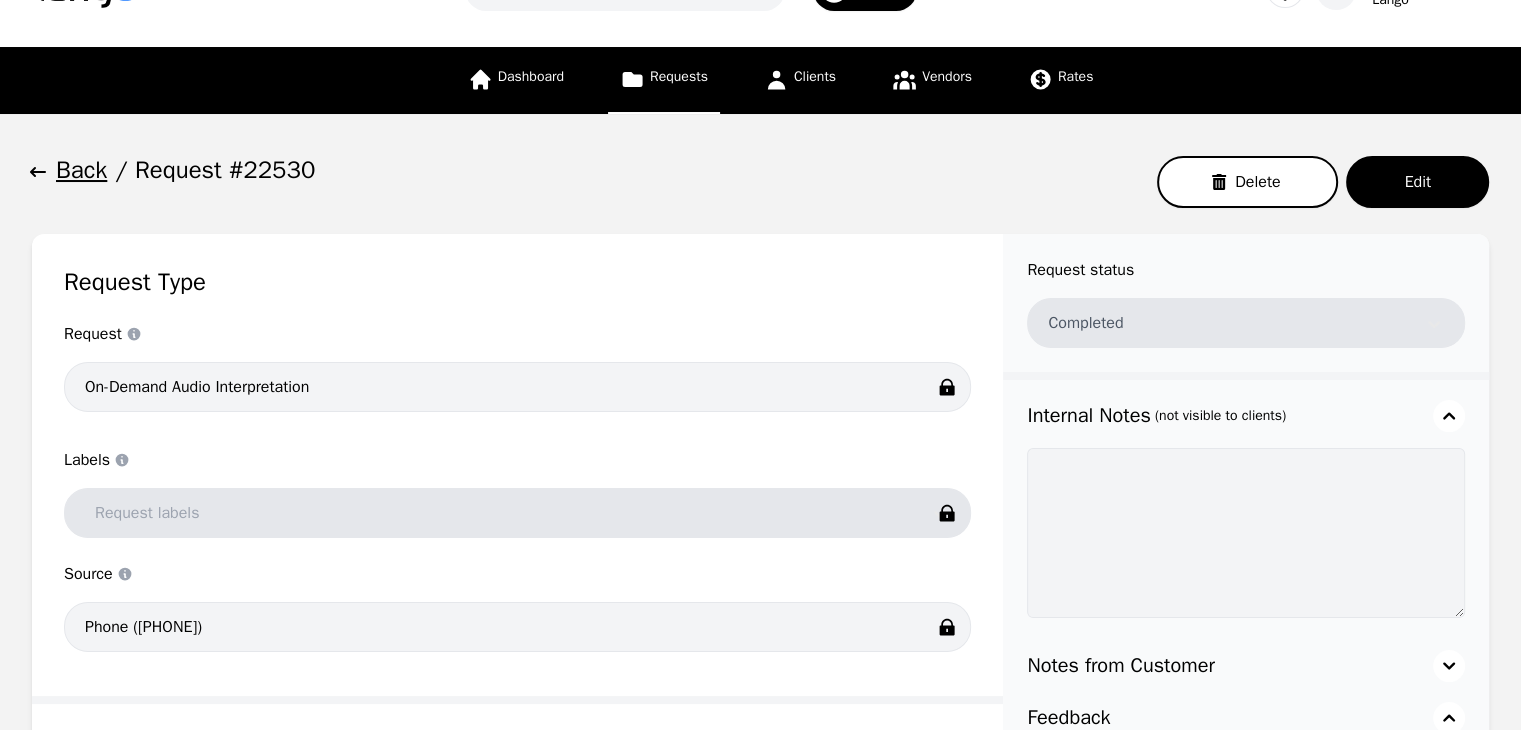 click 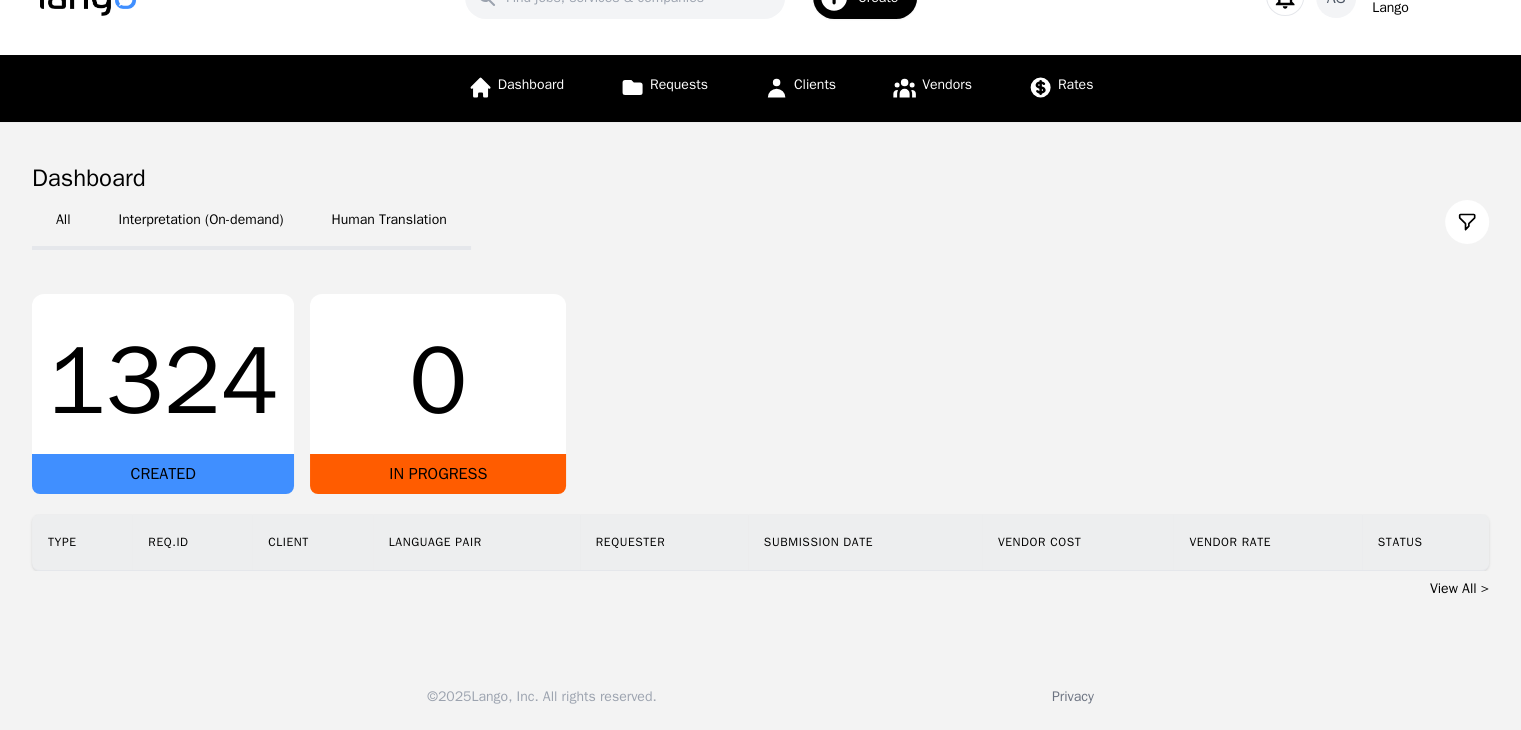 scroll, scrollTop: 75, scrollLeft: 0, axis: vertical 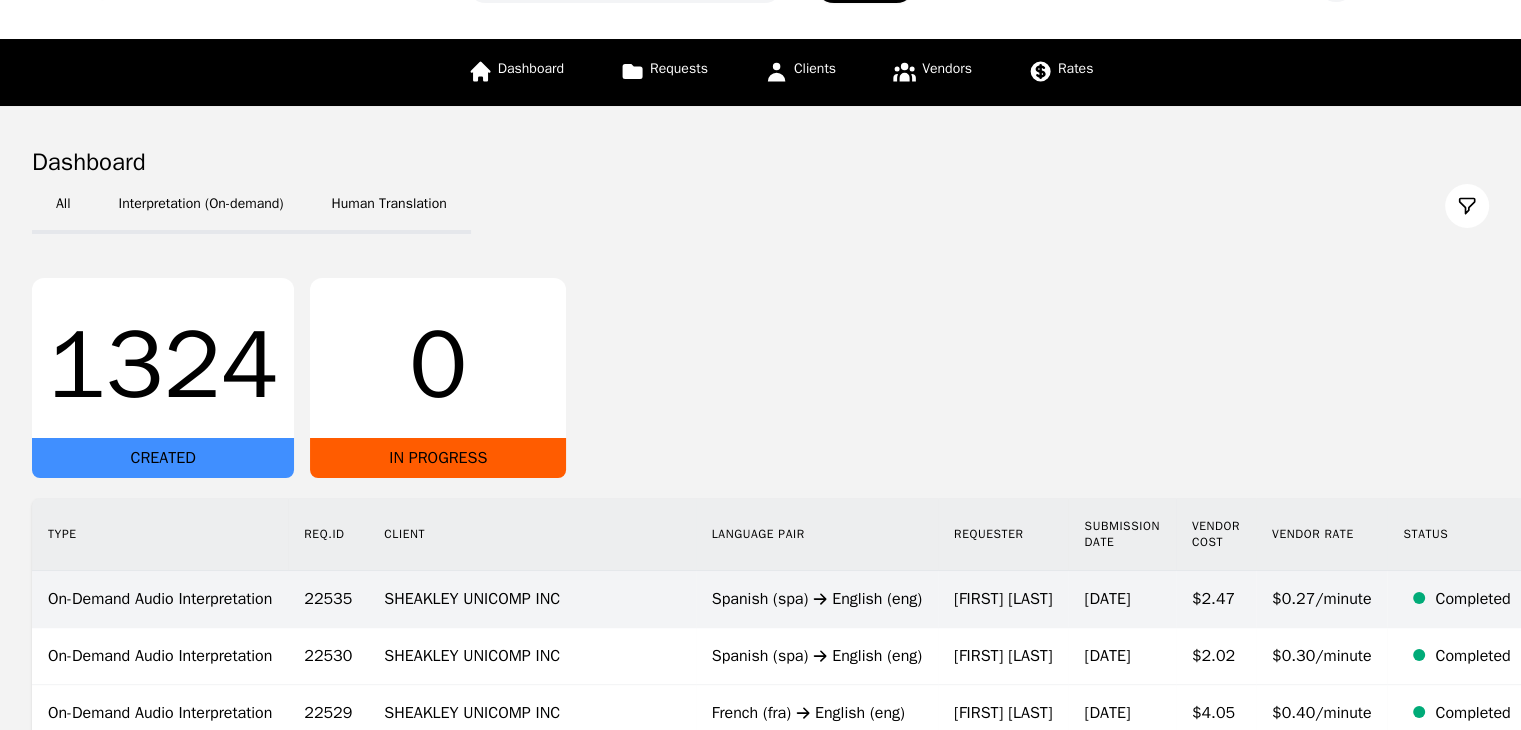 click on "SHEAKLEY UNICOMP INC" at bounding box center [531, 599] 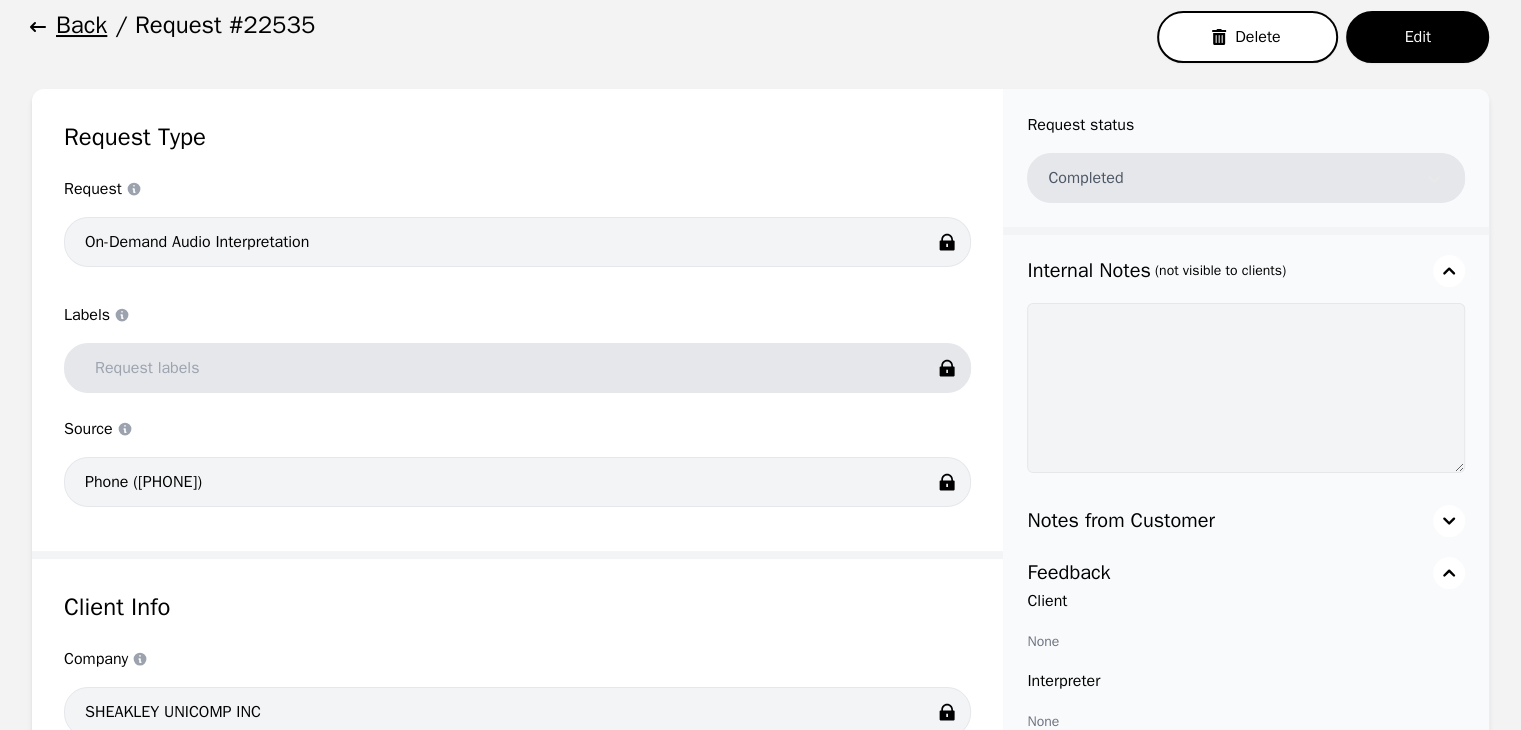 scroll, scrollTop: 99, scrollLeft: 0, axis: vertical 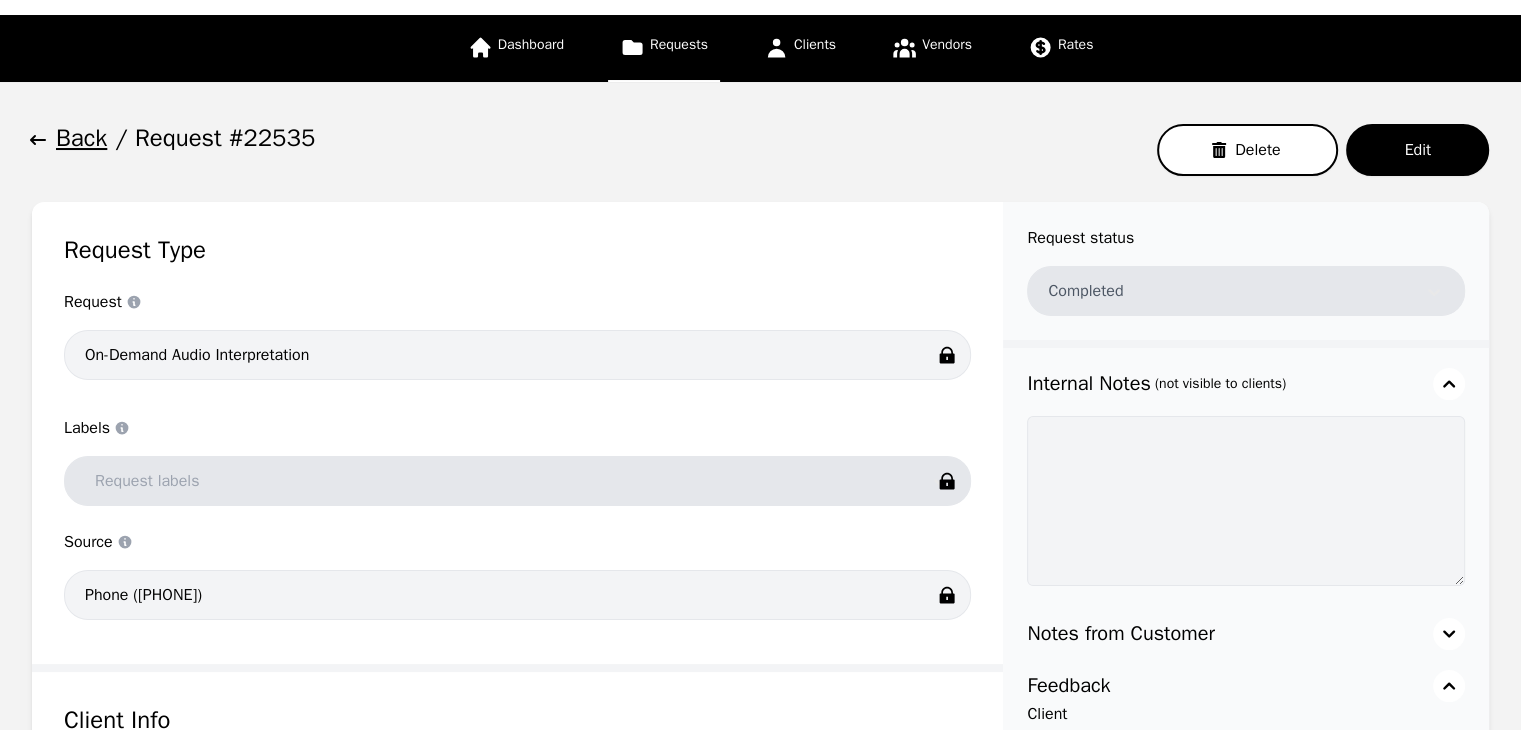 click 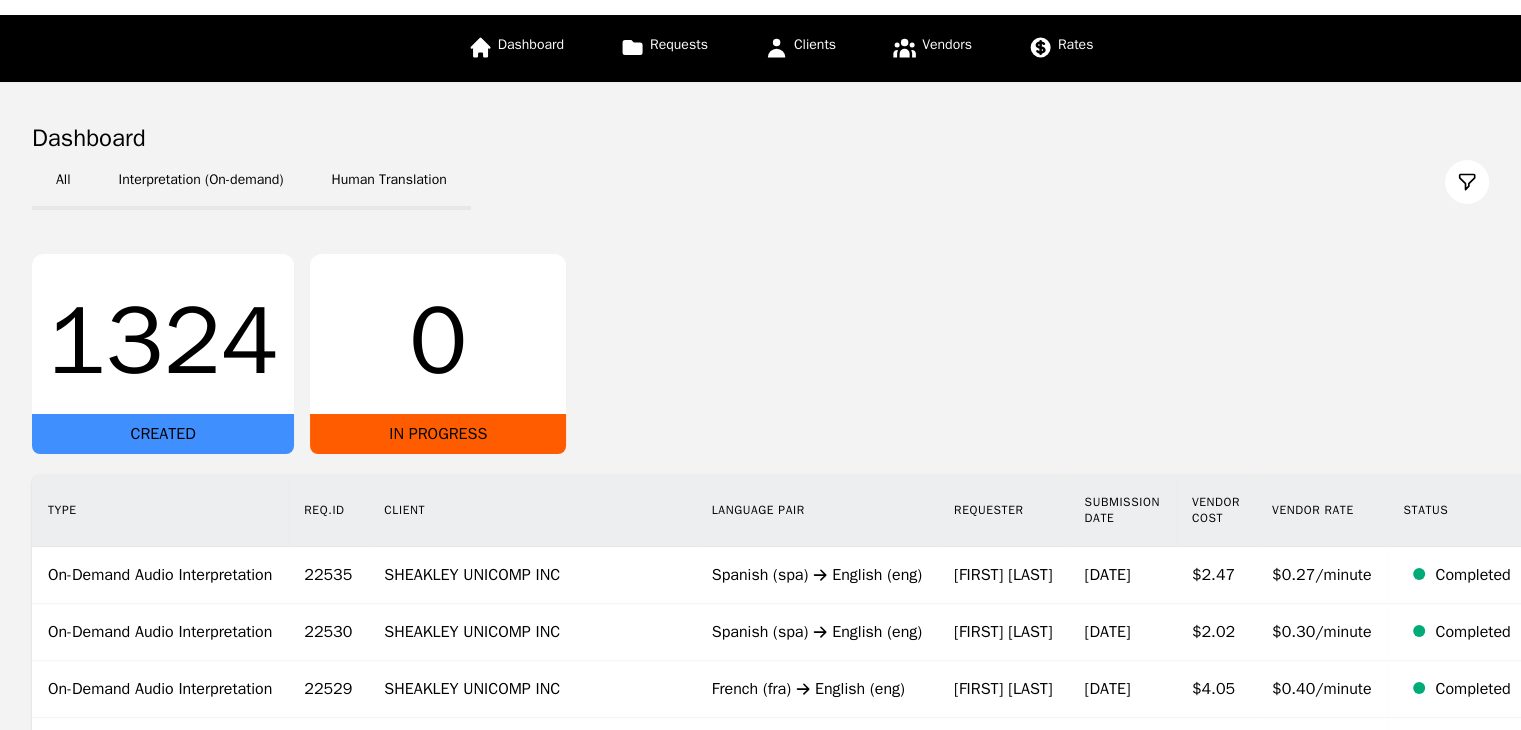 scroll, scrollTop: 374, scrollLeft: 0, axis: vertical 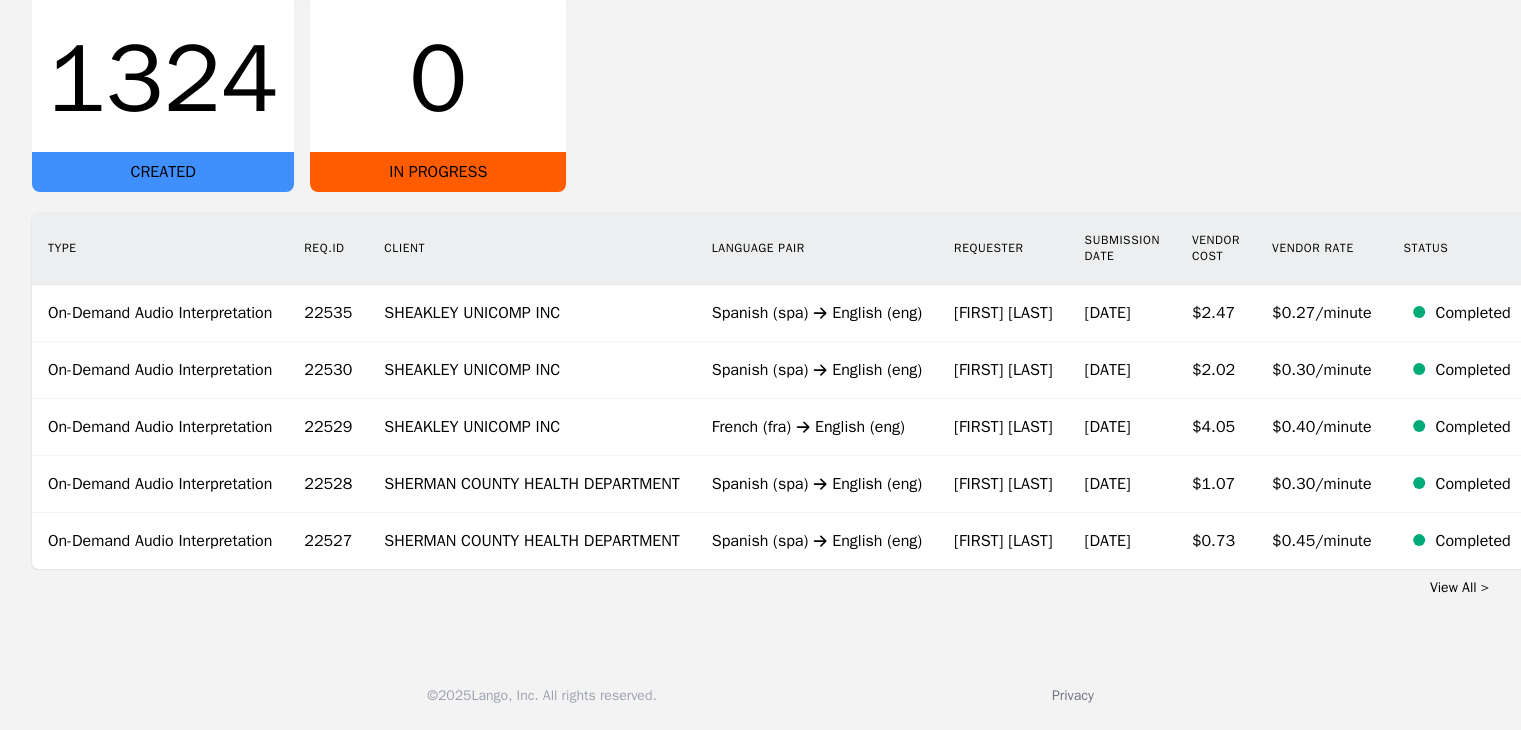 click on "View All >" at bounding box center [1459, 587] 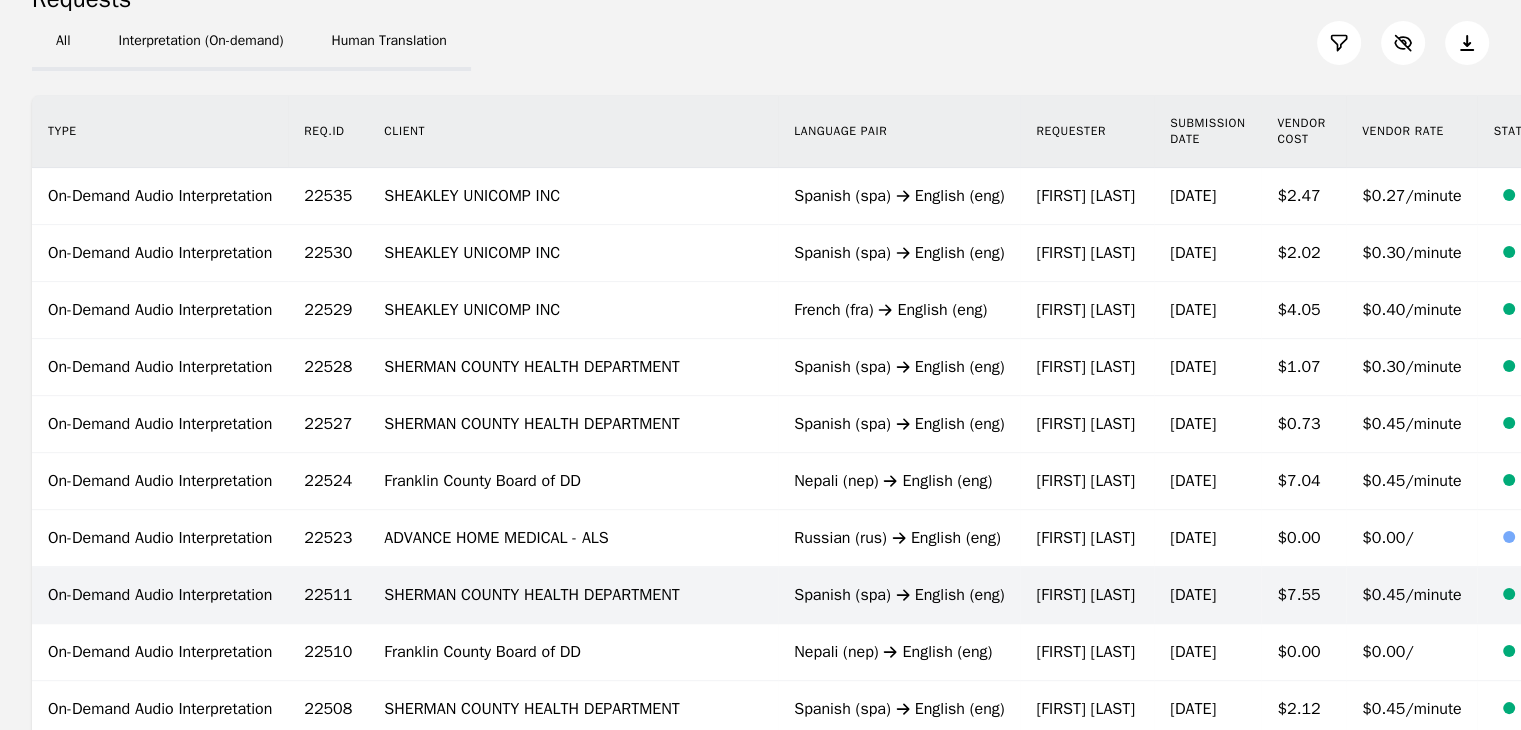 scroll, scrollTop: 234, scrollLeft: 0, axis: vertical 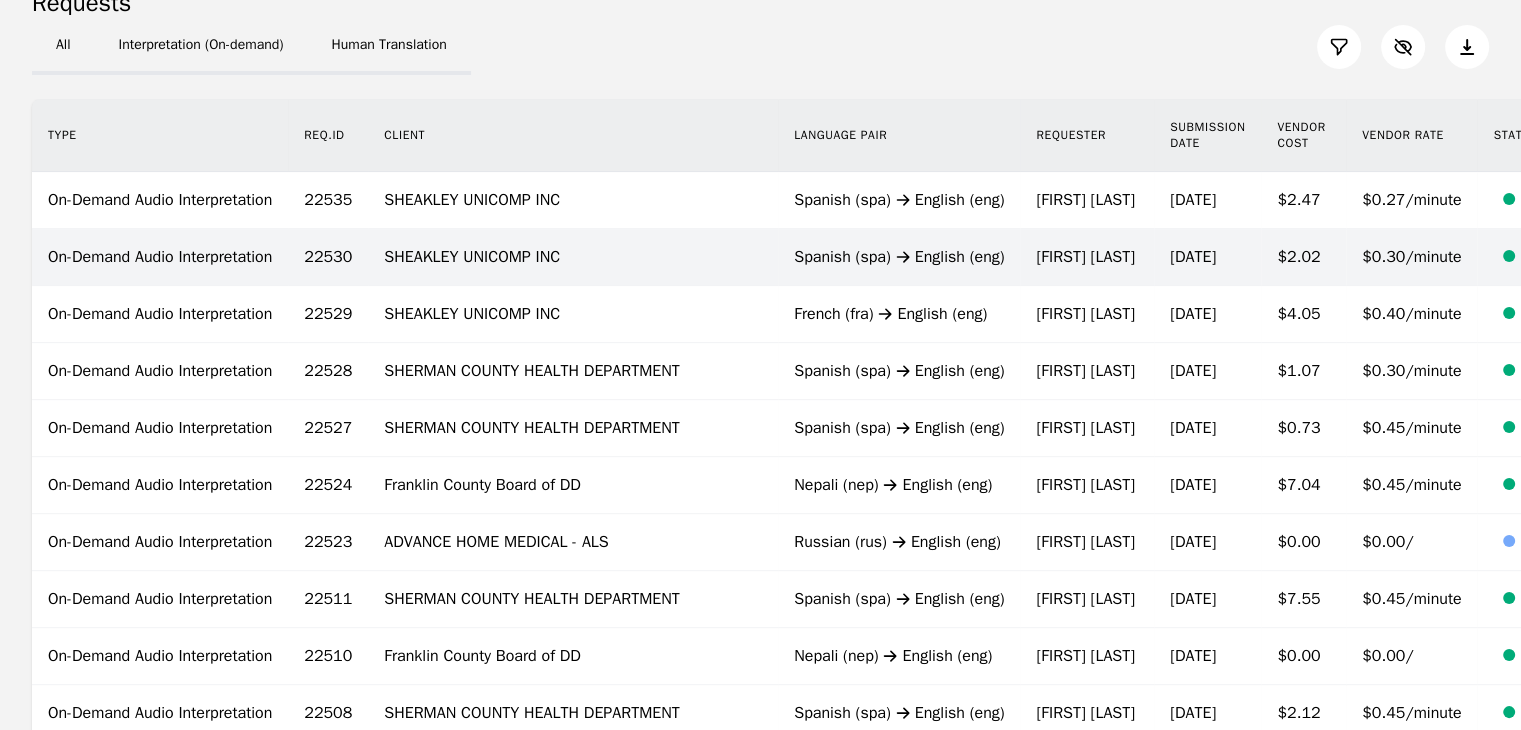 click on "SHEAKLEY UNICOMP INC" at bounding box center (573, 257) 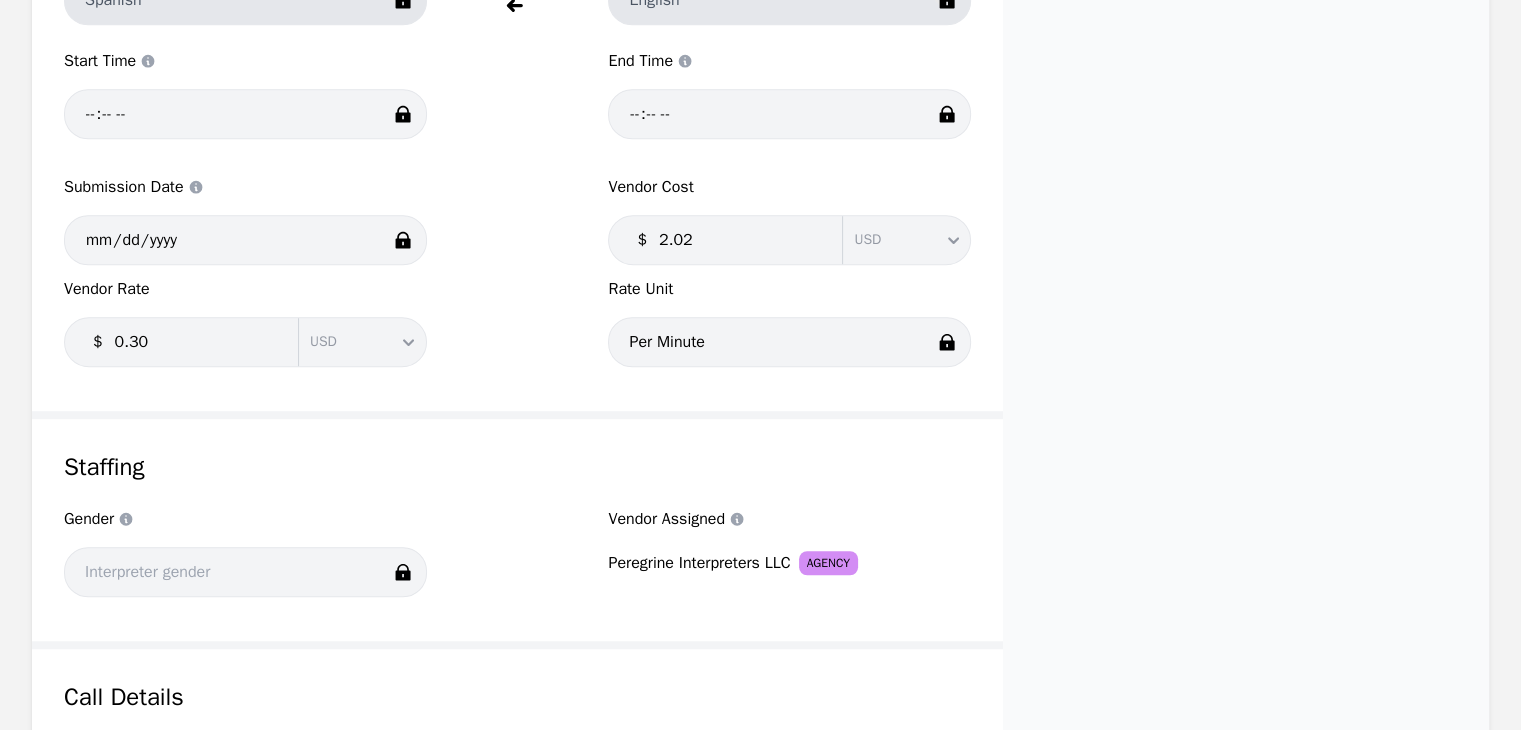 scroll, scrollTop: 1696, scrollLeft: 0, axis: vertical 